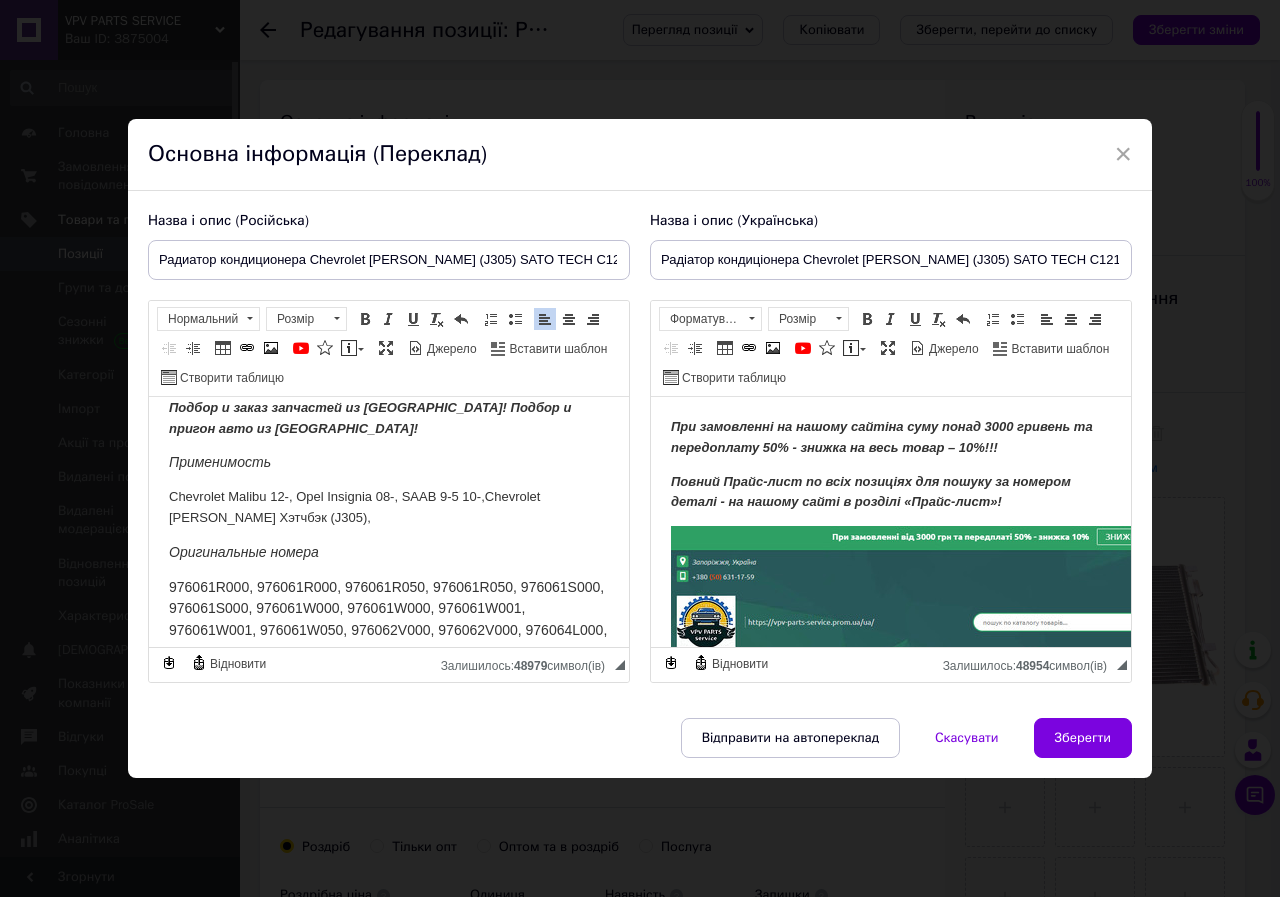 scroll, scrollTop: 0, scrollLeft: 0, axis: both 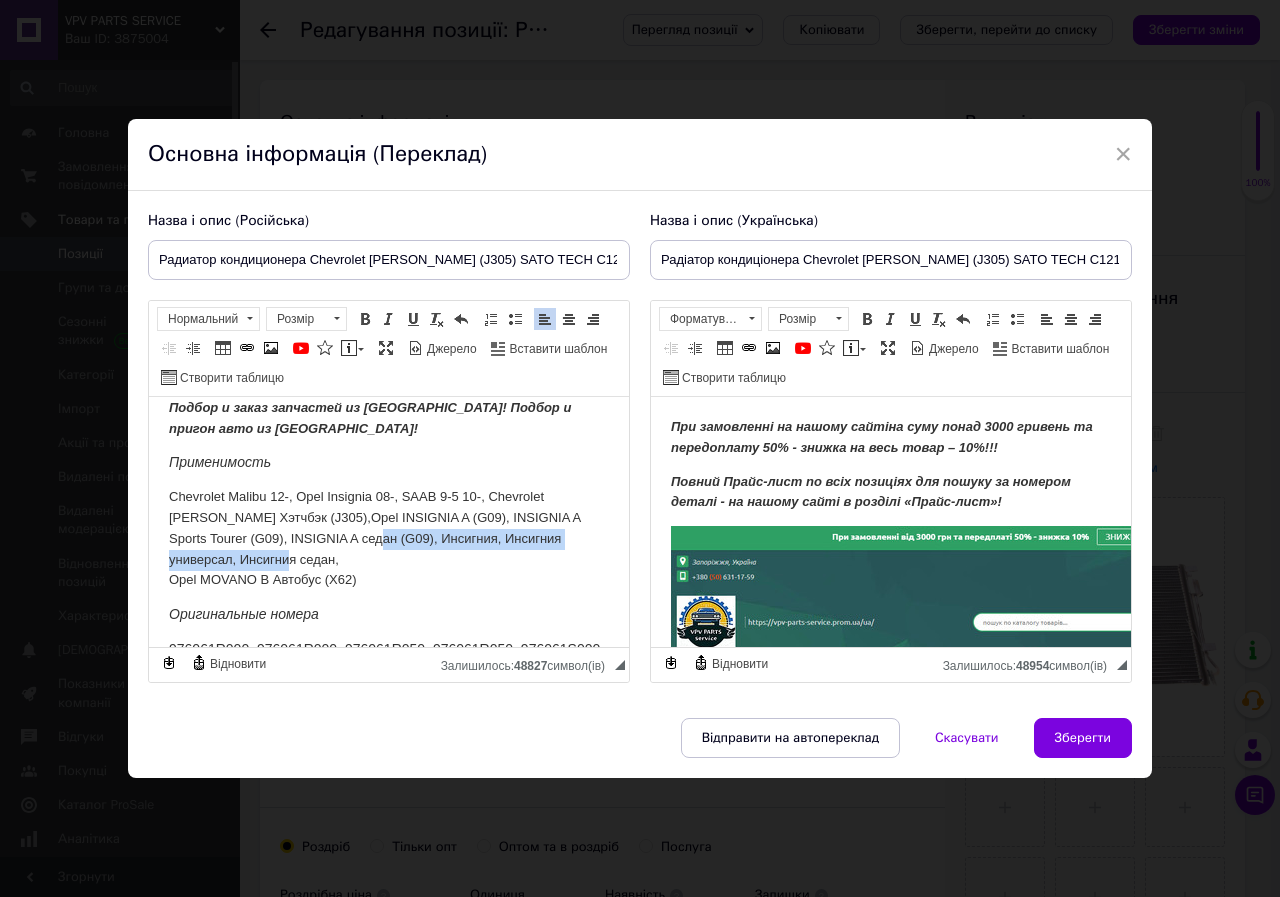 drag, startPoint x: 392, startPoint y: 538, endPoint x: 489, endPoint y: 562, distance: 99.92497 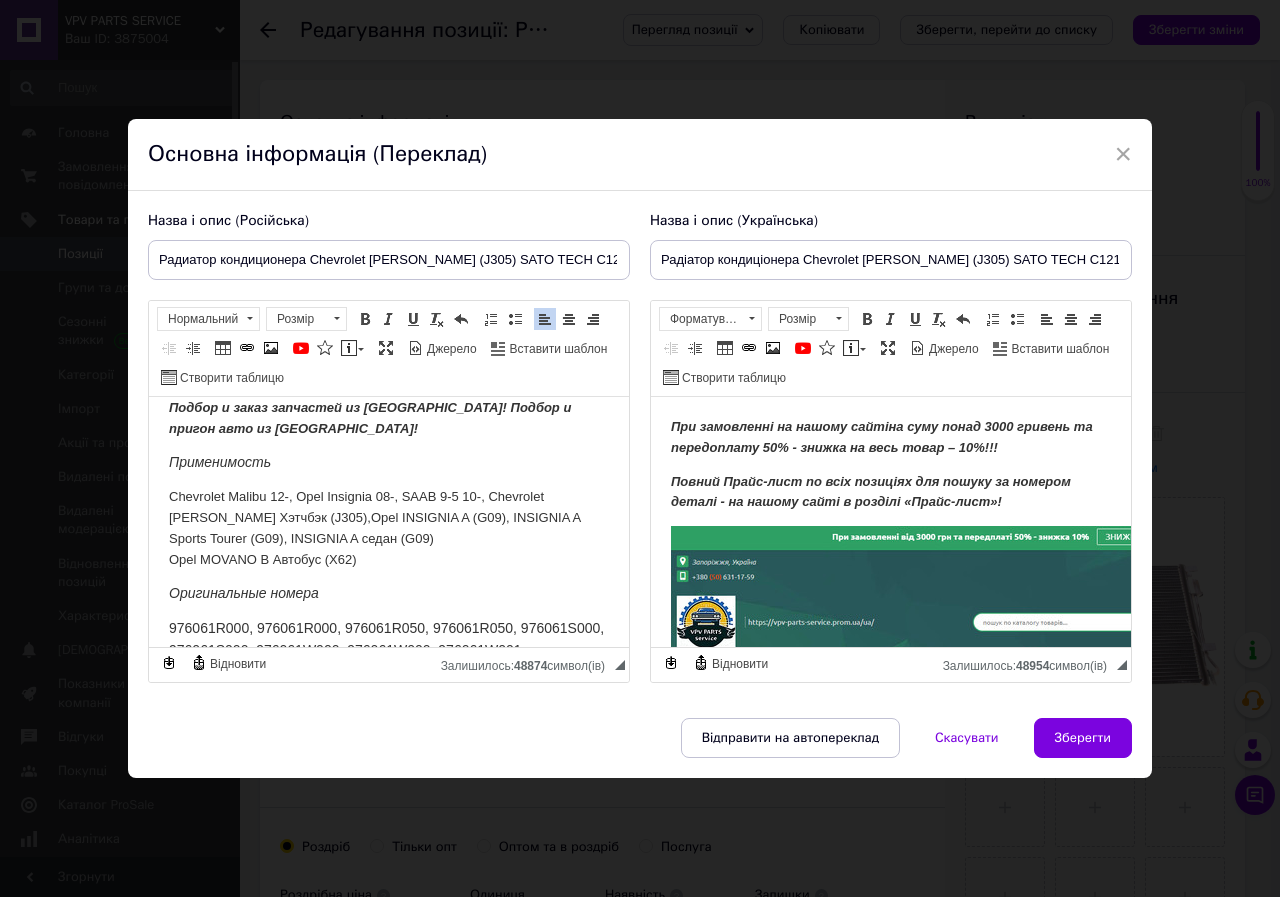 click on "При заказе на нашем сайте на сумму более 3000 гривен и предоплате 50% - скидка на весь товар - 10%!!! Полный Прайс-лист по всем позициям для поиска по номеру детали - на нашем сайте в разделе «Прайс-лист»!!! Подбор запчастей по VIN, марке и модели авто. Оставьте на наших мессенджерах список нужных Вам запчастей, модель марку авто или VIN и мы подберем Вам по Вашему списку запчасти по категориям "Самые дешевые" и "Соотношение цена-качество"!  Широкий выбор! Доставка по городу [GEOGRAPHIC_DATA]! Подбор и заказ запчастей из [GEOGRAPHIC_DATA]! Подбор и пригон авто из [GEOGRAPHIC_DATA]! Применимость" at bounding box center (389, 253) 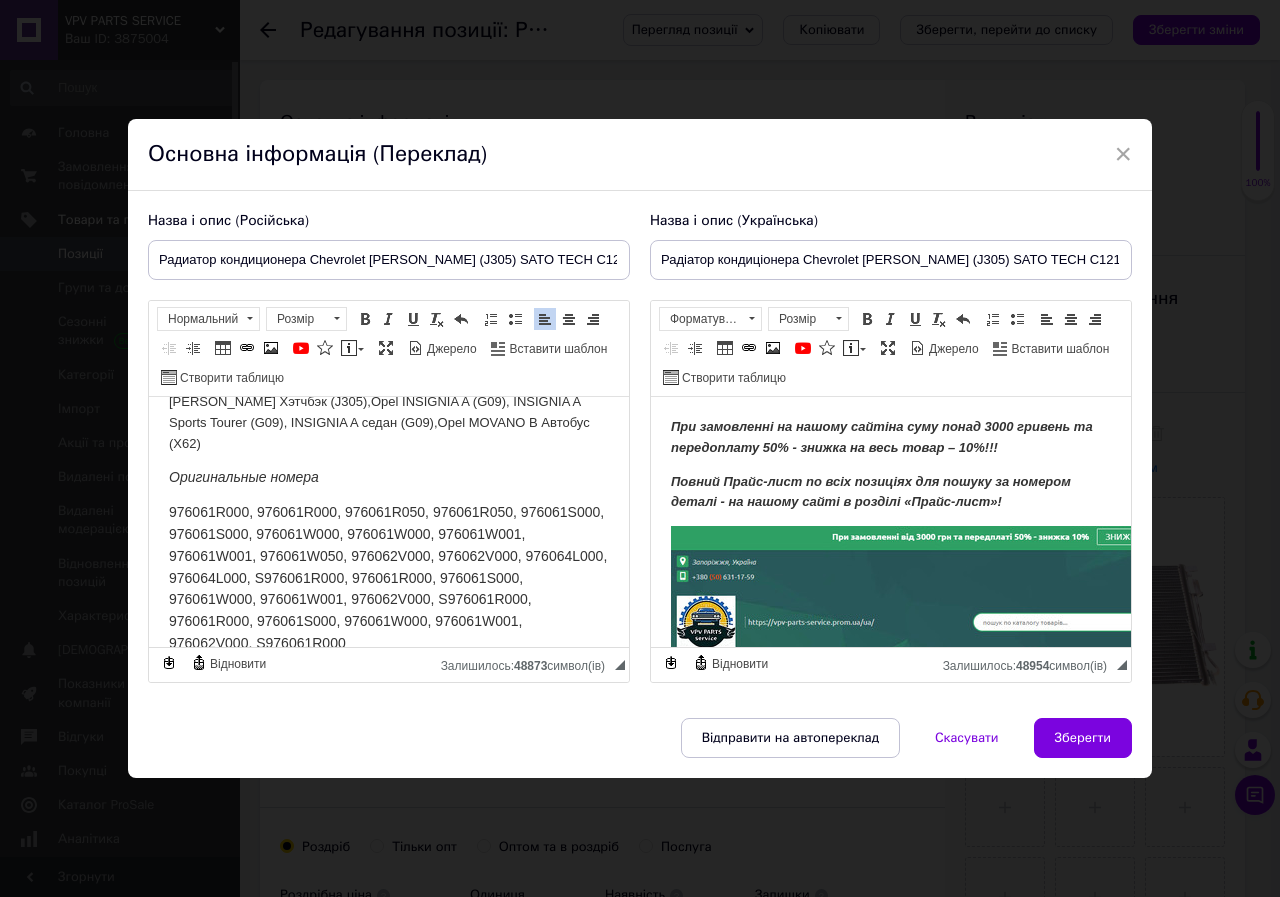 scroll, scrollTop: 857, scrollLeft: 0, axis: vertical 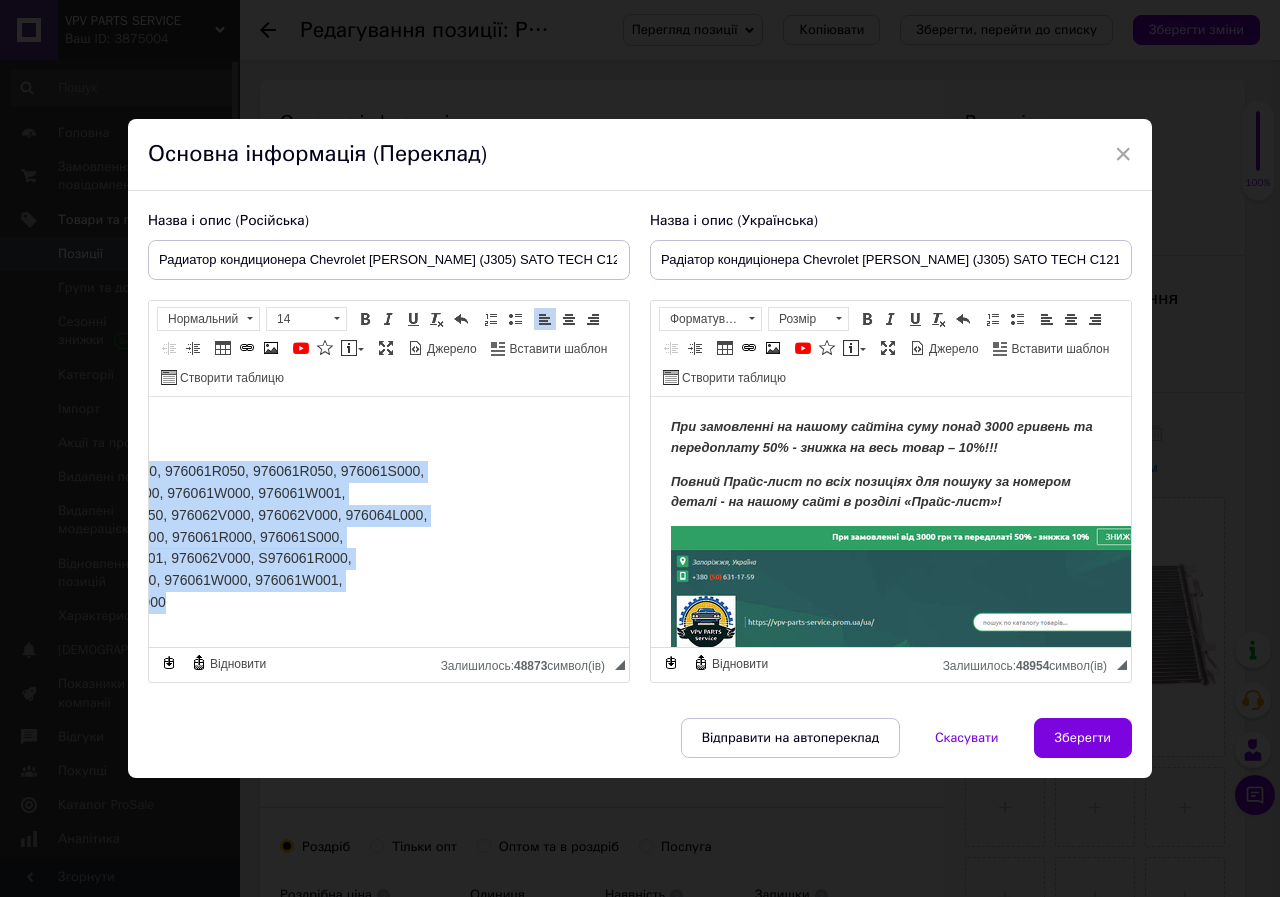 drag, startPoint x: 163, startPoint y: 451, endPoint x: 630, endPoint y: 1106, distance: 804.43396 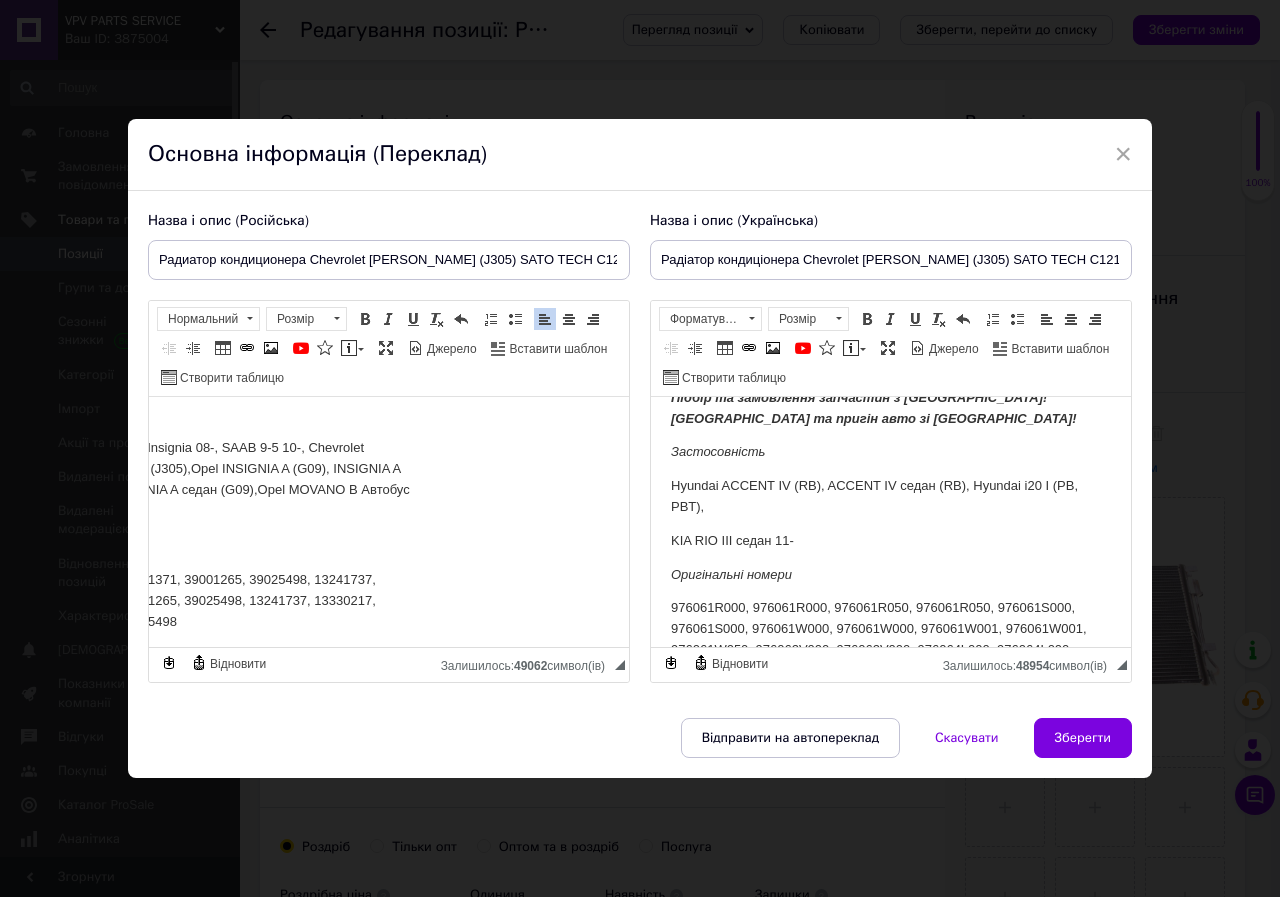scroll, scrollTop: 808, scrollLeft: 0, axis: vertical 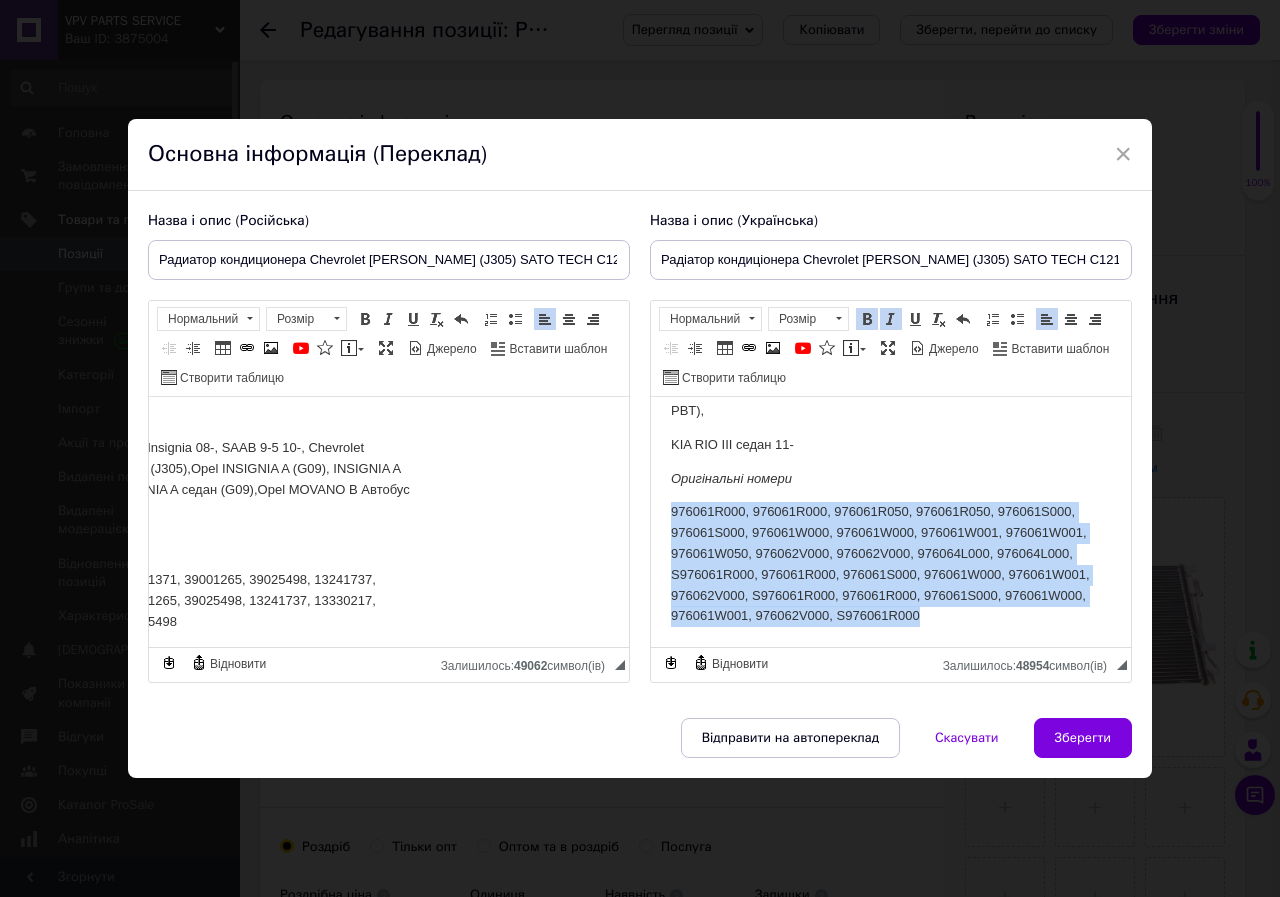 drag, startPoint x: 673, startPoint y: 491, endPoint x: 990, endPoint y: 591, distance: 332.39886 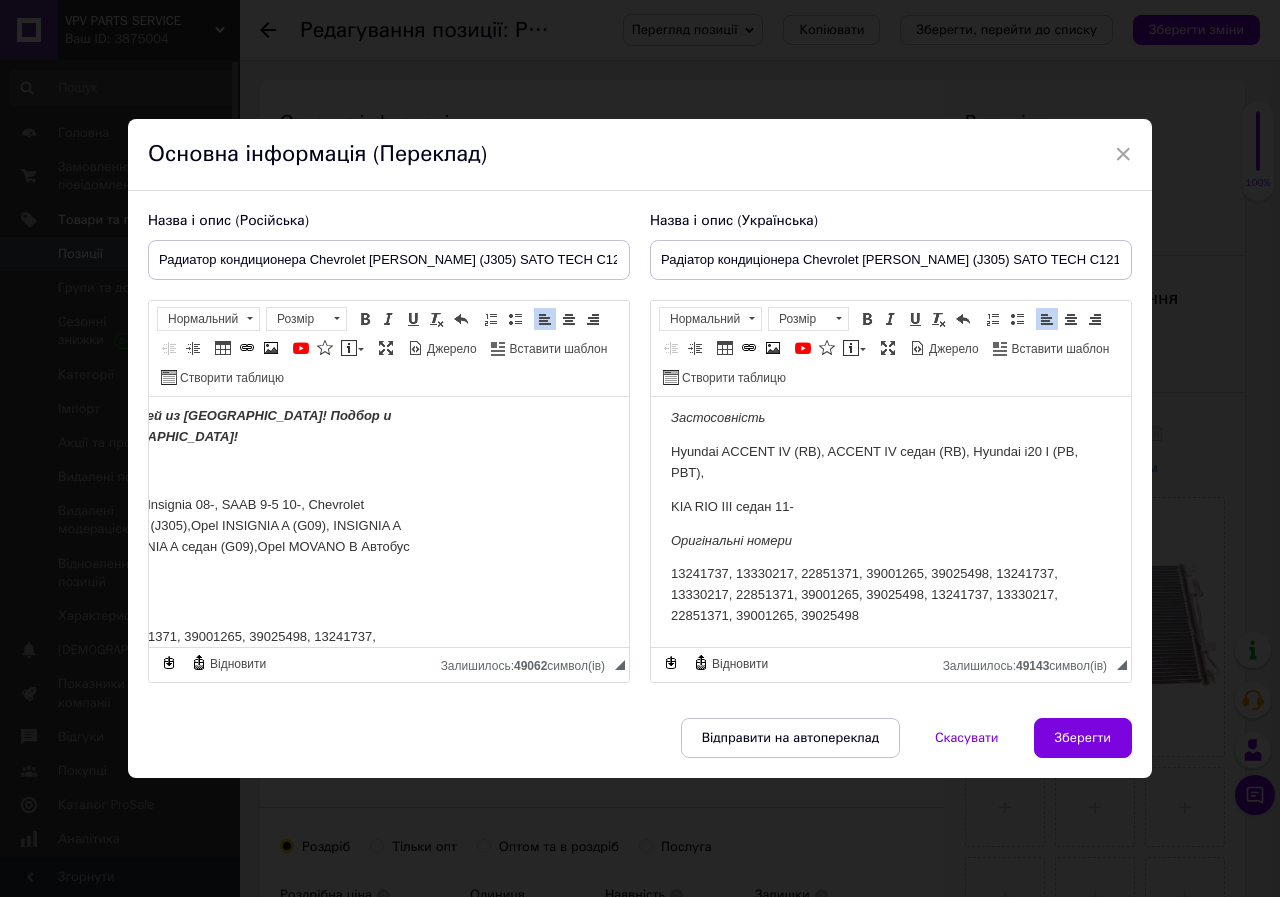 scroll, scrollTop: 649, scrollLeft: 197, axis: both 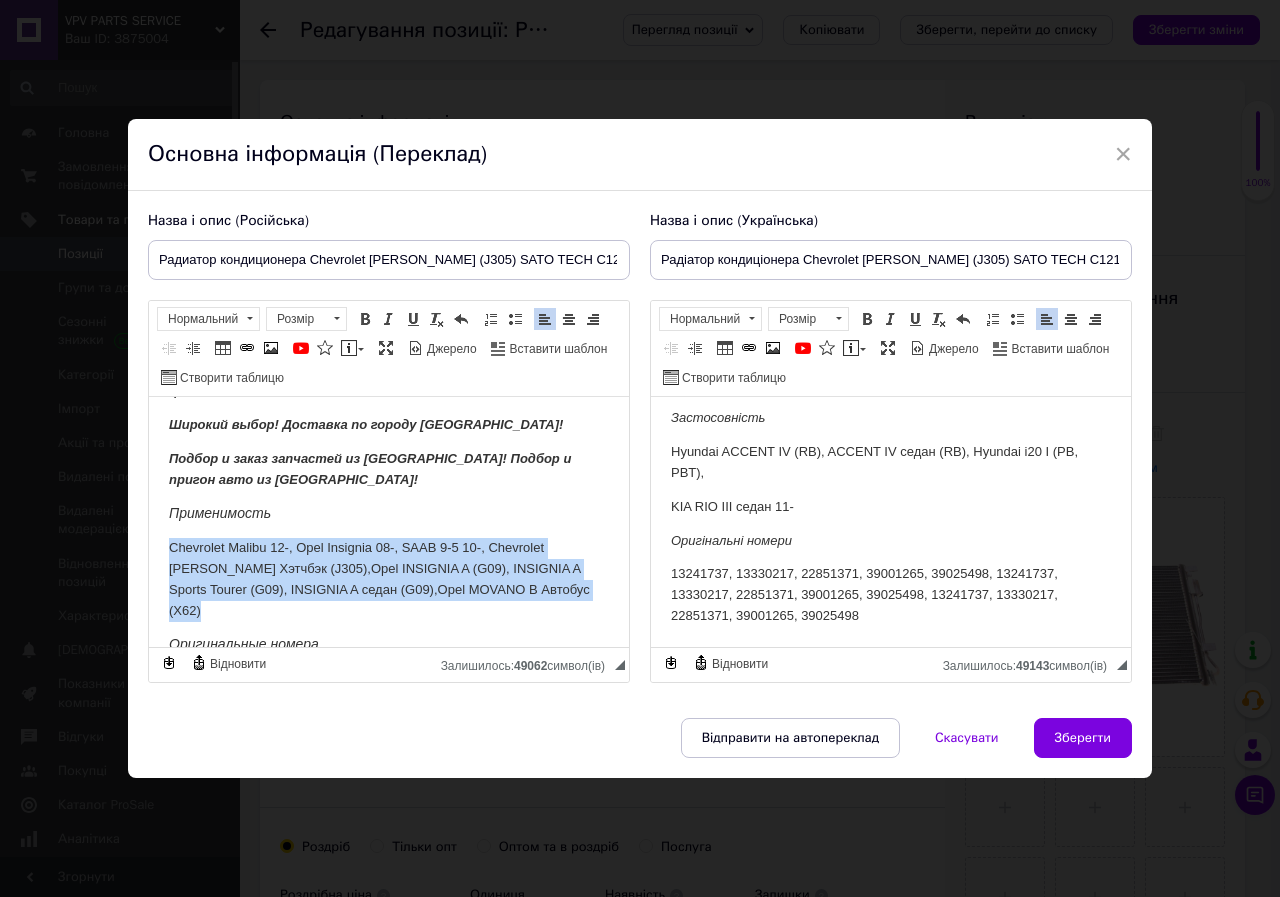 drag, startPoint x: 400, startPoint y: 587, endPoint x: 251, endPoint y: 959, distance: 400.7306 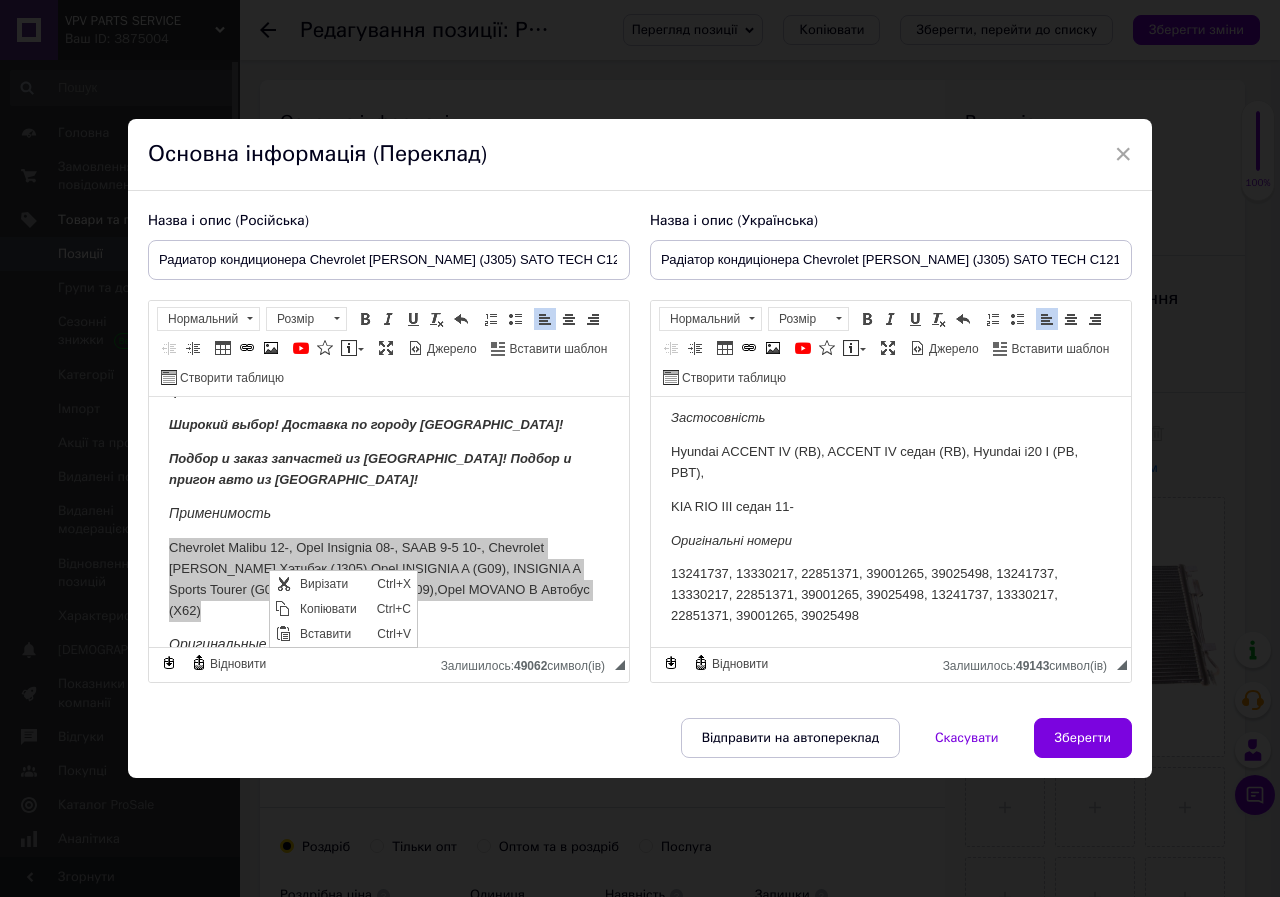 scroll, scrollTop: 0, scrollLeft: 0, axis: both 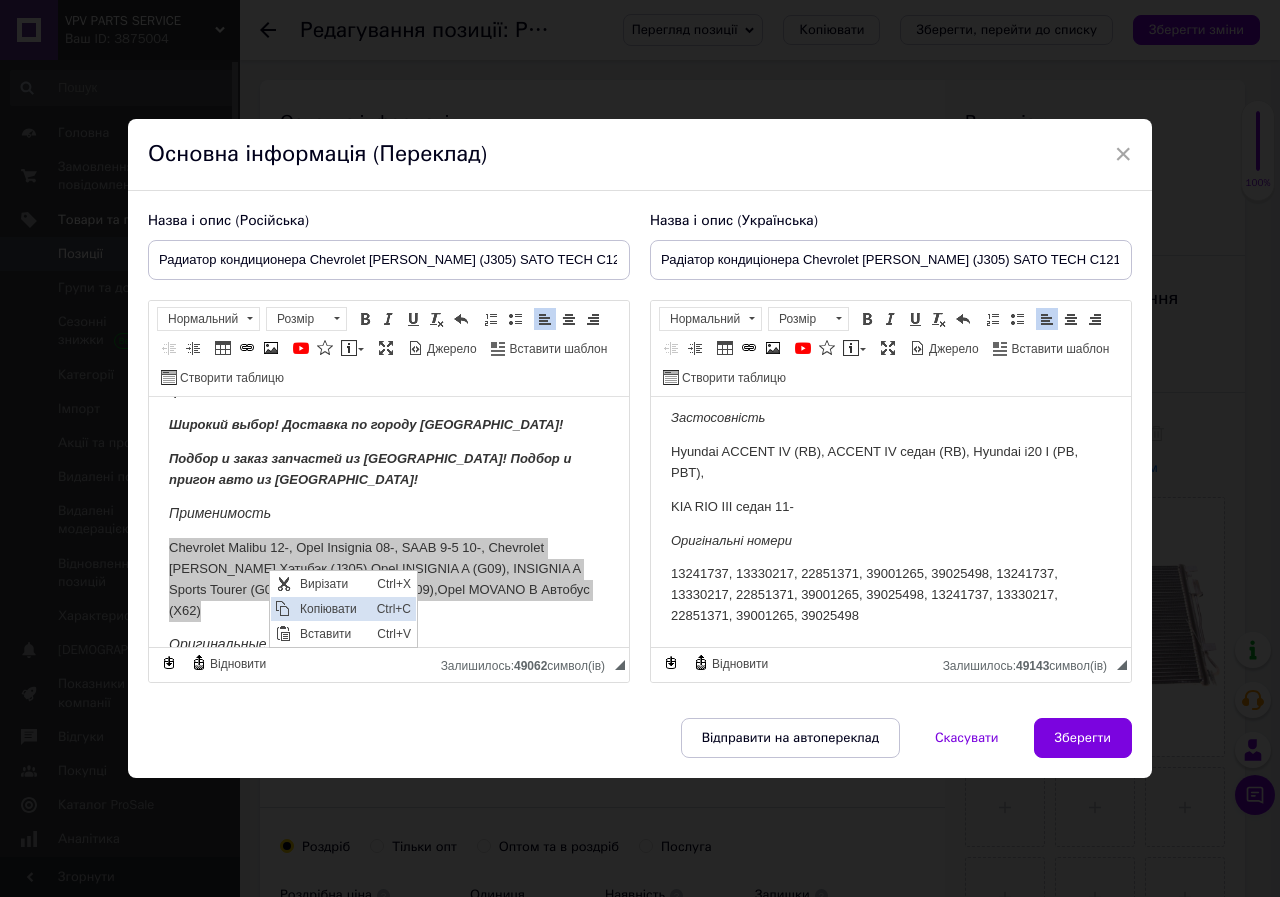click on "Копіювати" at bounding box center [333, 609] 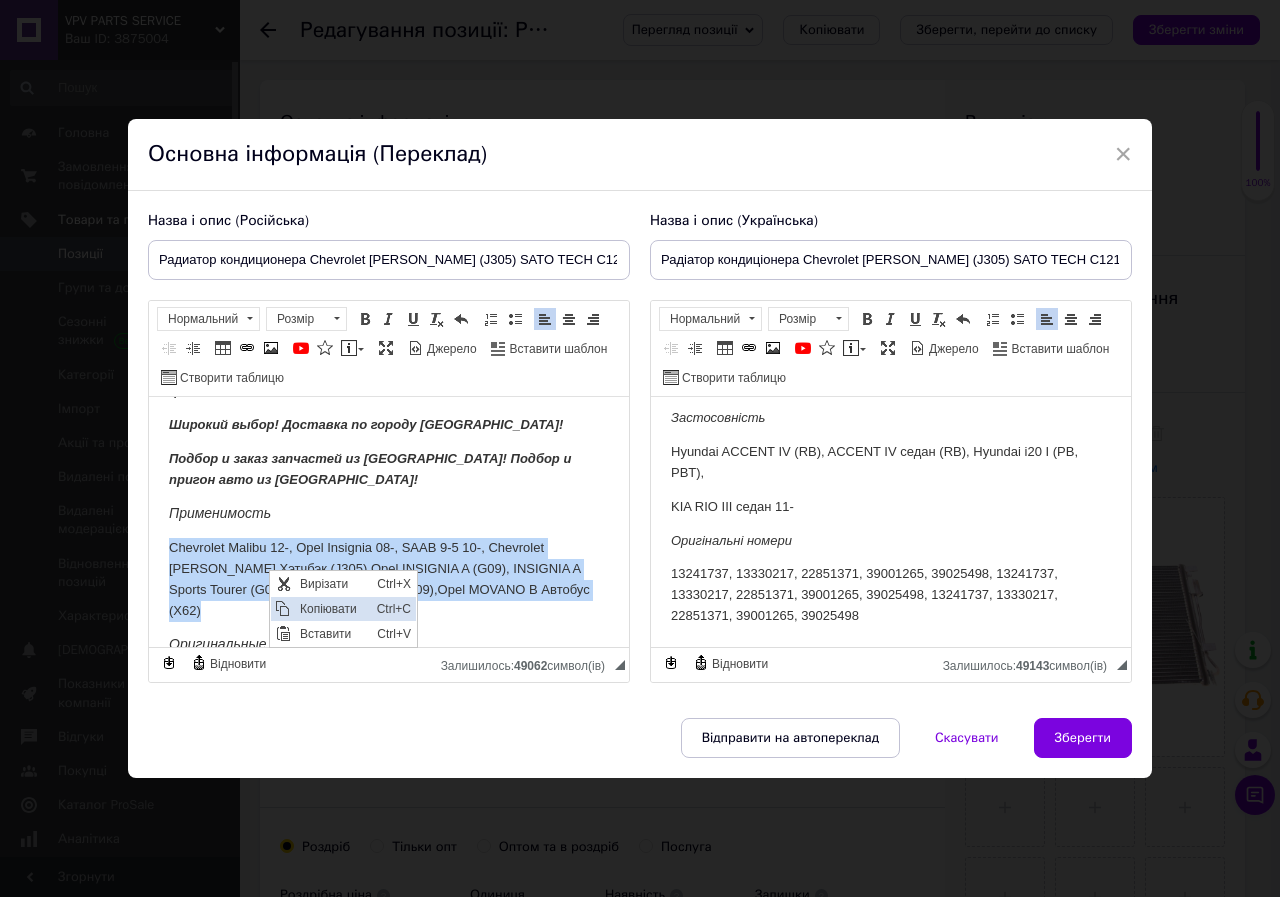 copy on "Chevrolet Malibu 12-, Opel Insignia 08-, SAAB 9-5 10-, Chevrolet [PERSON_NAME] Хэтчбэк (J305),Opel INSIGNIA A (G09), INSIGNIA A Sports Tourer (G09), INSIGNIA A седан (G09),  Opel MOVANO B Автобус (X62)" 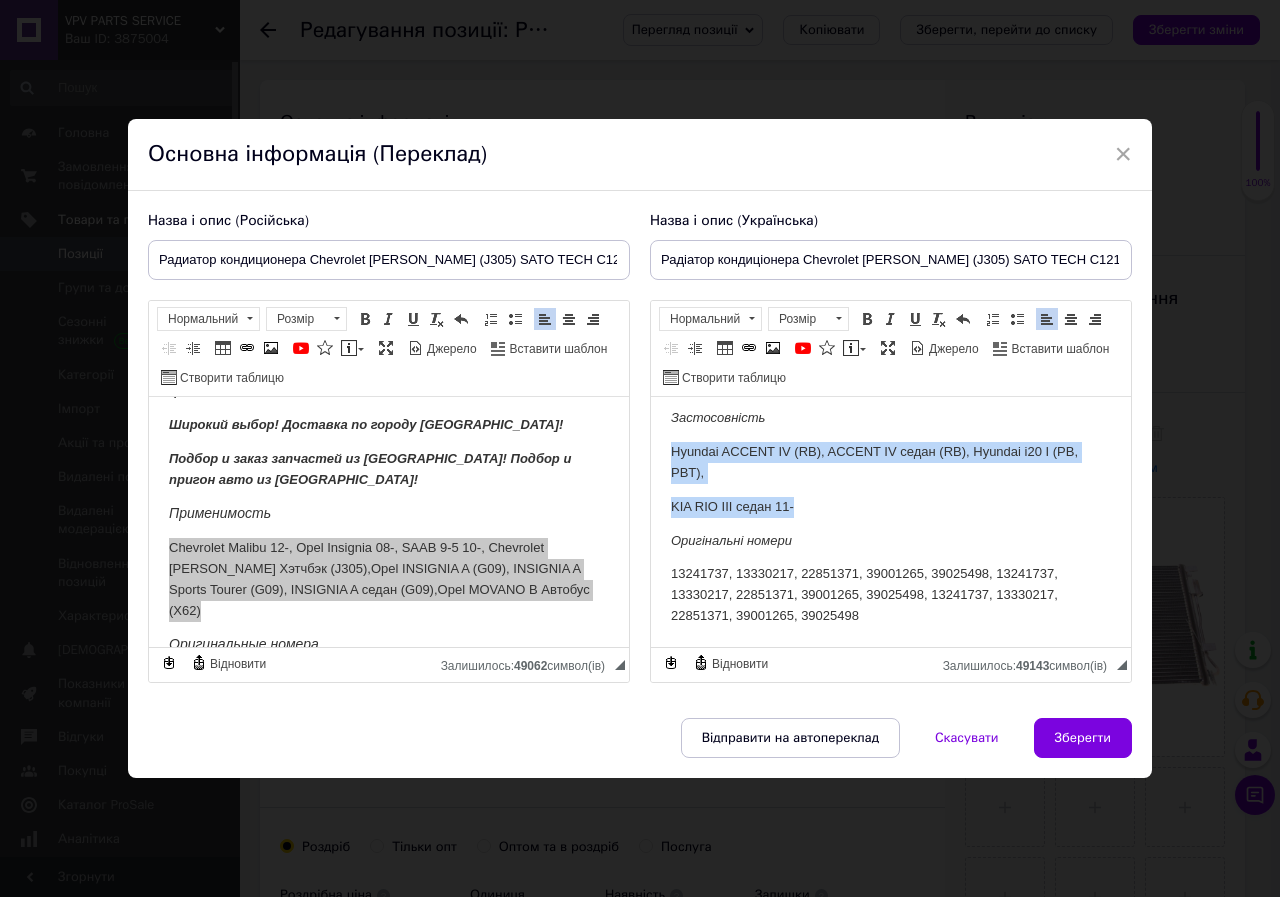 drag, startPoint x: 673, startPoint y: 431, endPoint x: 829, endPoint y: 486, distance: 165.4116 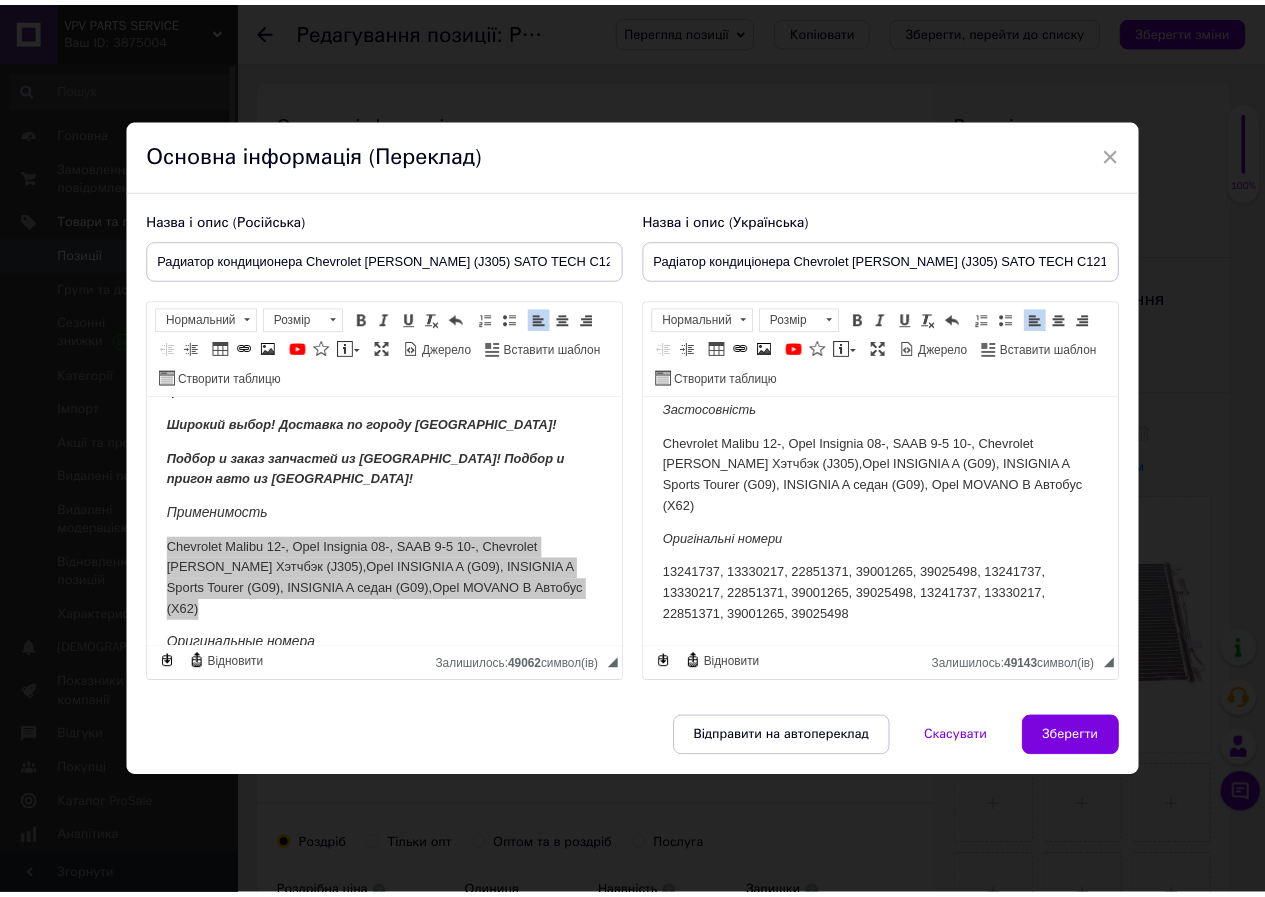 scroll, scrollTop: 733, scrollLeft: 0, axis: vertical 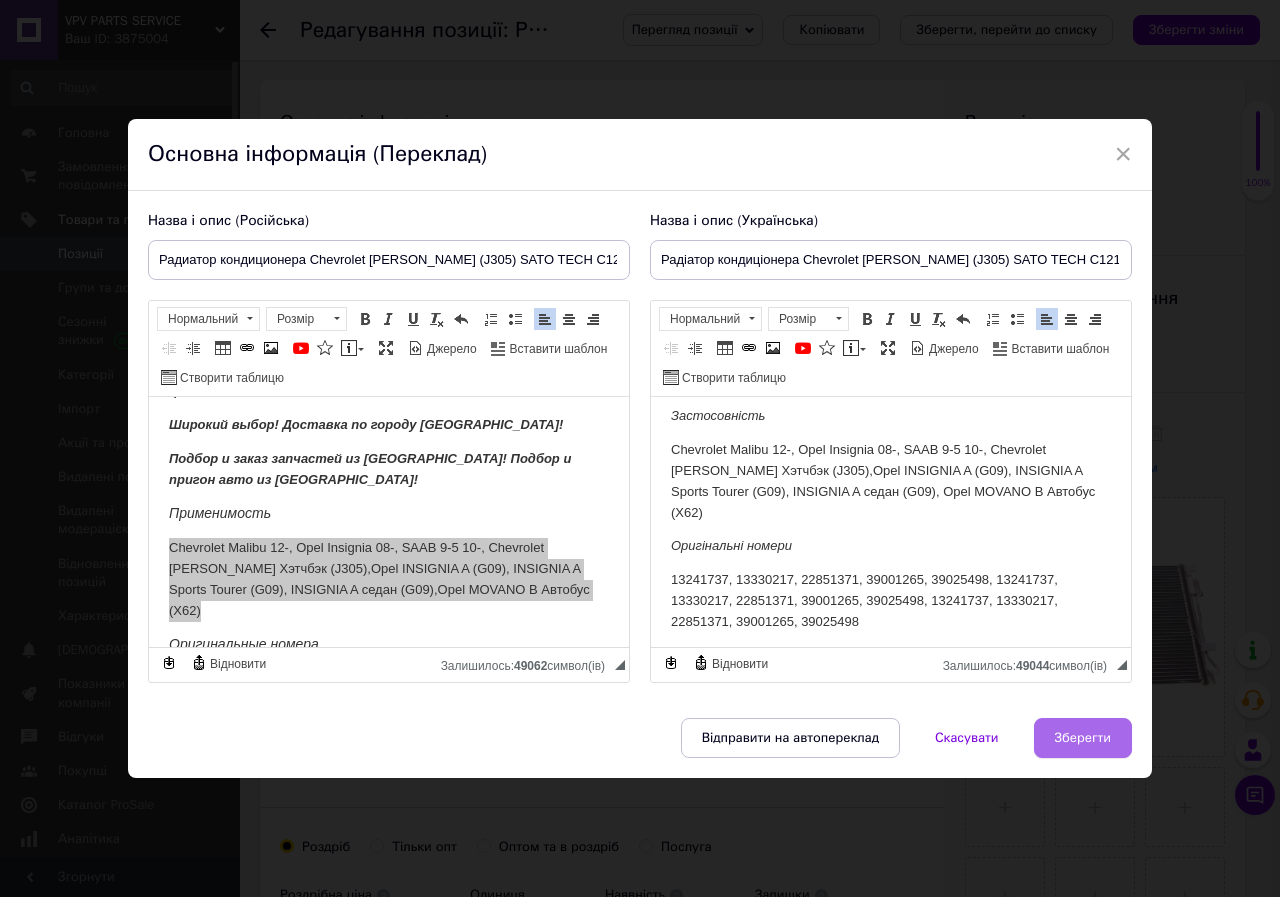 click on "Зберегти" at bounding box center [1083, 738] 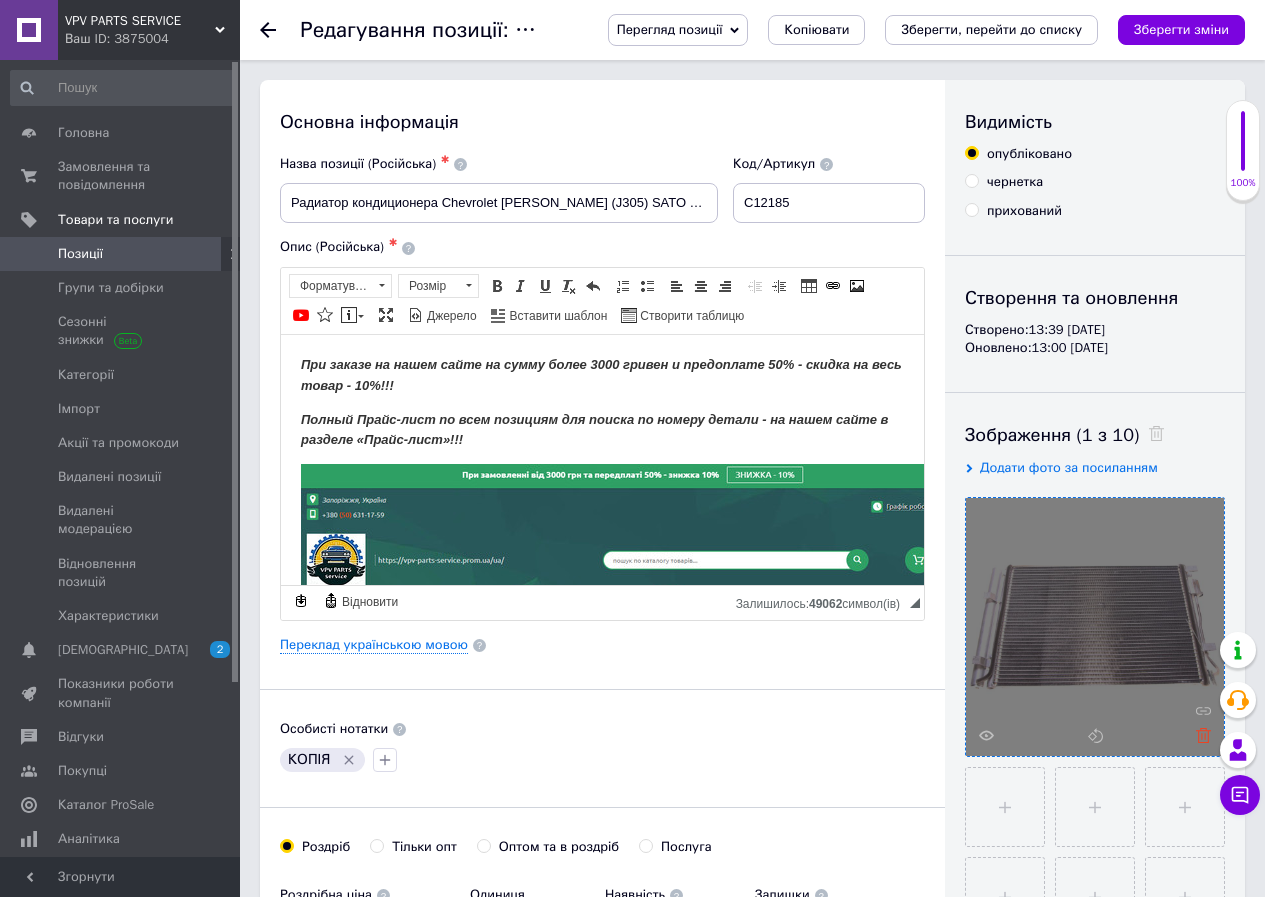 click 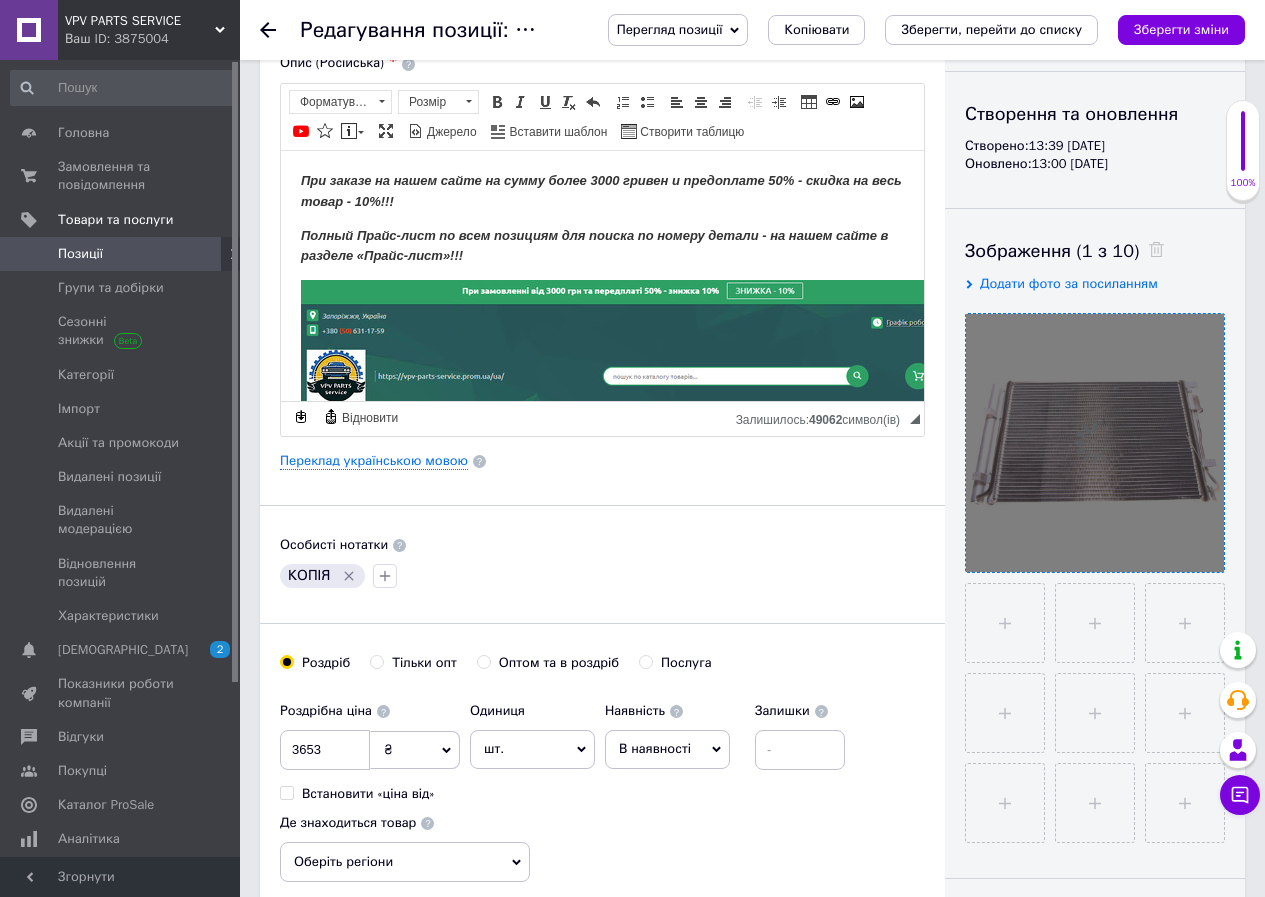 scroll, scrollTop: 300, scrollLeft: 0, axis: vertical 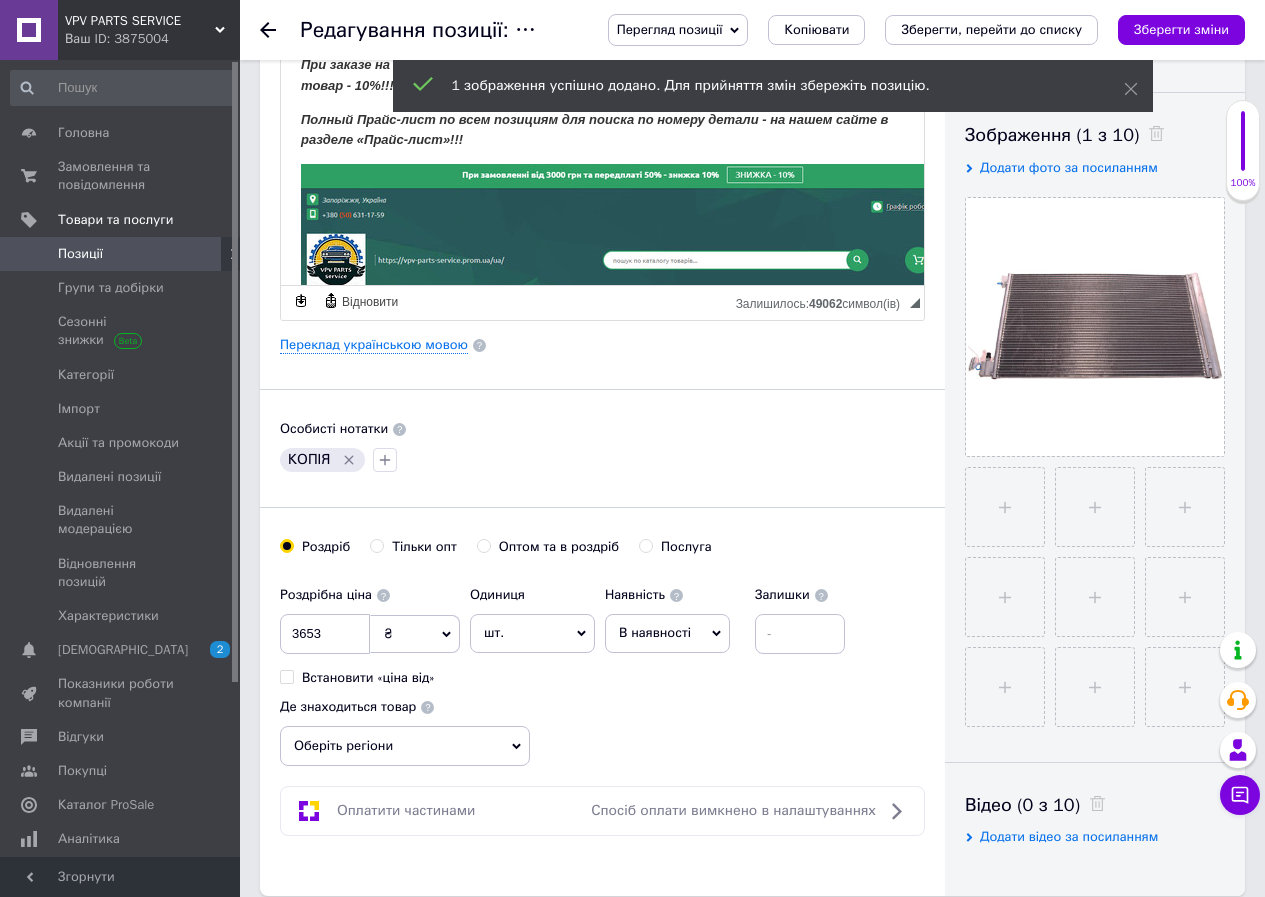 click 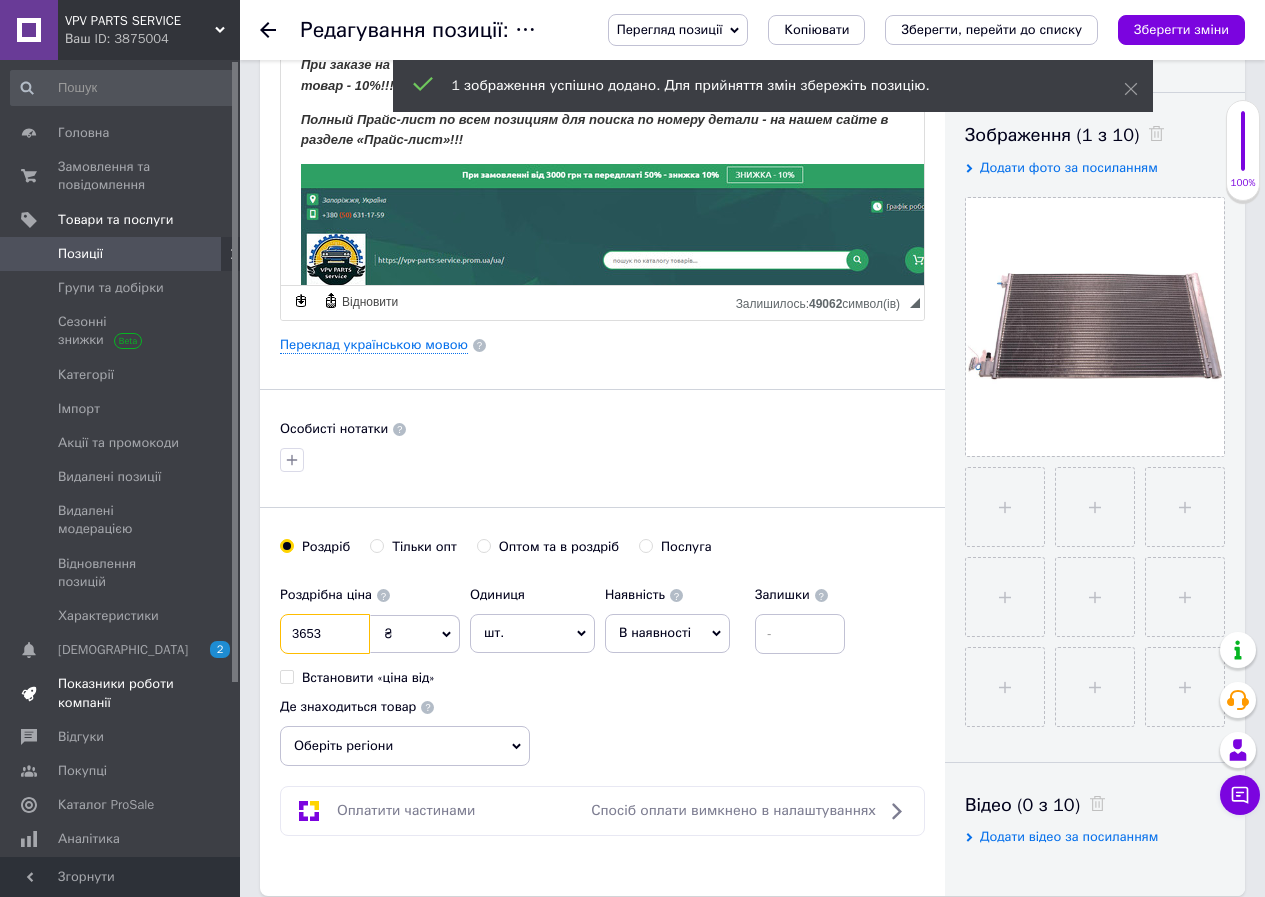 drag, startPoint x: 334, startPoint y: 636, endPoint x: 219, endPoint y: 654, distance: 116.40017 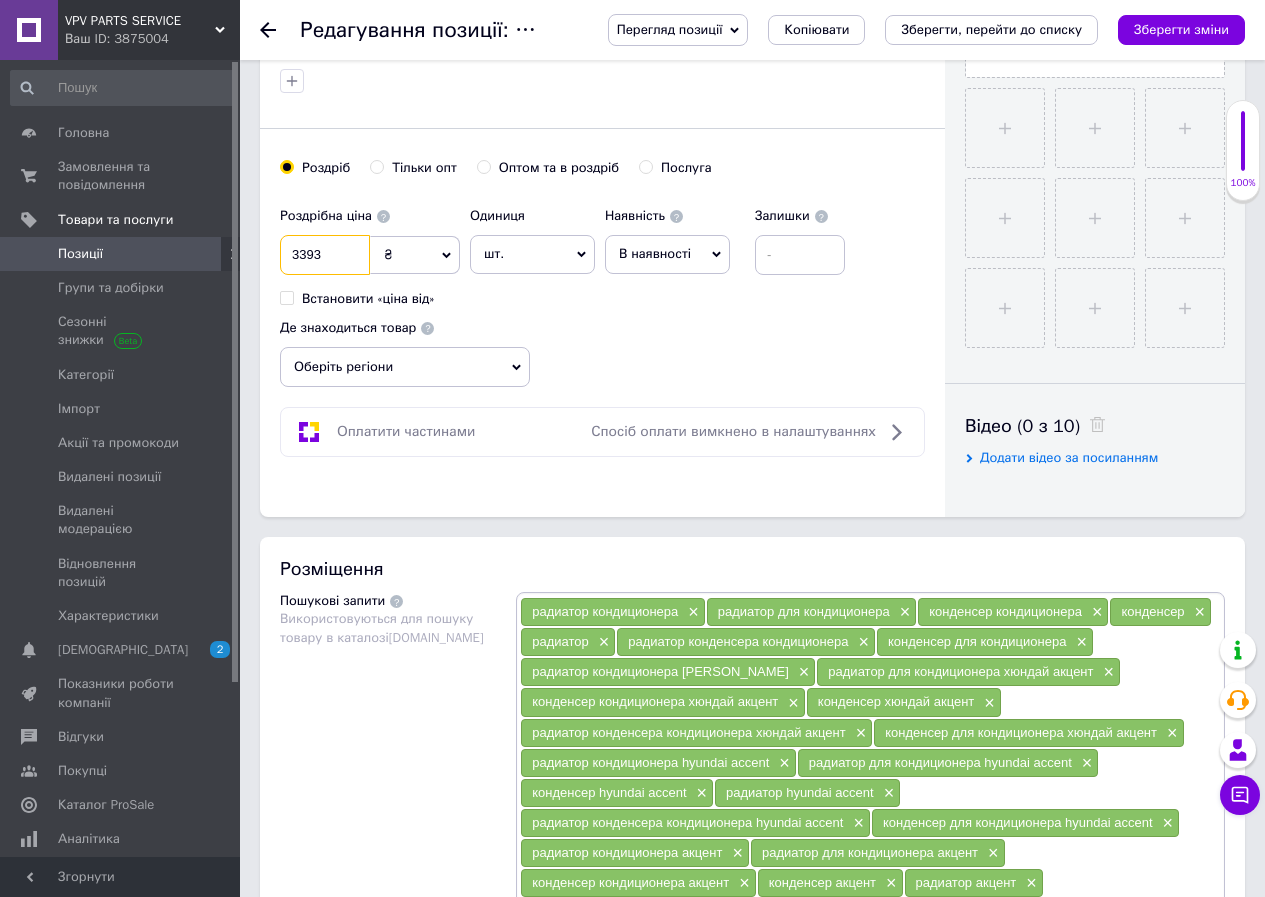 scroll, scrollTop: 800, scrollLeft: 0, axis: vertical 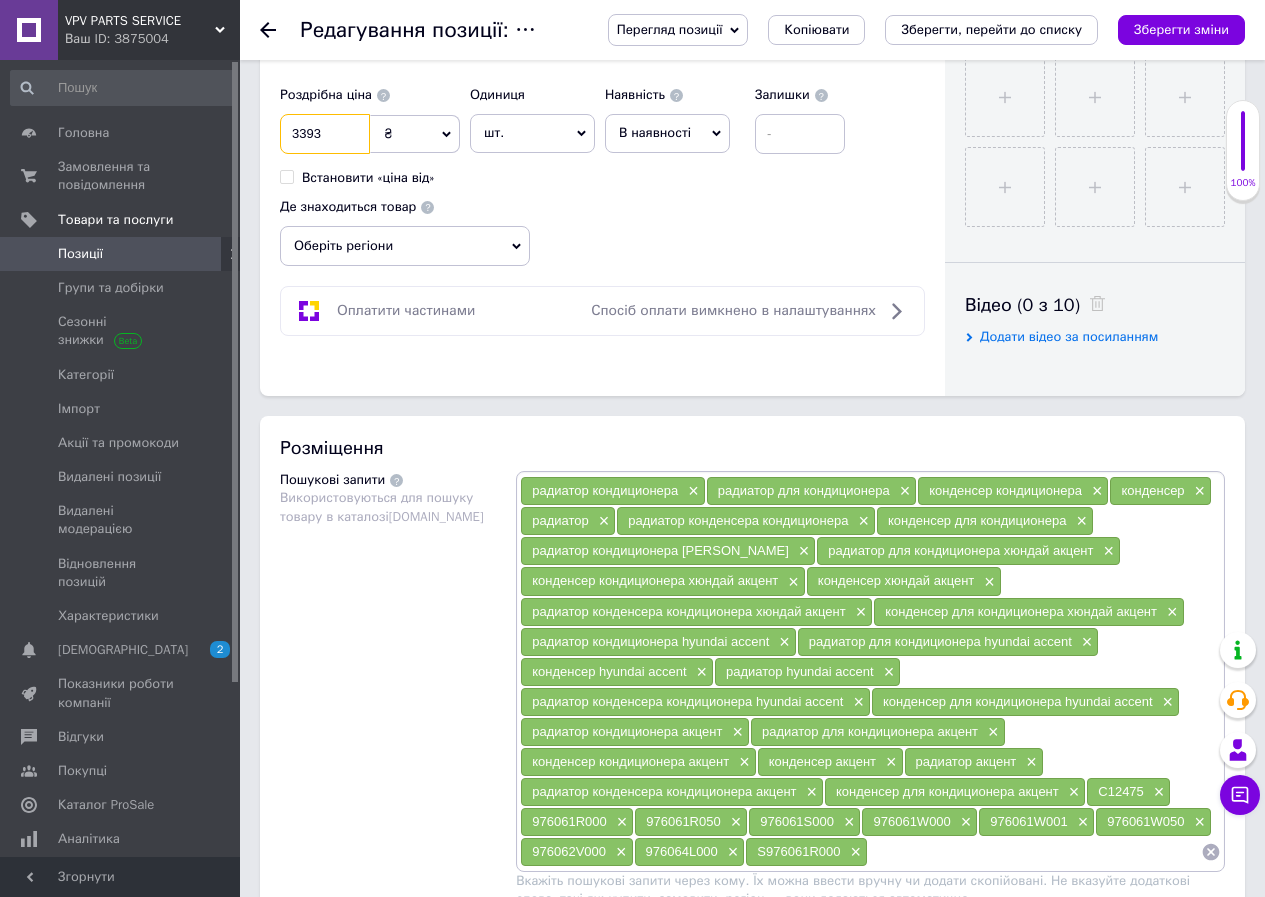 type on "3393" 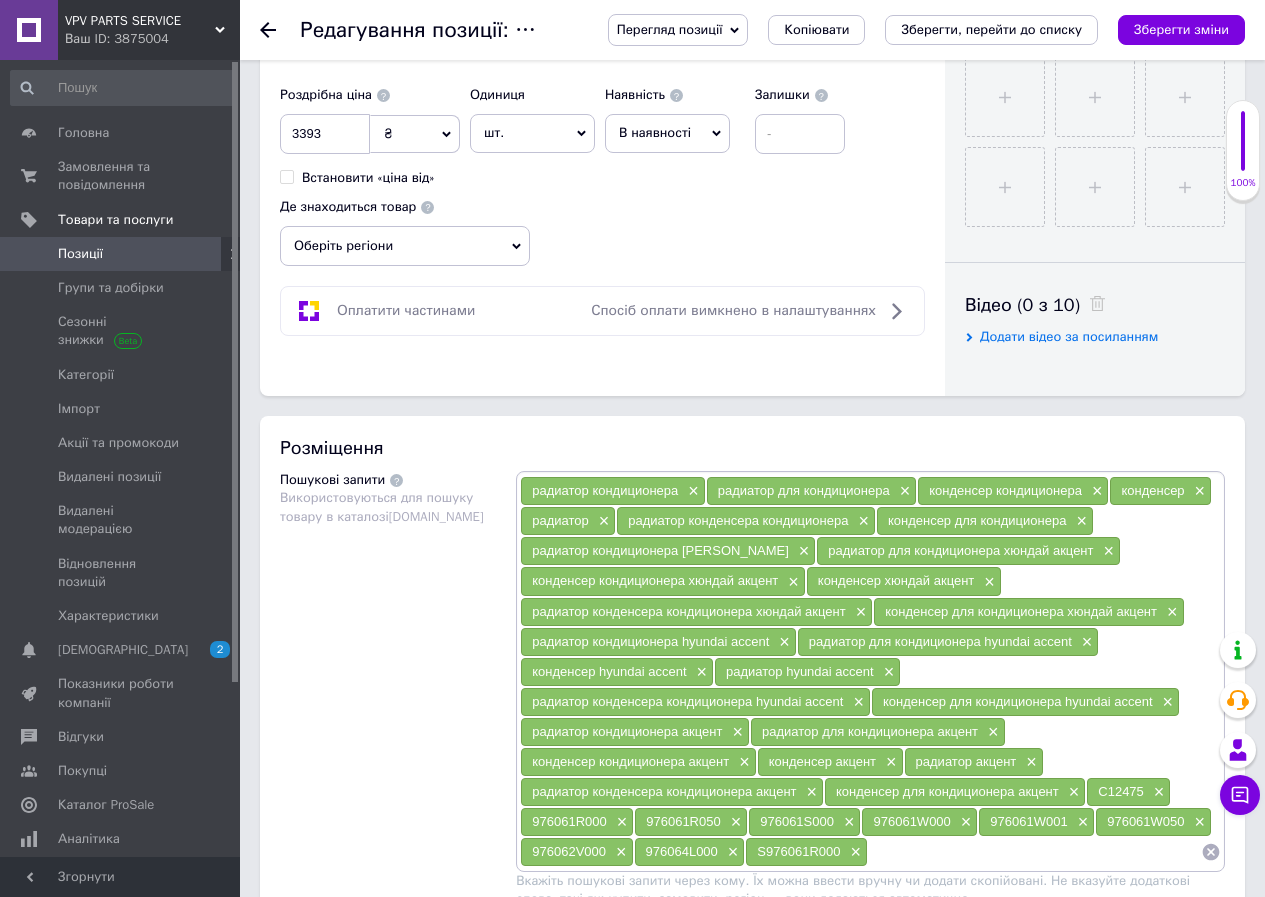 click on "Оберіть регіони" at bounding box center [405, 246] 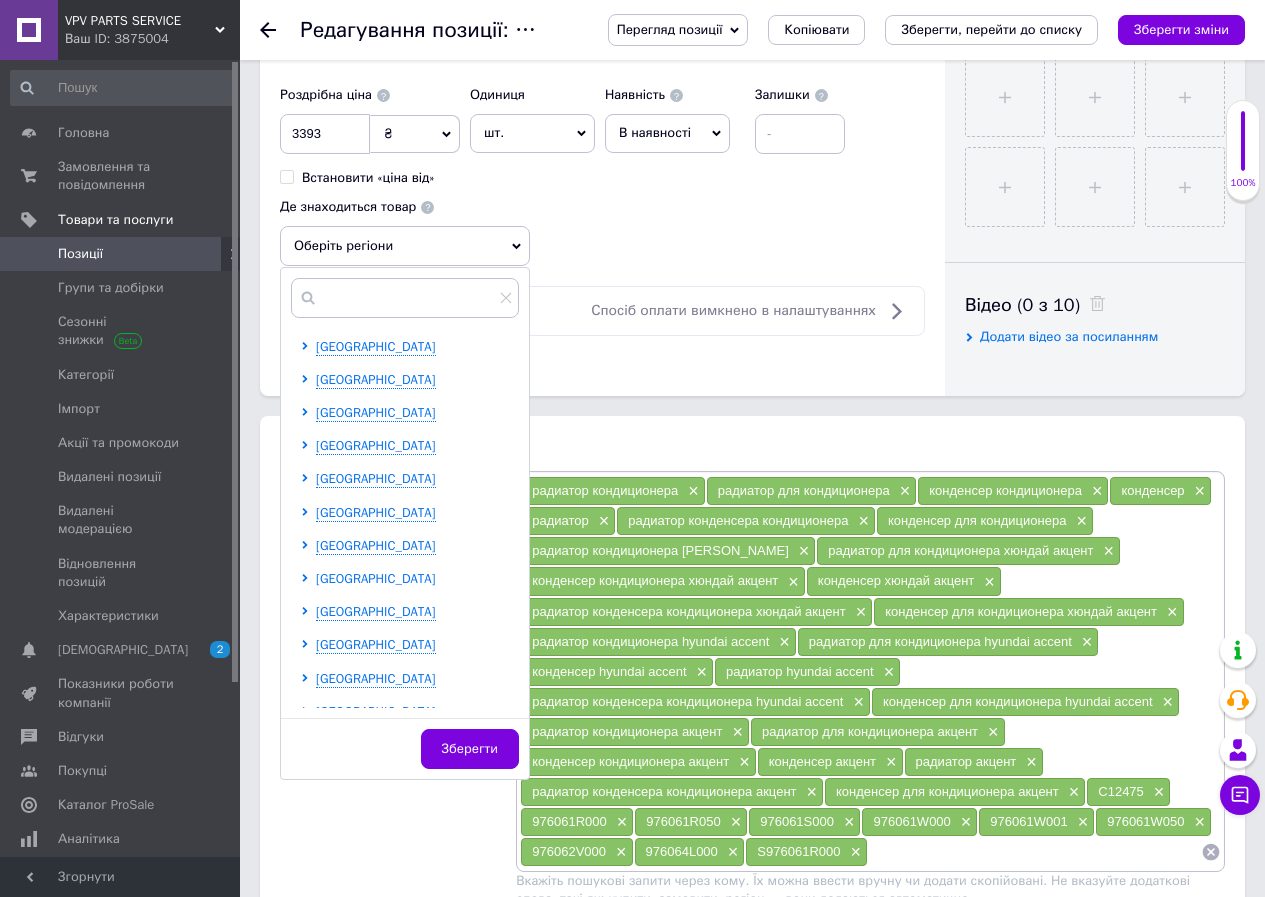 click on "[GEOGRAPHIC_DATA]" at bounding box center [376, 578] 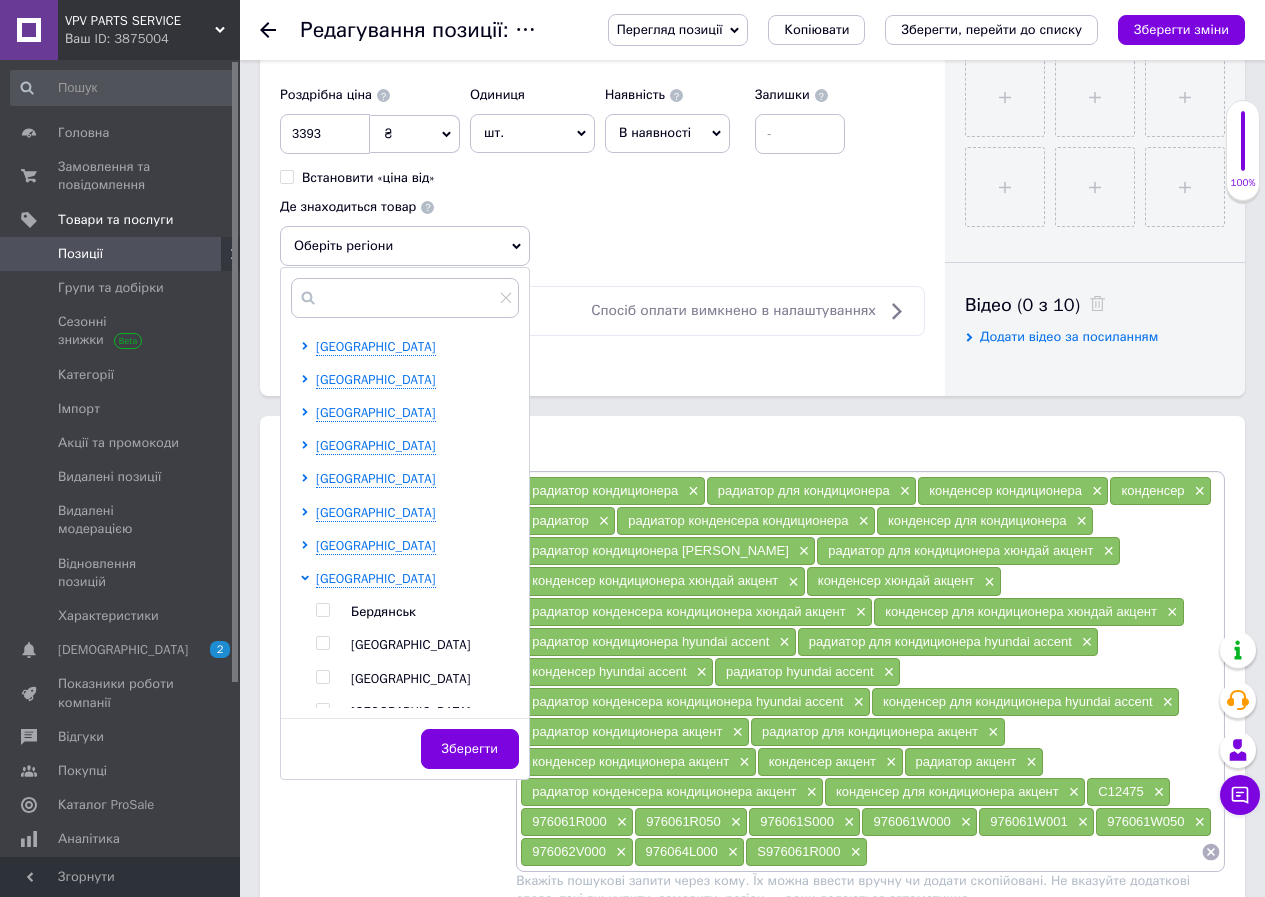 click on "[GEOGRAPHIC_DATA]" at bounding box center [411, 678] 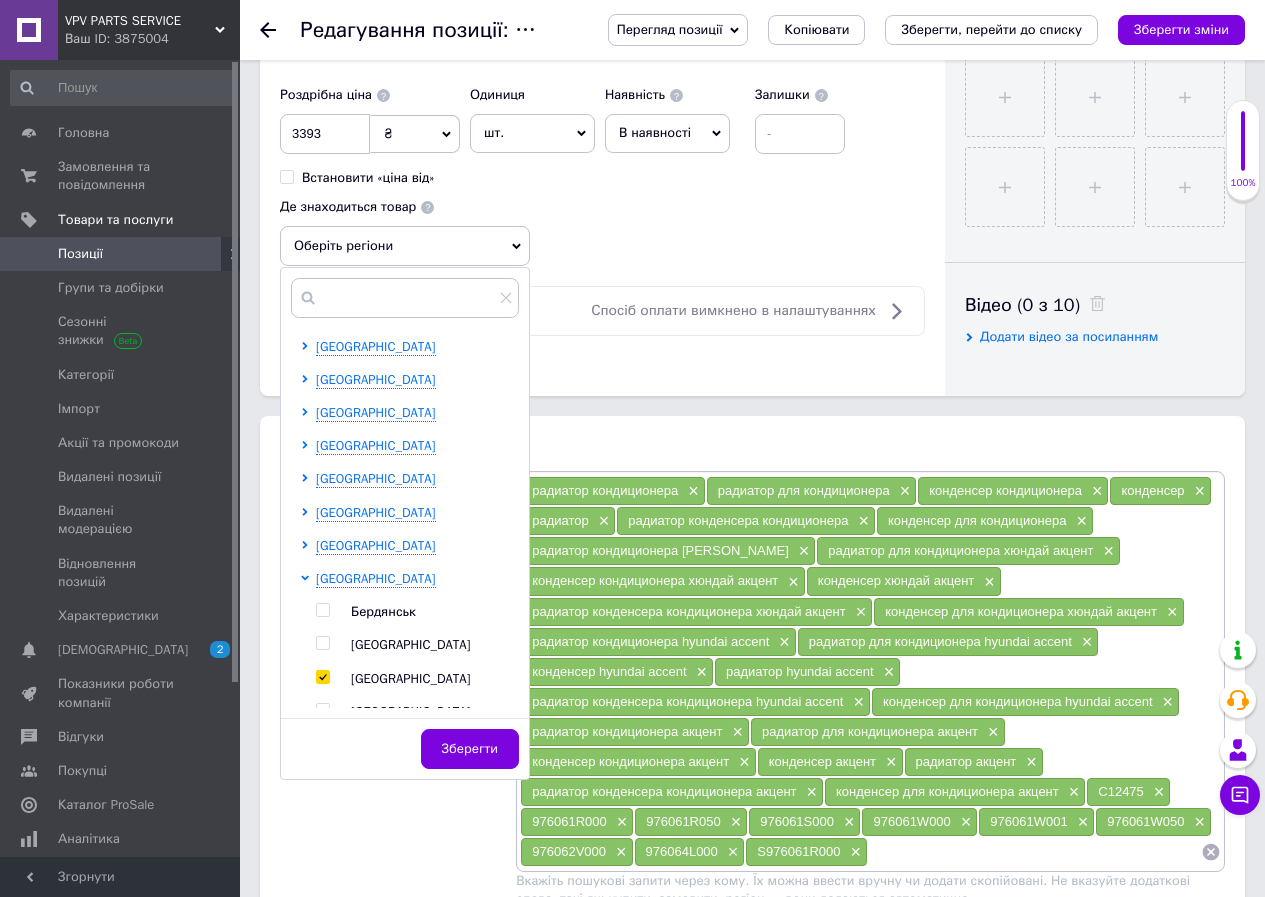 checkbox on "true" 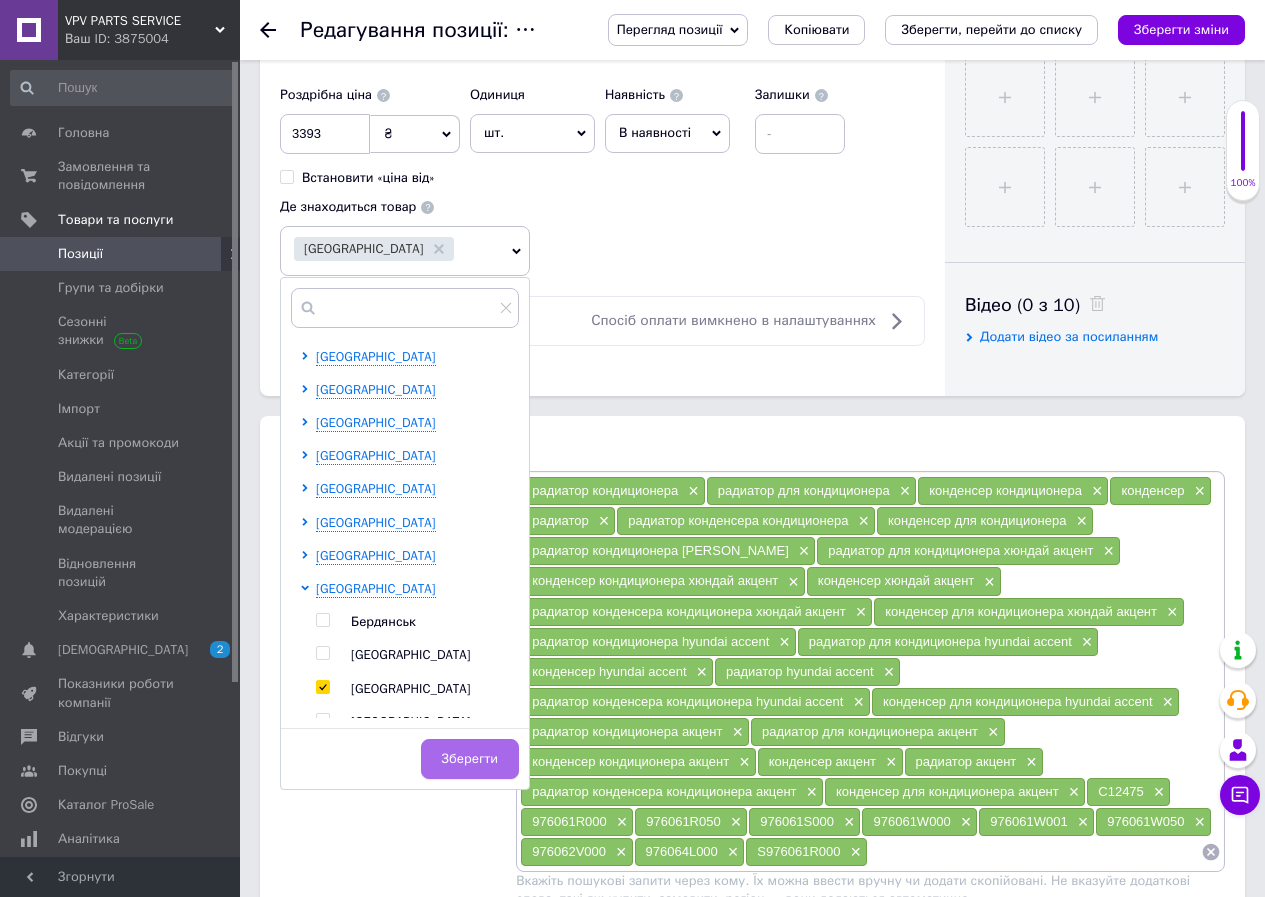 click on "Зберегти" at bounding box center (470, 759) 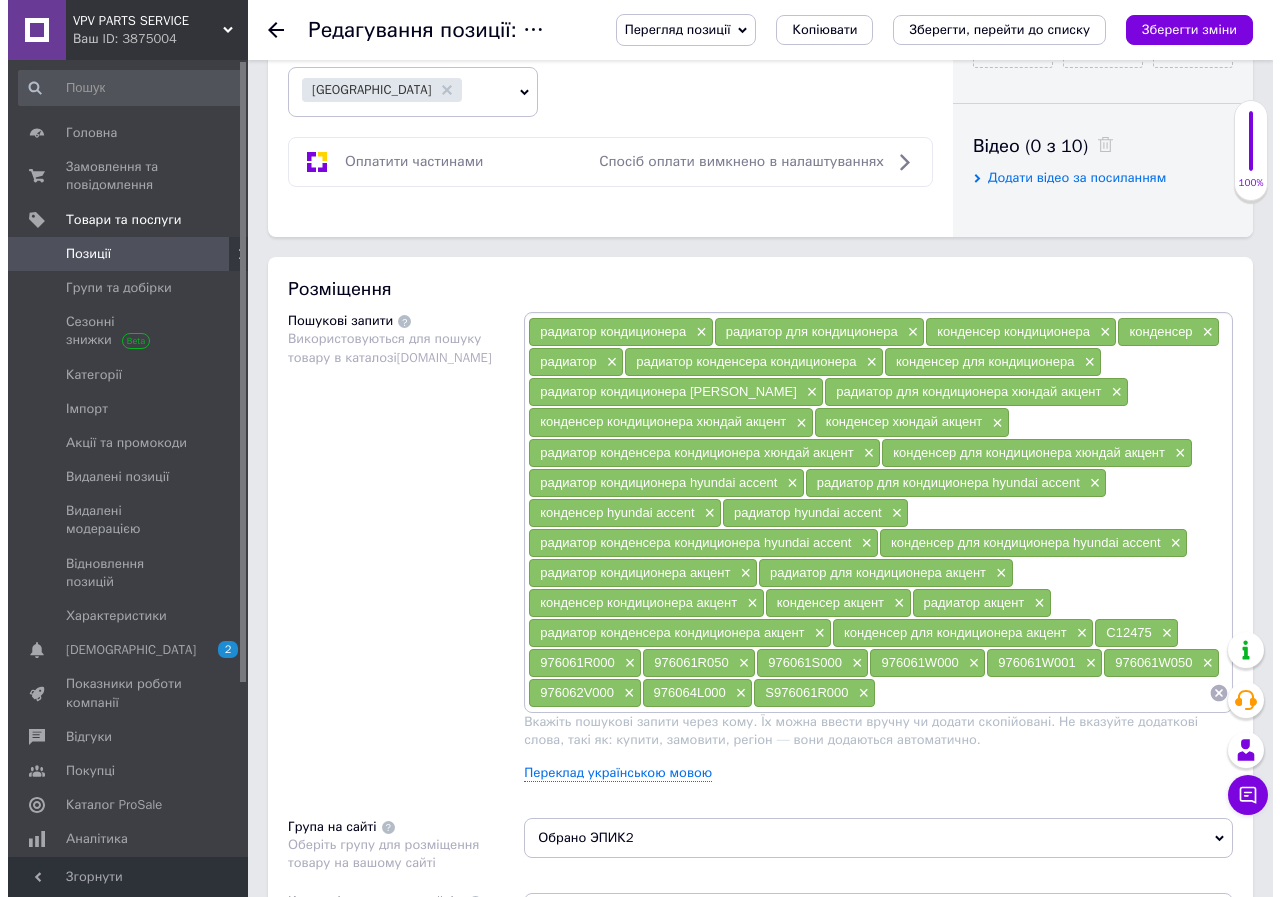 scroll, scrollTop: 1100, scrollLeft: 0, axis: vertical 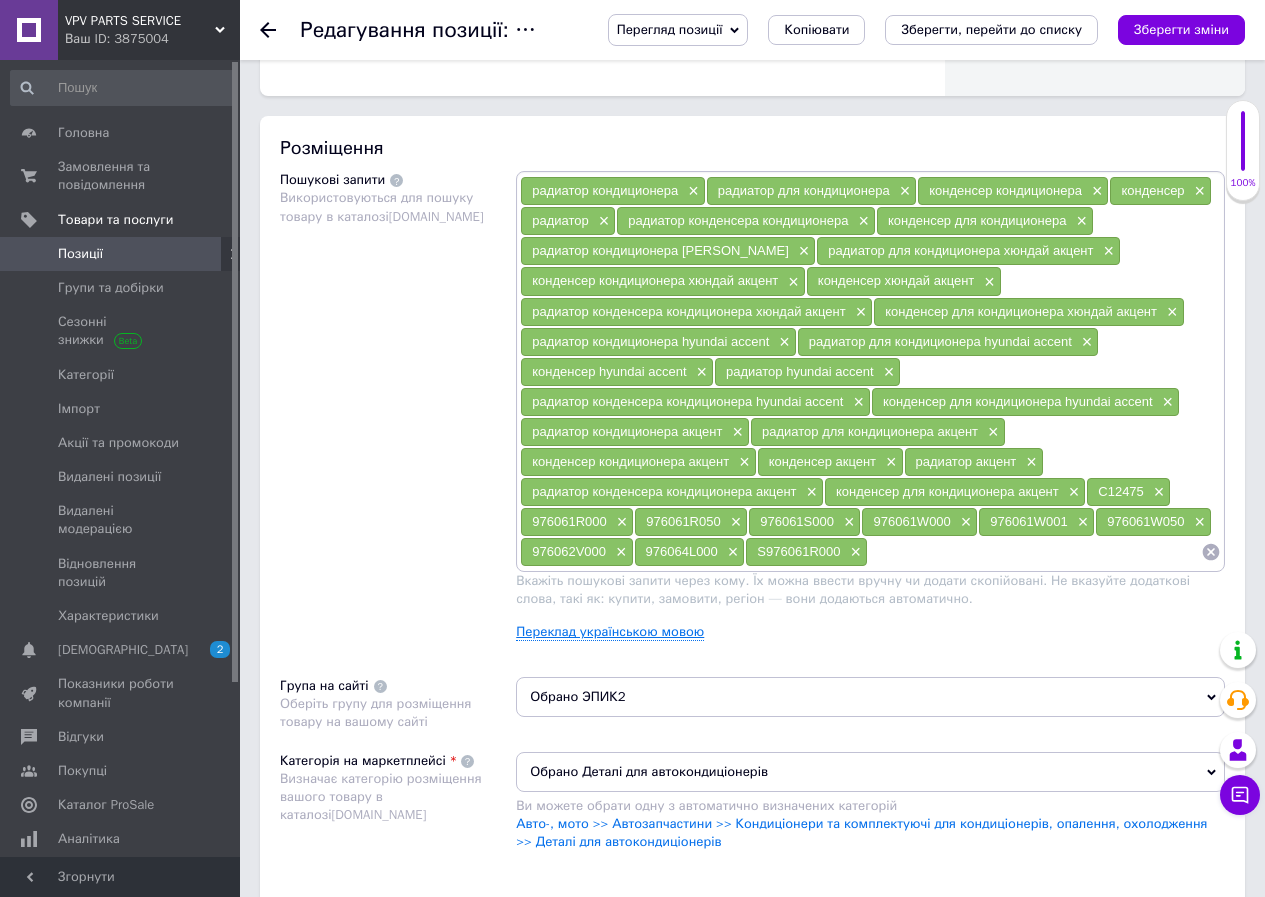 click on "Переклад українською мовою" at bounding box center (610, 632) 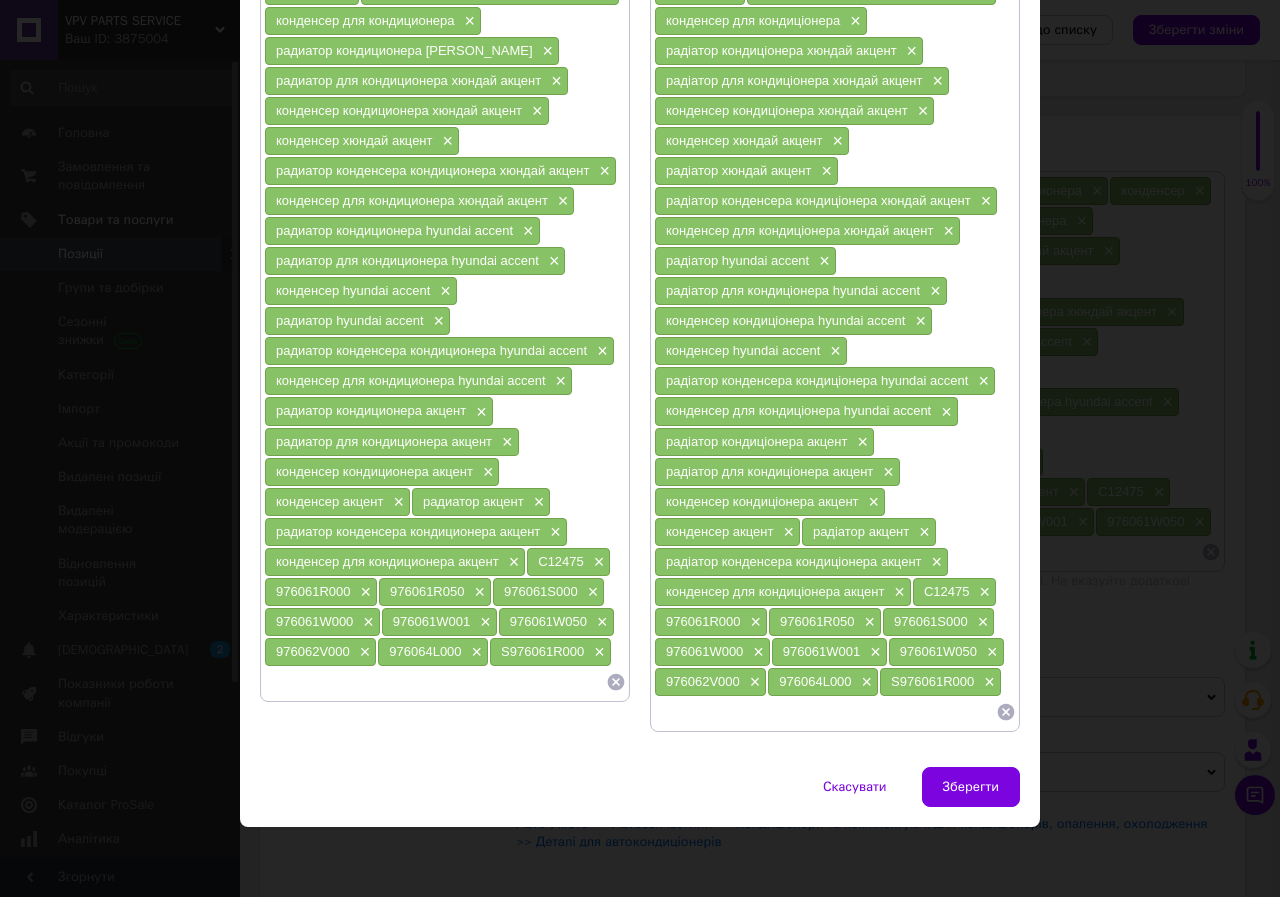 scroll, scrollTop: 313, scrollLeft: 0, axis: vertical 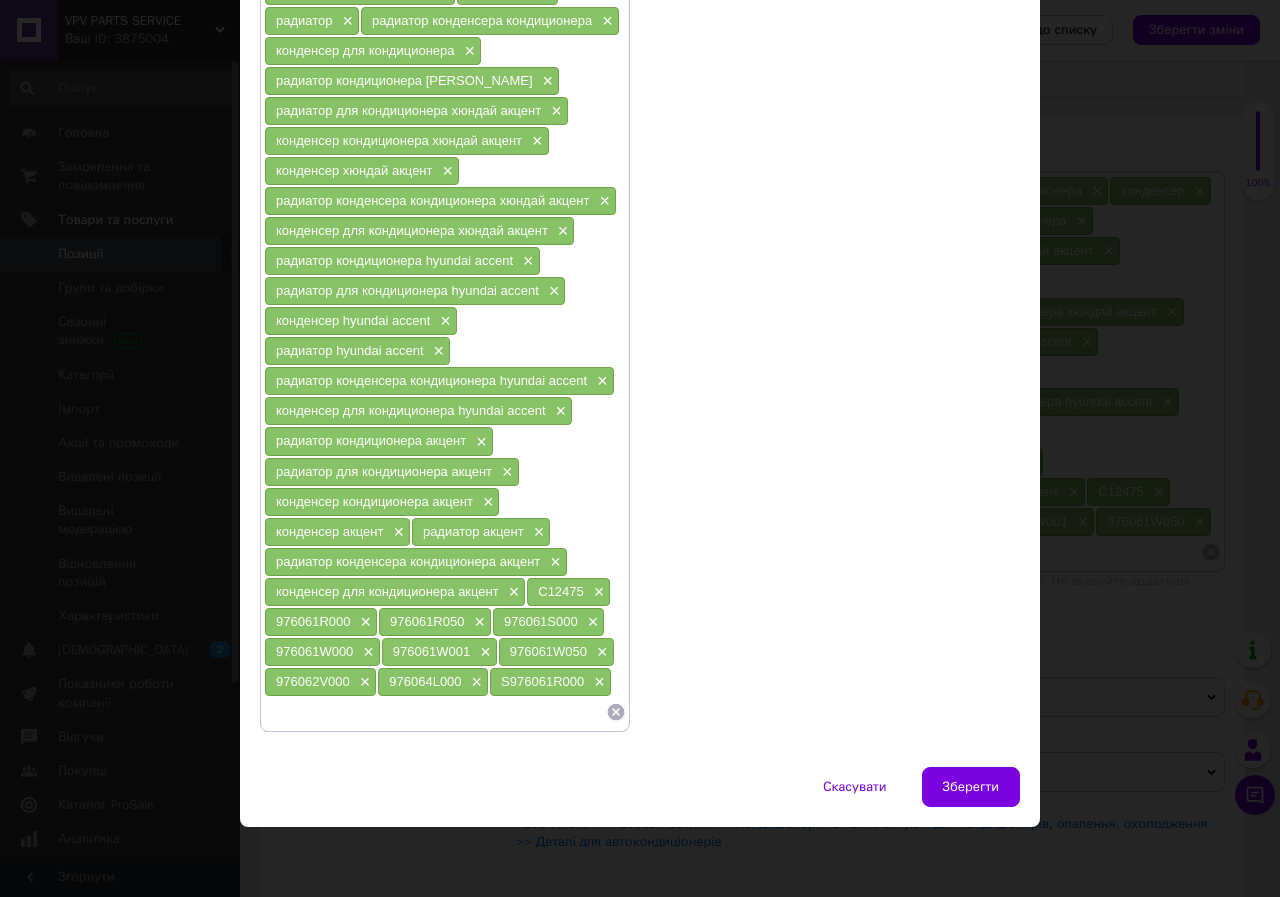 click 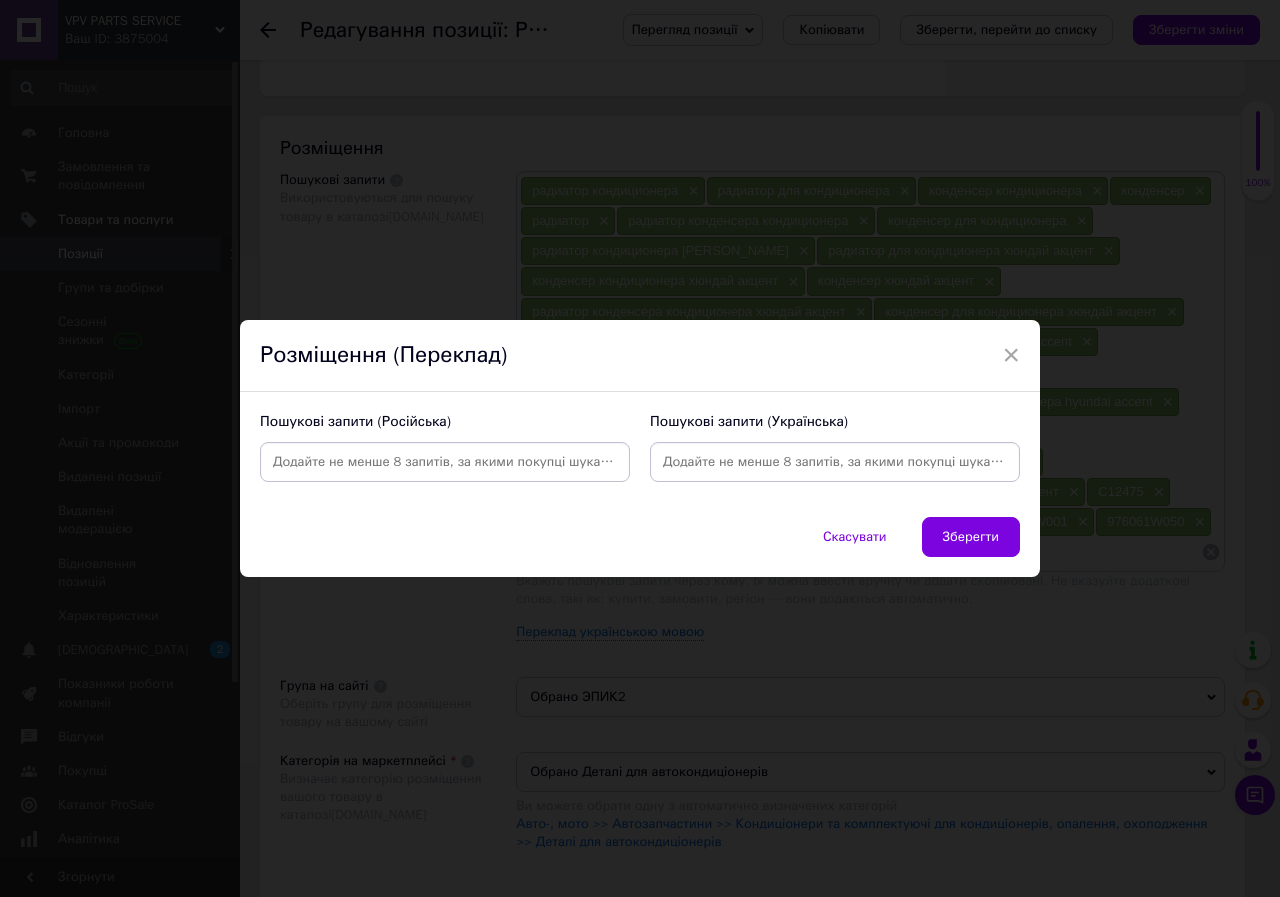 click at bounding box center [445, 462] 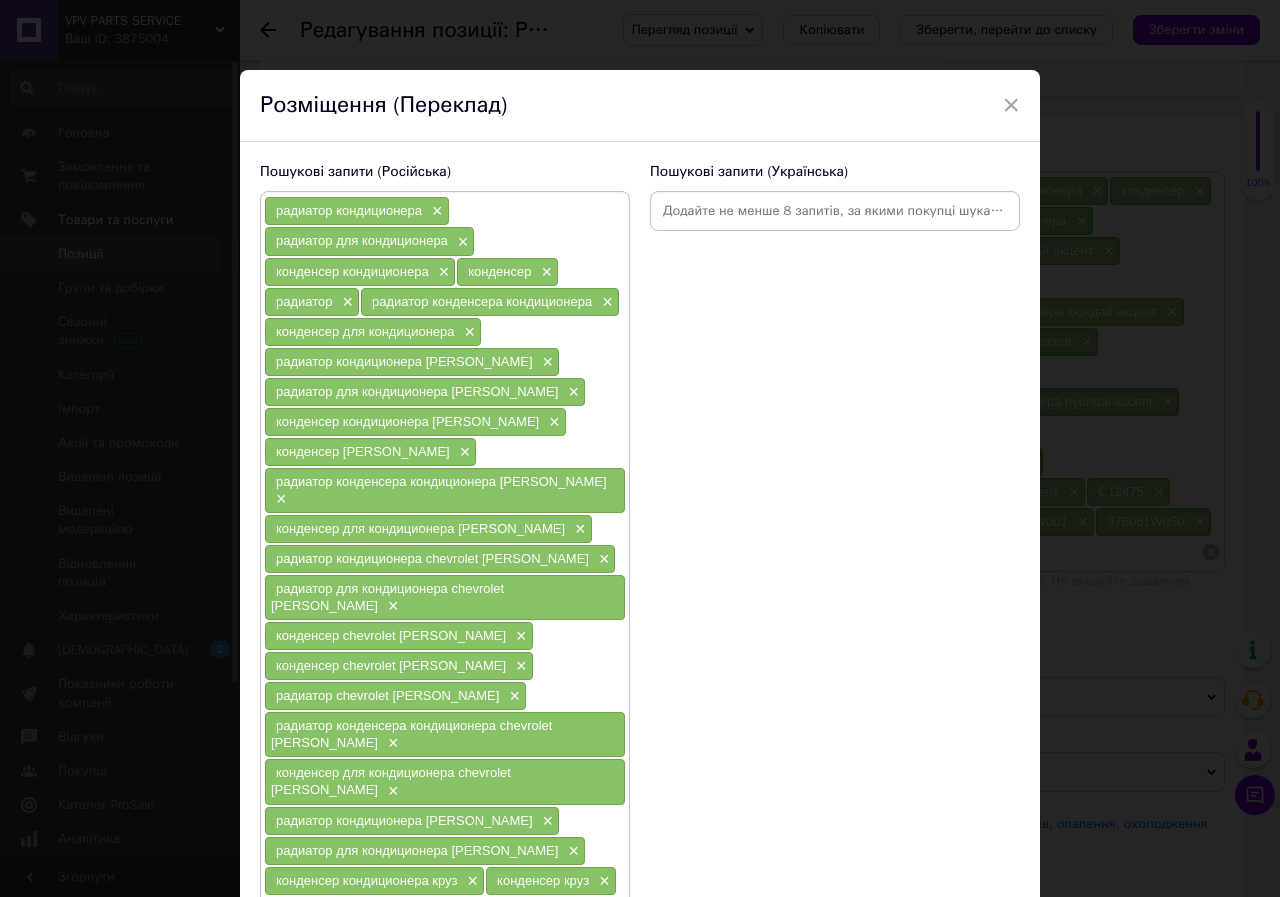 click at bounding box center (835, 211) 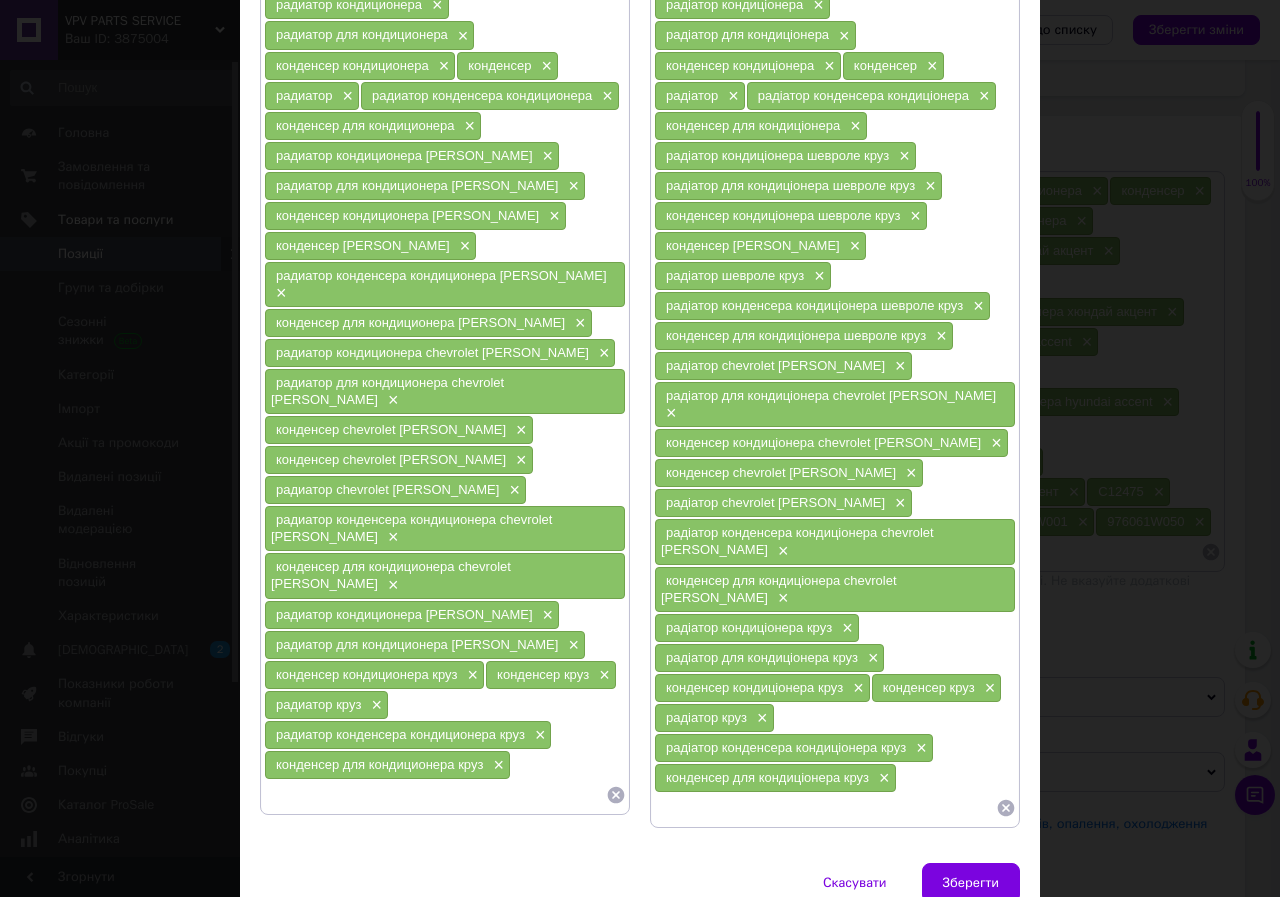 scroll, scrollTop: 253, scrollLeft: 0, axis: vertical 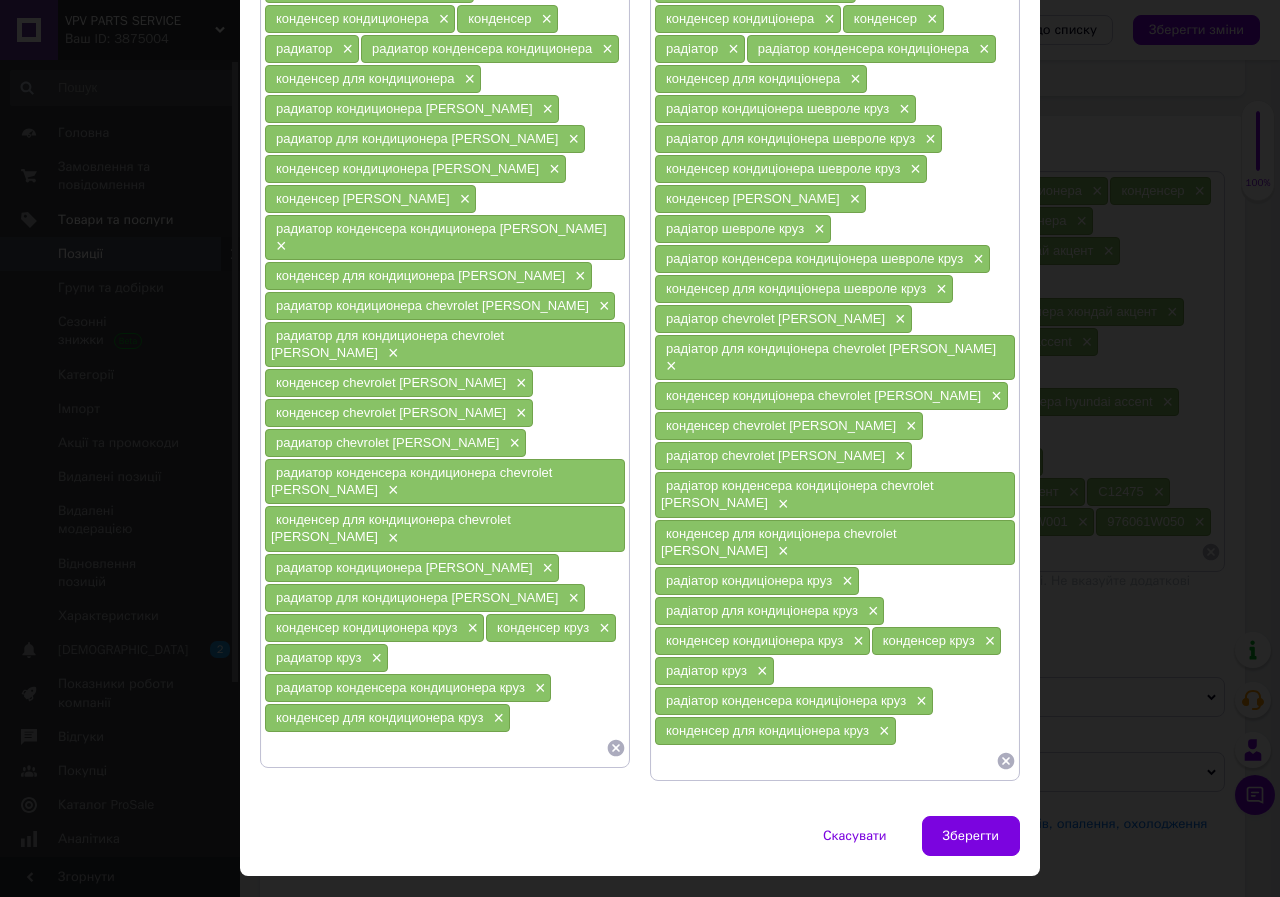 paste on "C12185" 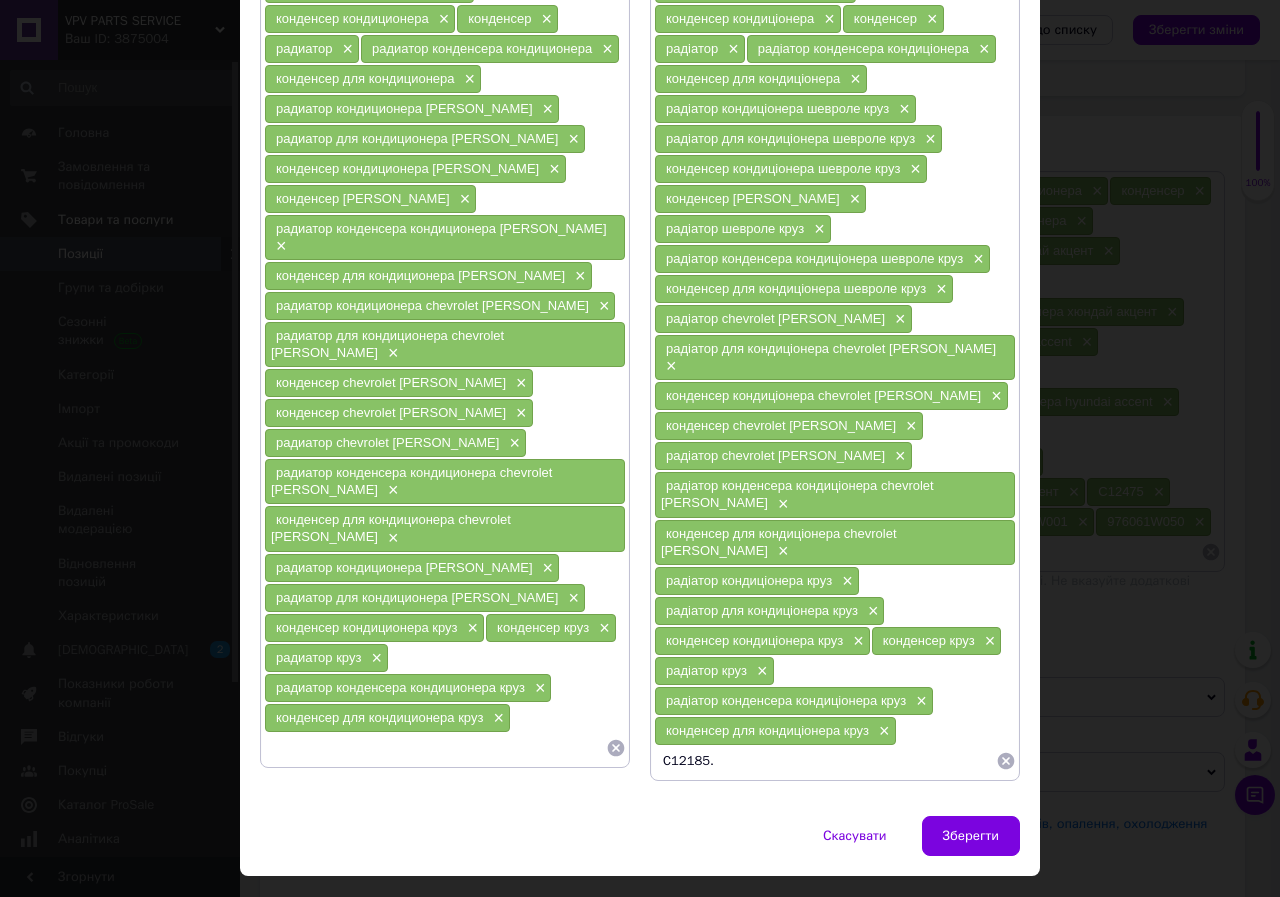 type on "C12185" 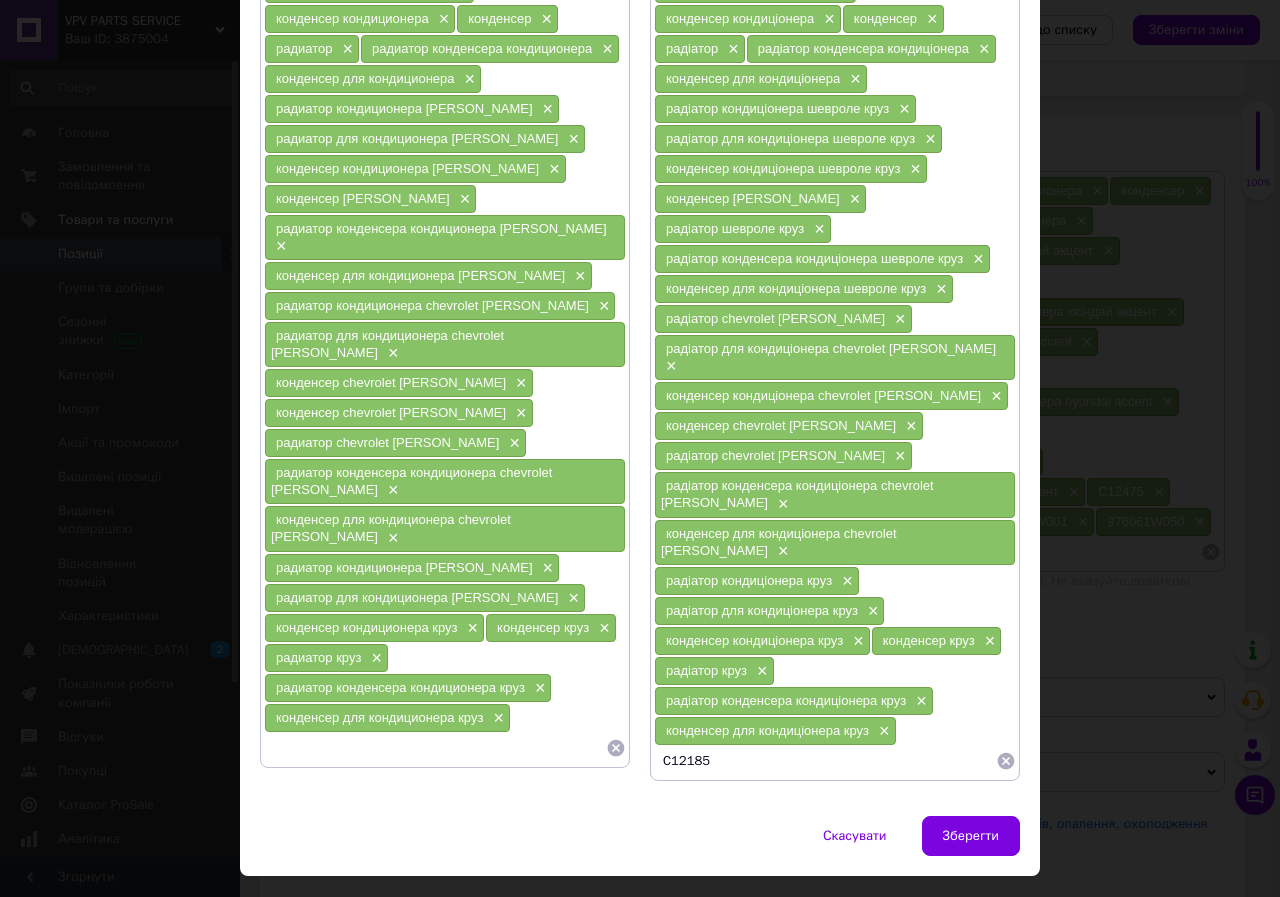 type 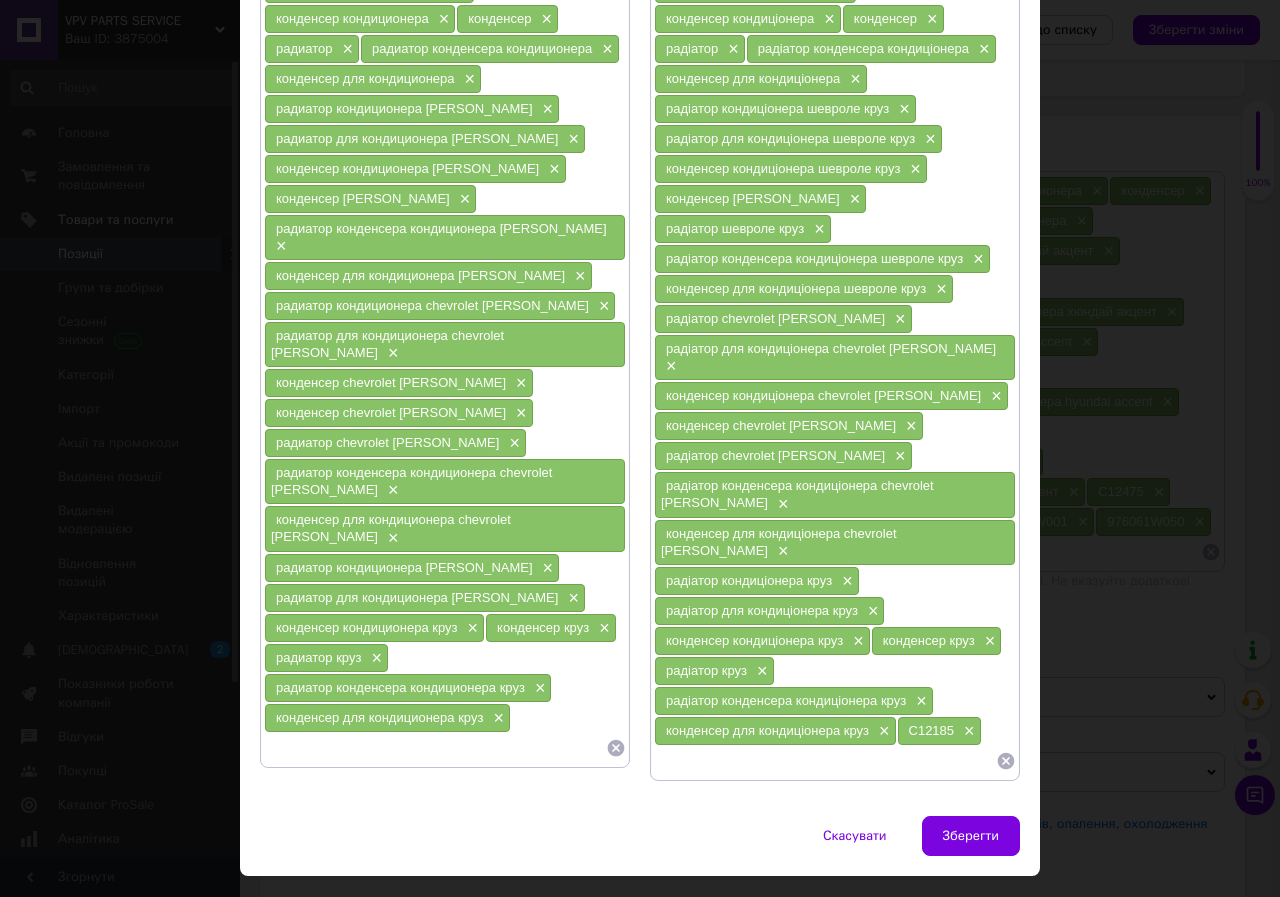 click at bounding box center [435, 748] 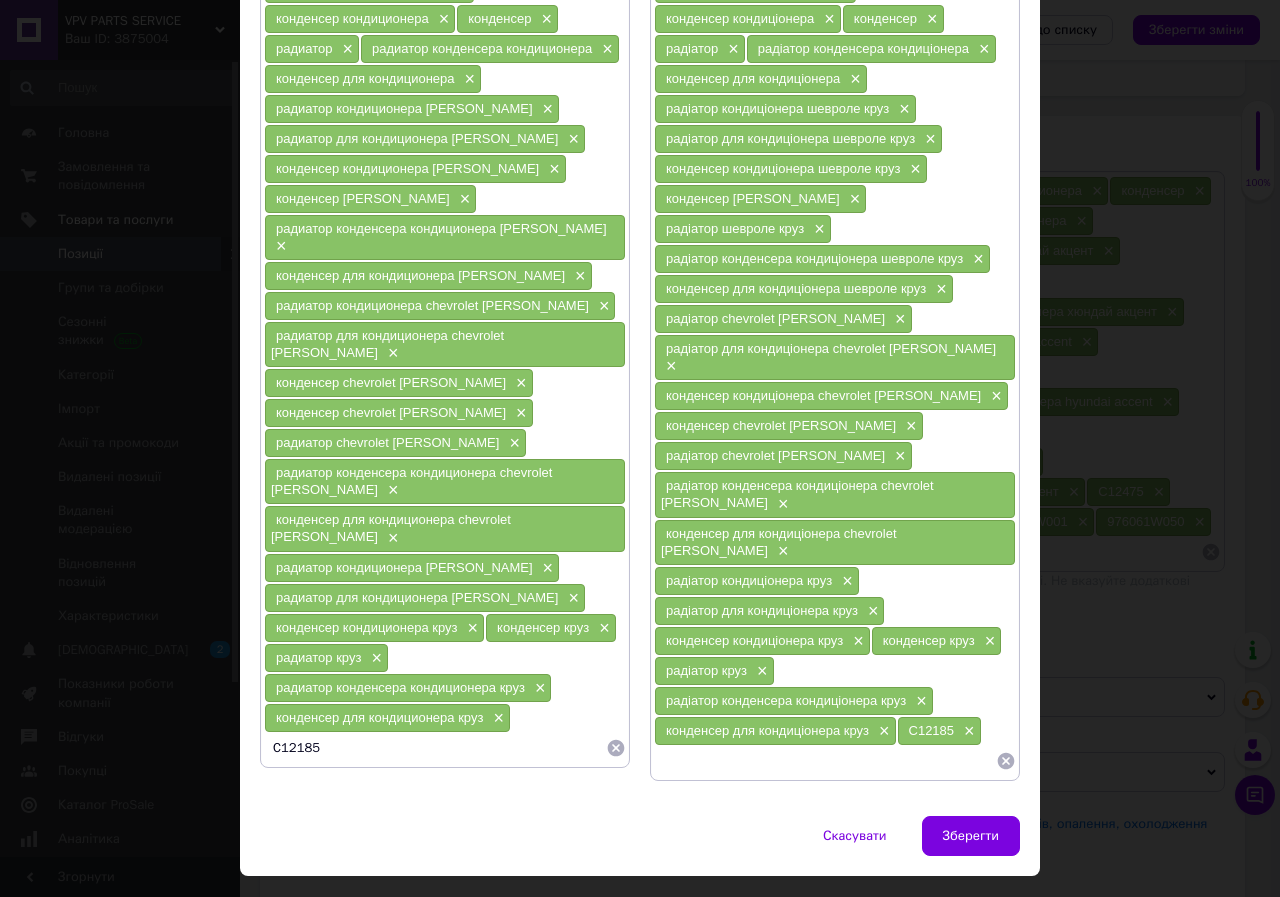 type 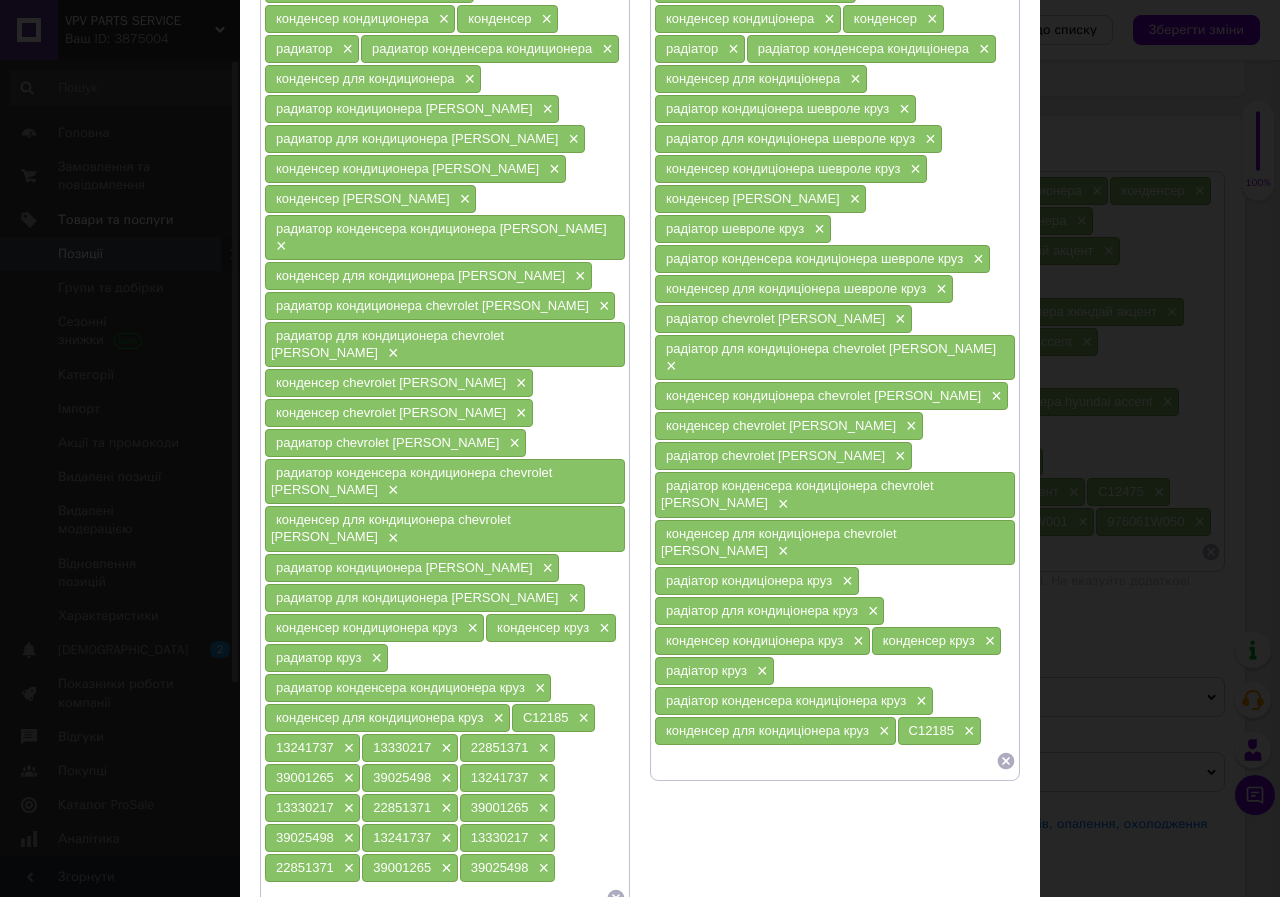 click at bounding box center [825, 761] 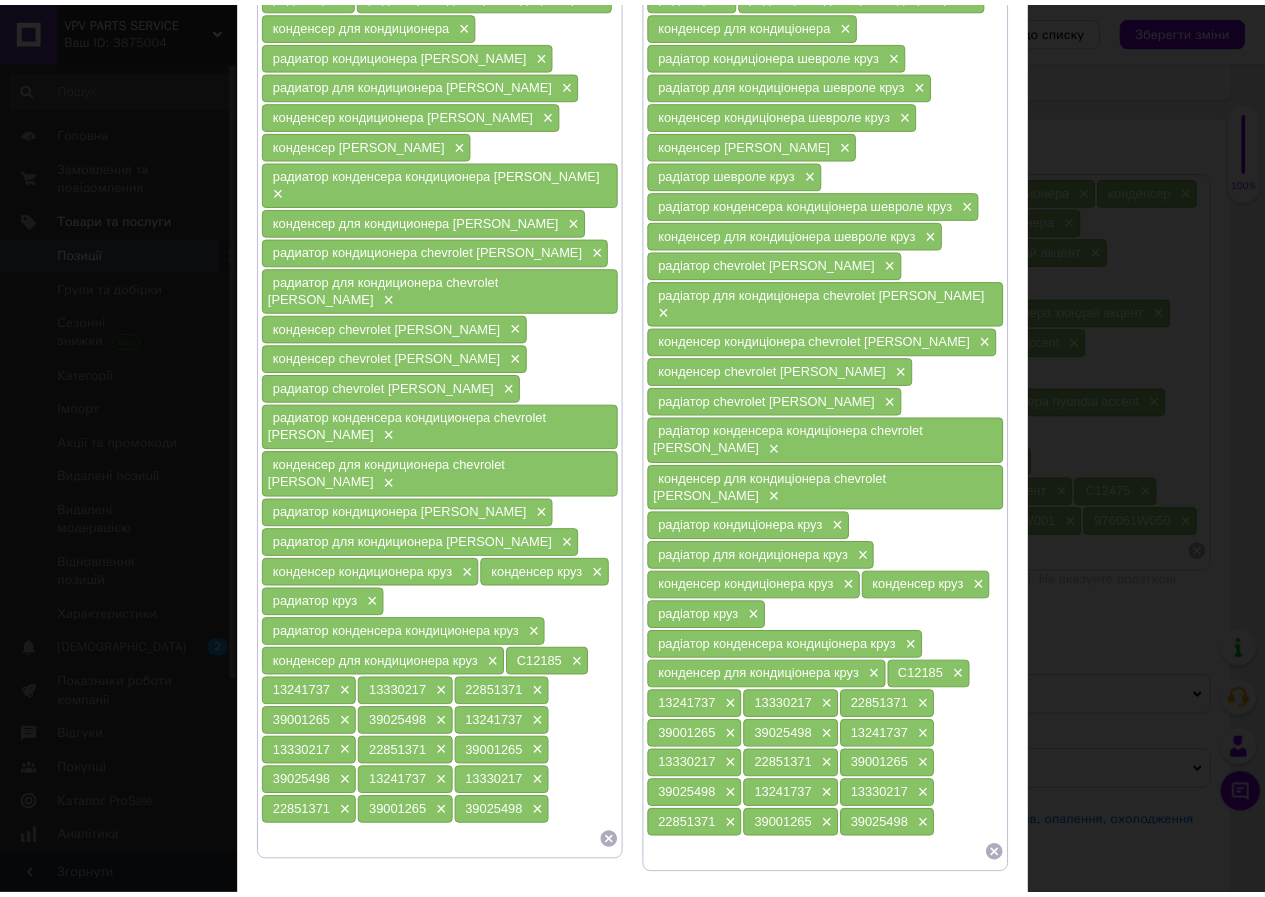 scroll, scrollTop: 403, scrollLeft: 0, axis: vertical 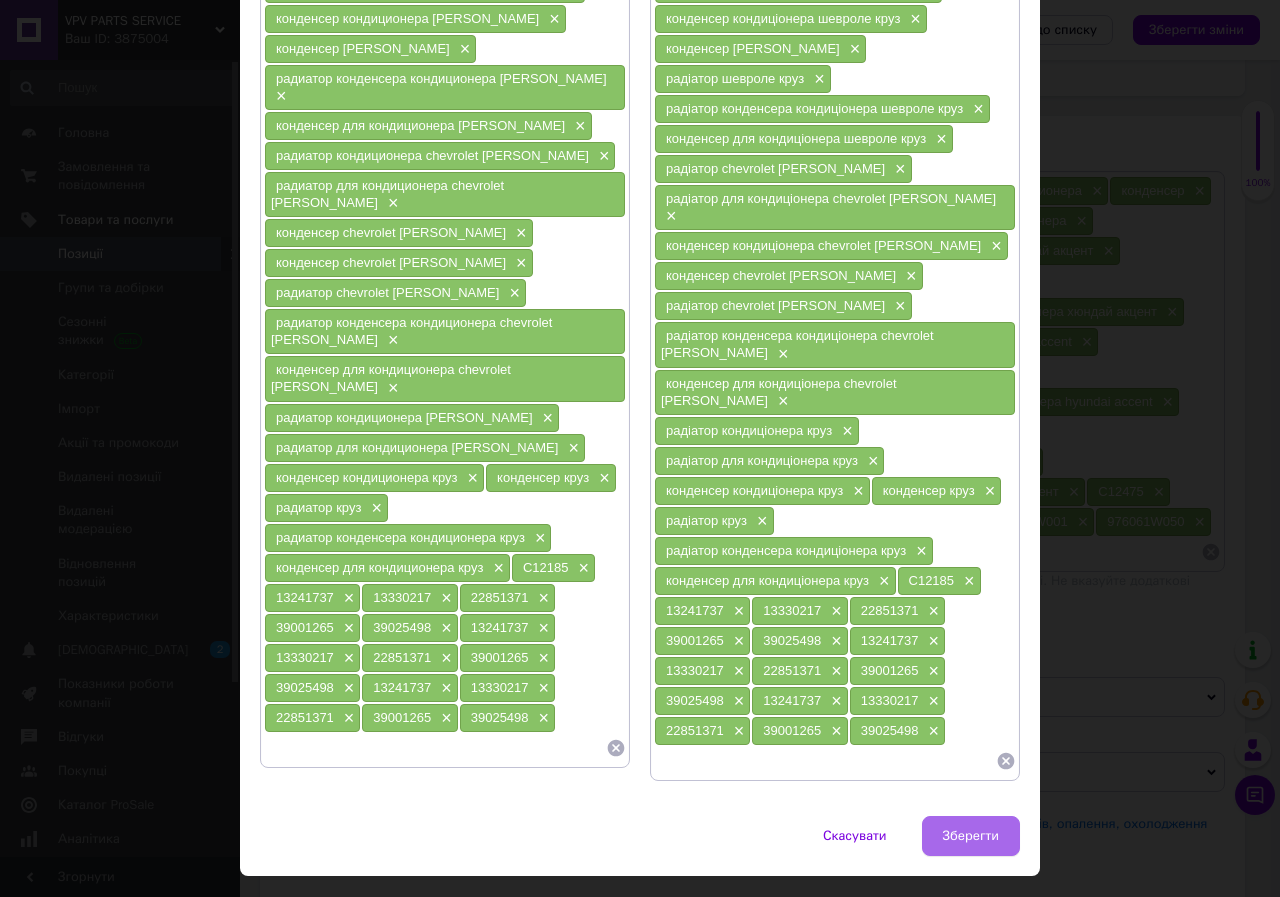 click on "Зберегти" at bounding box center (971, 836) 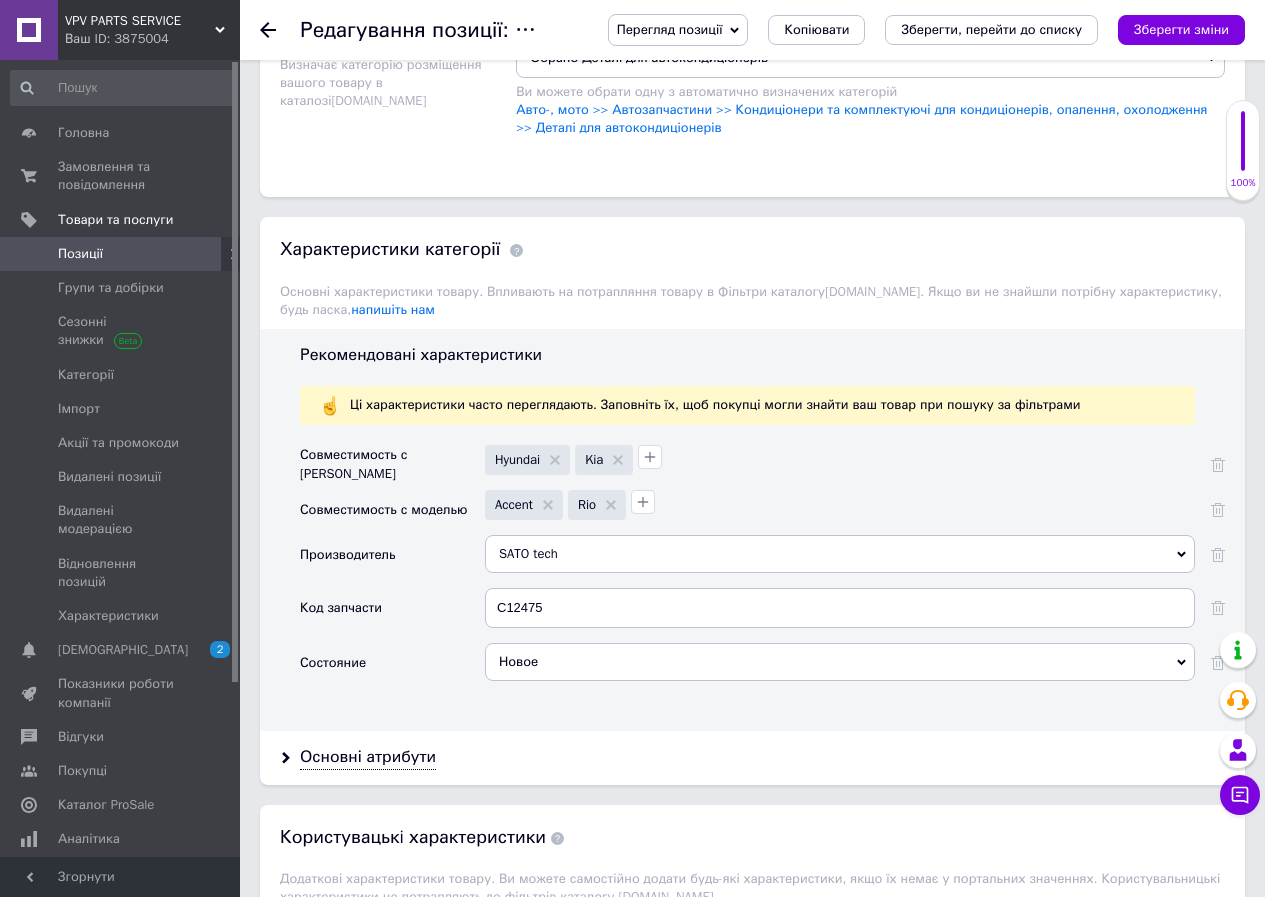 scroll, scrollTop: 1900, scrollLeft: 0, axis: vertical 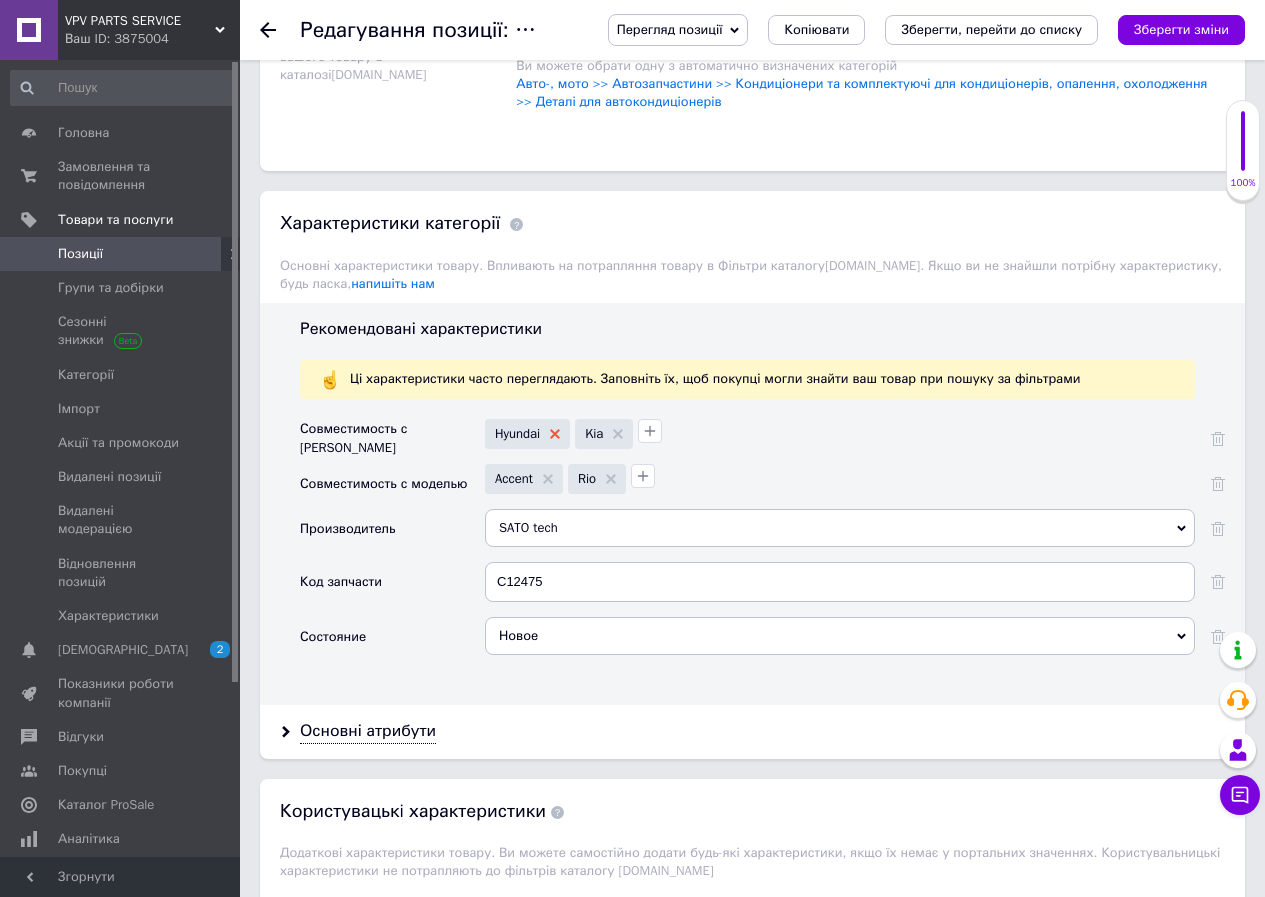 click 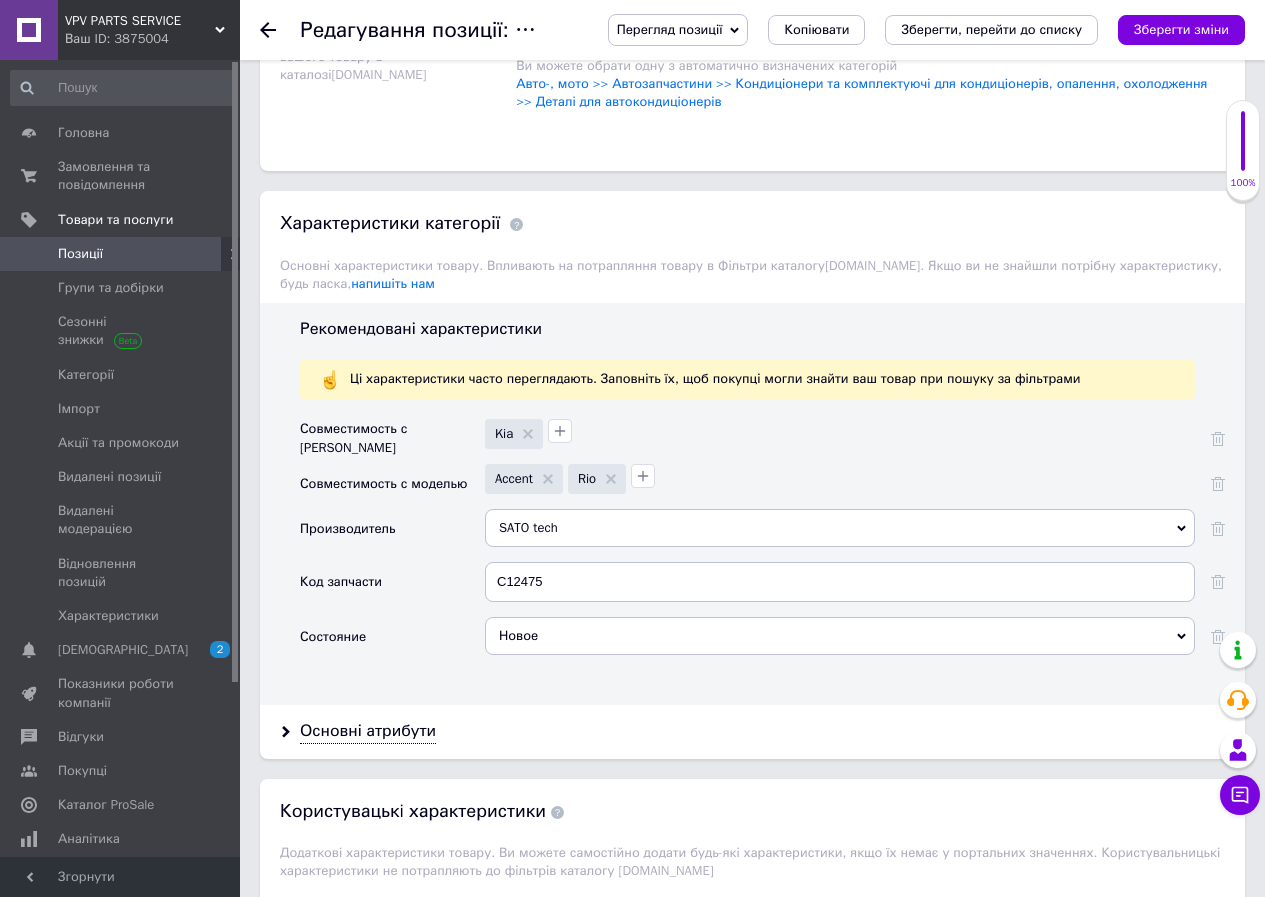 click 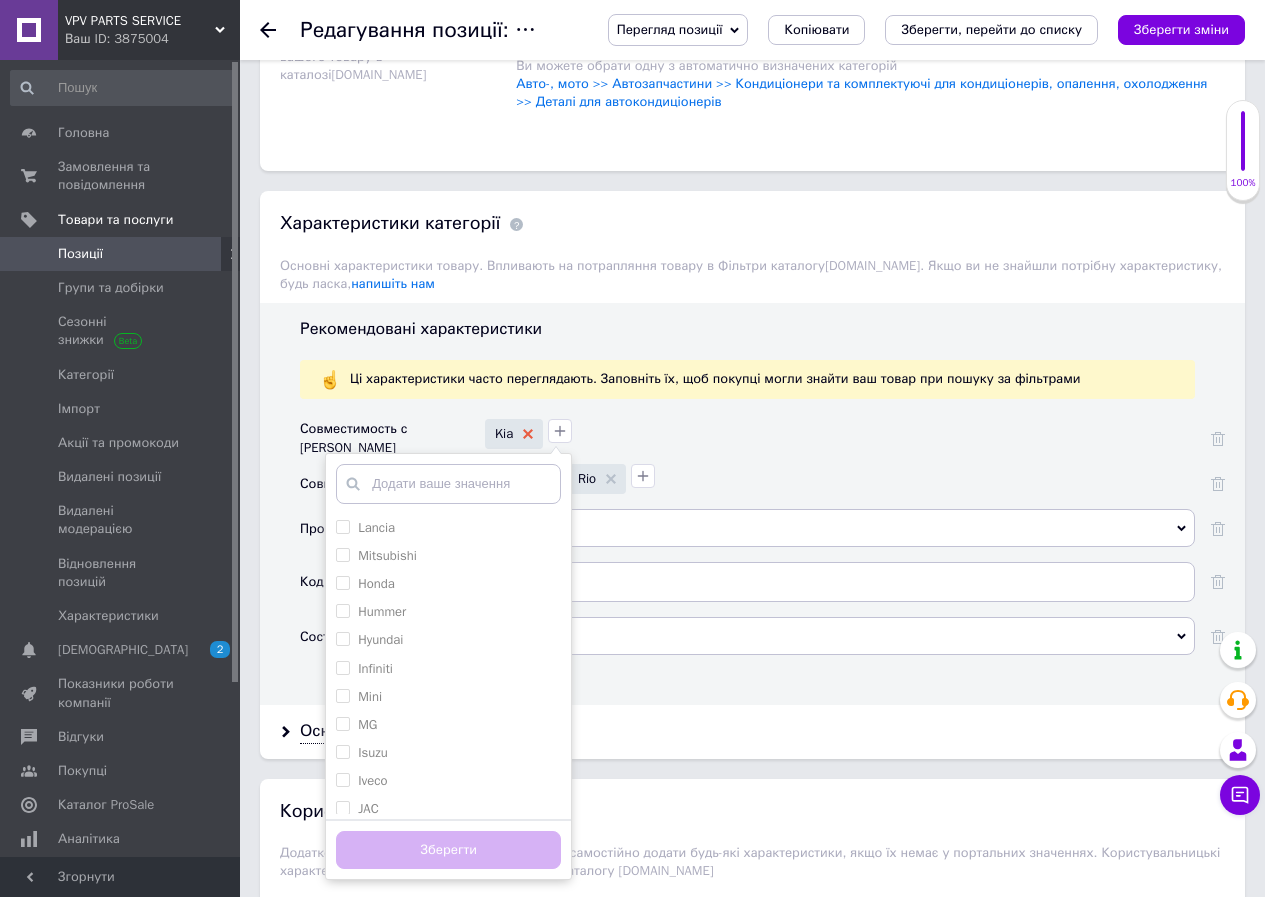 click 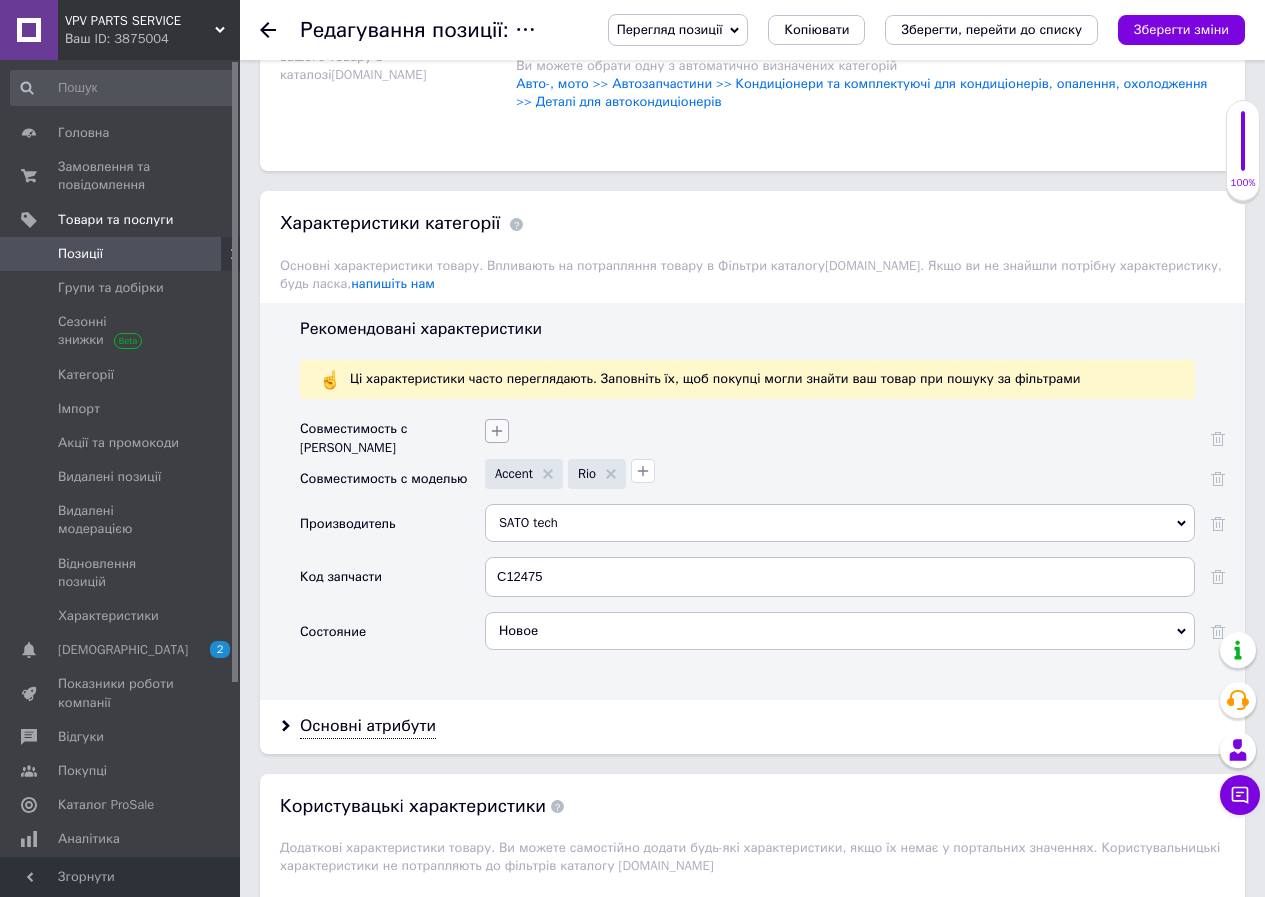 click 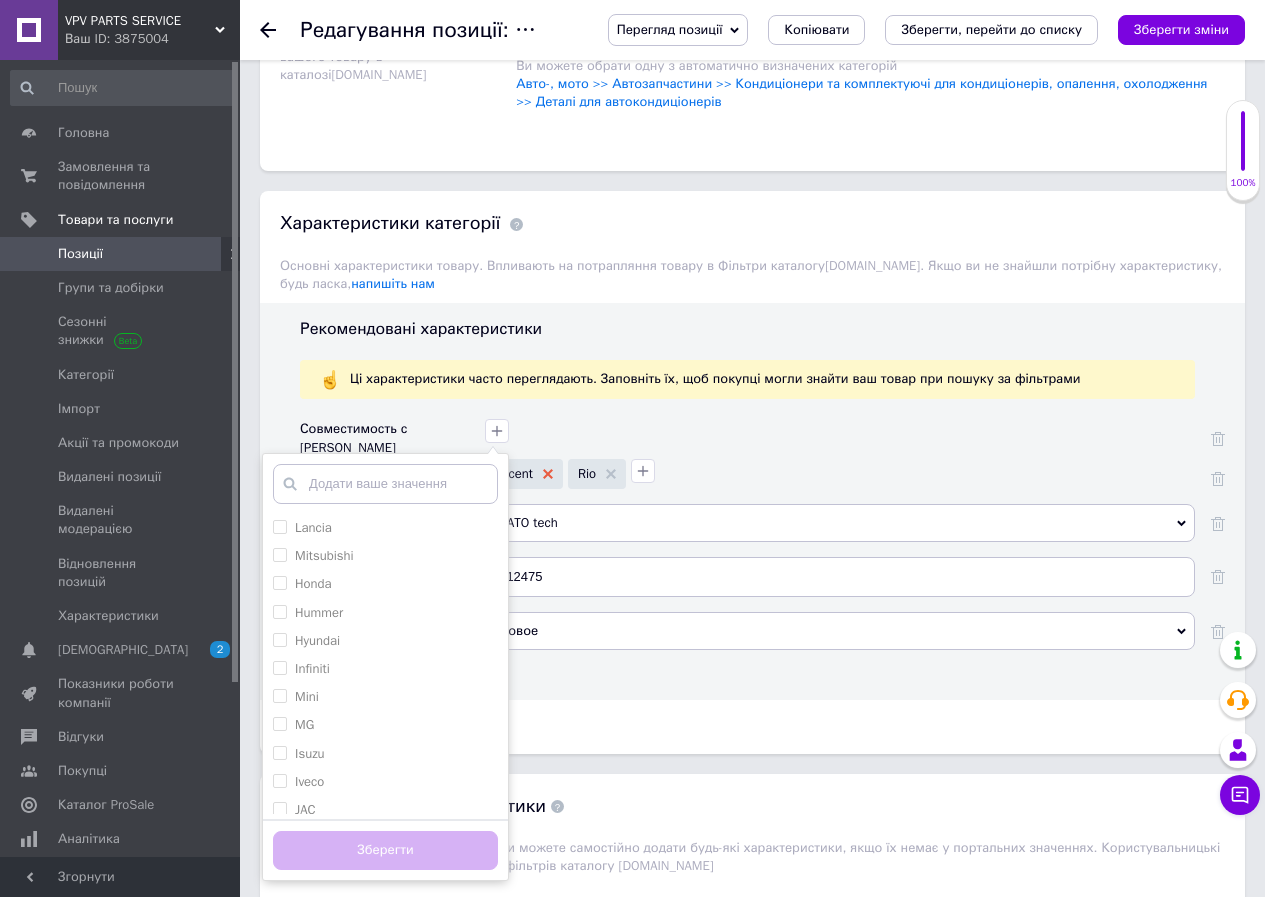 click 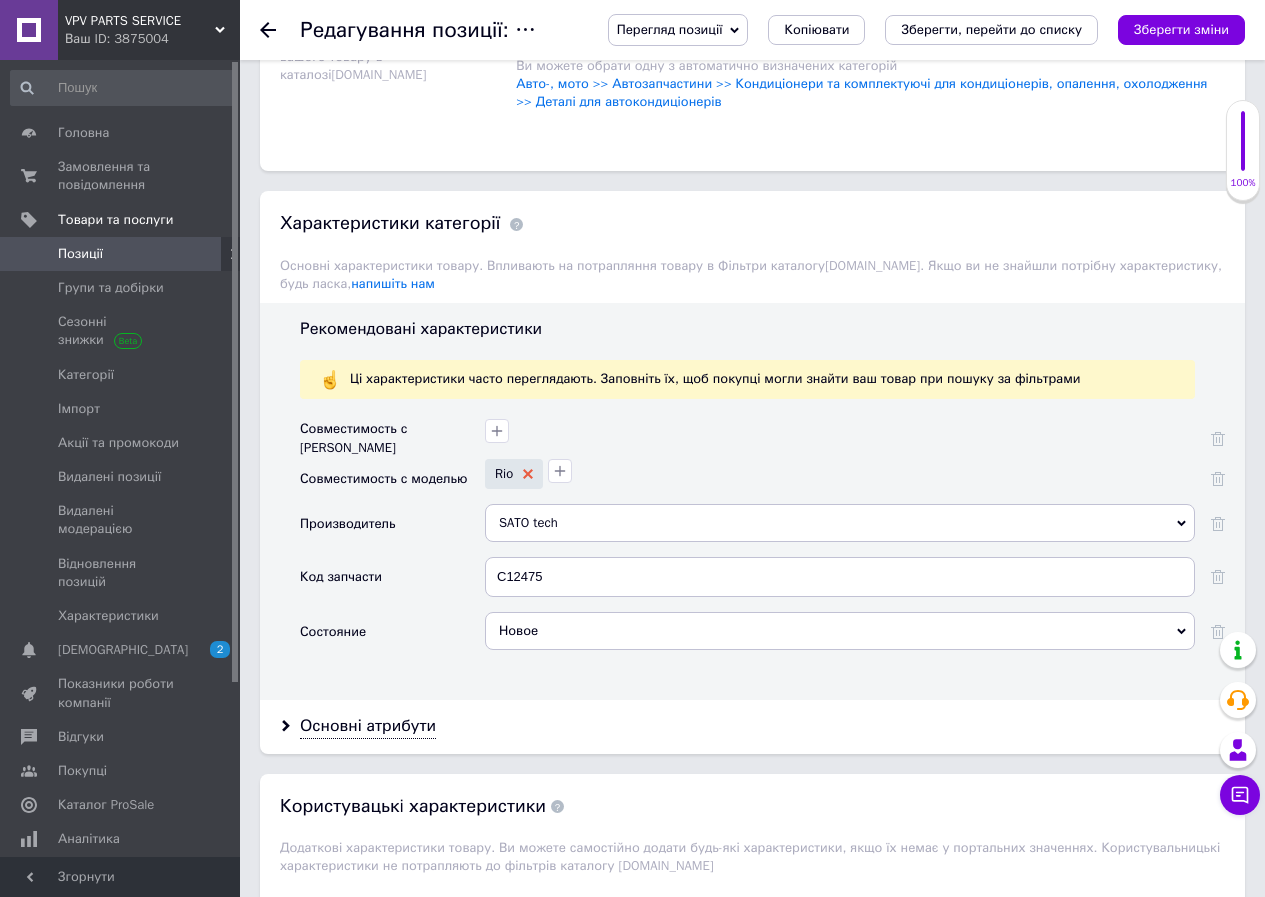 click 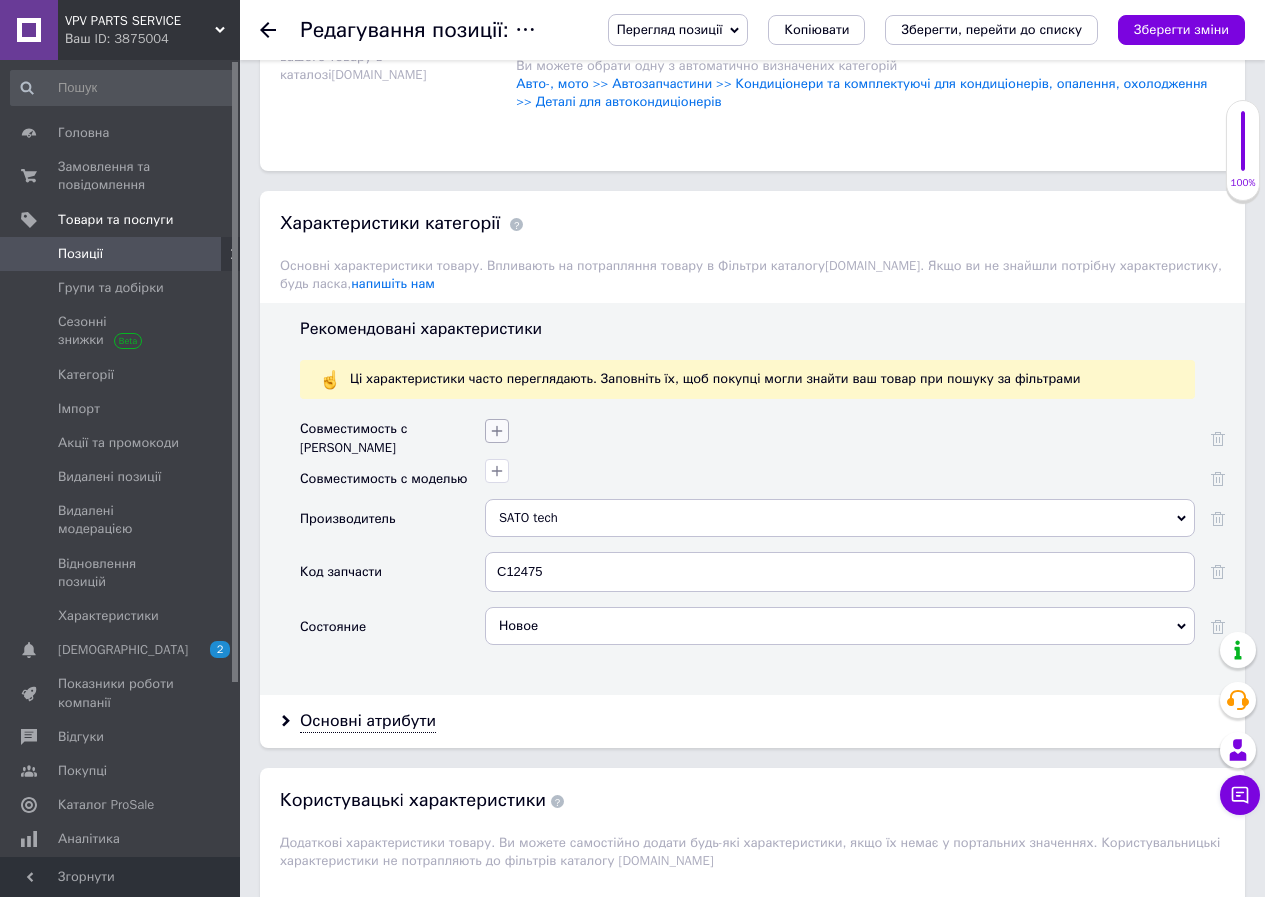 click 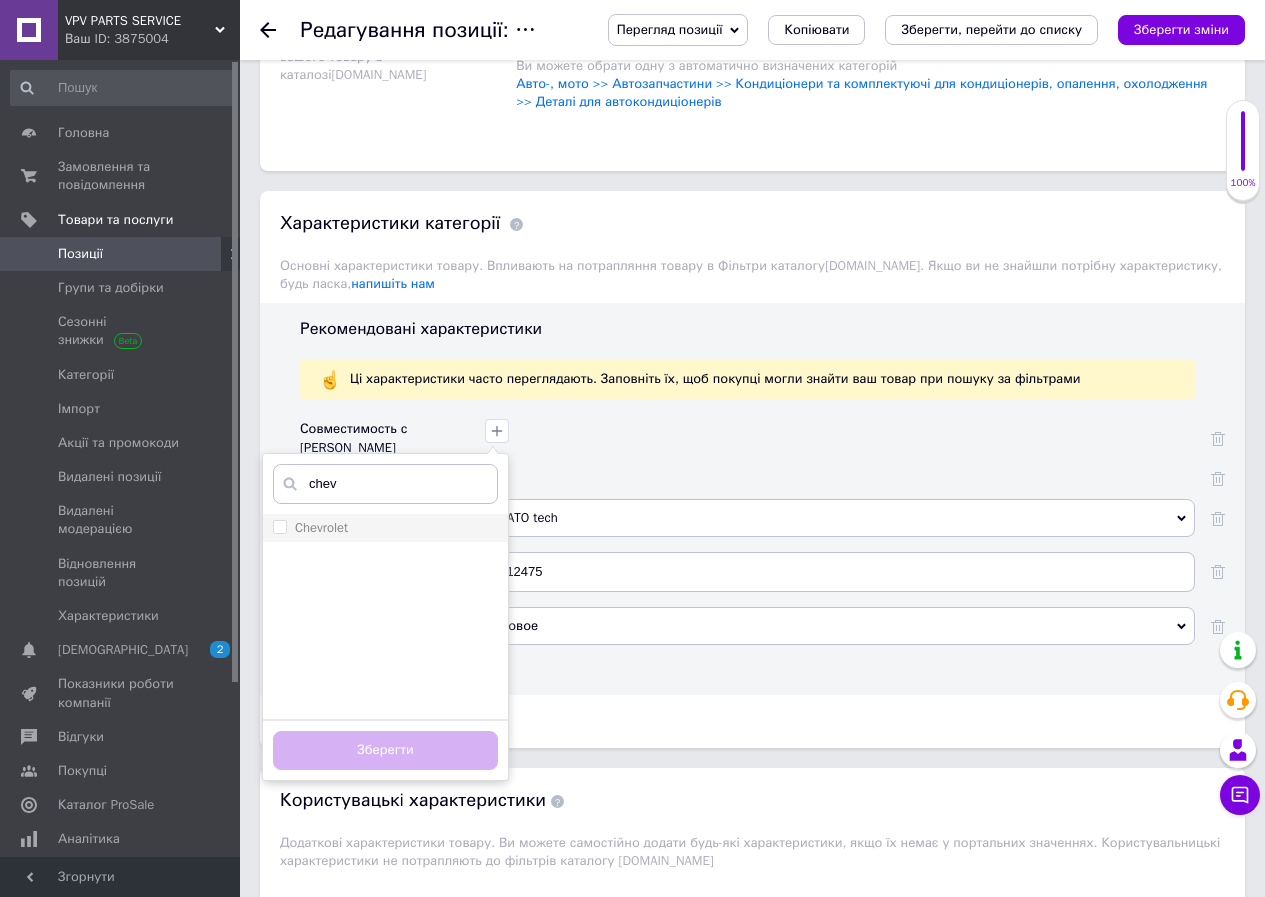 type on "chev" 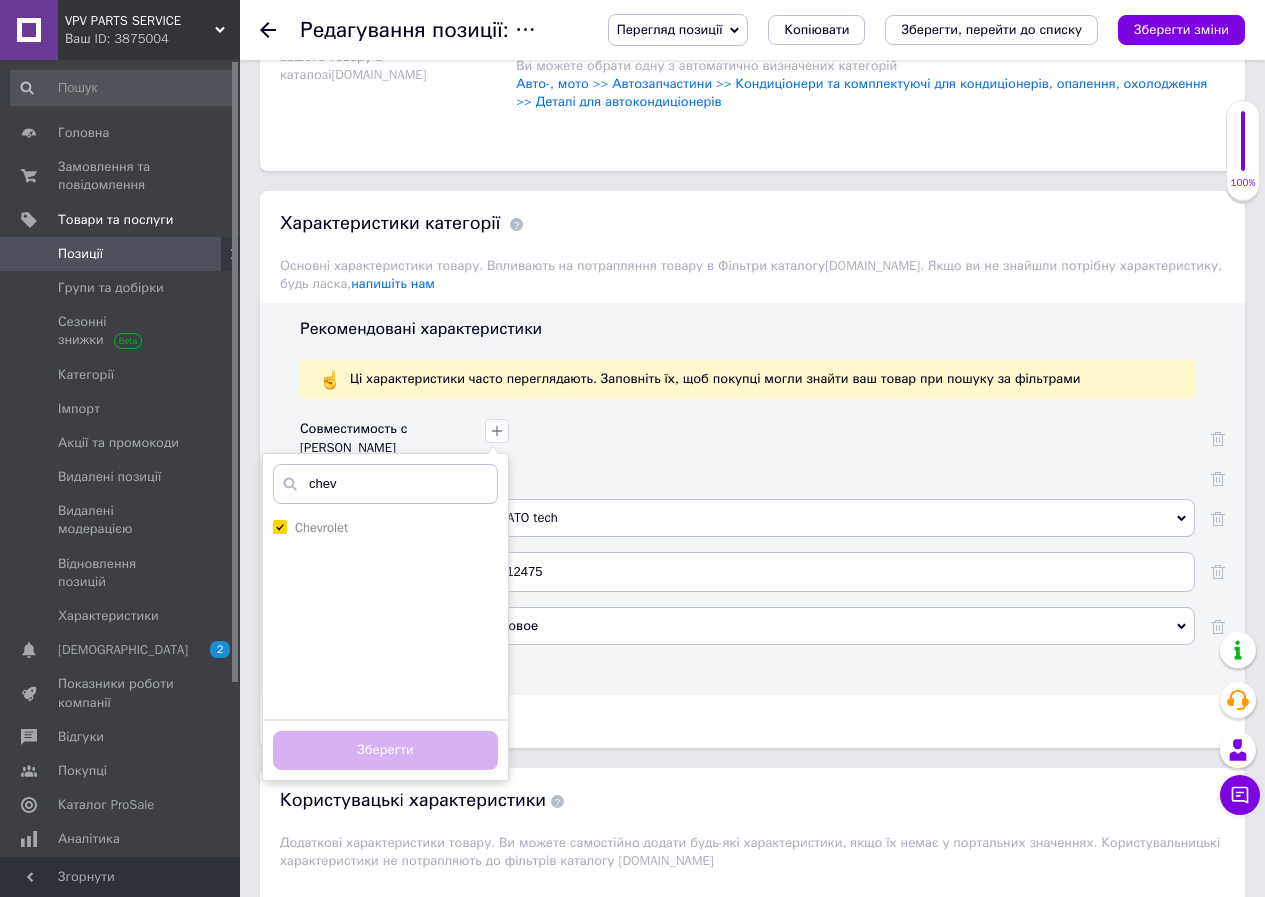 checkbox on "true" 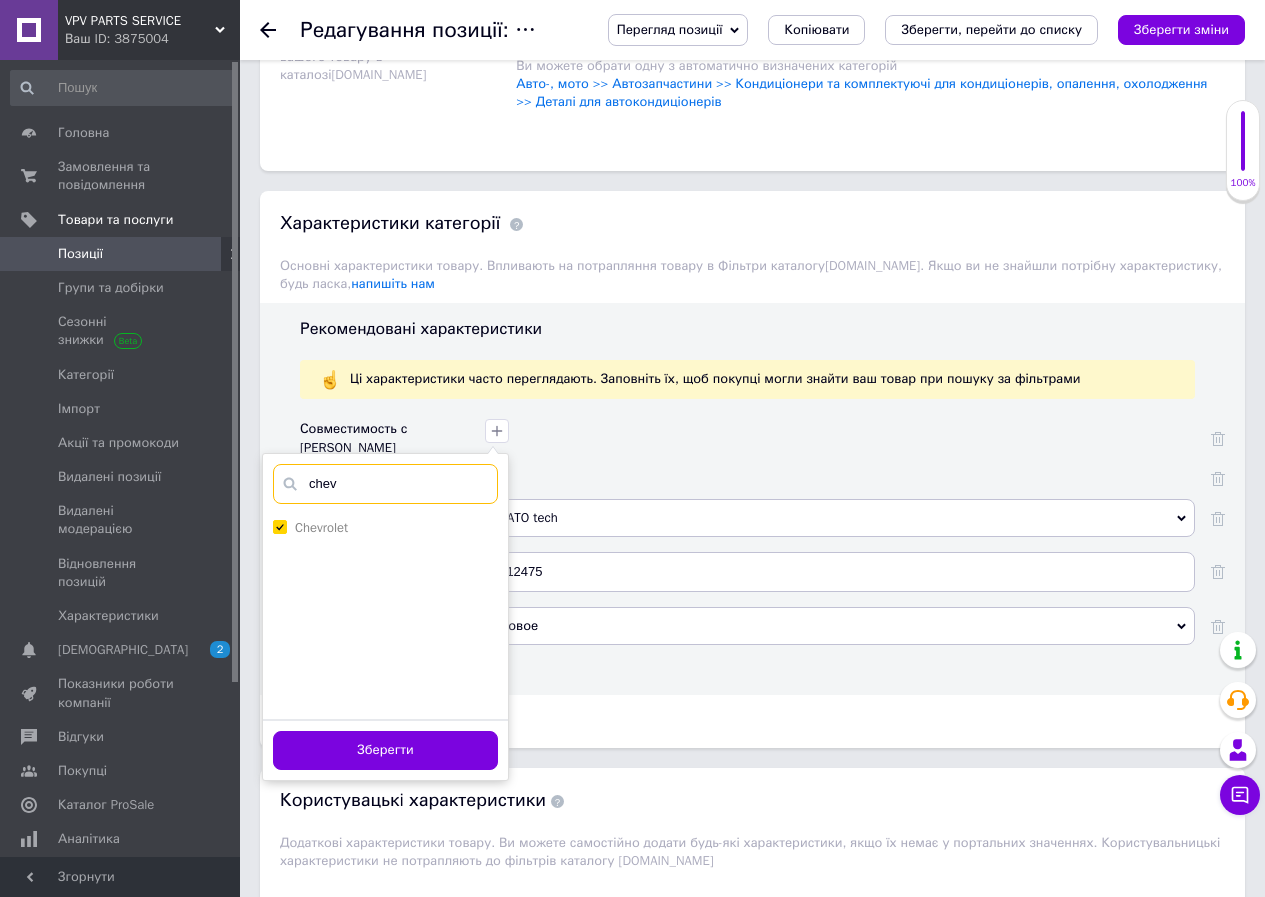drag, startPoint x: 319, startPoint y: 452, endPoint x: 308, endPoint y: 451, distance: 11.045361 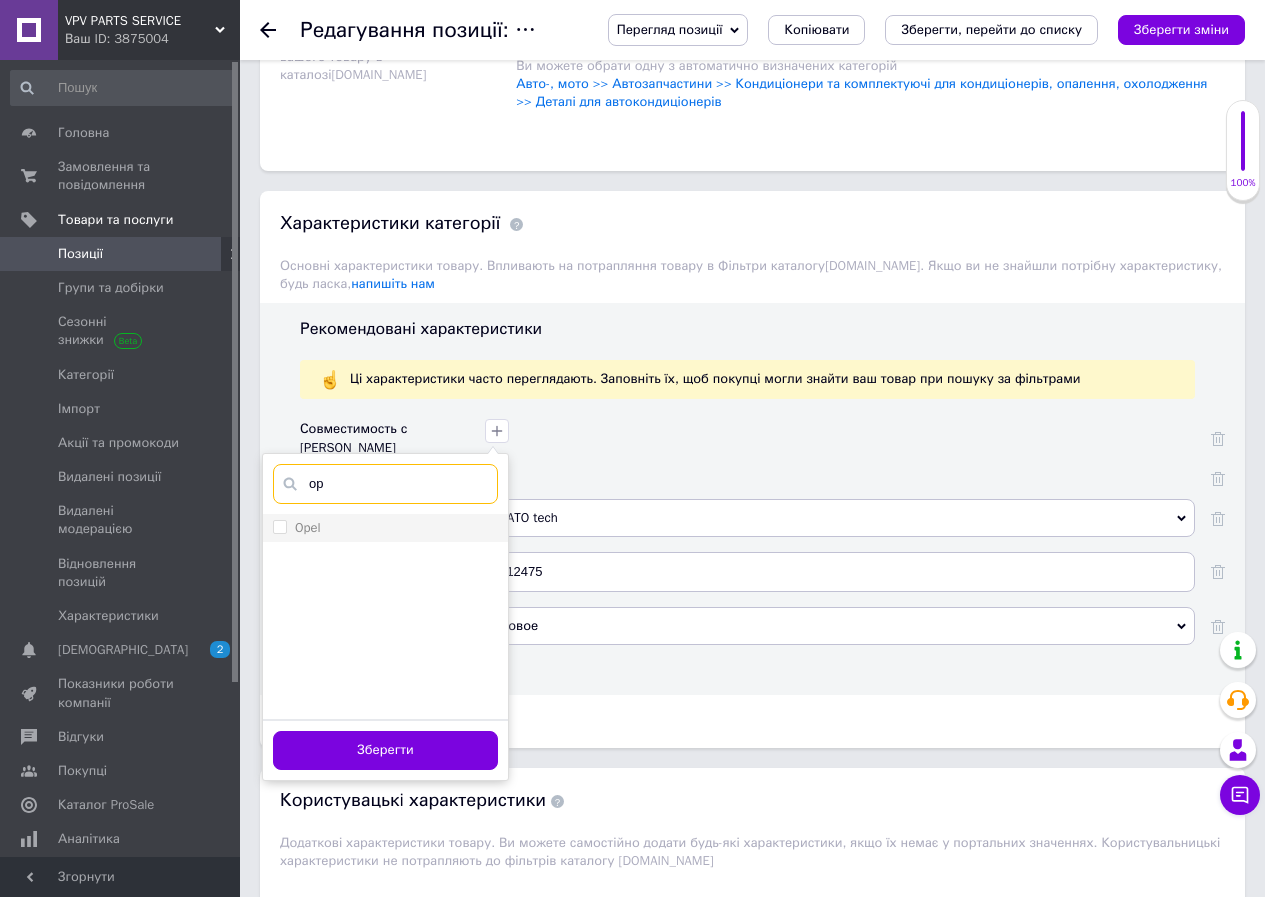 type on "op" 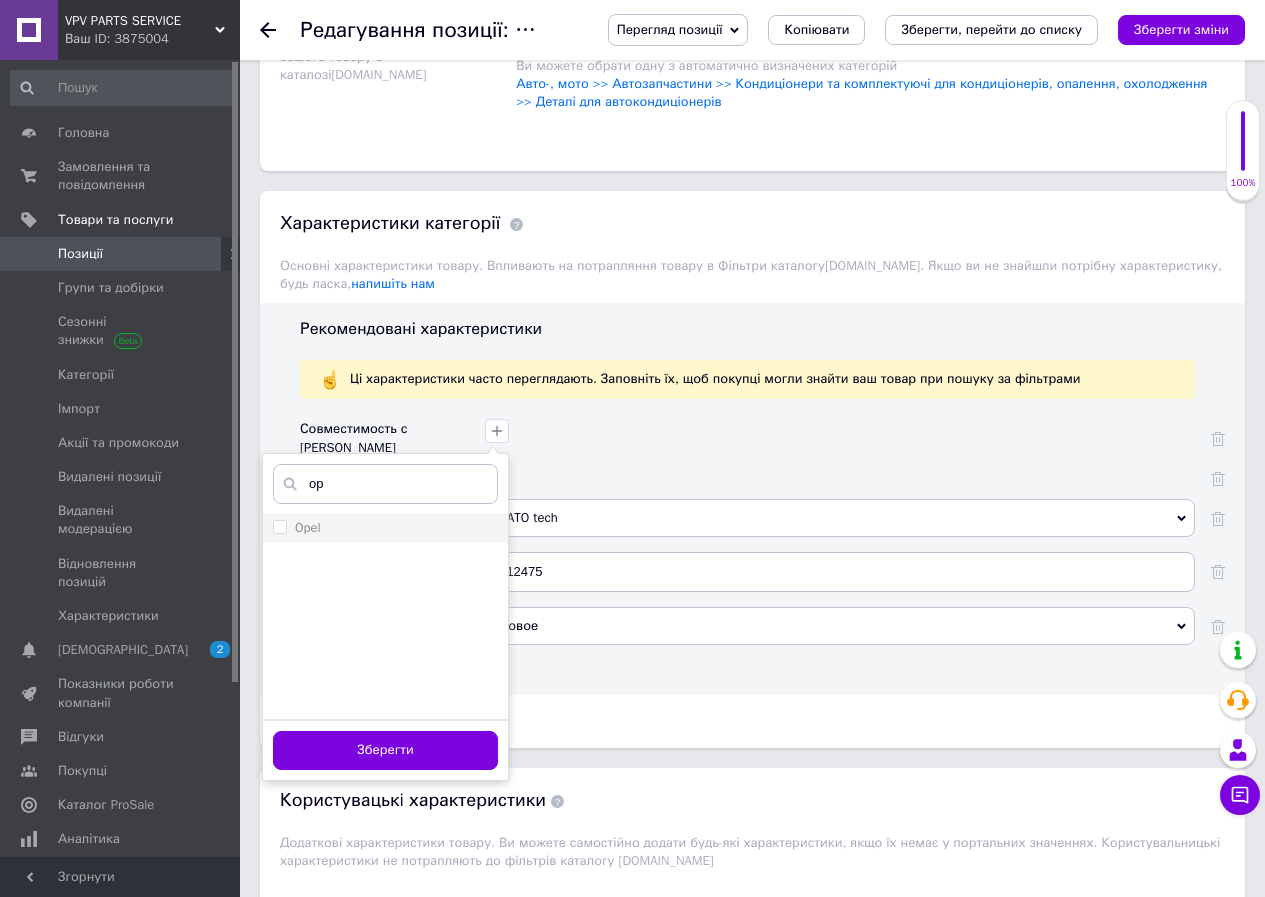 click on "Opel" at bounding box center [308, 527] 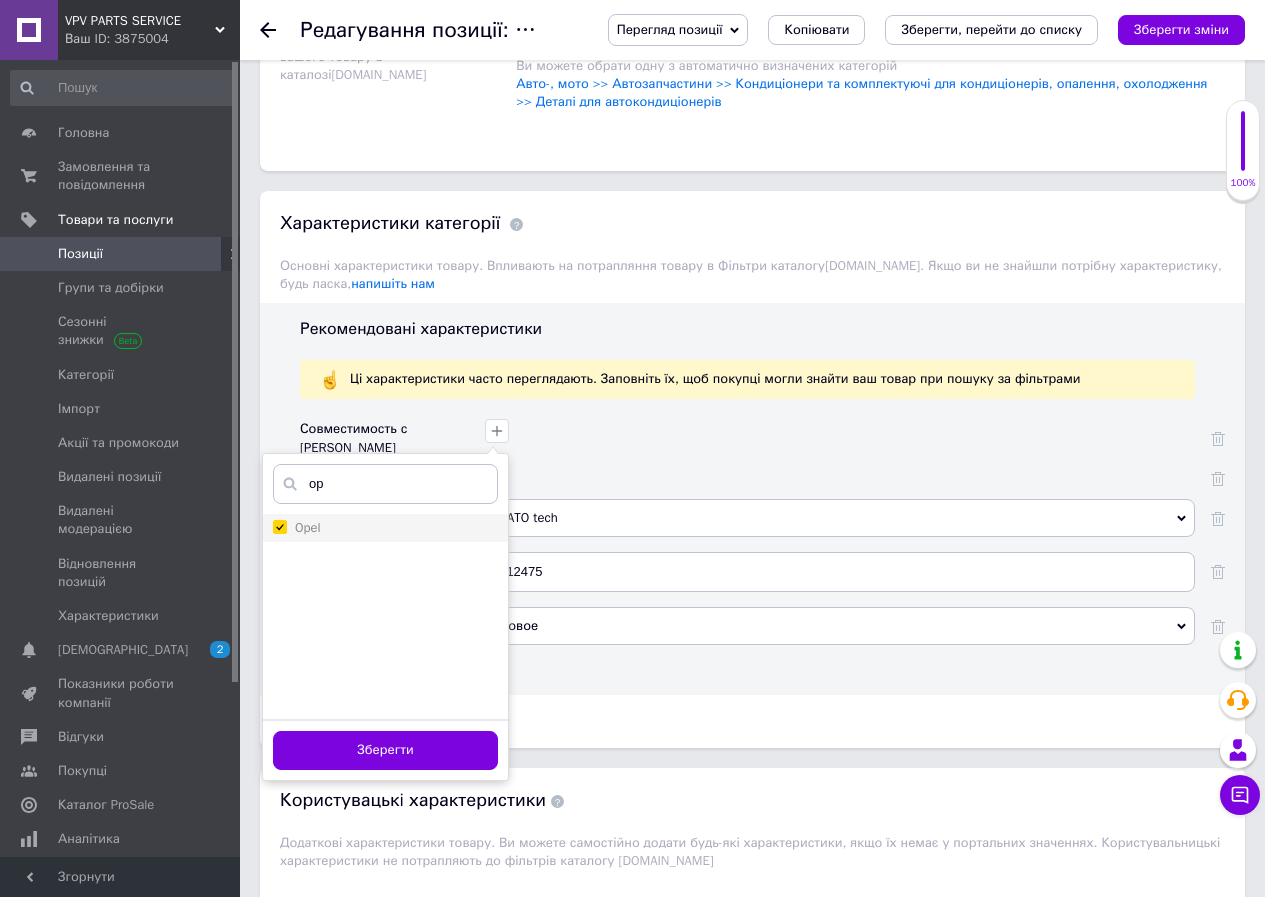 checkbox on "true" 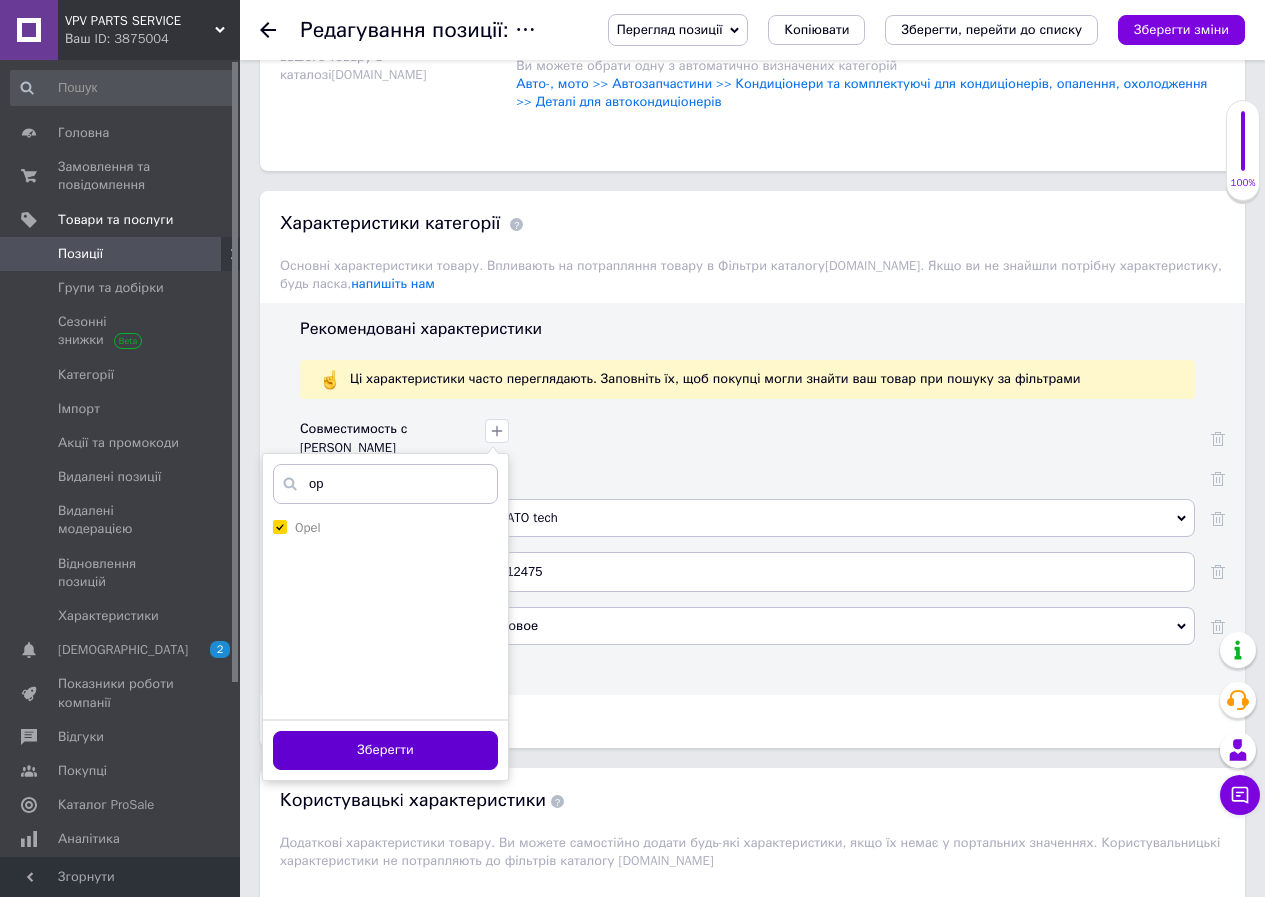 click on "Зберегти" at bounding box center (385, 750) 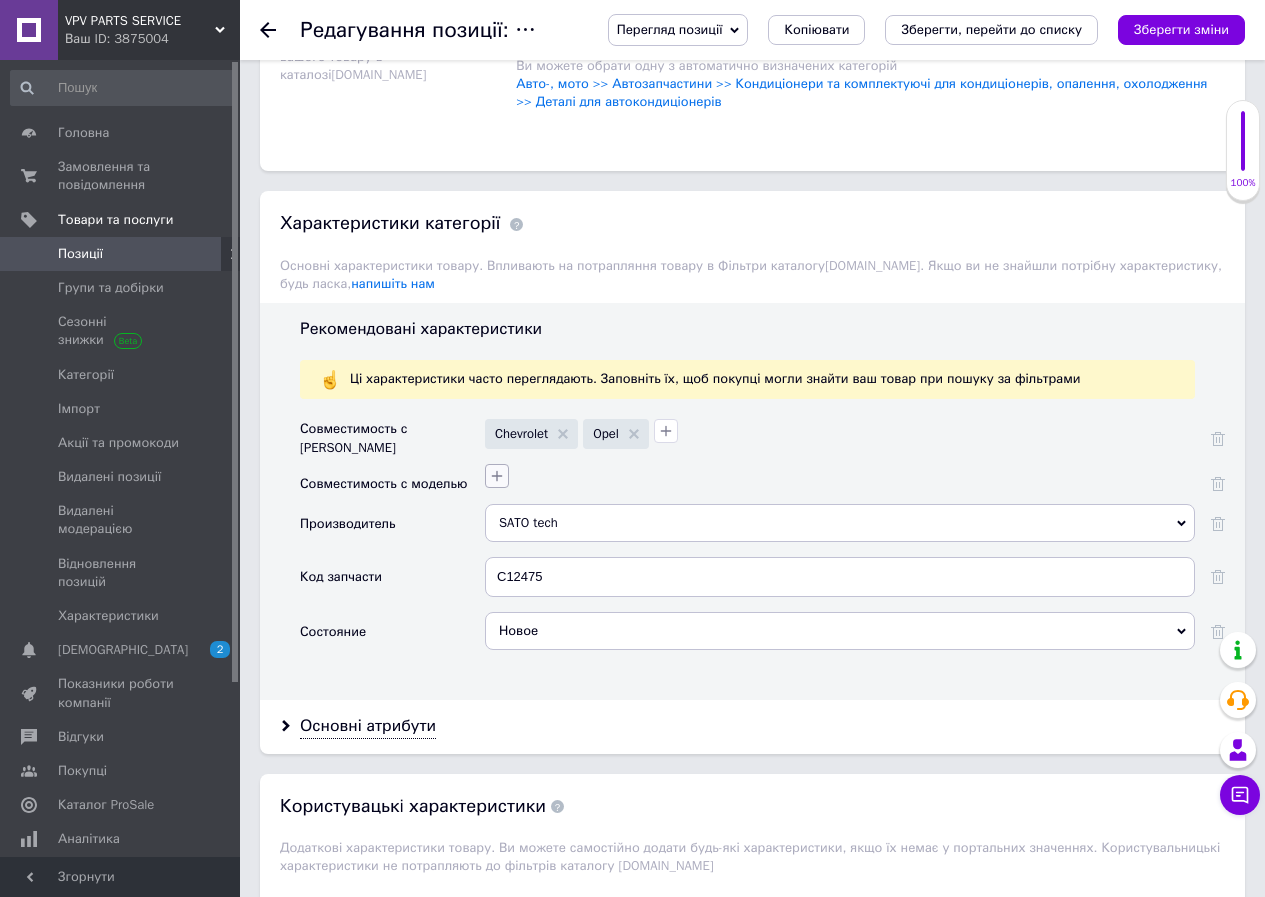 click 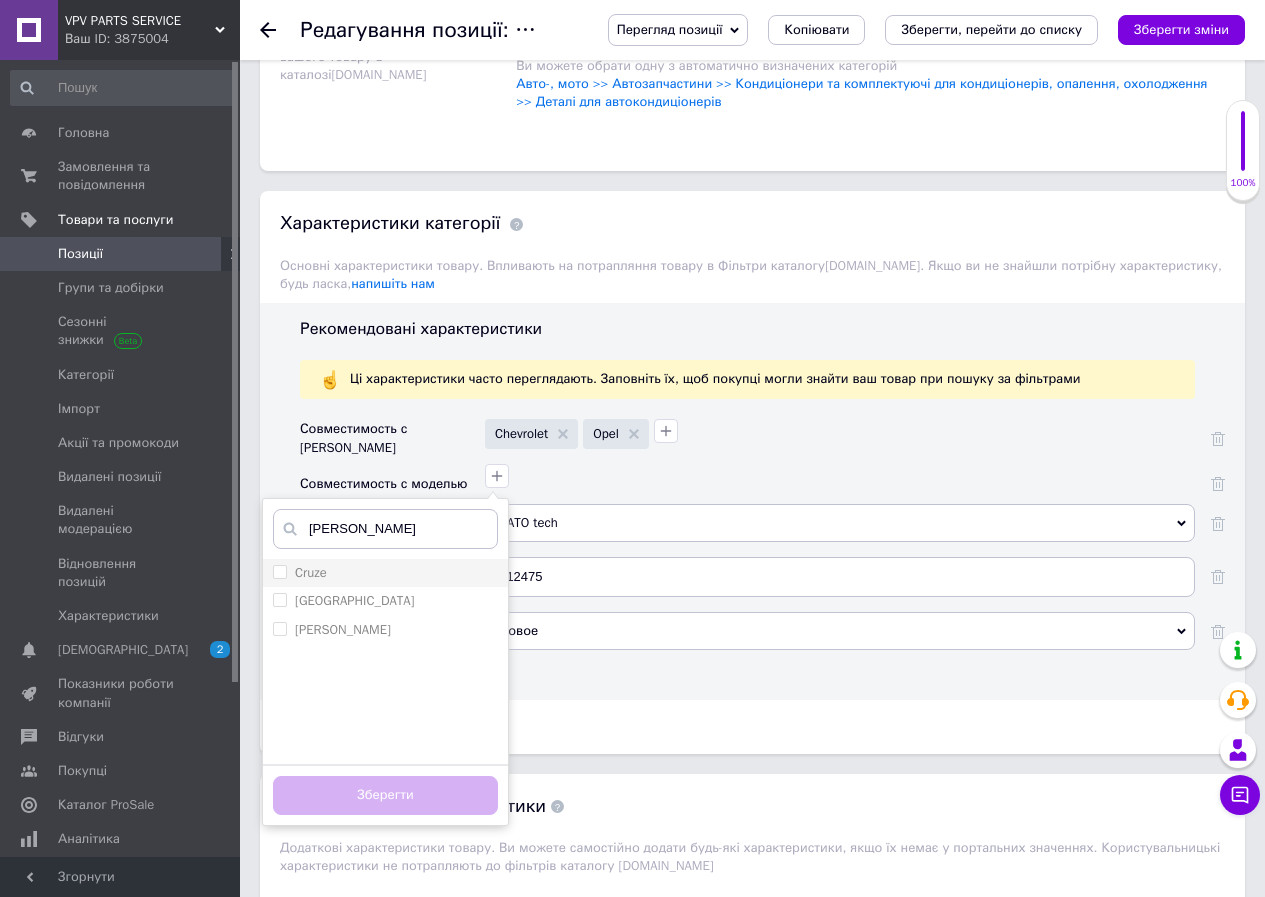 type on "[PERSON_NAME]" 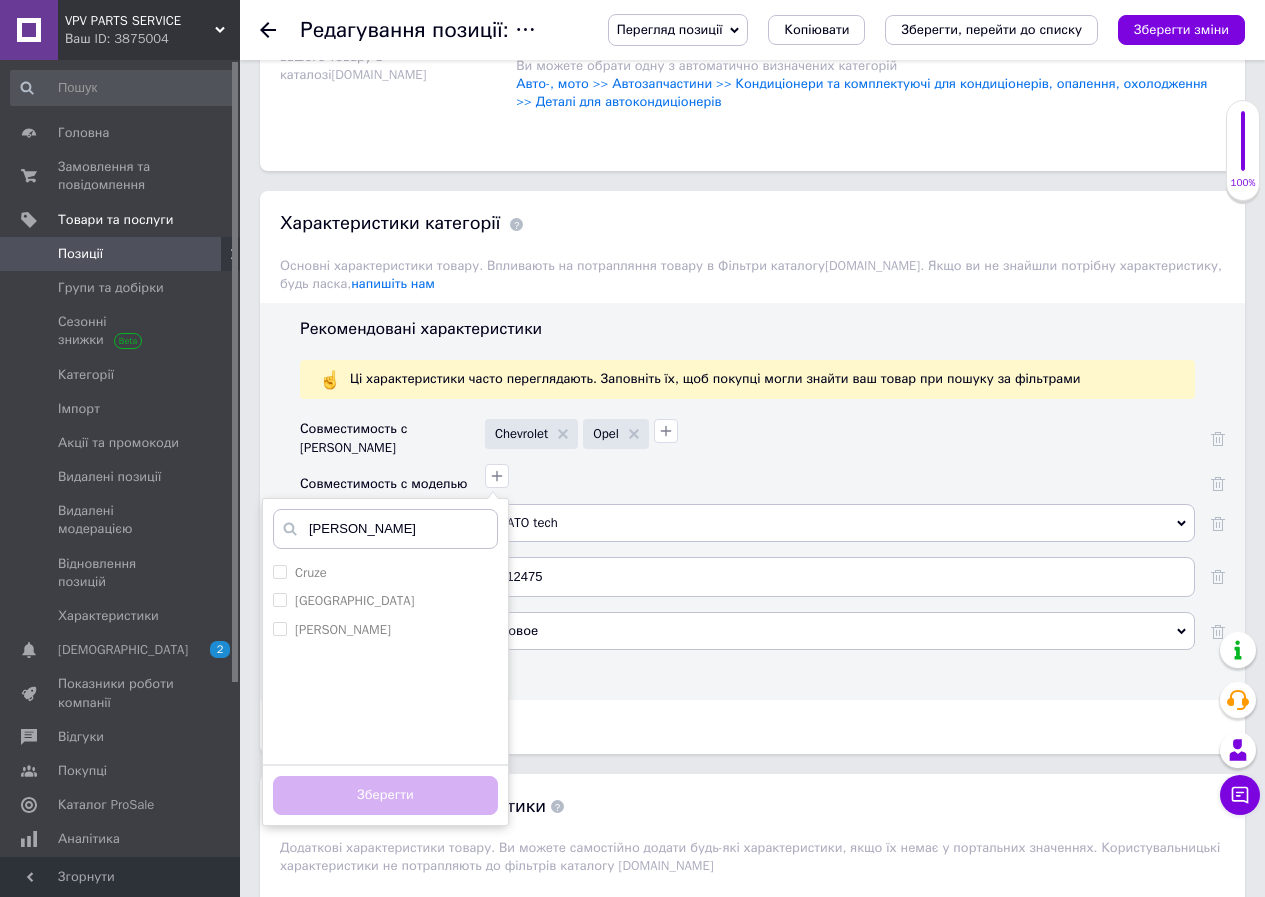 drag, startPoint x: 318, startPoint y: 551, endPoint x: 355, endPoint y: 522, distance: 47.010635 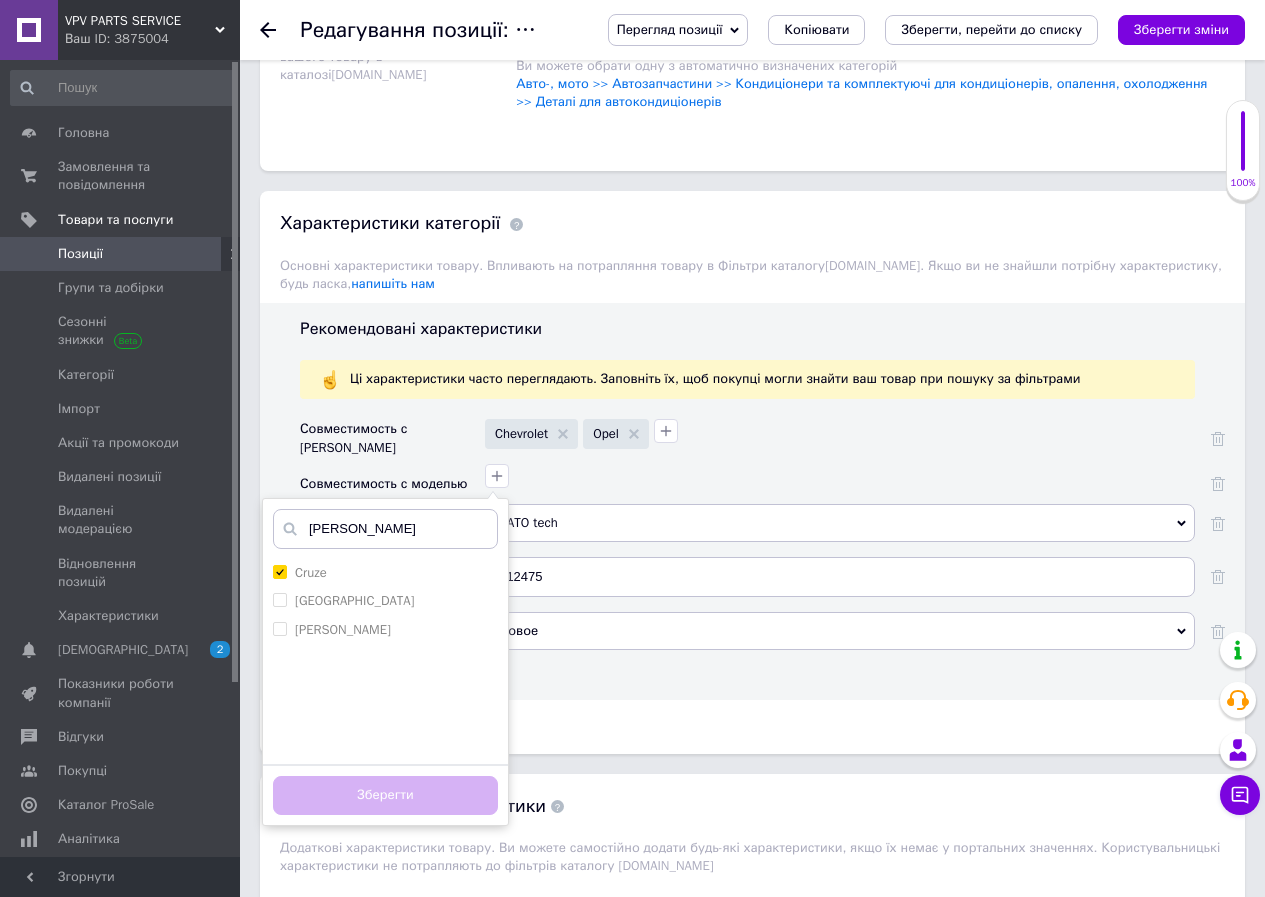 checkbox on "true" 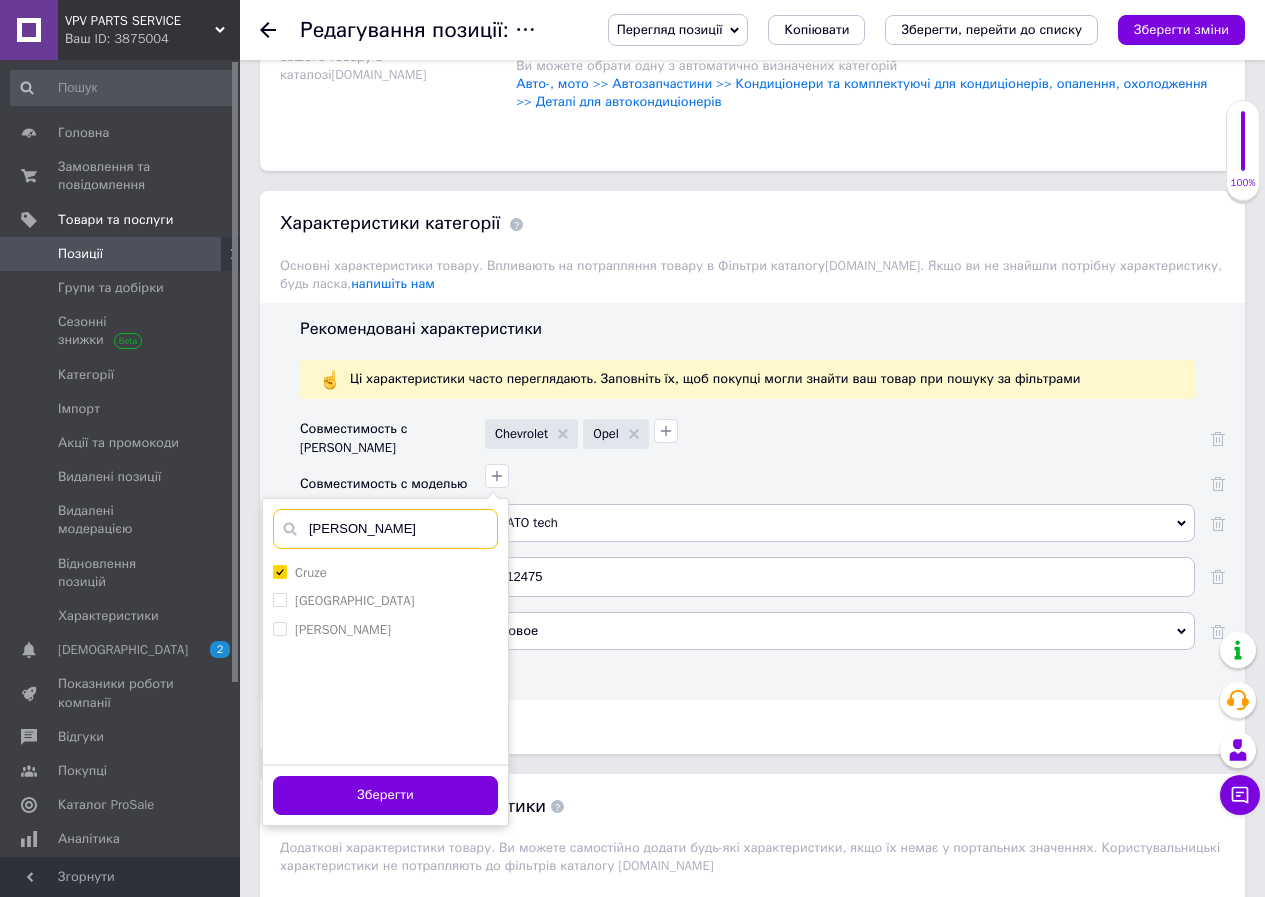 drag, startPoint x: 328, startPoint y: 505, endPoint x: 295, endPoint y: 503, distance: 33.06055 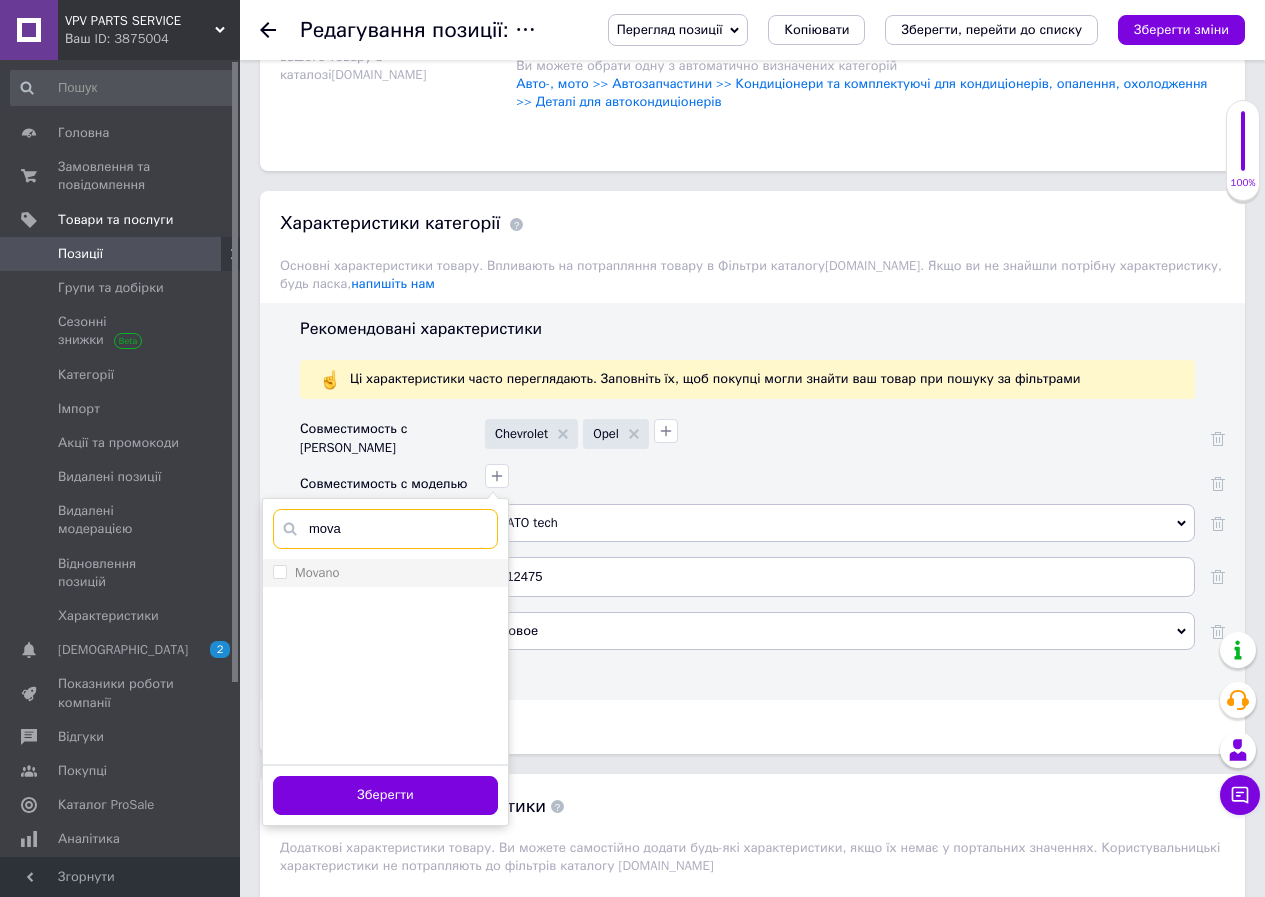 type on "mova" 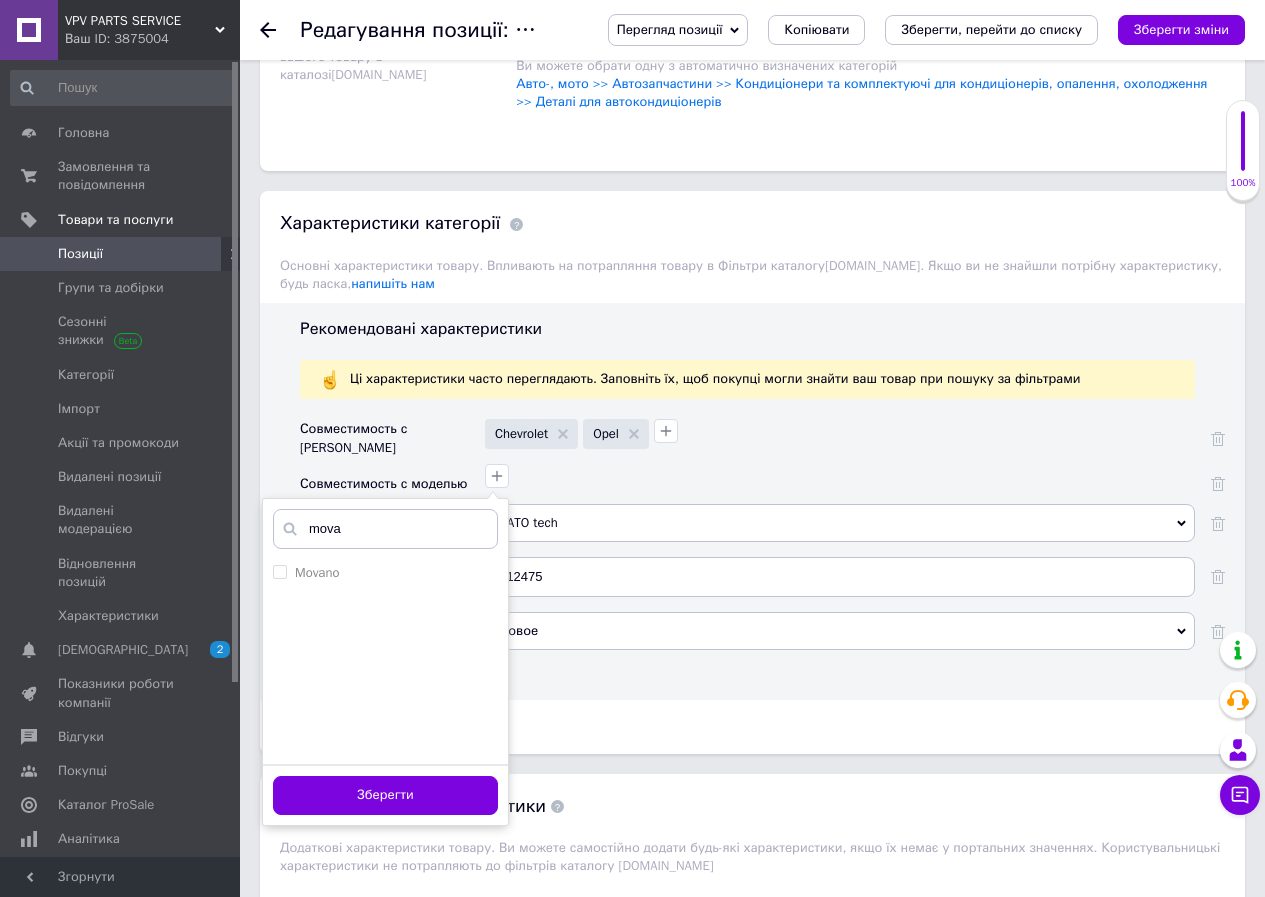 drag, startPoint x: 318, startPoint y: 548, endPoint x: 345, endPoint y: 509, distance: 47.434166 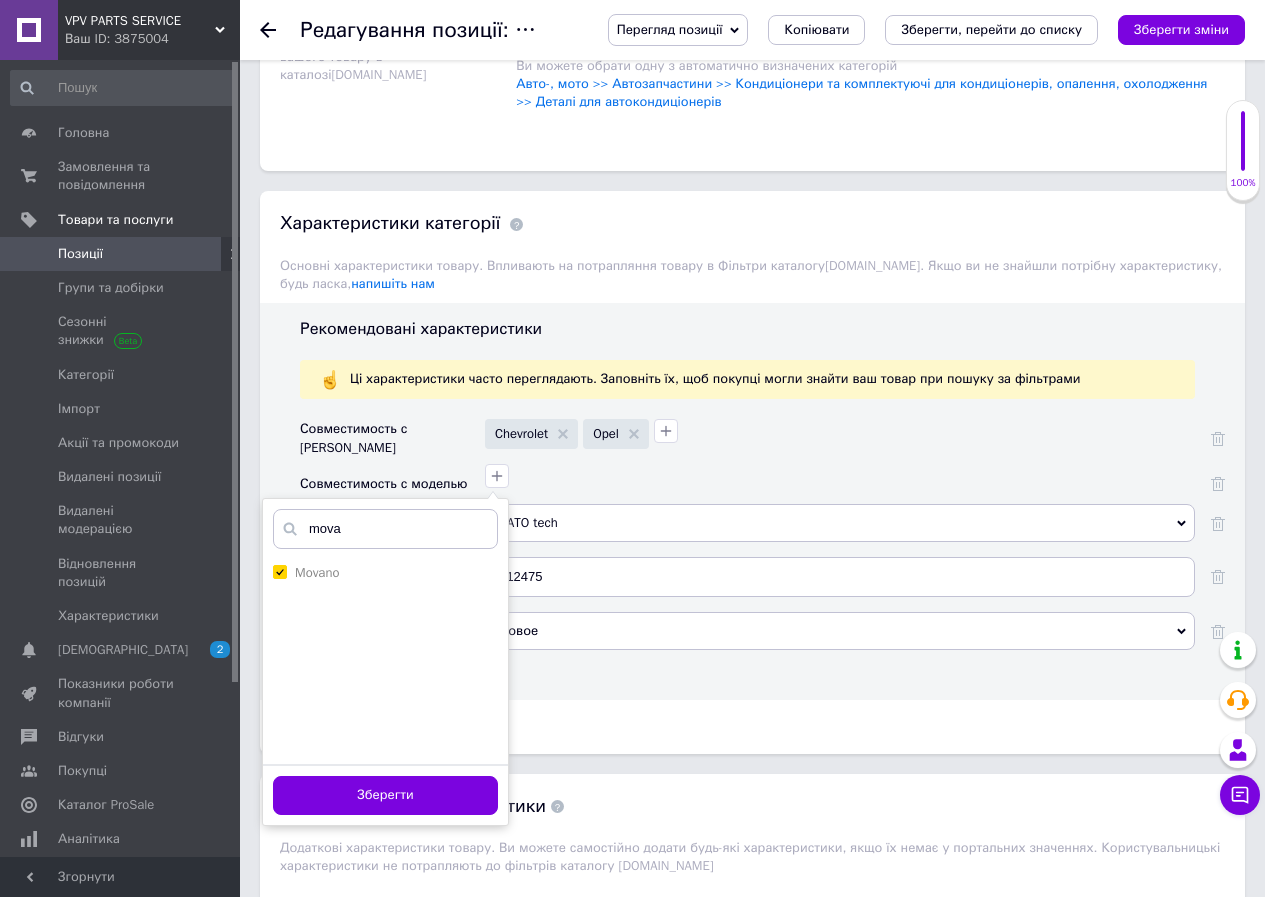 checkbox on "true" 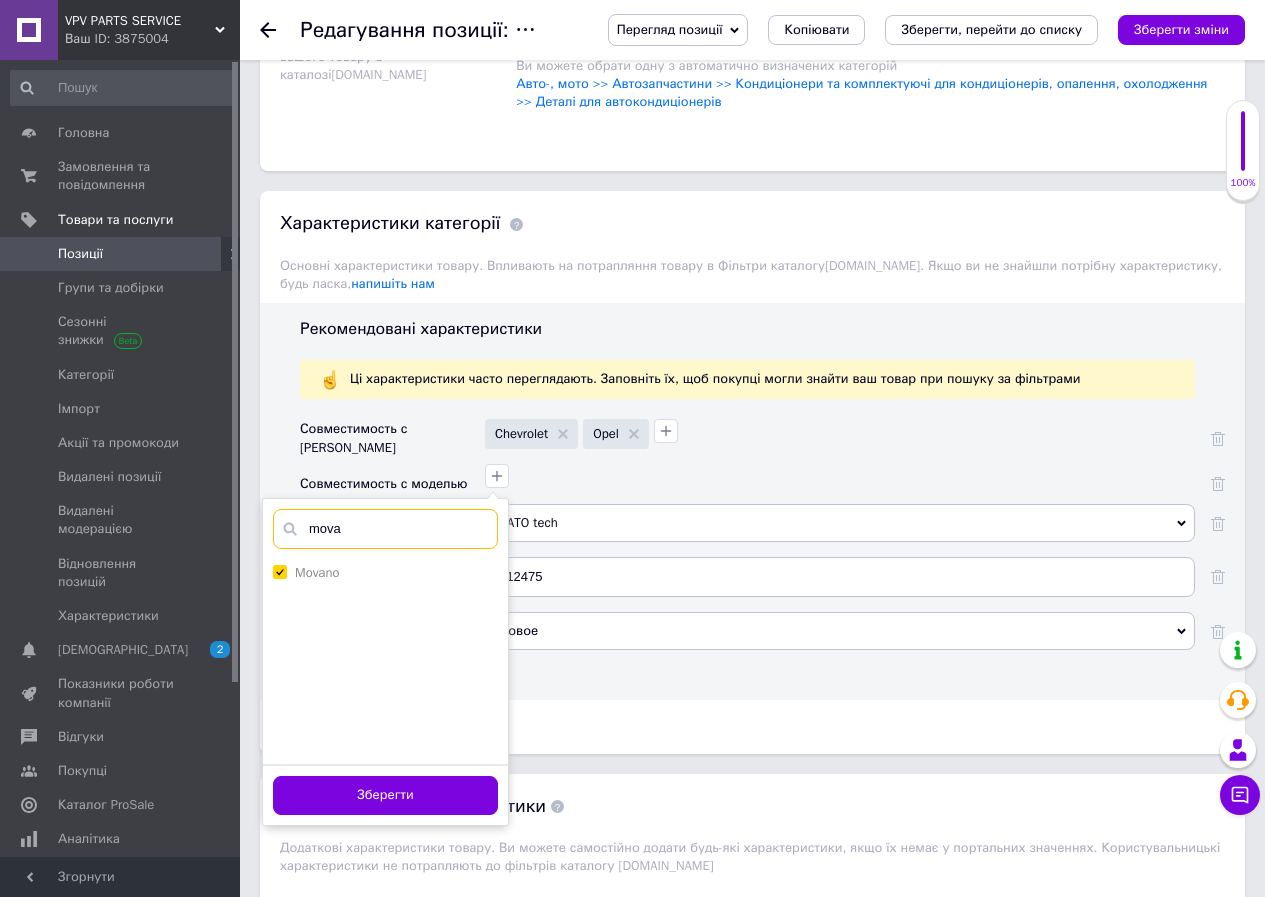 drag, startPoint x: 349, startPoint y: 496, endPoint x: 304, endPoint y: 499, distance: 45.099888 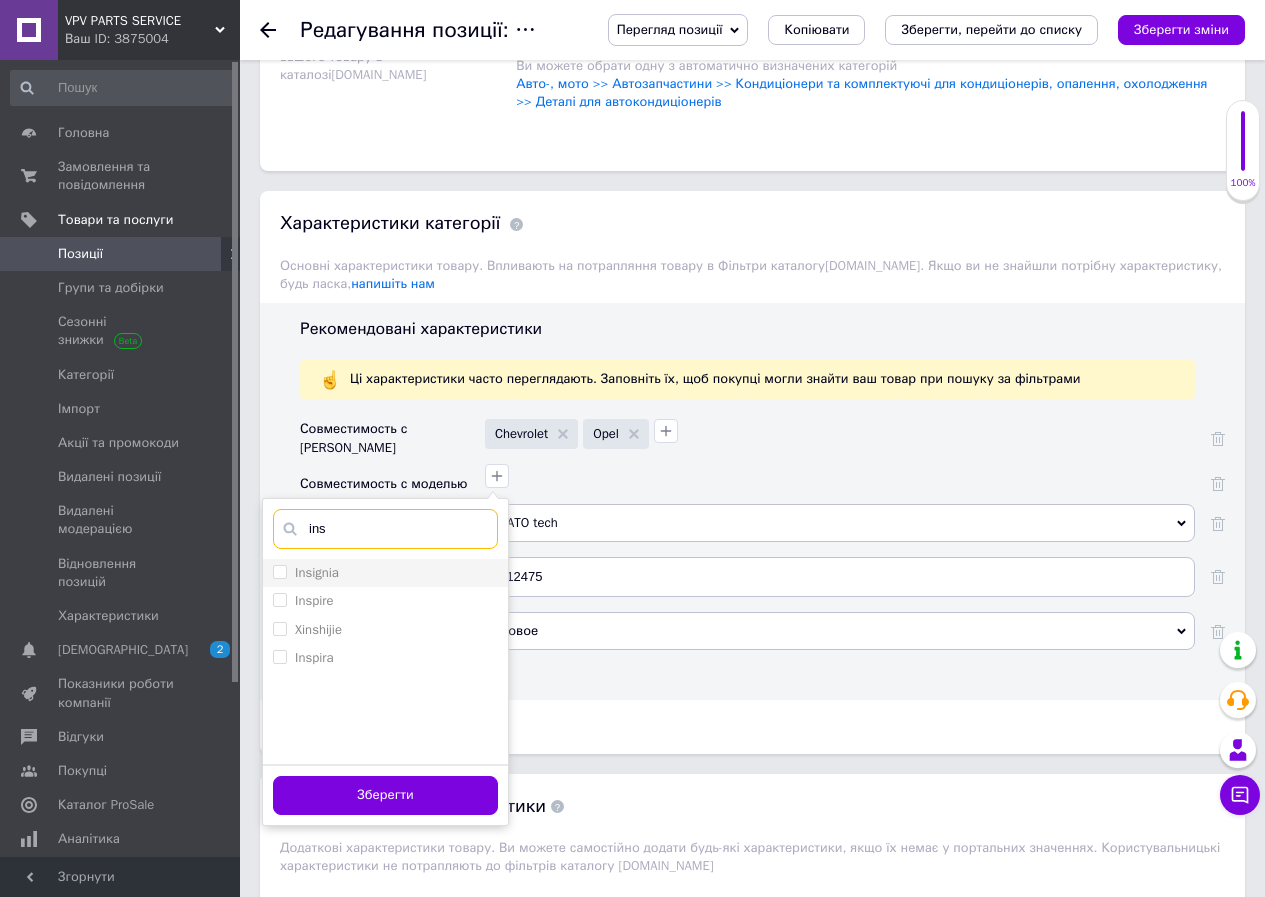 type on "ins" 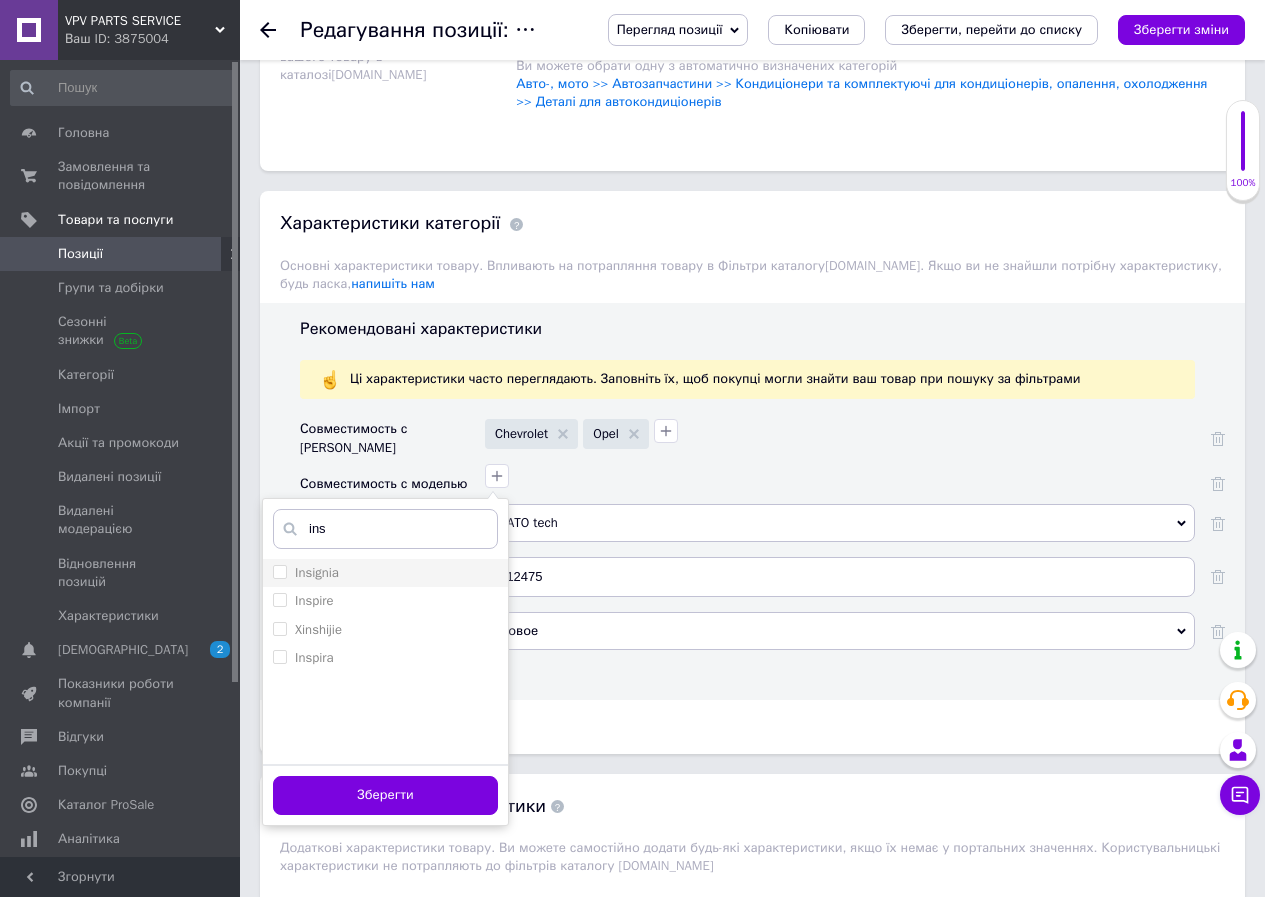 click on "Insignia" at bounding box center [317, 572] 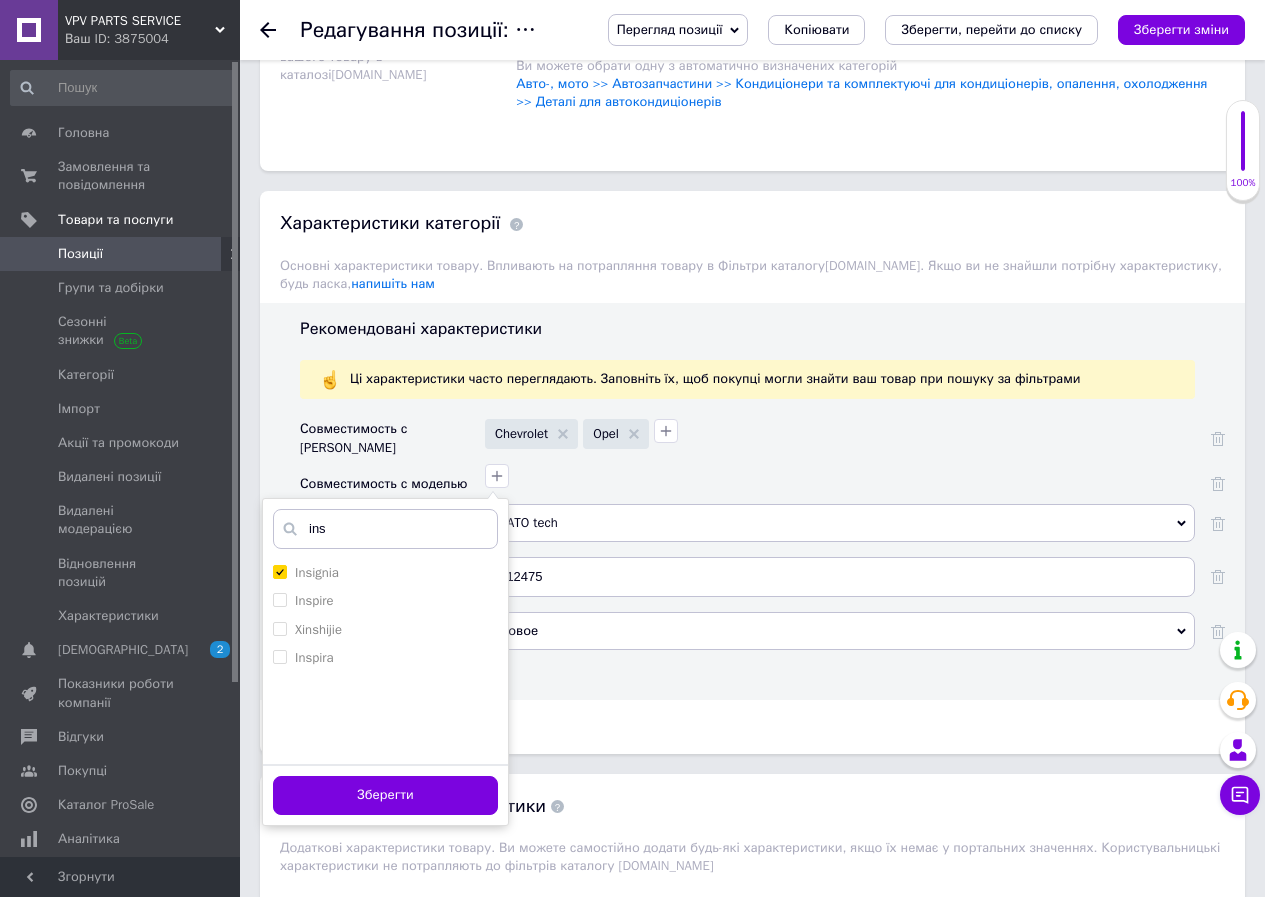 checkbox on "true" 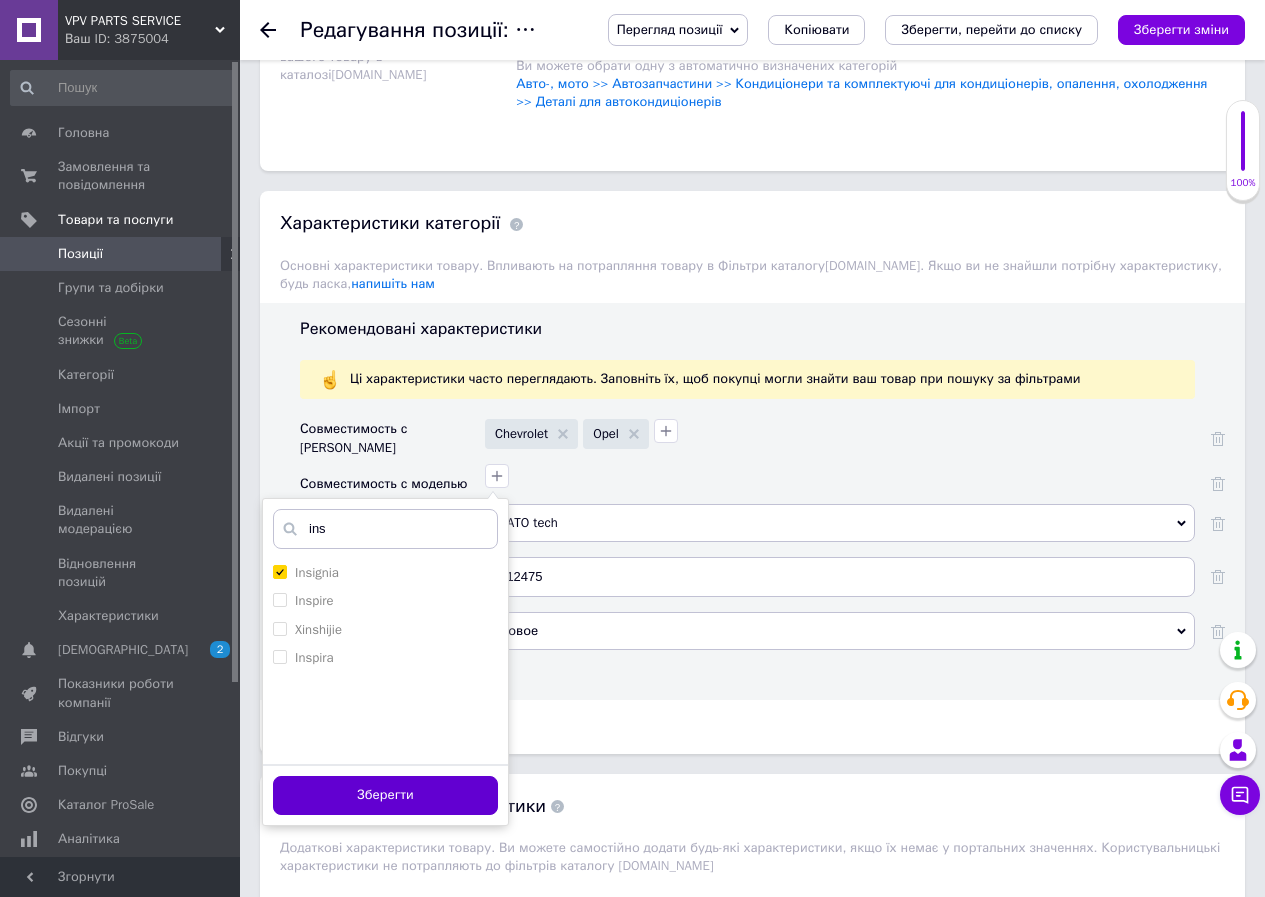 drag, startPoint x: 403, startPoint y: 759, endPoint x: 514, endPoint y: 645, distance: 159.11317 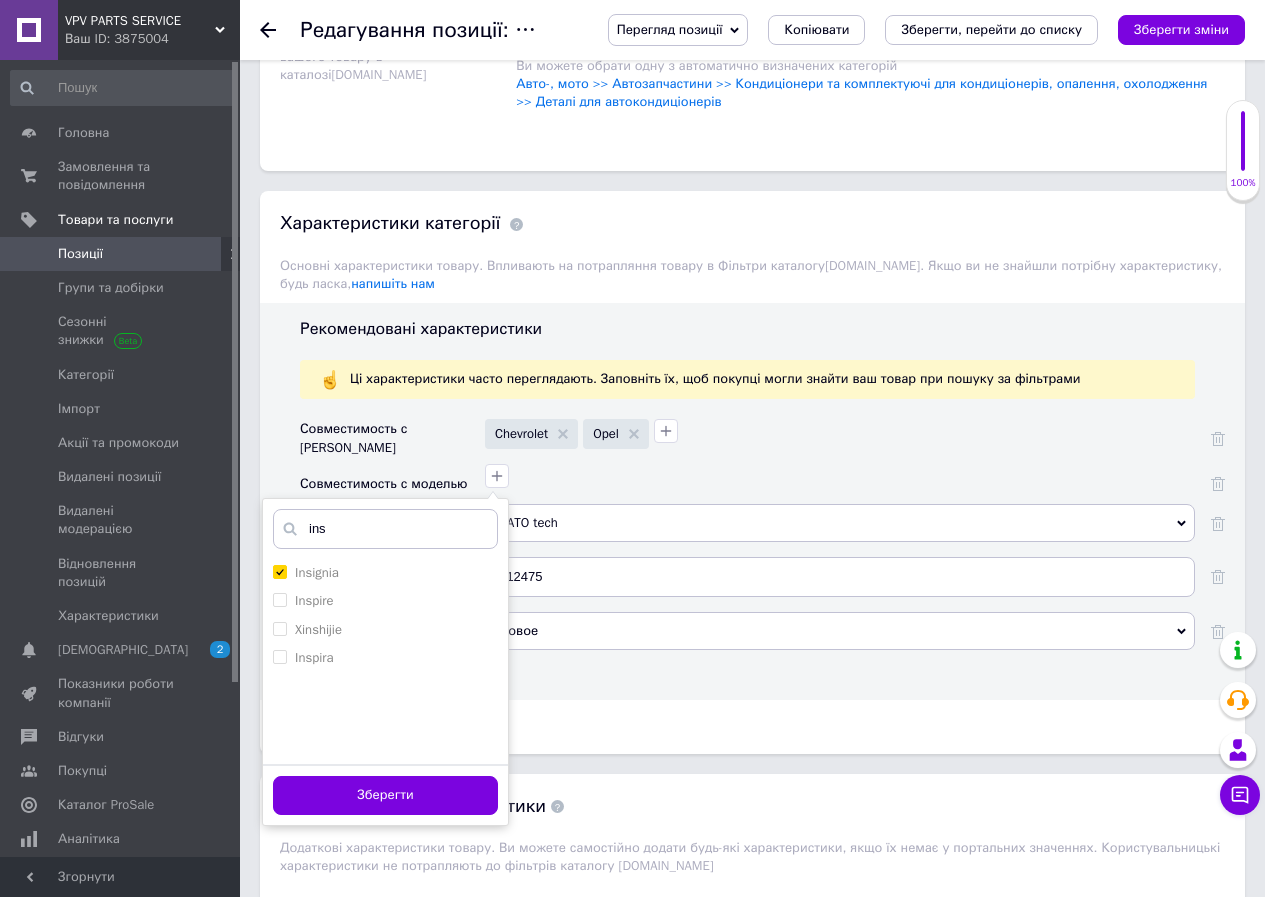 click on "Зберегти" at bounding box center (385, 795) 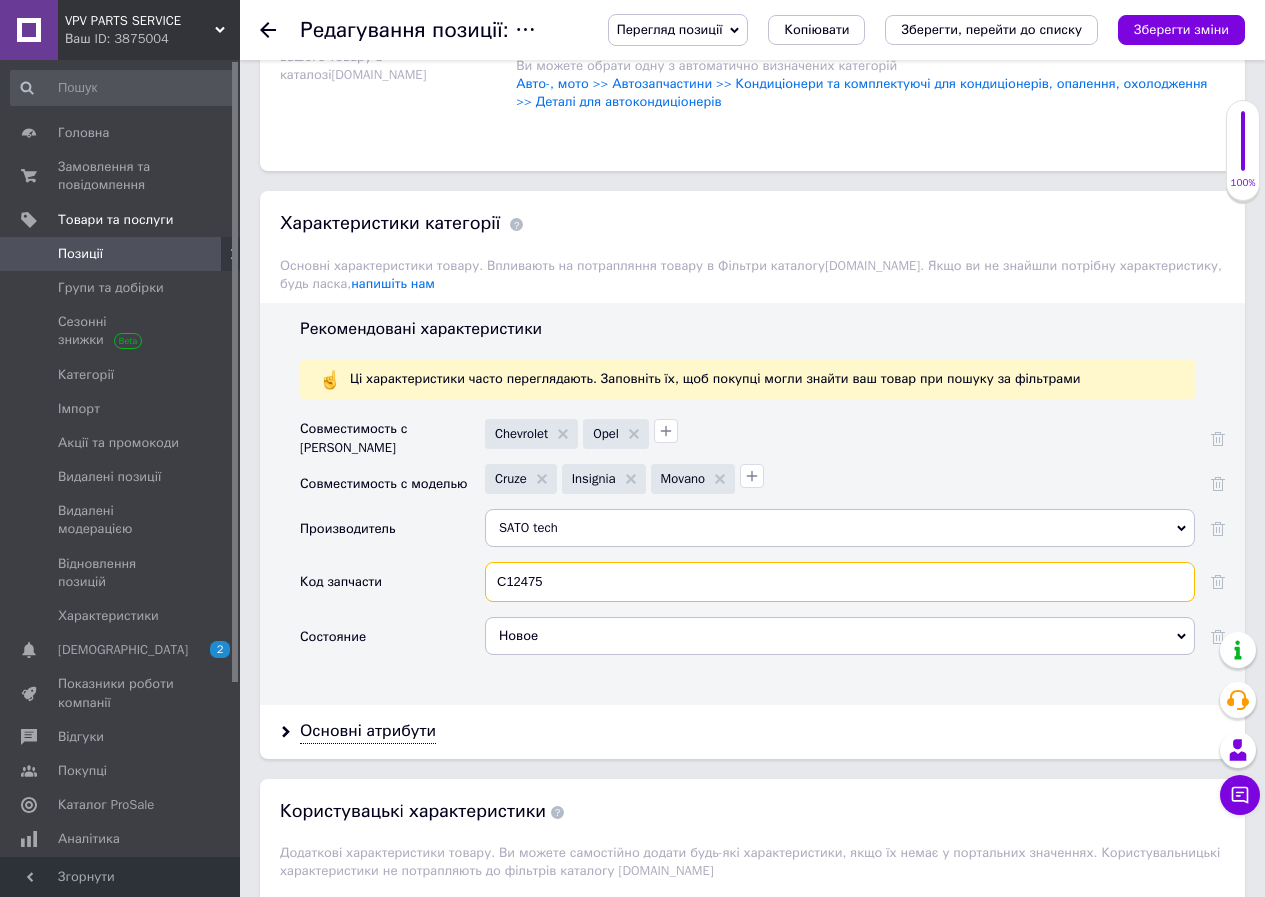 drag, startPoint x: 521, startPoint y: 552, endPoint x: 689, endPoint y: 548, distance: 168.0476 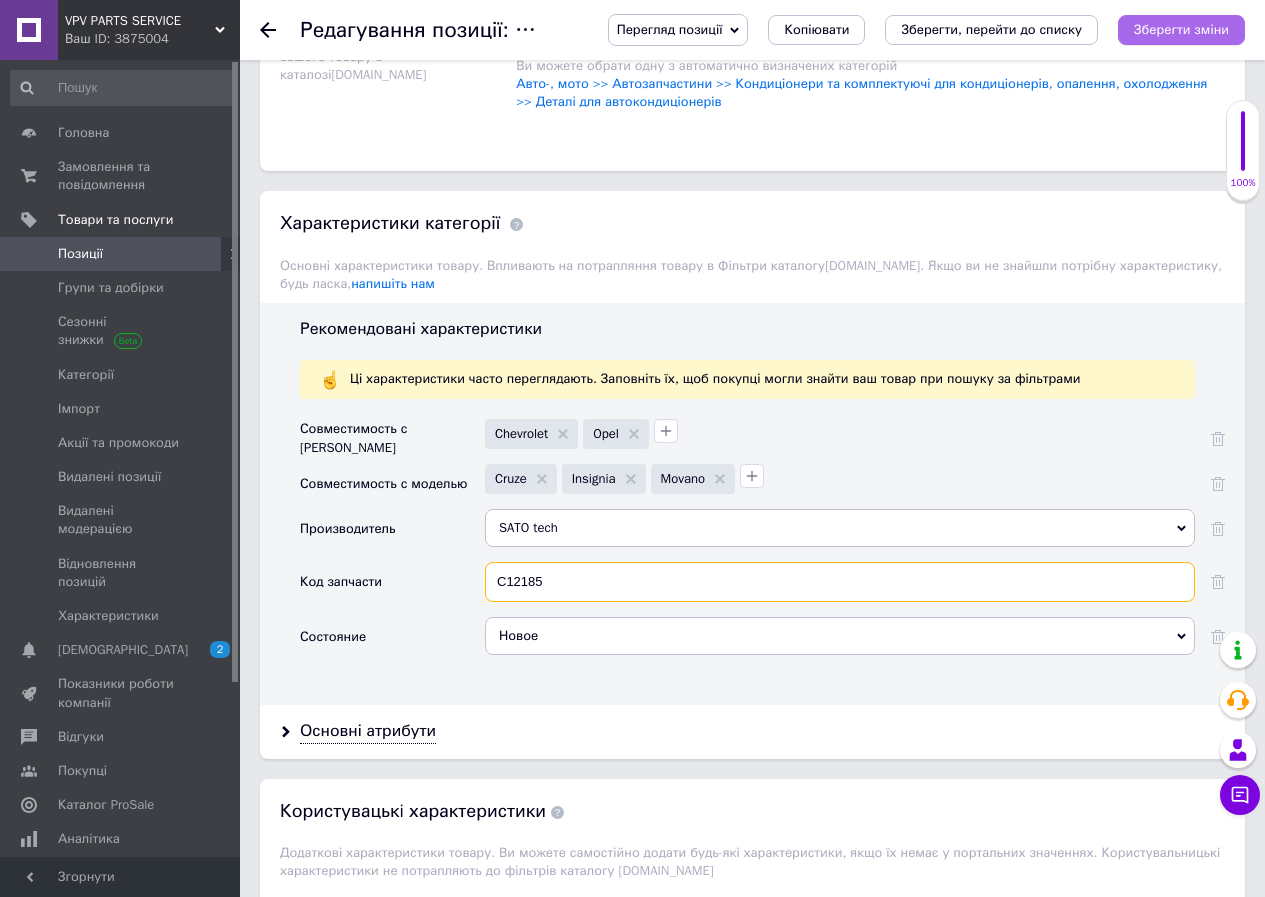 type on "C12185" 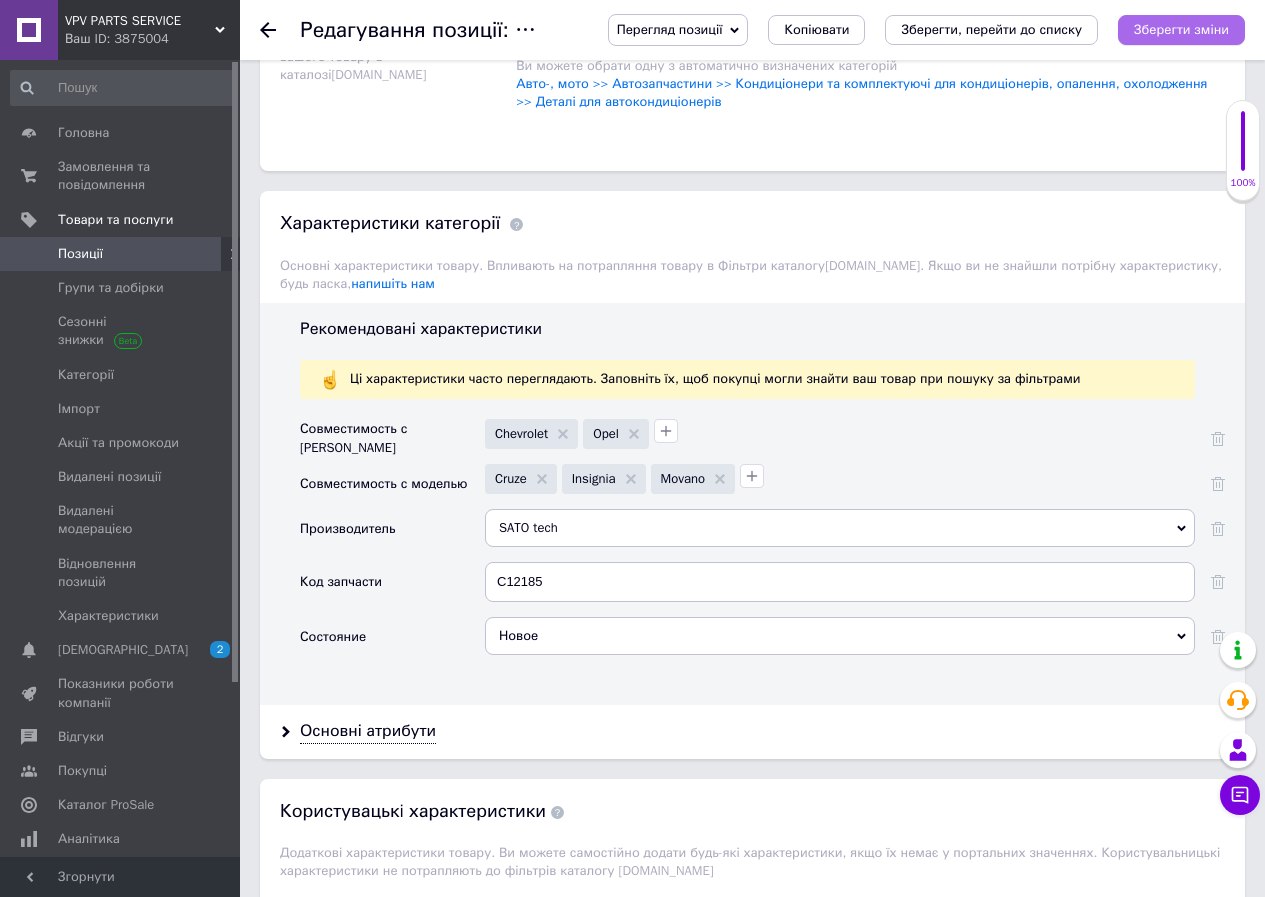click on "Зберегти зміни" at bounding box center [1181, 29] 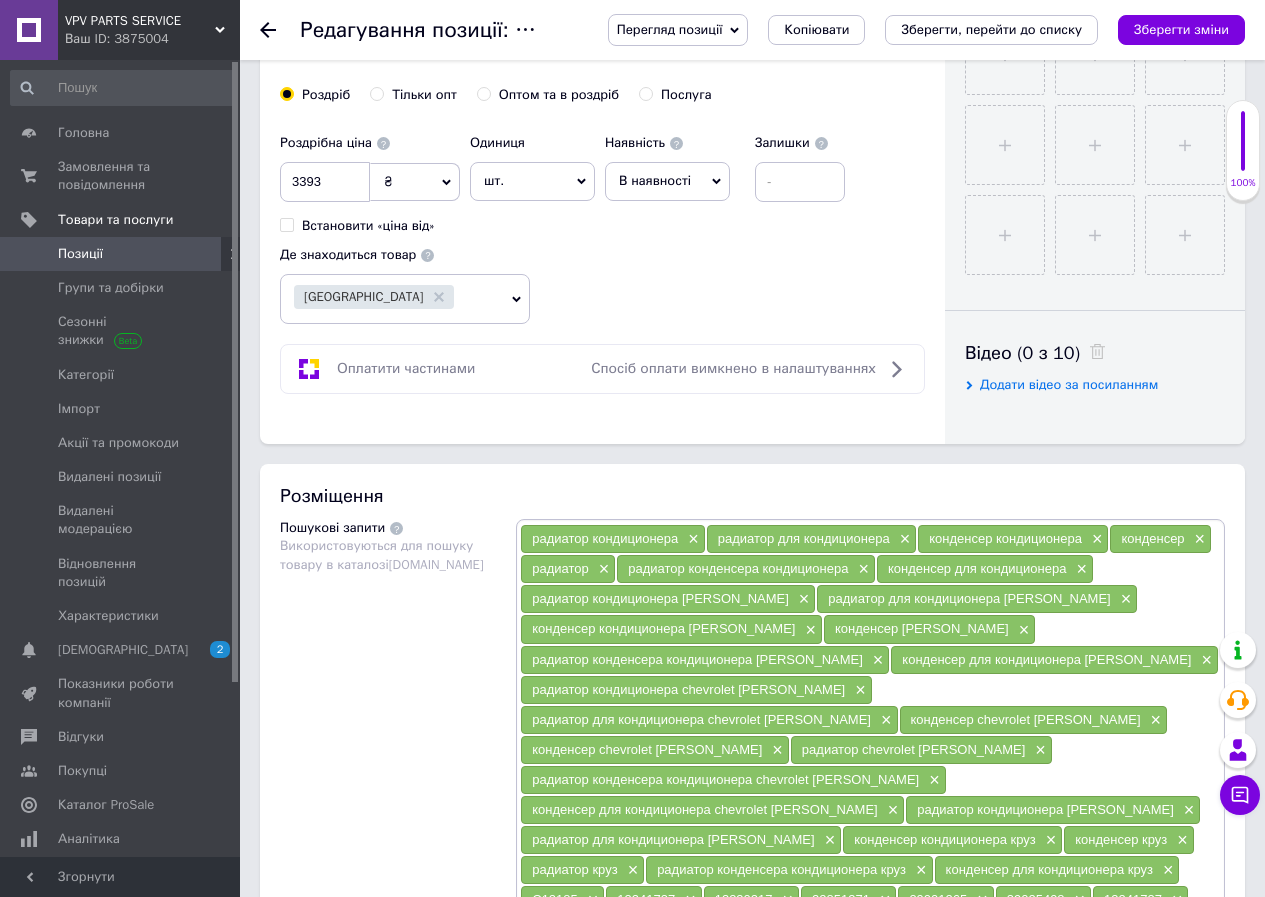 scroll, scrollTop: 400, scrollLeft: 0, axis: vertical 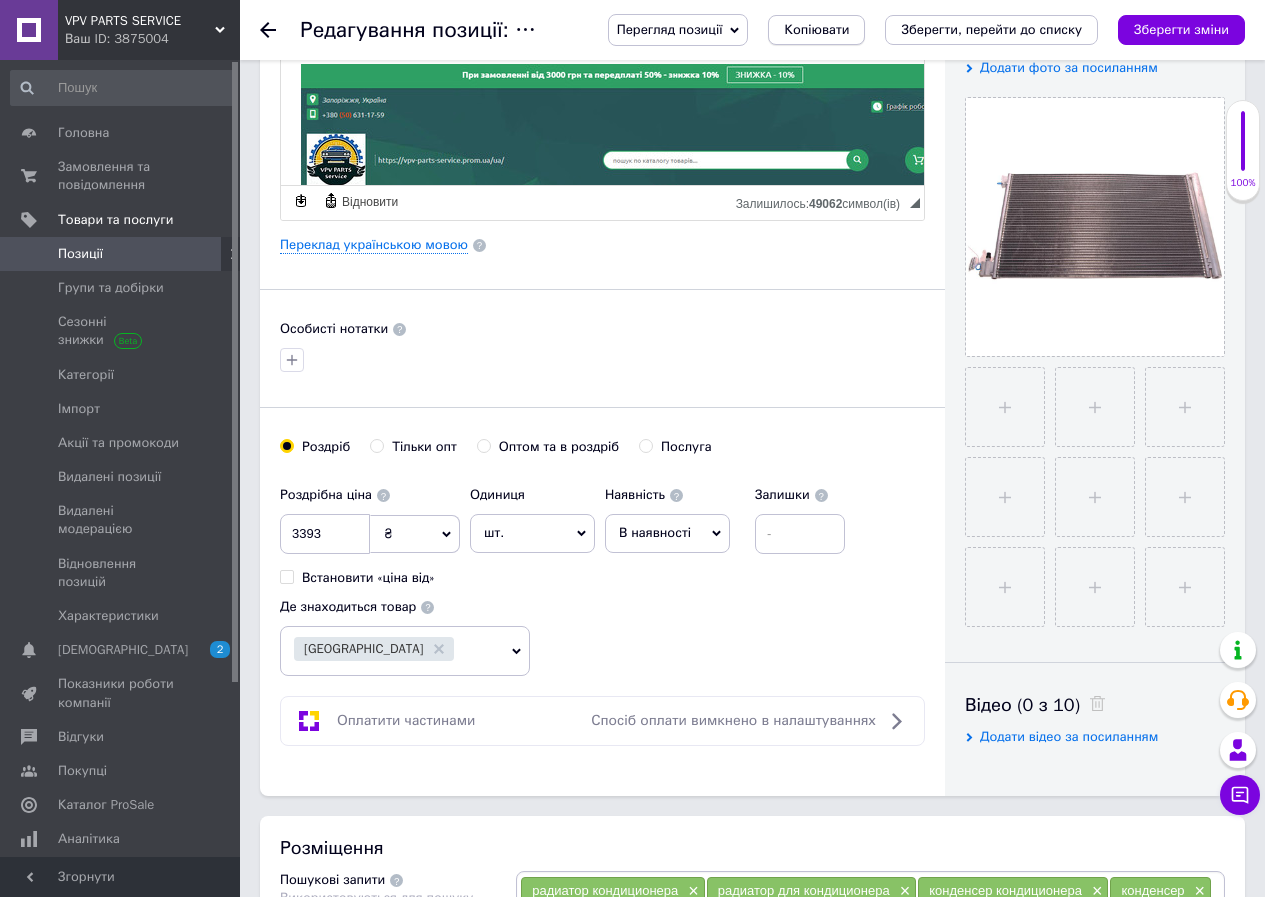 click on "Копіювати" at bounding box center (816, 30) 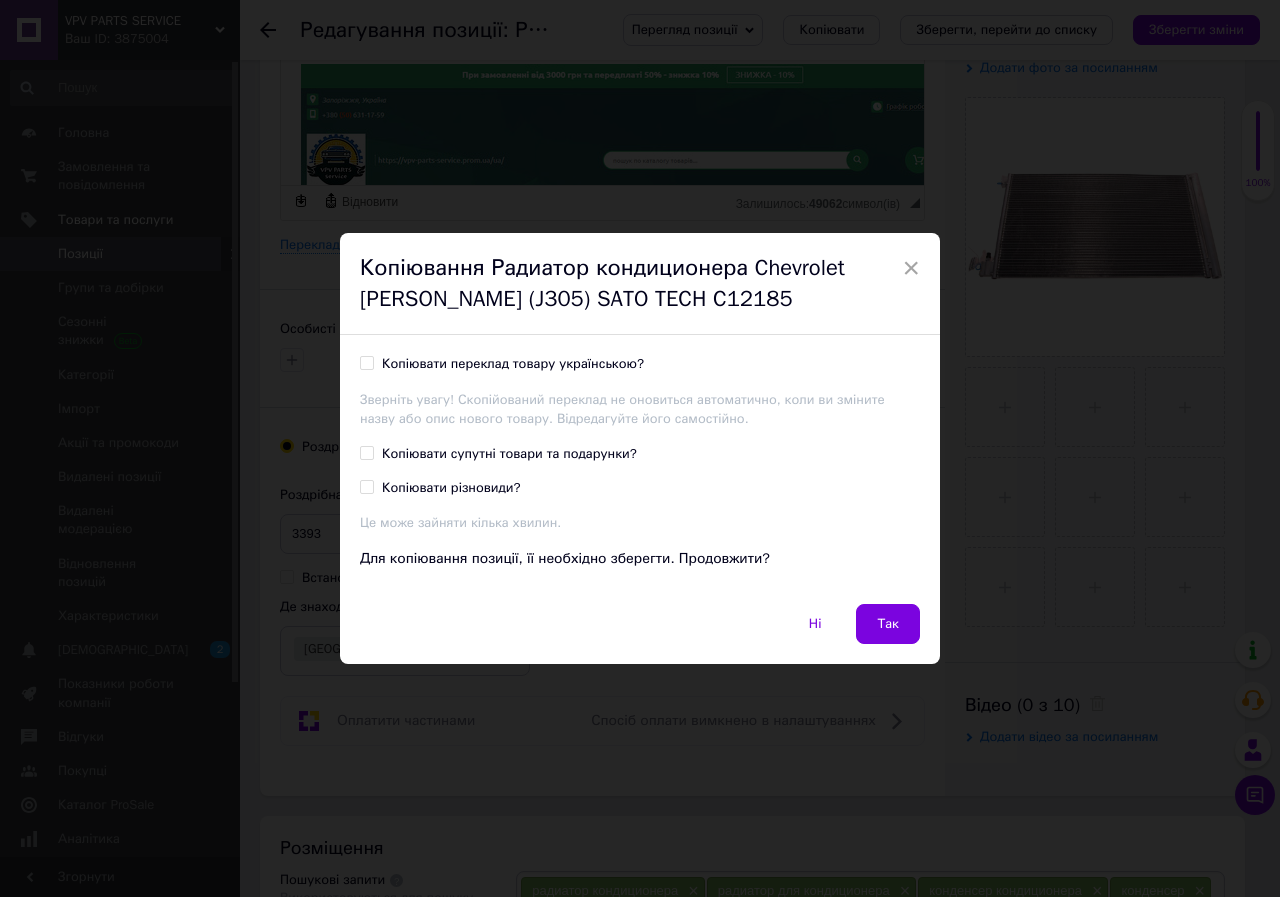 drag, startPoint x: 363, startPoint y: 360, endPoint x: 358, endPoint y: 448, distance: 88.14193 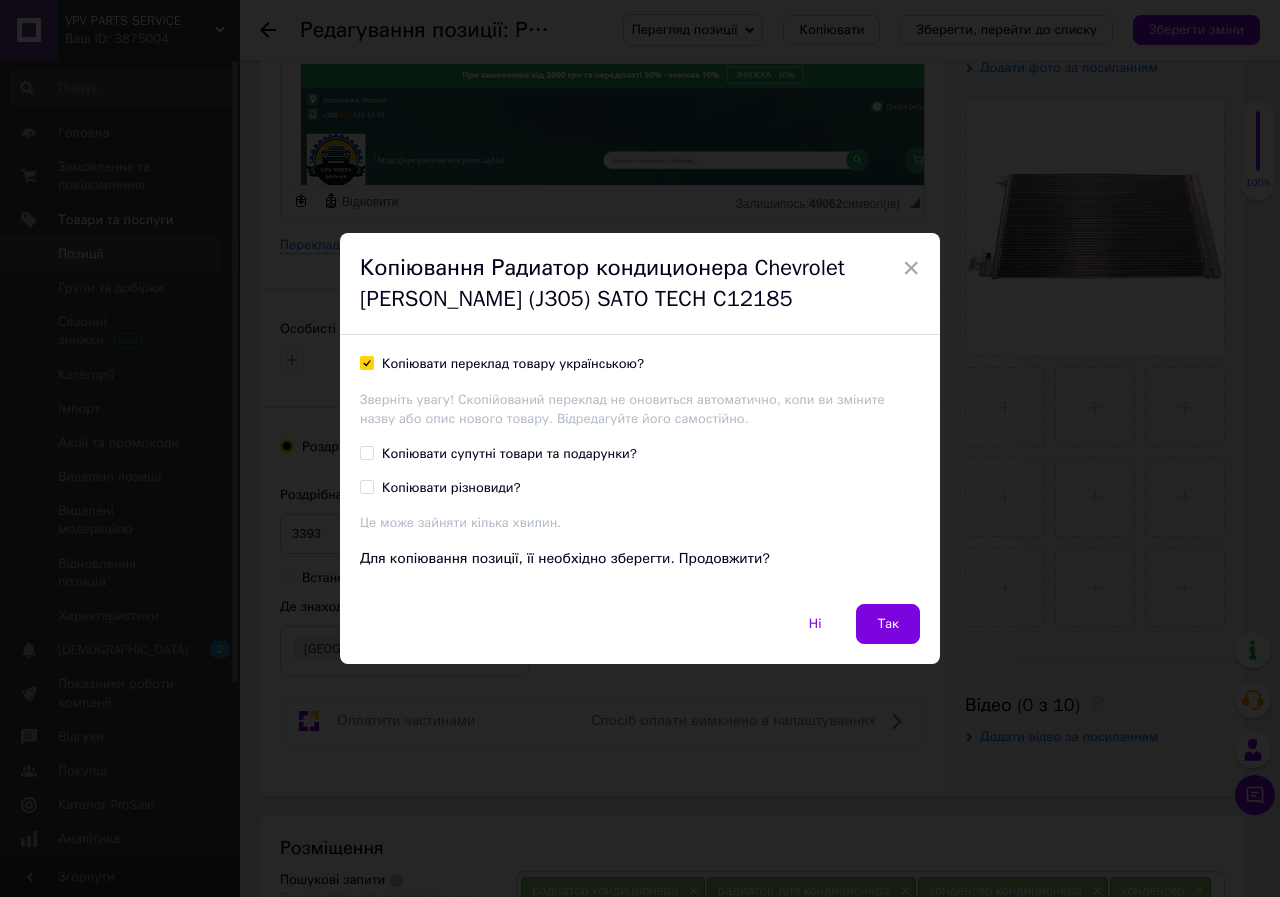 checkbox on "true" 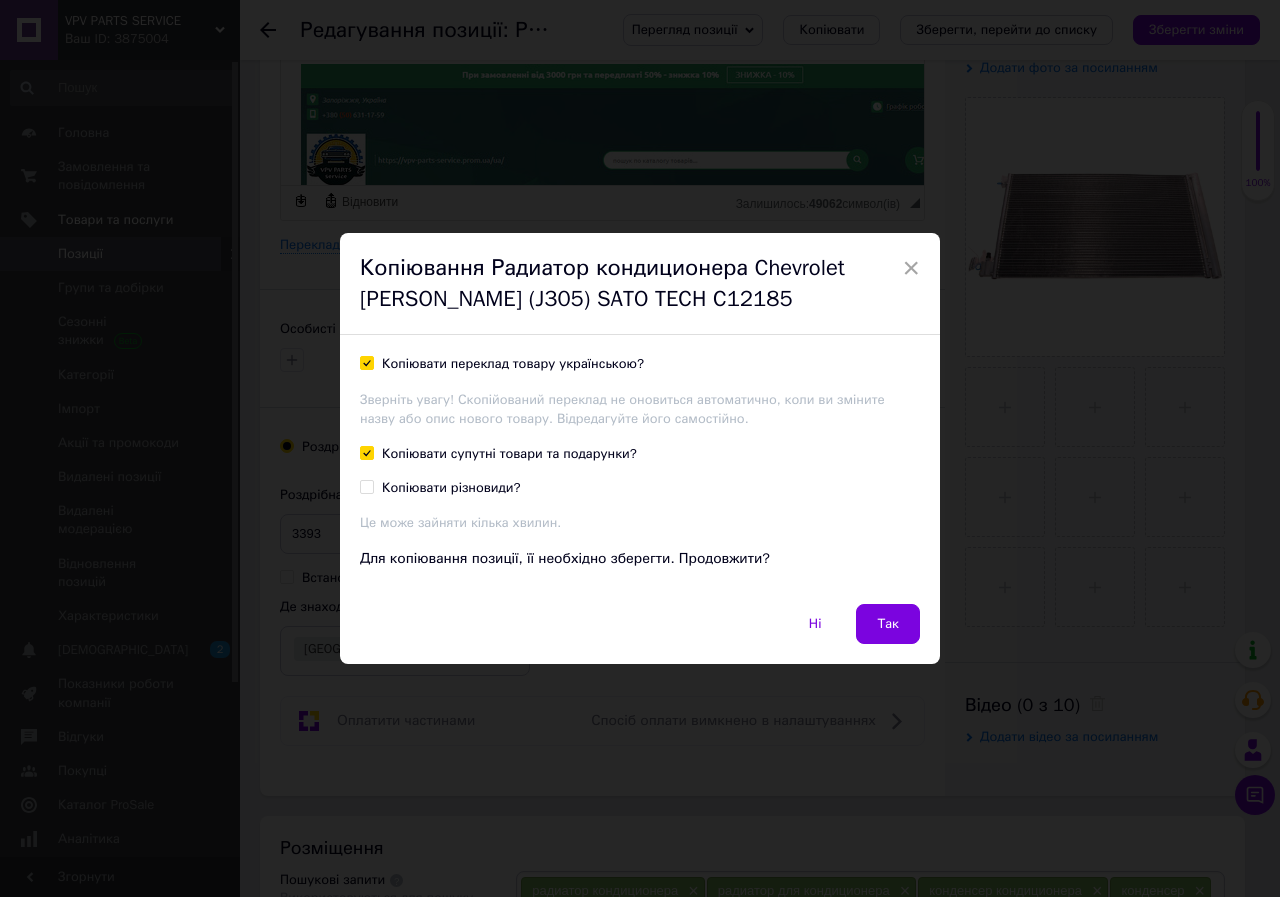 checkbox on "true" 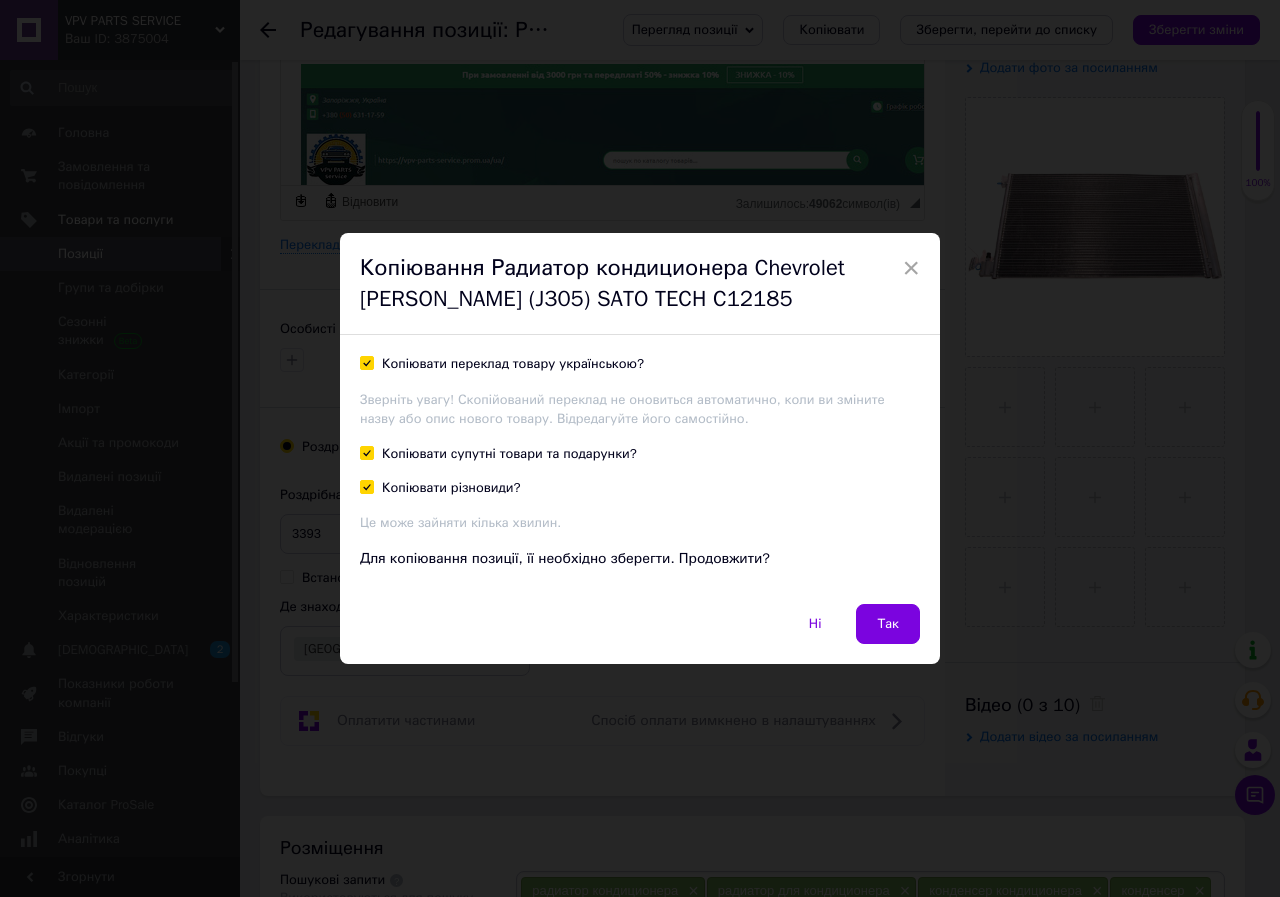checkbox on "true" 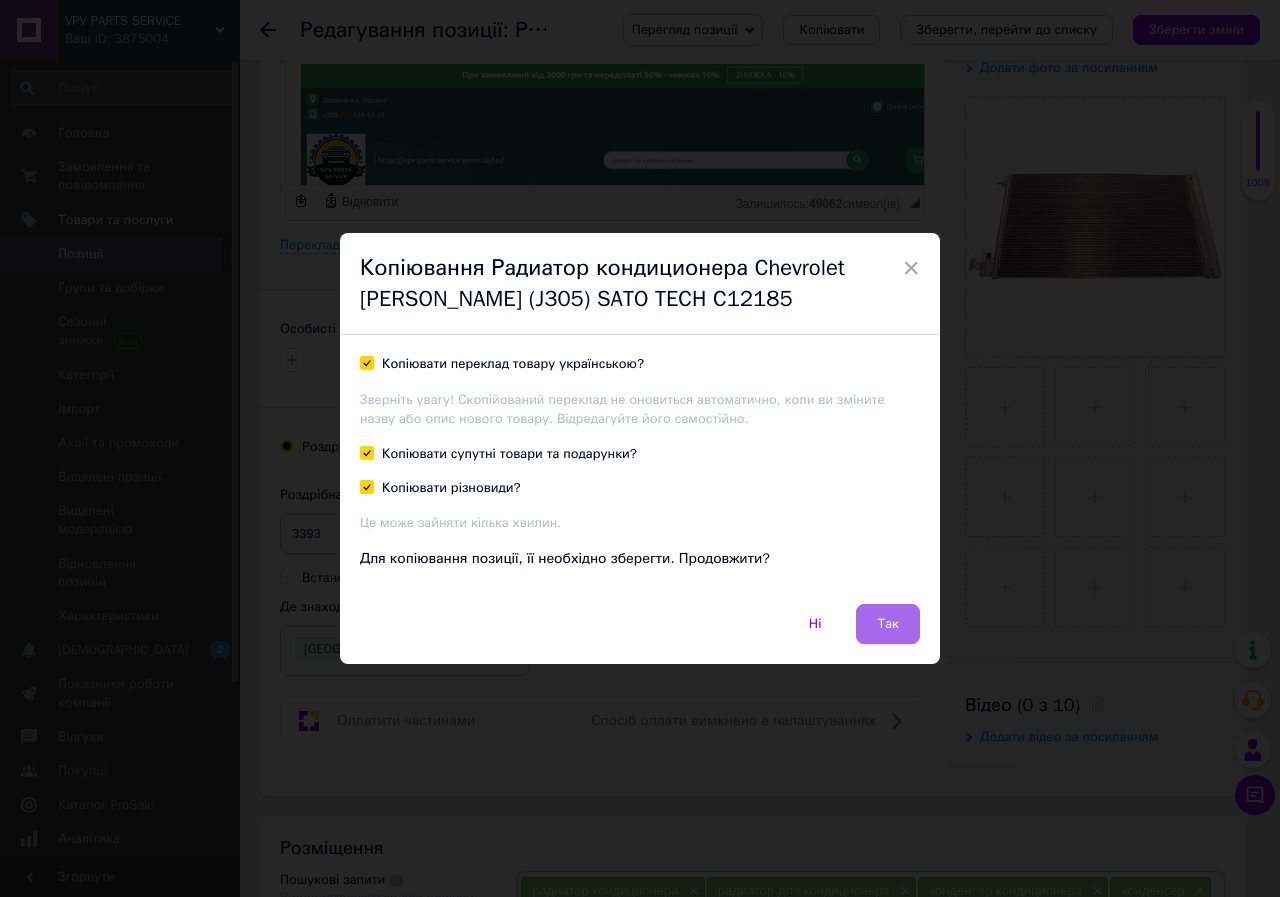 click on "Так" at bounding box center [888, 624] 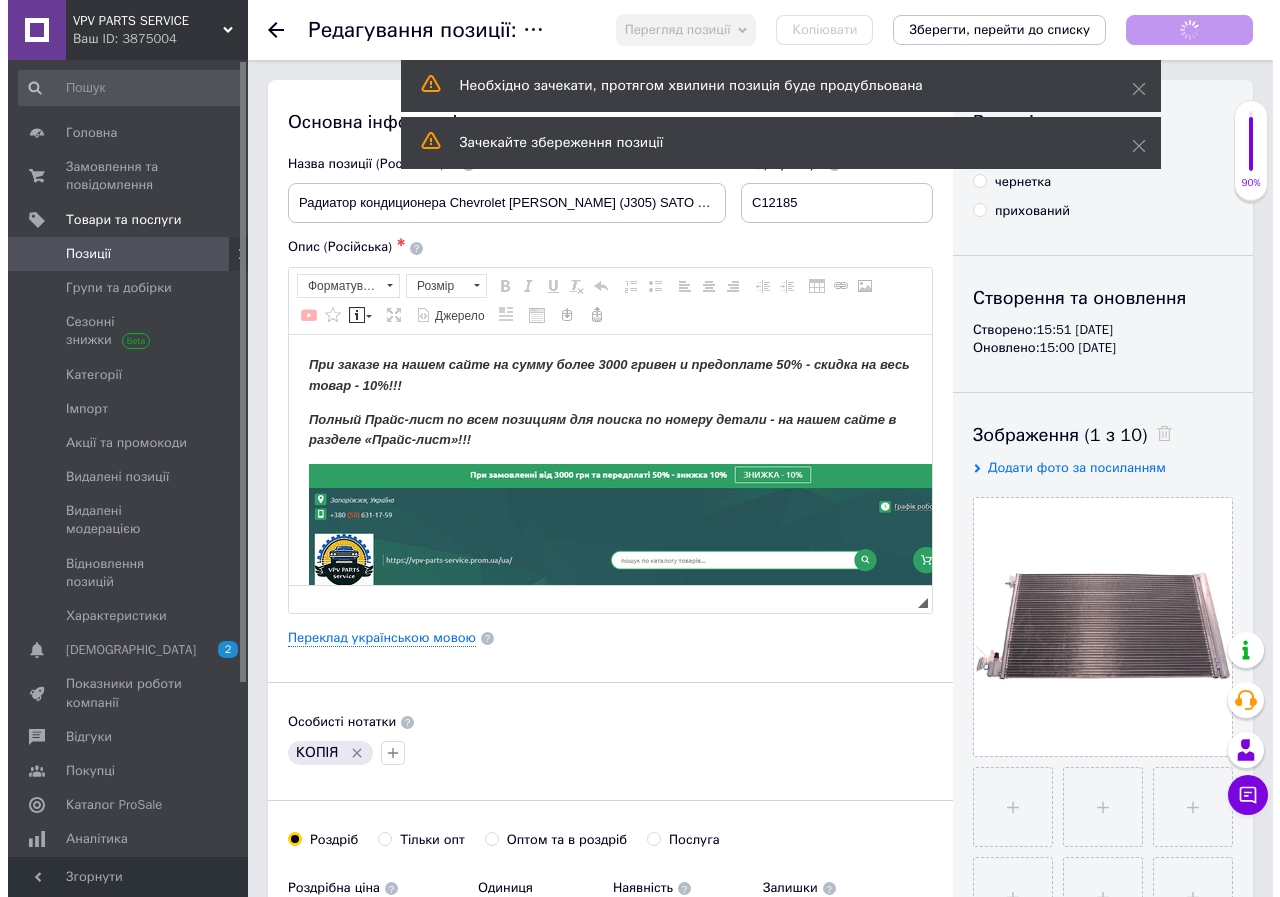scroll, scrollTop: 0, scrollLeft: 0, axis: both 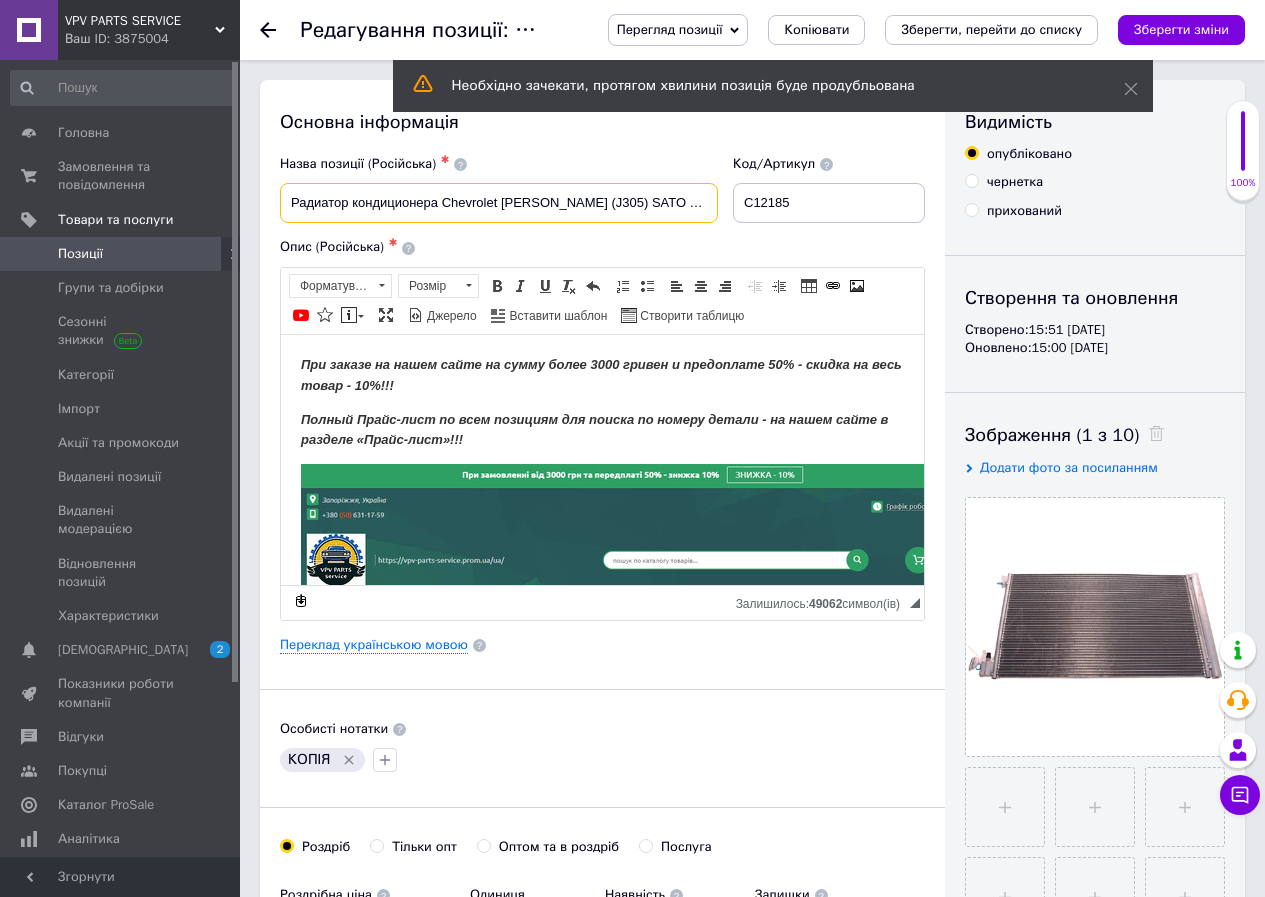 drag, startPoint x: 442, startPoint y: 198, endPoint x: 586, endPoint y: 207, distance: 144.28098 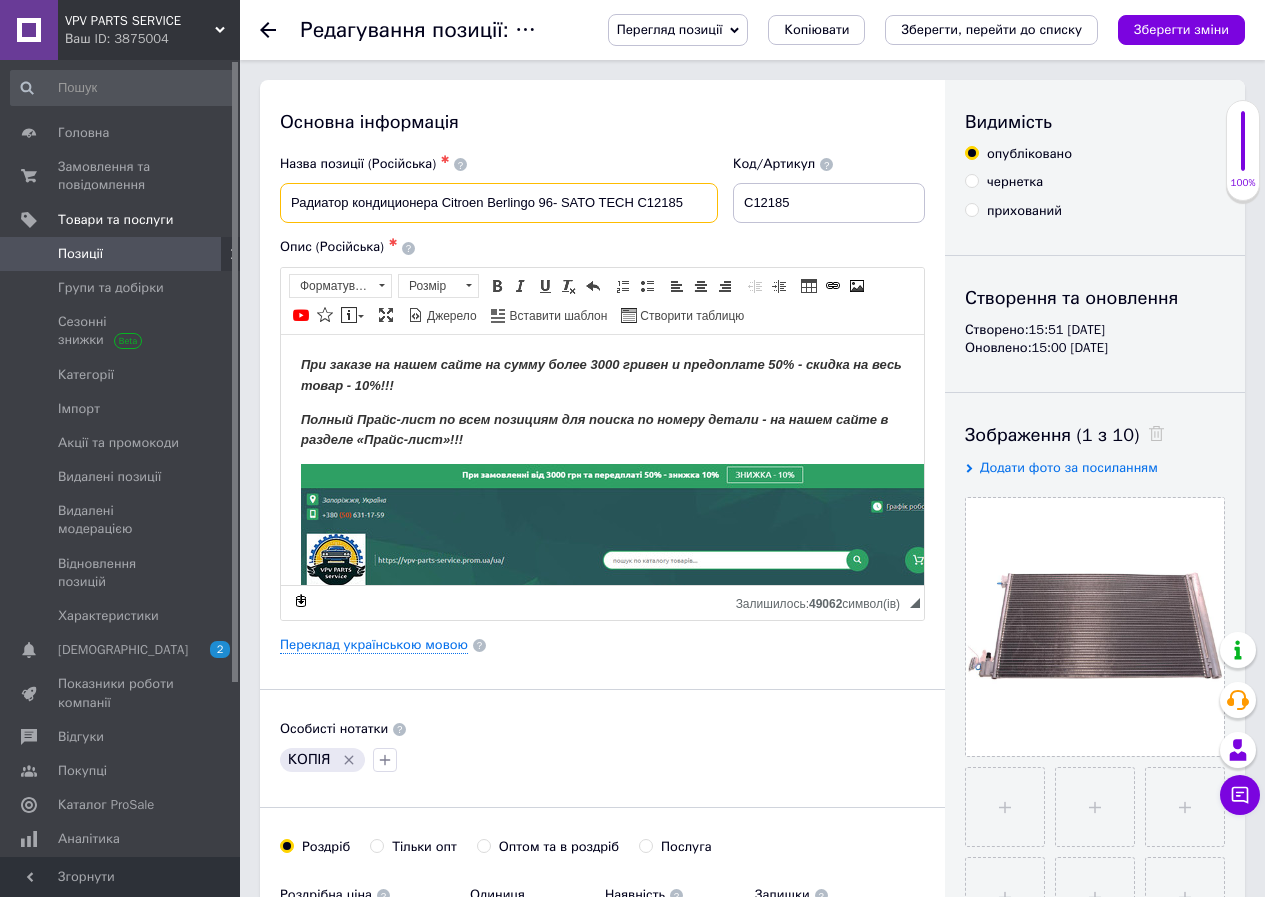 drag, startPoint x: 637, startPoint y: 201, endPoint x: 759, endPoint y: 196, distance: 122.10242 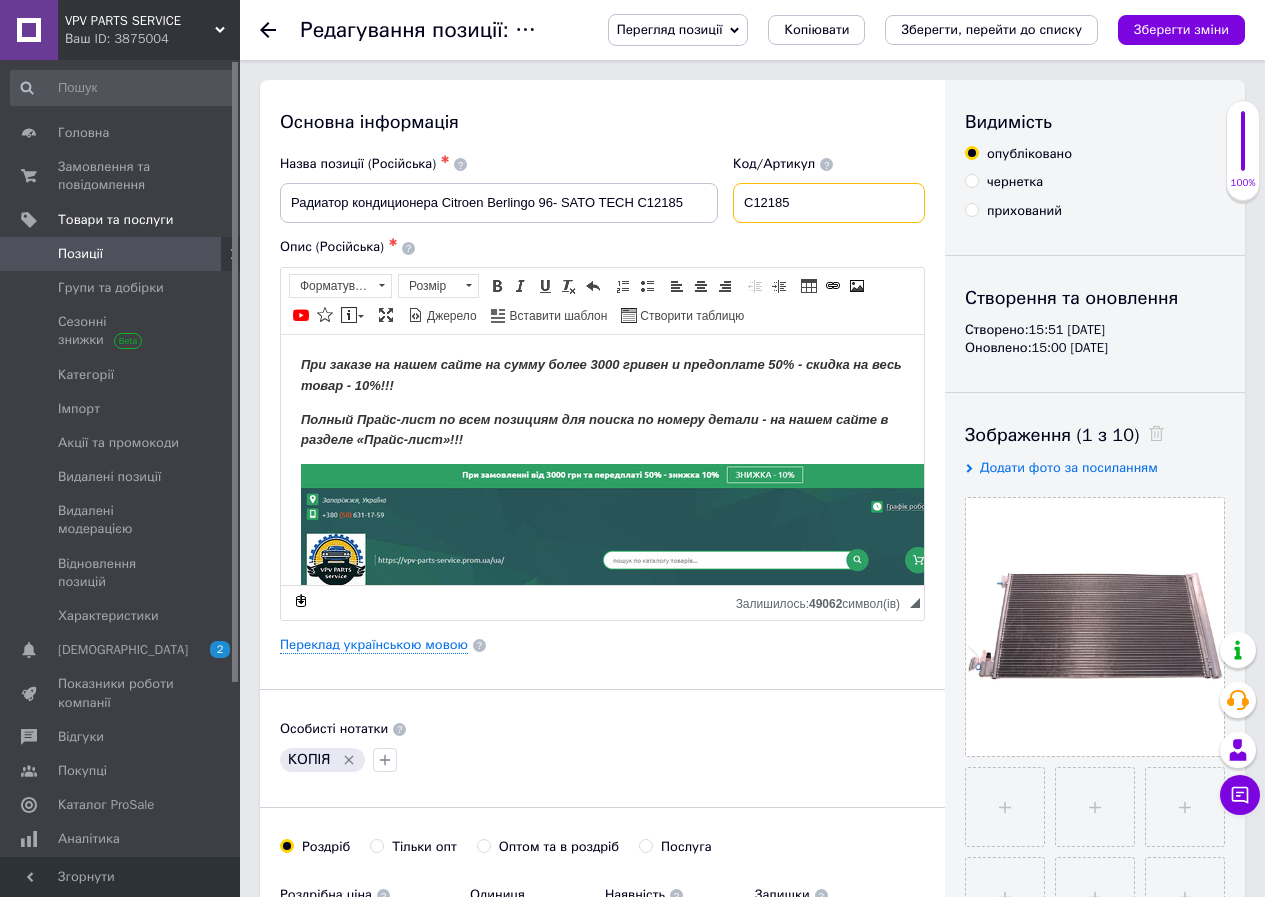 drag, startPoint x: 826, startPoint y: 200, endPoint x: 718, endPoint y: 202, distance: 108.01852 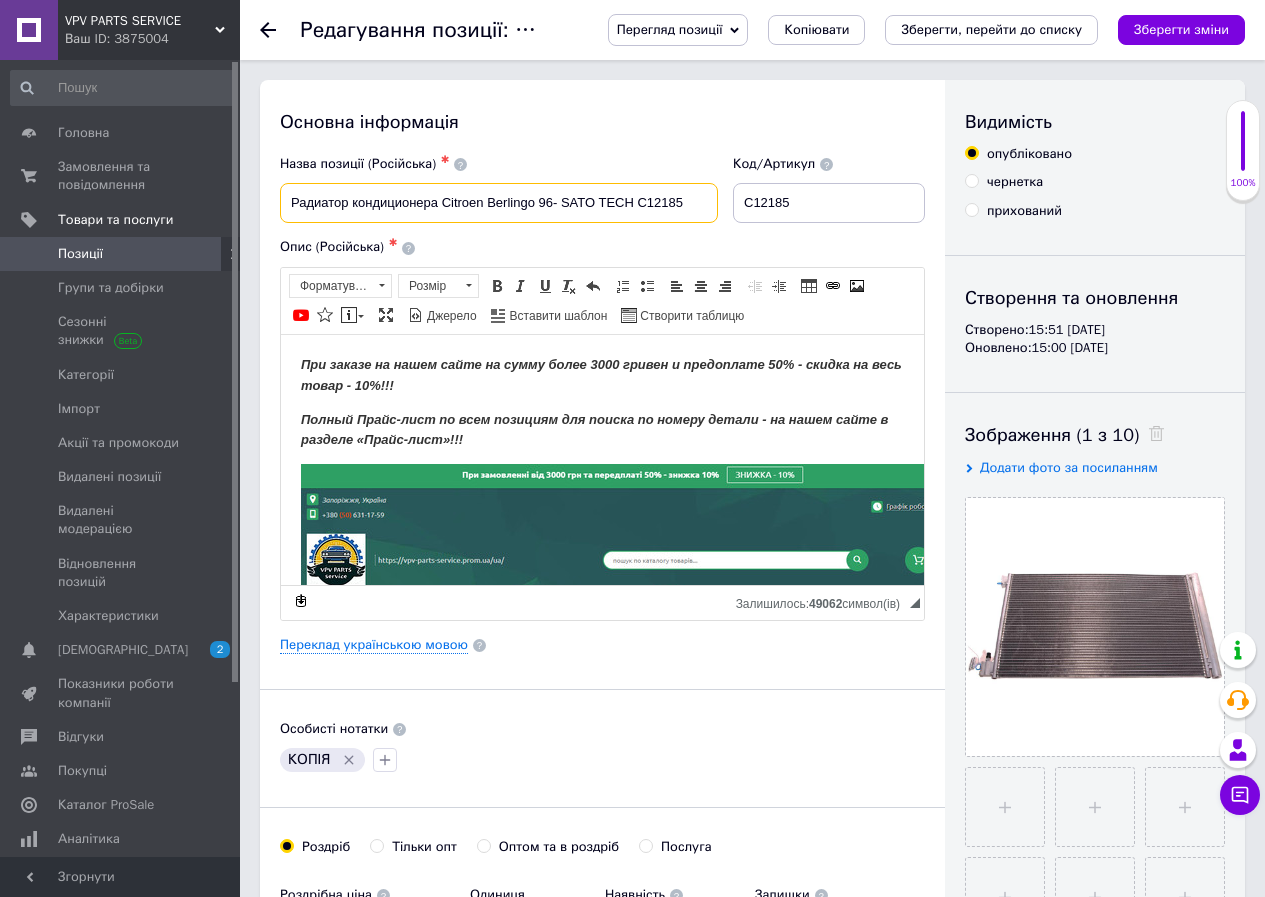 drag, startPoint x: 639, startPoint y: 203, endPoint x: 709, endPoint y: 198, distance: 70.178345 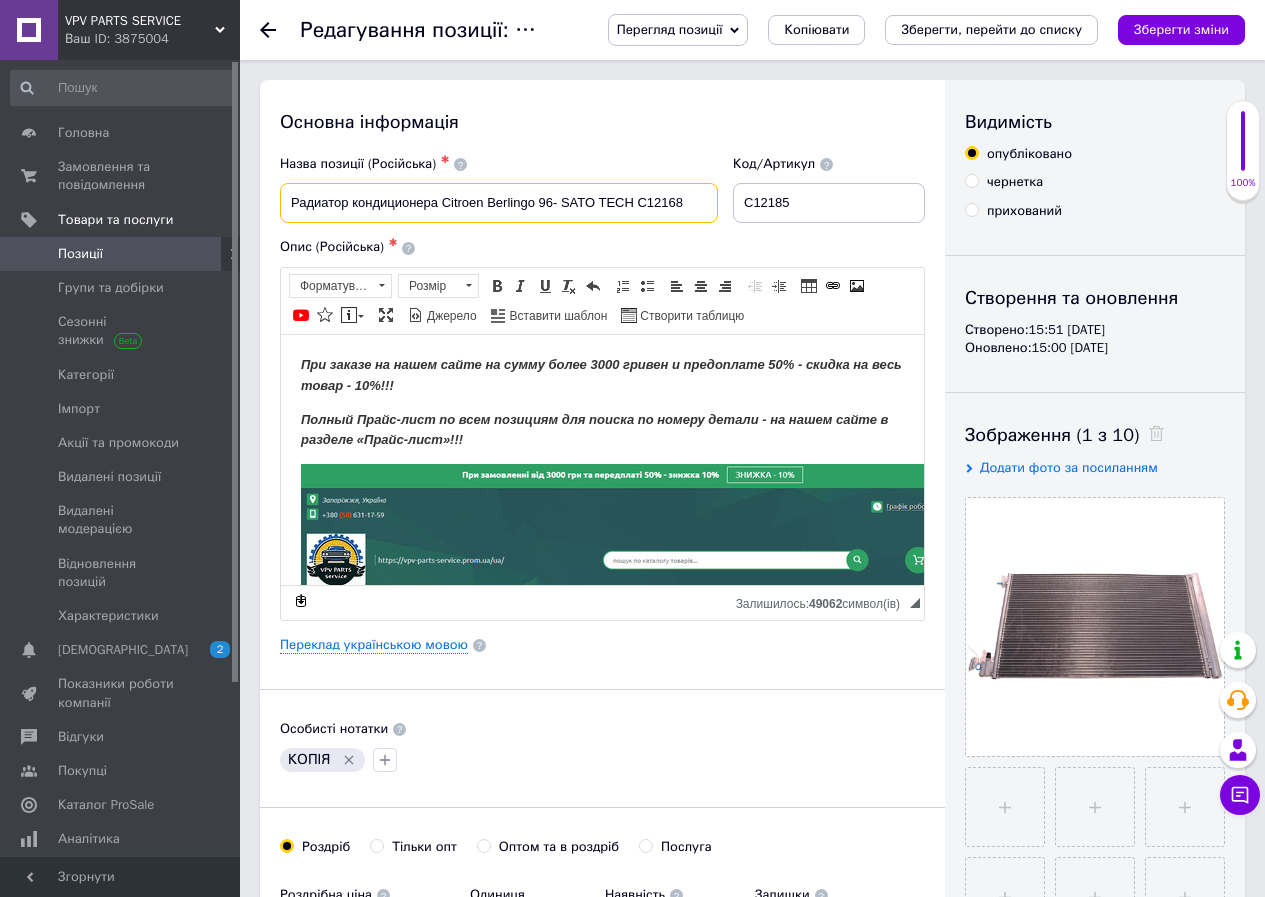 type on "Радиатор кондиционера Citroen Berlingo 96- SATO TECH C12168" 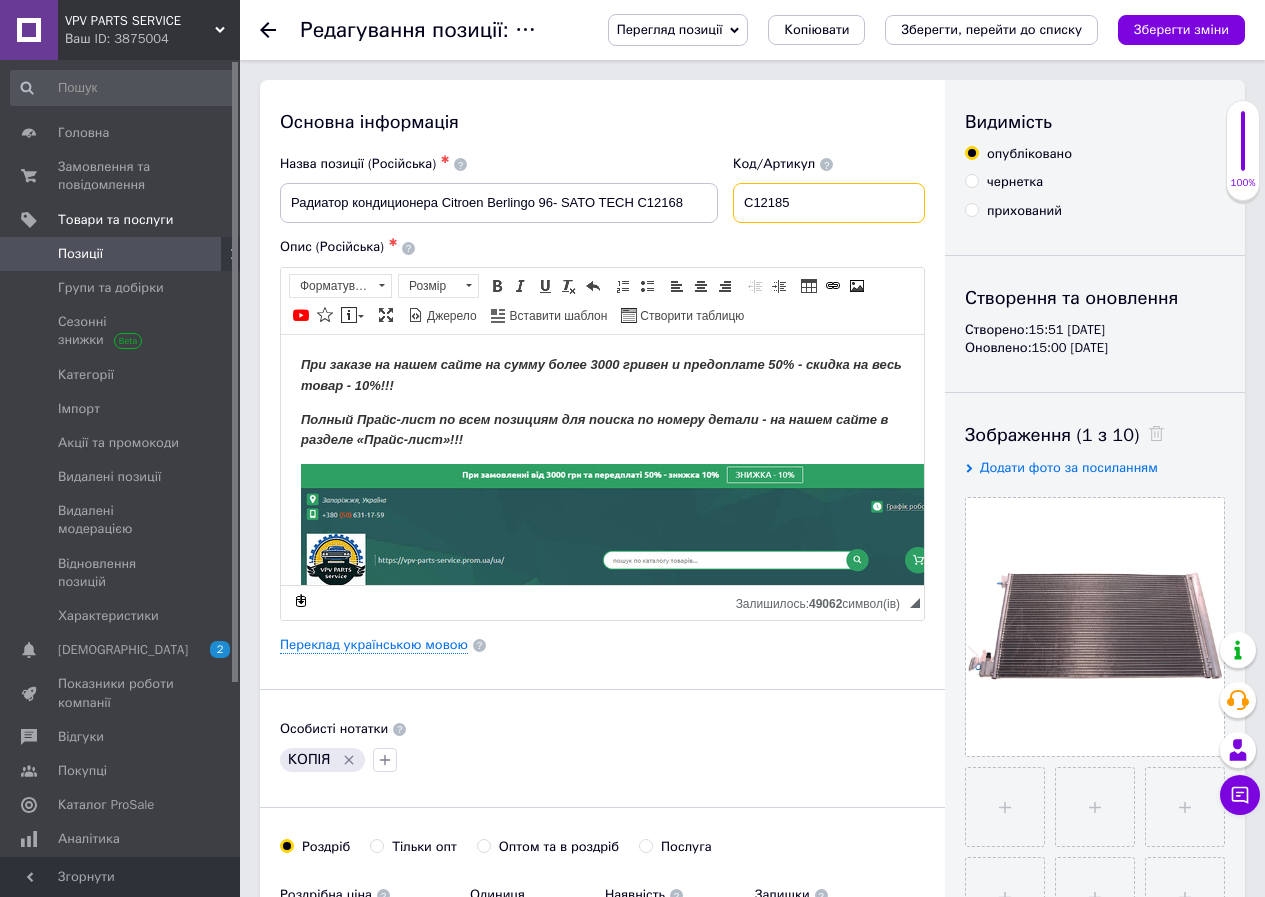 drag, startPoint x: 823, startPoint y: 200, endPoint x: 714, endPoint y: 200, distance: 109 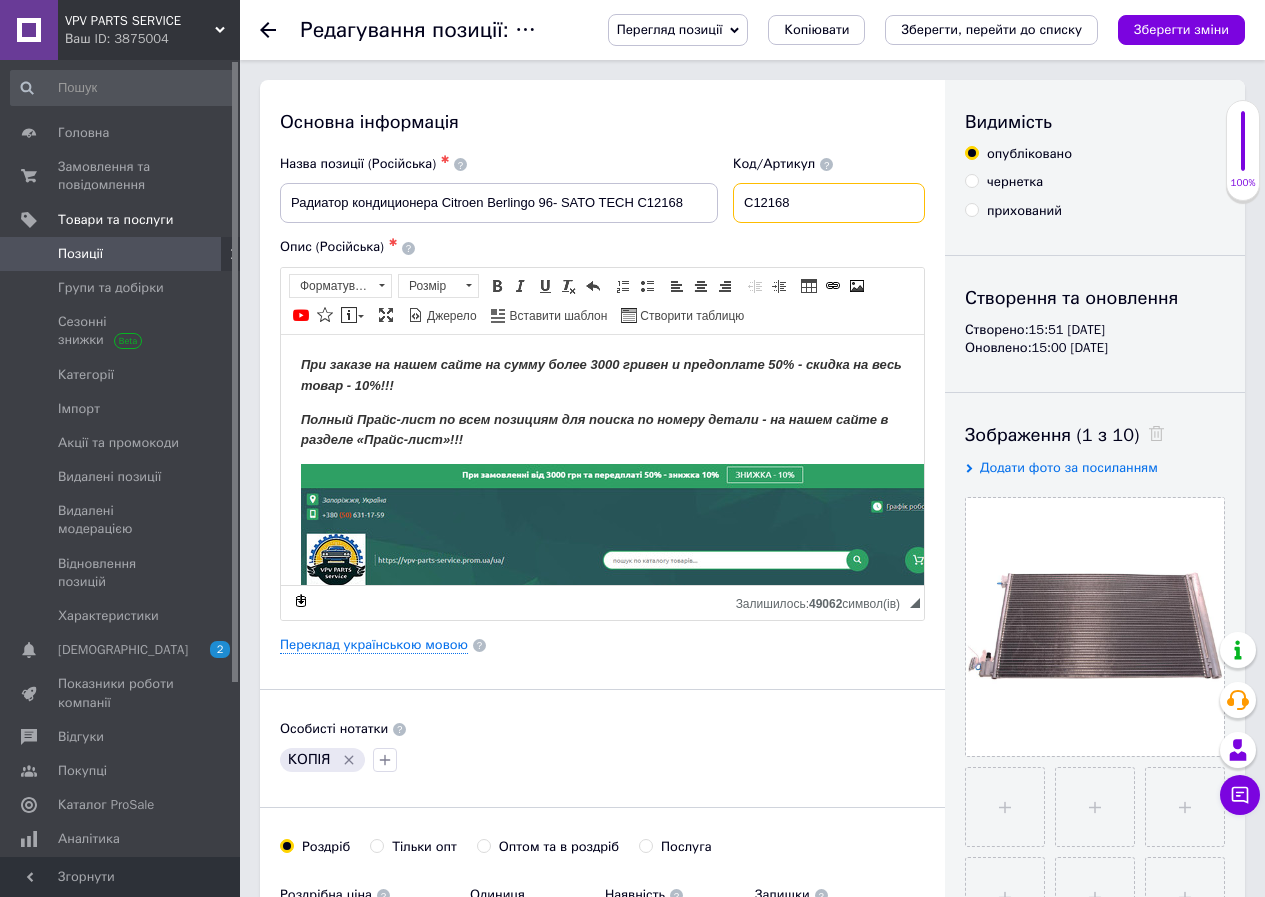 type on "C12168" 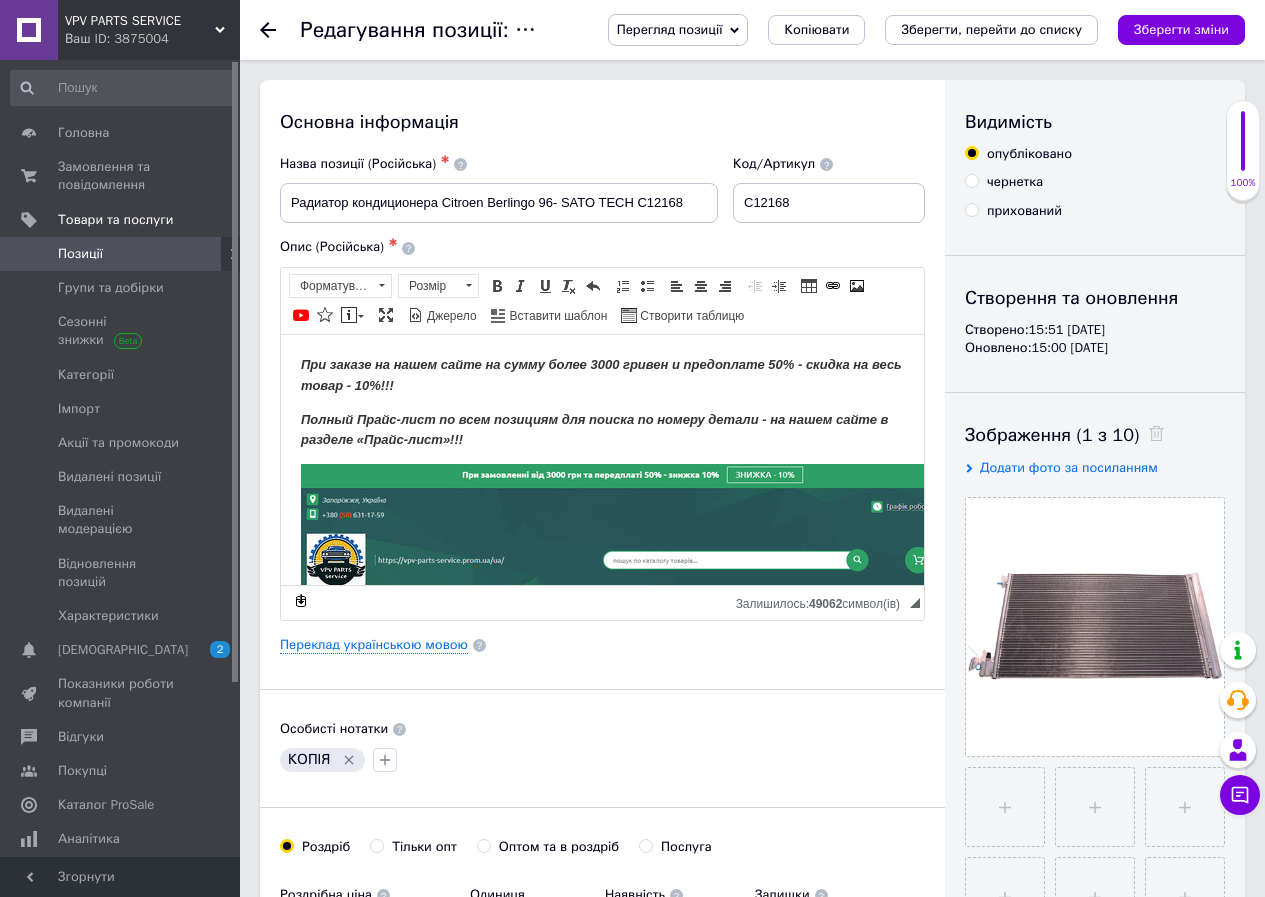 click on "Основна інформація Назва позиції (Російська) ✱ Радиатор кондиционера Citroen Berlingo 96- SATO TECH C12168 Код/Артикул C12168 Опис (Російська) ✱ При заказе на нашем сайте на сумму более 3000 гривен и предоплате 50% - скидка на весь товар - 10%!!!
Полный Прайс-лист по всем позициям для поиска по номеру детали - на нашем сайте в разделе «Прайс-лист»!!!
Подбор запчастей по VIN, марке и модели авто. Оставьте на наших мессенджерах список нужных Вам запчастей, модель марку авто или VIN и мы подберем Вам по Вашему списку запчасти по категориям "Самые дешевые" и "Соотношение цена-качество"!" at bounding box center (602, 638) 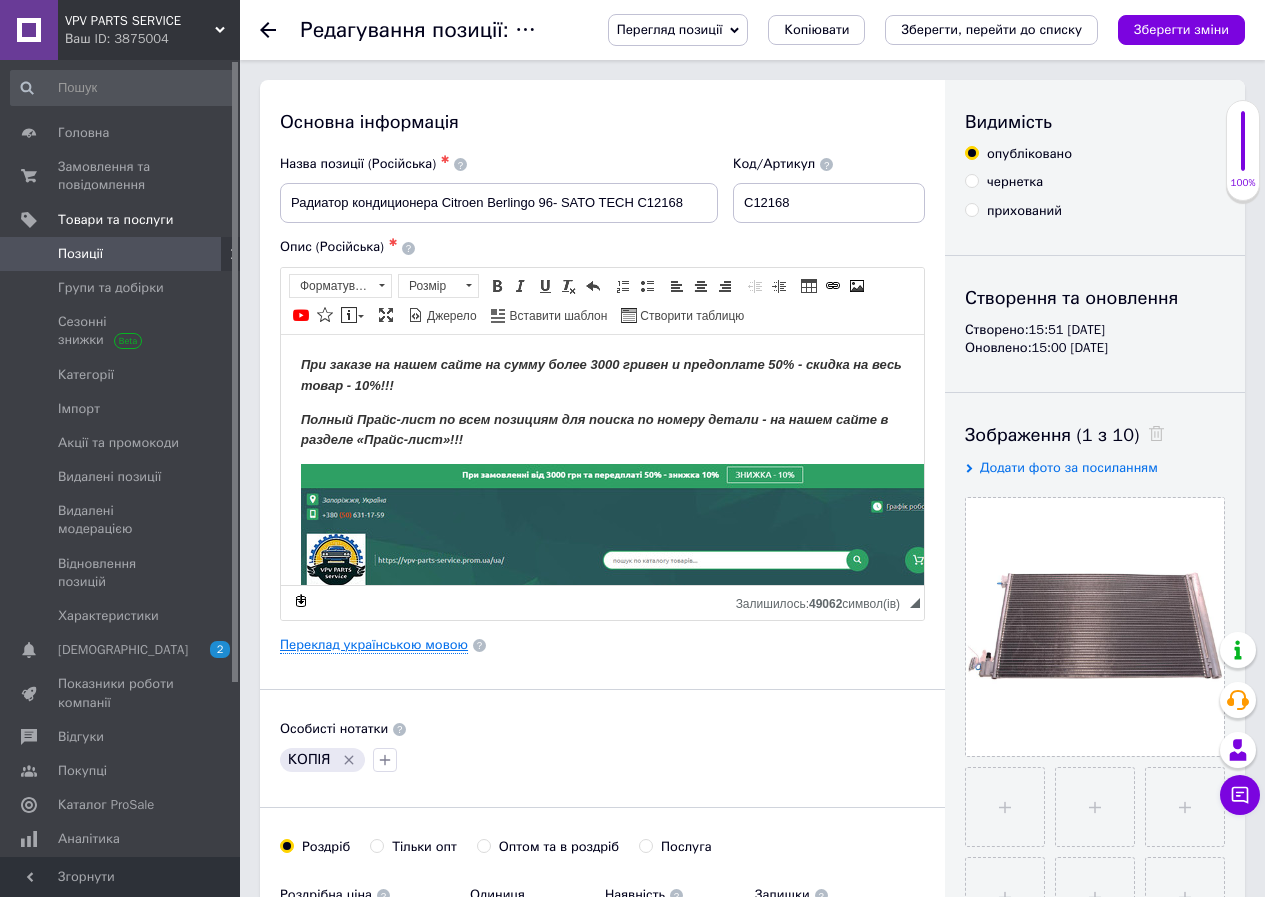 click on "Переклад українською мовою" at bounding box center [374, 645] 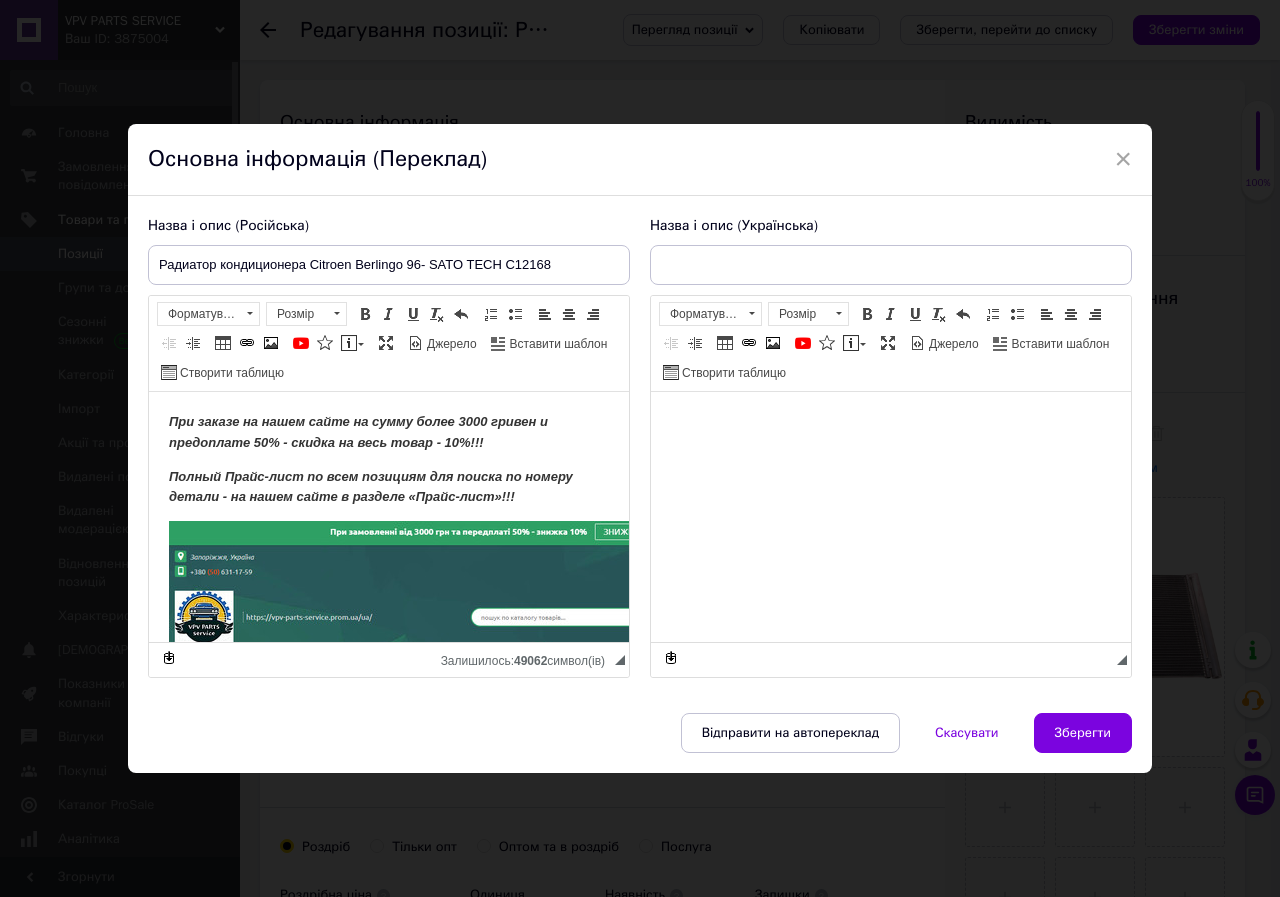 scroll, scrollTop: 0, scrollLeft: 0, axis: both 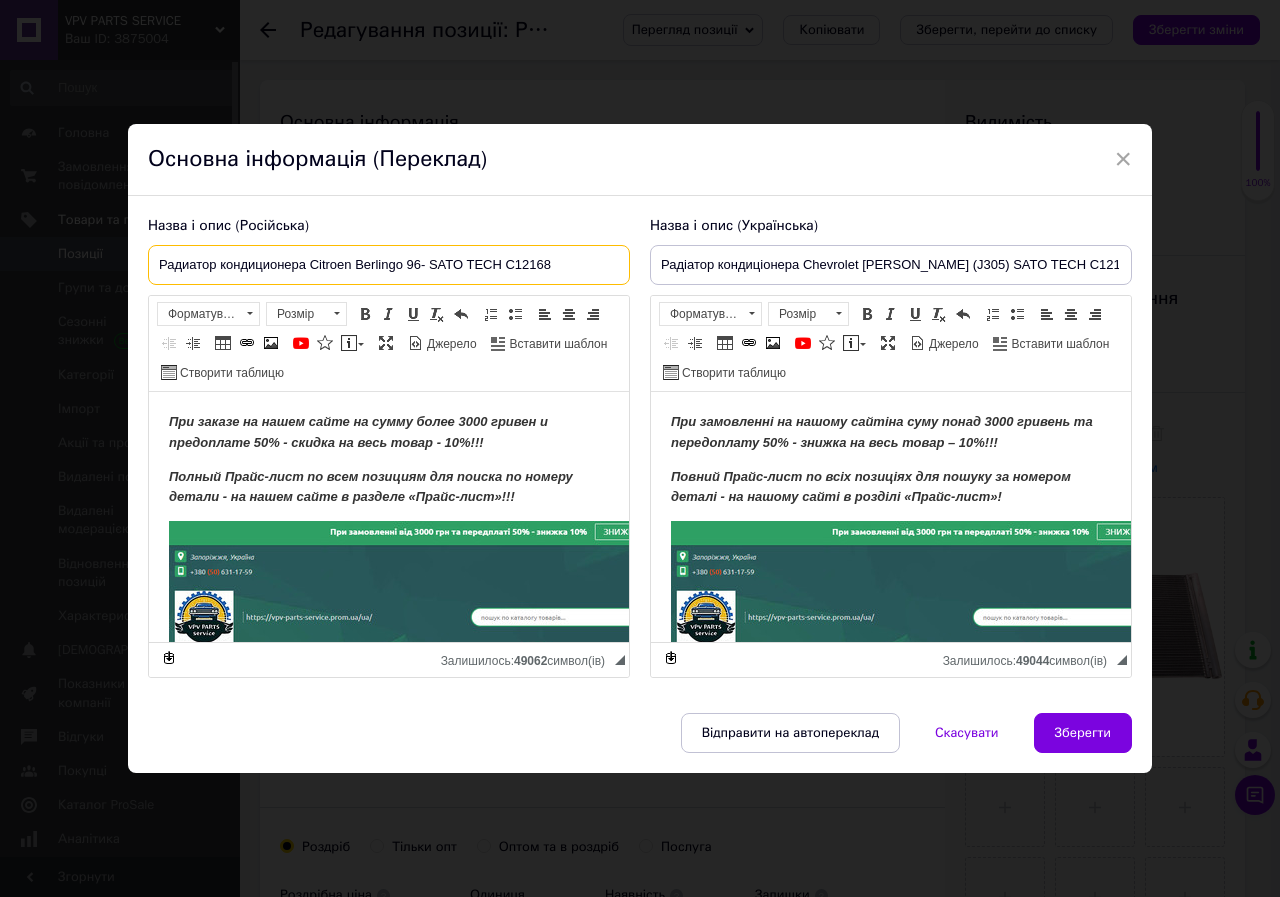 drag, startPoint x: 310, startPoint y: 263, endPoint x: 573, endPoint y: 263, distance: 263 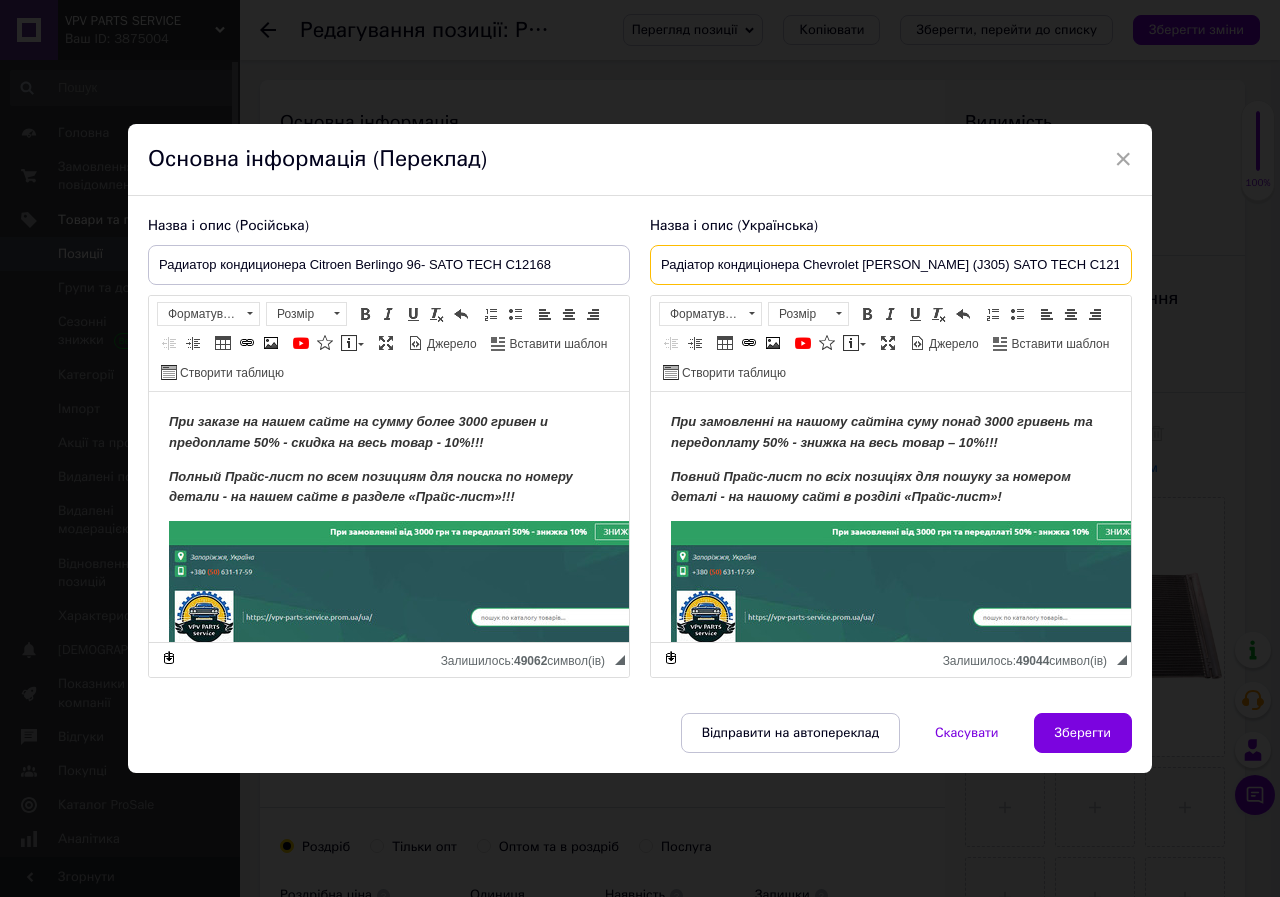 paste on "itroen Berlingo 96- SATO TECH C12168" 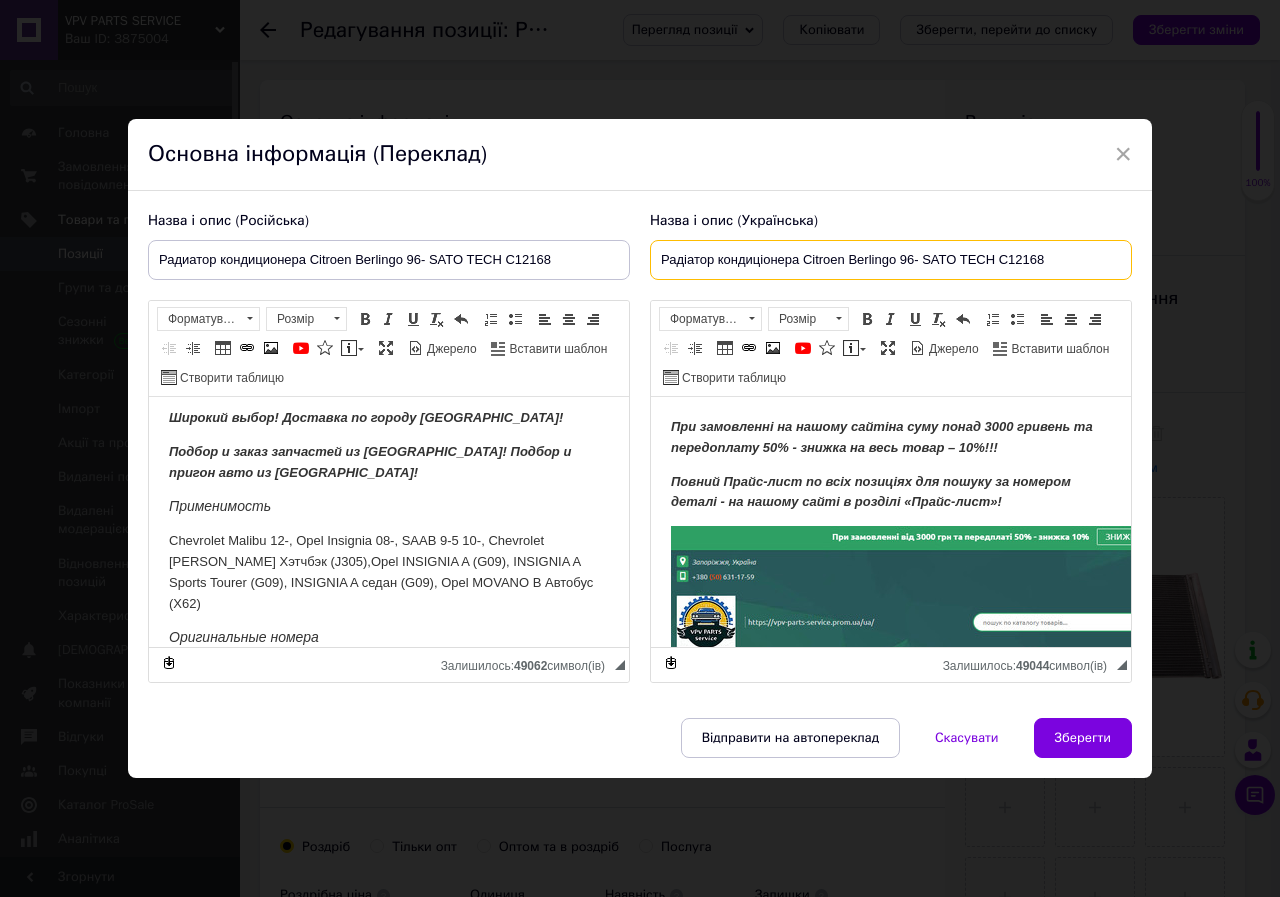 scroll, scrollTop: 700, scrollLeft: 0, axis: vertical 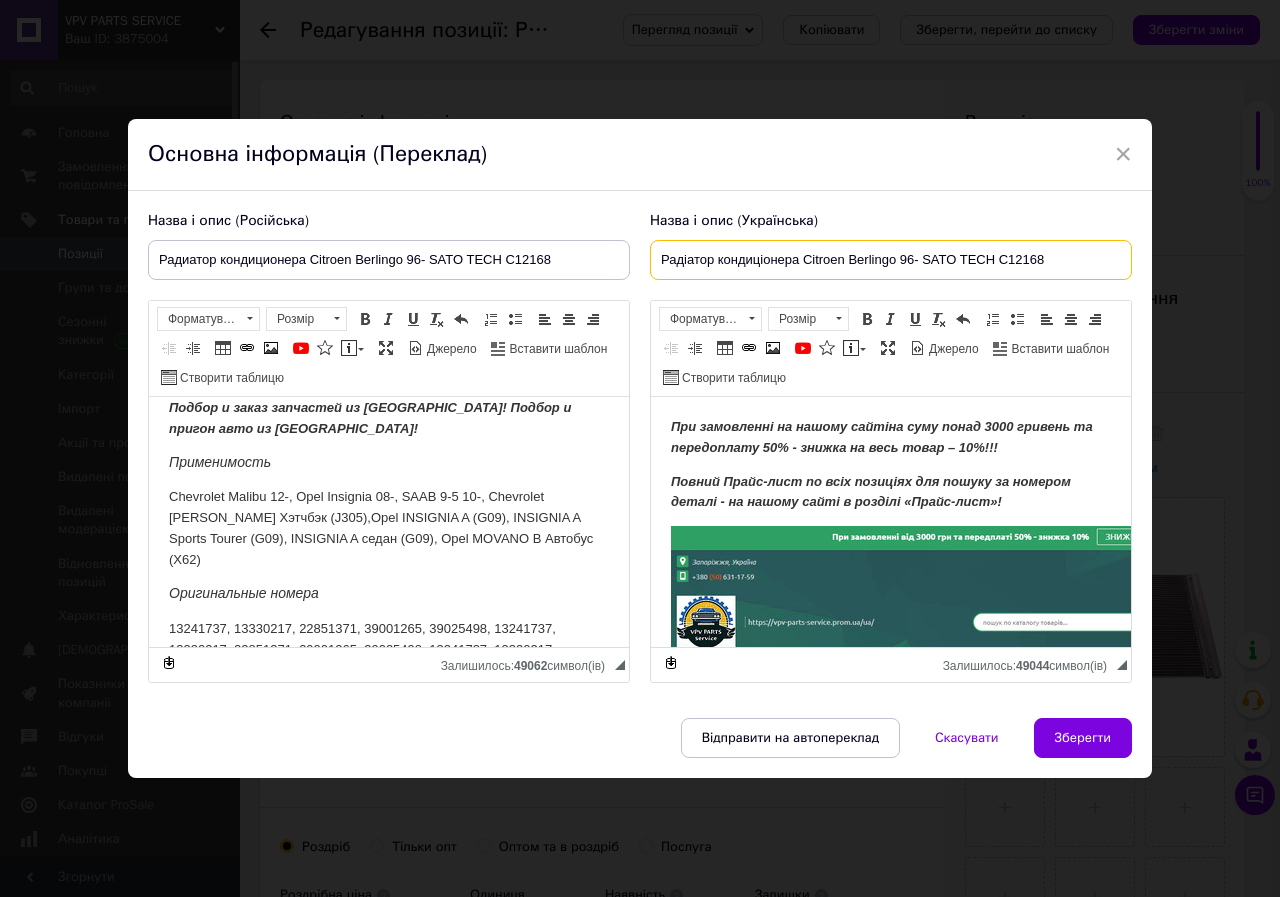 type on "Радіатор кондиціонера Citroen Berlingo 96- SATO TECH C12168" 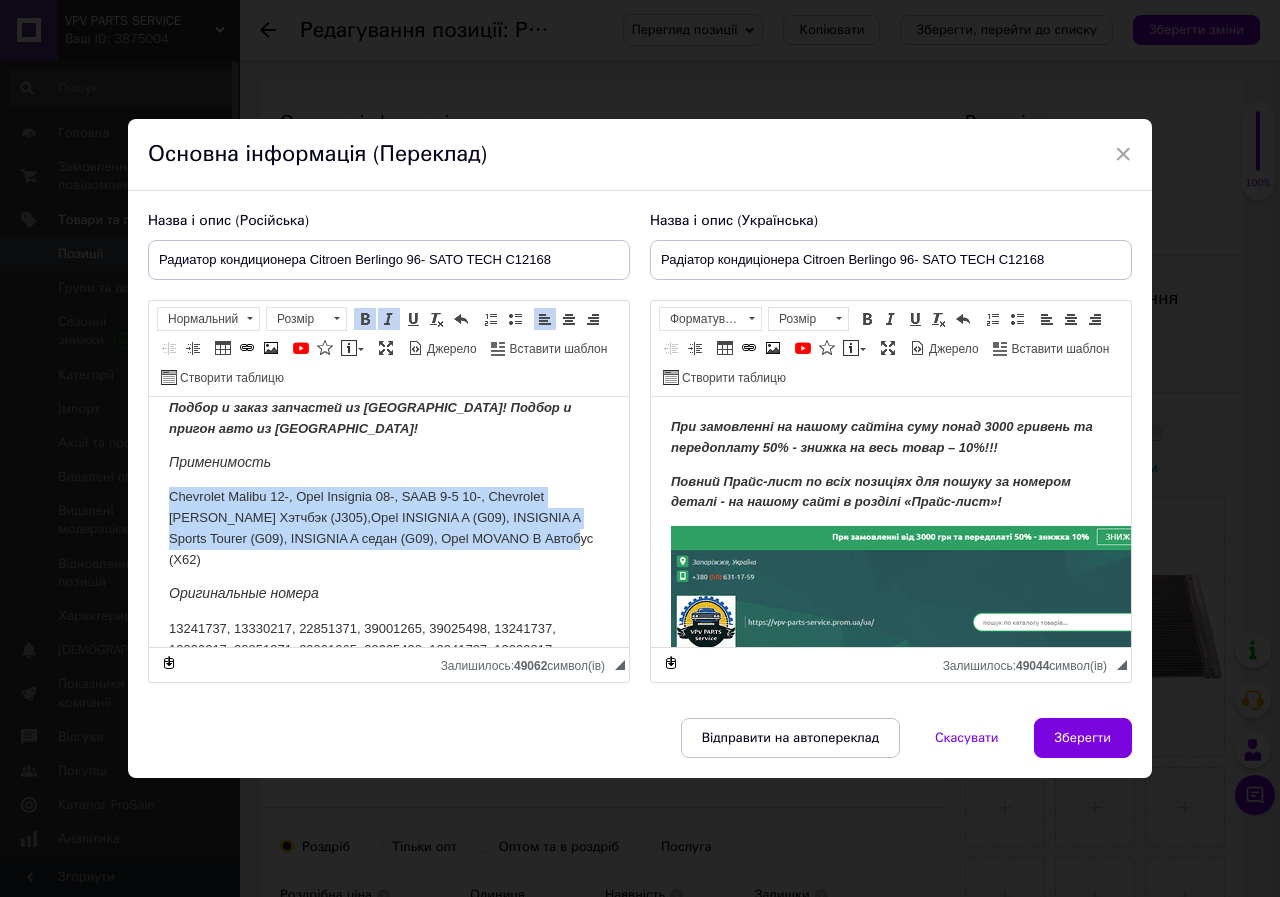 drag, startPoint x: 170, startPoint y: 490, endPoint x: 590, endPoint y: 540, distance: 422.96573 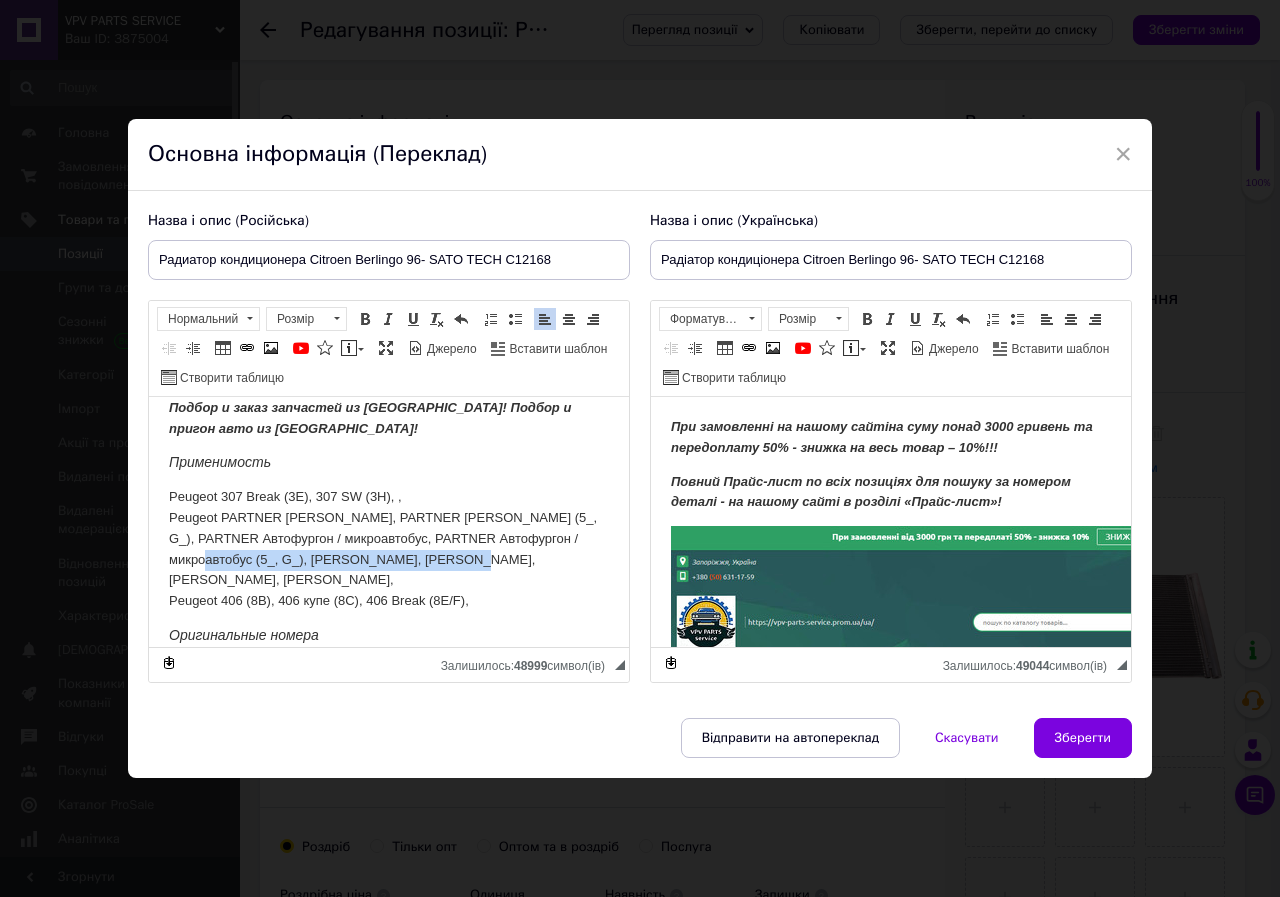 drag, startPoint x: 226, startPoint y: 557, endPoint x: 513, endPoint y: 557, distance: 287 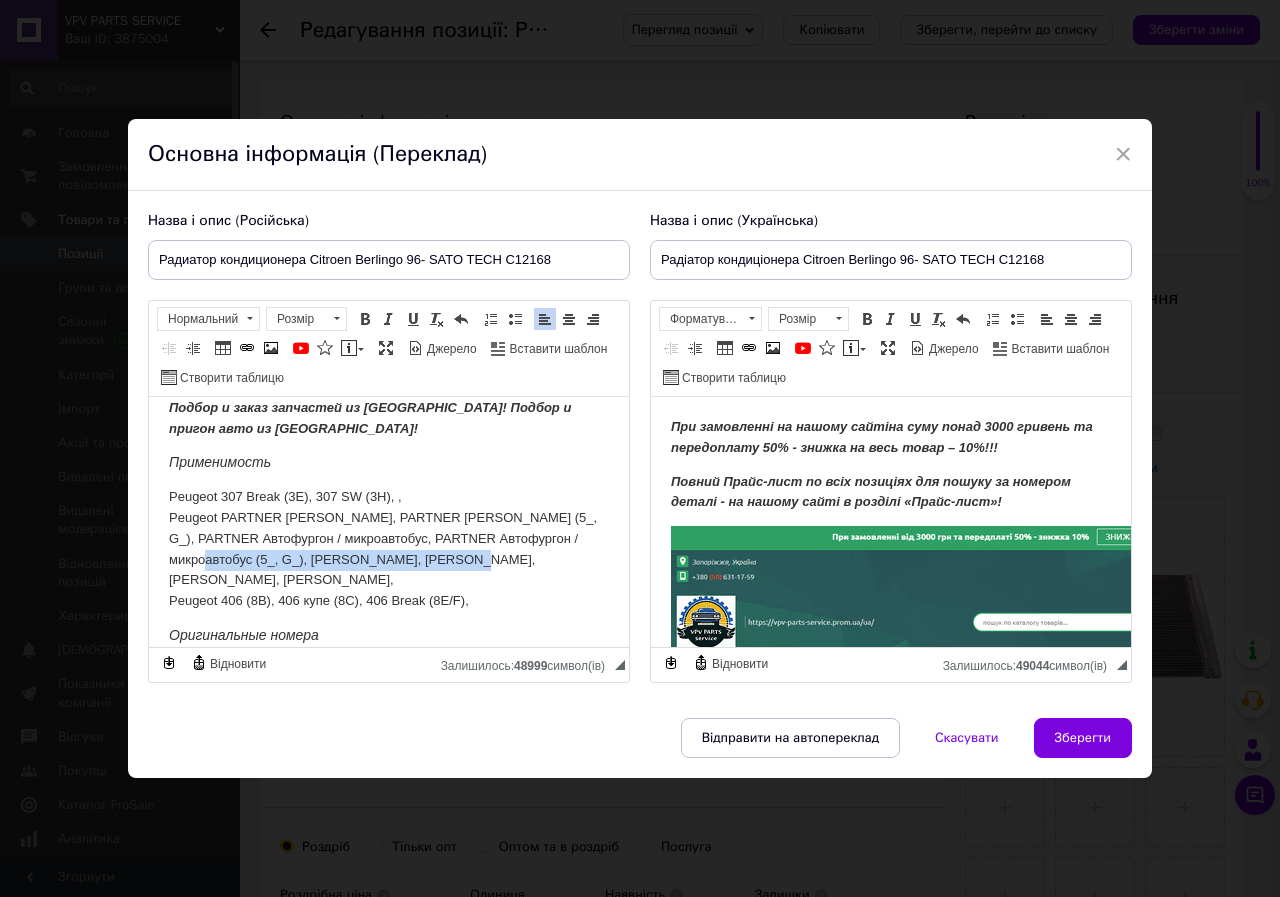 type 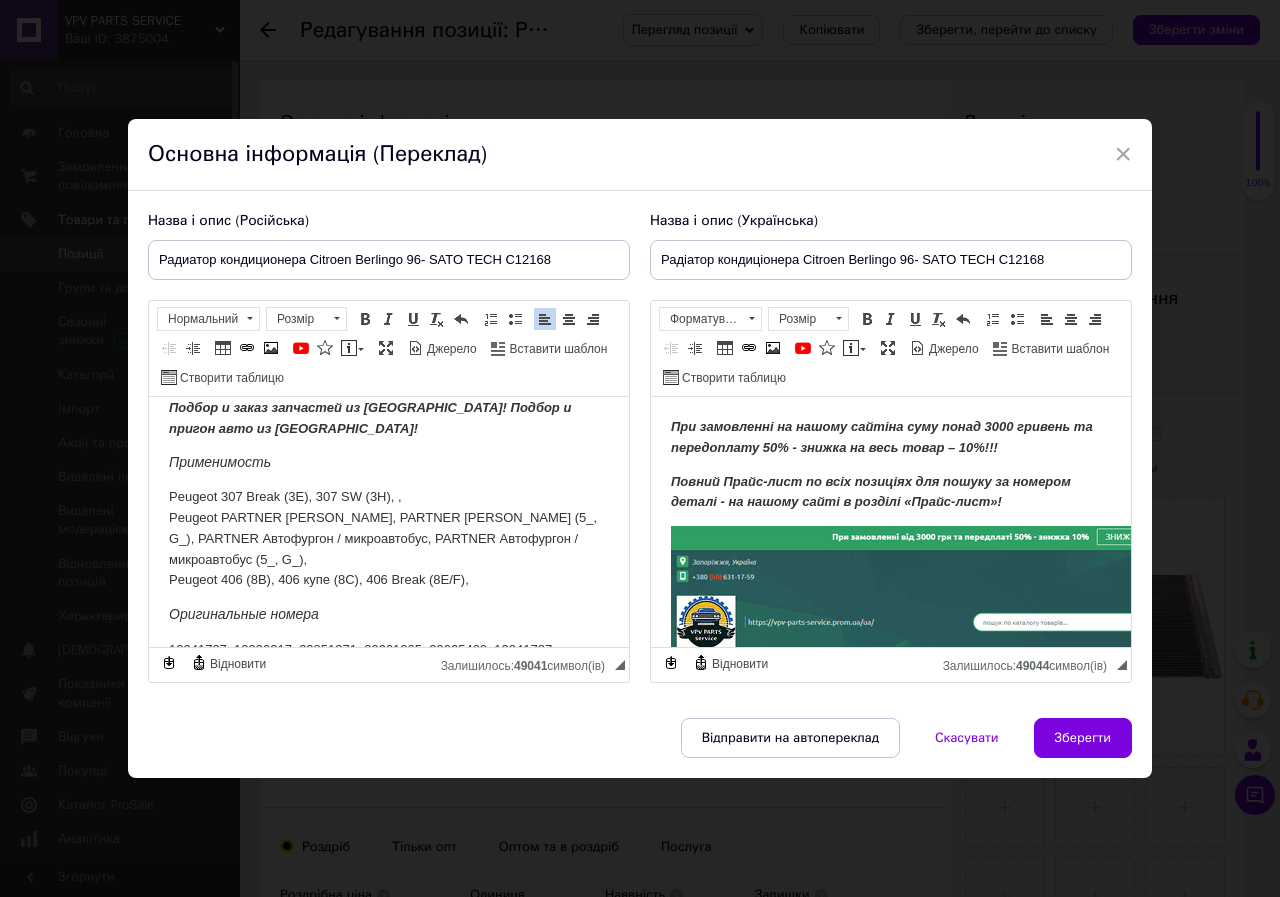 click on "При заказе на нашем сайте на сумму более 3000 гривен и предоплате 50% - скидка на весь товар - 10%!!! Полный Прайс-лист по всем позициям для поиска по номеру детали - на нашем сайте в разделе «Прайс-лист»!!! Подбор запчастей по VIN, марке и модели авто. Оставьте на наших мессенджерах список нужных Вам запчастей, модель марку авто или VIN и мы подберем Вам по Вашему списку запчасти по категориям "Самые дешевые" и "Соотношение цена-качество"!  Широкий выбор! Доставка по городу [GEOGRAPHIC_DATA]! Подбор и заказ запчастей из [GEOGRAPHIC_DATA]! Подбор и пригон авто из [GEOGRAPHIC_DATA]! Применимость" at bounding box center (389, 209) 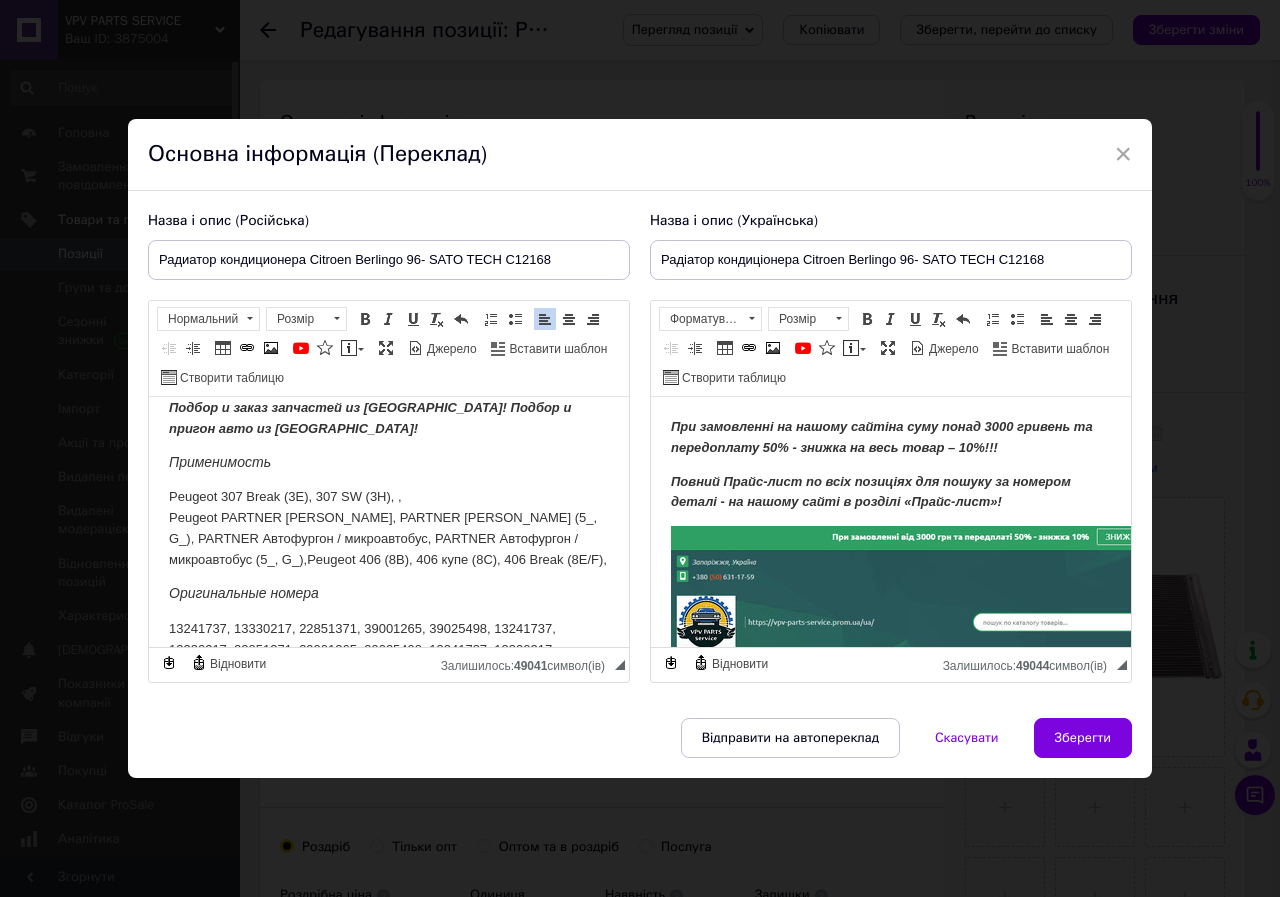 click on "При заказе на нашем сайте на сумму более 3000 гривен и предоплате 50% - скидка на весь товар - 10%!!! Полный Прайс-лист по всем позициям для поиска по номеру детали - на нашем сайте в разделе «Прайс-лист»!!! Подбор запчастей по VIN, марке и модели авто. Оставьте на наших мессенджерах список нужных Вам запчастей, модель марку авто или VIN и мы подберем Вам по Вашему списку запчасти по категориям "Самые дешевые" и "Соотношение цена-качество"!  Широкий выбор! Доставка по городу [GEOGRAPHIC_DATA]! Подбор и заказ запчастей из [GEOGRAPHIC_DATA]! Подбор и пригон авто из [GEOGRAPHIC_DATA]! Применимость" at bounding box center (389, 199) 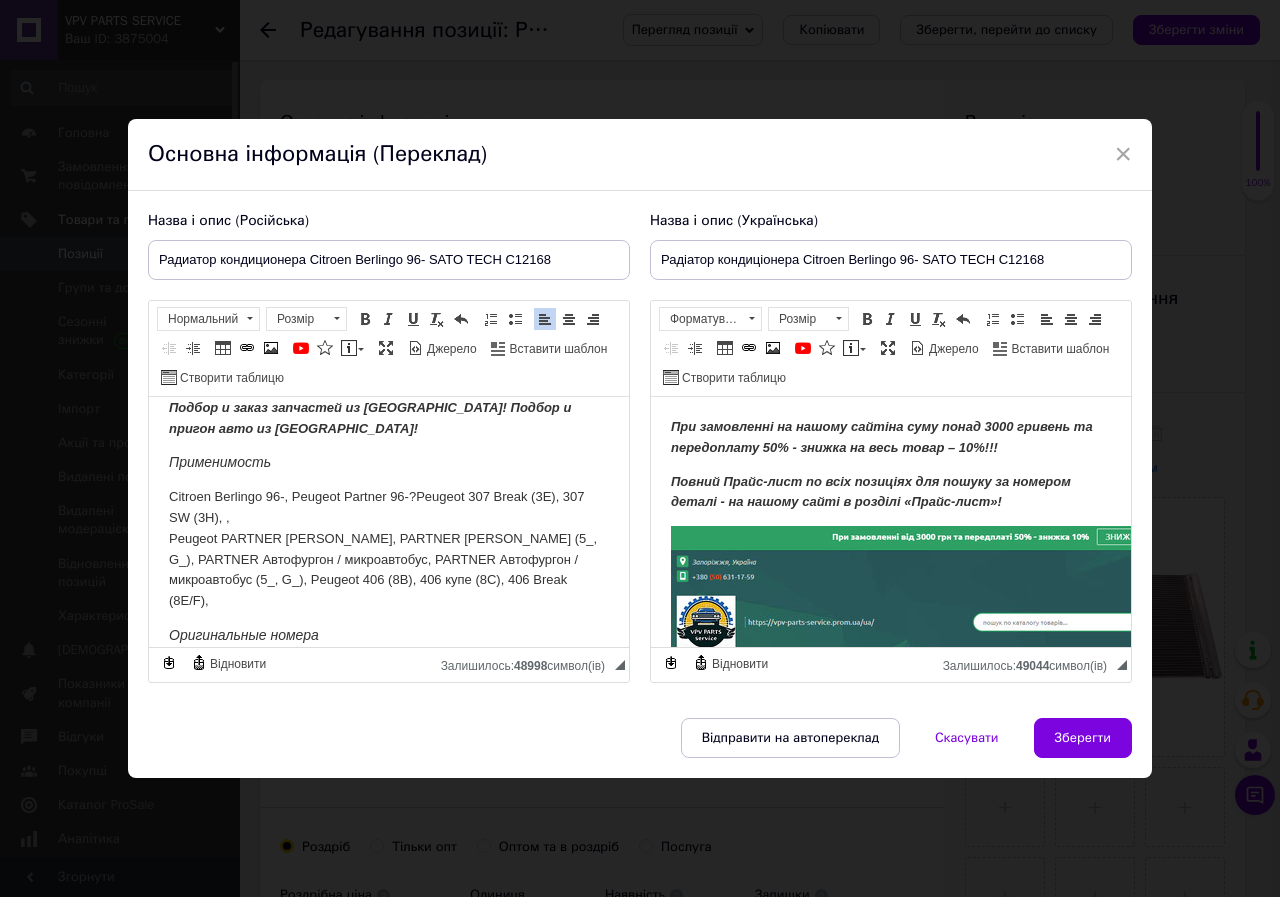 click on "Citroen Berlingo 96-, Peugeot Partner 96-?  Peugeot 307 Break (3E), 307 SW (3H), , Peugeot PARTNER [PERSON_NAME], PARTNER вэн (5_, G_), PARTNER Автофургон / микроавтобус, PARTNER Автофургон / микроавтобус (5_, G_), Peugeot 406 (8B), 406 купе (8C), 406 Break (8E/F)," at bounding box center (389, 549) 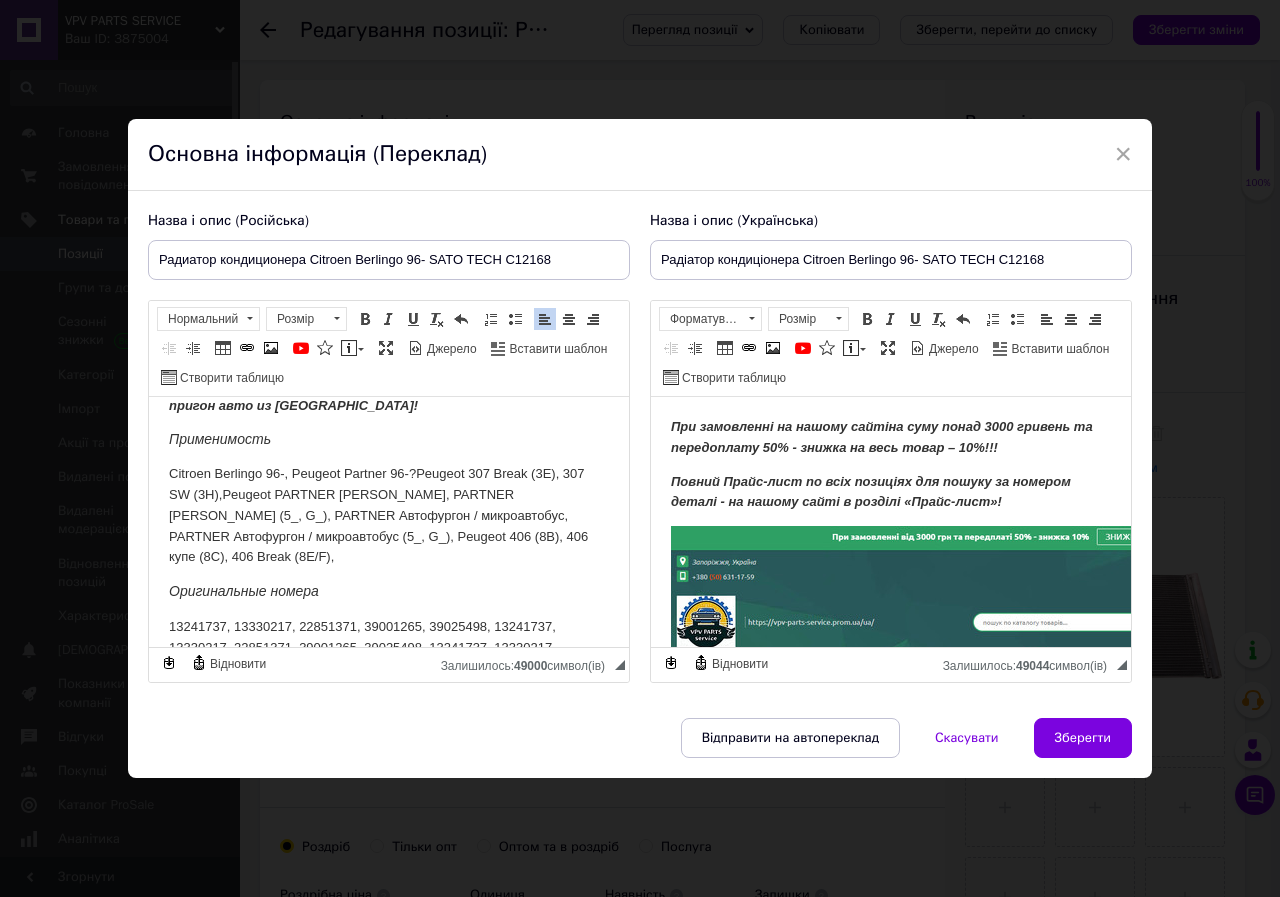 scroll, scrollTop: 770, scrollLeft: 0, axis: vertical 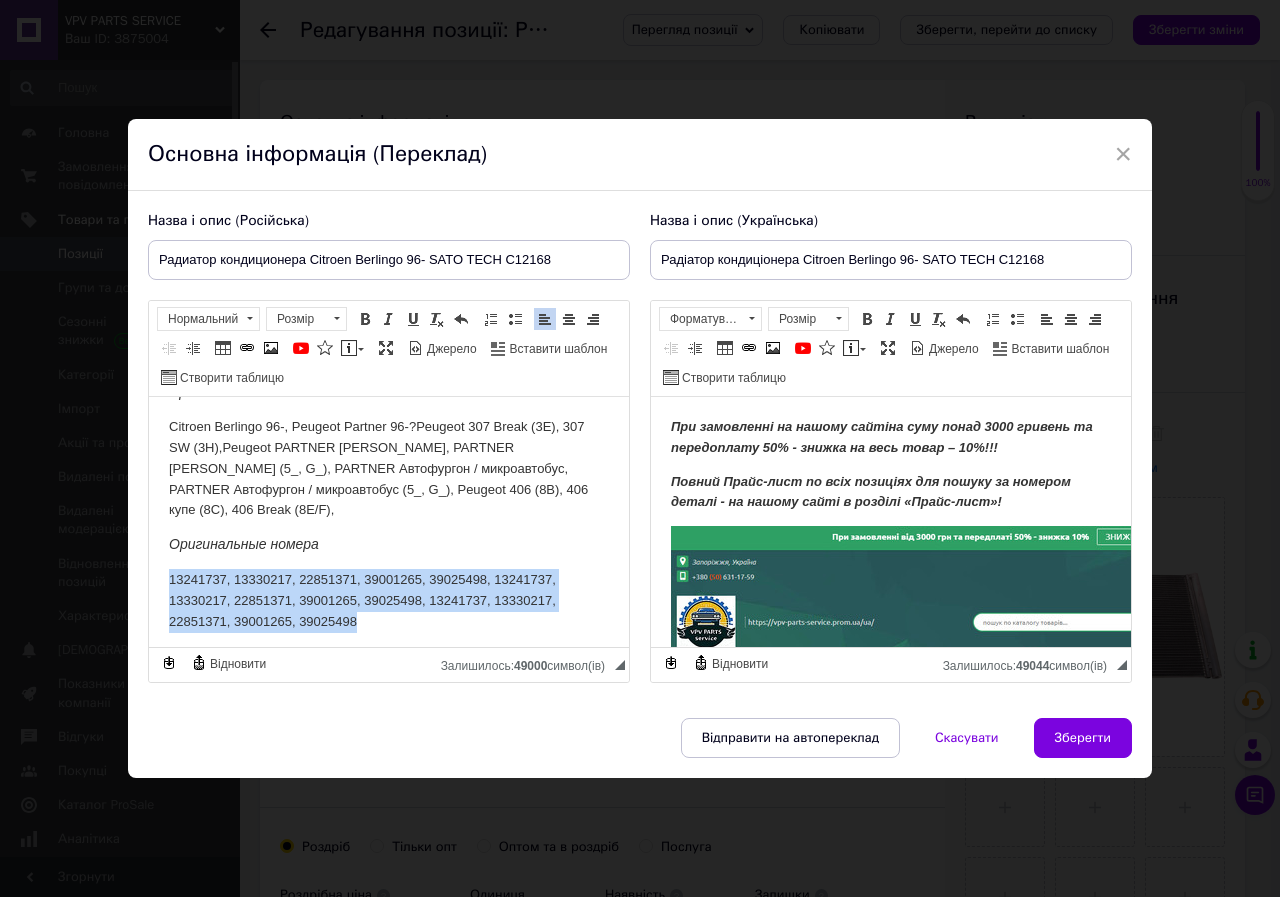drag, startPoint x: 171, startPoint y: 553, endPoint x: 439, endPoint y: 601, distance: 272.2646 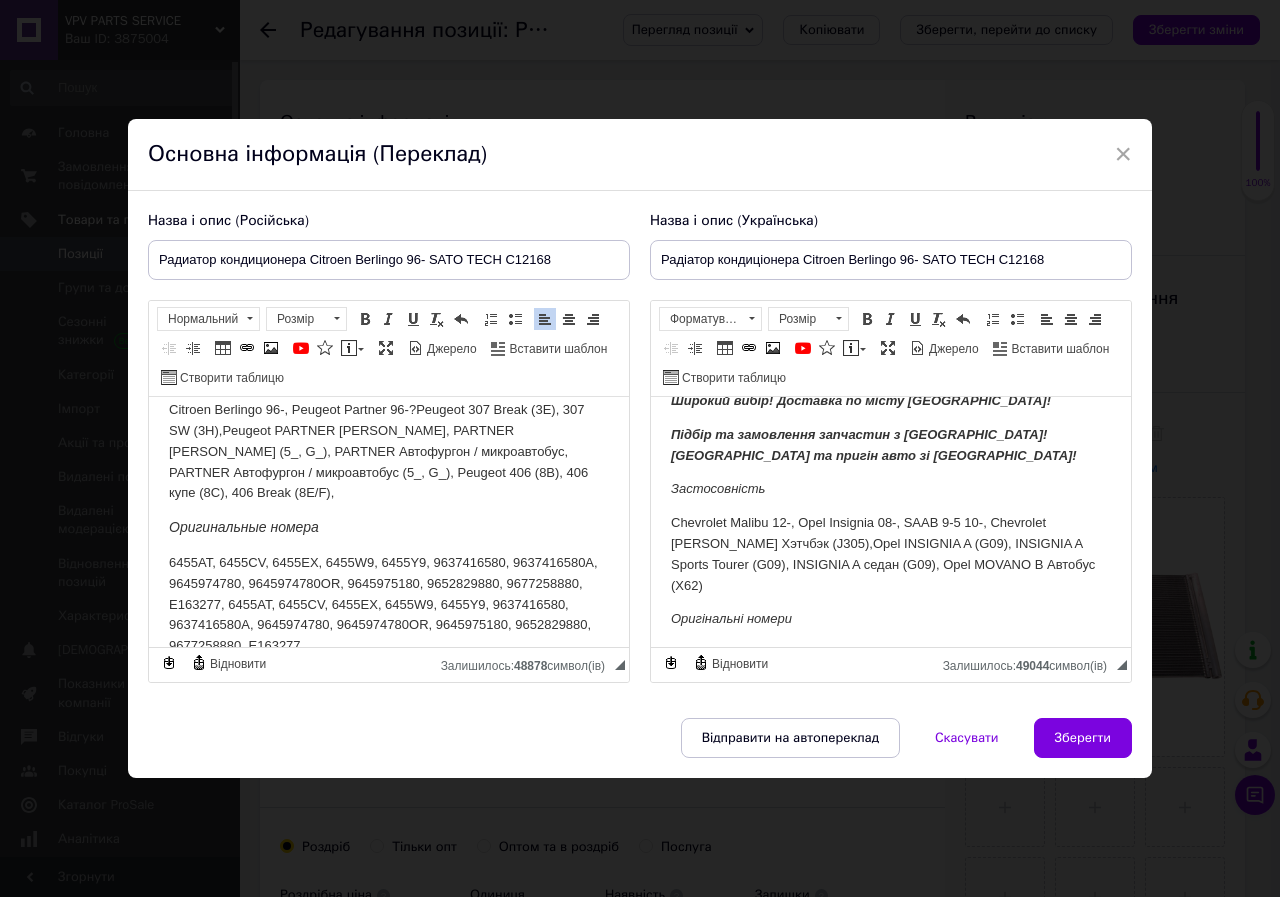 scroll, scrollTop: 733, scrollLeft: 0, axis: vertical 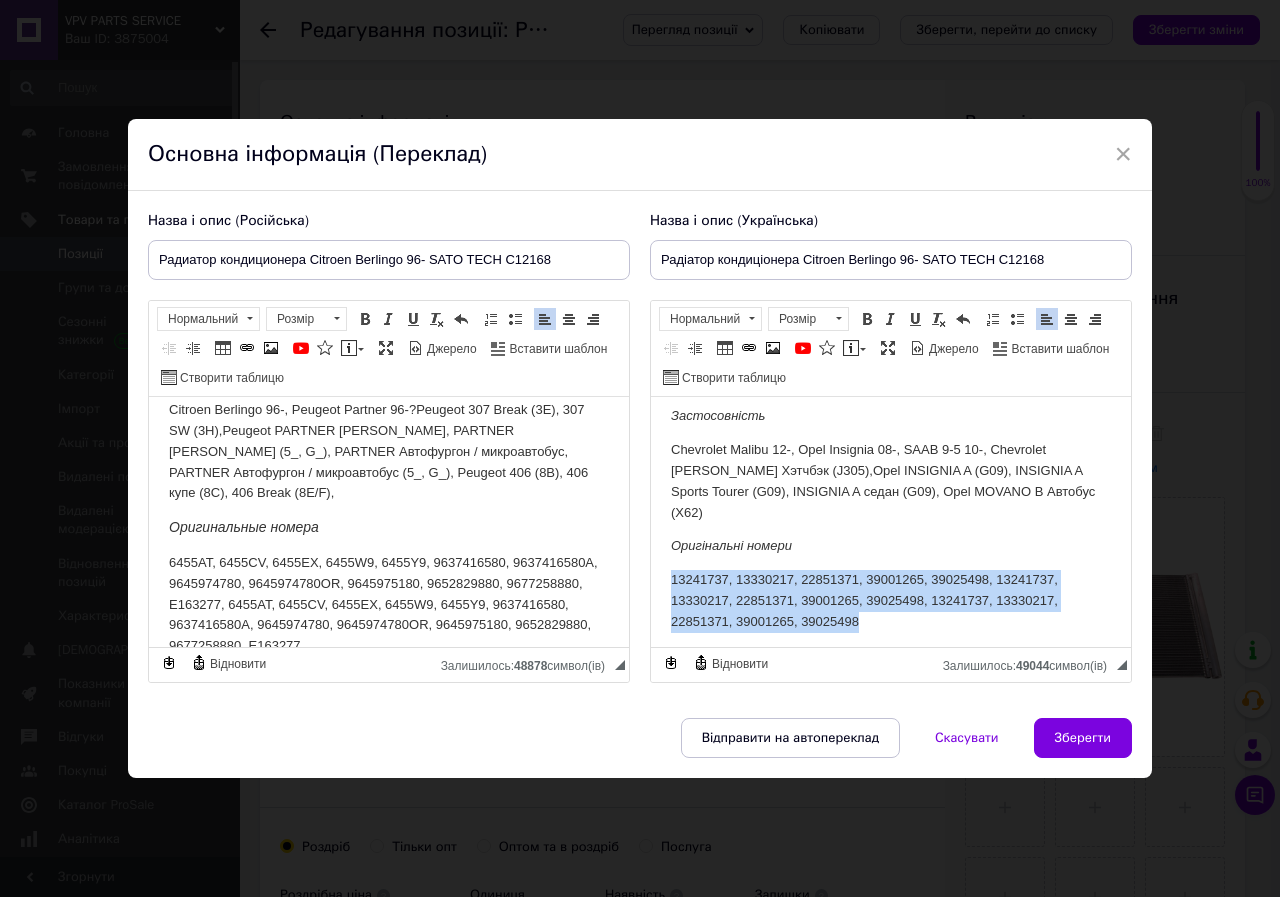 drag, startPoint x: 670, startPoint y: 557, endPoint x: 1001, endPoint y: 606, distance: 334.60724 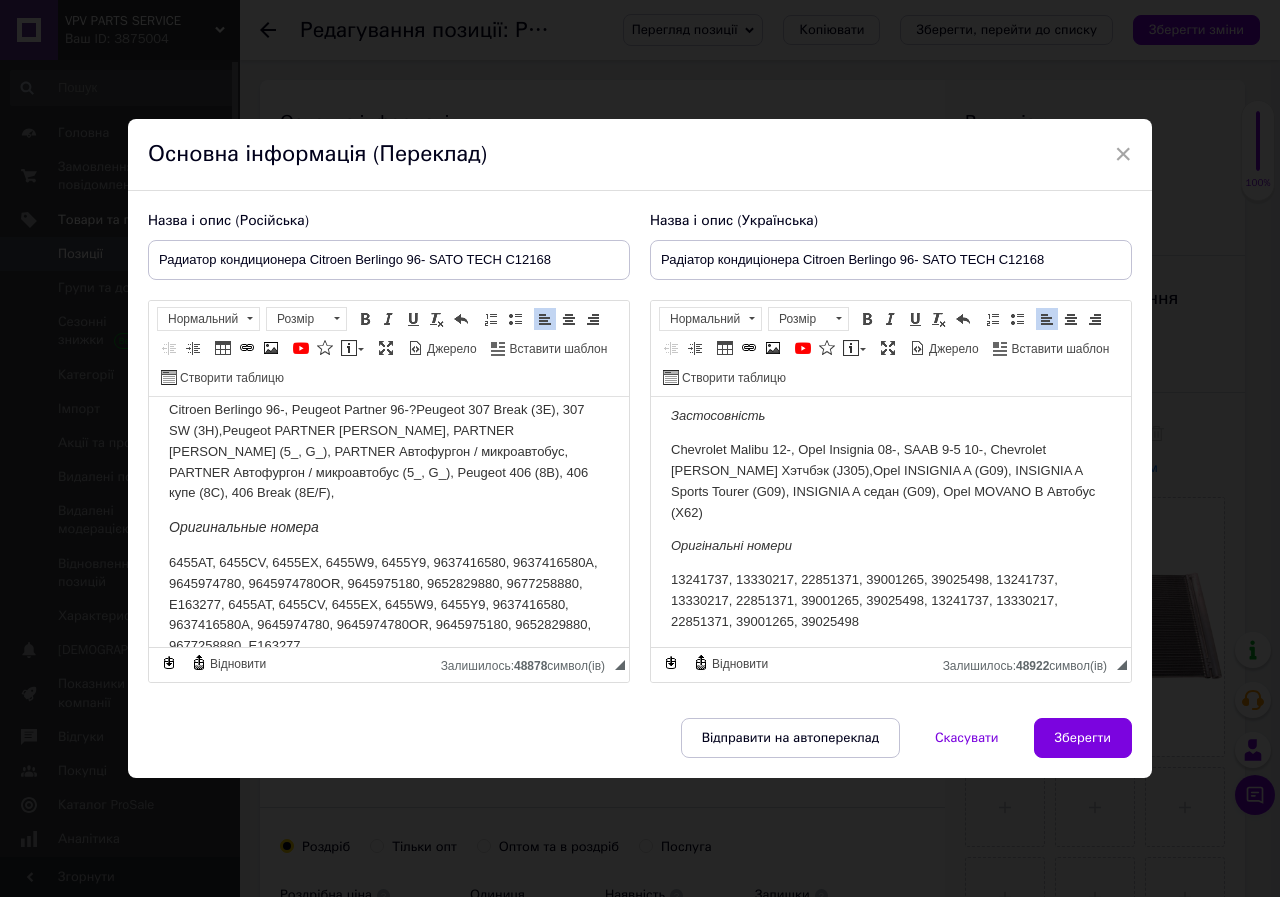 scroll, scrollTop: 751, scrollLeft: 0, axis: vertical 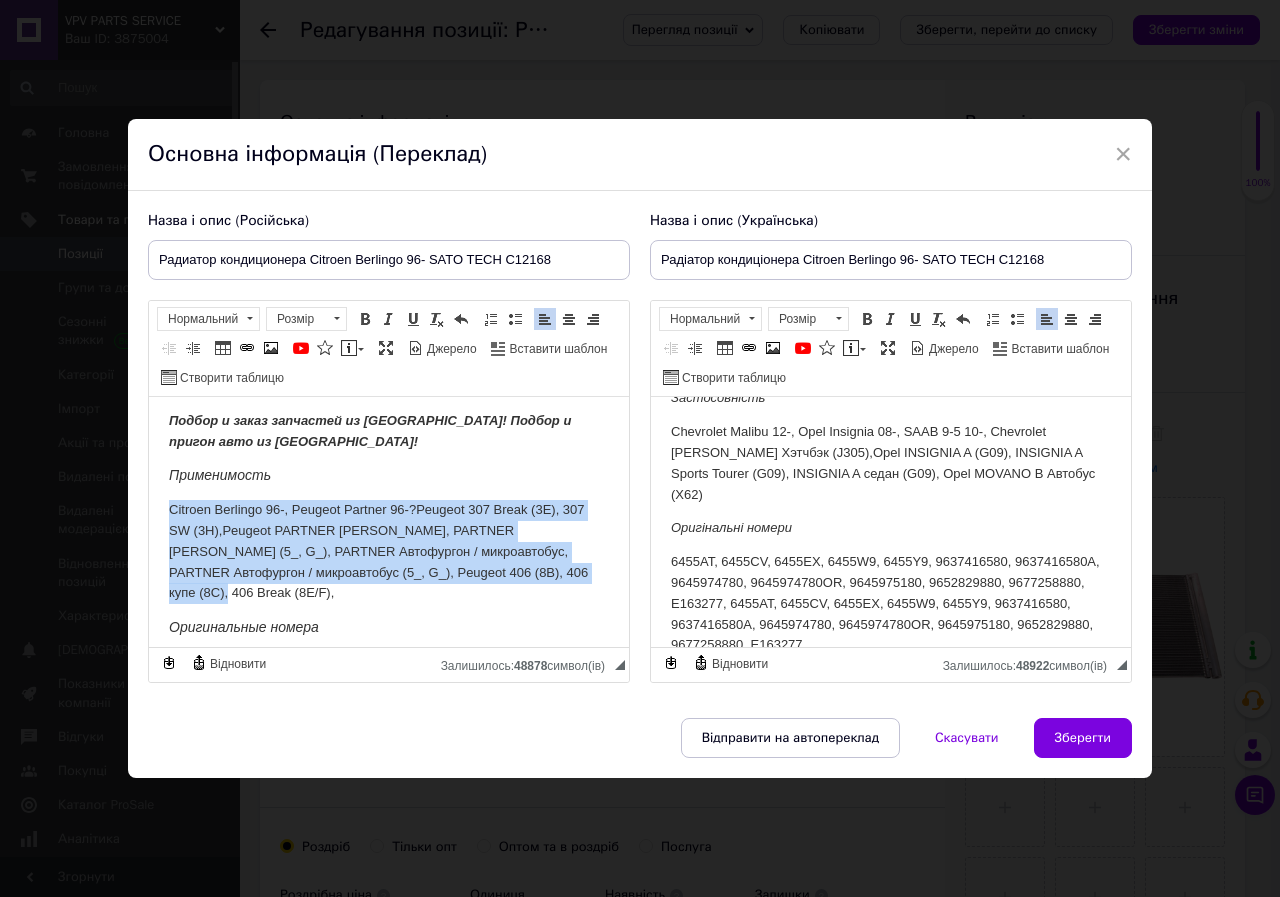 drag, startPoint x: 535, startPoint y: 575, endPoint x: 296, endPoint y: 546, distance: 240.75299 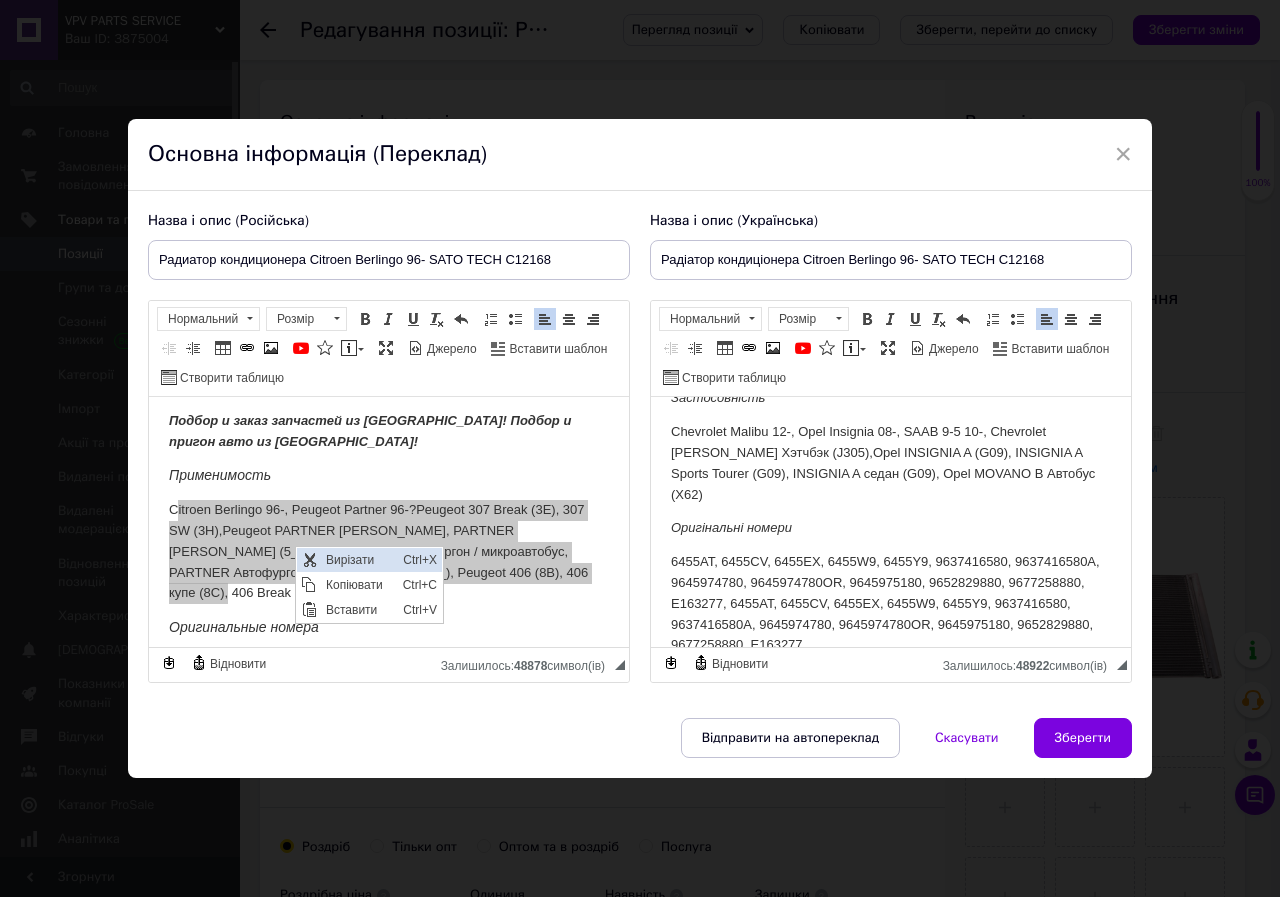 scroll, scrollTop: 0, scrollLeft: 0, axis: both 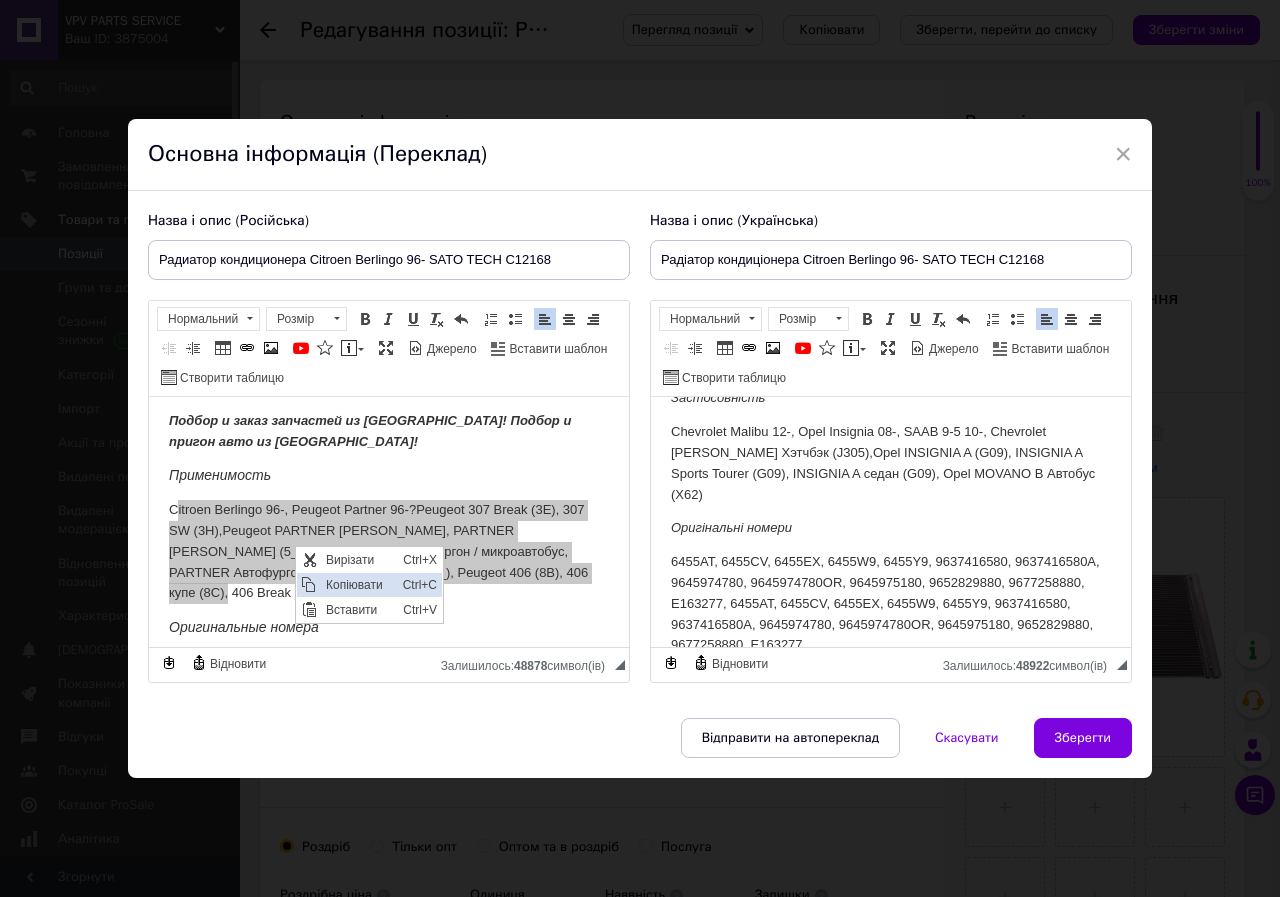 click on "Копіювати" at bounding box center (359, 585) 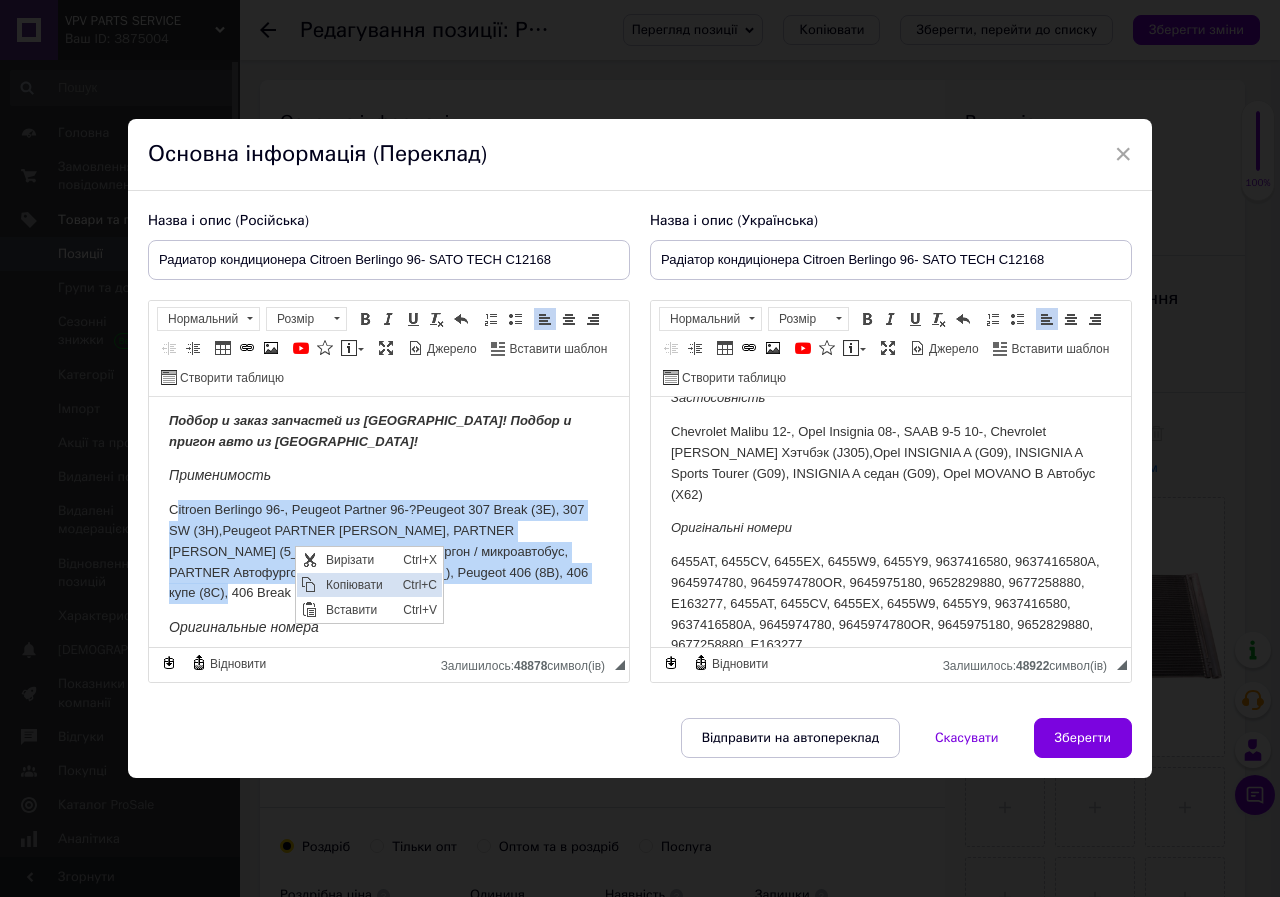 copy on "itroen Berlingo 96-, Peugeot Partner 96-?  Peugeot 307 Break (3E), 307 SW (3H),  Peugeot PARTNER [PERSON_NAME], PARTNER вэн (5_, G_), PARTNER Автофургон / микроавтобус, PARTNER Автофургон / микроавтобус (5_, G_), Peugeot 406 (8B), 406 купе (8C), 406 Break (8E/F)," 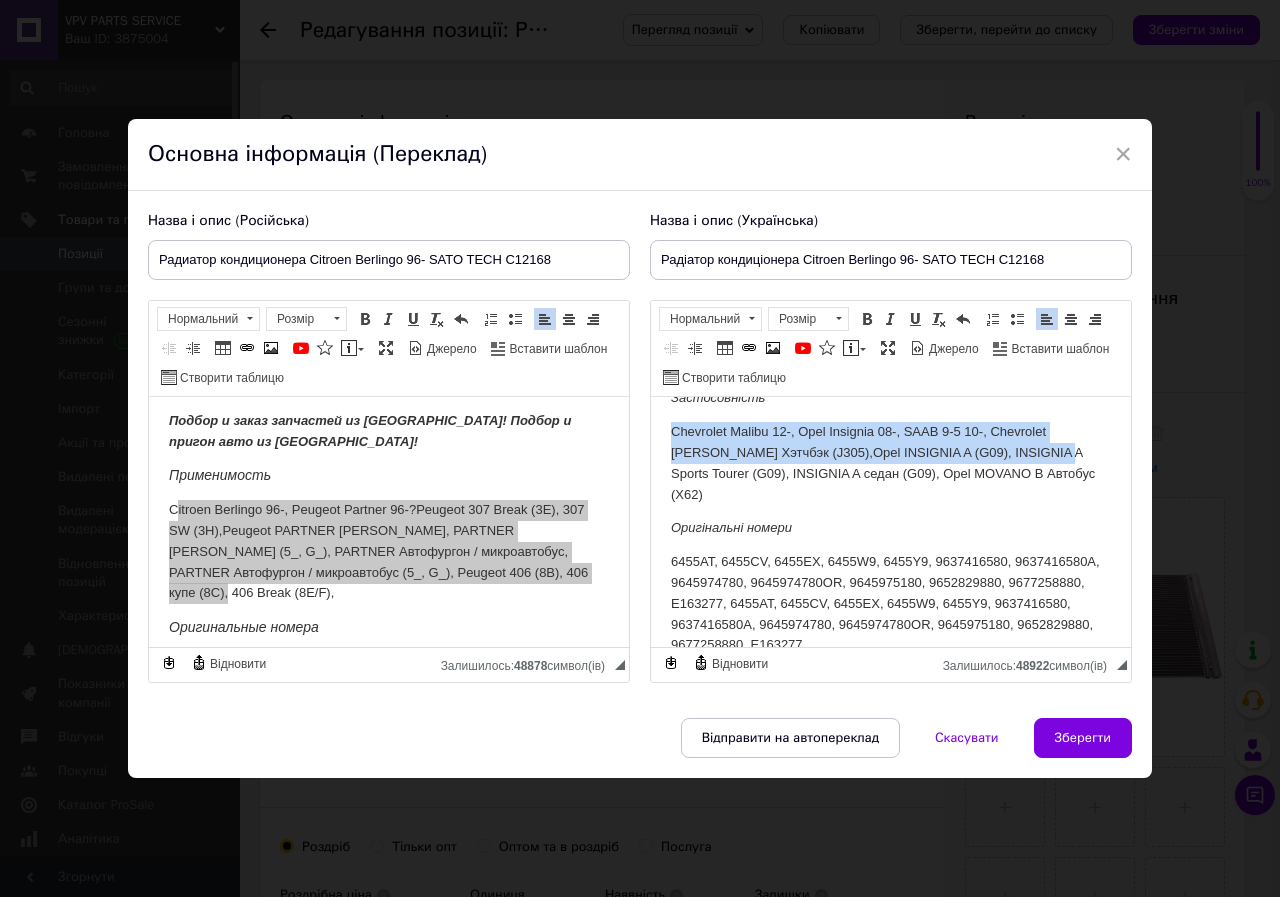 scroll, scrollTop: 751, scrollLeft: 197, axis: both 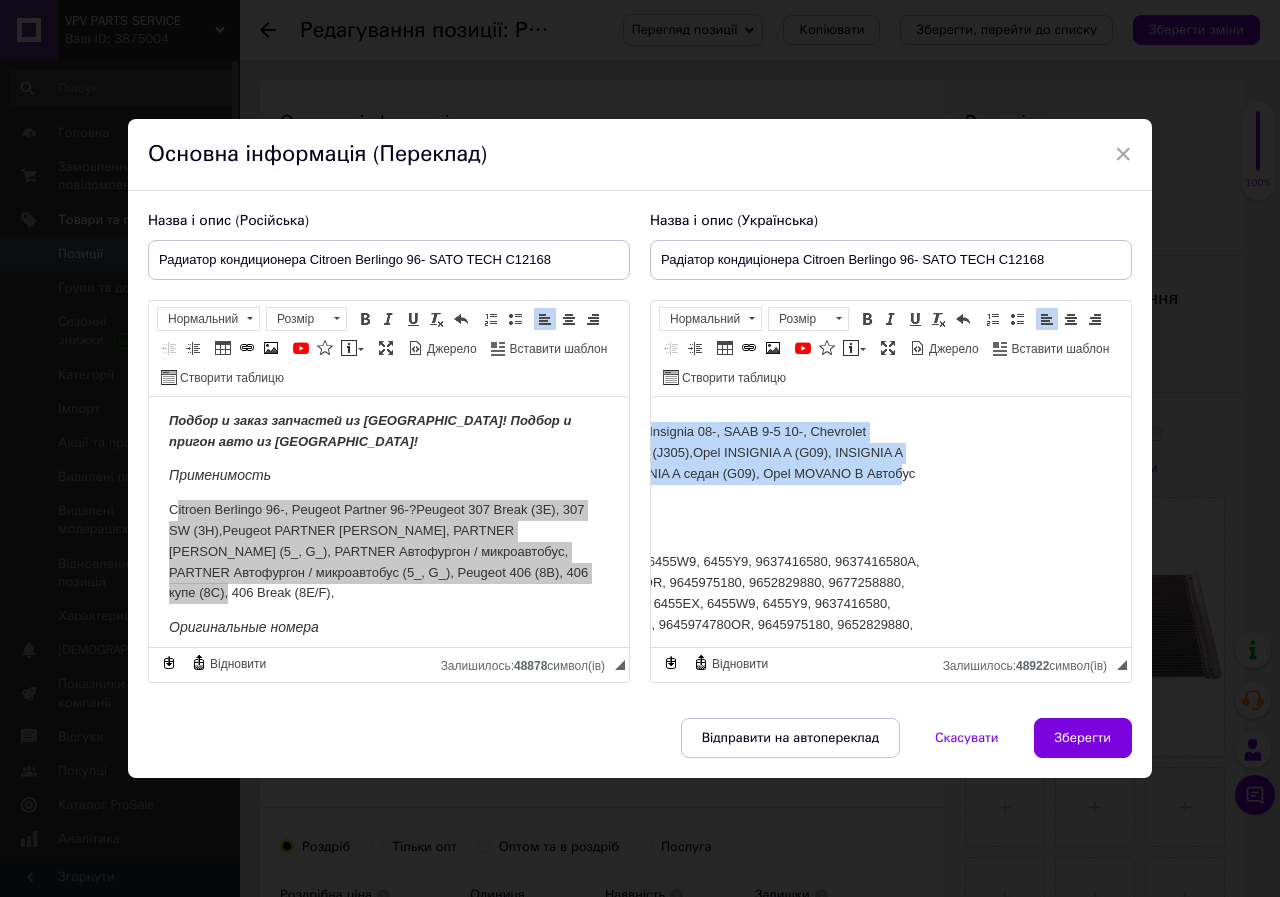 drag, startPoint x: 672, startPoint y: 429, endPoint x: 908, endPoint y: 483, distance: 242.09915 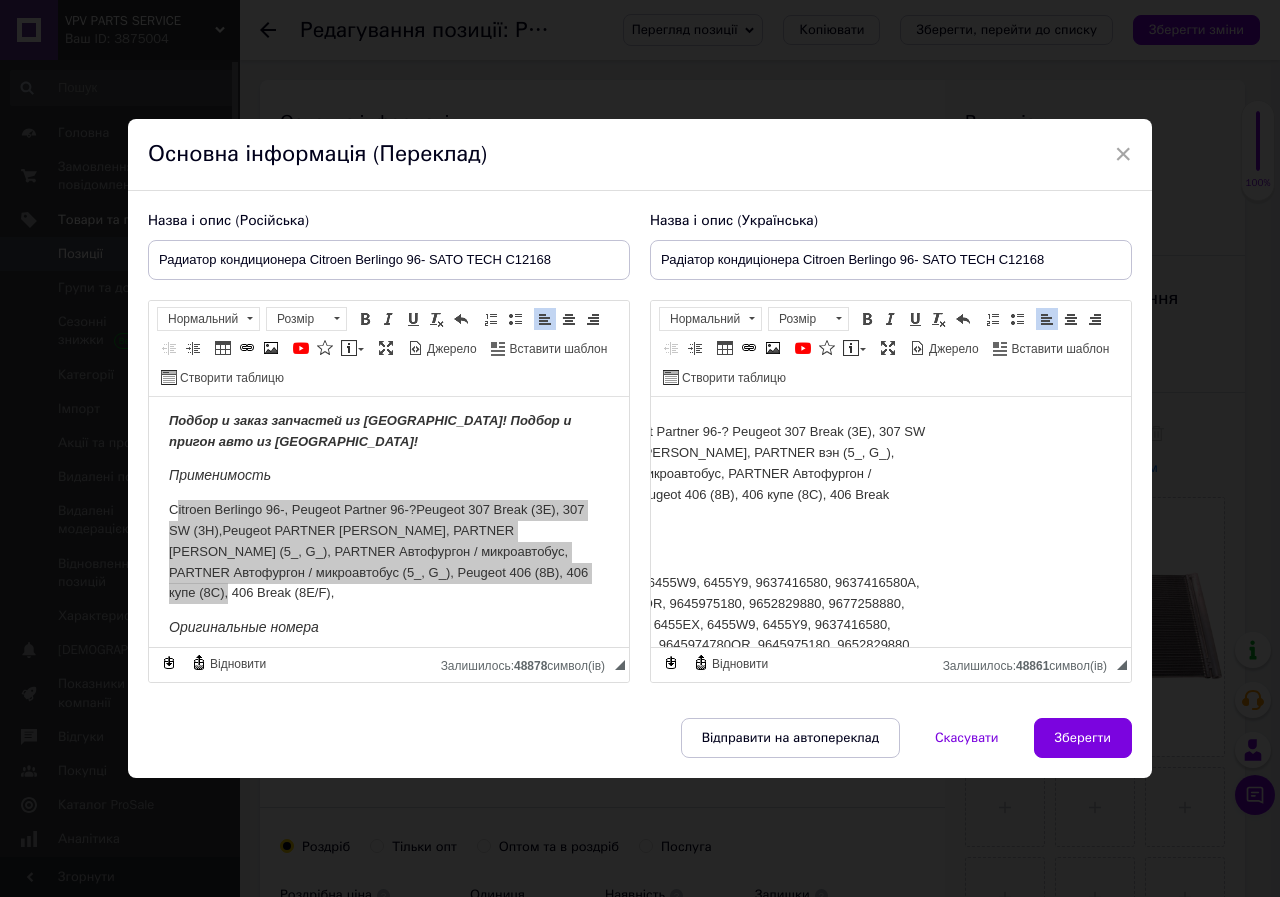 scroll, scrollTop: 751, scrollLeft: 0, axis: vertical 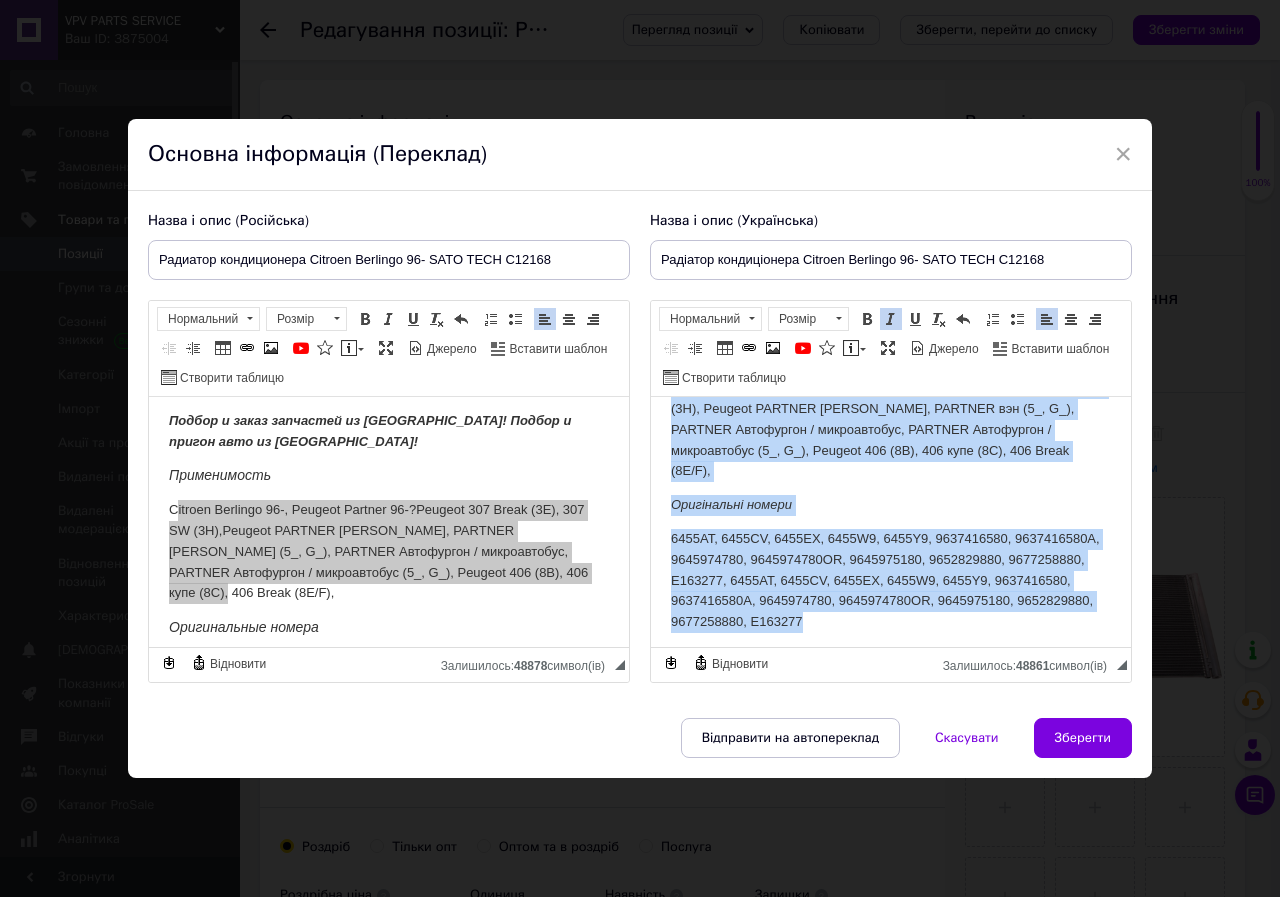 drag, startPoint x: 669, startPoint y: 495, endPoint x: 918, endPoint y: 628, distance: 282.29416 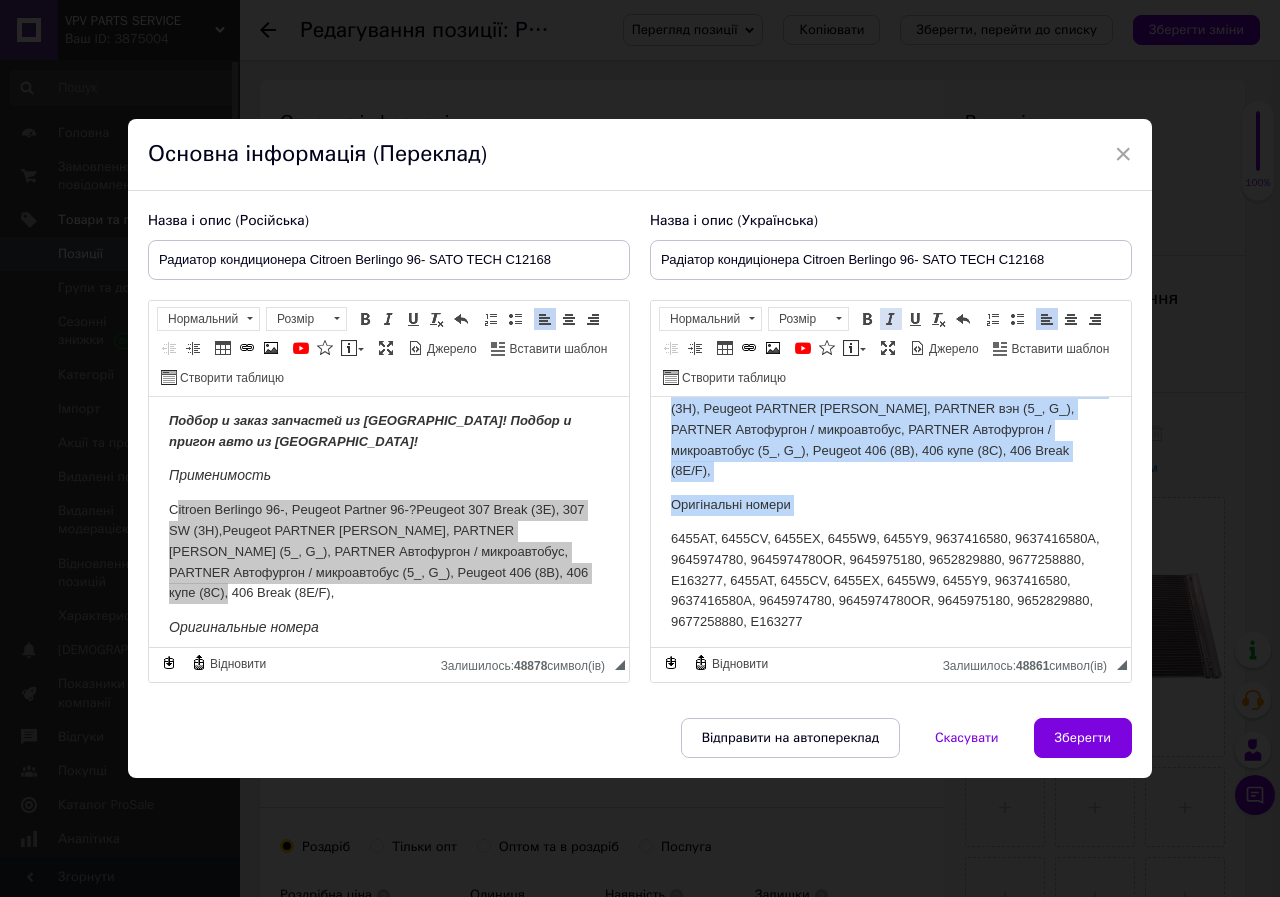 click at bounding box center [891, 319] 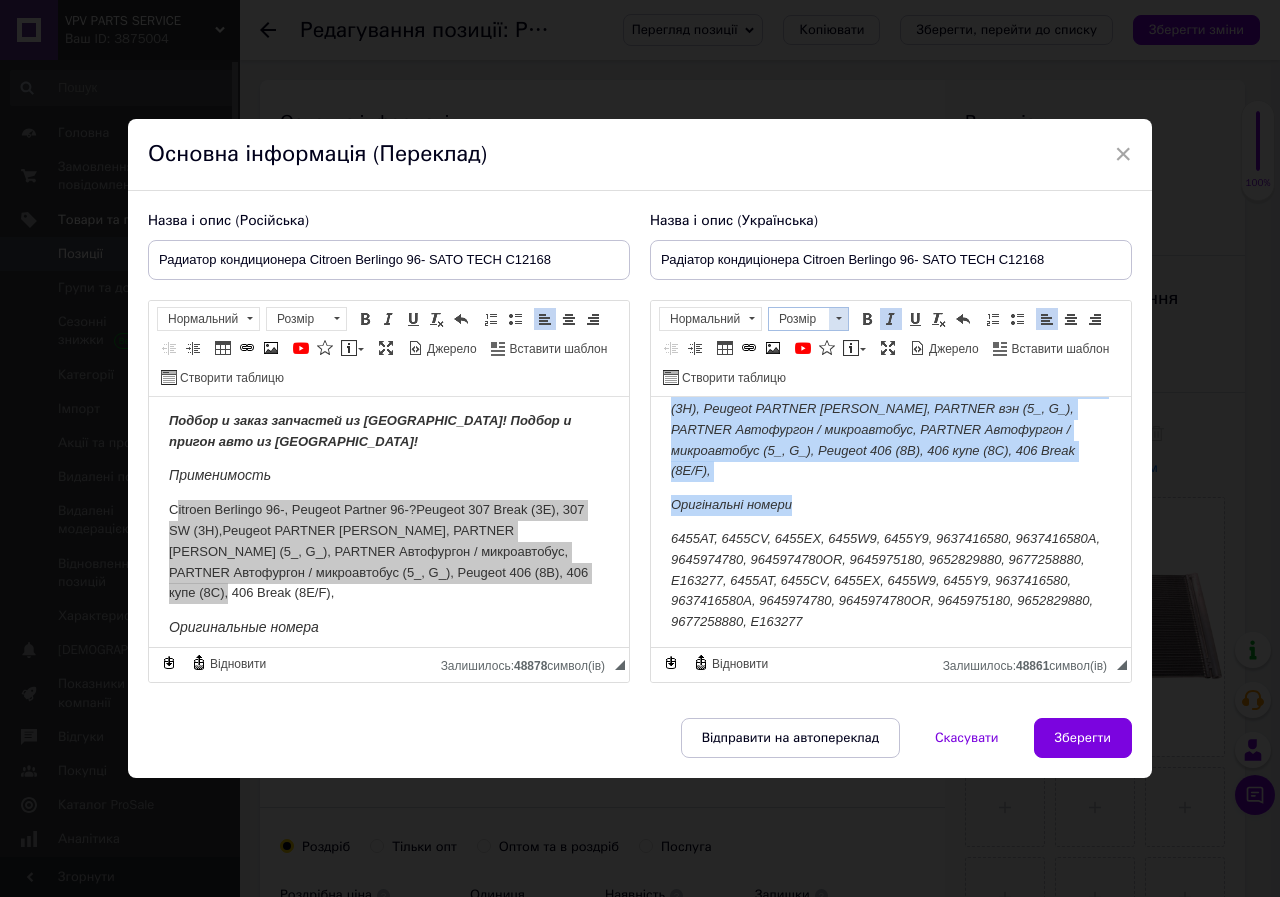 click at bounding box center (838, 319) 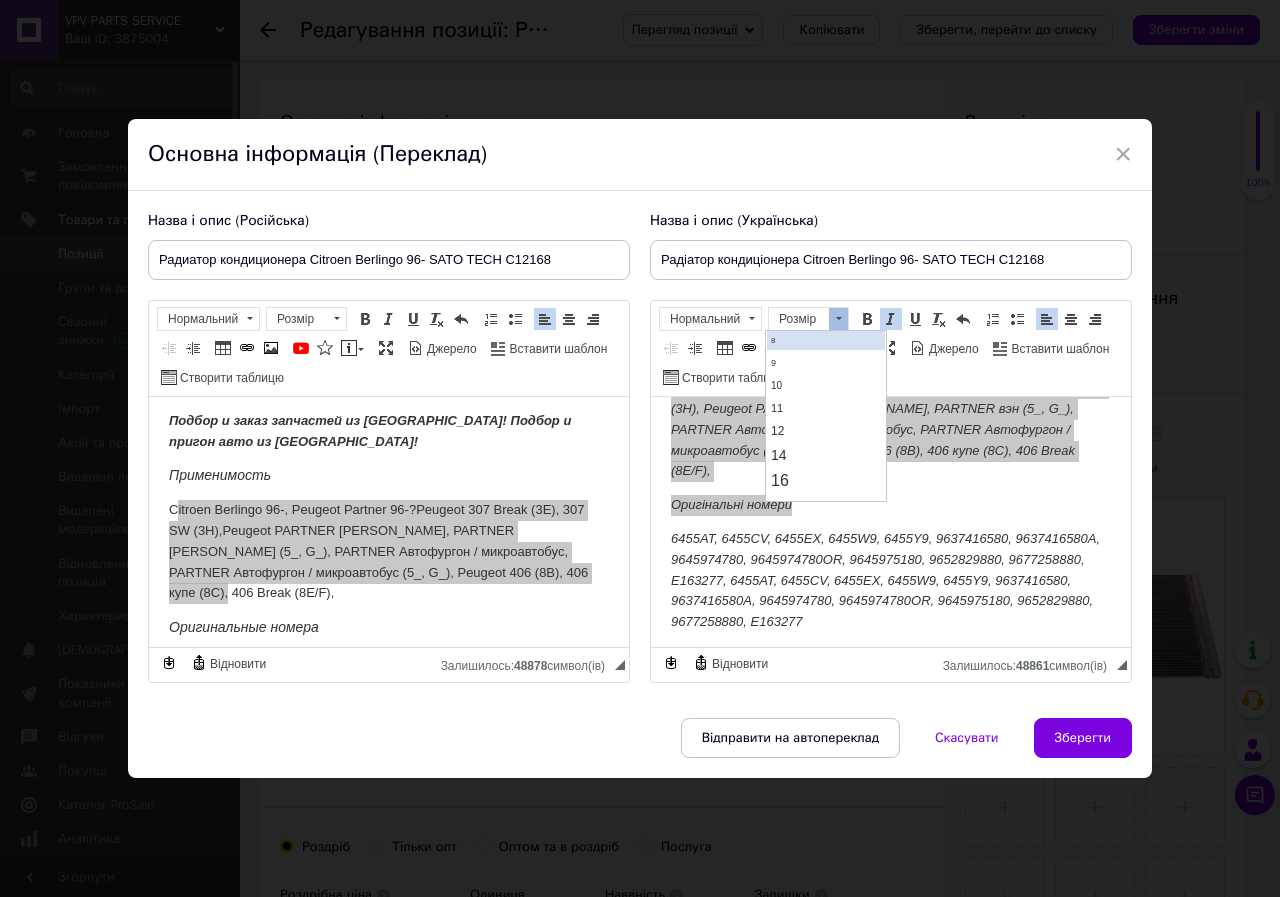 scroll, scrollTop: 100, scrollLeft: 0, axis: vertical 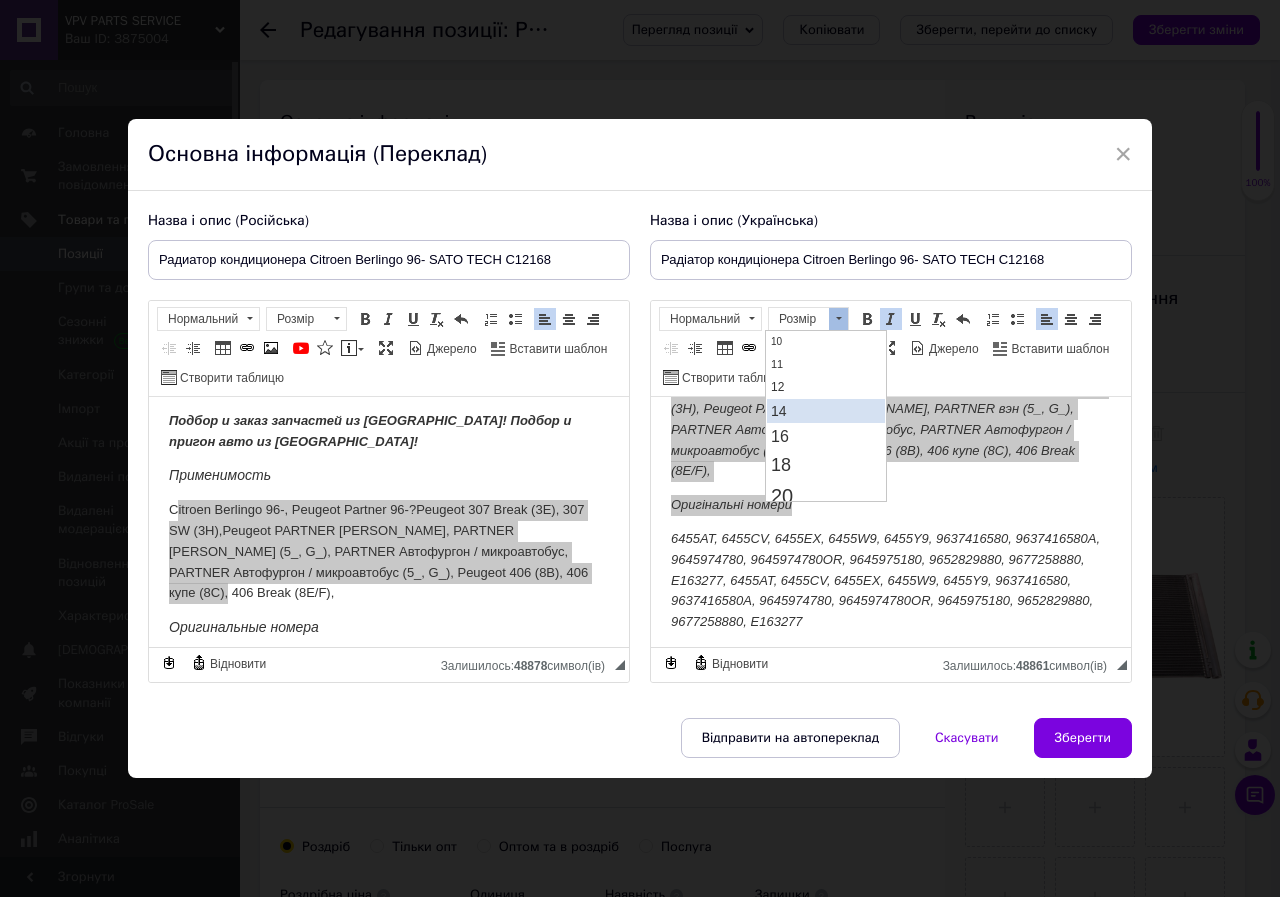 click on "14" at bounding box center [826, 411] 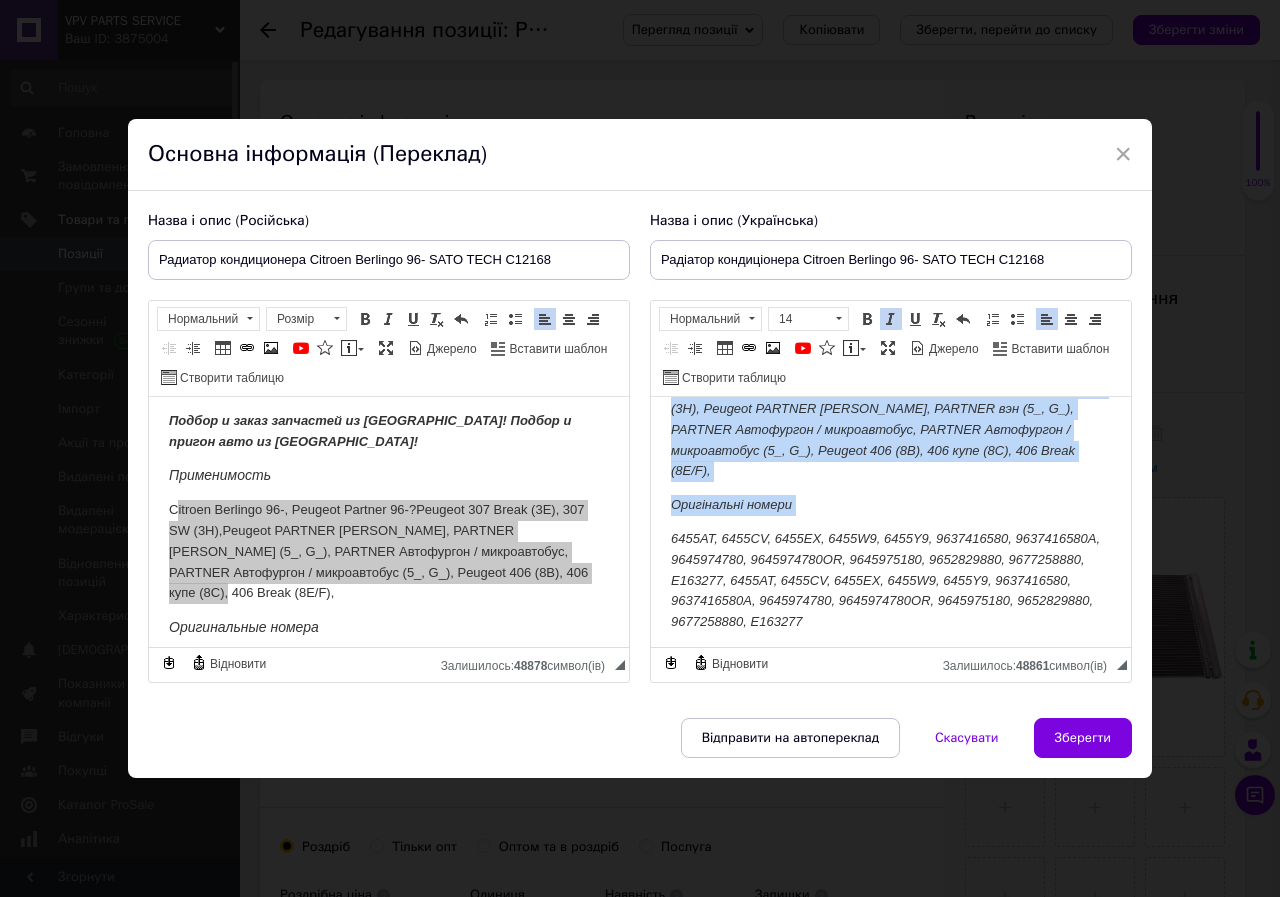 scroll, scrollTop: 0, scrollLeft: 0, axis: both 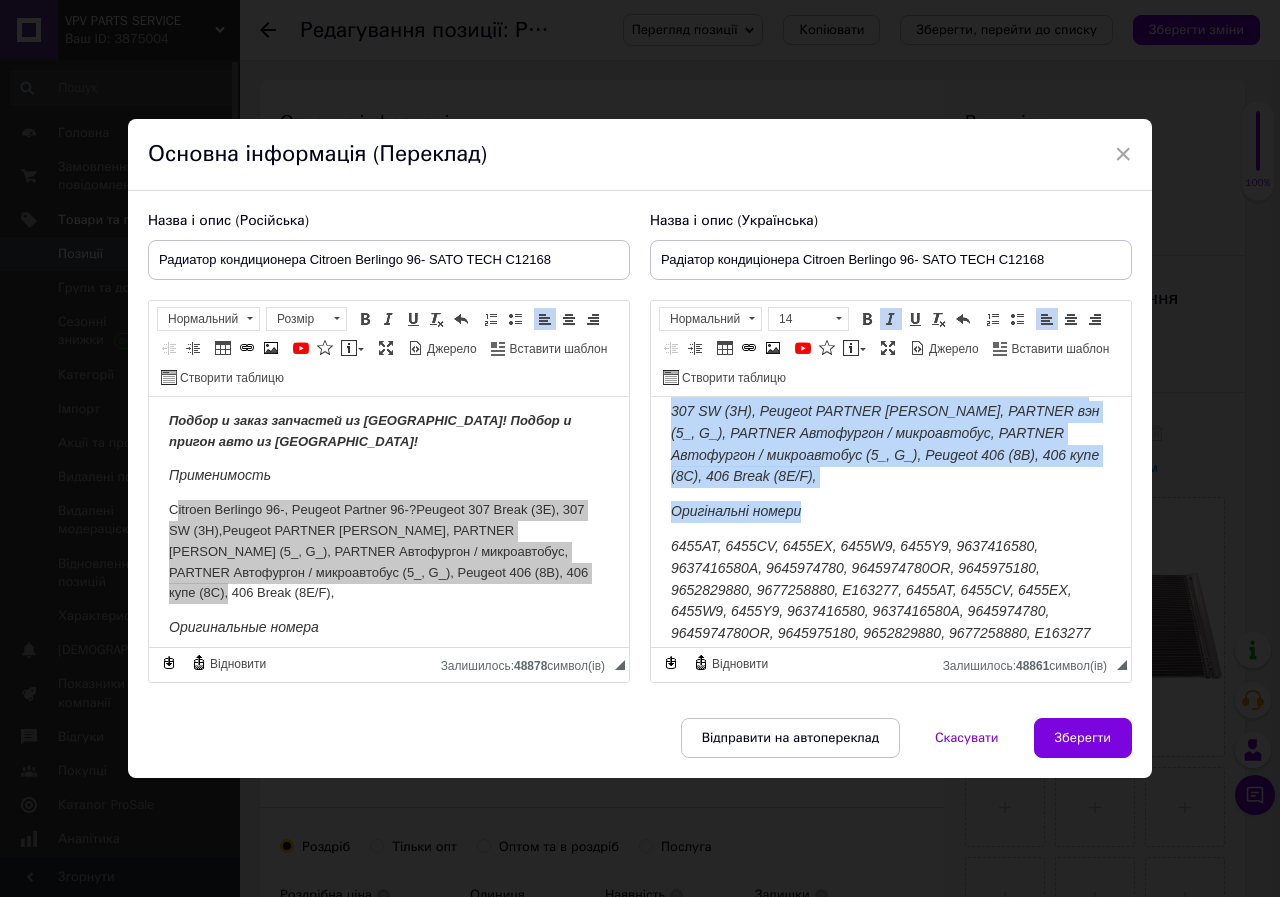 drag, startPoint x: 806, startPoint y: 484, endPoint x: 849, endPoint y: 498, distance: 45.221676 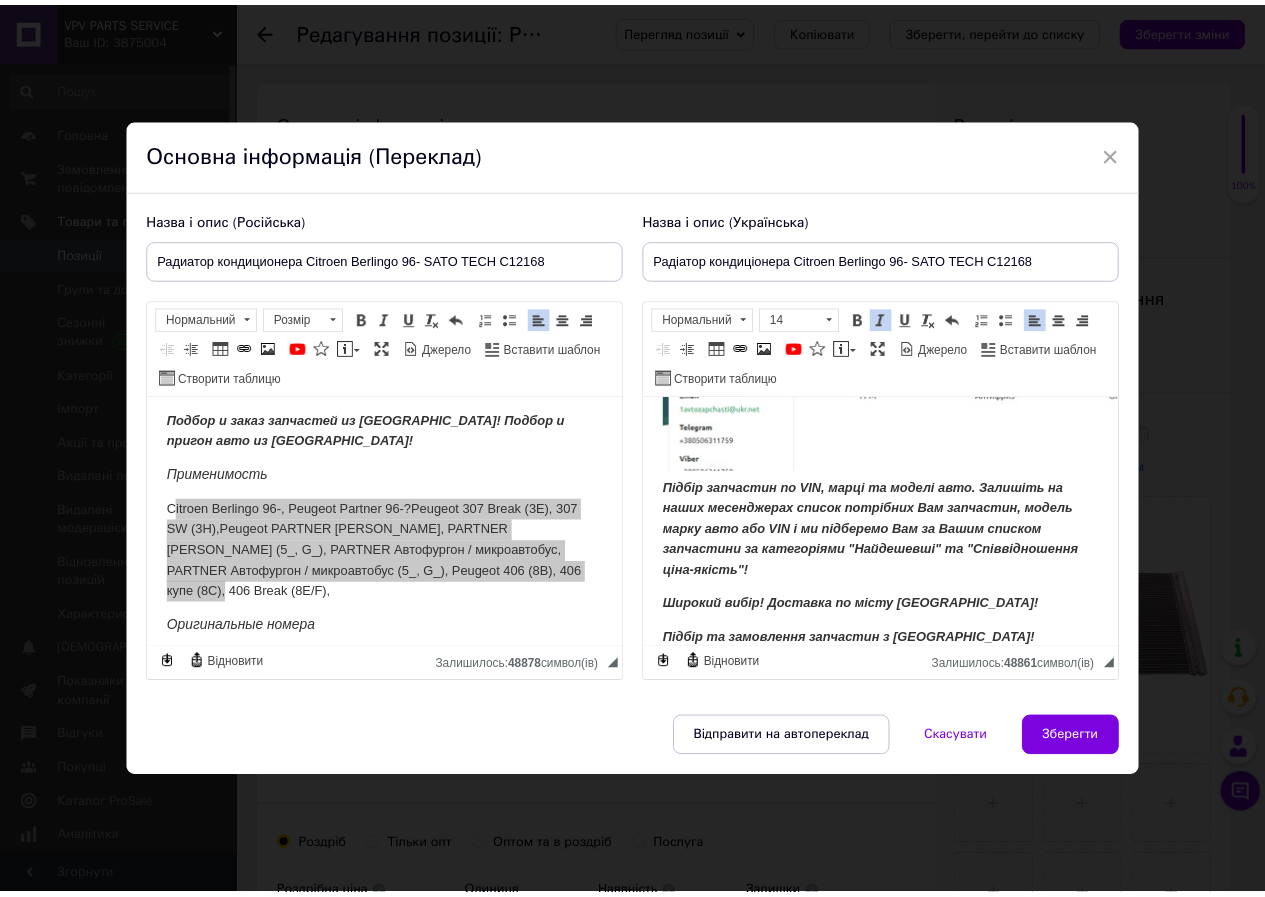 scroll, scrollTop: 428, scrollLeft: 0, axis: vertical 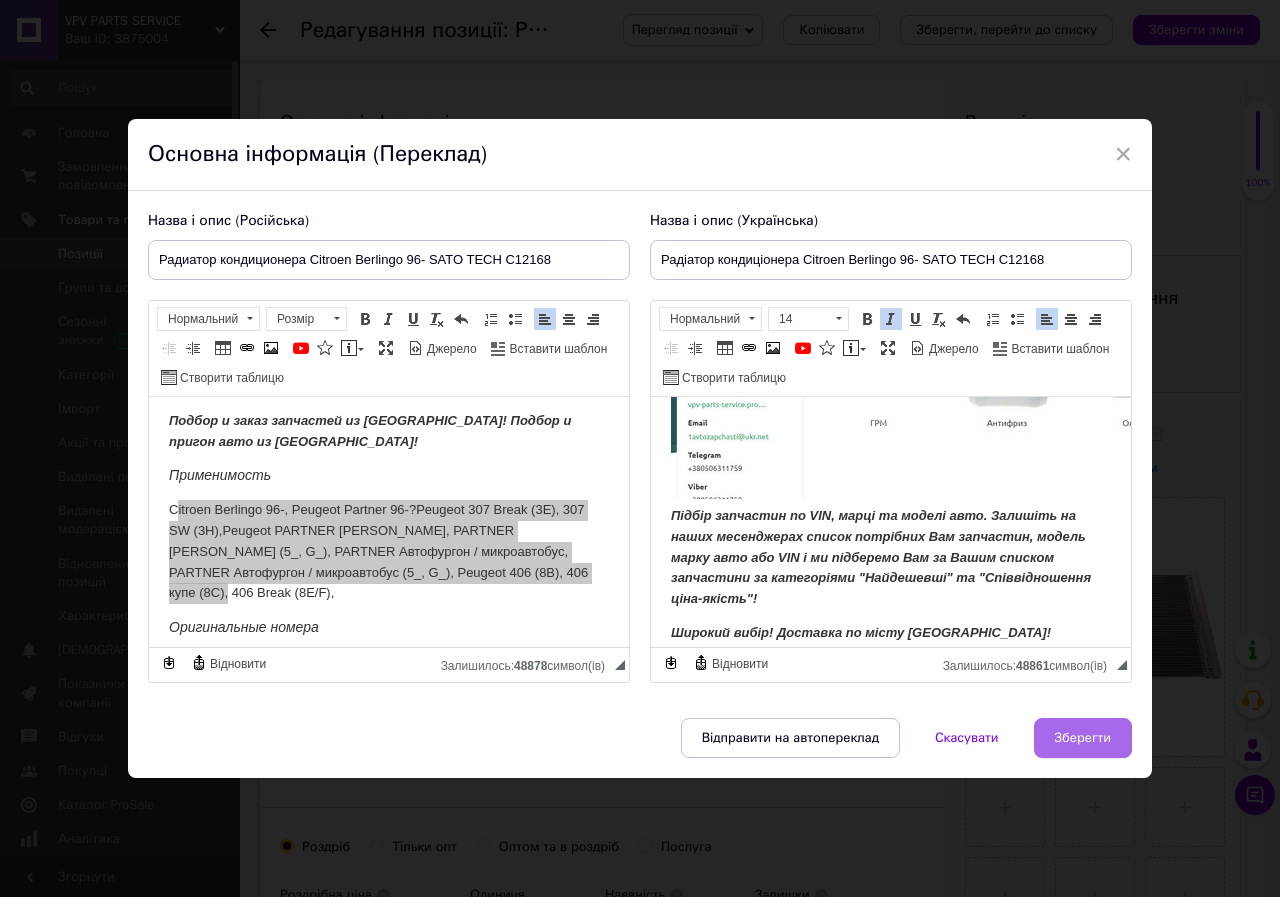 click on "Зберегти" at bounding box center (1083, 738) 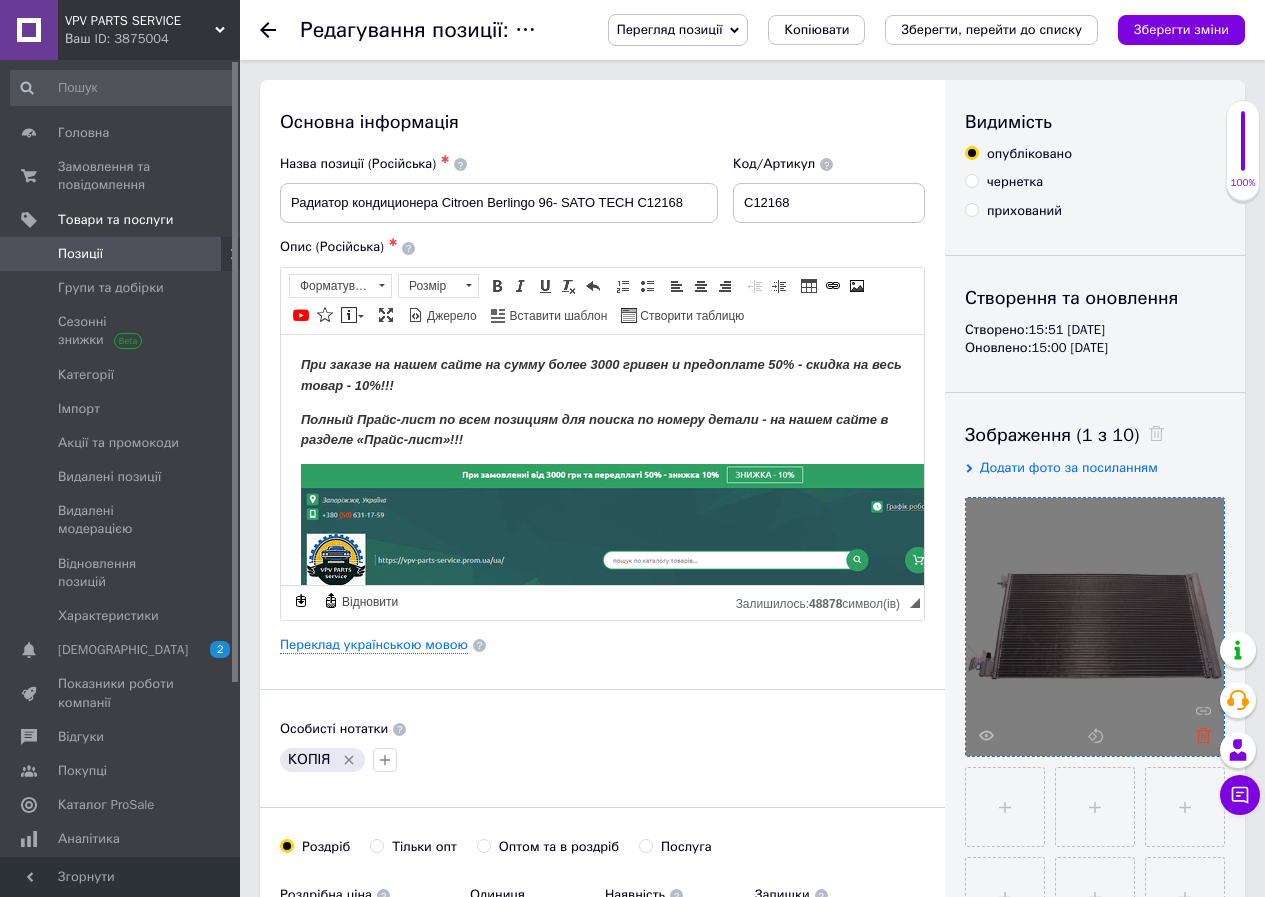 click 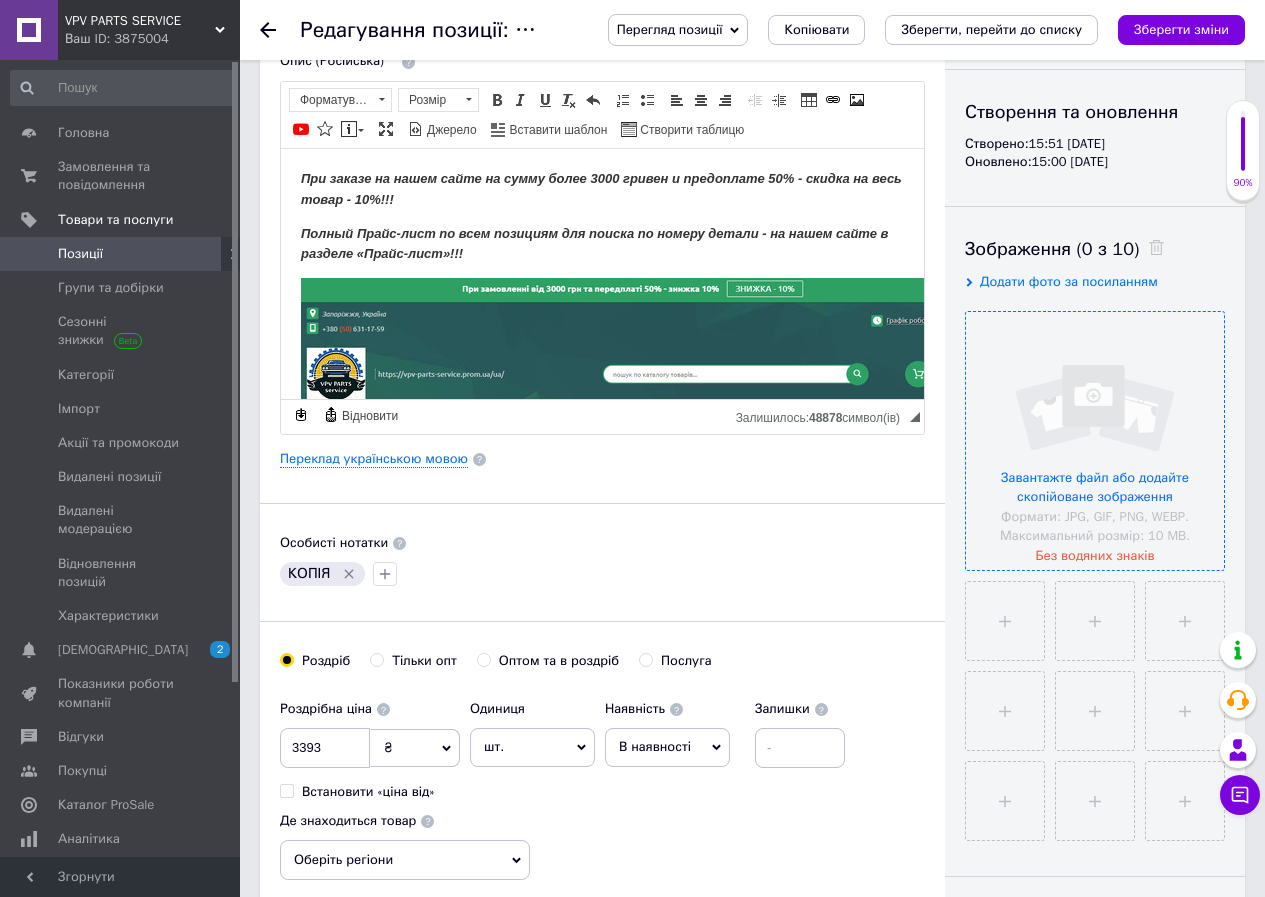 scroll, scrollTop: 300, scrollLeft: 0, axis: vertical 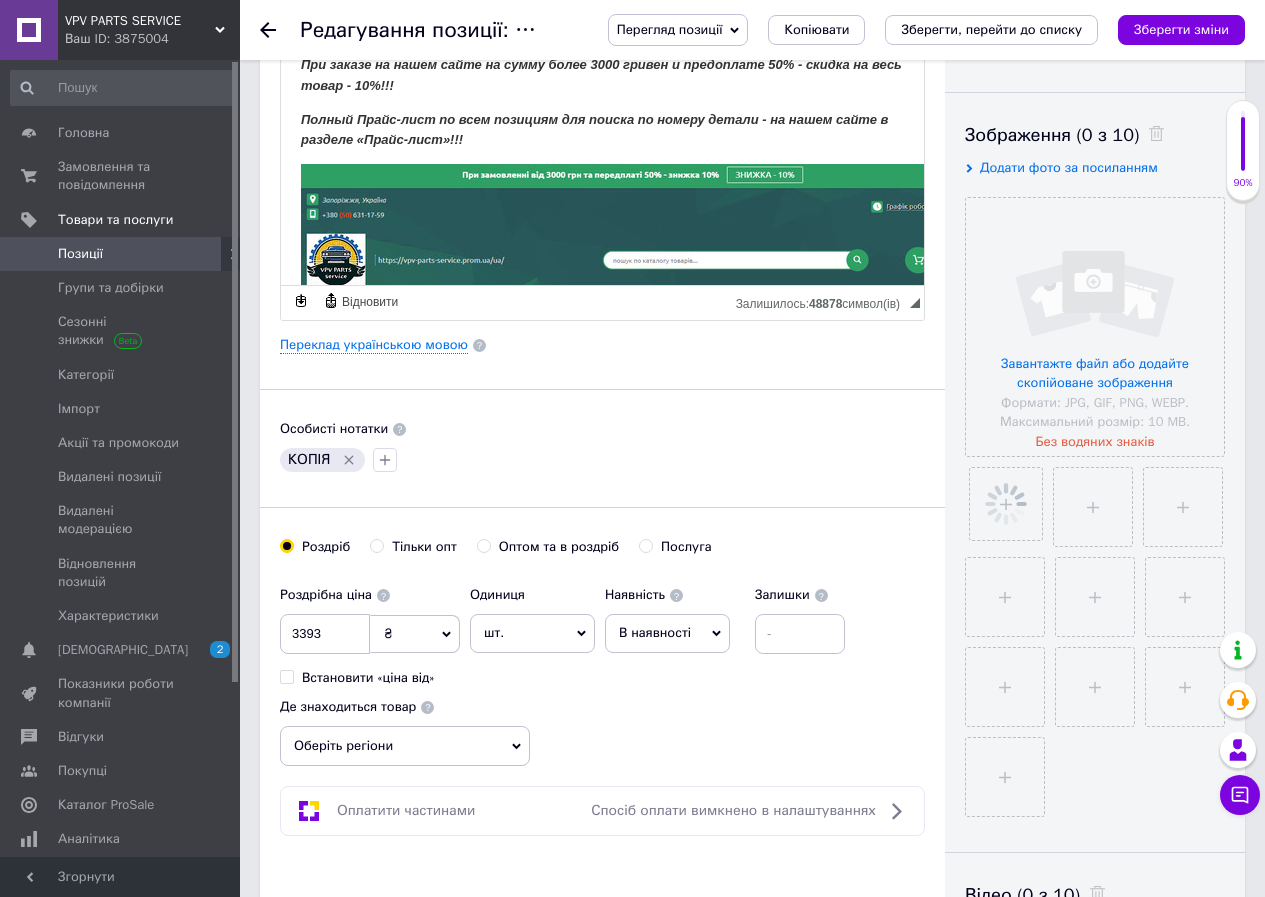 click 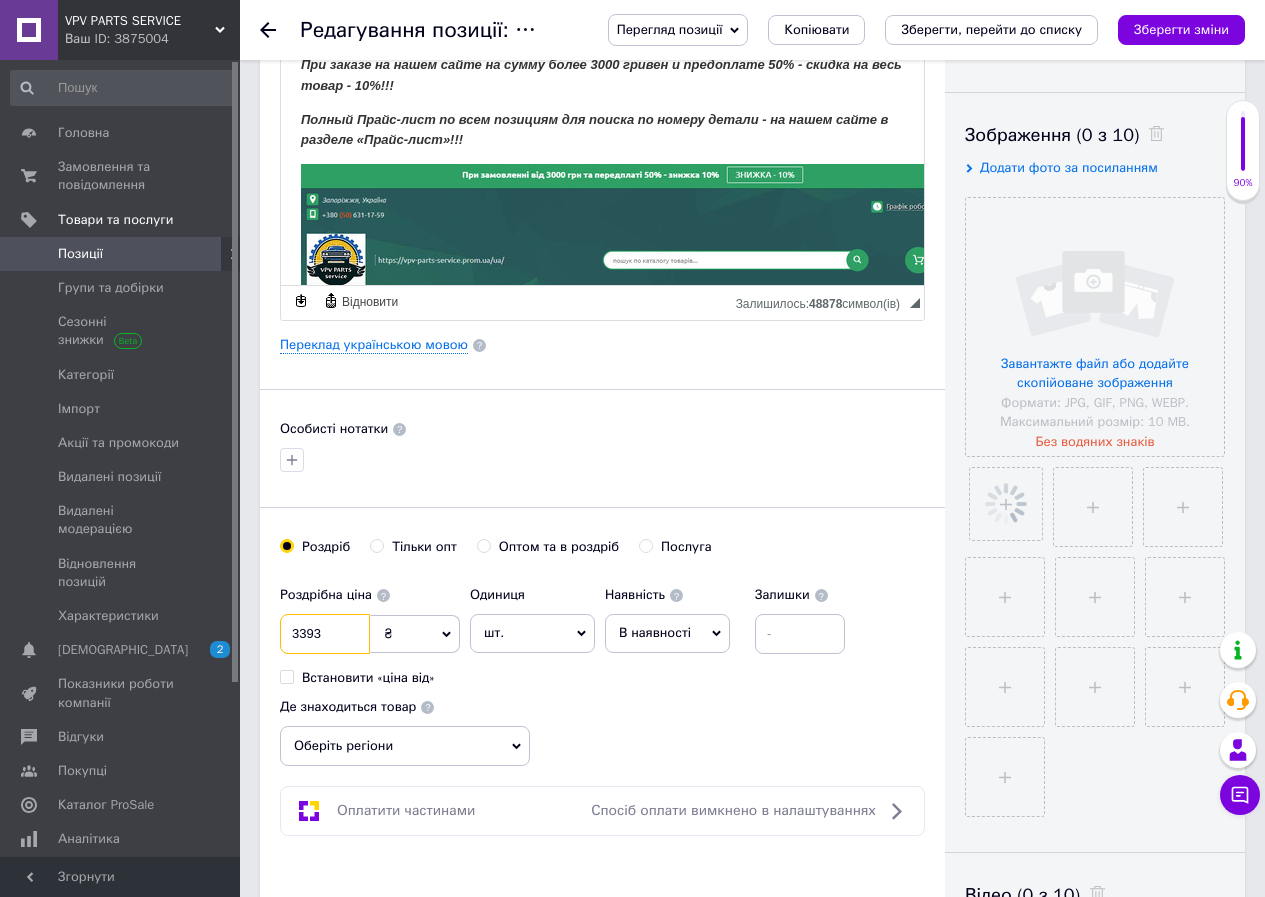 drag, startPoint x: 335, startPoint y: 631, endPoint x: 249, endPoint y: 642, distance: 86.70064 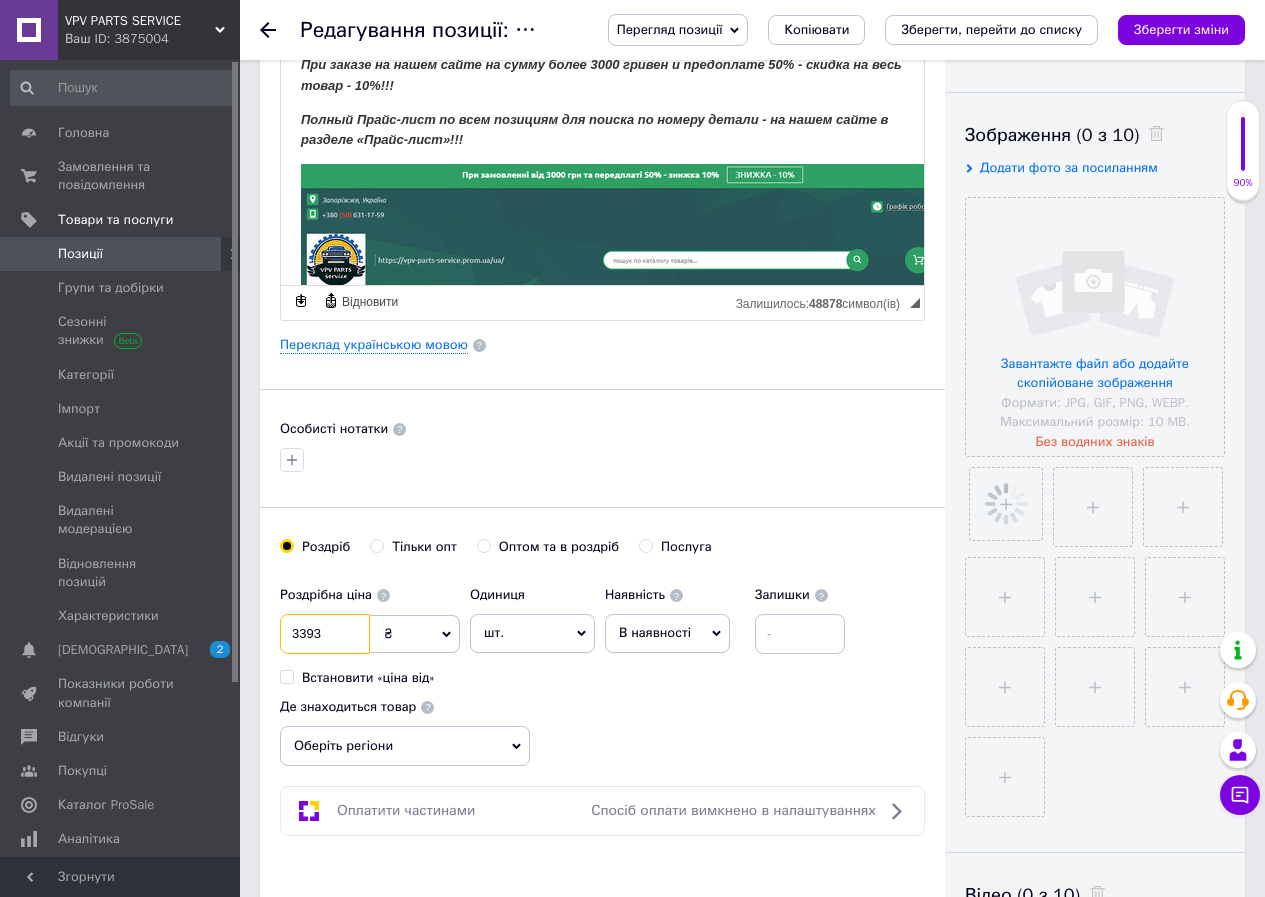 click on "Основна інформація Назва позиції (Російська) ✱ Радиатор кондиционера Citroen Berlingo 96- SATO TECH C12168 Код/Артикул C12168 Опис (Російська) ✱ При заказе на нашем сайте на сумму более 3000 гривен и предоплате 50% - скидка на весь товар - 10%!!!
Полный Прайс-лист по всем позициям для поиска по номеру детали - на нашем сайте в разделе «Прайс-лист»!!!
Подбор запчастей по VIN, марке и модели авто. Оставьте на наших мессенджерах список нужных Вам запчастей, модель марку авто или VIN и мы подберем Вам по Вашему списку запчасти по категориям "Самые дешевые" и "Соотношение цена-качество"!" at bounding box center (752, 1664) 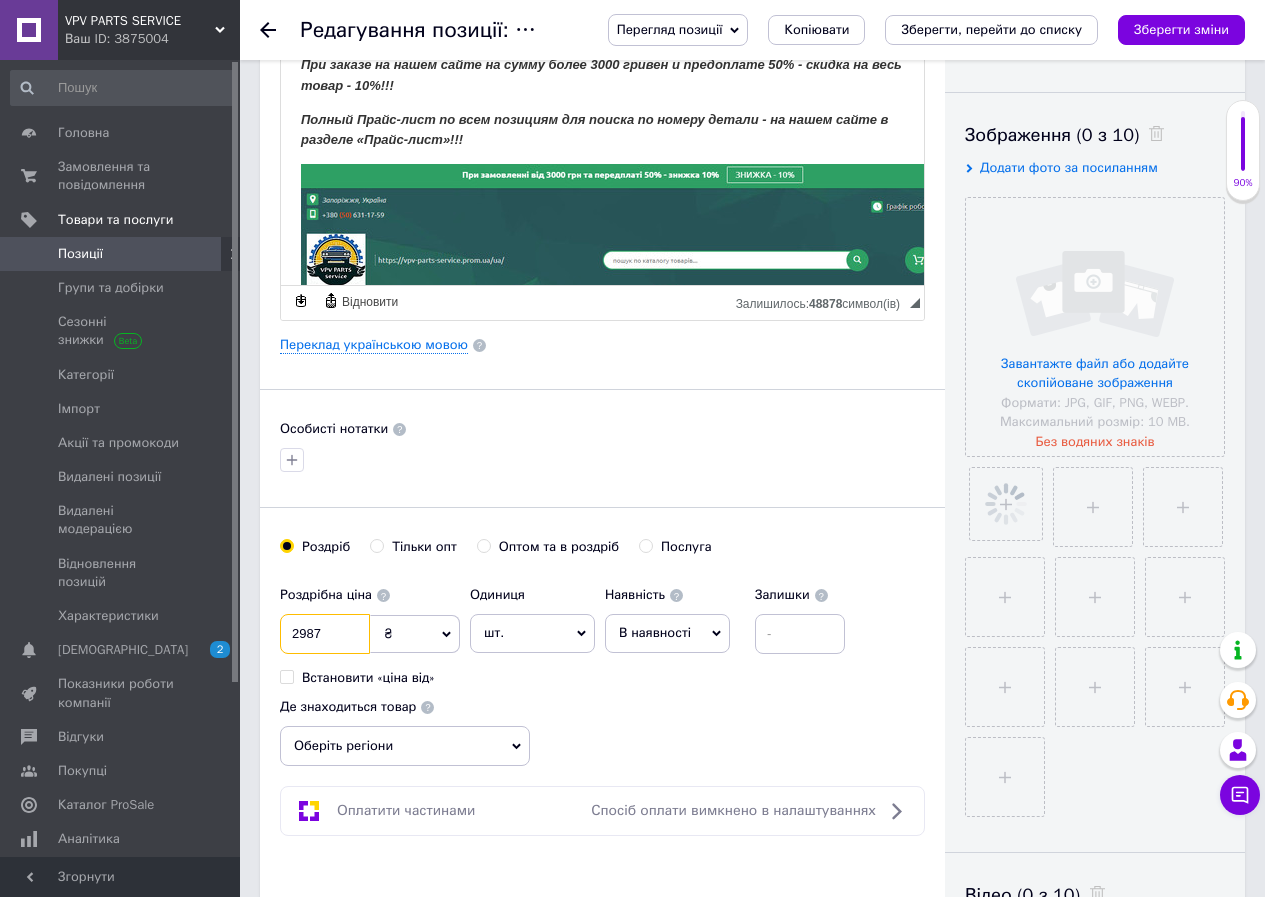 type on "2987" 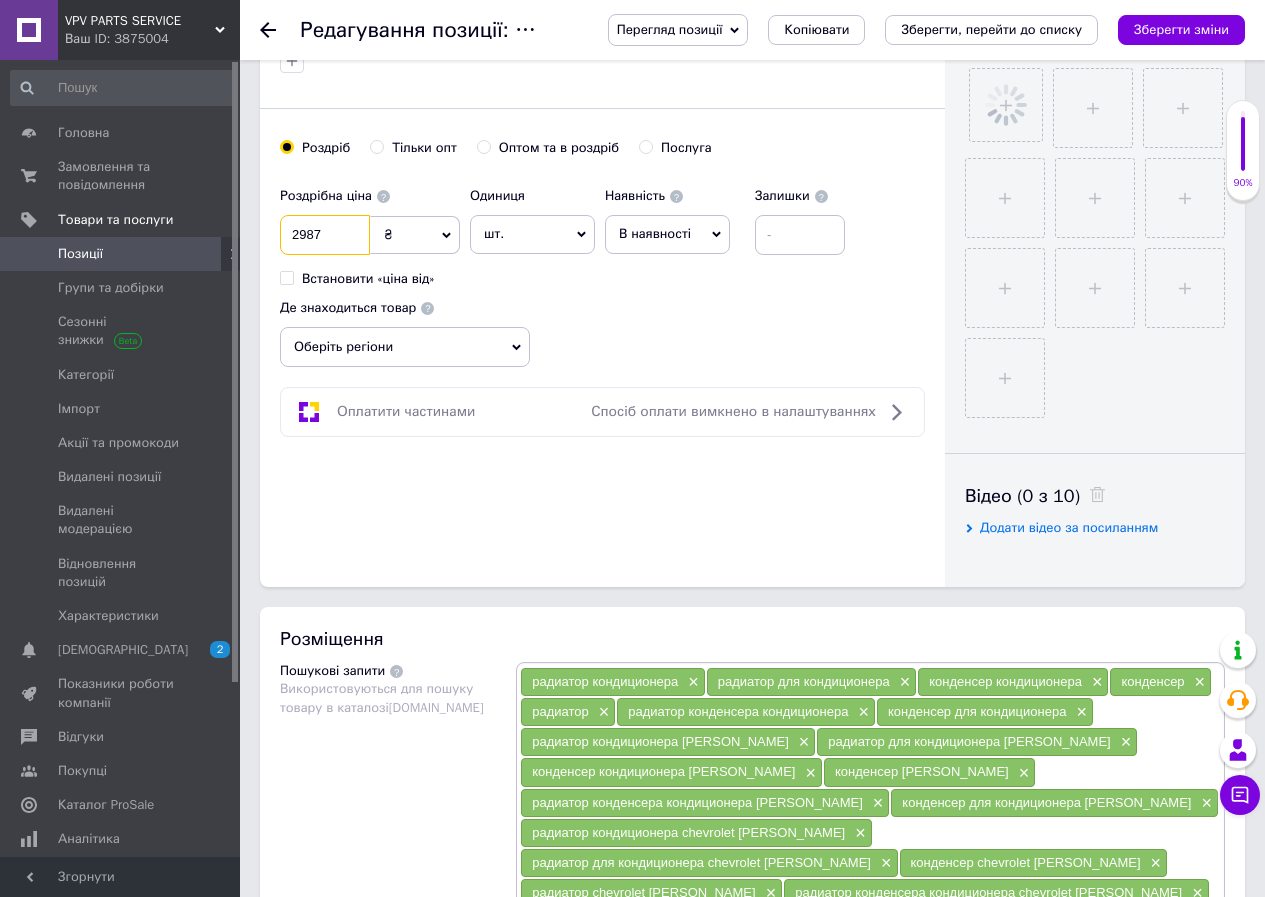 scroll, scrollTop: 700, scrollLeft: 0, axis: vertical 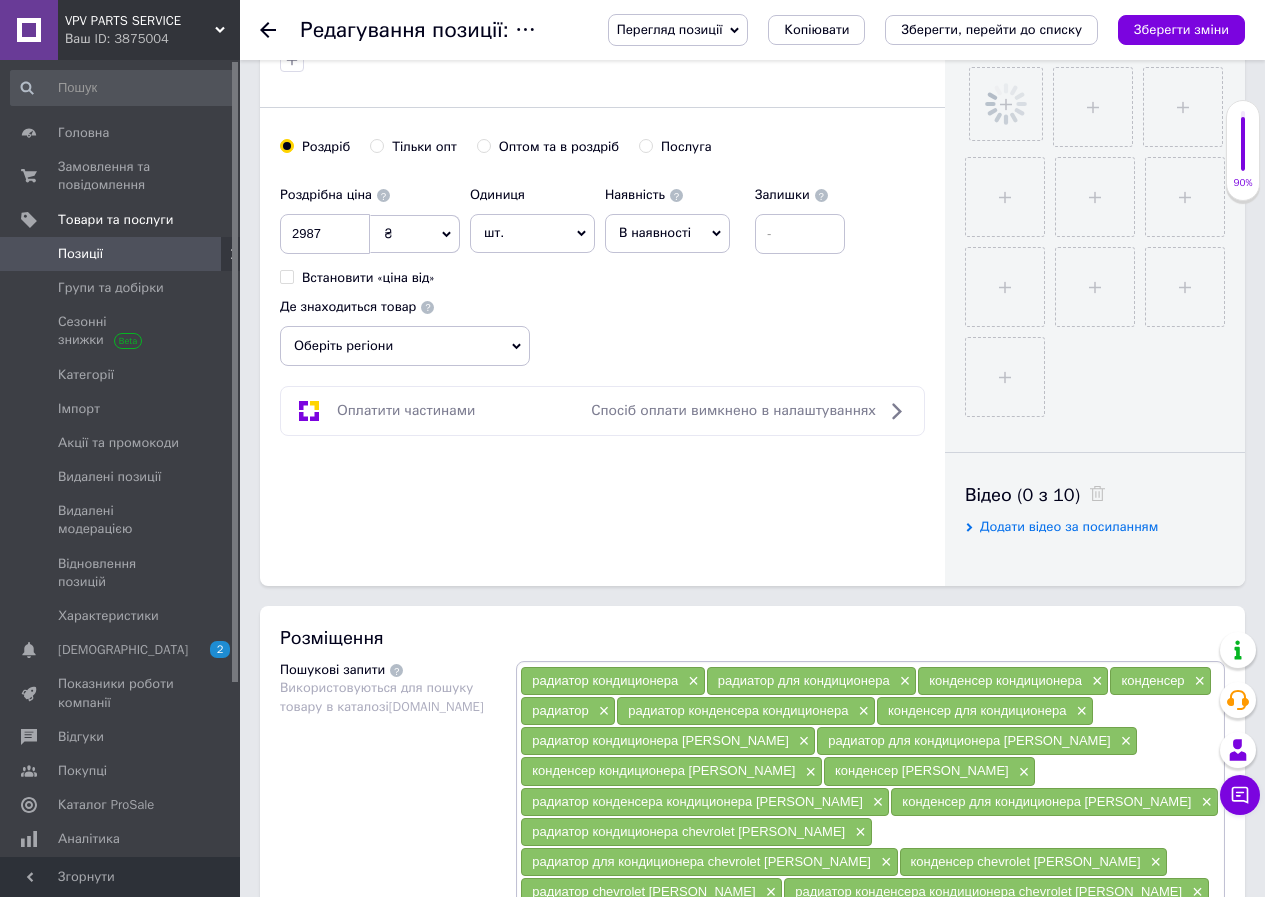 click on "Оберіть регіони" at bounding box center [405, 346] 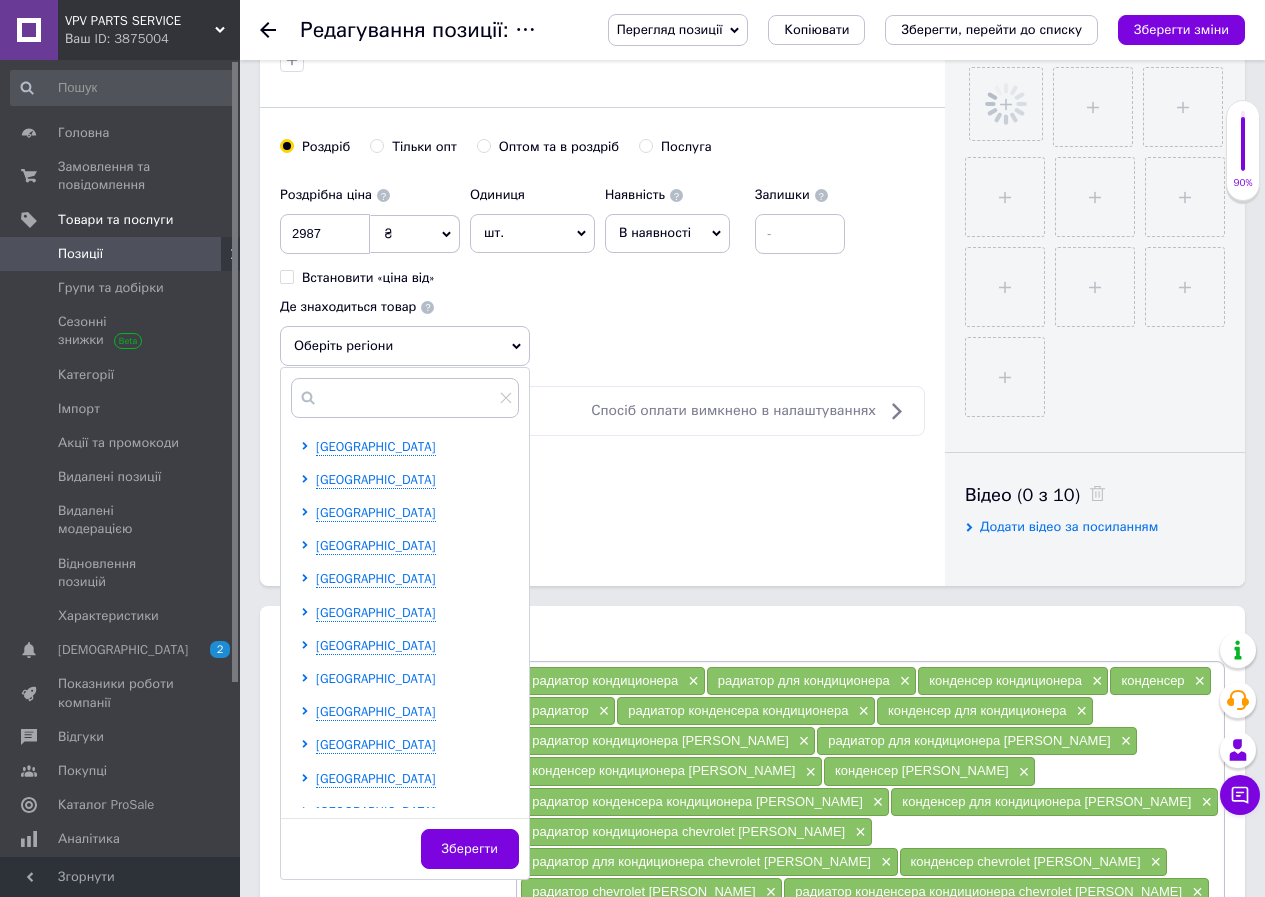 click on "[GEOGRAPHIC_DATA]" at bounding box center [376, 678] 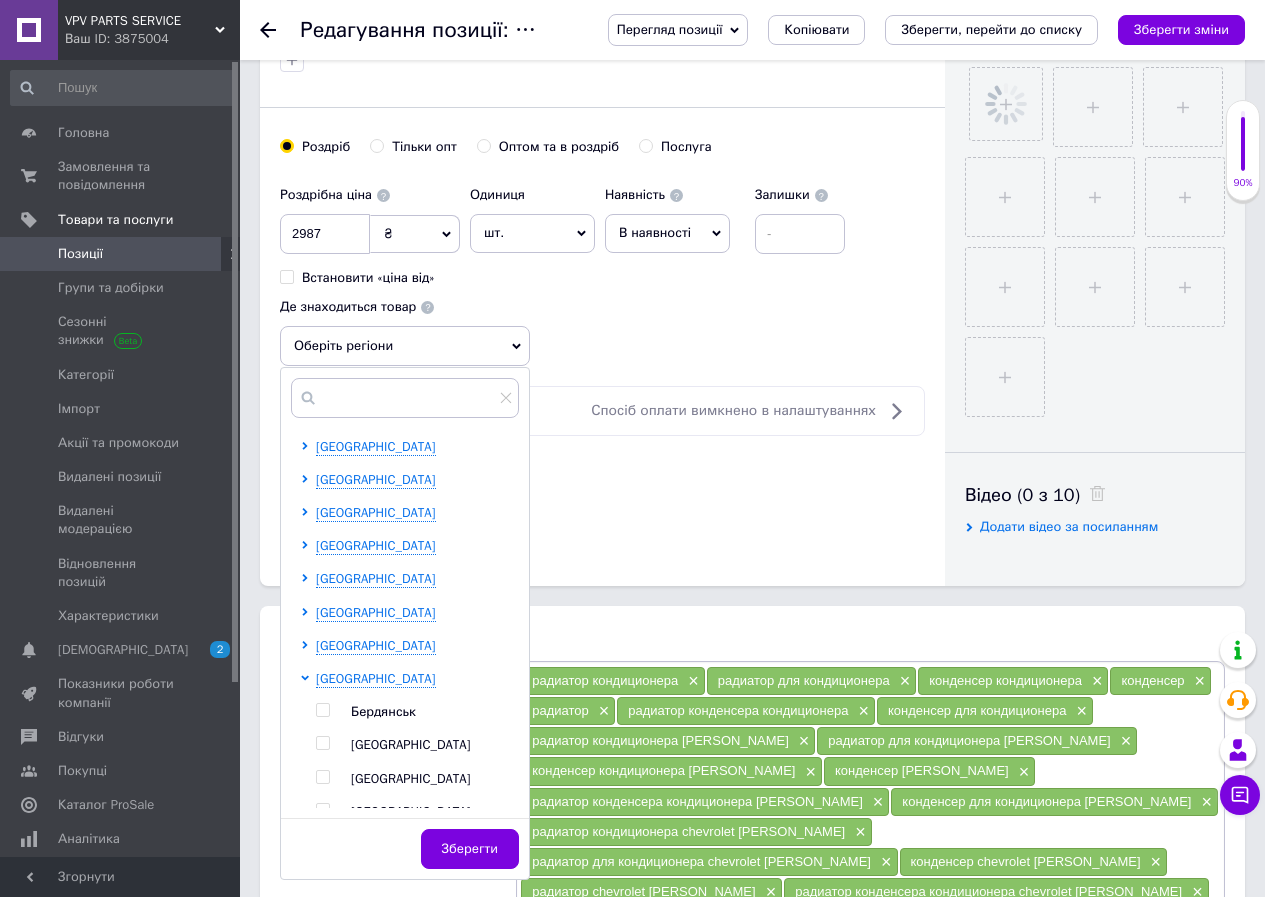 click on "[GEOGRAPHIC_DATA]" at bounding box center [411, 778] 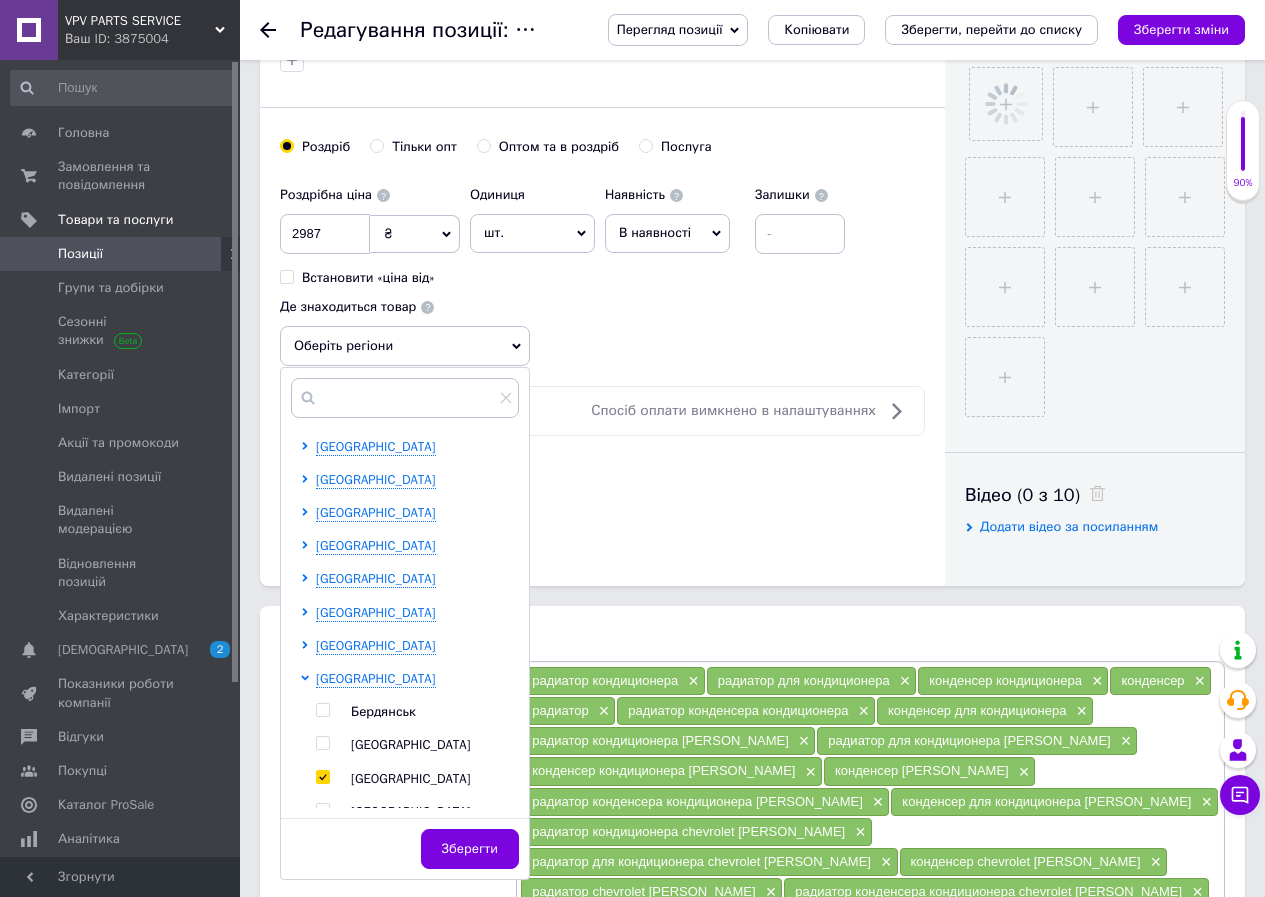 checkbox on "true" 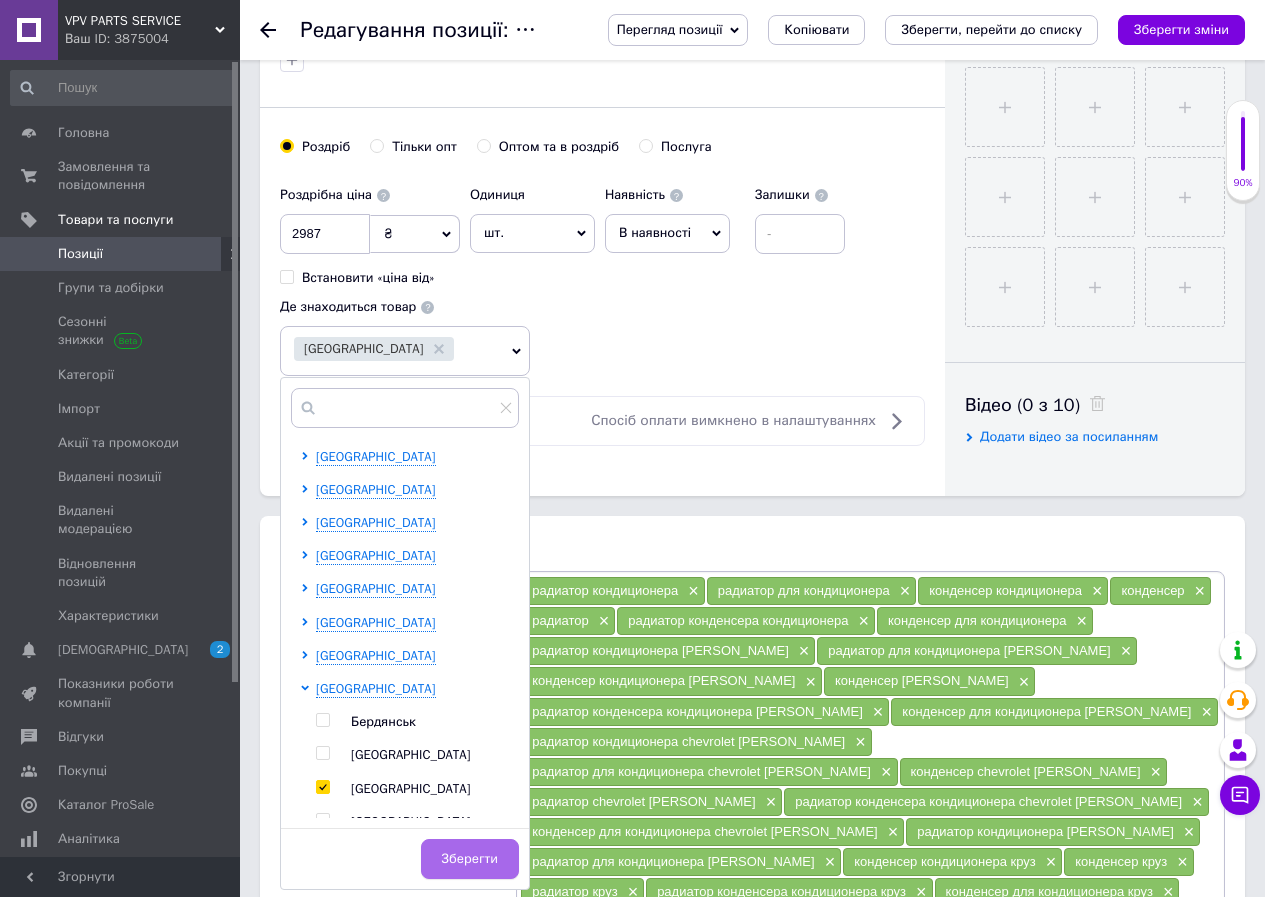 click on "Зберегти" at bounding box center (470, 859) 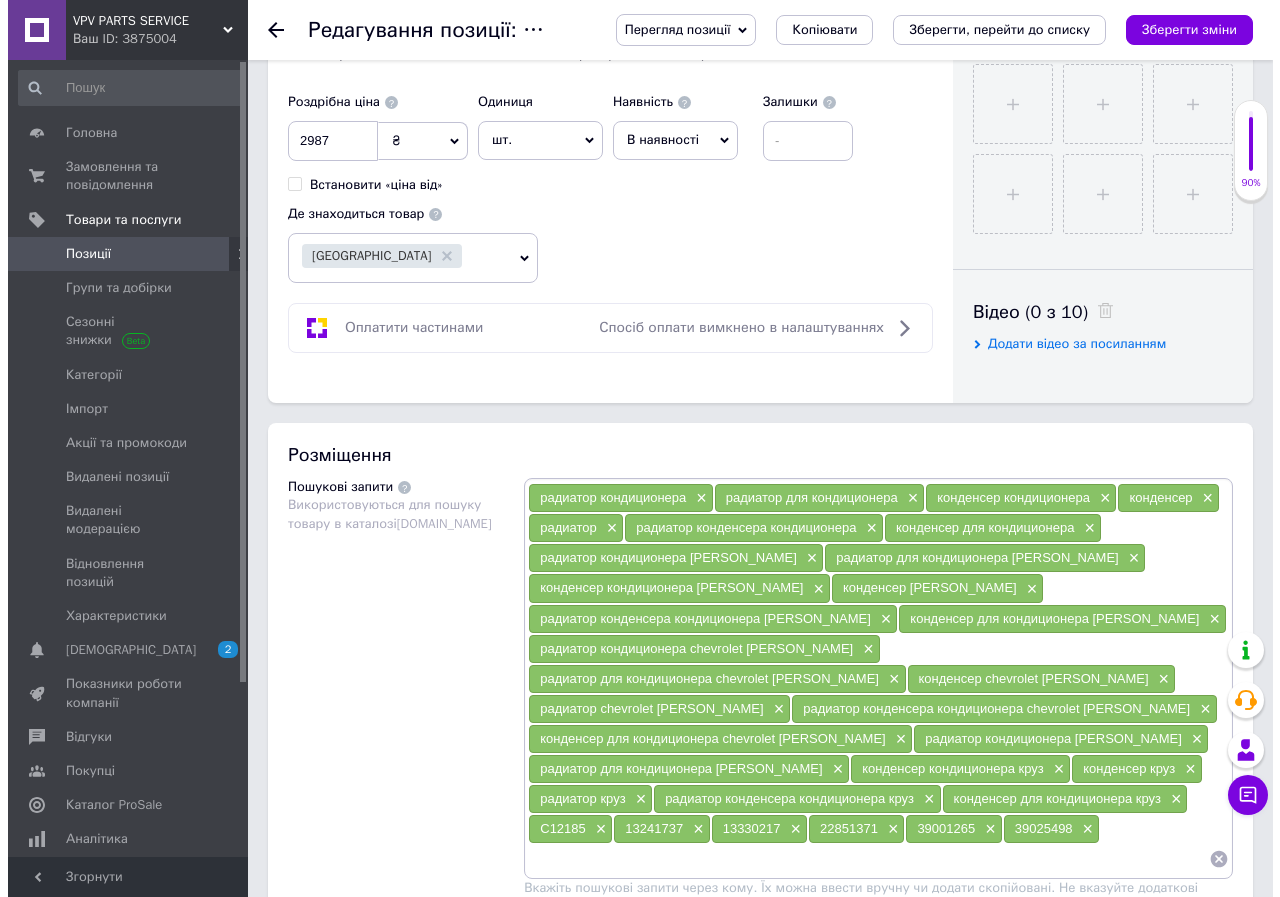 scroll, scrollTop: 1100, scrollLeft: 0, axis: vertical 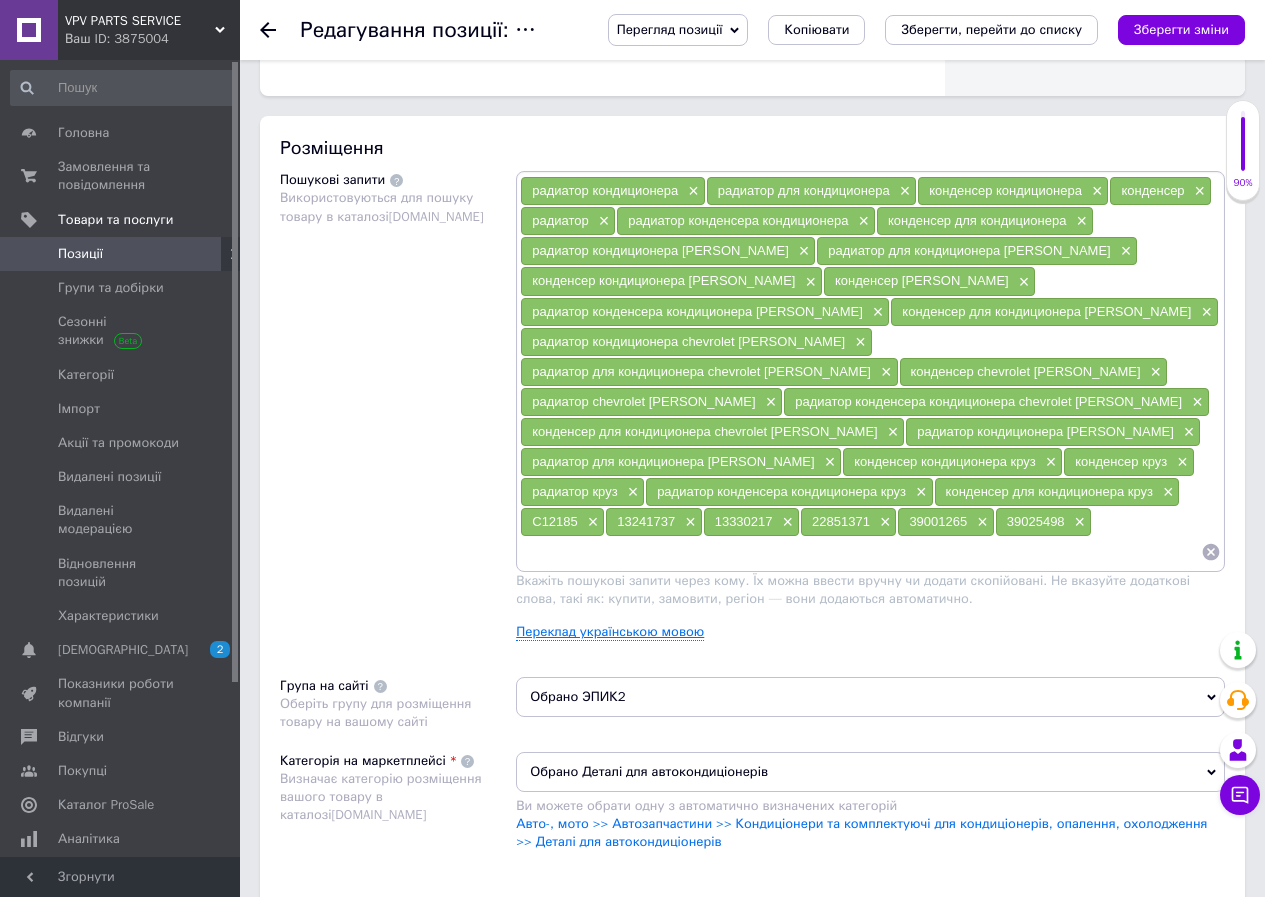 click on "Переклад українською мовою" at bounding box center (610, 632) 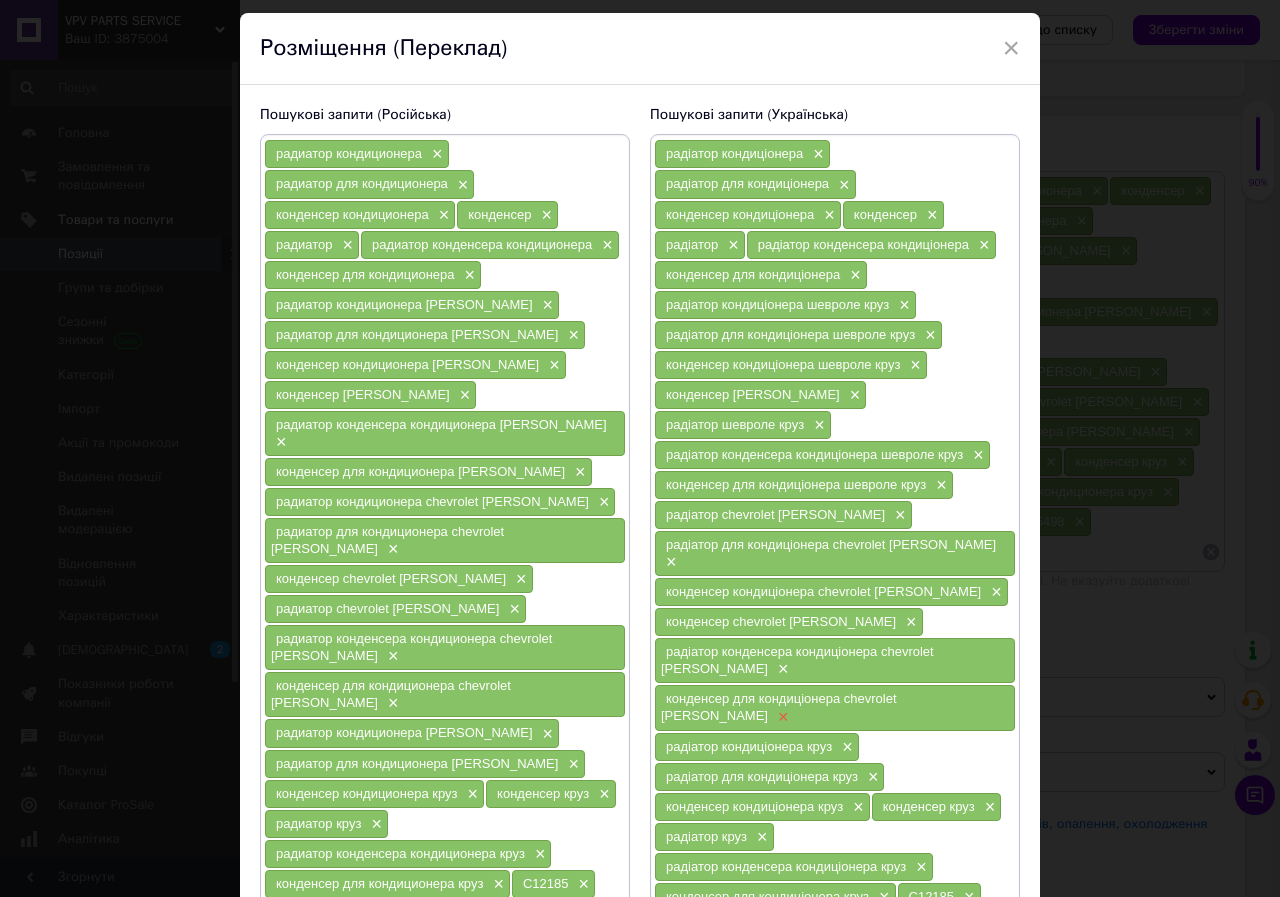 scroll, scrollTop: 283, scrollLeft: 0, axis: vertical 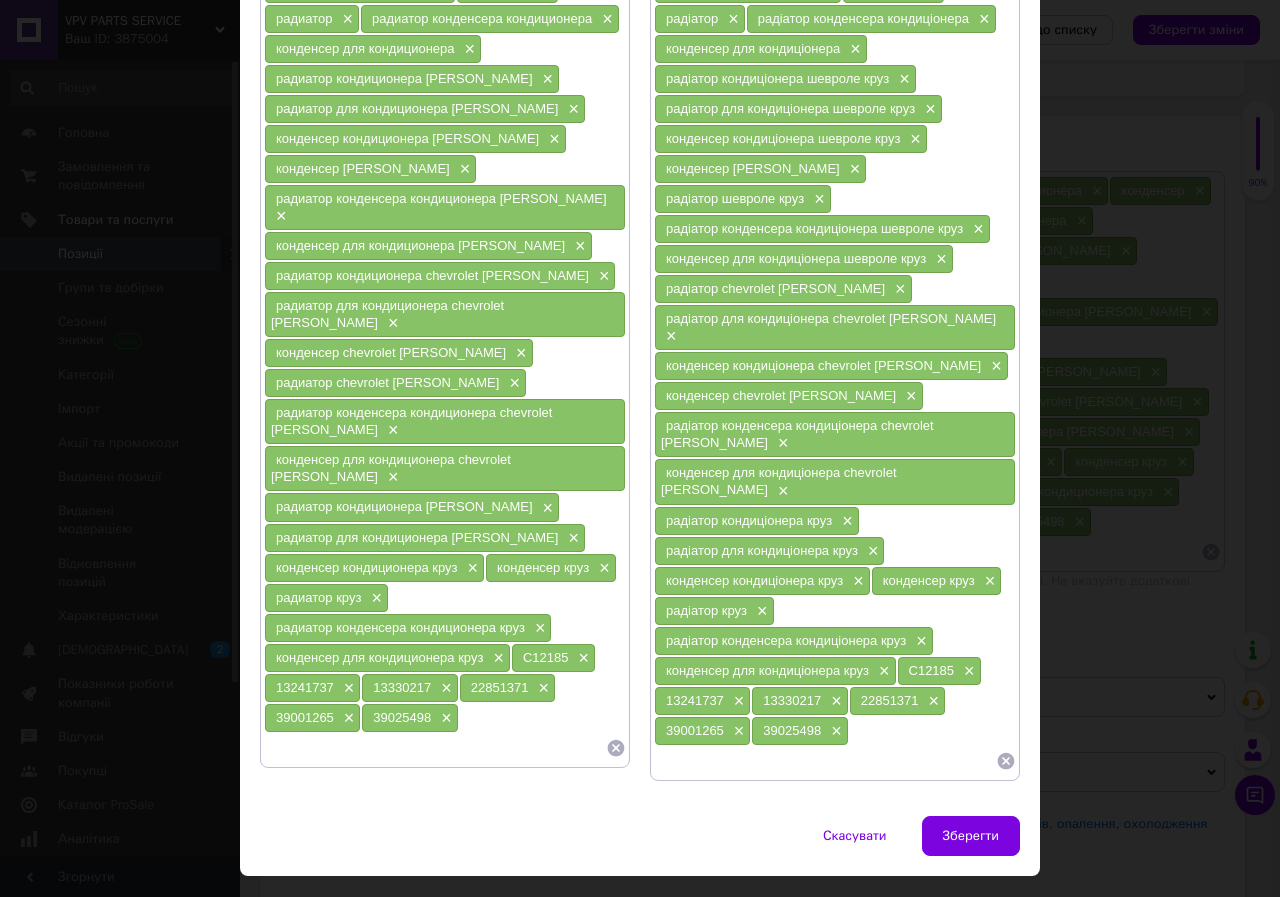 drag, startPoint x: 1001, startPoint y: 710, endPoint x: 992, endPoint y: 715, distance: 10.29563 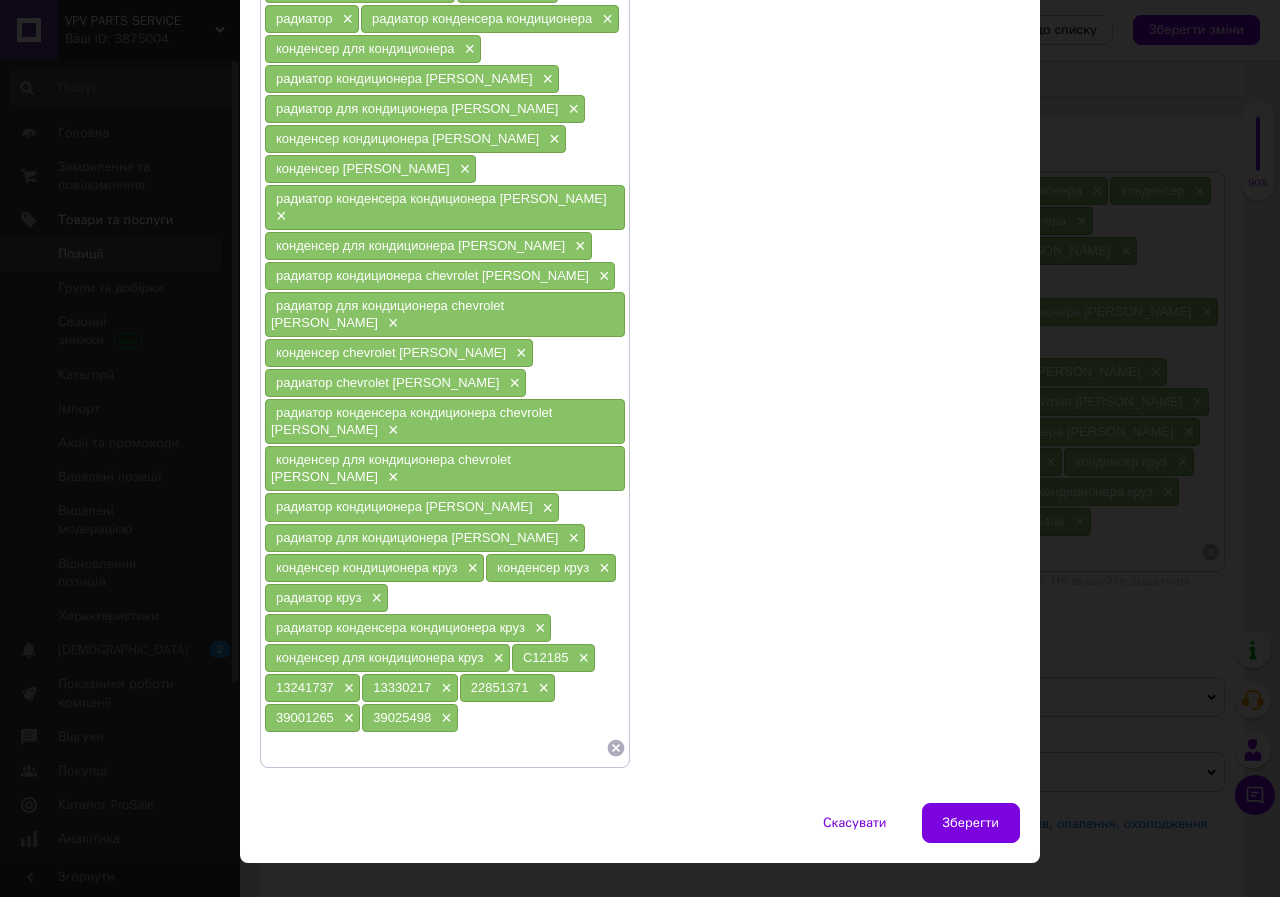 scroll, scrollTop: 253, scrollLeft: 0, axis: vertical 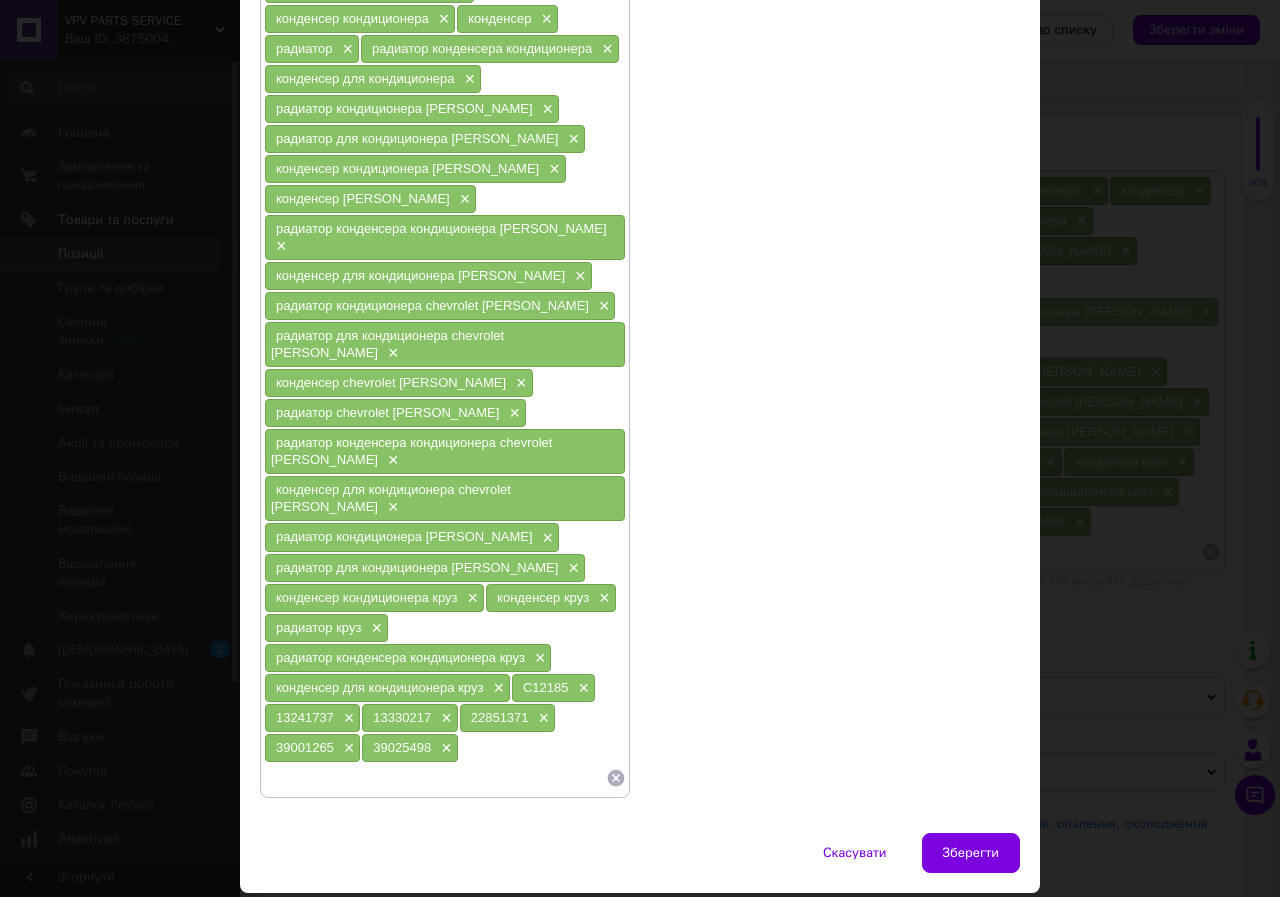 click 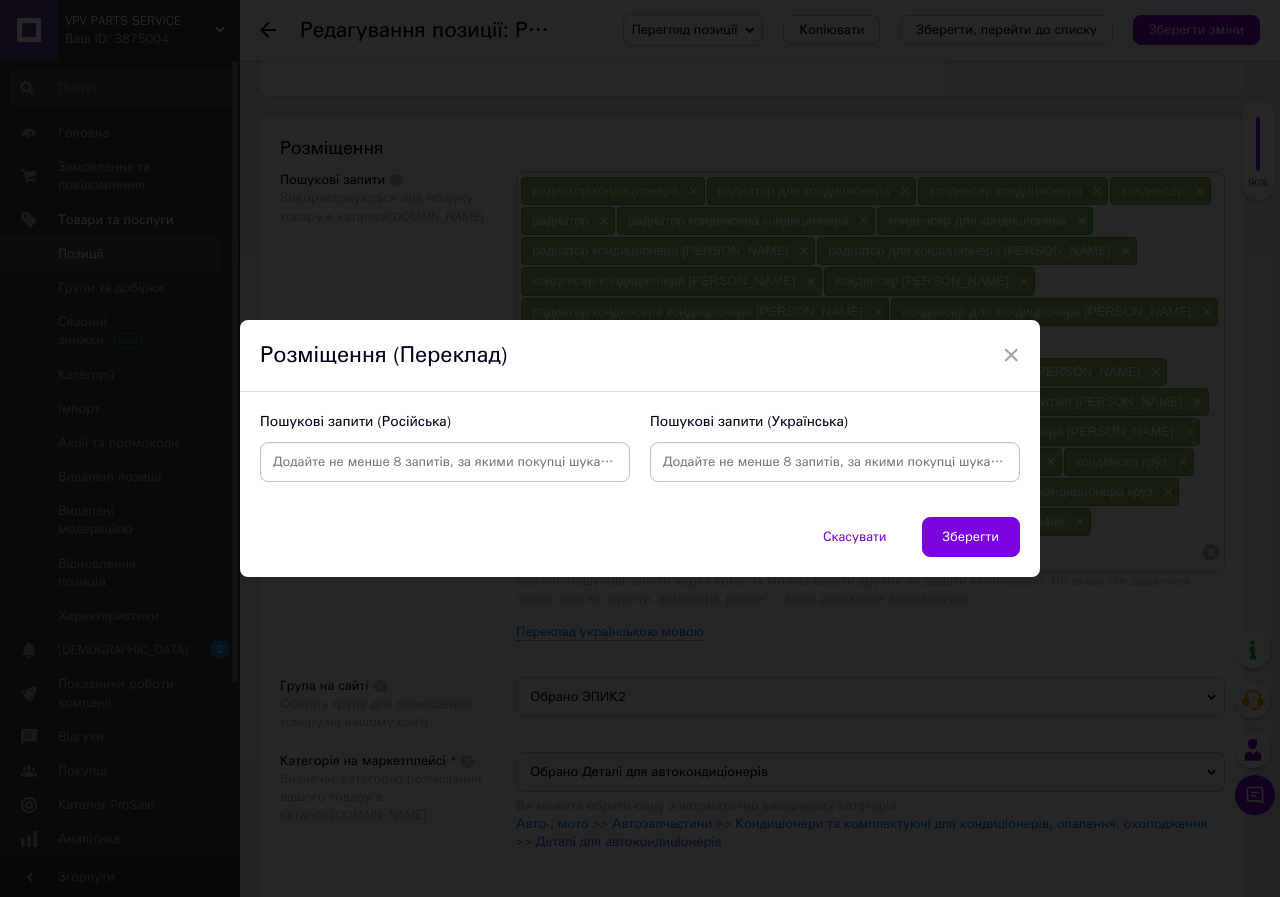 click at bounding box center [445, 462] 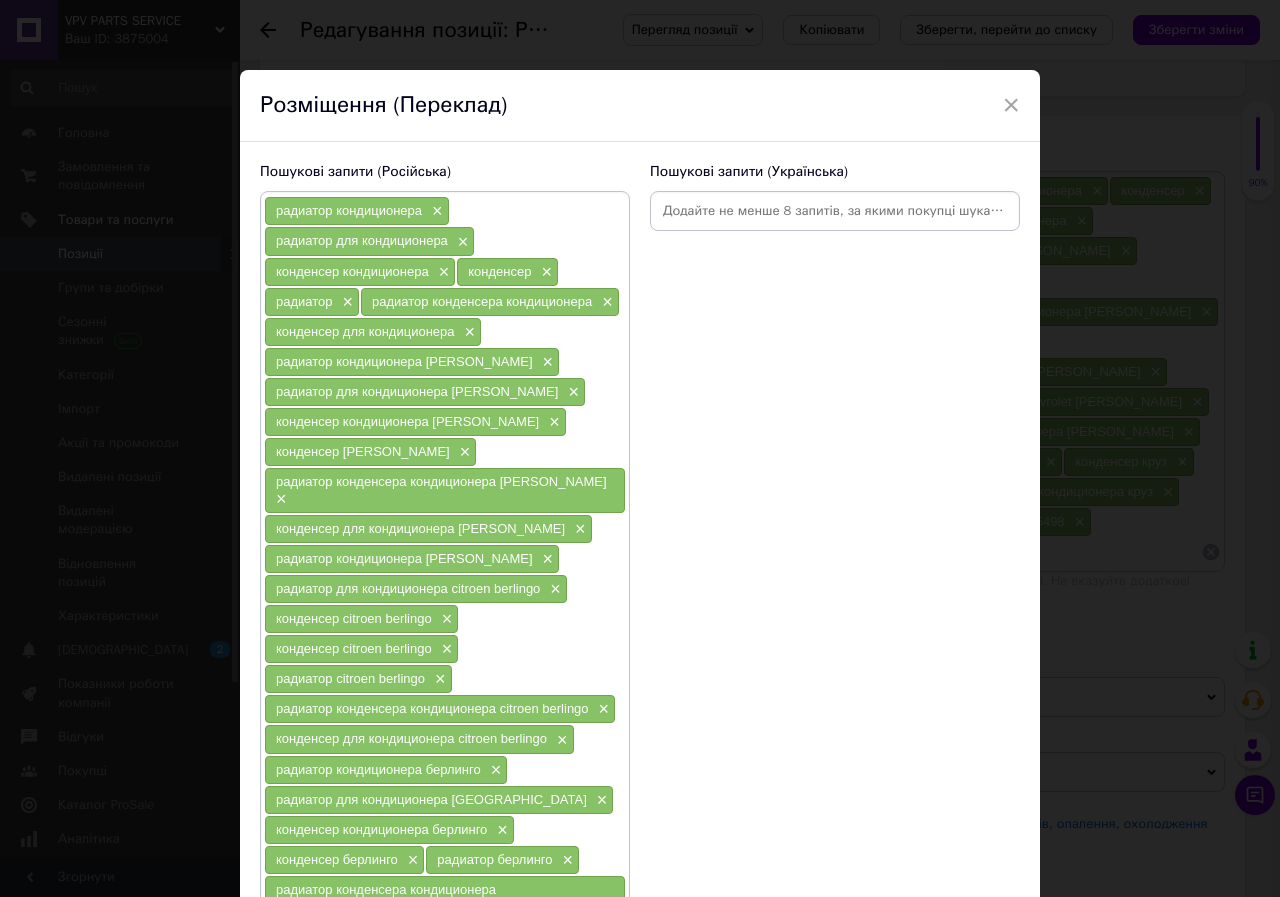 click at bounding box center (835, 211) 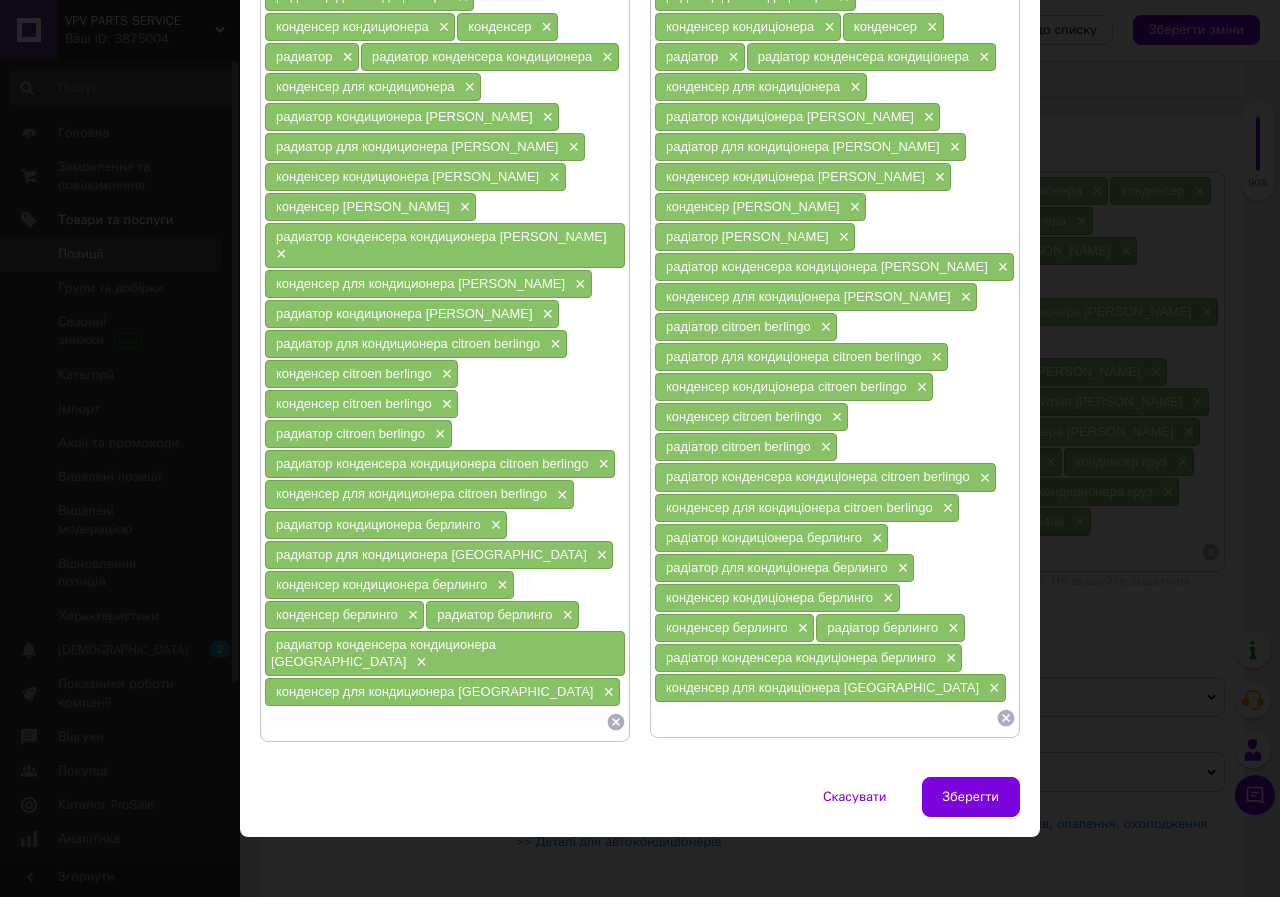 scroll, scrollTop: 253, scrollLeft: 0, axis: vertical 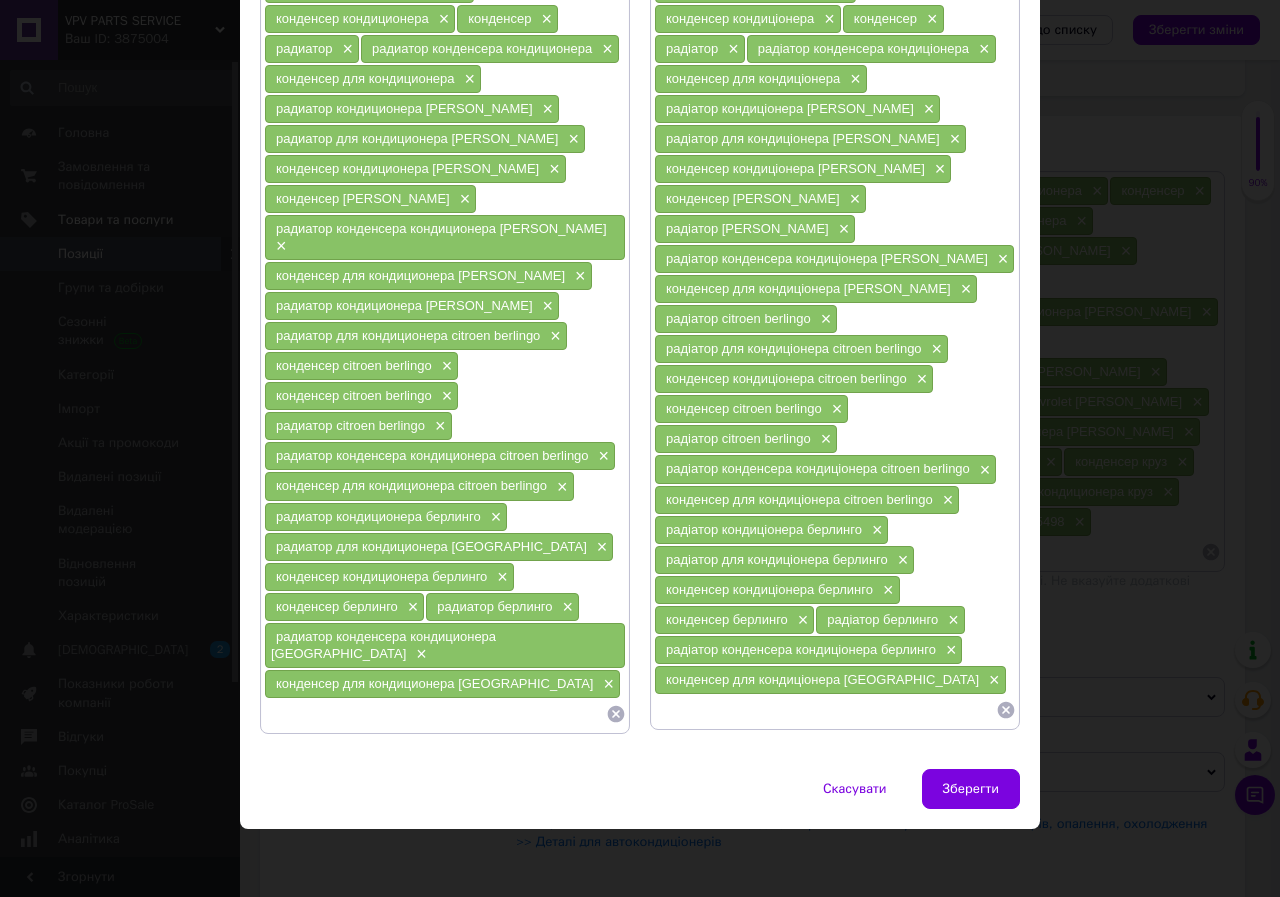 click at bounding box center [825, 710] 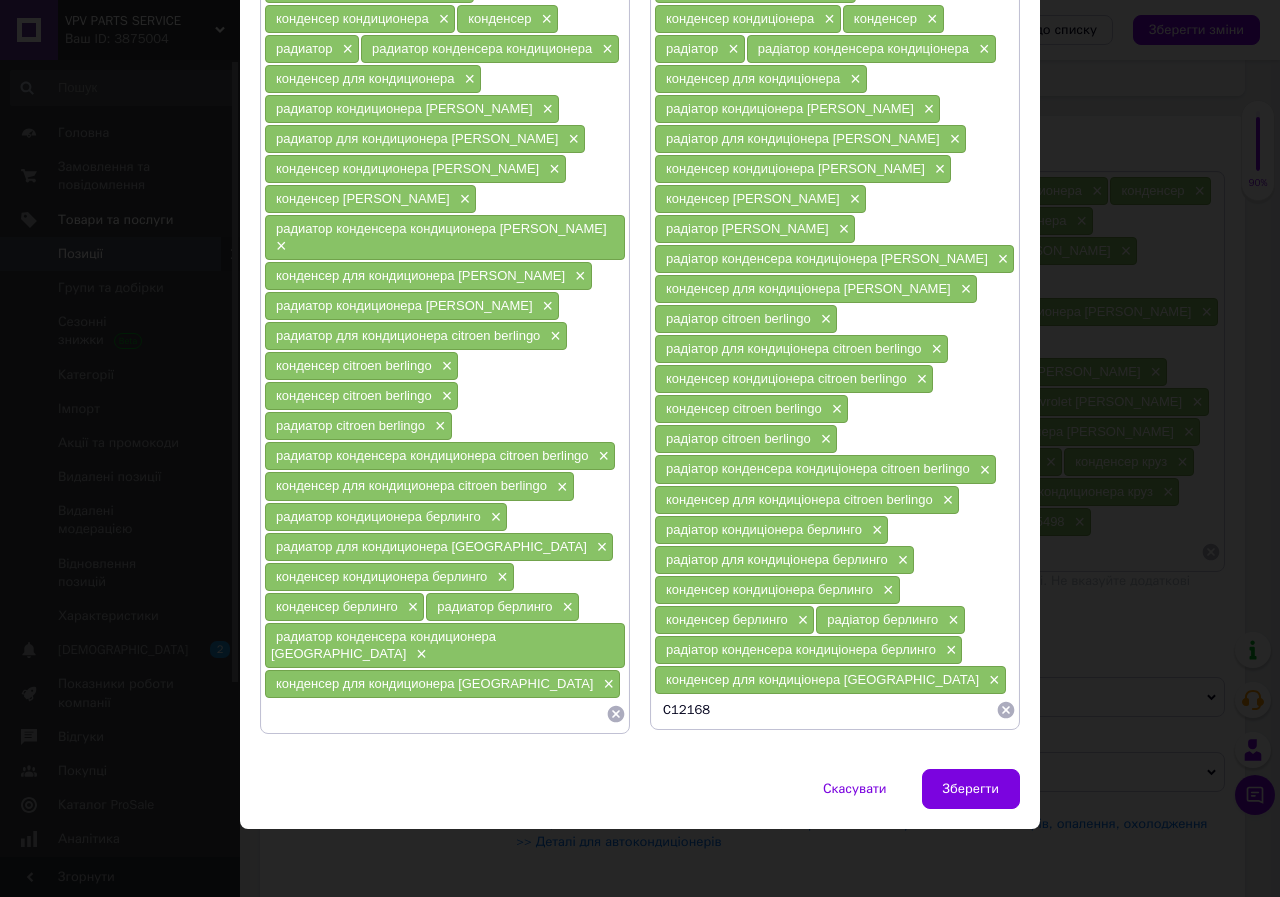type 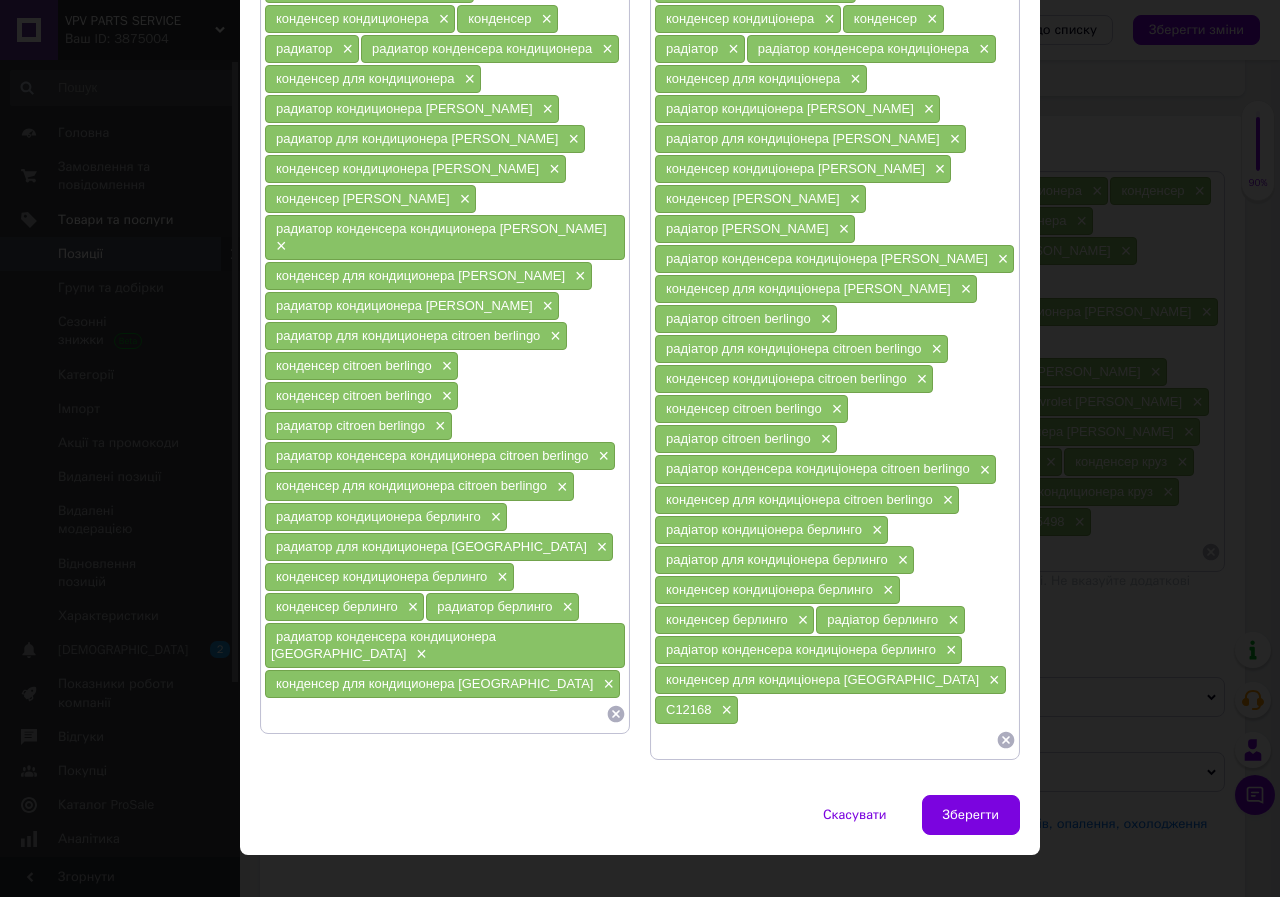 click at bounding box center (435, 714) 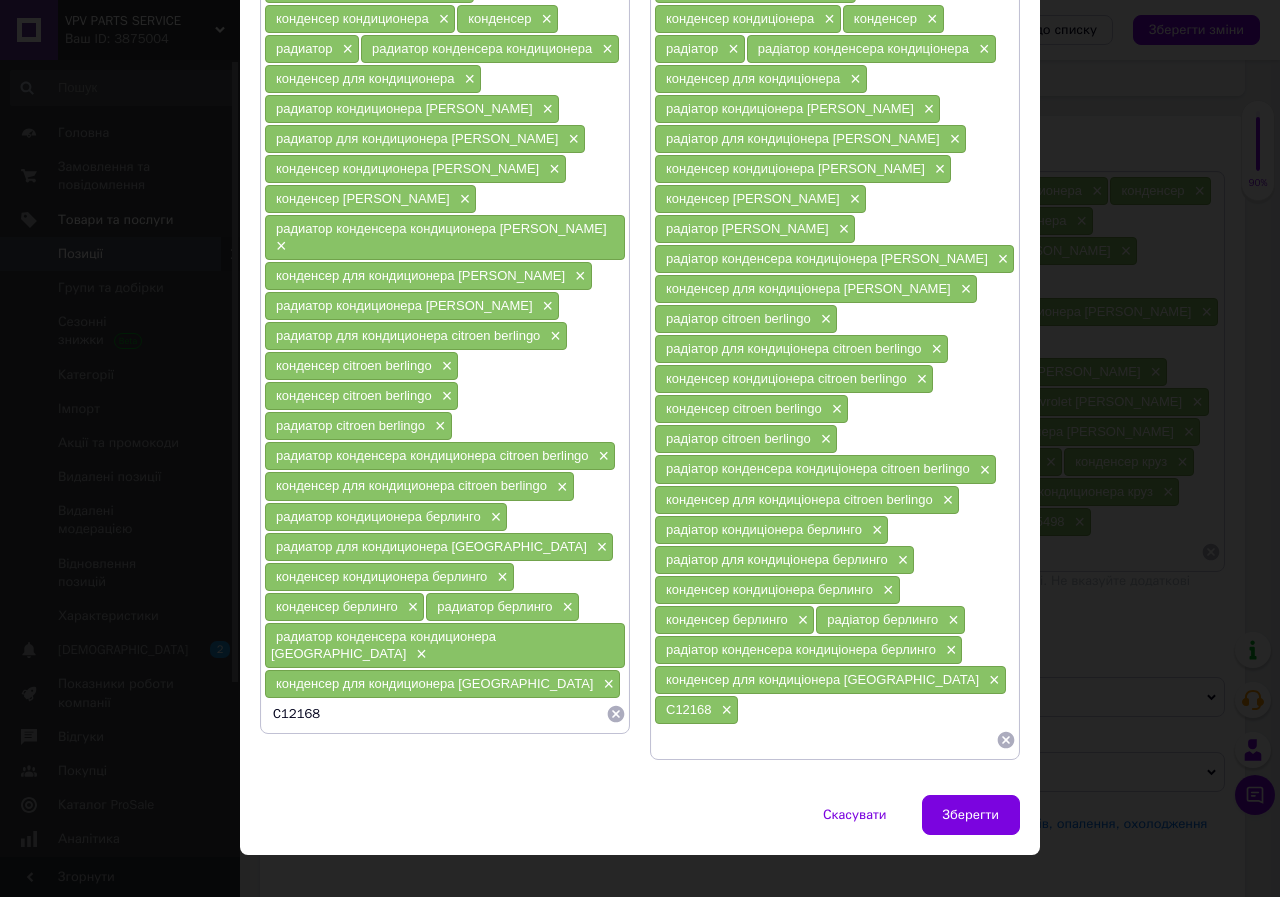 type 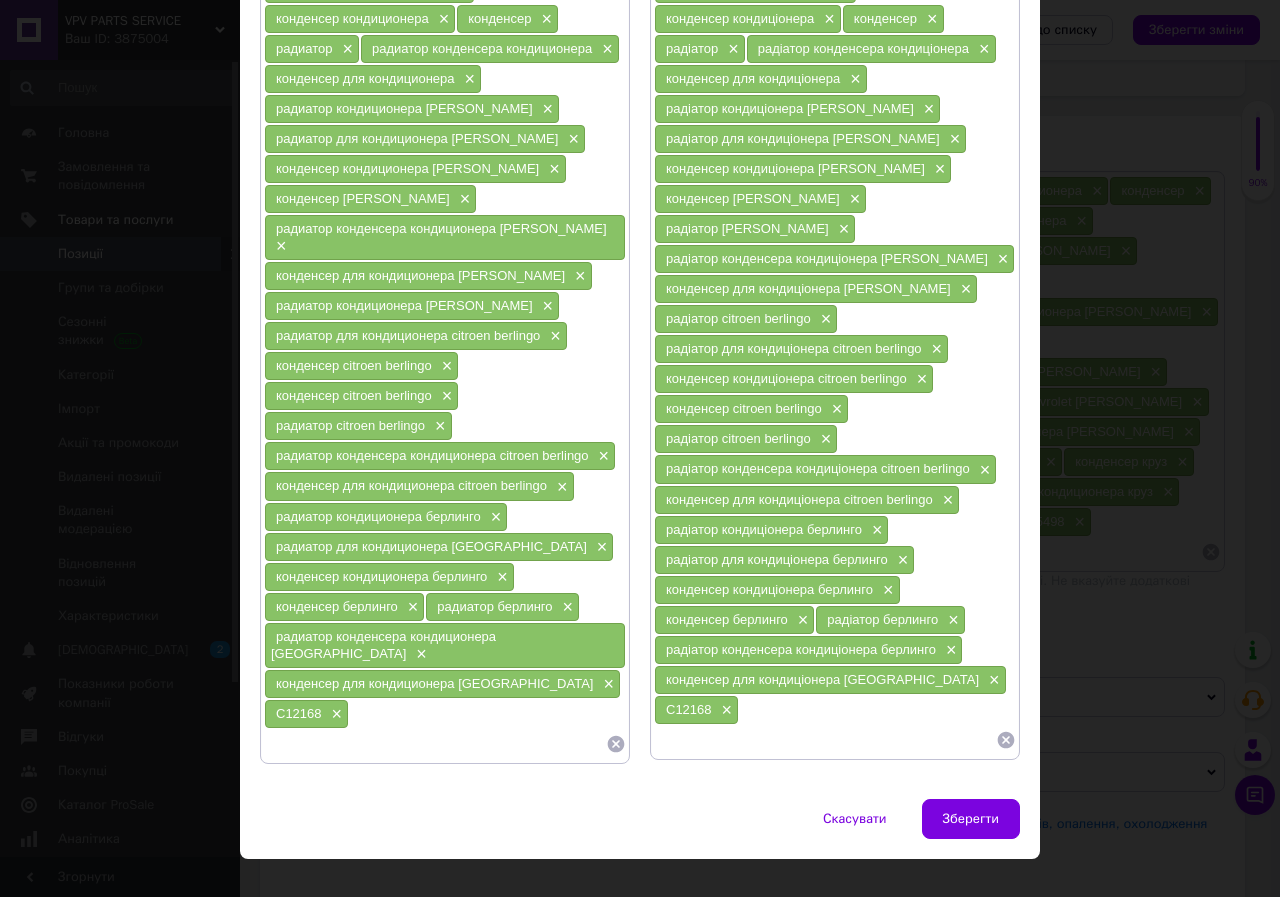 click at bounding box center [435, 744] 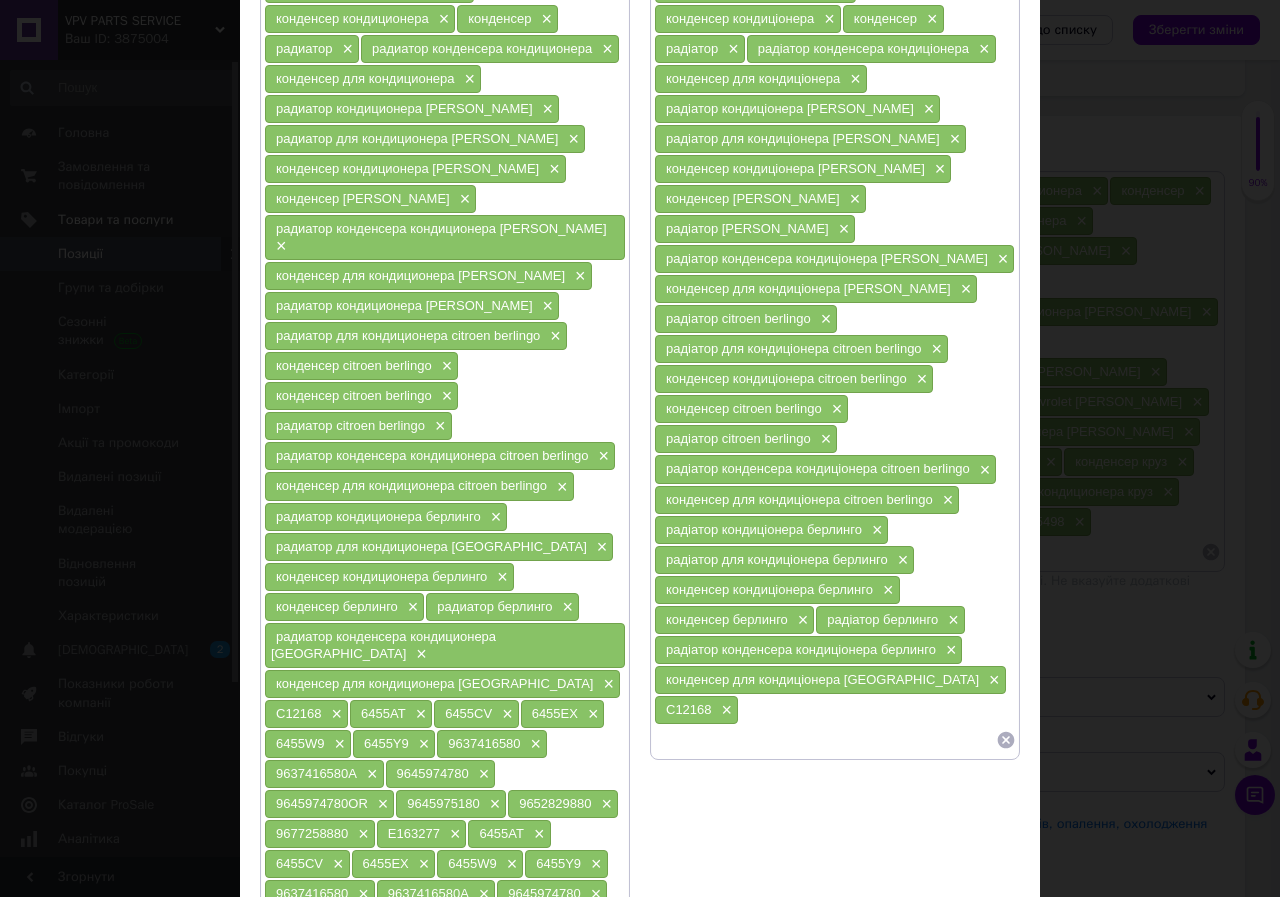 click at bounding box center [825, 740] 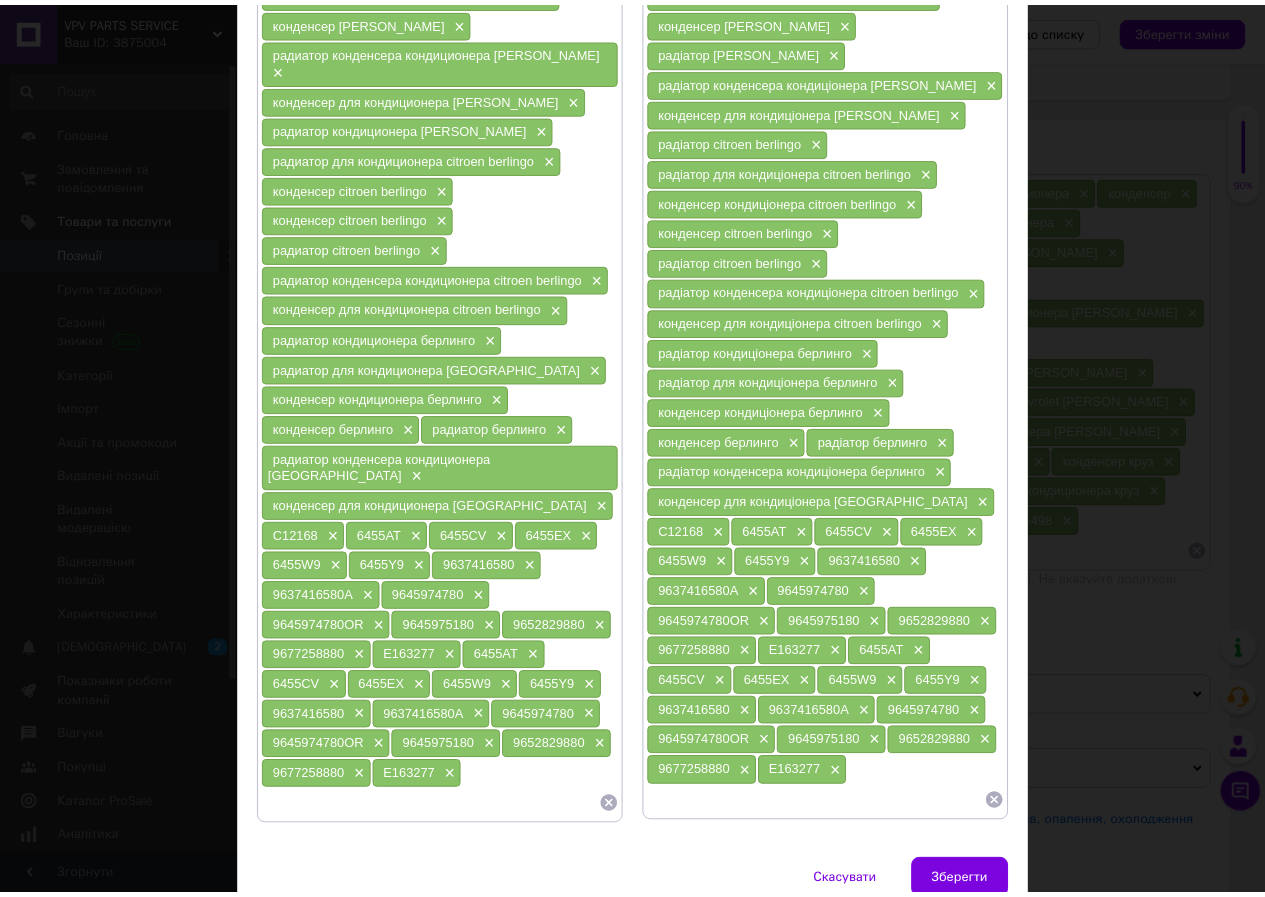 scroll, scrollTop: 494, scrollLeft: 0, axis: vertical 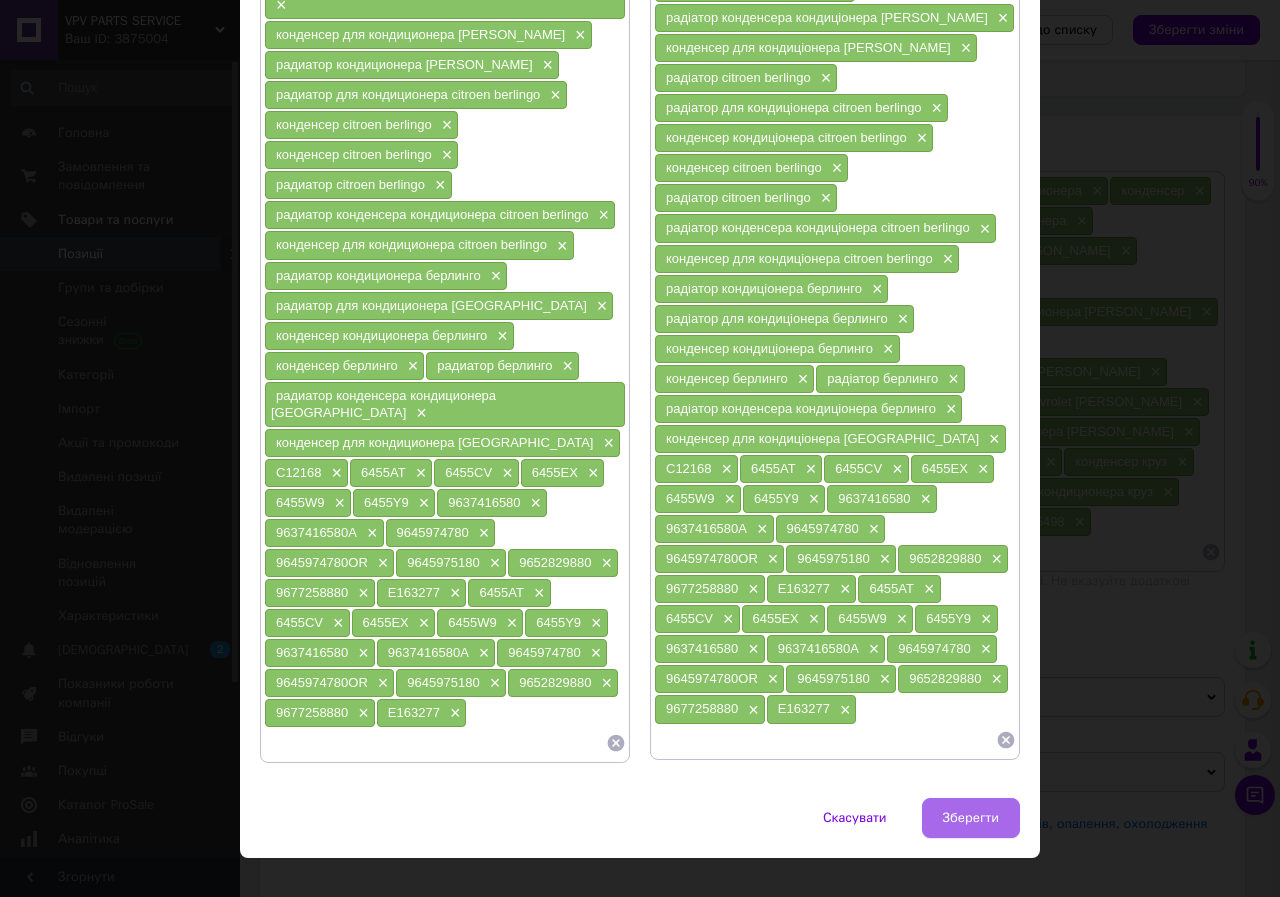click on "Зберегти" at bounding box center [971, 818] 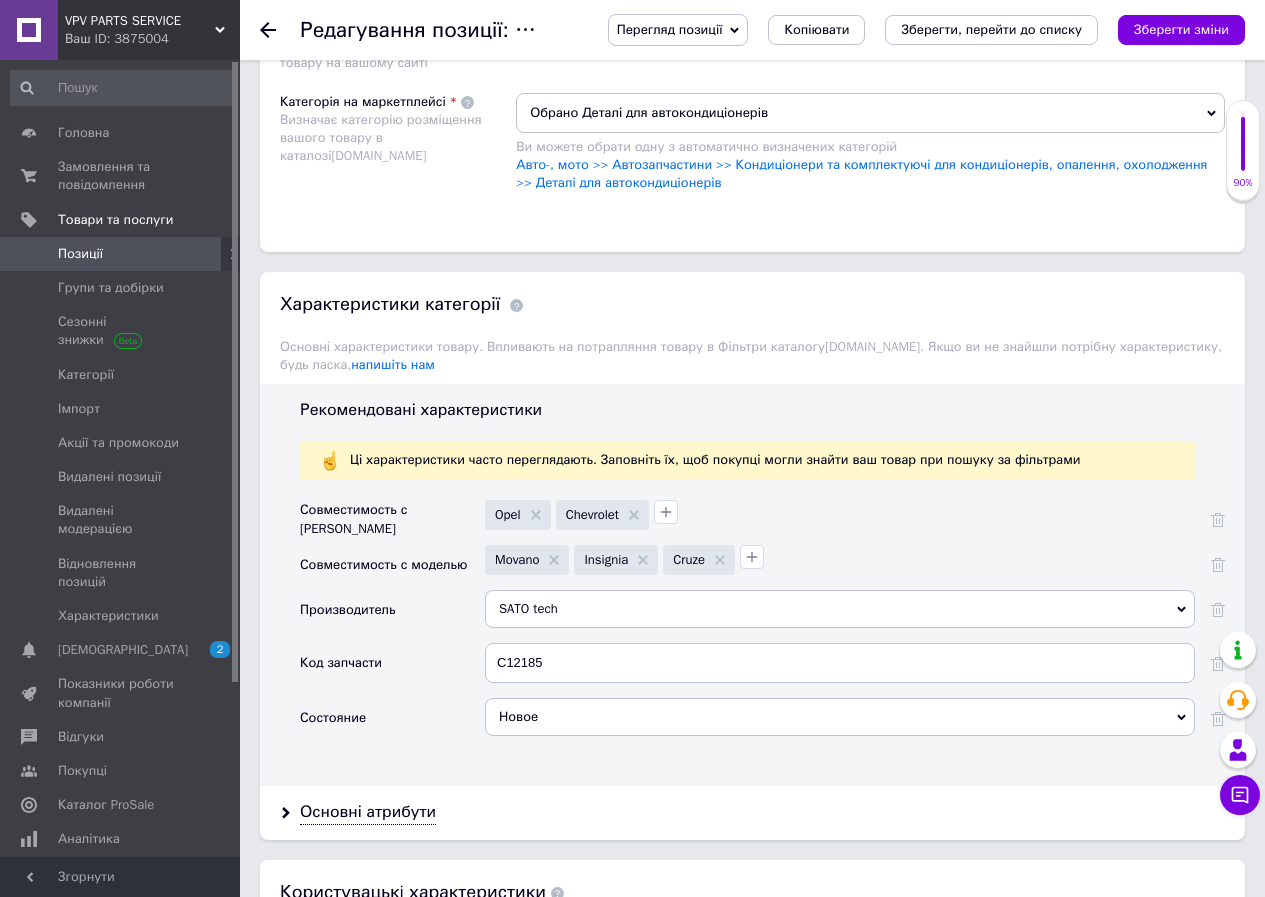 scroll, scrollTop: 1900, scrollLeft: 0, axis: vertical 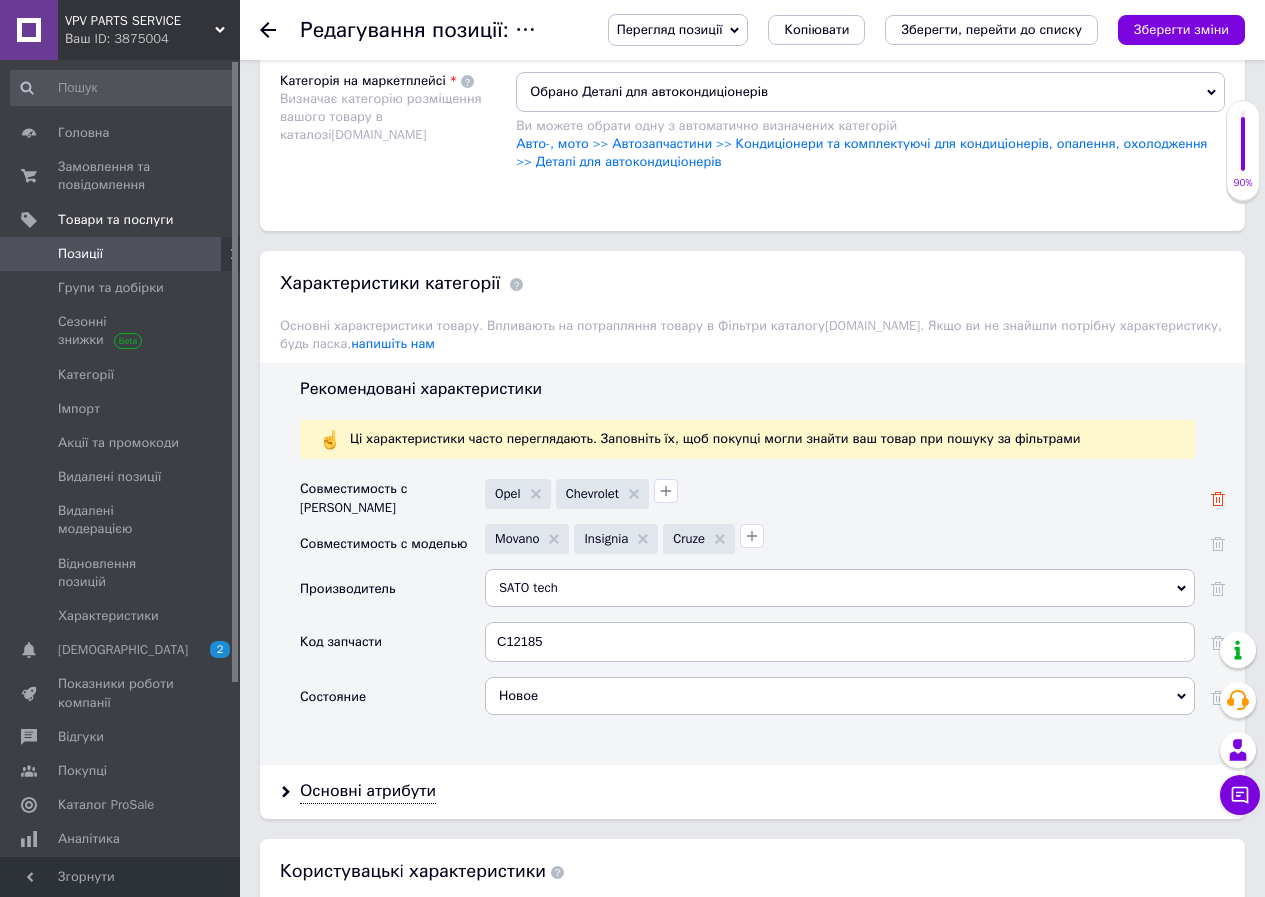 click 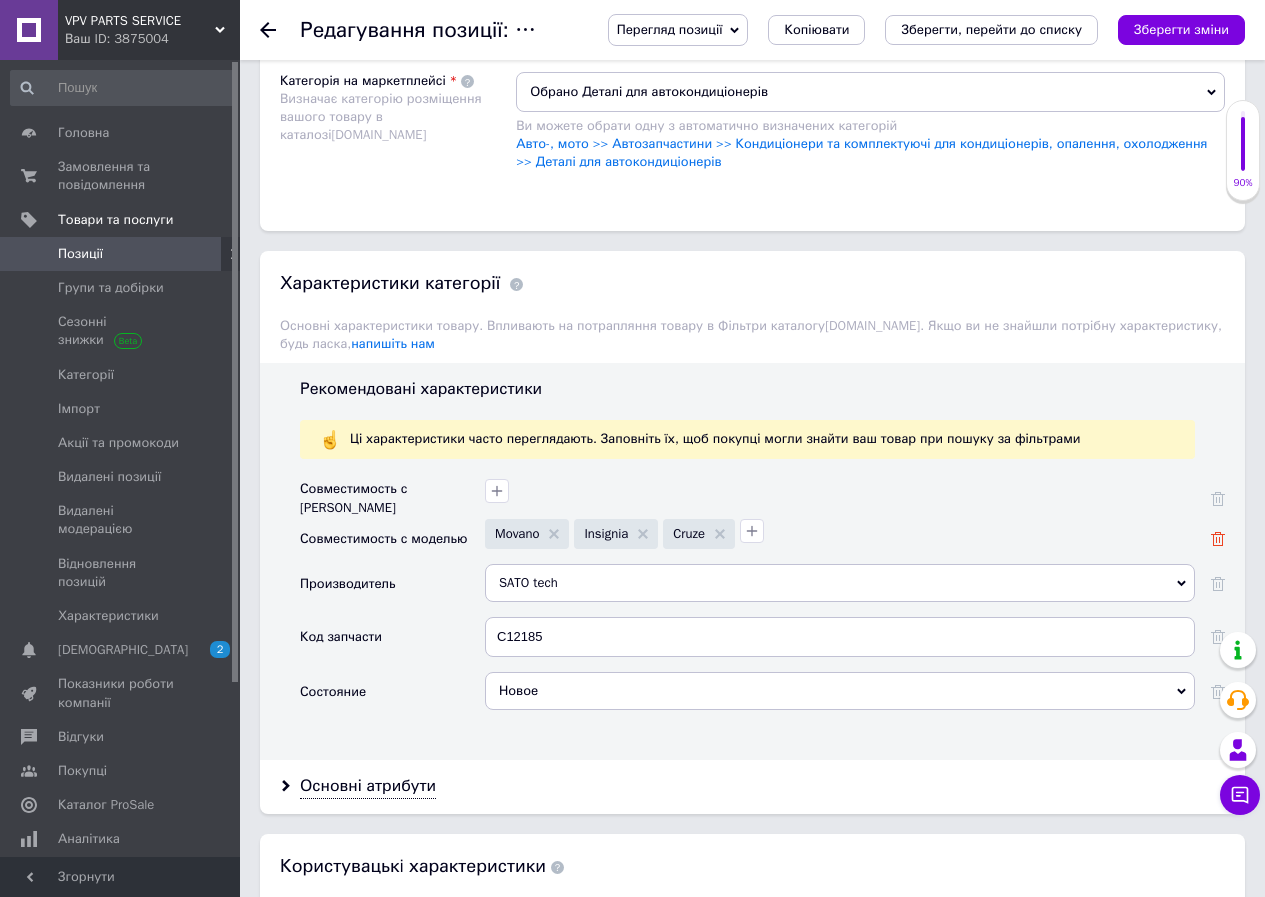 click 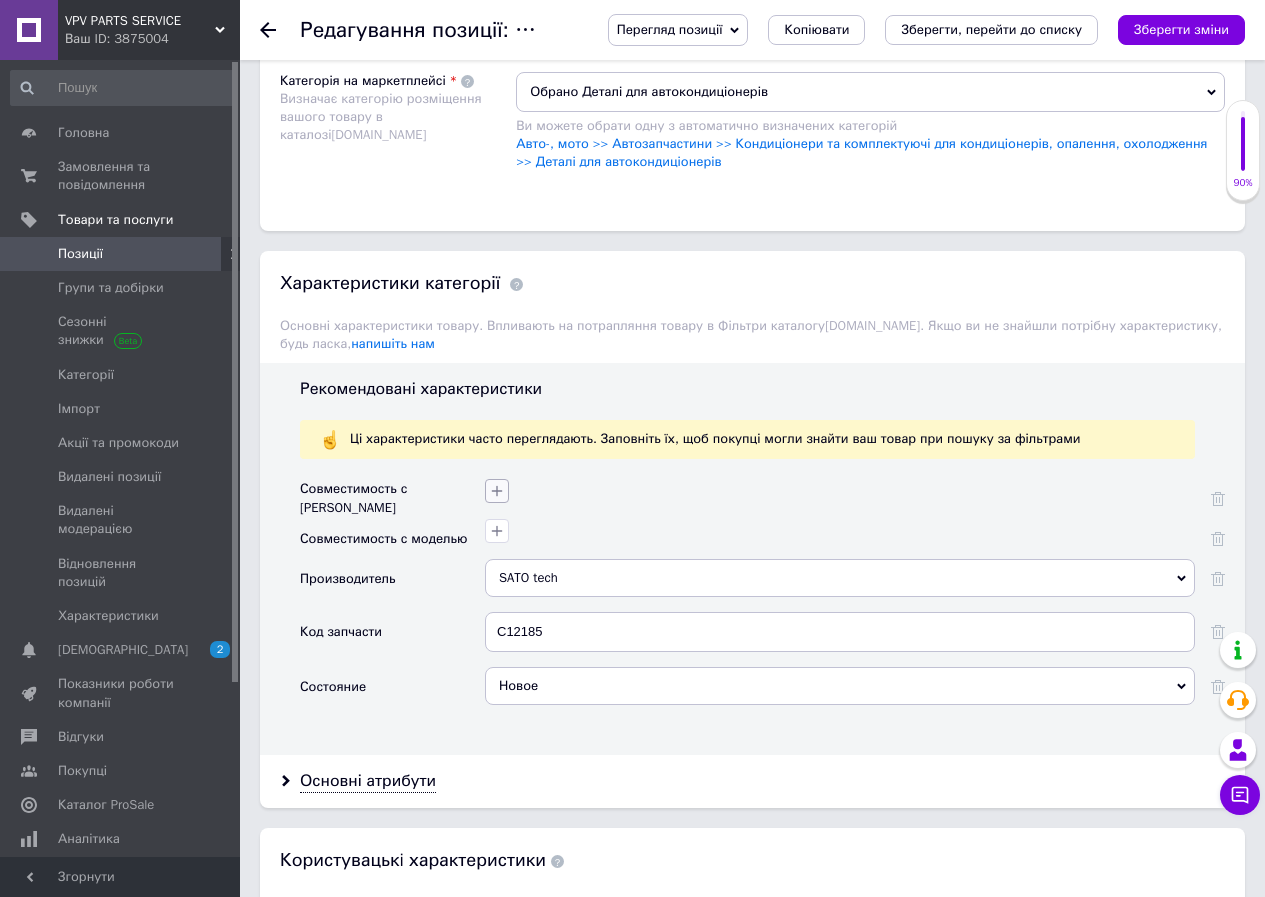 click 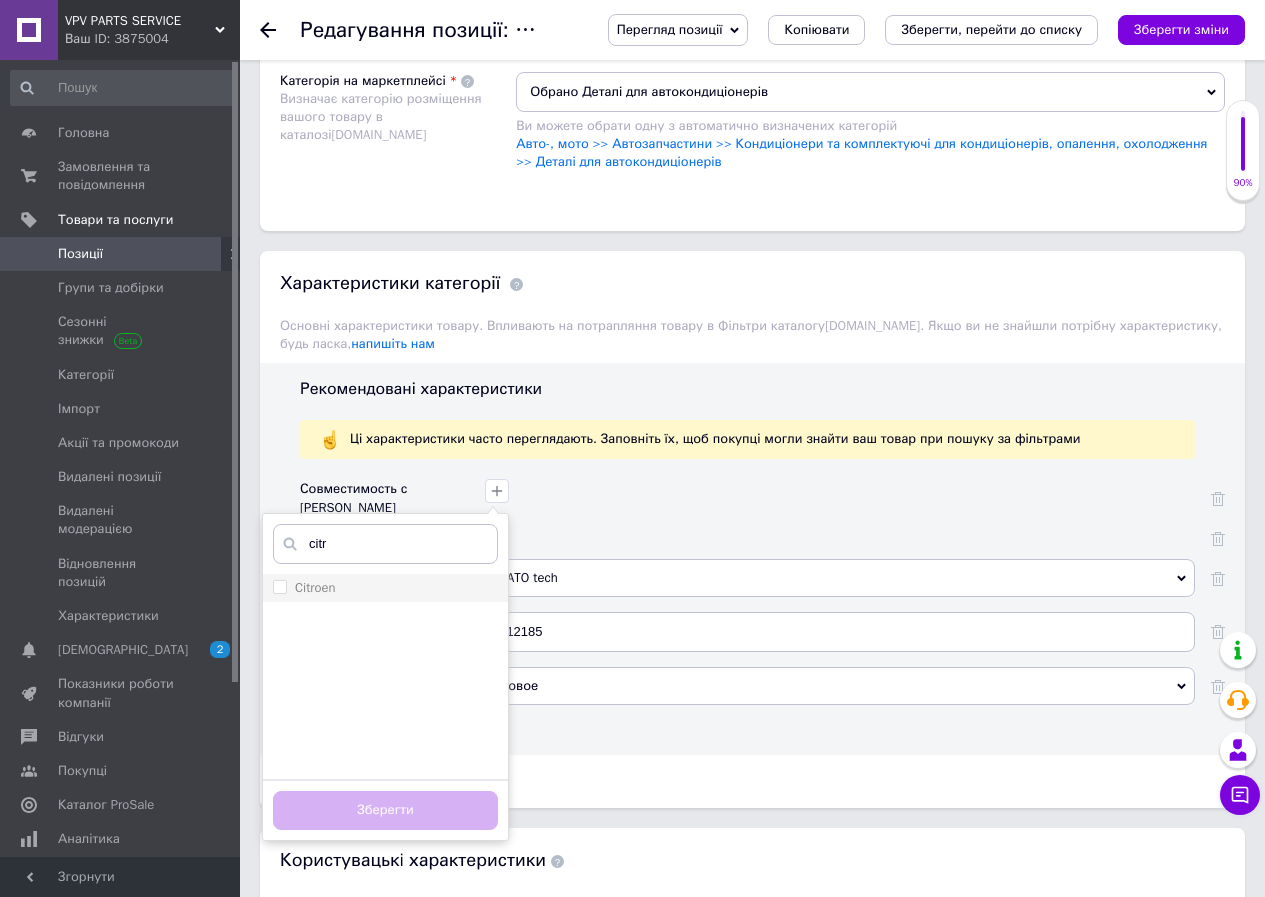 type on "citr" 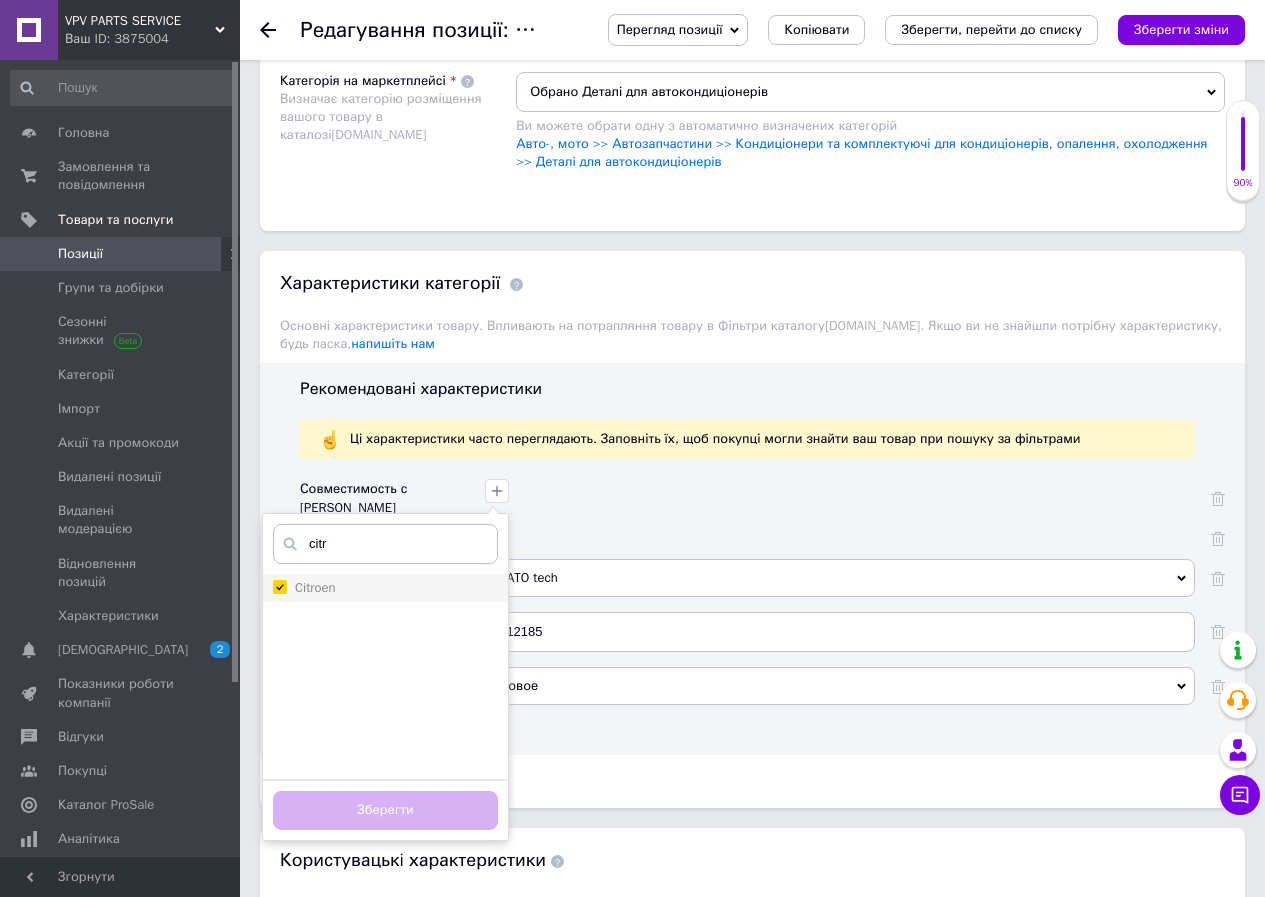 checkbox on "true" 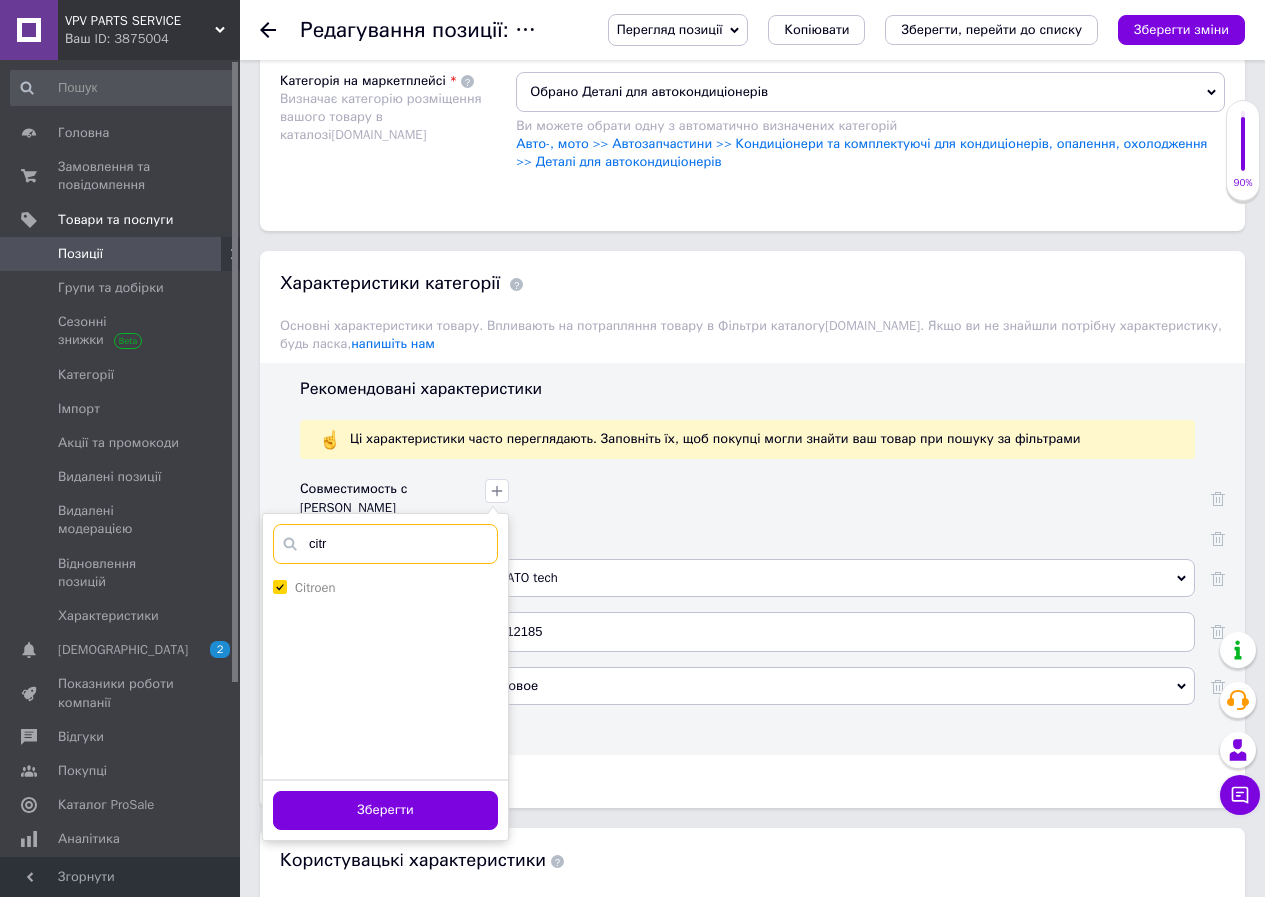 click on "citr" at bounding box center (385, 544) 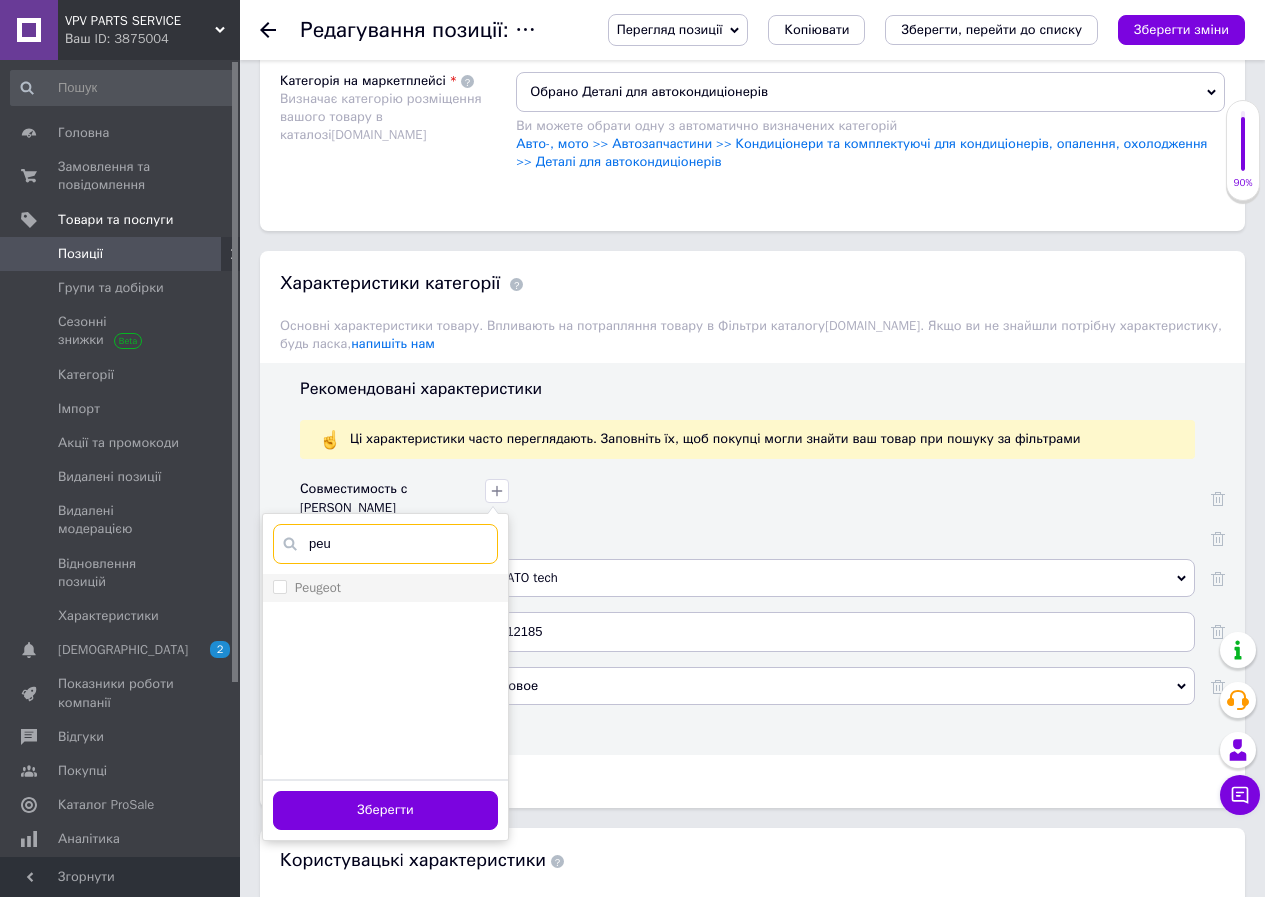 type on "peu" 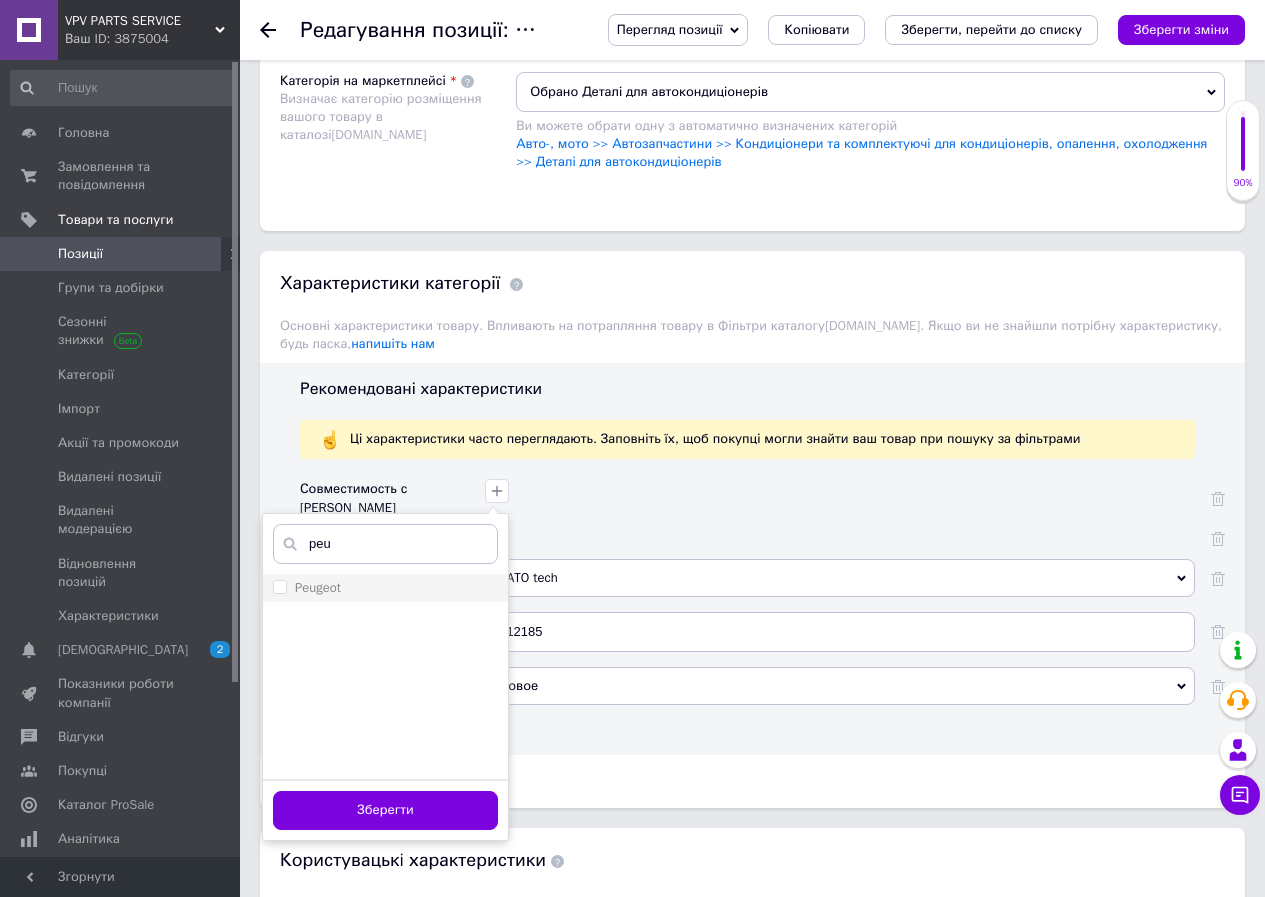 click on "Peugeot" at bounding box center (318, 587) 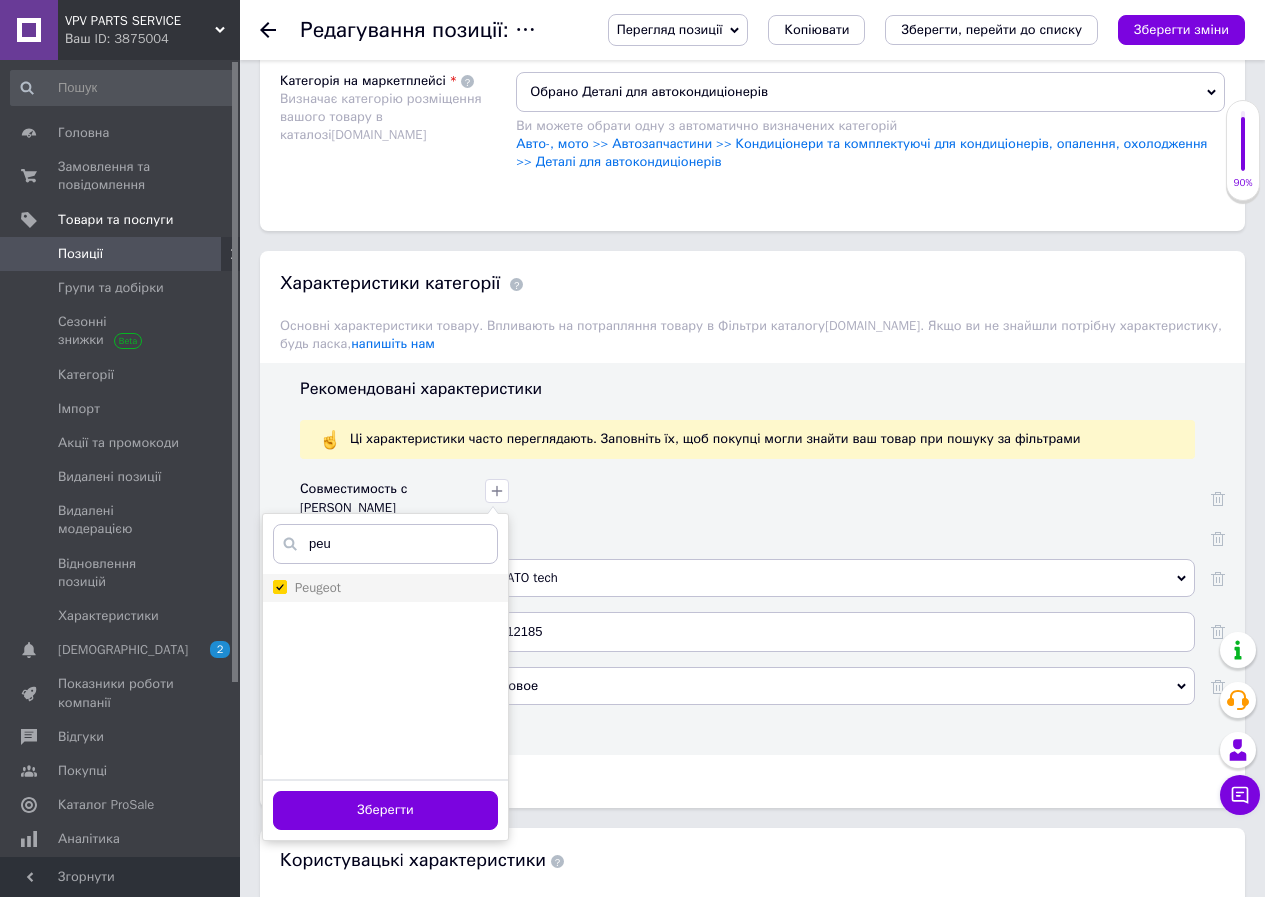 checkbox on "true" 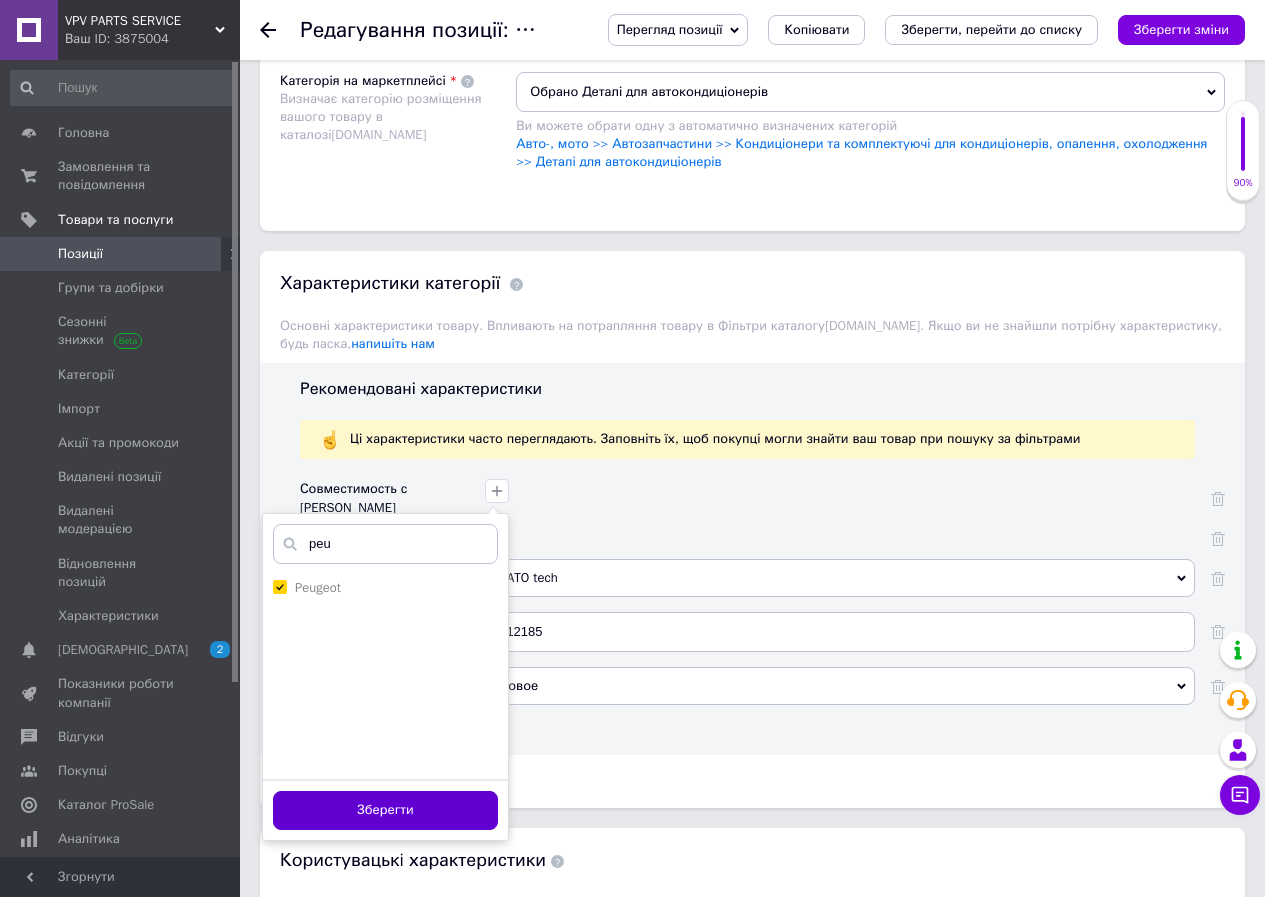 click on "Зберегти" at bounding box center (385, 810) 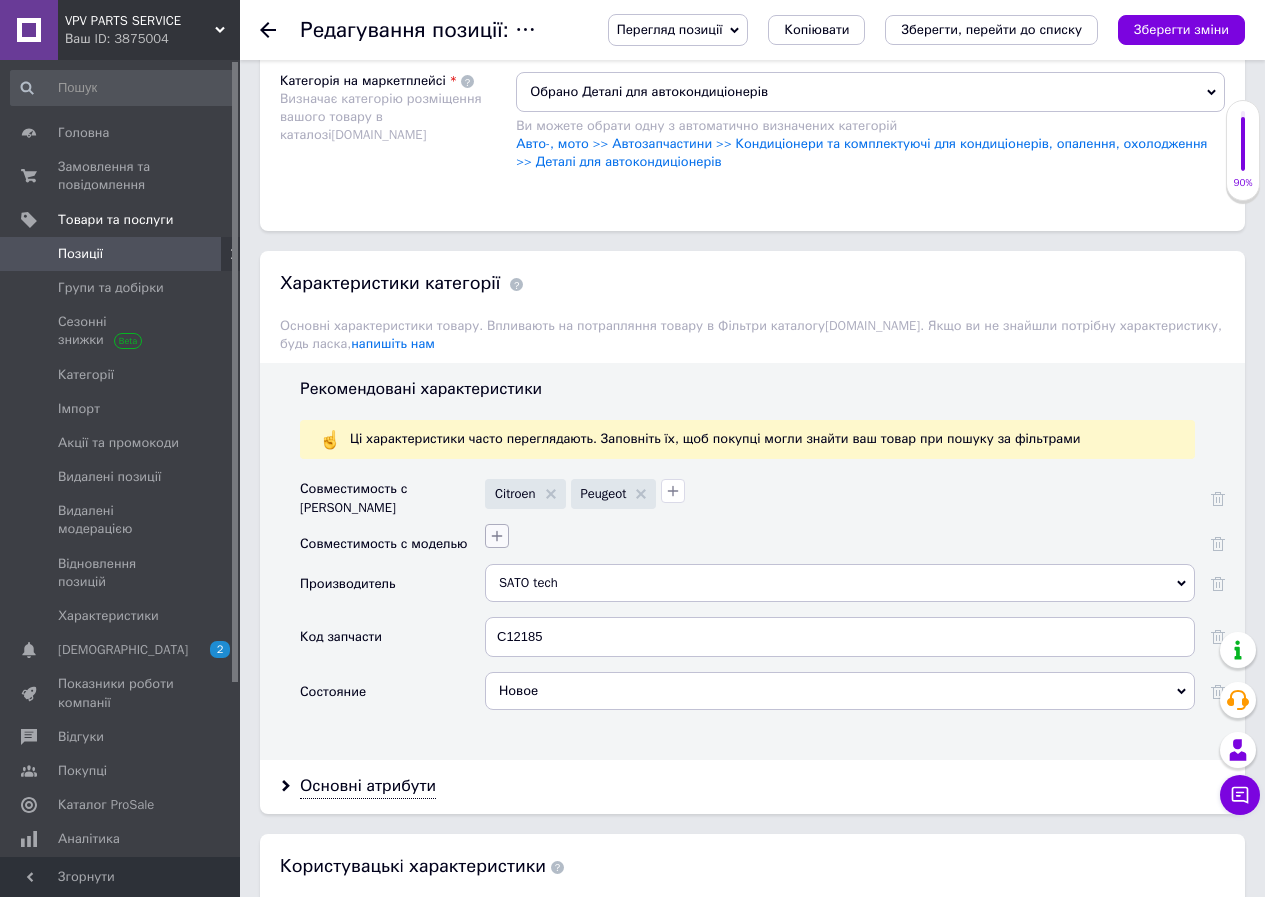 click 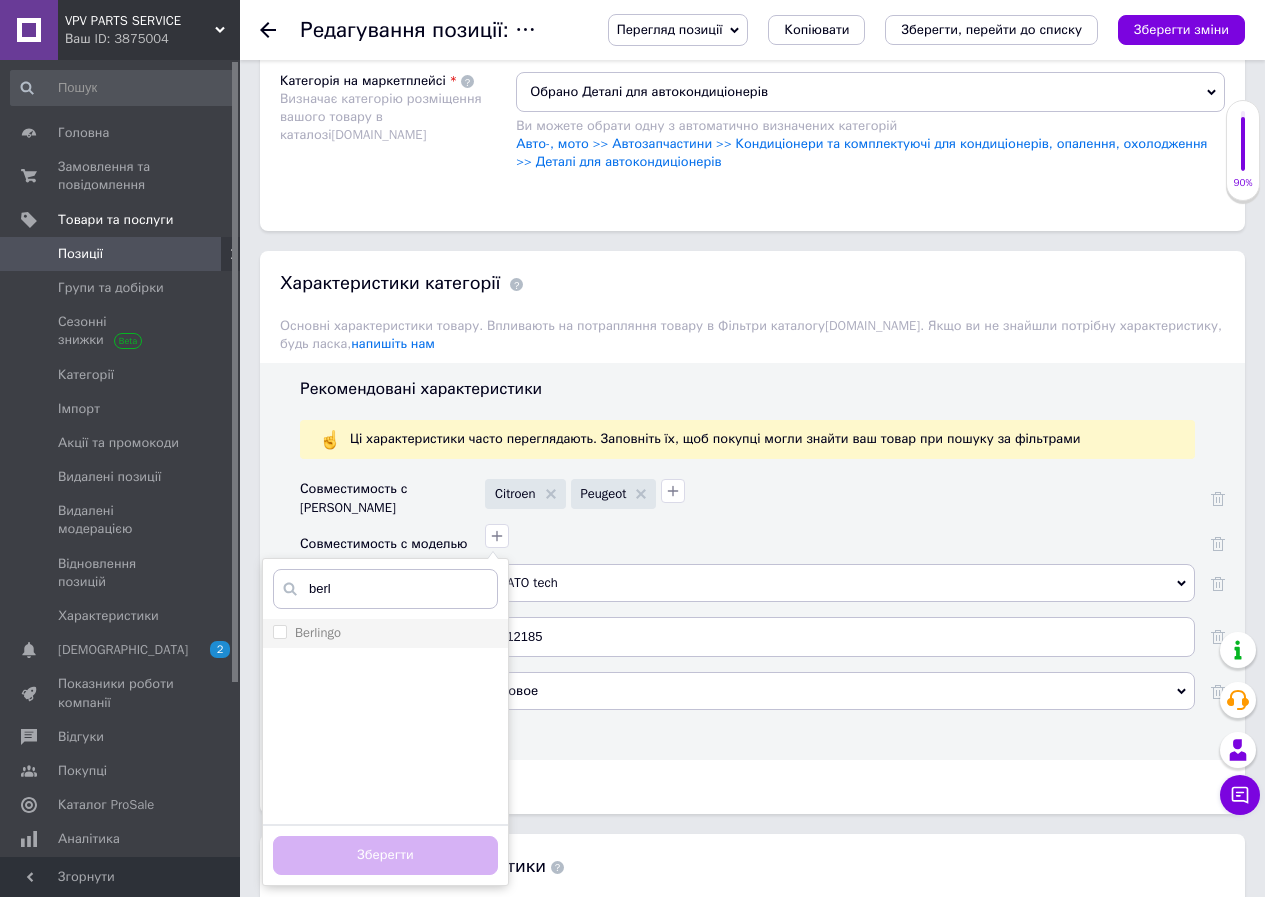 type on "berl" 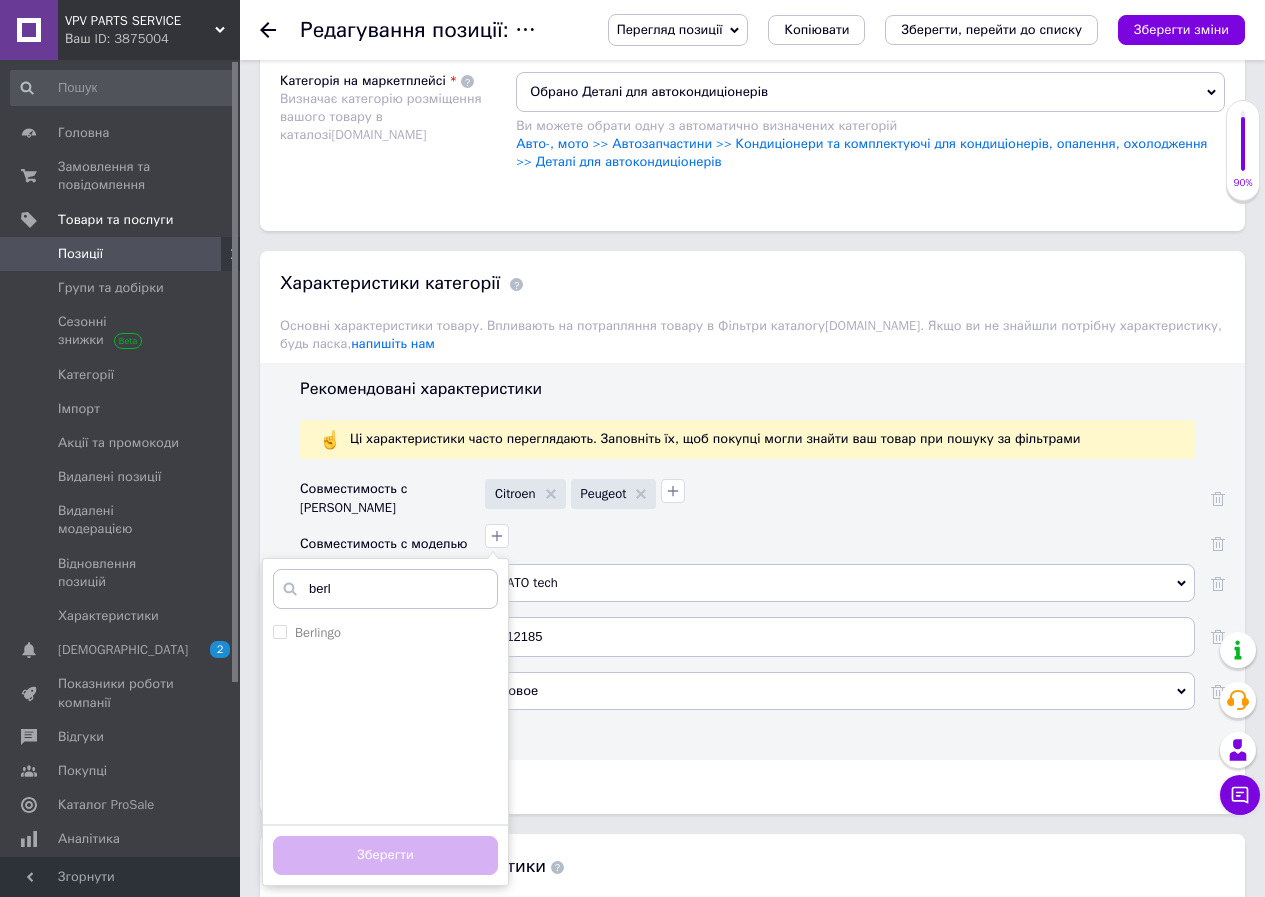 drag, startPoint x: 322, startPoint y: 610, endPoint x: 355, endPoint y: 557, distance: 62.433964 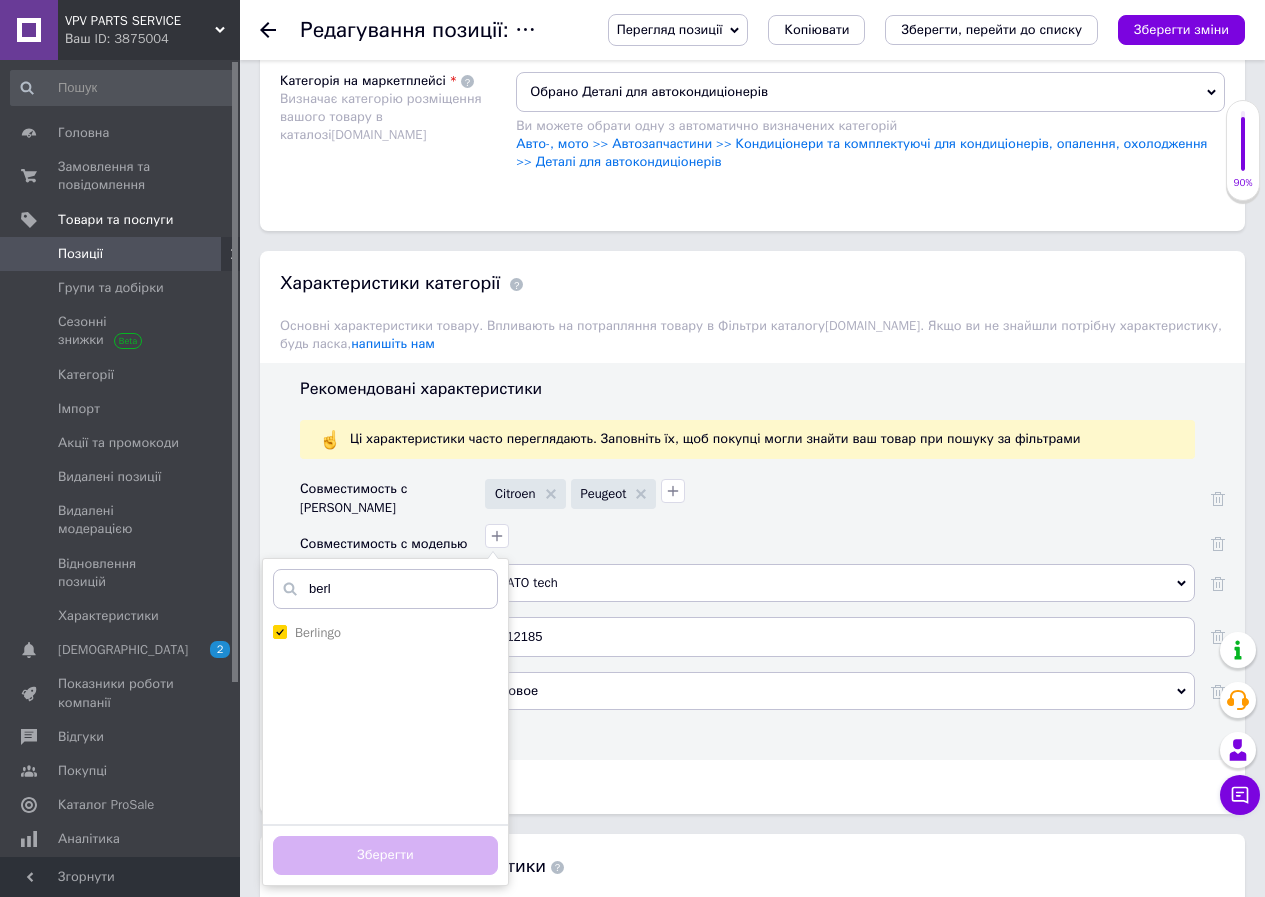 checkbox on "true" 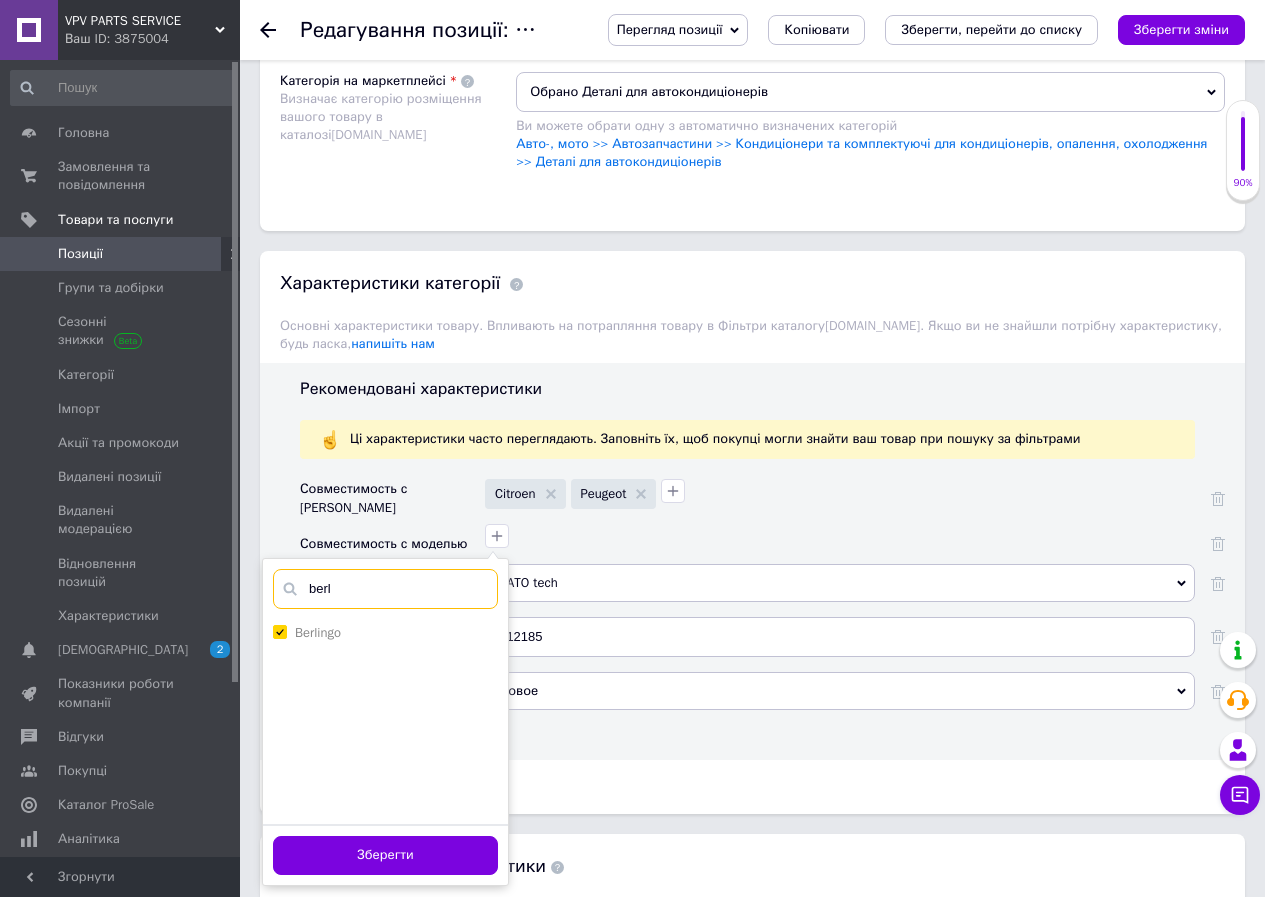 drag, startPoint x: 346, startPoint y: 556, endPoint x: 258, endPoint y: 556, distance: 88 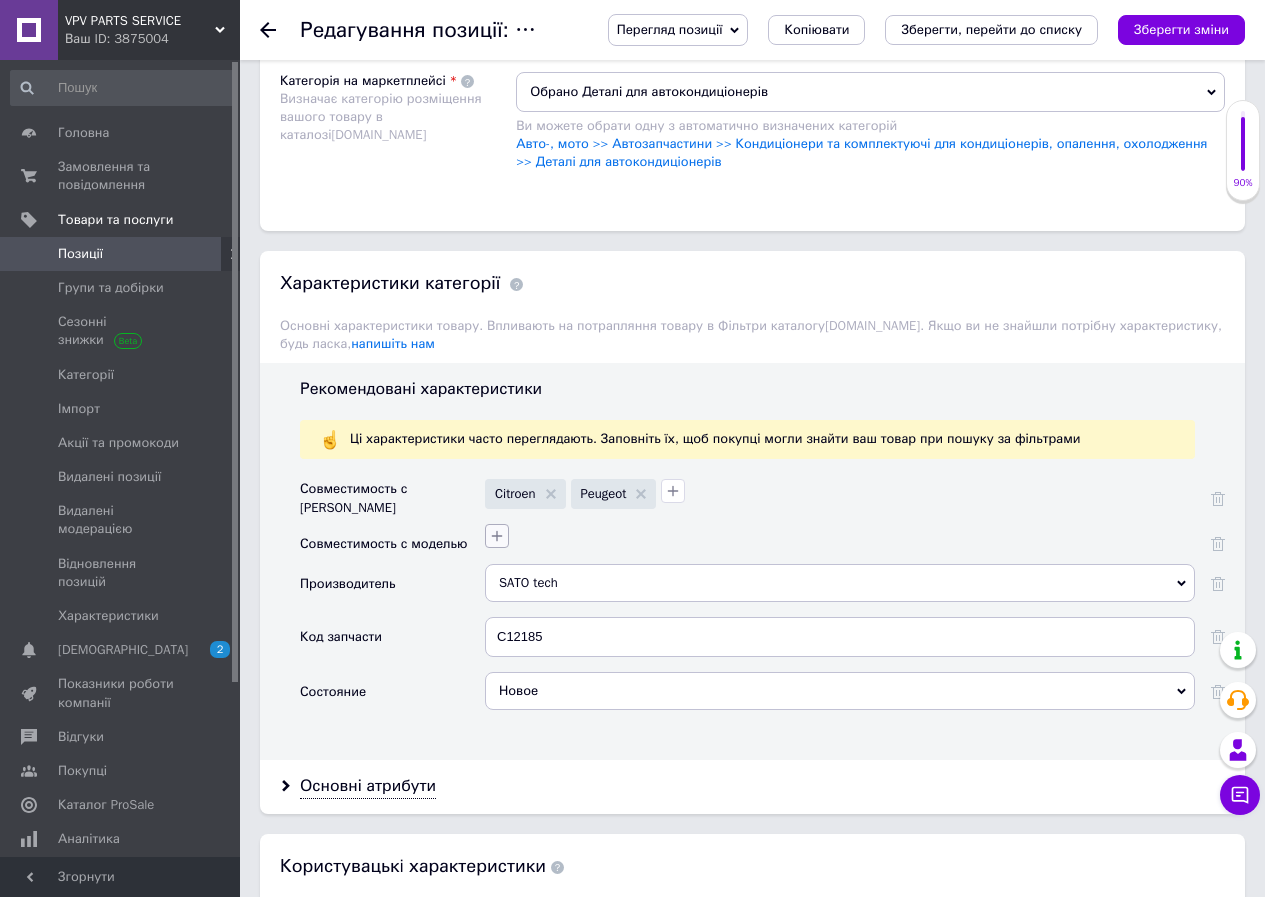click 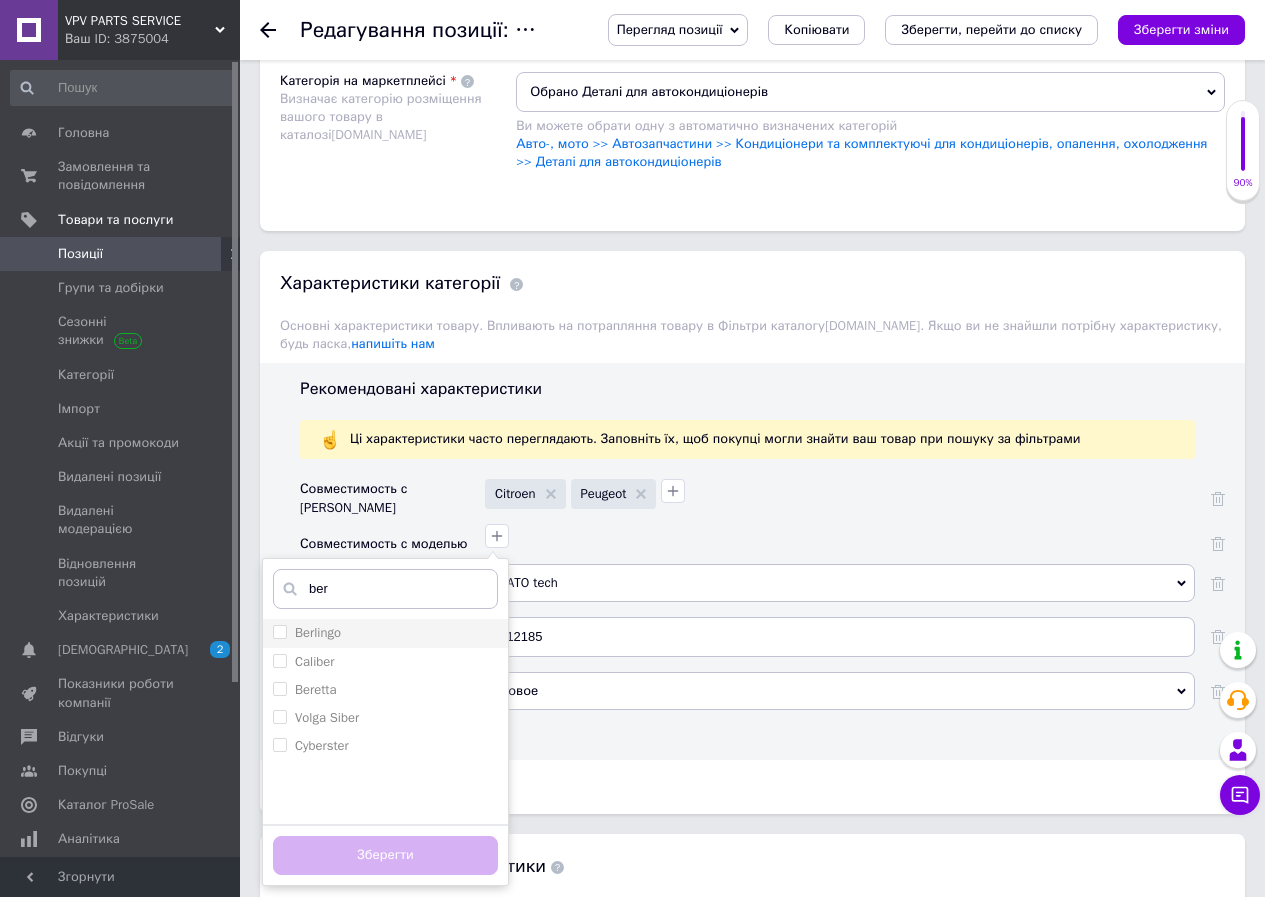 type on "ber" 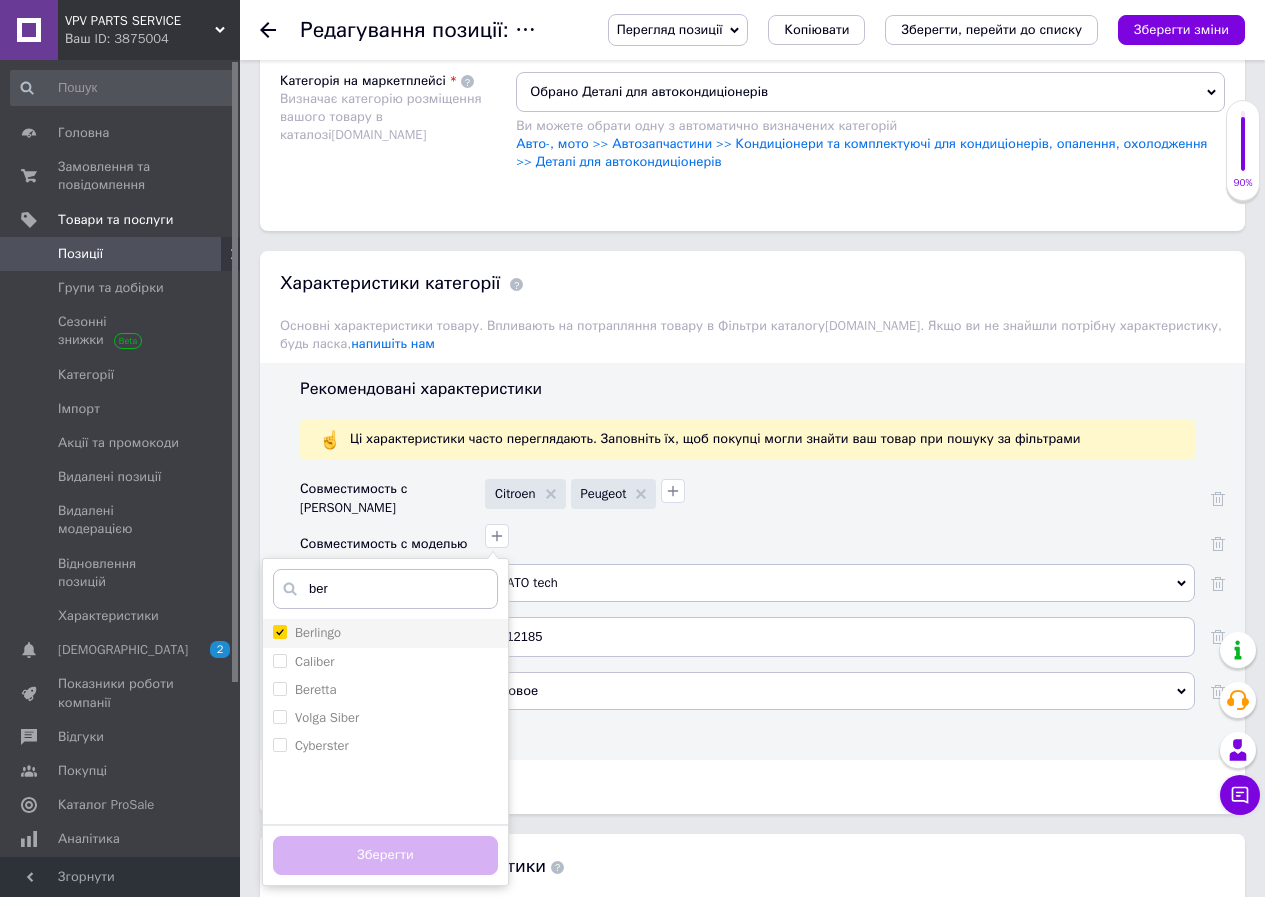 checkbox on "true" 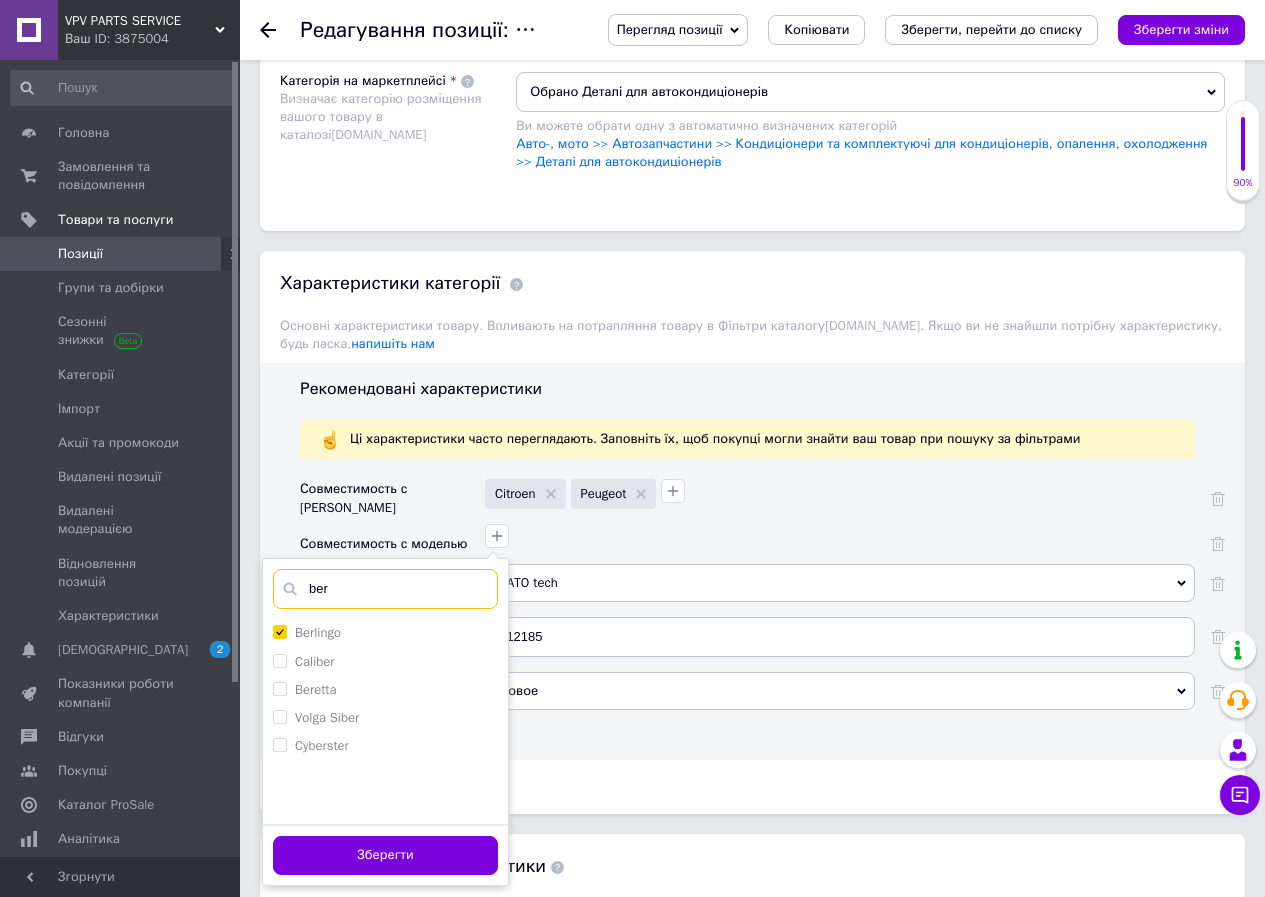 drag, startPoint x: 342, startPoint y: 560, endPoint x: 308, endPoint y: 556, distance: 34.234486 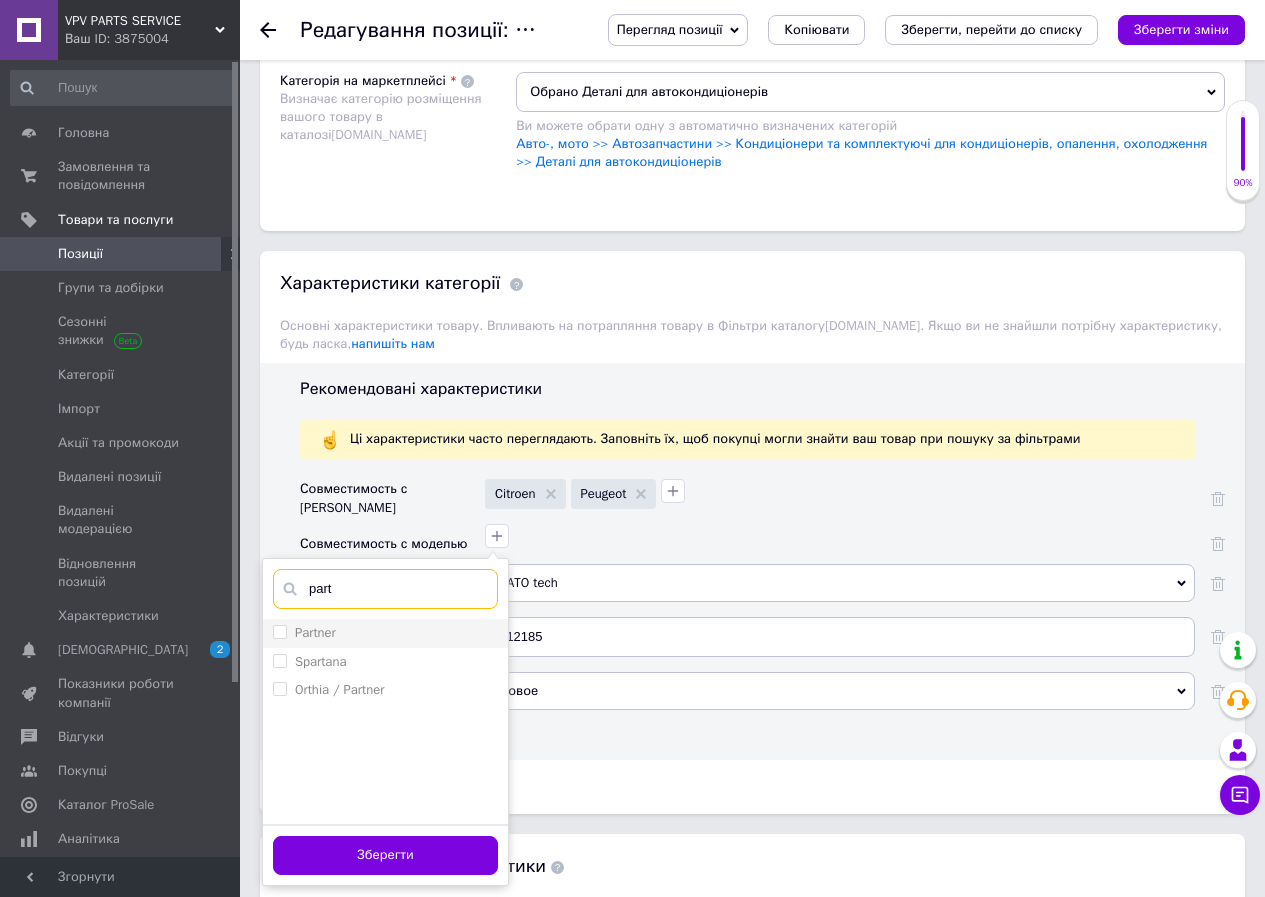 type on "part" 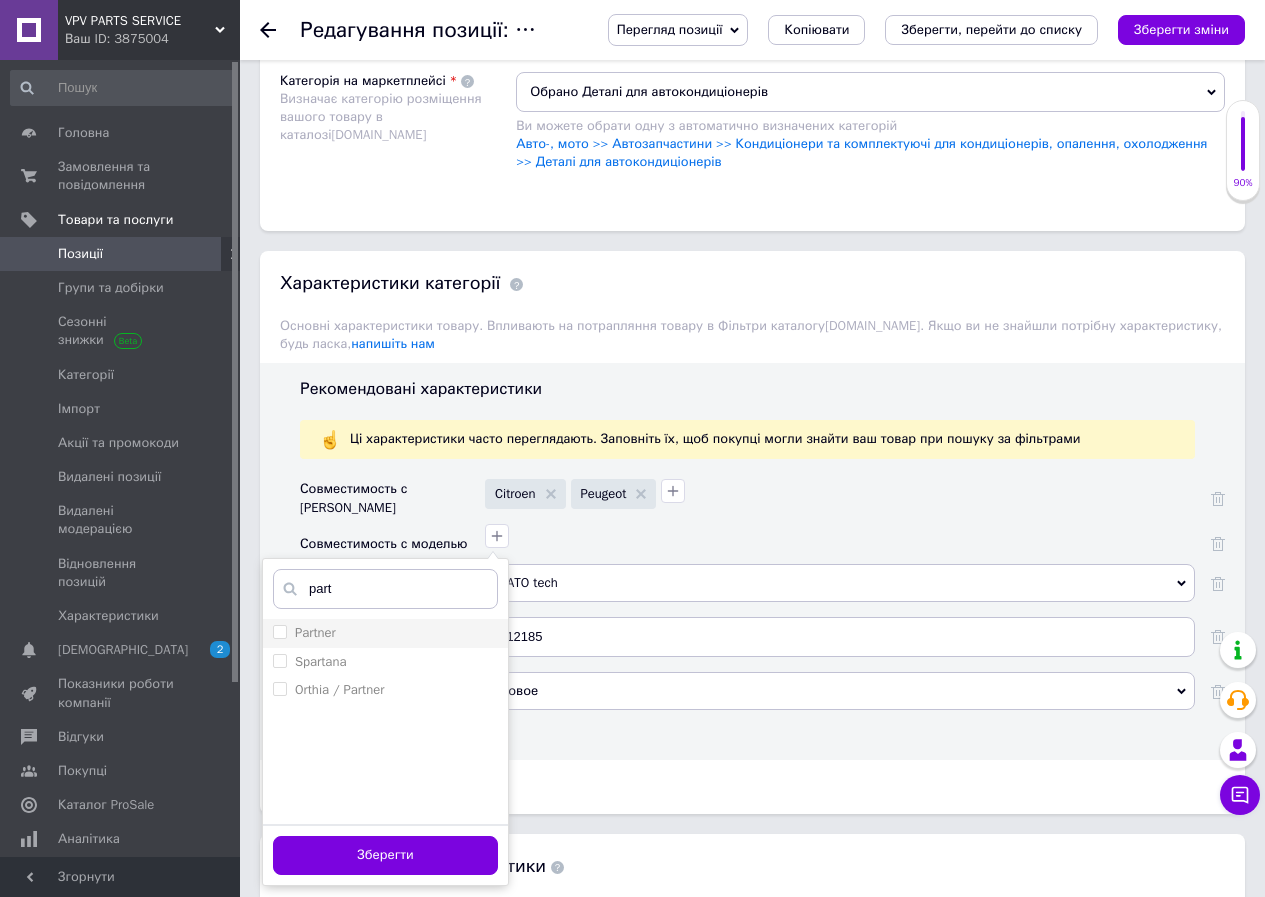 click on "Partner" at bounding box center [315, 632] 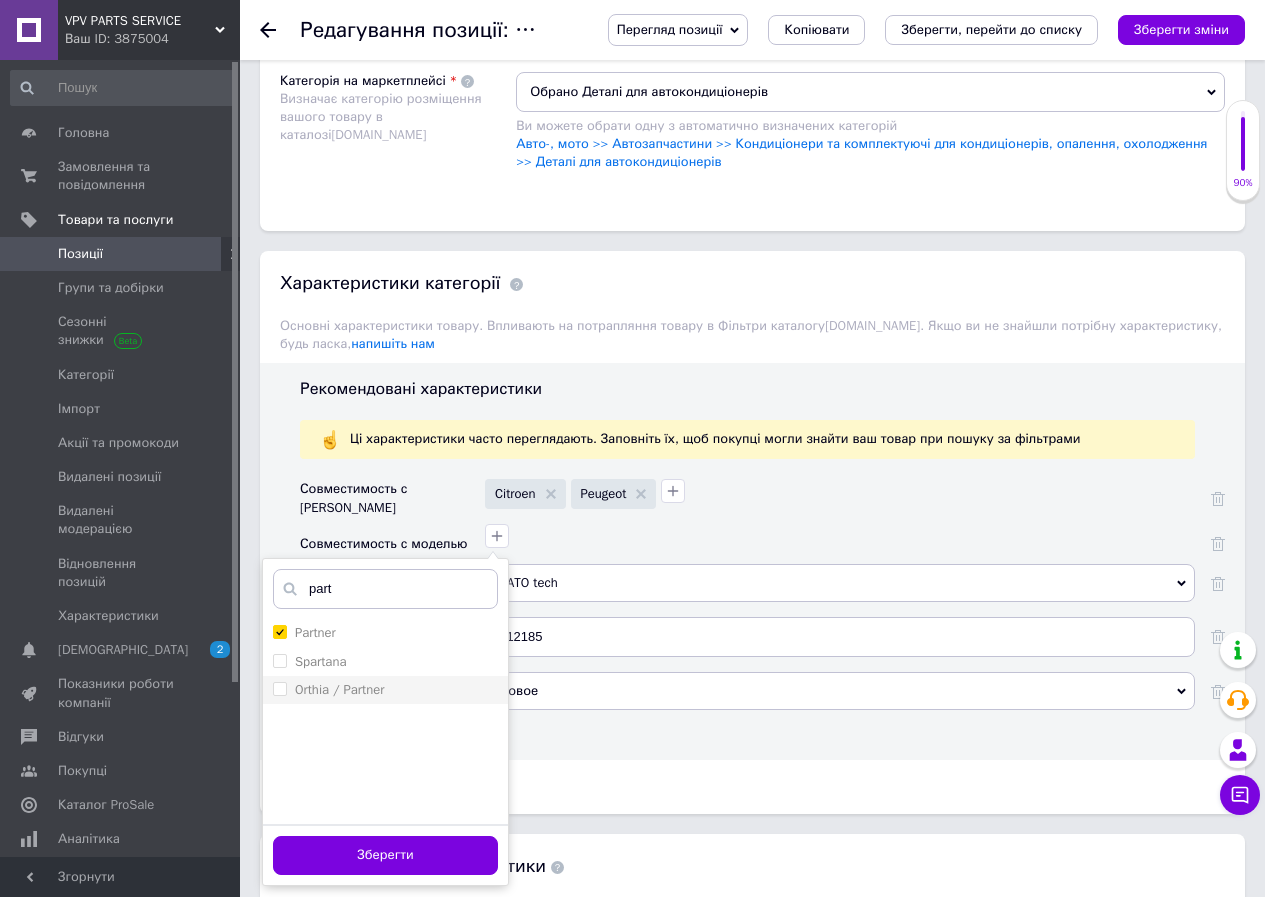 checkbox on "true" 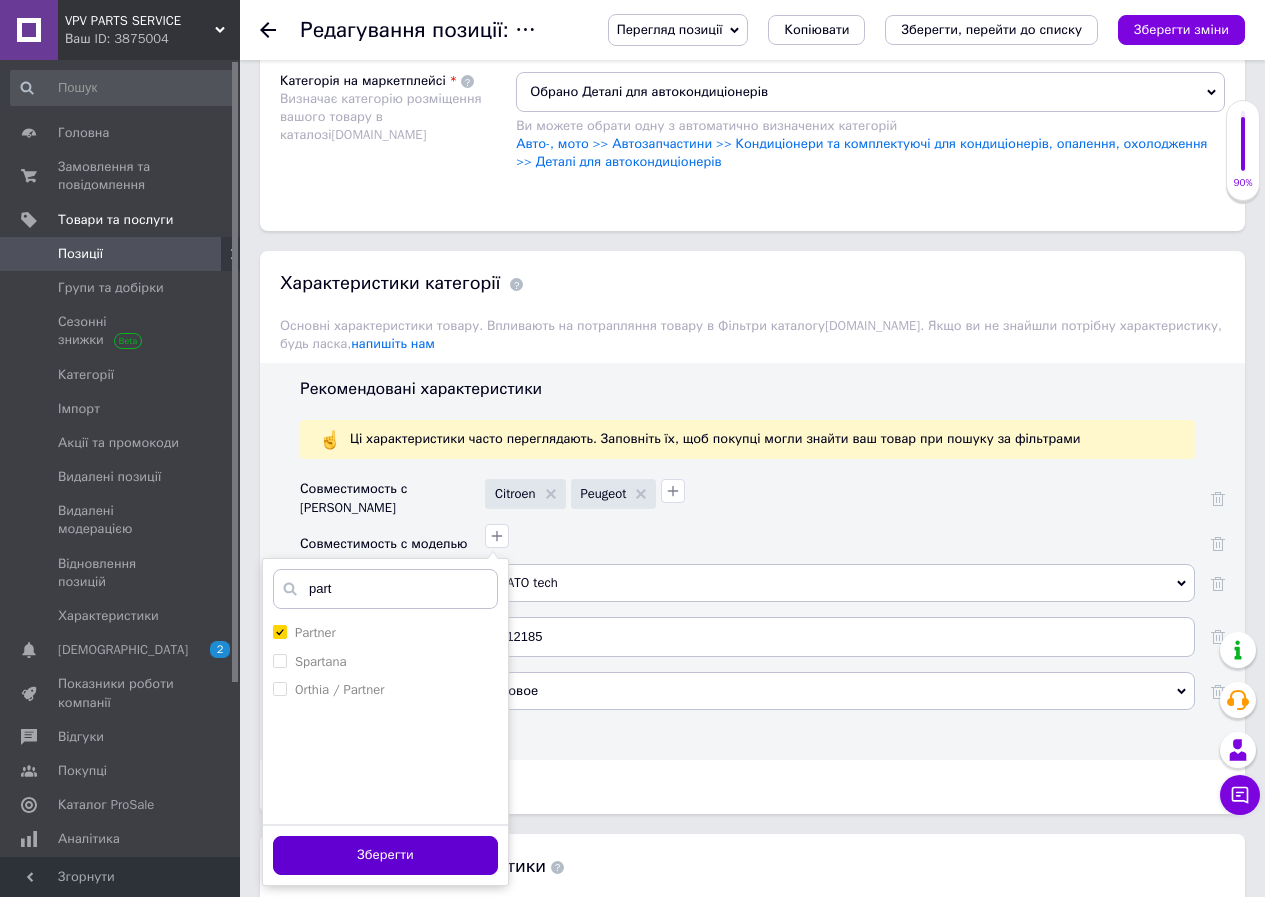 click on "Зберегти" at bounding box center [385, 855] 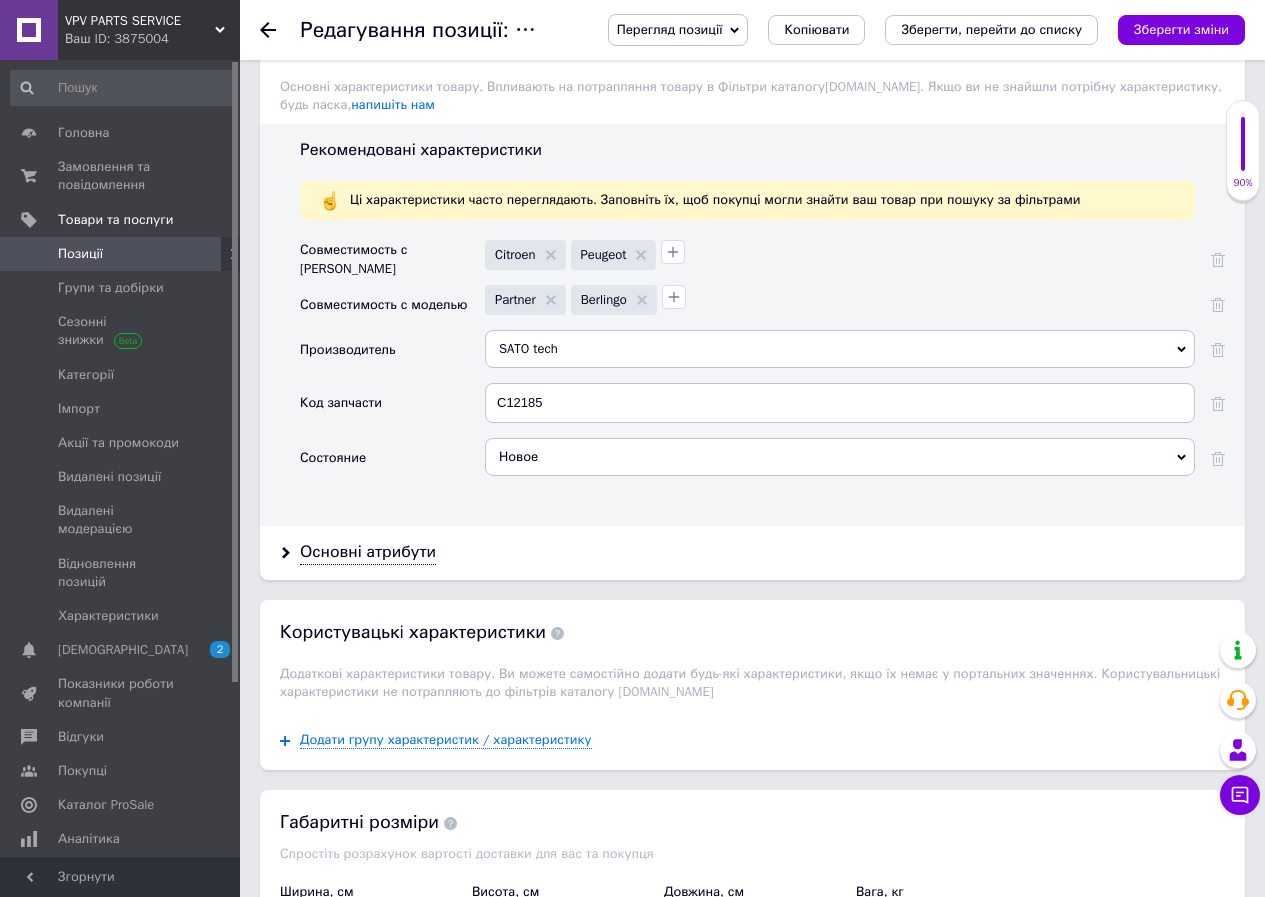 scroll, scrollTop: 2200, scrollLeft: 0, axis: vertical 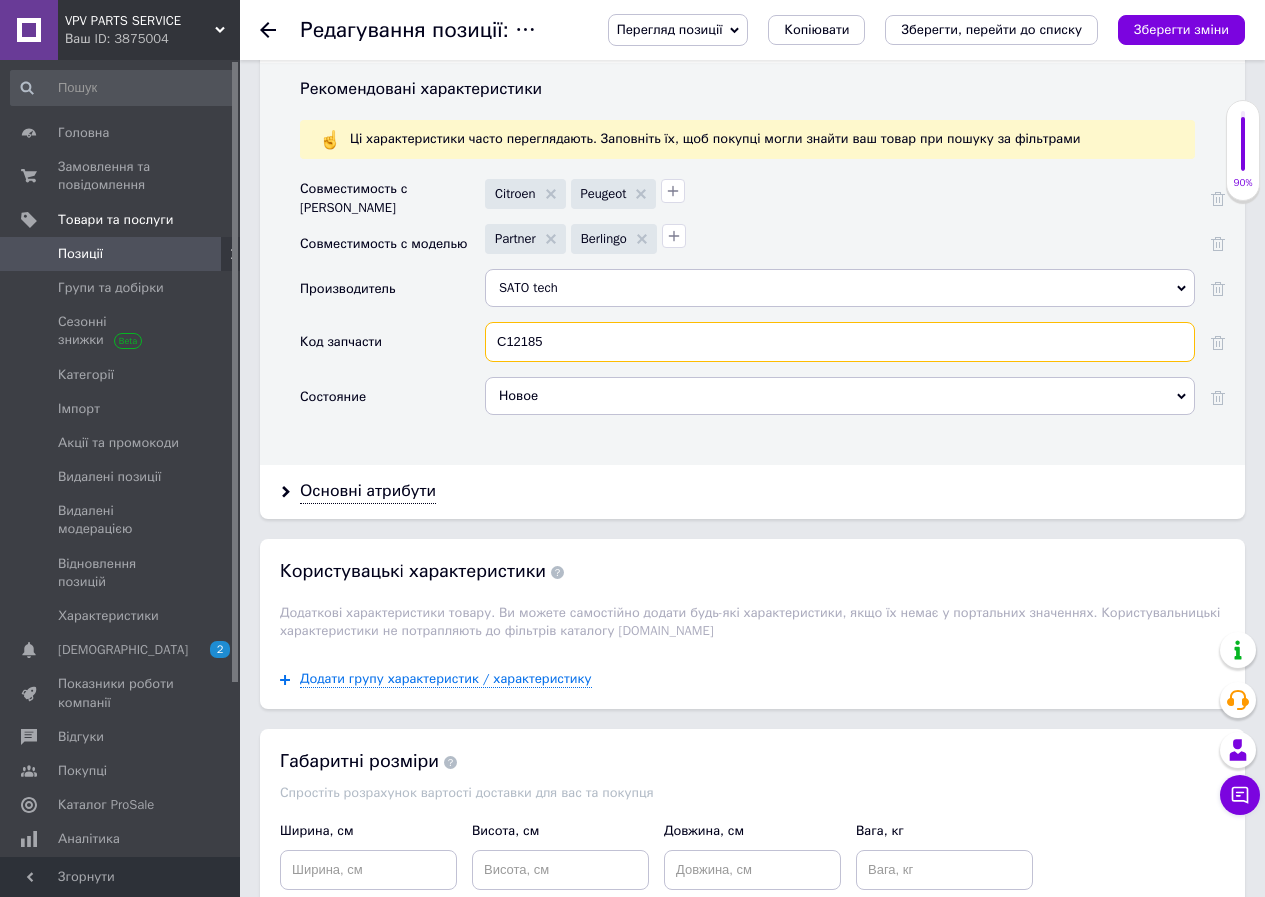 drag, startPoint x: 527, startPoint y: 312, endPoint x: 597, endPoint y: 321, distance: 70.5762 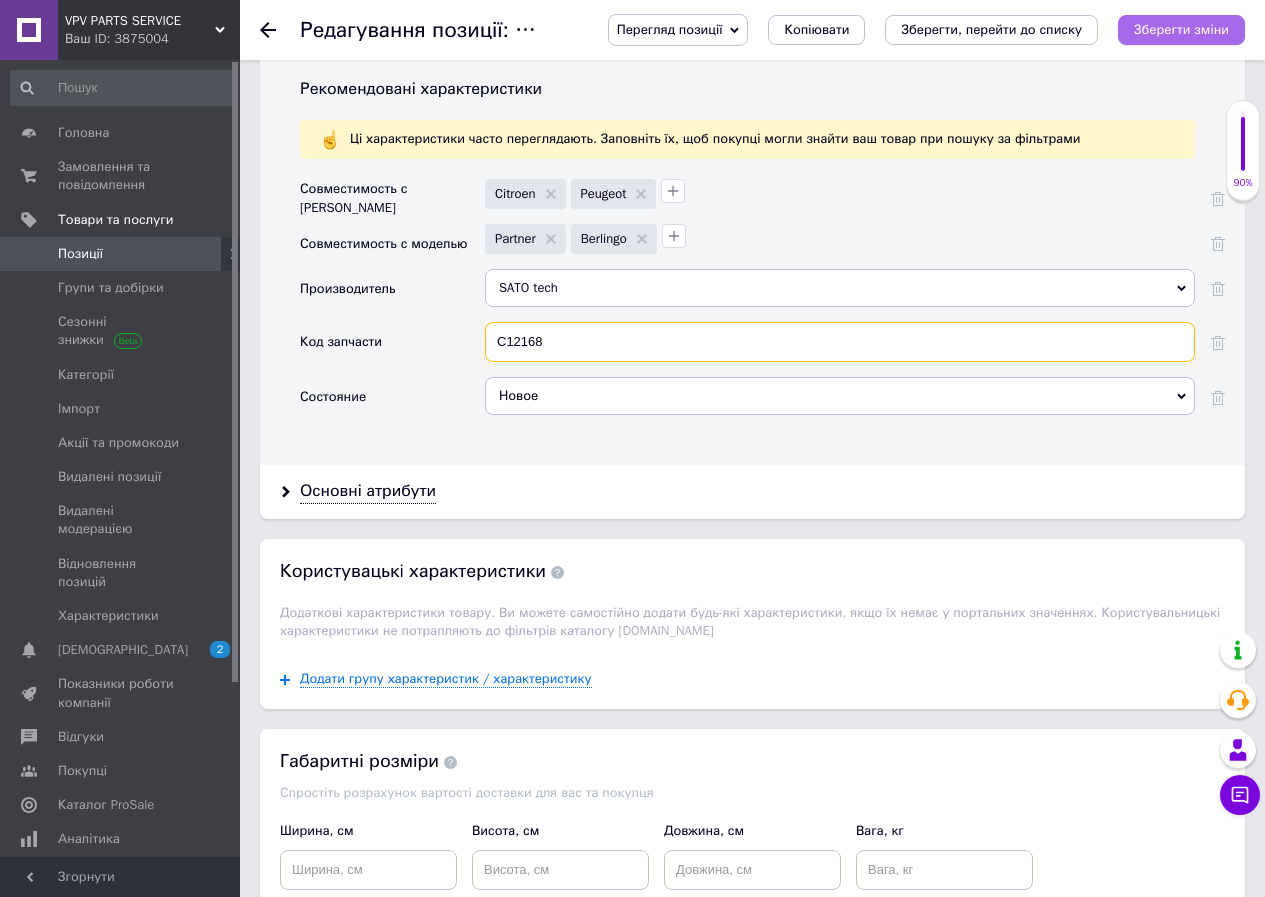 type on "C12168" 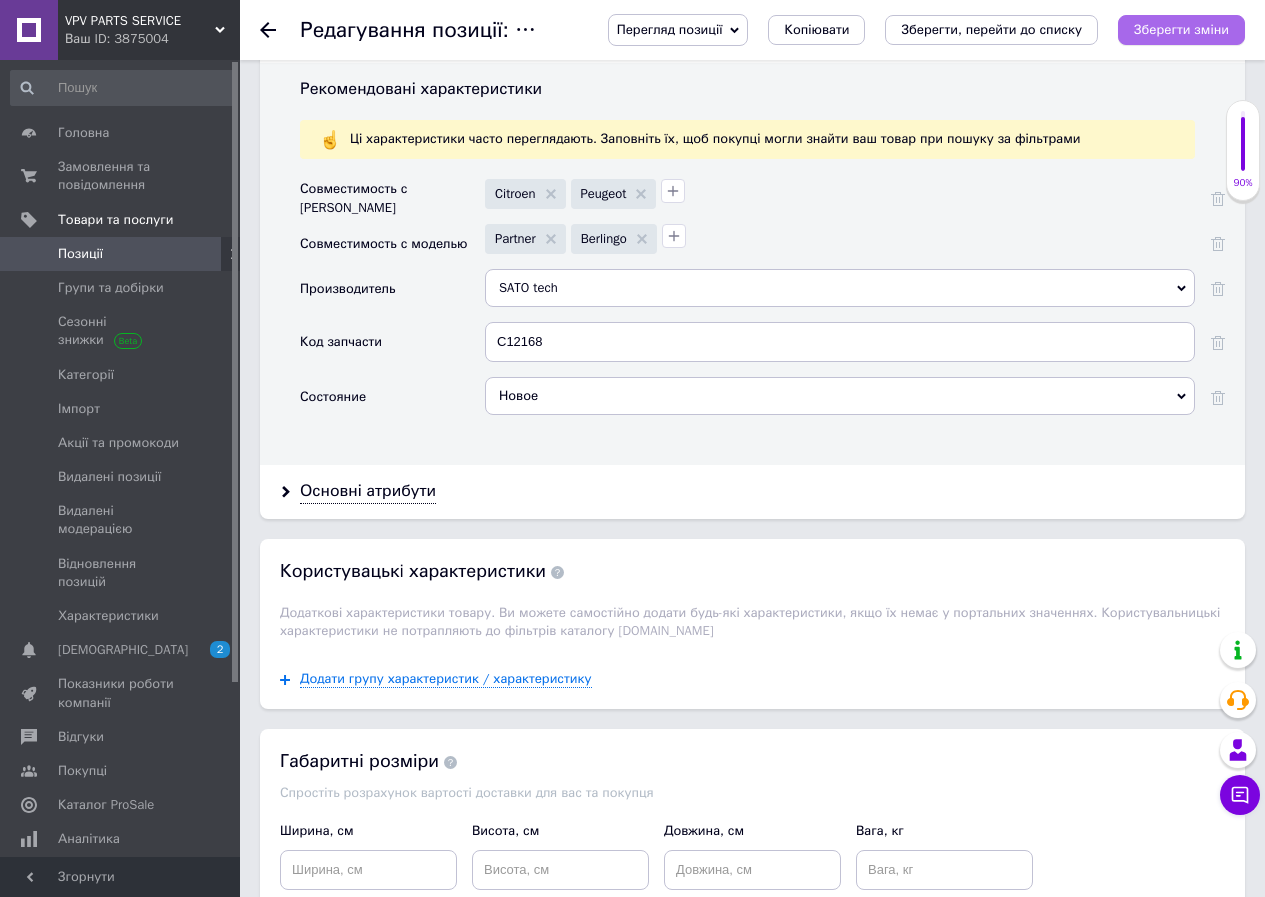 click on "Зберегти зміни" at bounding box center (1181, 29) 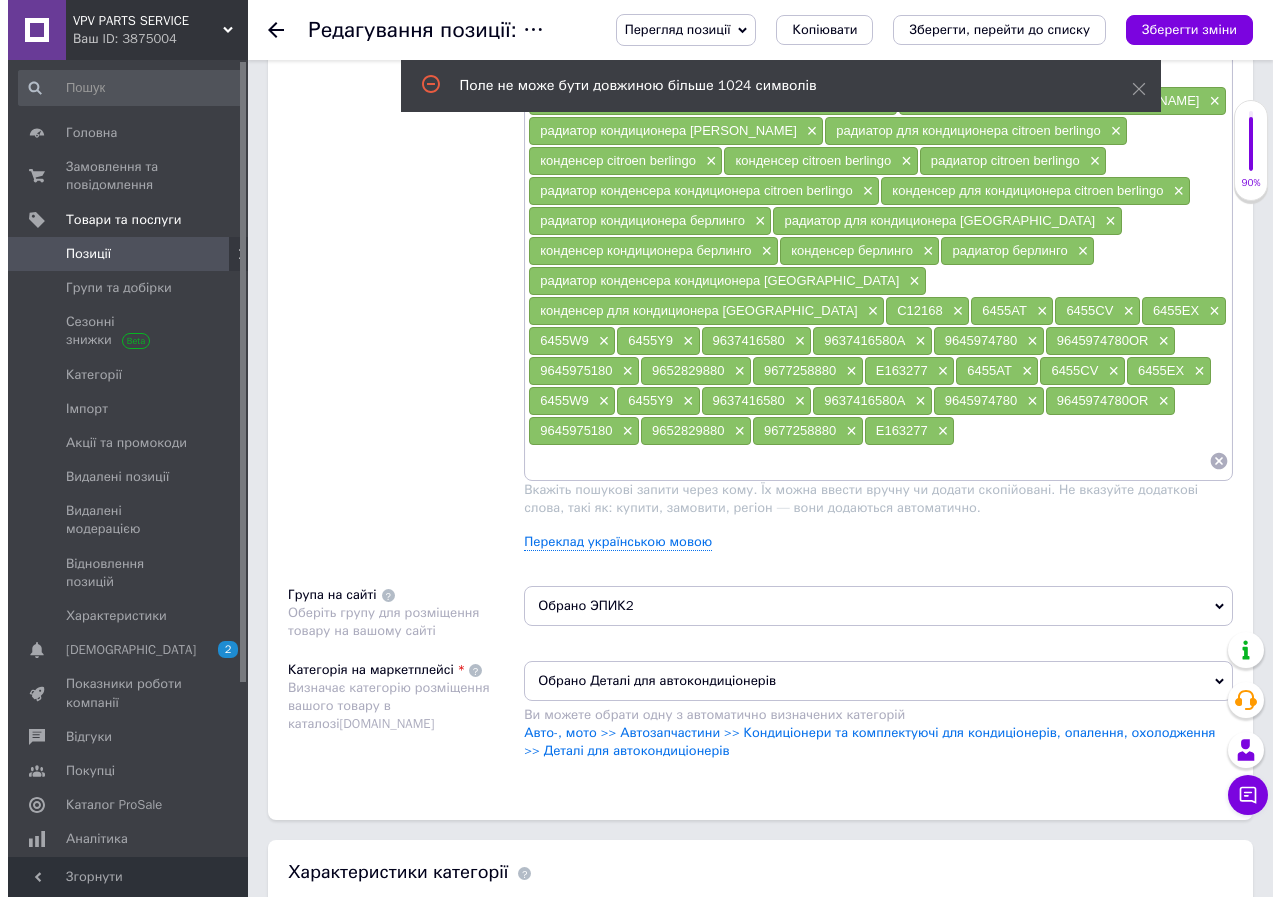 scroll, scrollTop: 1300, scrollLeft: 0, axis: vertical 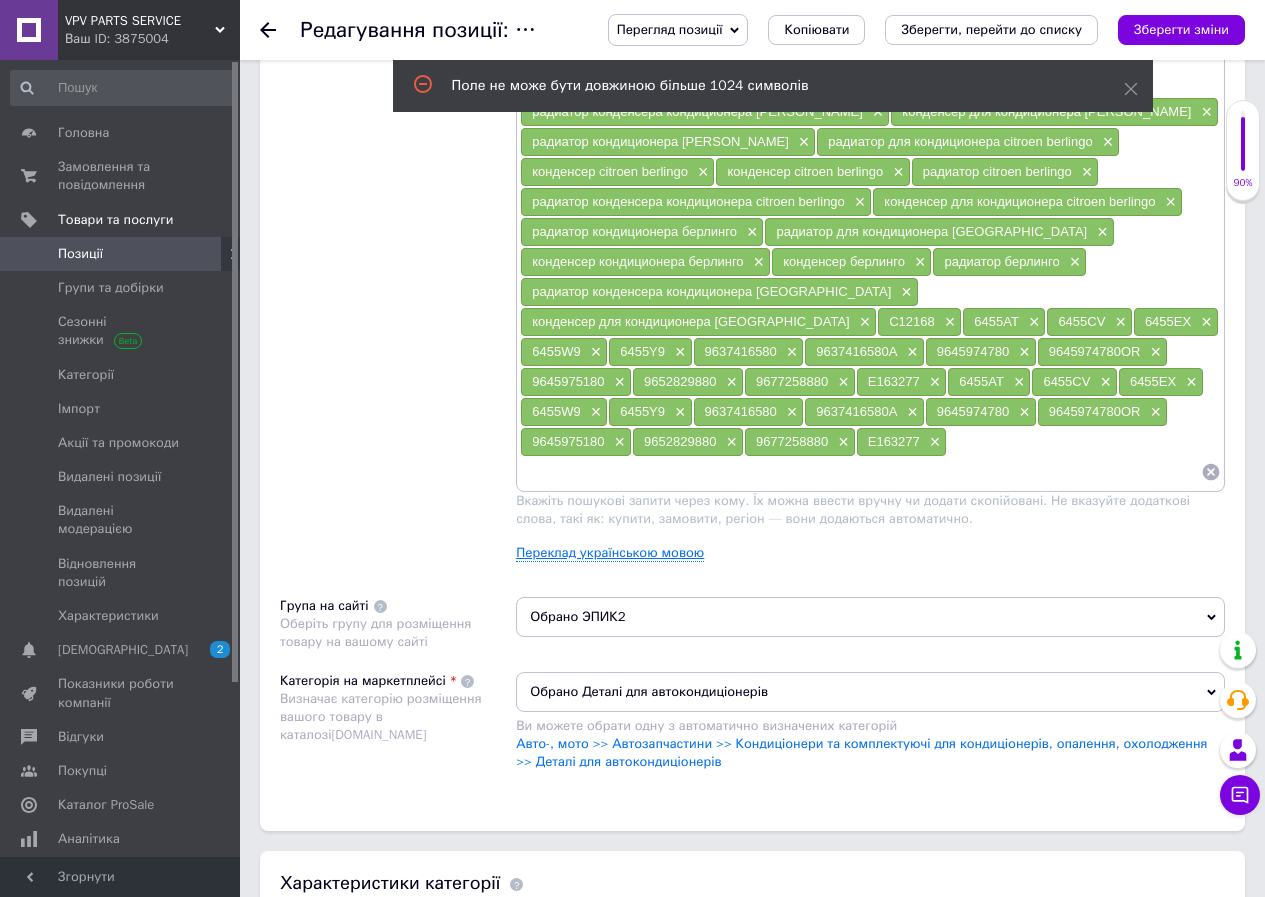 click on "Переклад українською мовою" at bounding box center [610, 553] 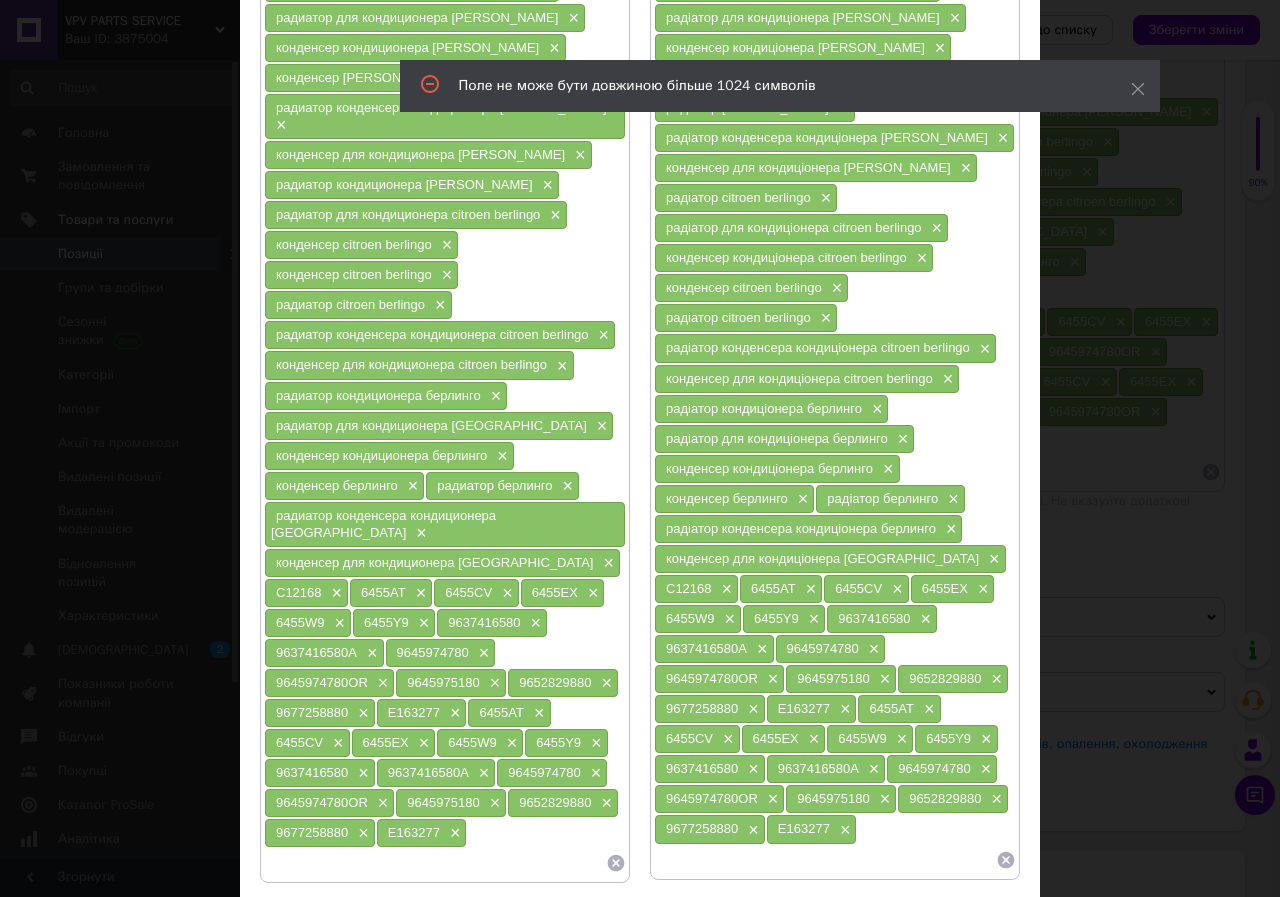 scroll, scrollTop: 494, scrollLeft: 0, axis: vertical 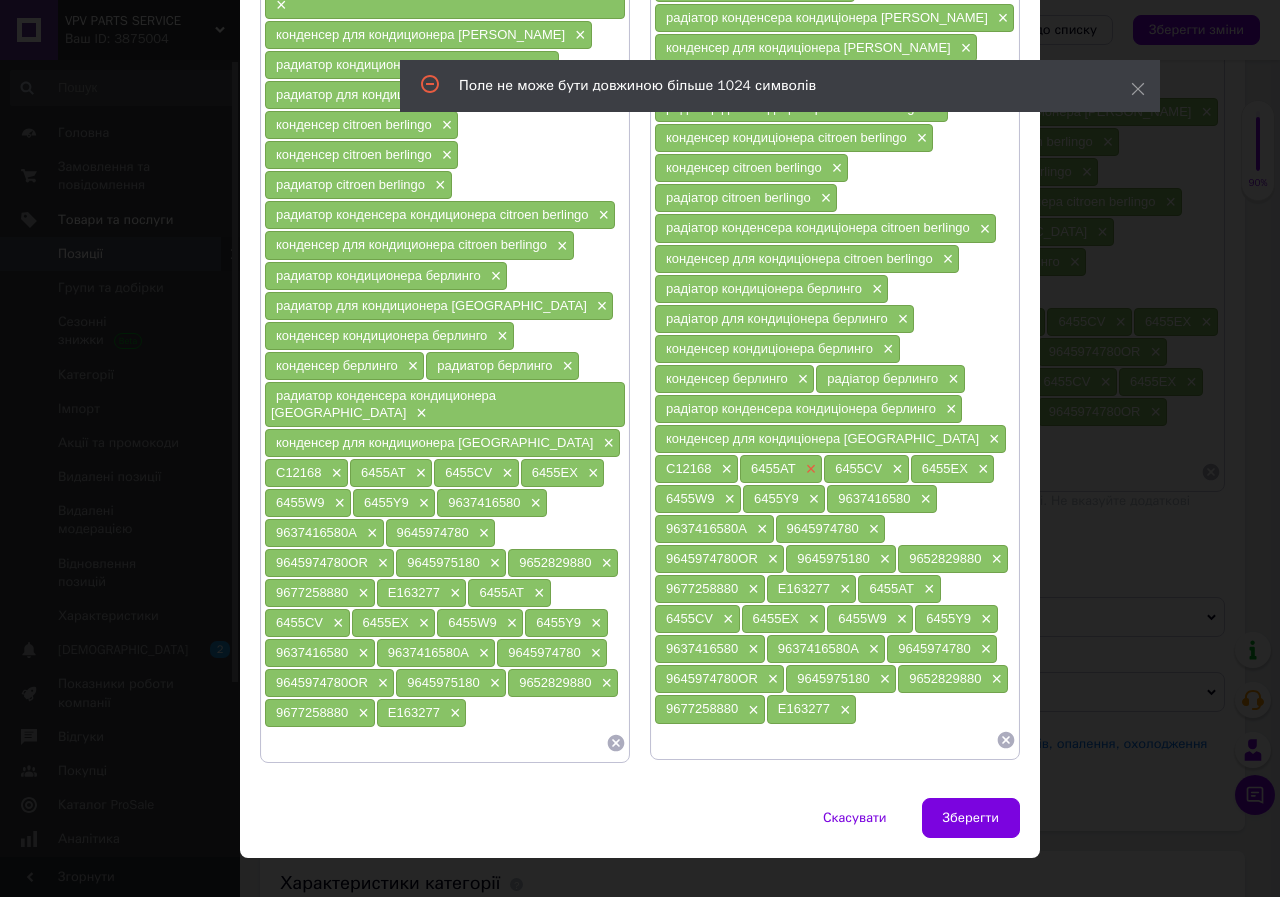 click on "×" at bounding box center (809, 469) 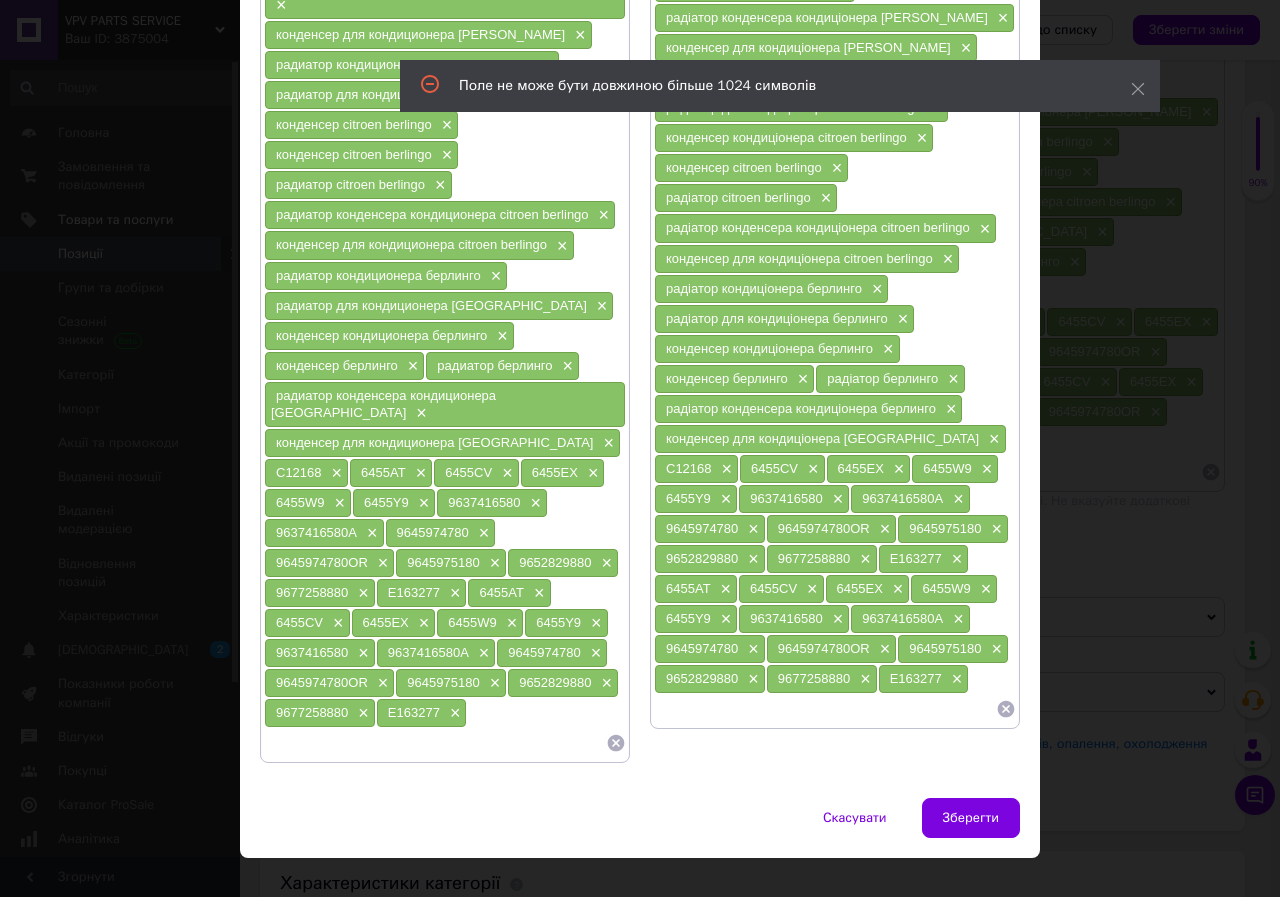 click on "×" at bounding box center (811, 469) 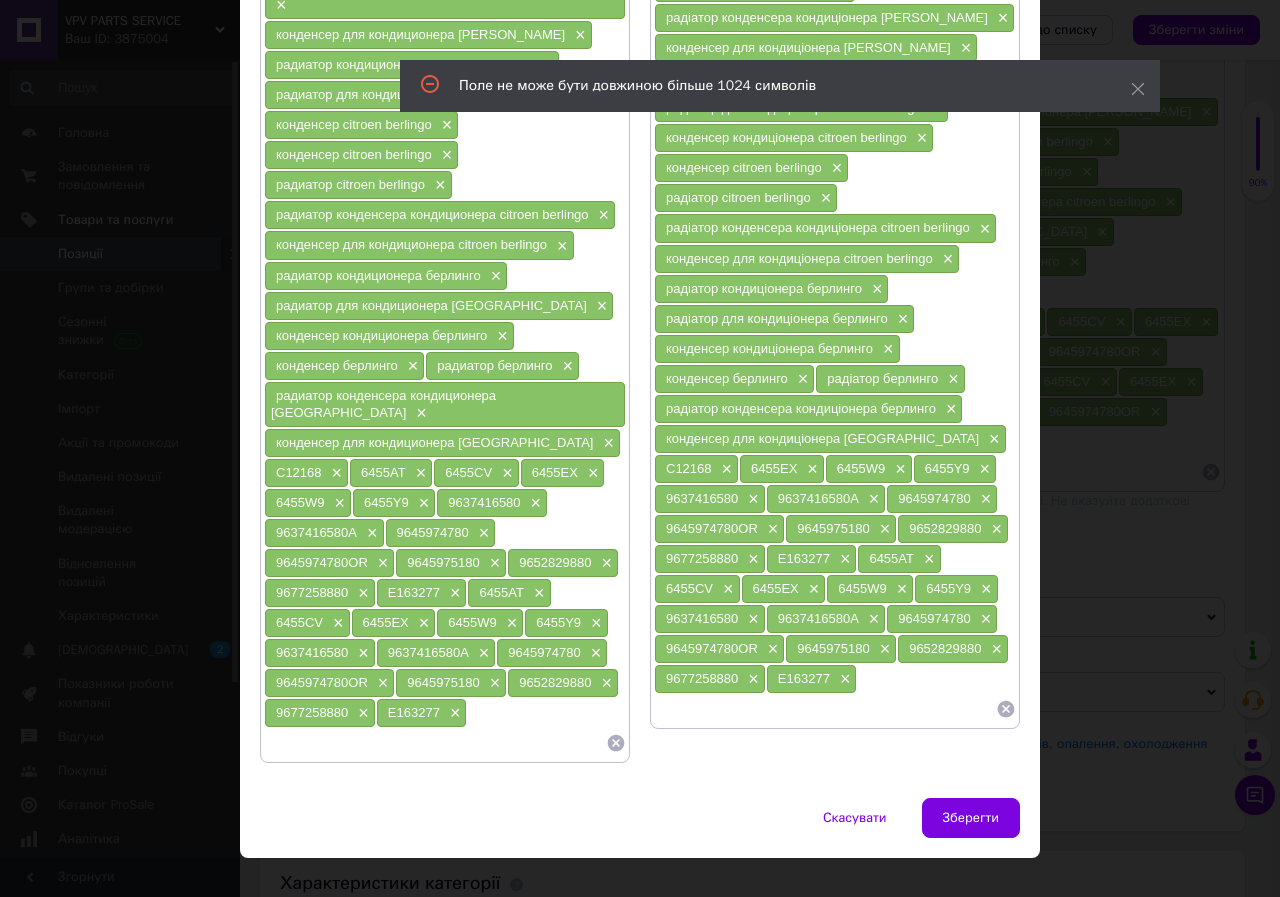 click on "×" at bounding box center (810, 469) 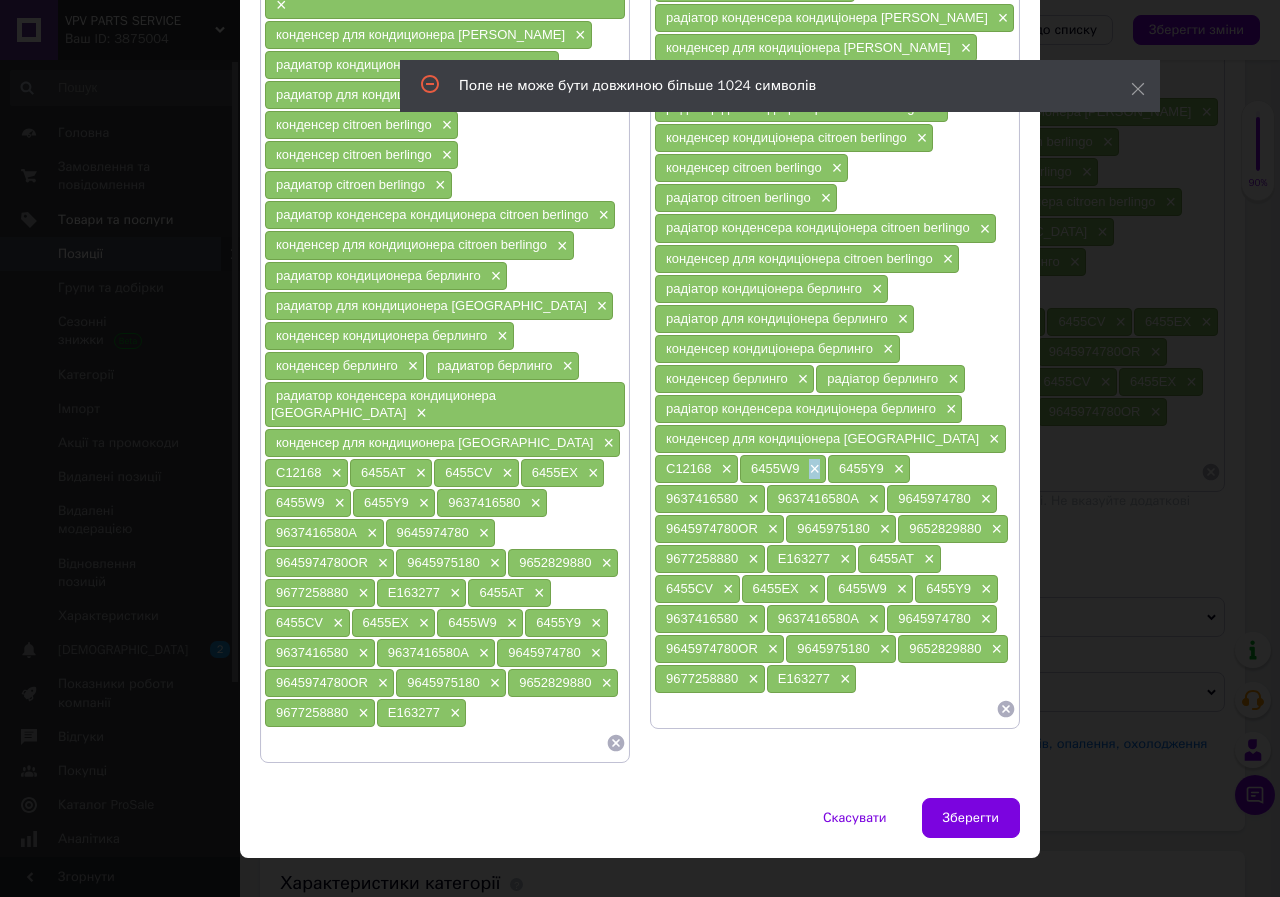 click on "×" at bounding box center [812, 469] 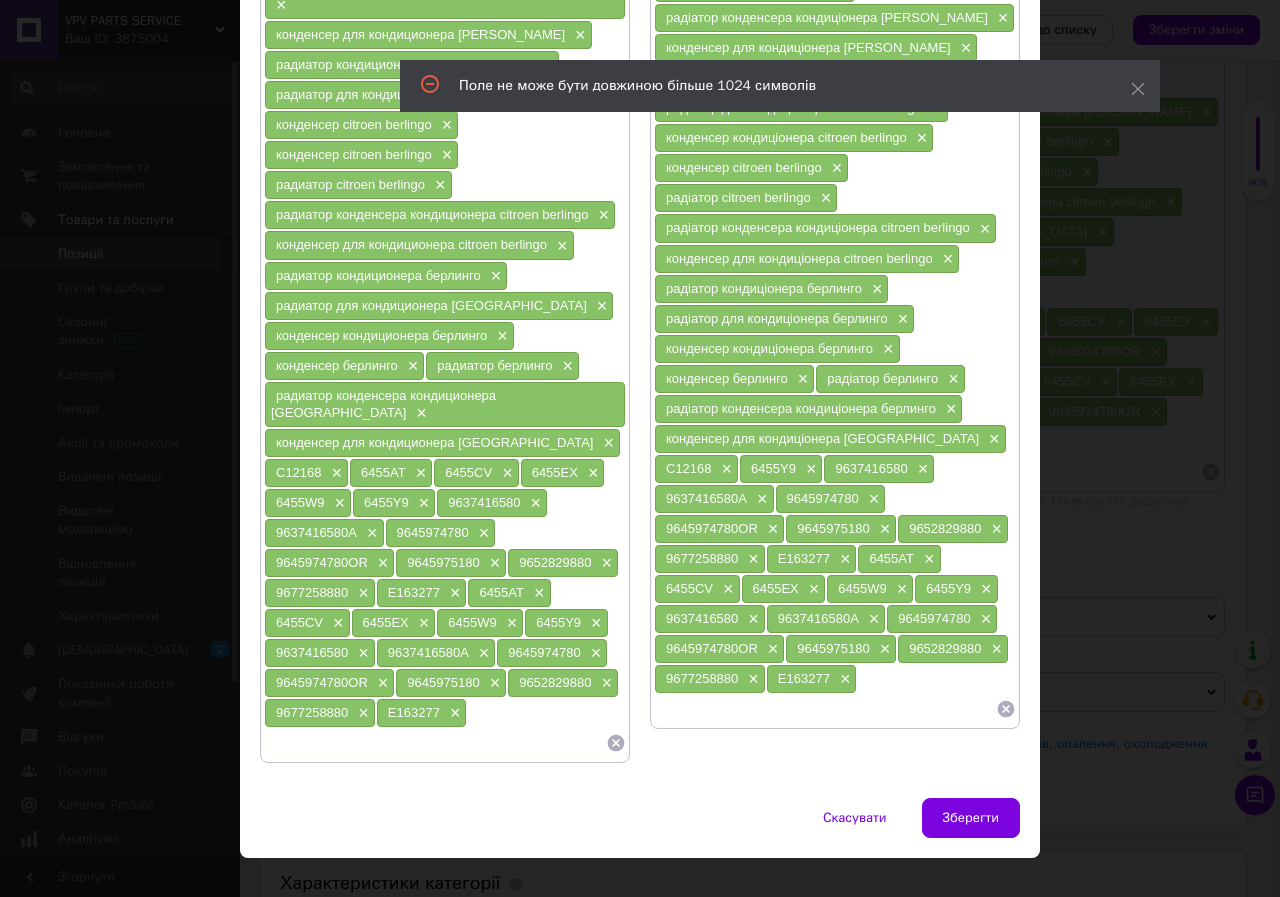 scroll, scrollTop: 480, scrollLeft: 0, axis: vertical 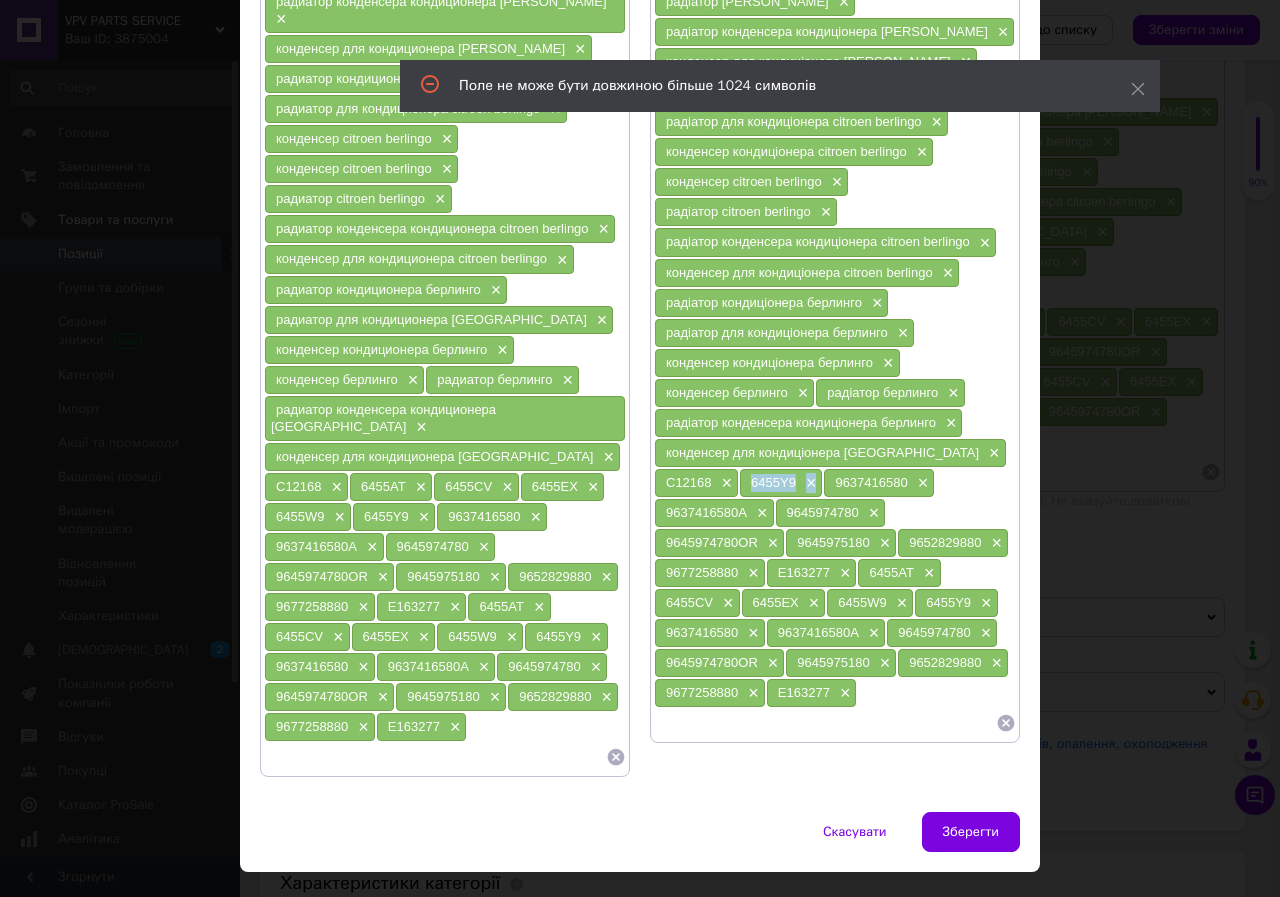 click on "6455Y9 ×" at bounding box center (781, 483) 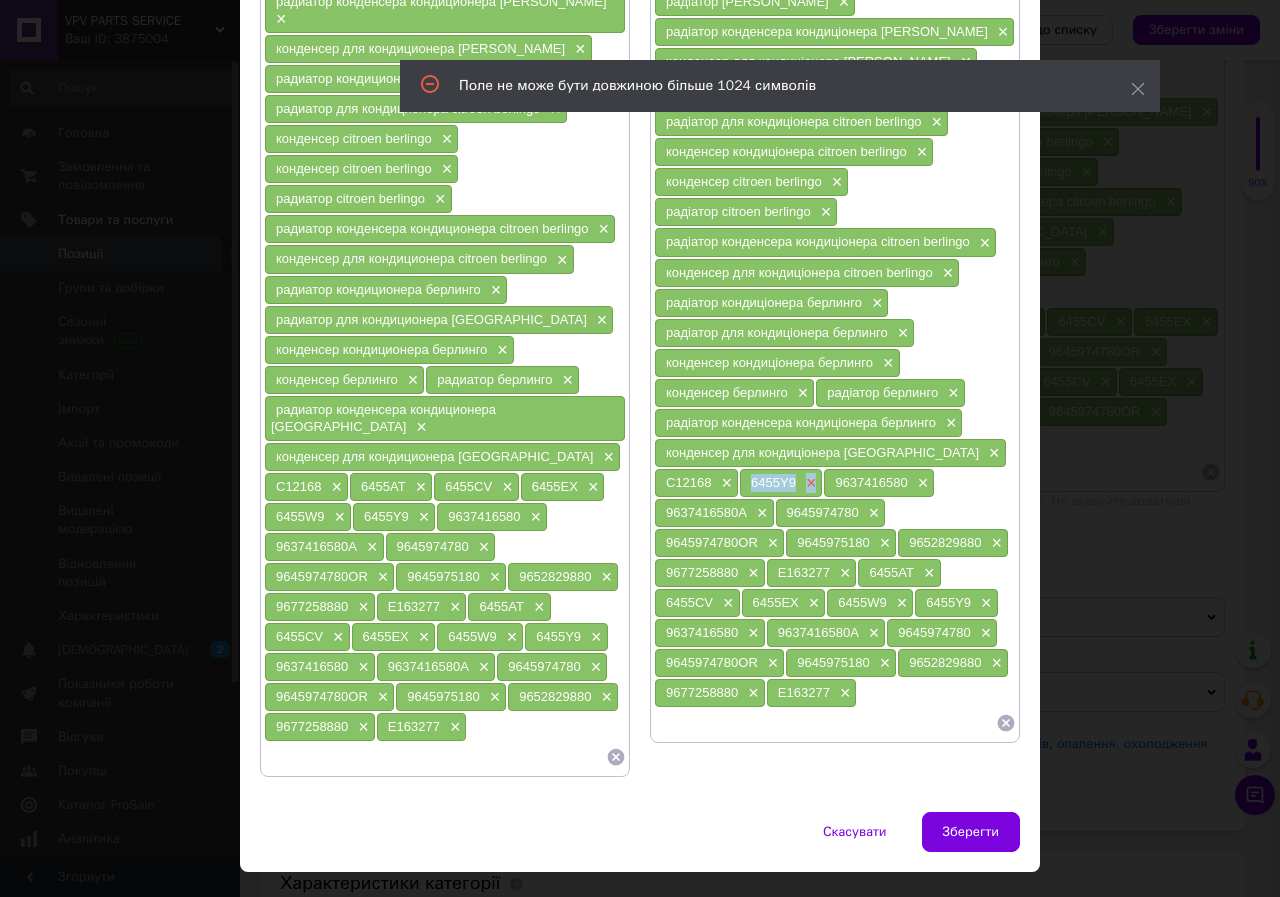 click on "×" at bounding box center (809, 483) 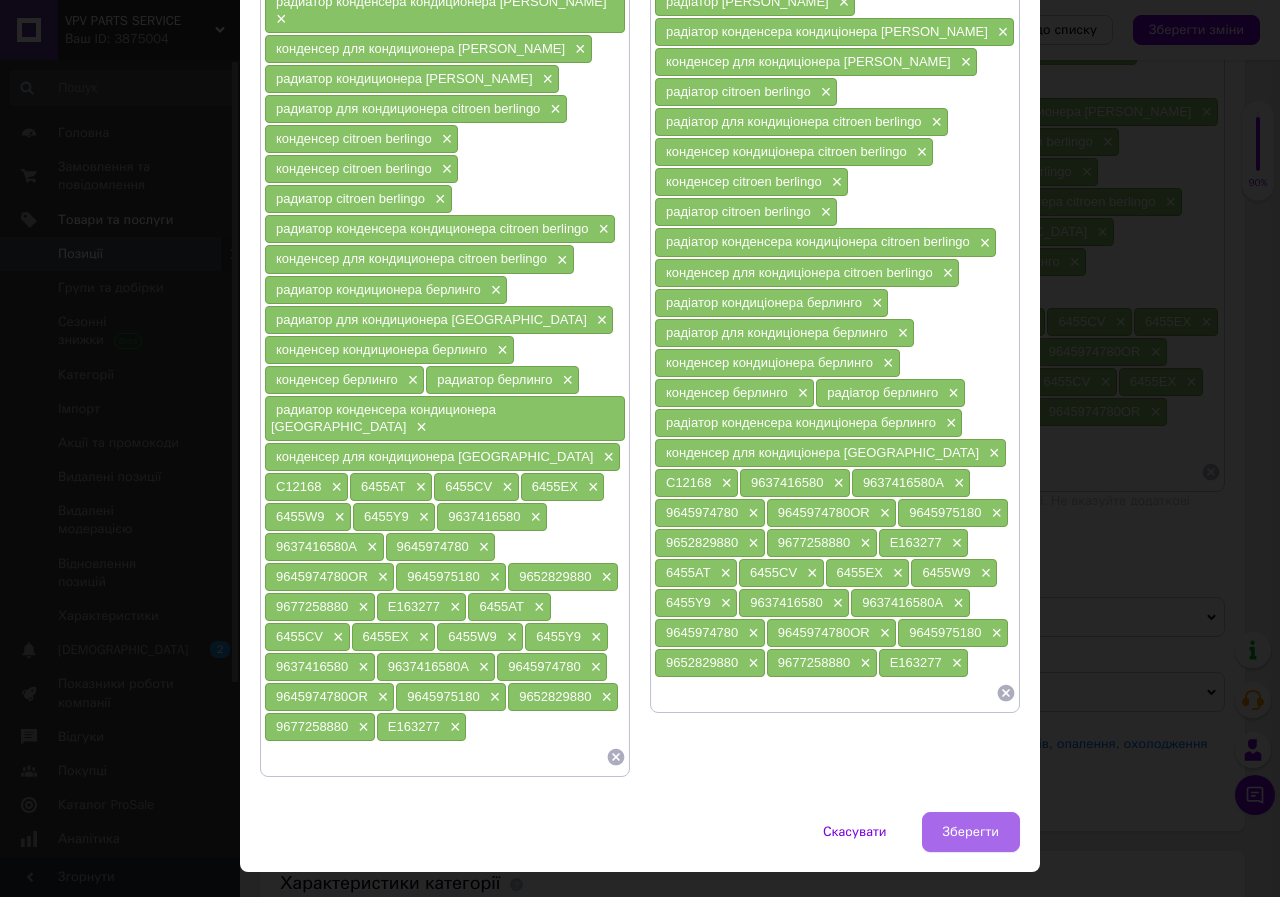 click on "Зберегти" at bounding box center (971, 832) 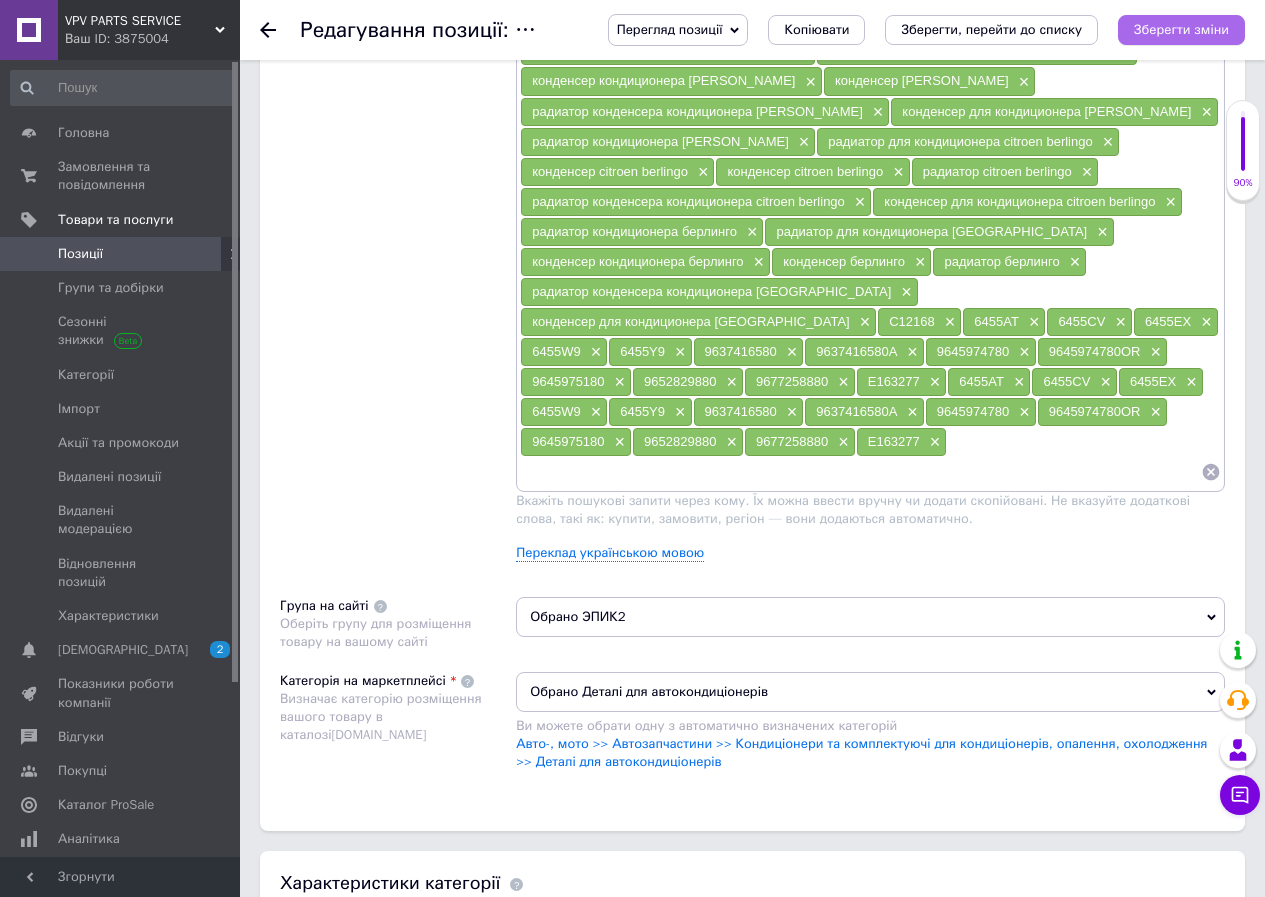 click on "Зберегти зміни" at bounding box center [1181, 29] 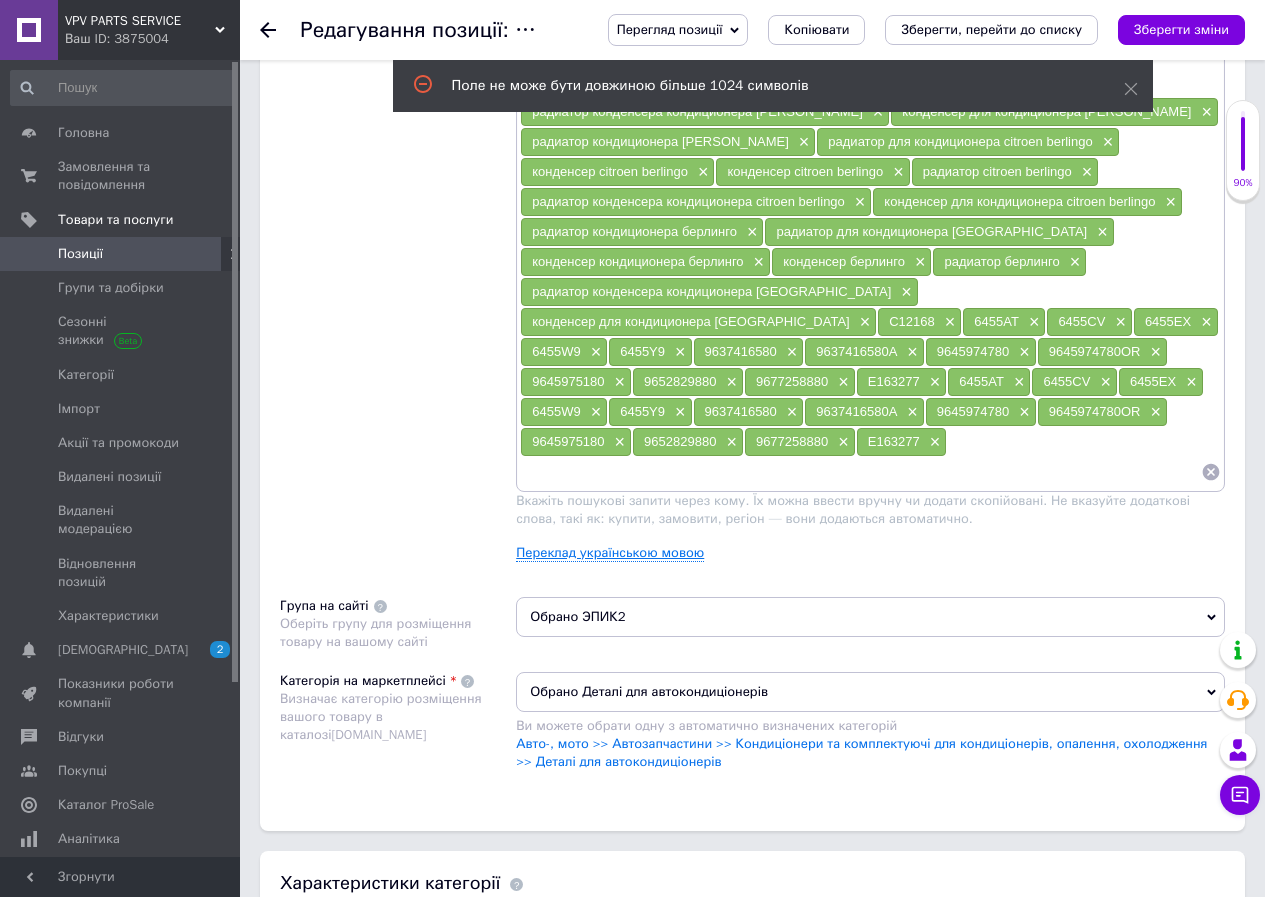 click on "Переклад українською мовою" at bounding box center [610, 553] 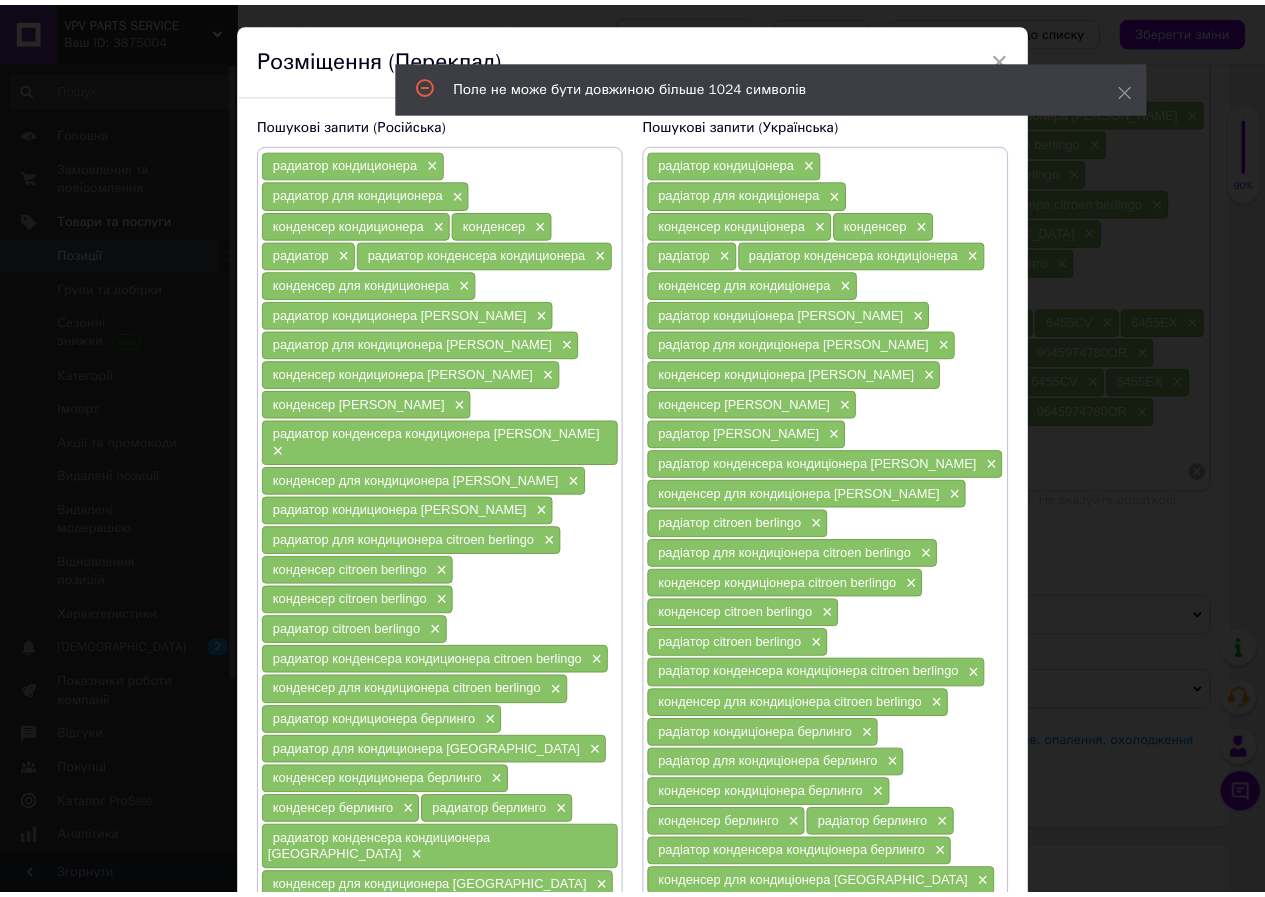 scroll, scrollTop: 480, scrollLeft: 0, axis: vertical 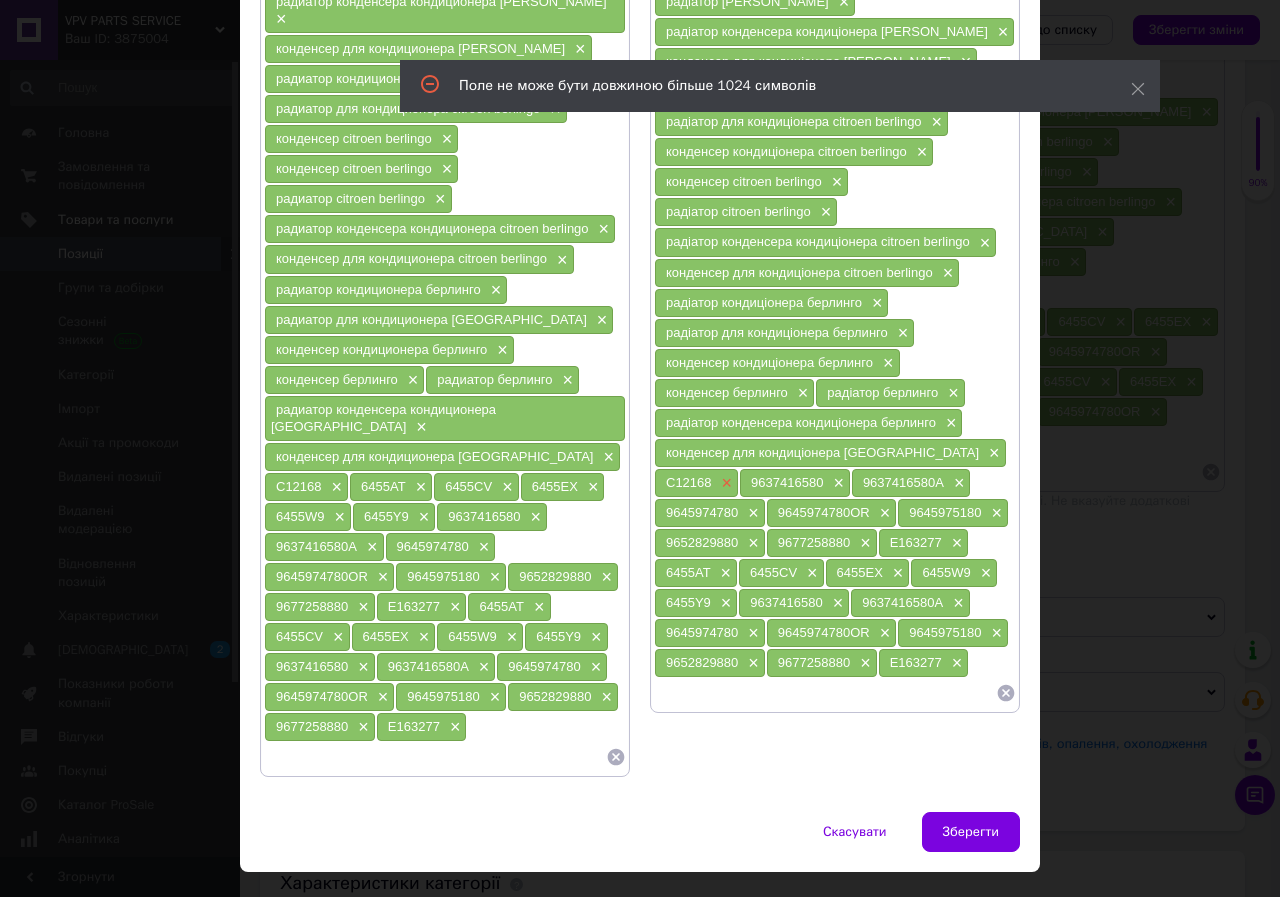 click on "×" at bounding box center (725, 483) 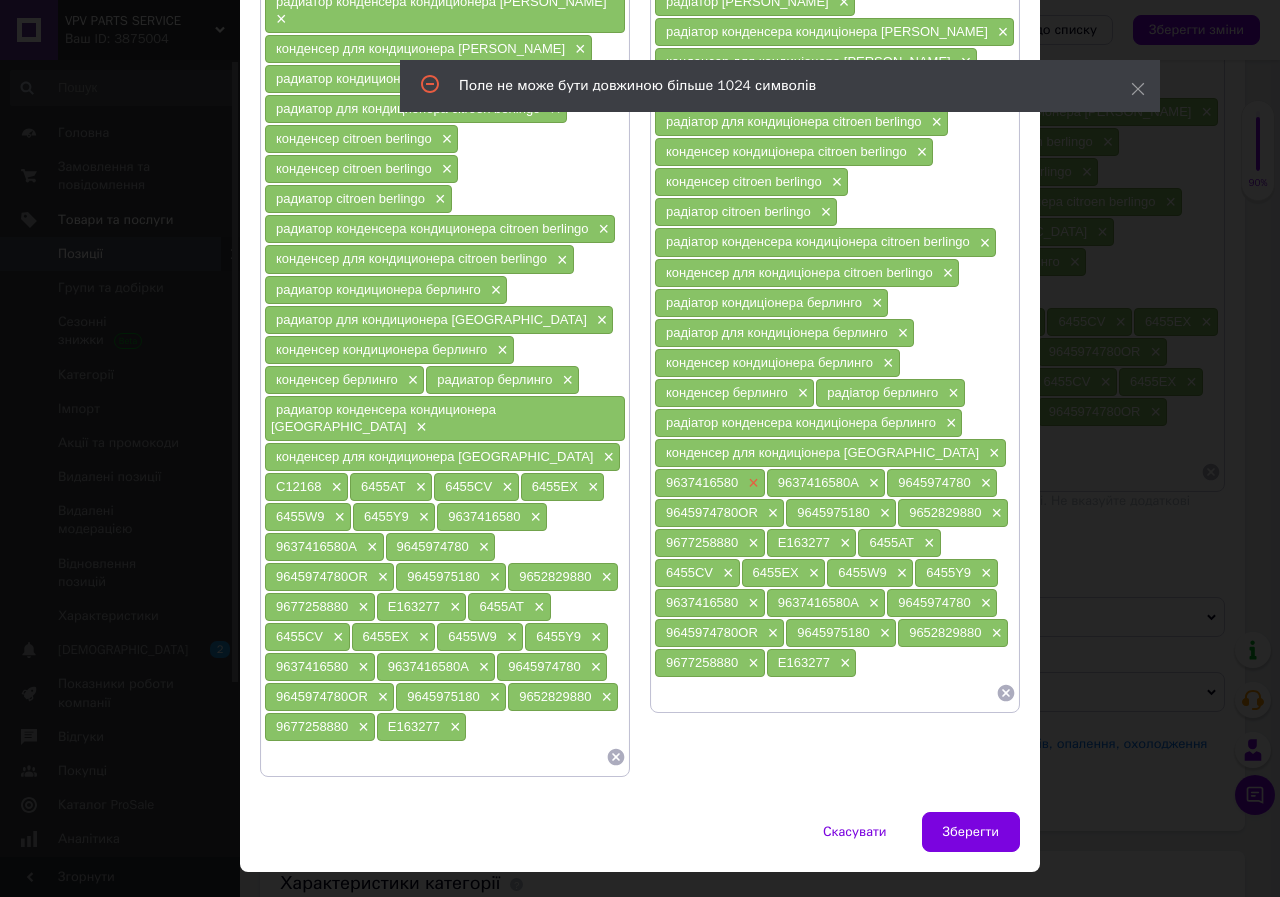 click on "×" at bounding box center (751, 483) 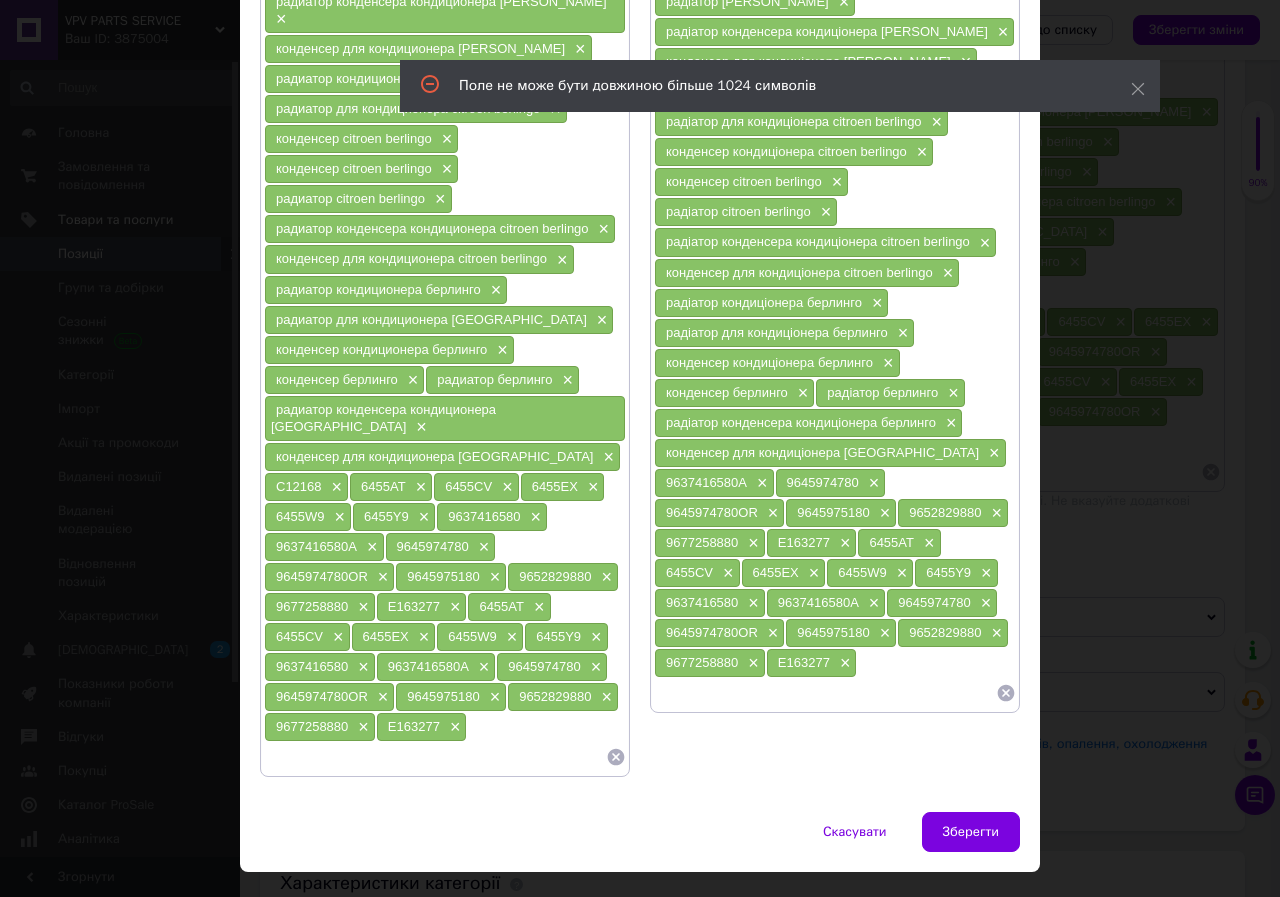 click on "×" at bounding box center [760, 483] 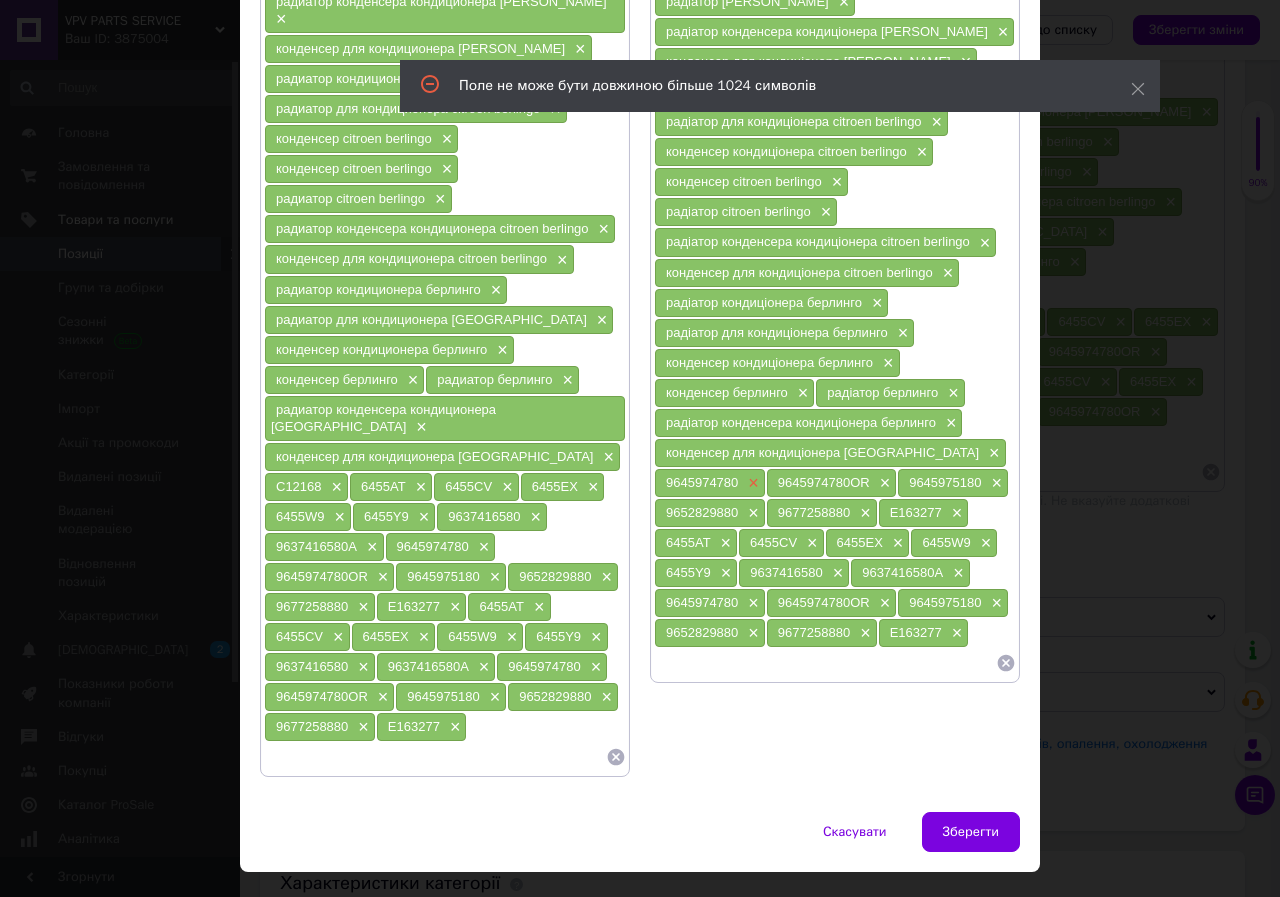 click on "×" at bounding box center [751, 483] 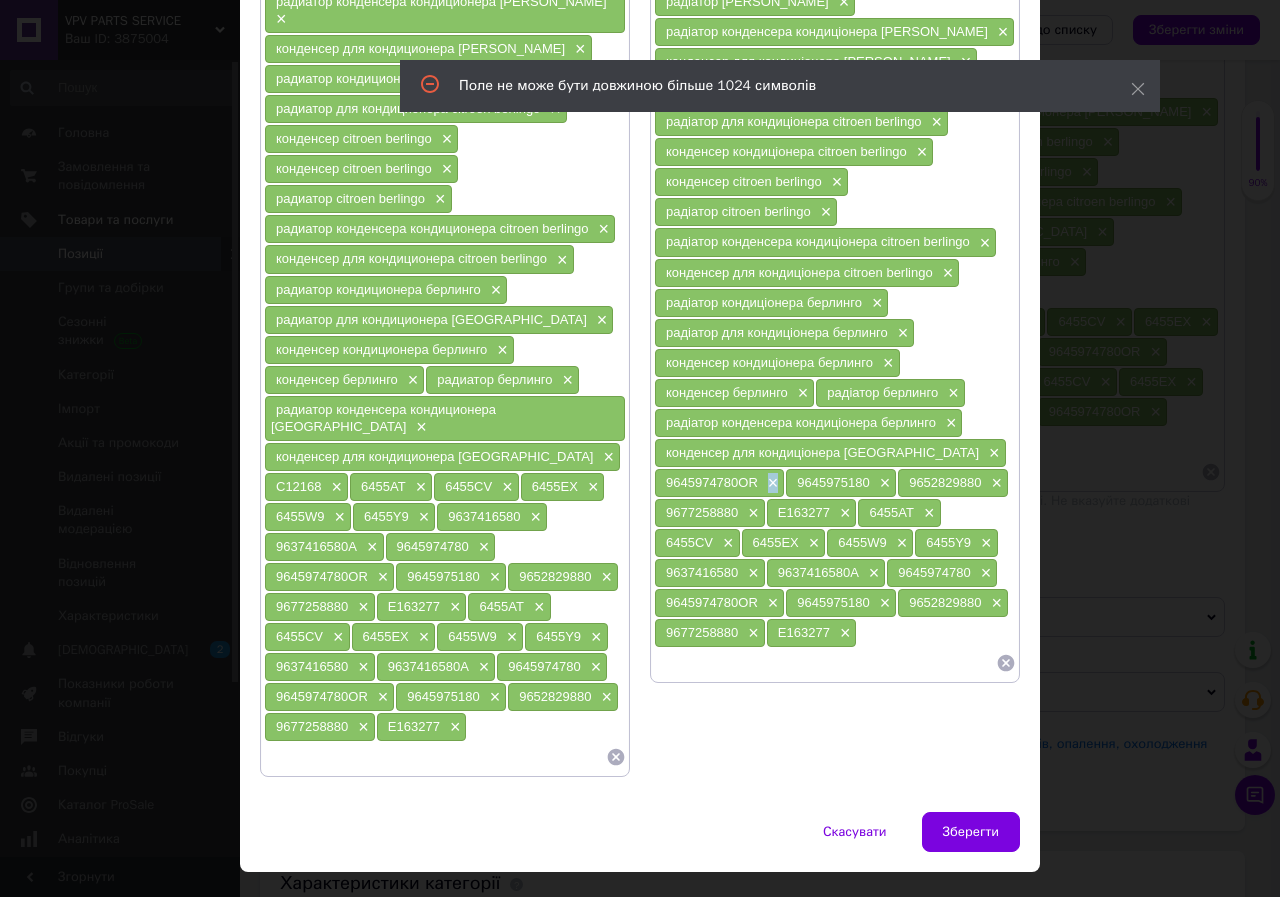 click on "9645974780OR" at bounding box center (712, 482) 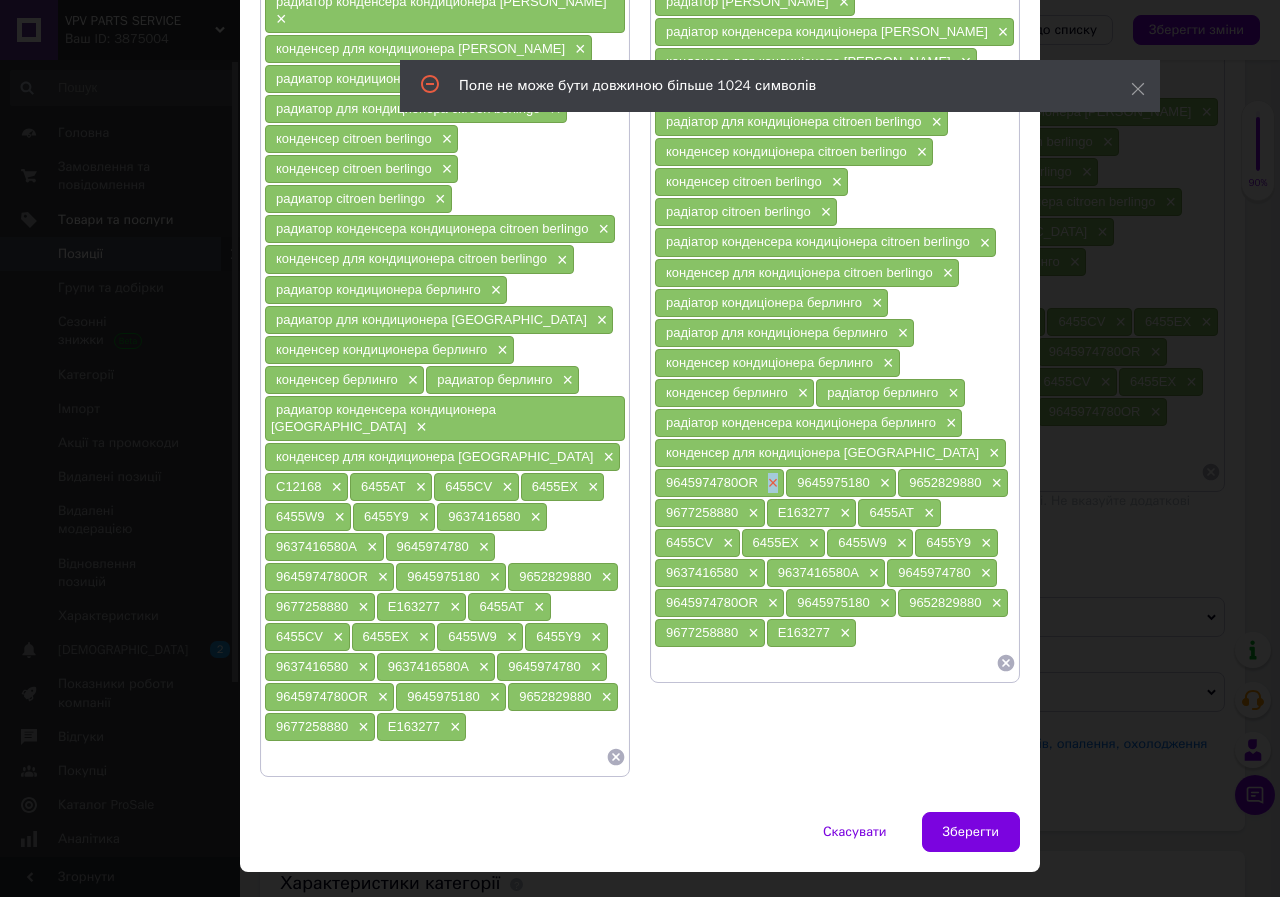 click on "×" at bounding box center [771, 483] 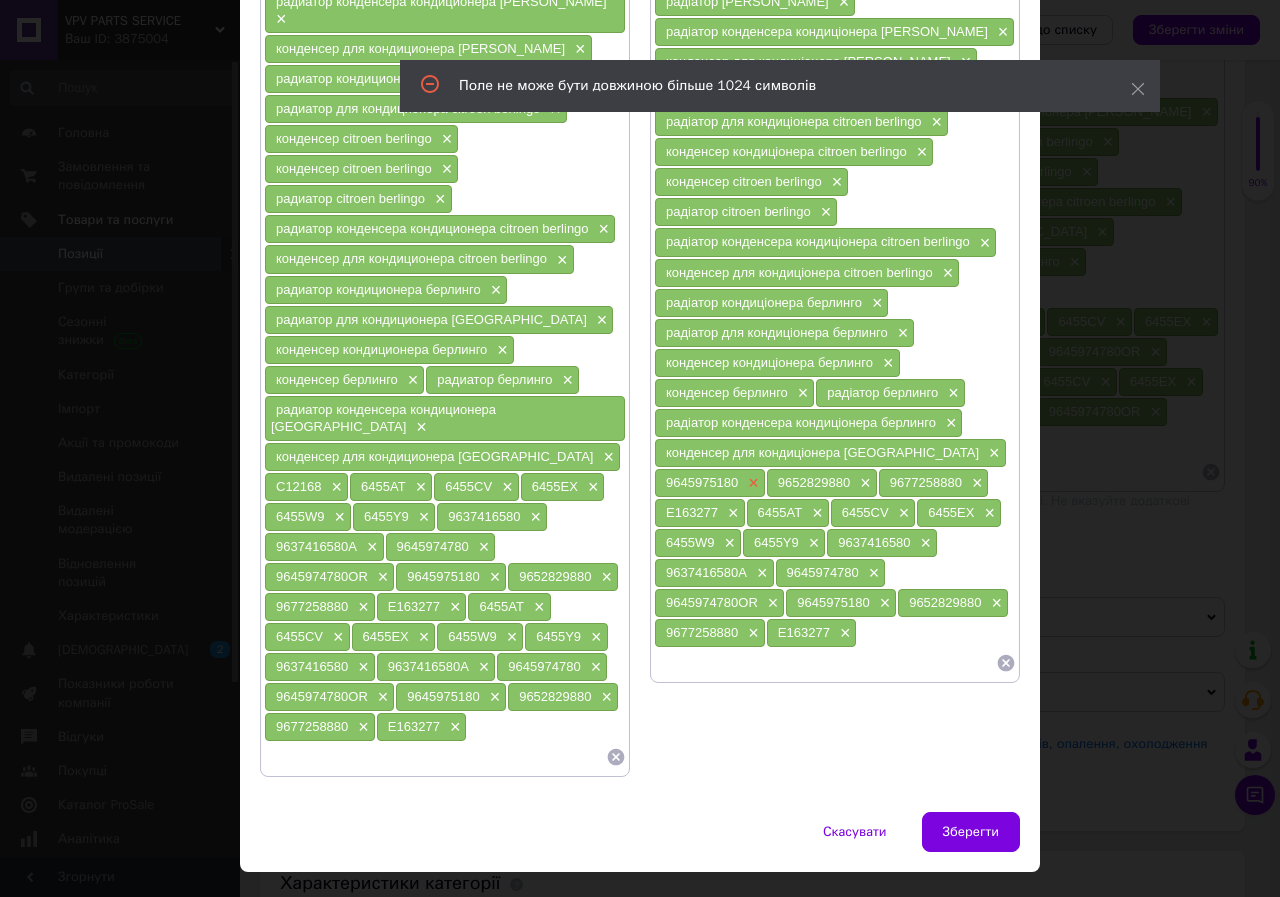 click on "×" at bounding box center [751, 483] 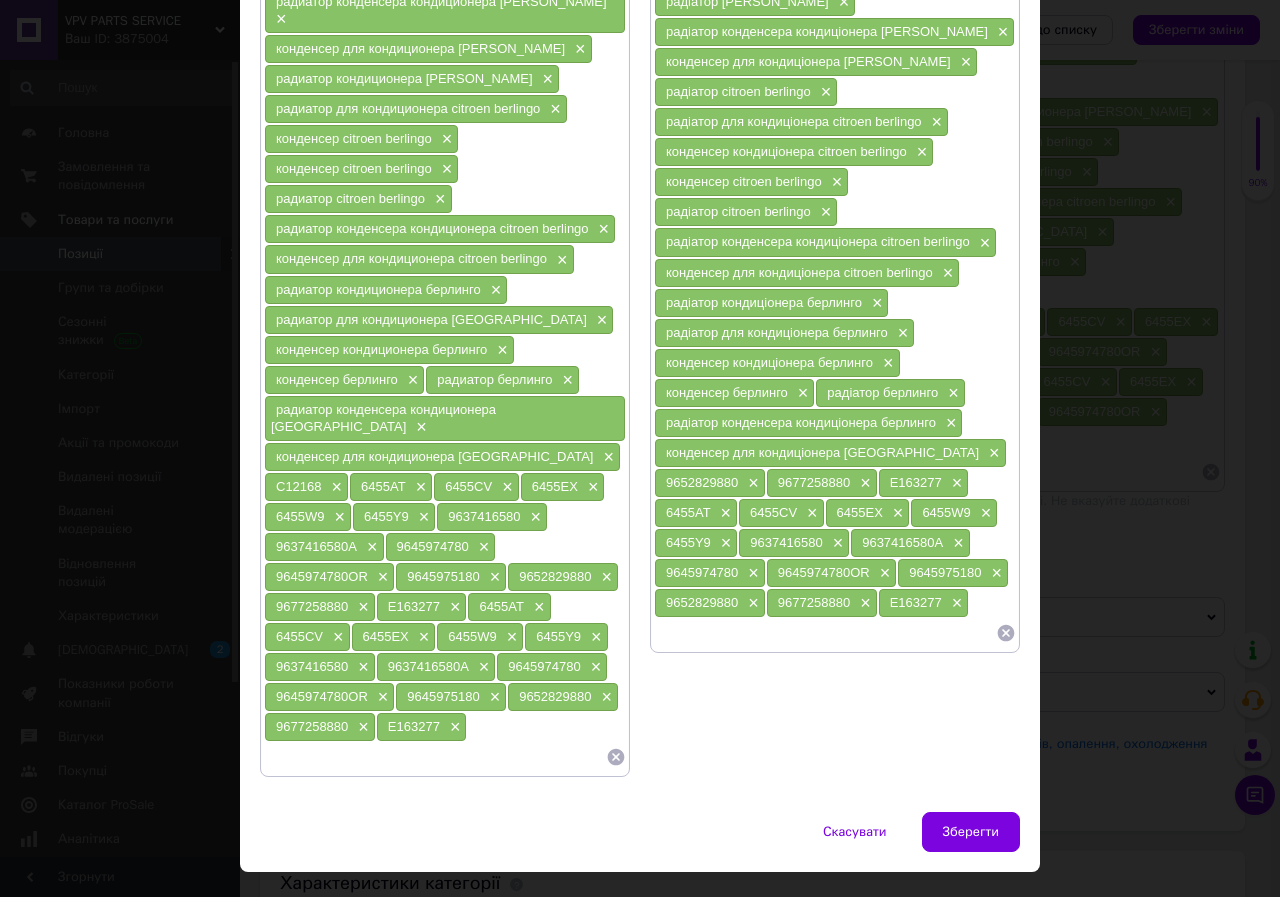 click on "9652829880 ×" at bounding box center (710, 483) 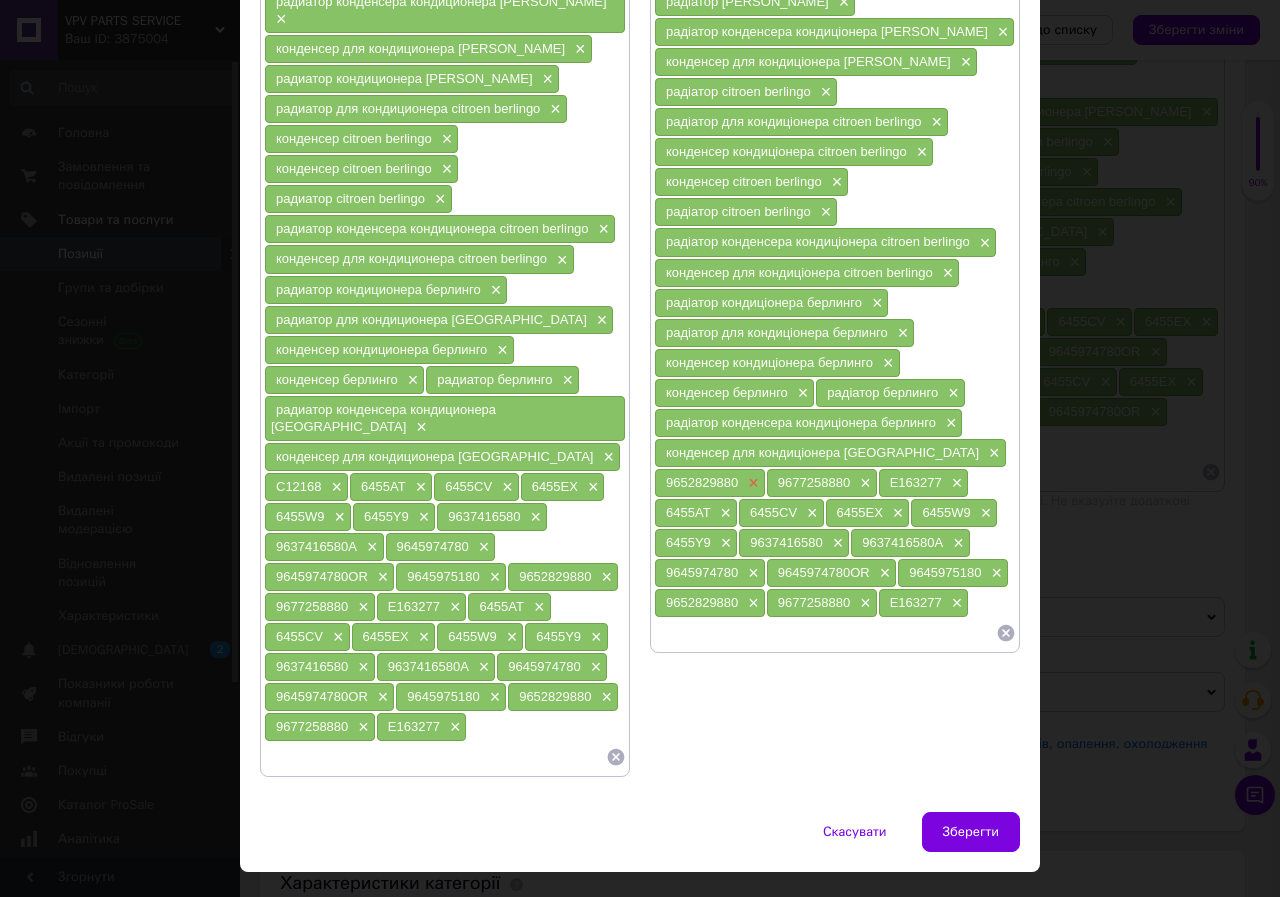 click on "×" at bounding box center (751, 483) 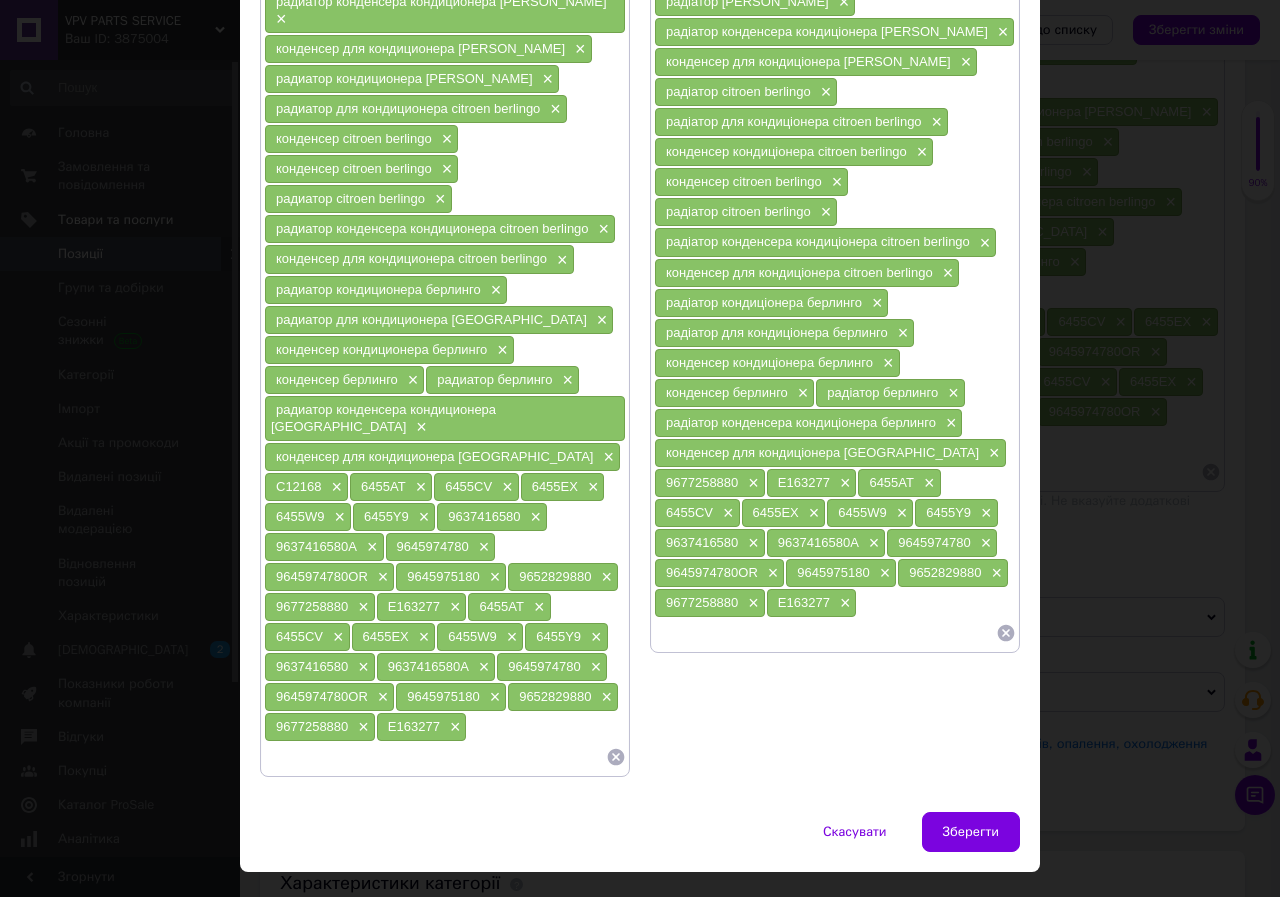 click on "×" at bounding box center (751, 483) 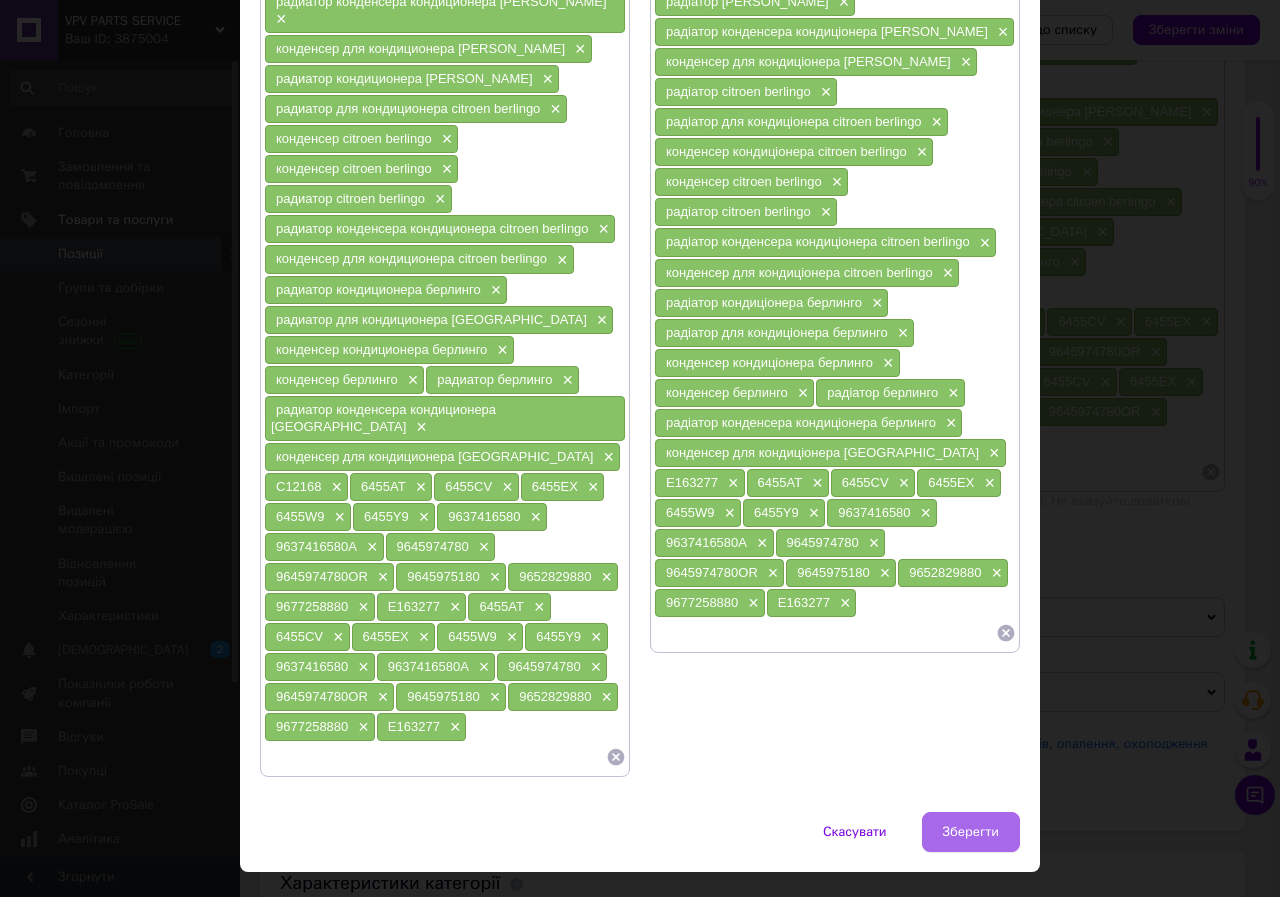 click on "Зберегти" at bounding box center [971, 832] 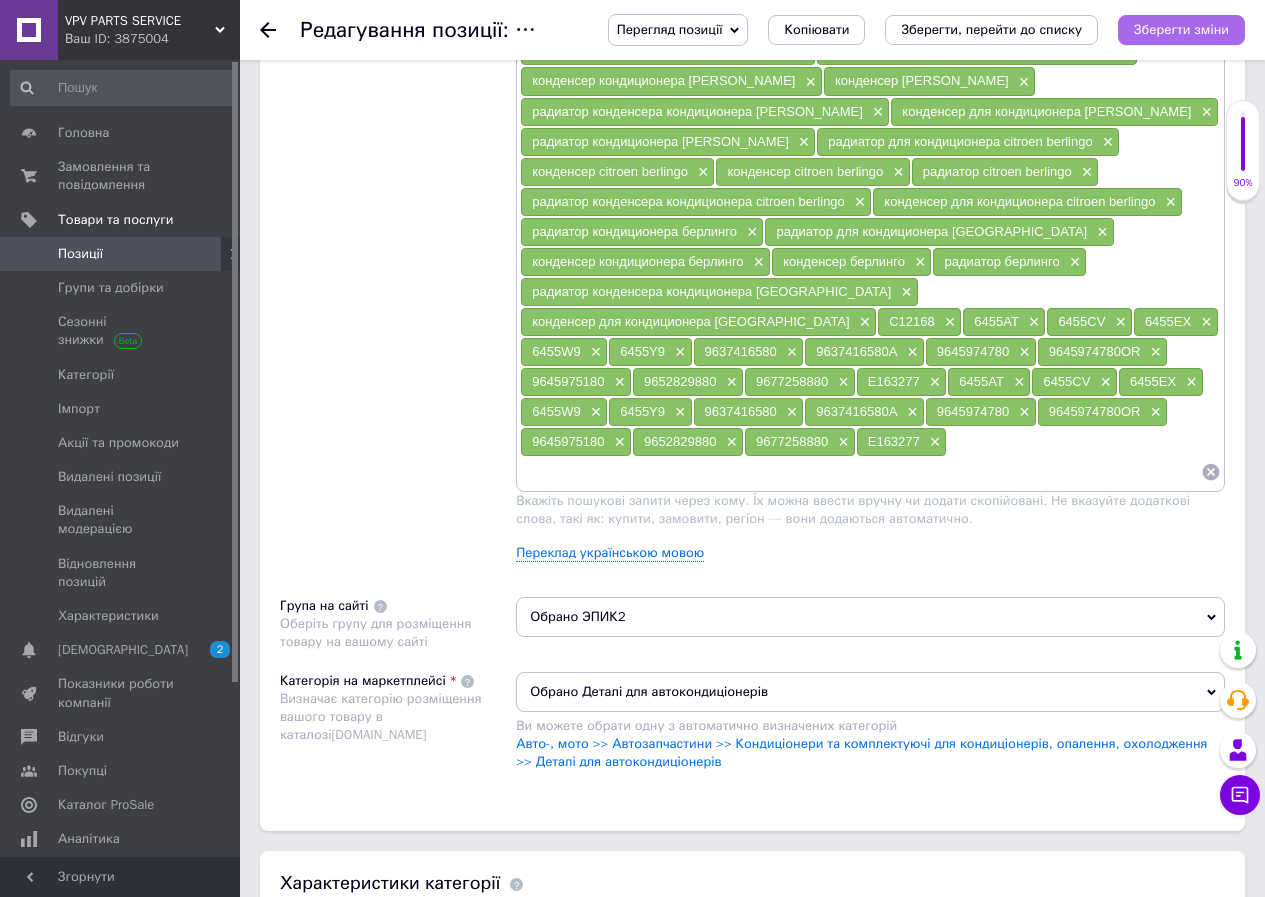 click on "Зберегти зміни" at bounding box center [1181, 29] 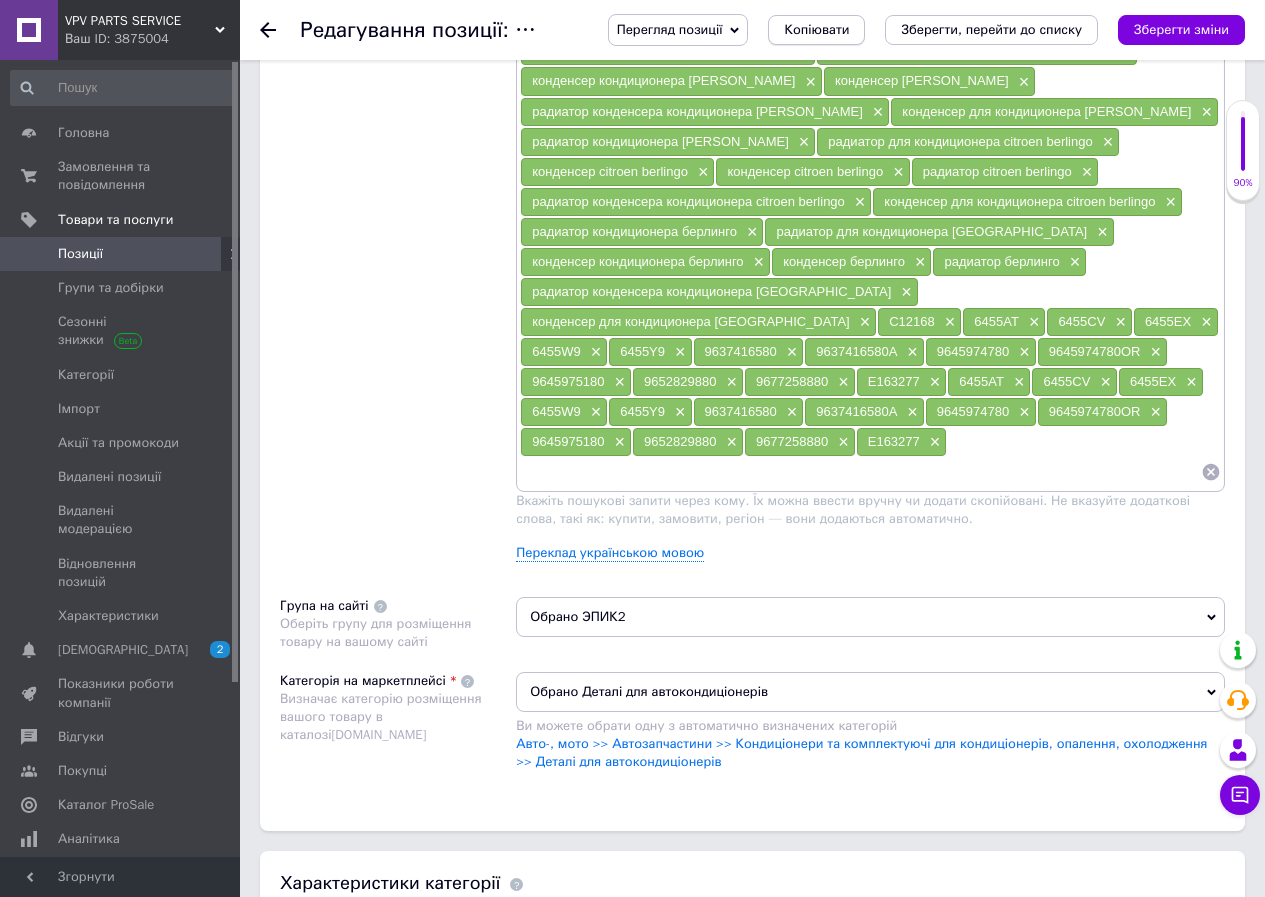 click on "Копіювати" at bounding box center (816, 30) 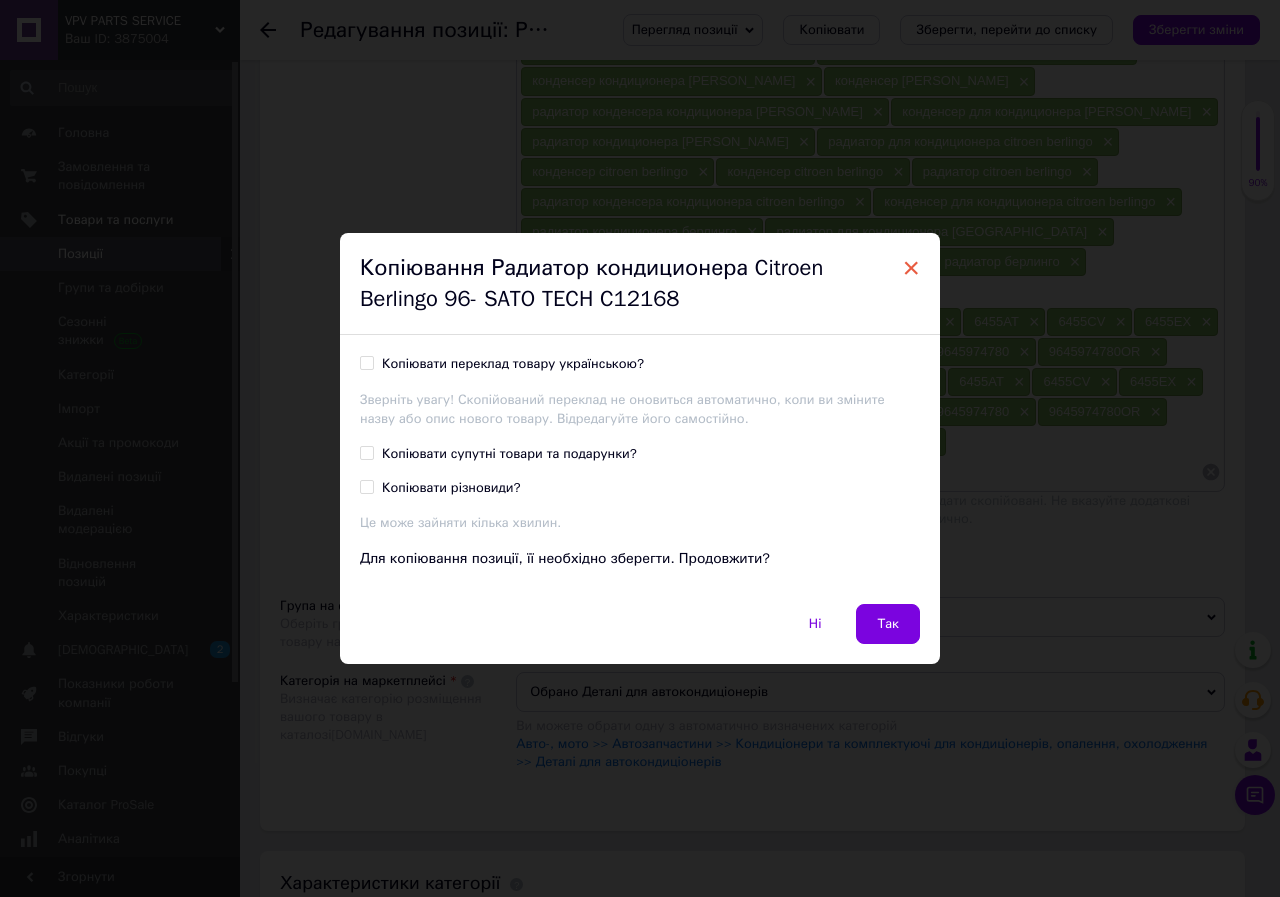 click on "×" at bounding box center [911, 268] 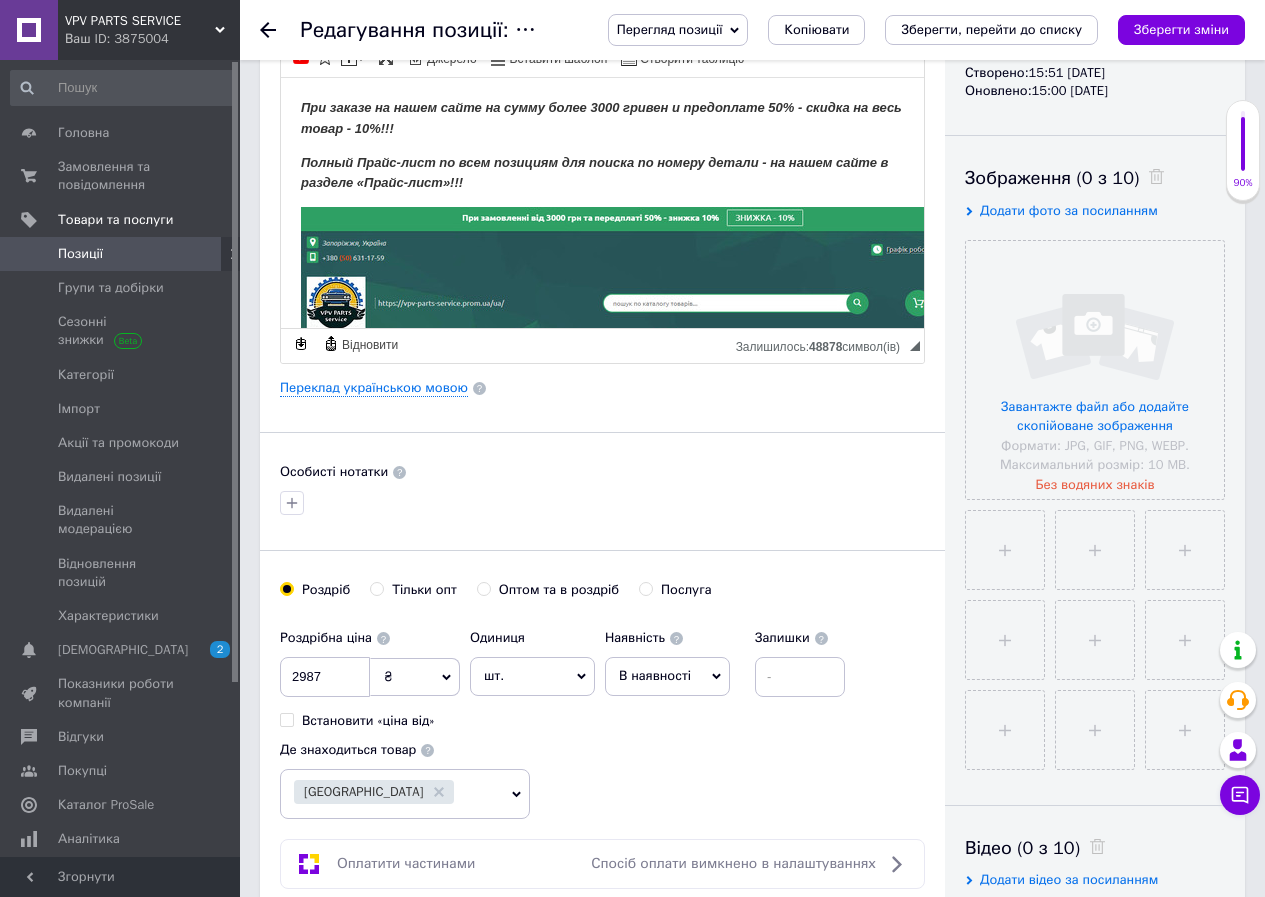 scroll, scrollTop: 300, scrollLeft: 0, axis: vertical 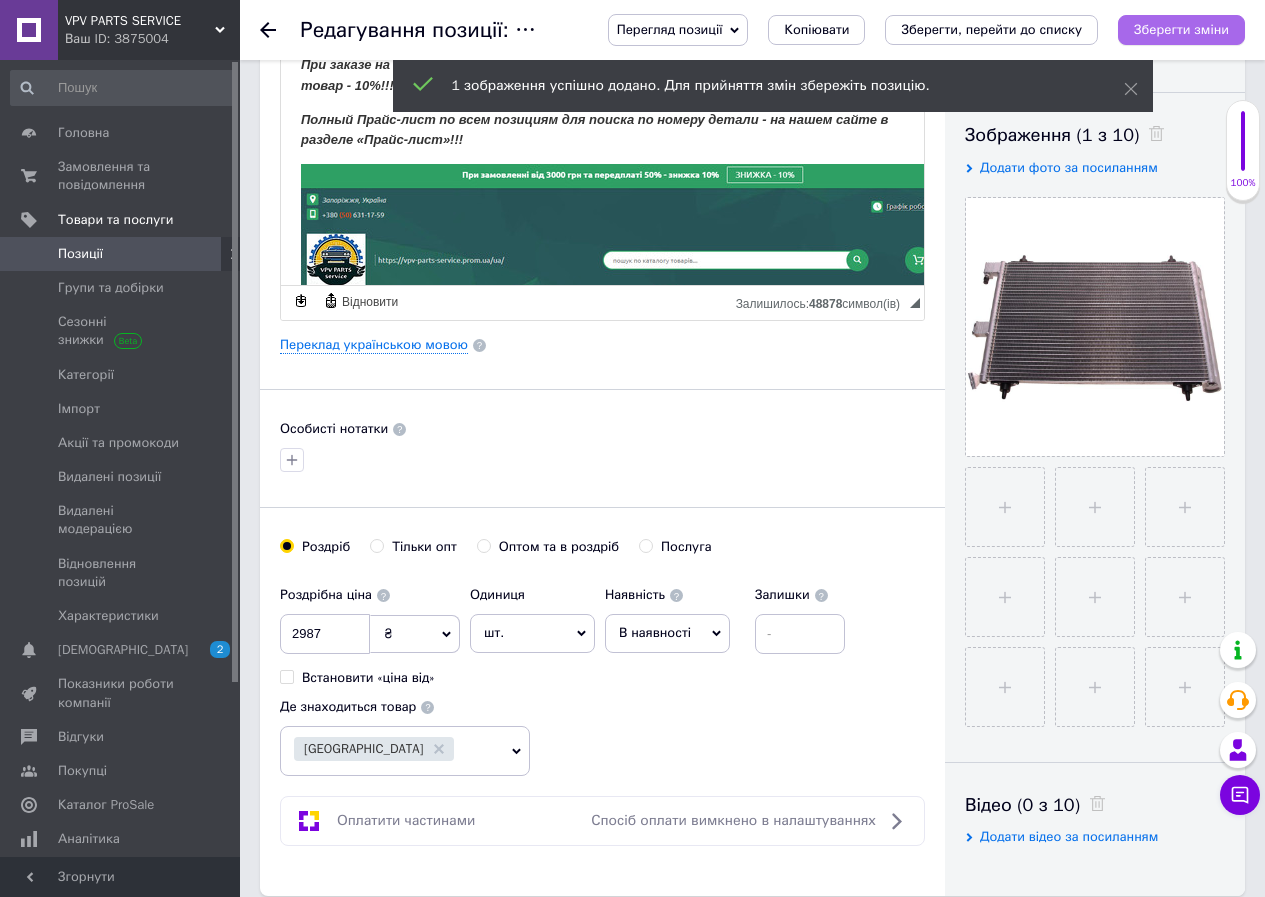 click on "Зберегти зміни" at bounding box center (1181, 29) 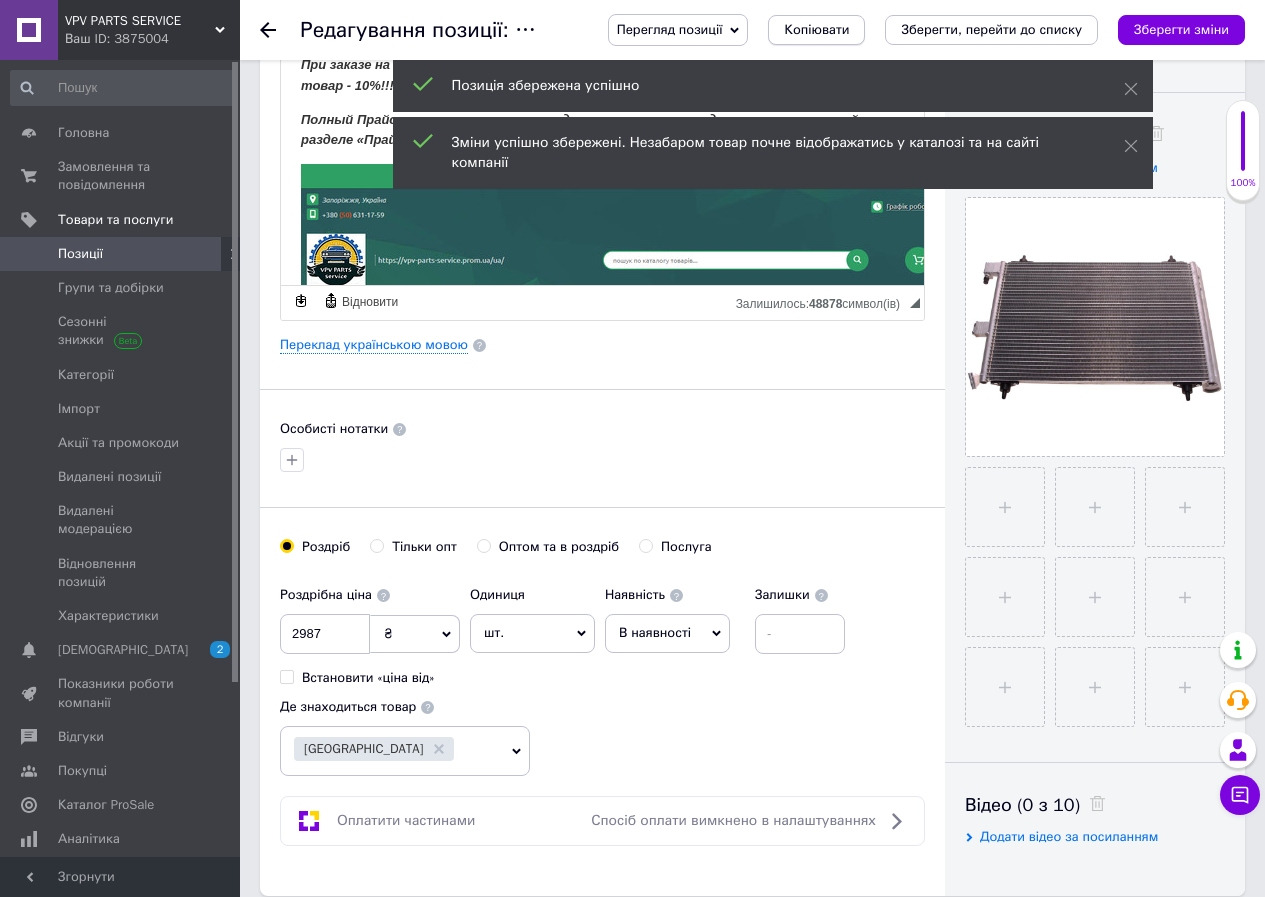 click on "Копіювати" at bounding box center (816, 30) 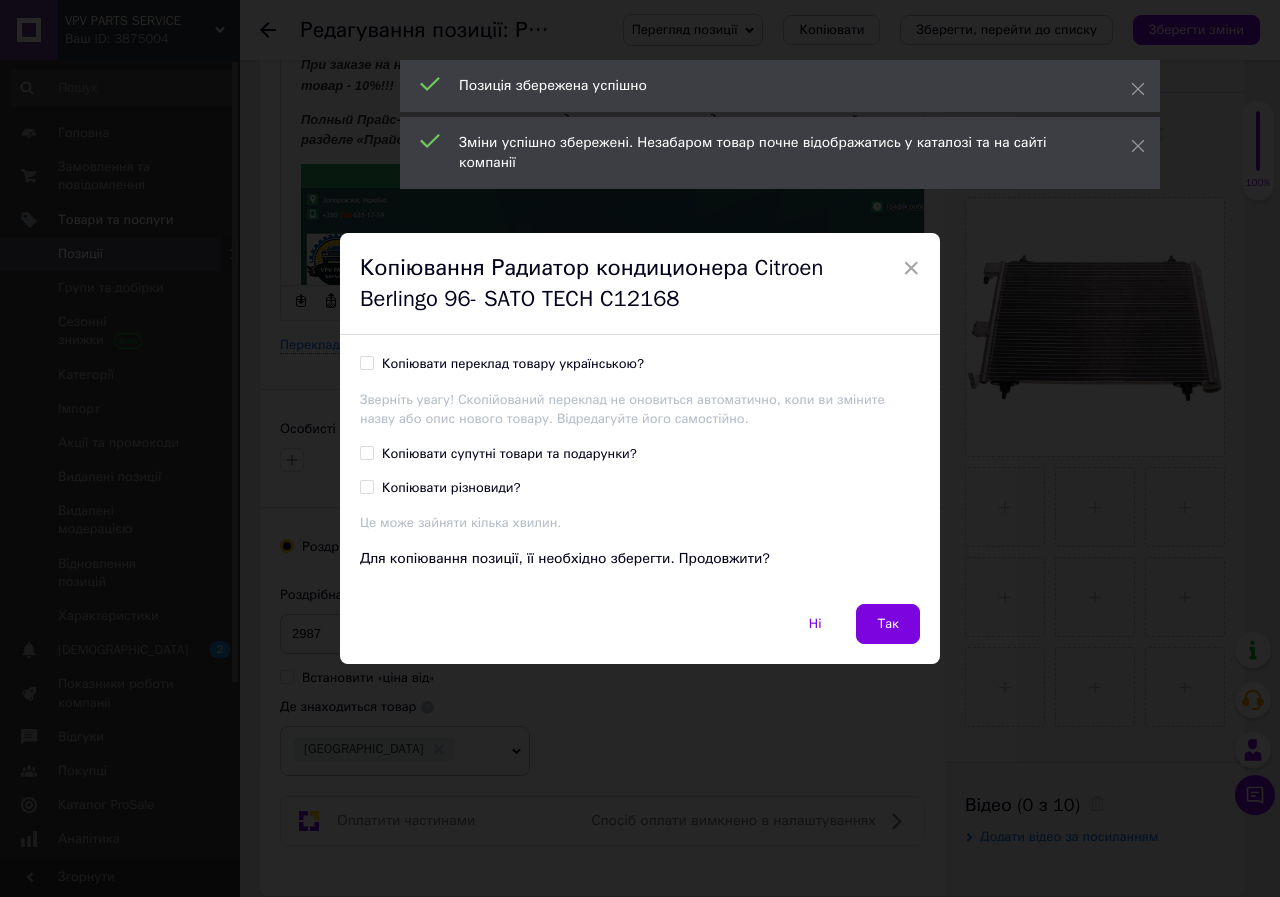 click on "Копіювати переклад товару українською?" at bounding box center [366, 362] 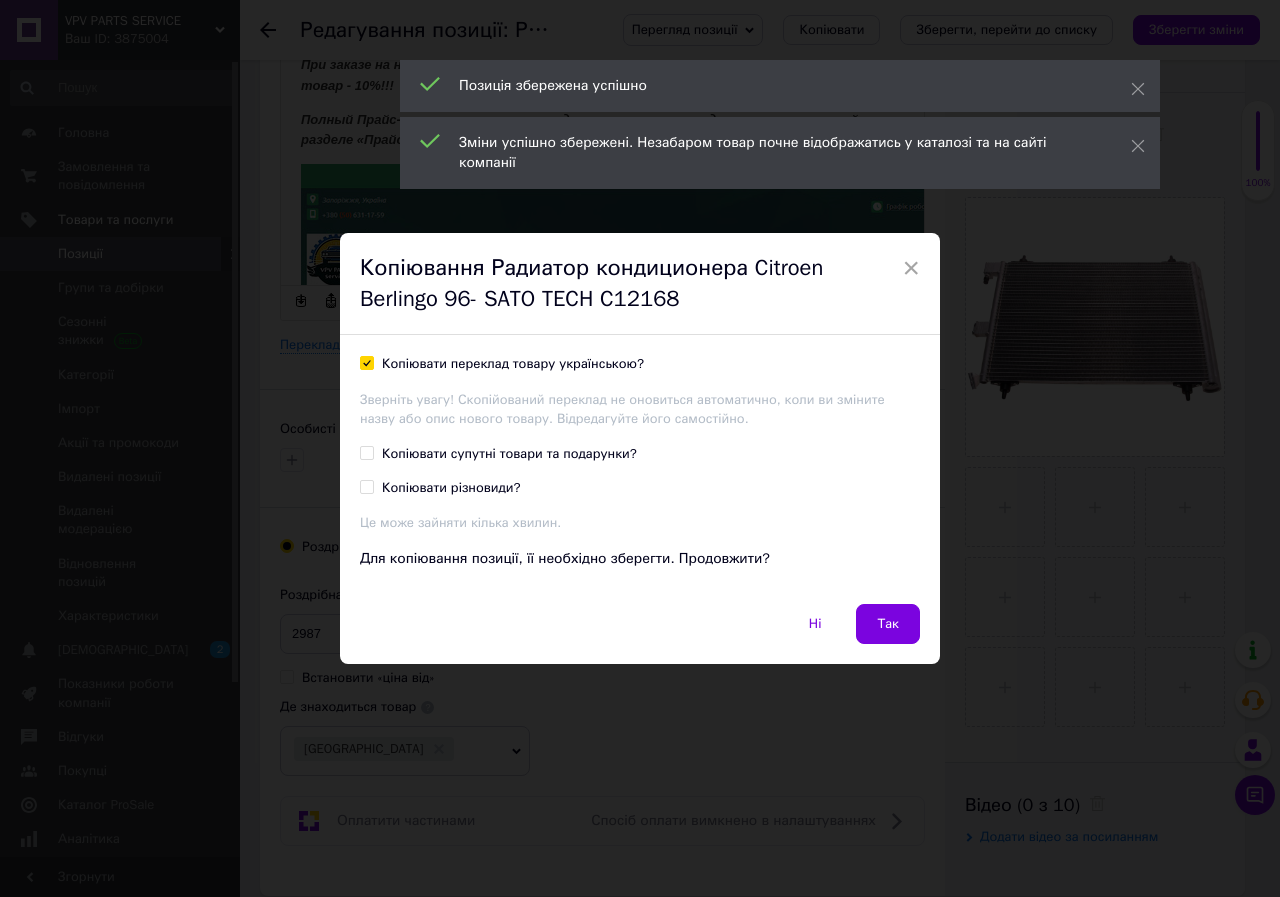 checkbox on "true" 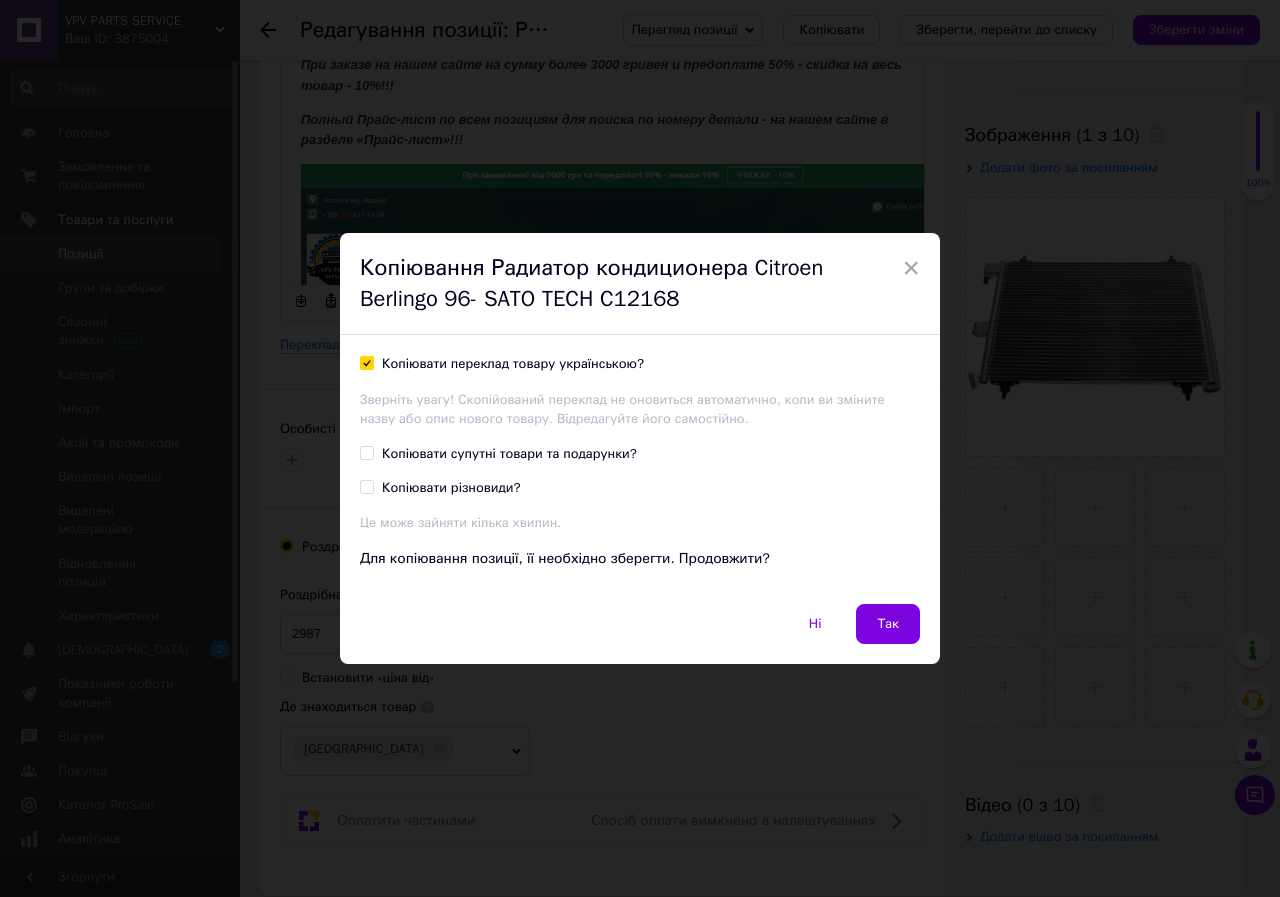 click on "Копіювати супутні товари та подарунки?" at bounding box center (366, 452) 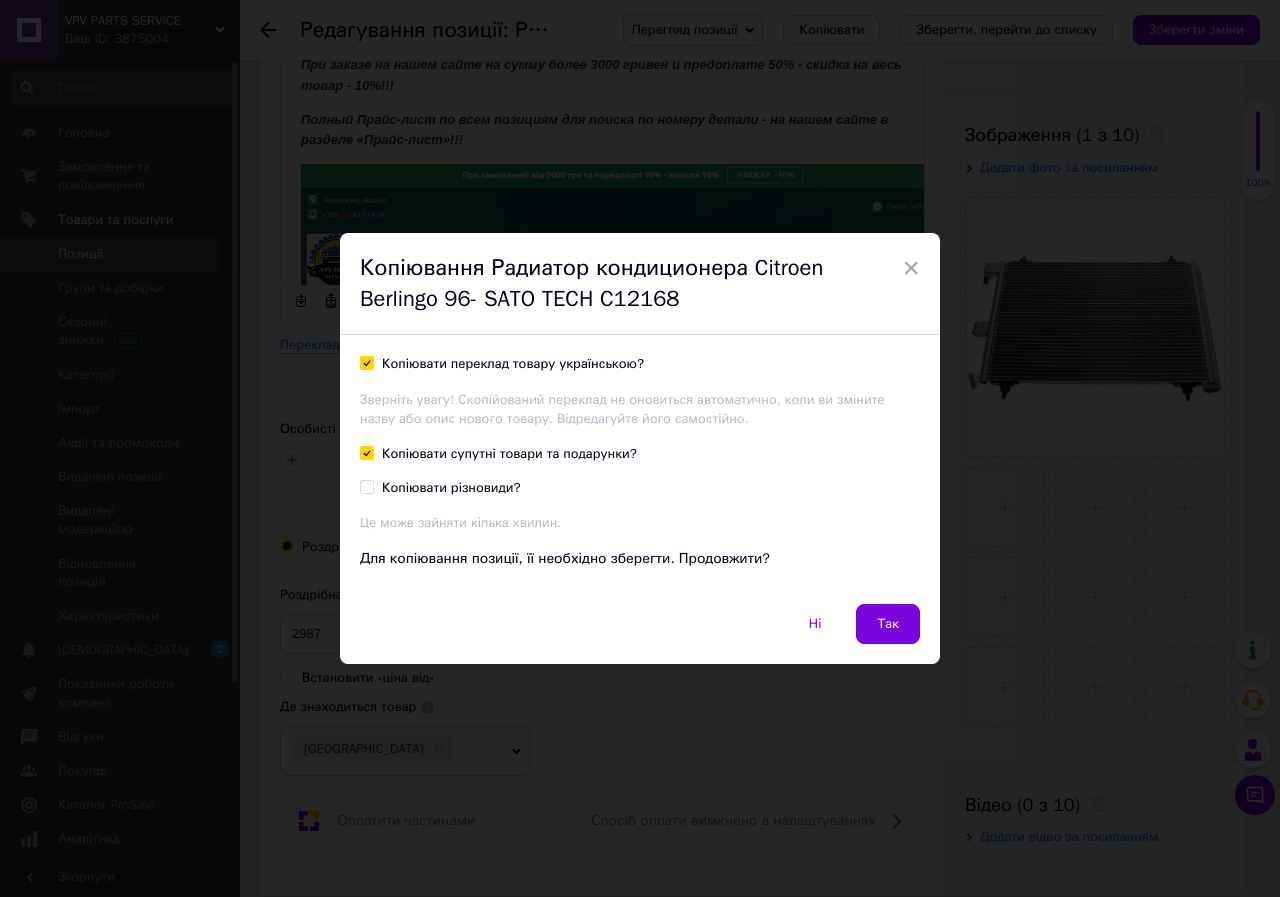 checkbox on "true" 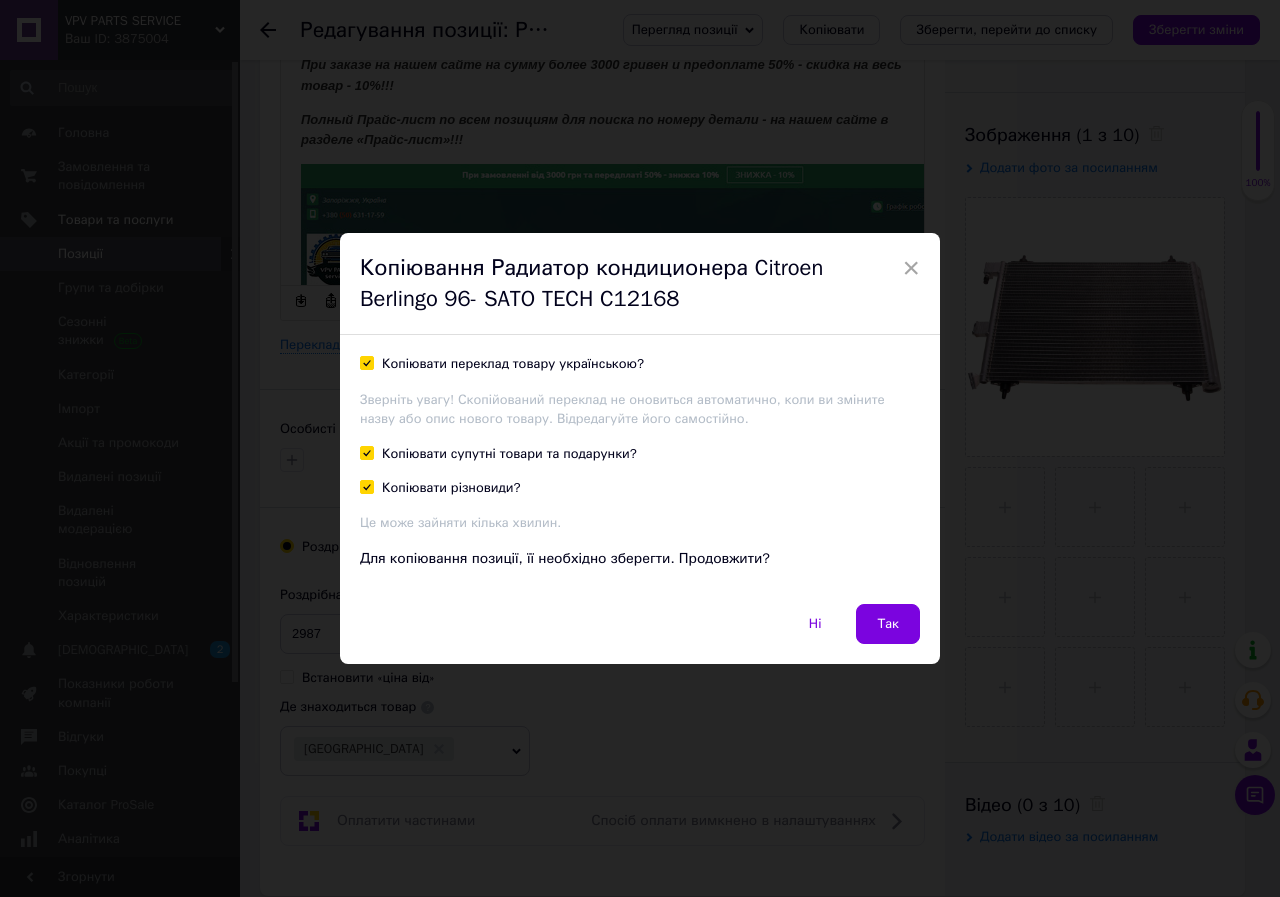 checkbox on "true" 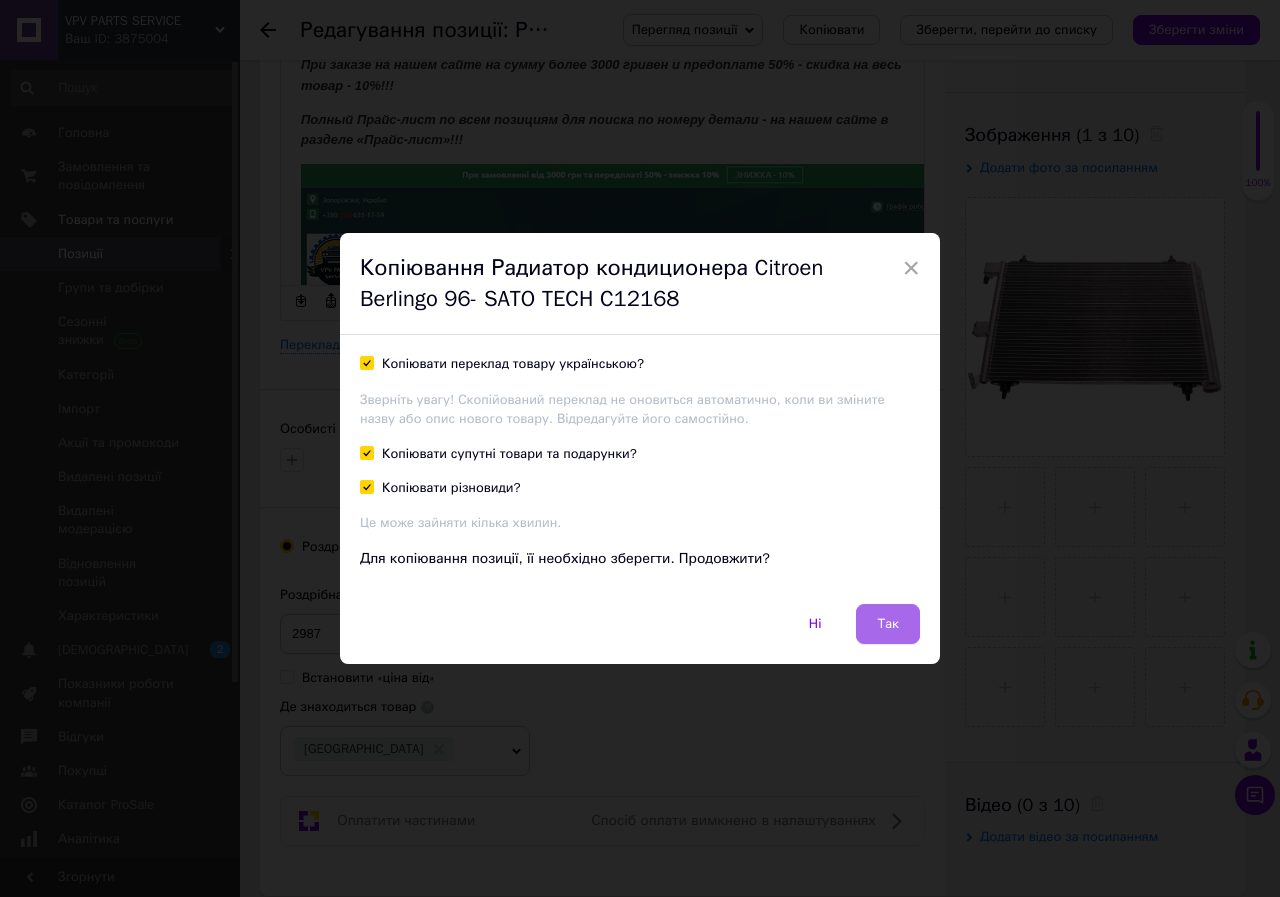 click on "Так" at bounding box center [888, 624] 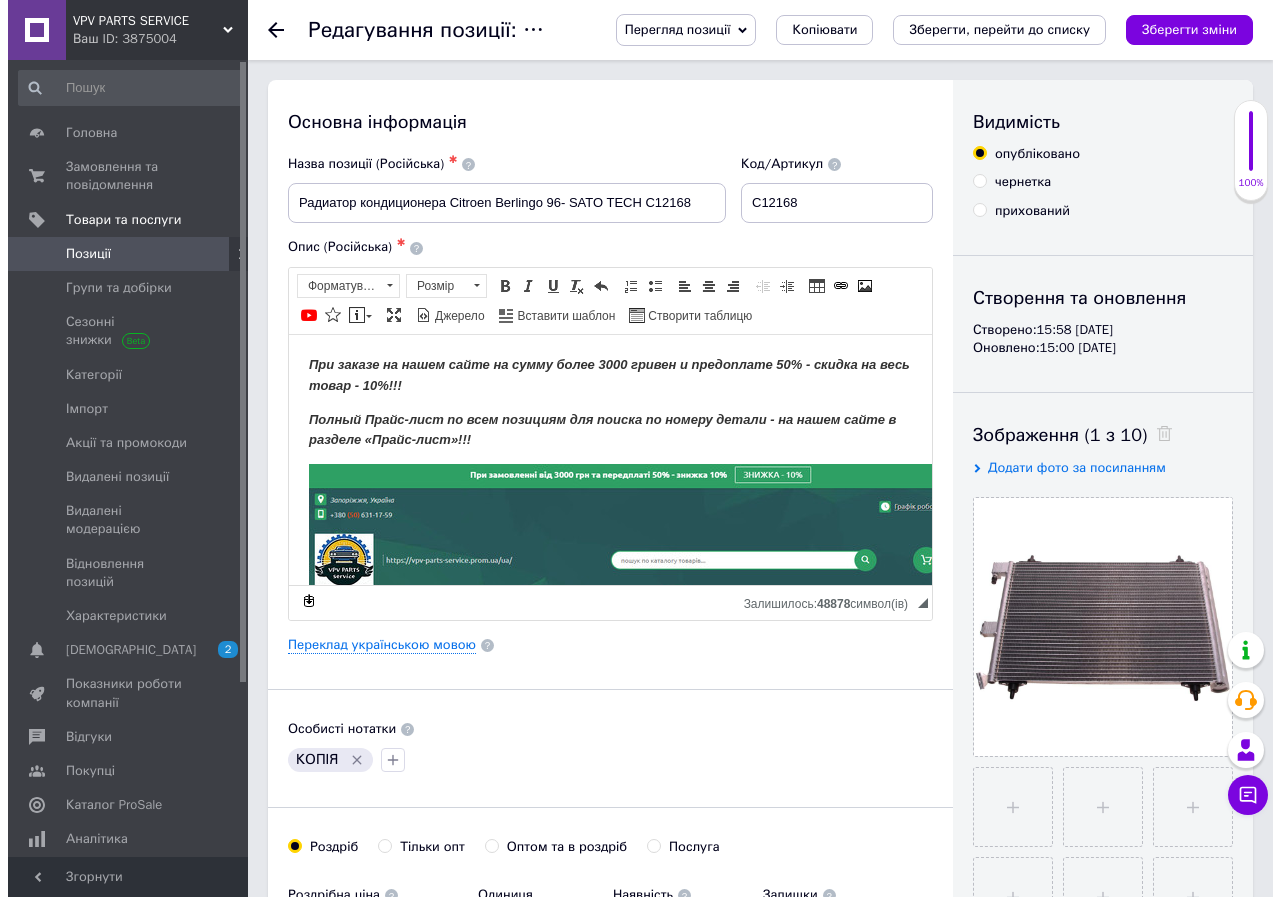 scroll, scrollTop: 0, scrollLeft: 0, axis: both 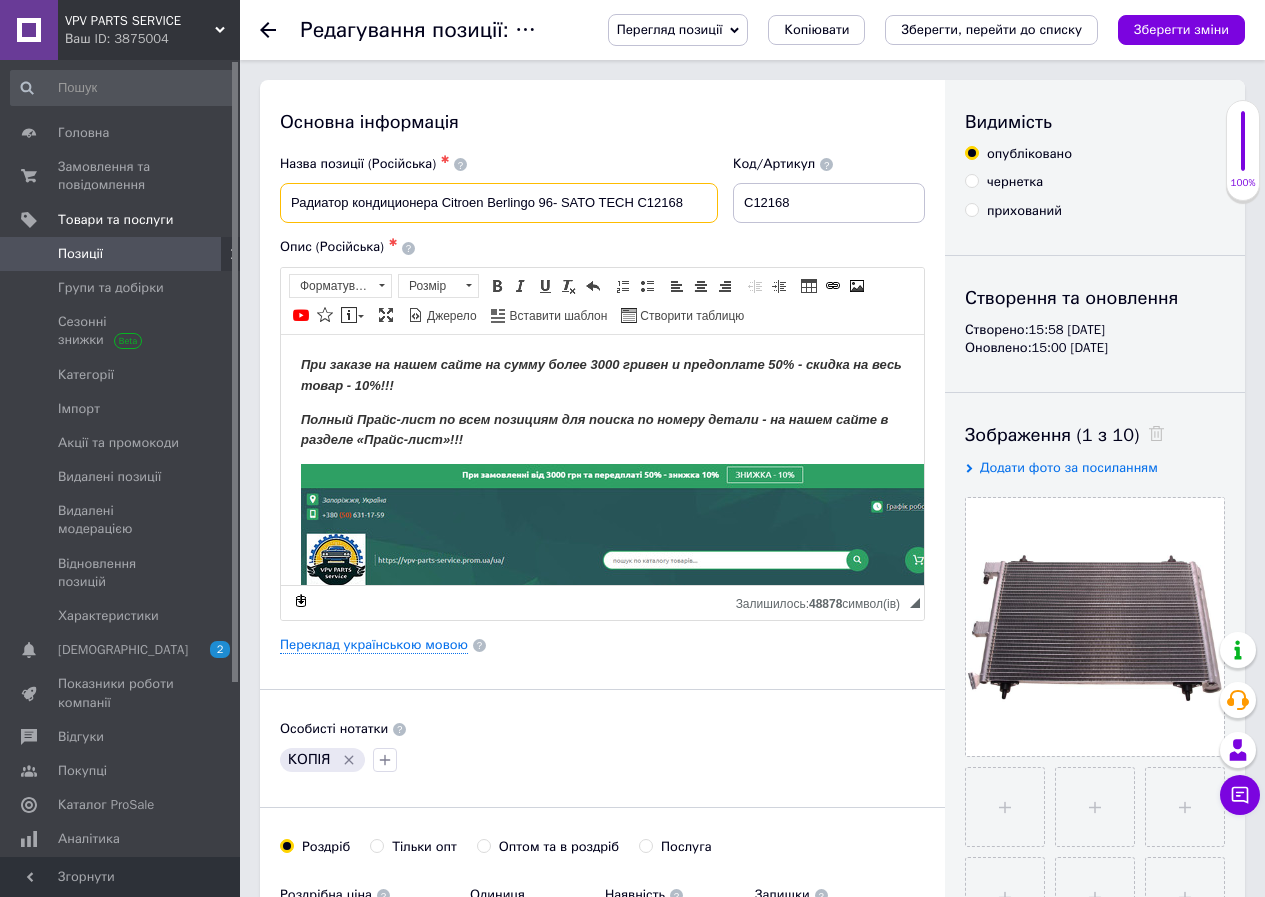 drag, startPoint x: 442, startPoint y: 202, endPoint x: 557, endPoint y: 196, distance: 115.15642 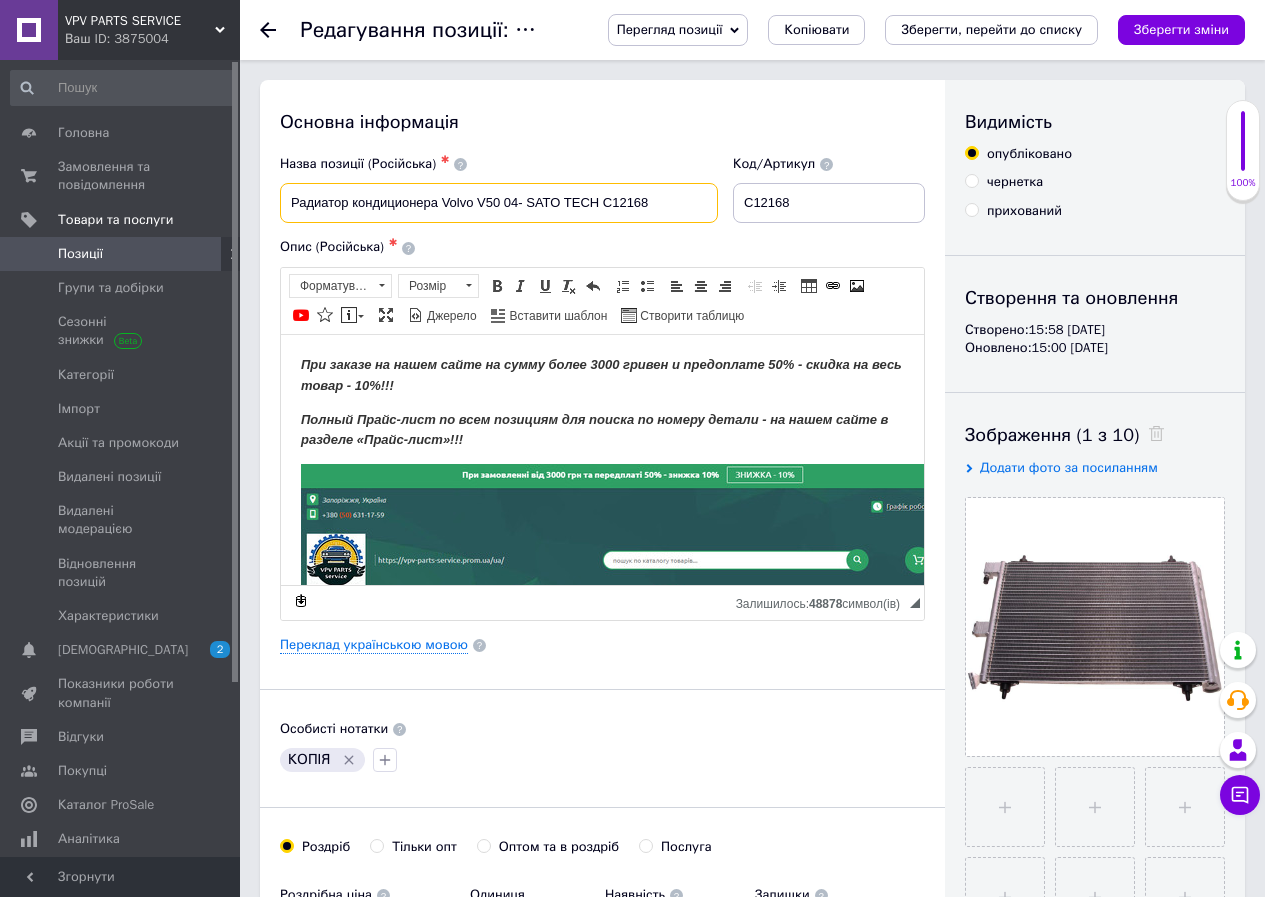 drag, startPoint x: 602, startPoint y: 201, endPoint x: 756, endPoint y: 215, distance: 154.63506 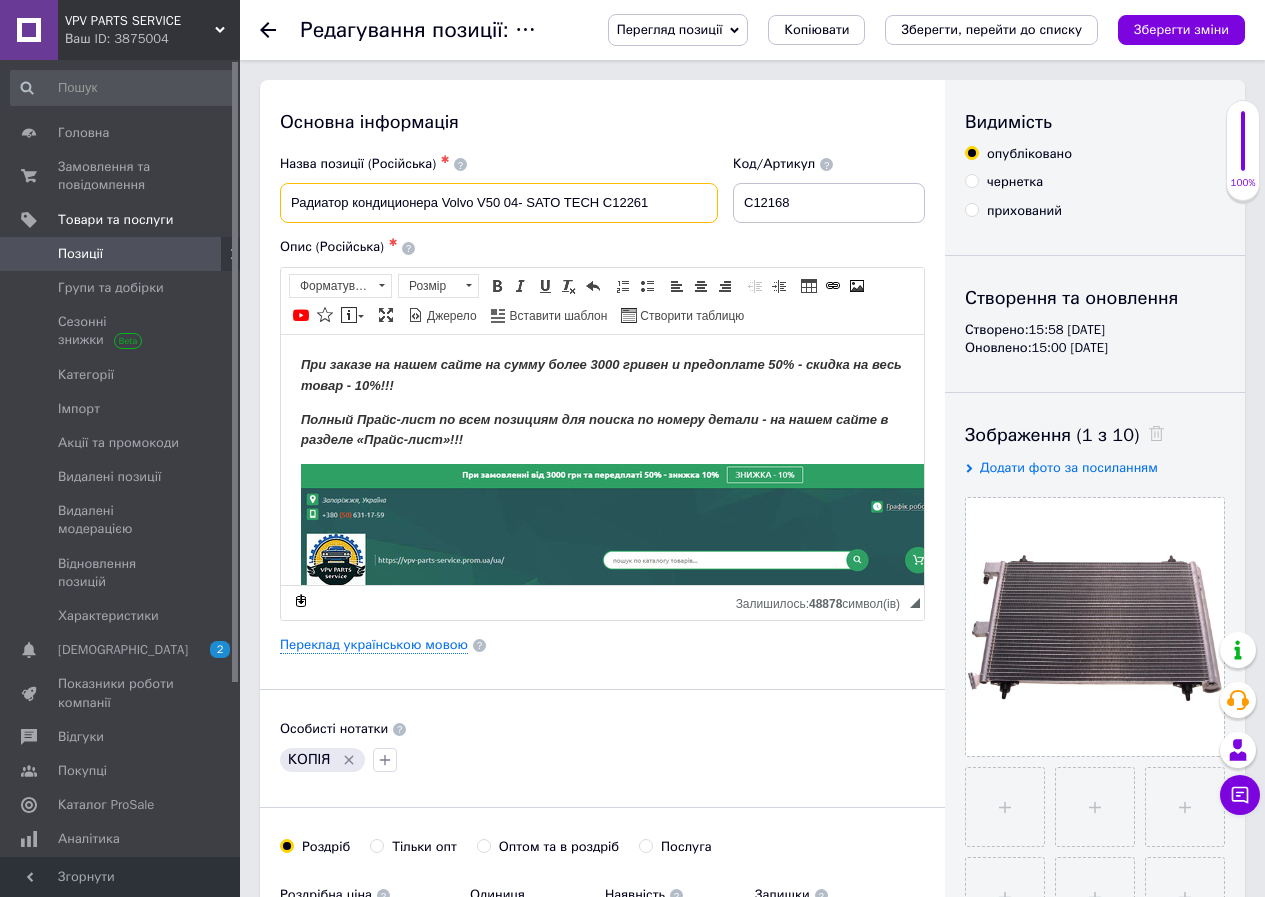 type on "Радиатор кондиционера Volvo V50 04- SATO TECH C12261" 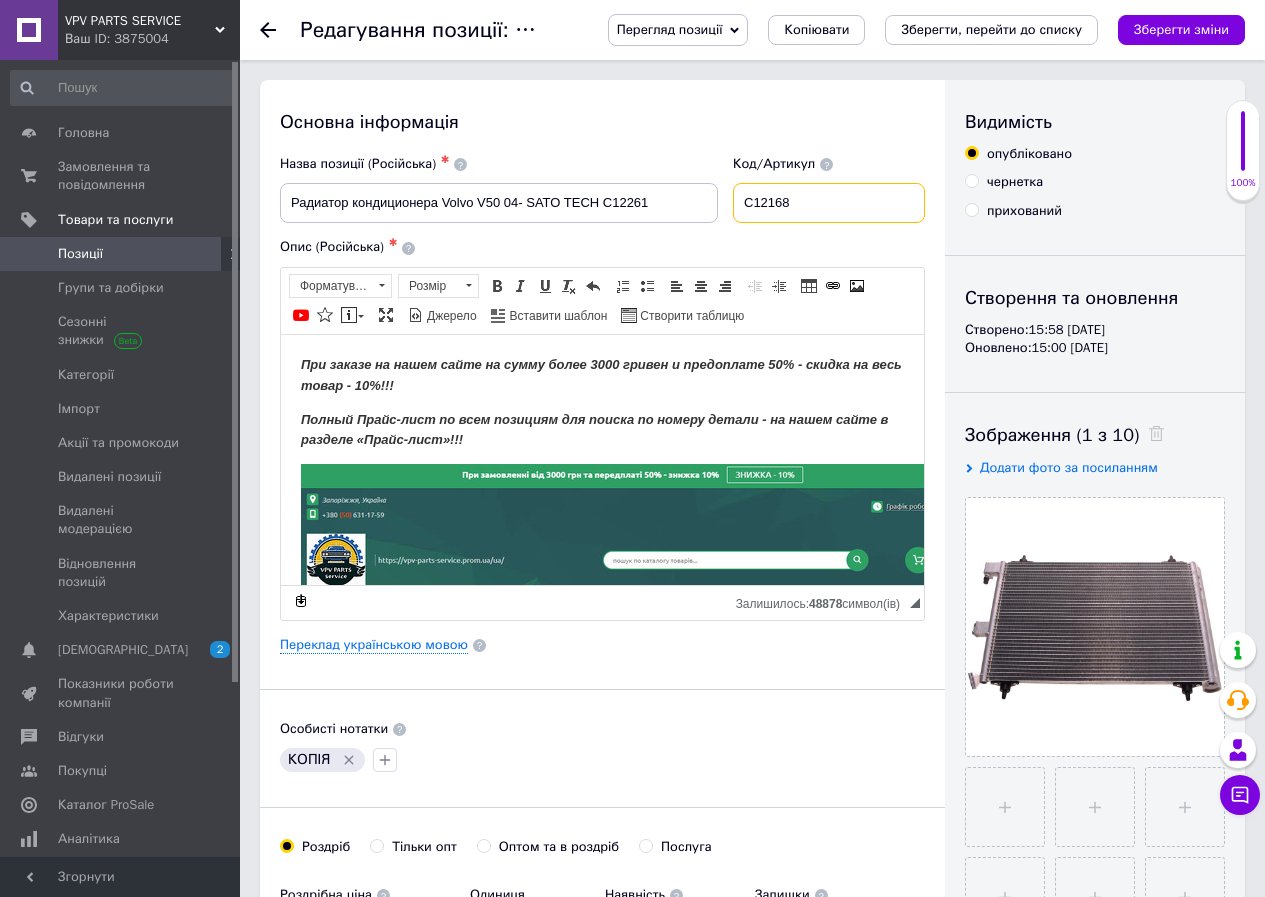 drag, startPoint x: 820, startPoint y: 210, endPoint x: 700, endPoint y: 209, distance: 120.004166 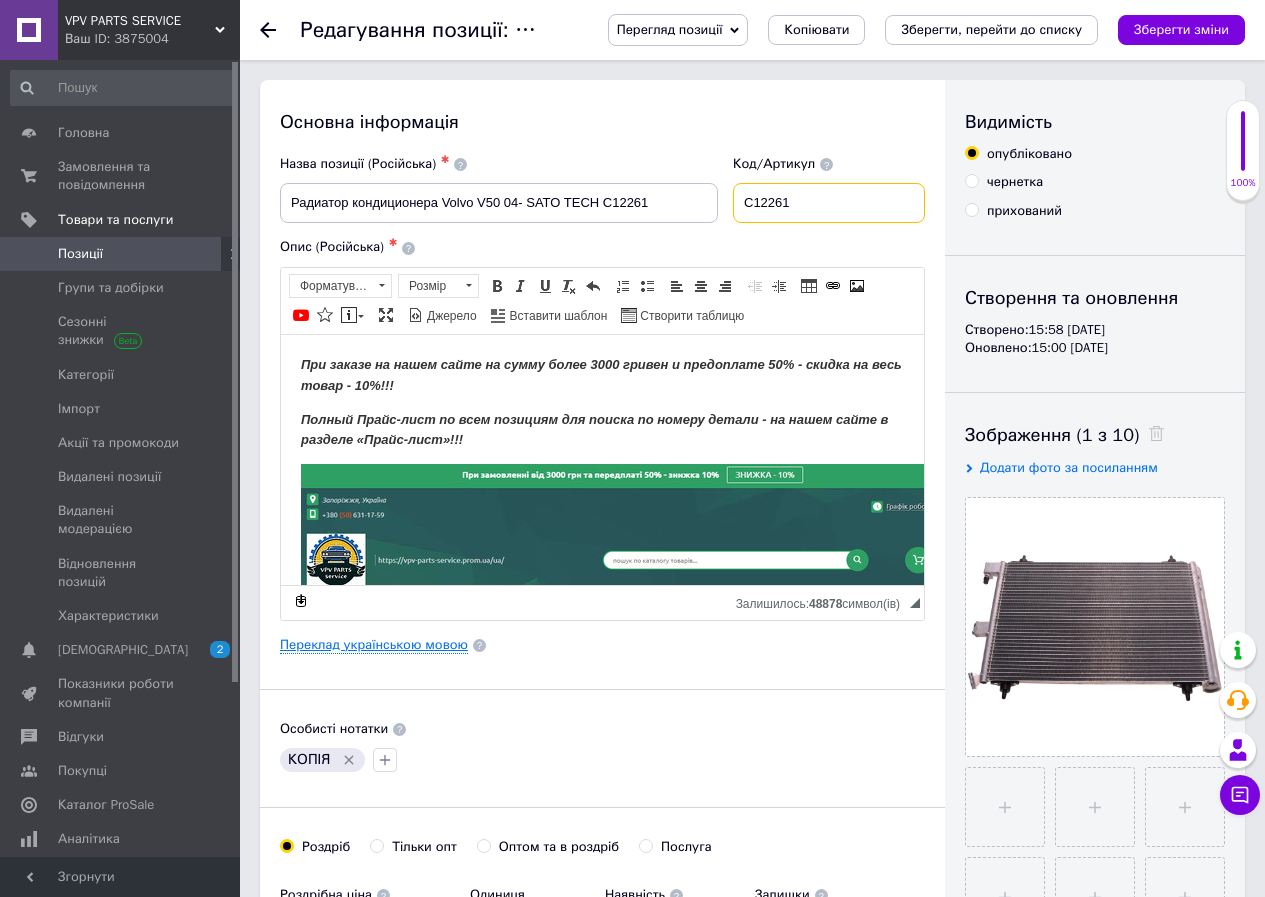 type on "C12261" 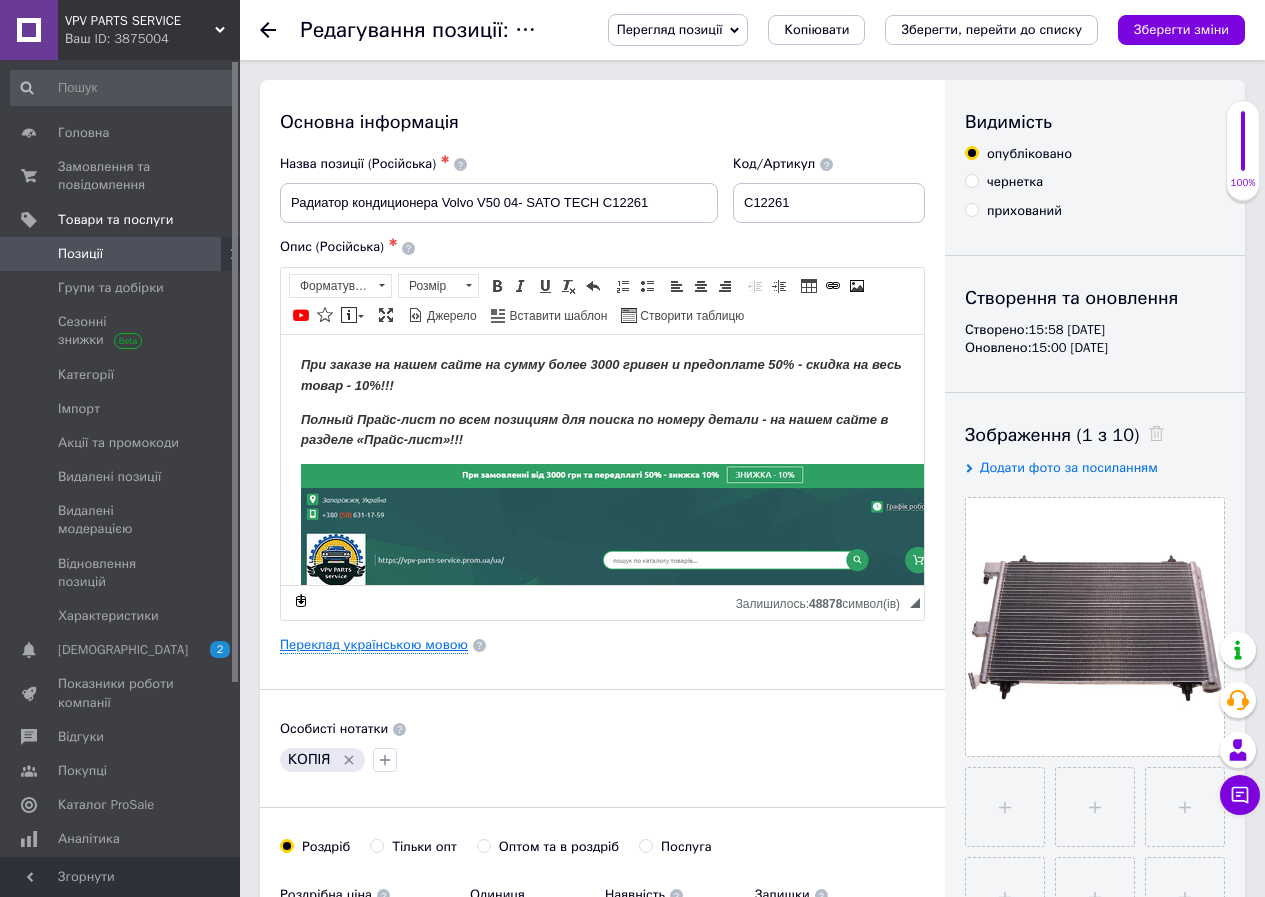 click on "Переклад українською мовою" at bounding box center (374, 645) 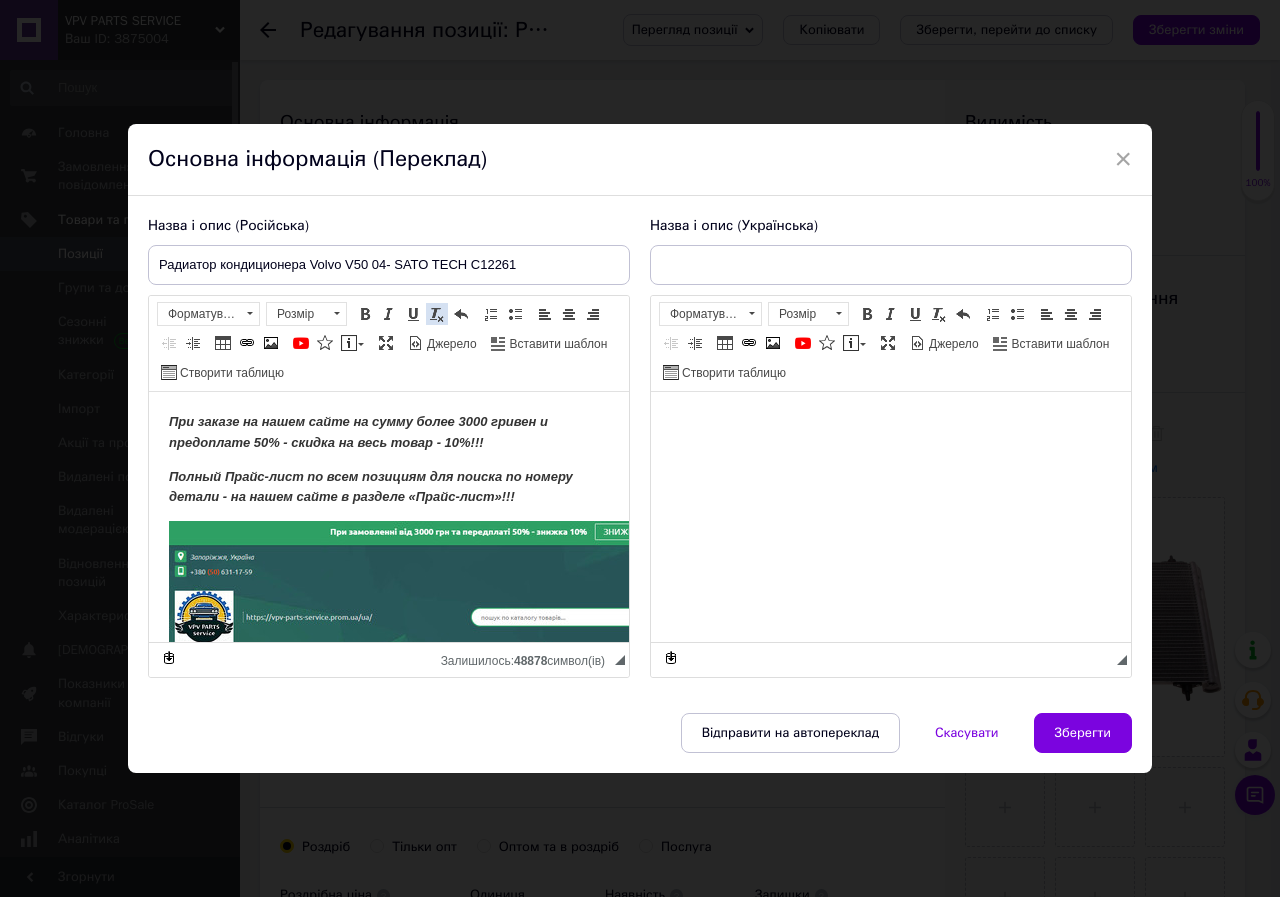 scroll, scrollTop: 0, scrollLeft: 0, axis: both 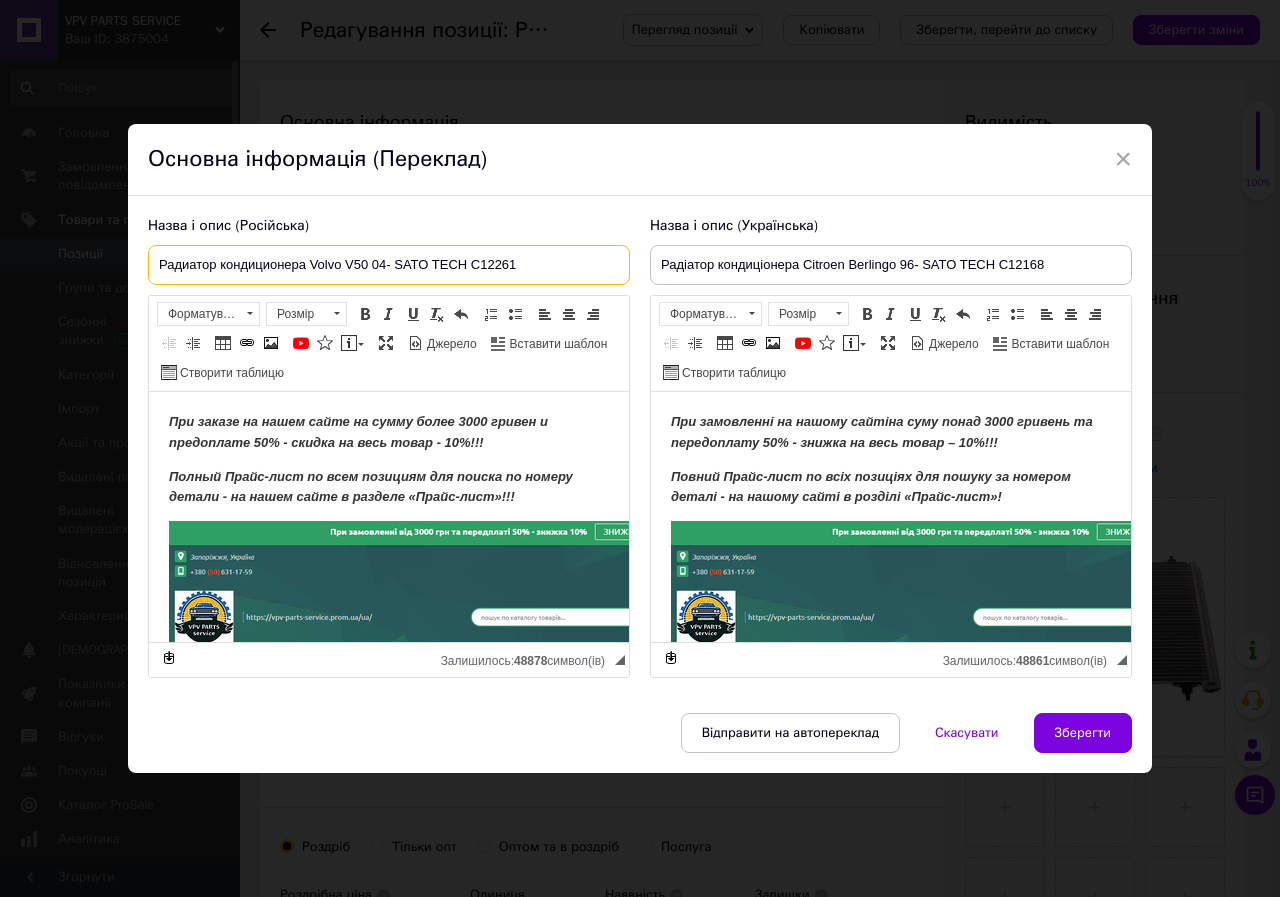 drag, startPoint x: 309, startPoint y: 260, endPoint x: 590, endPoint y: 261, distance: 281.00177 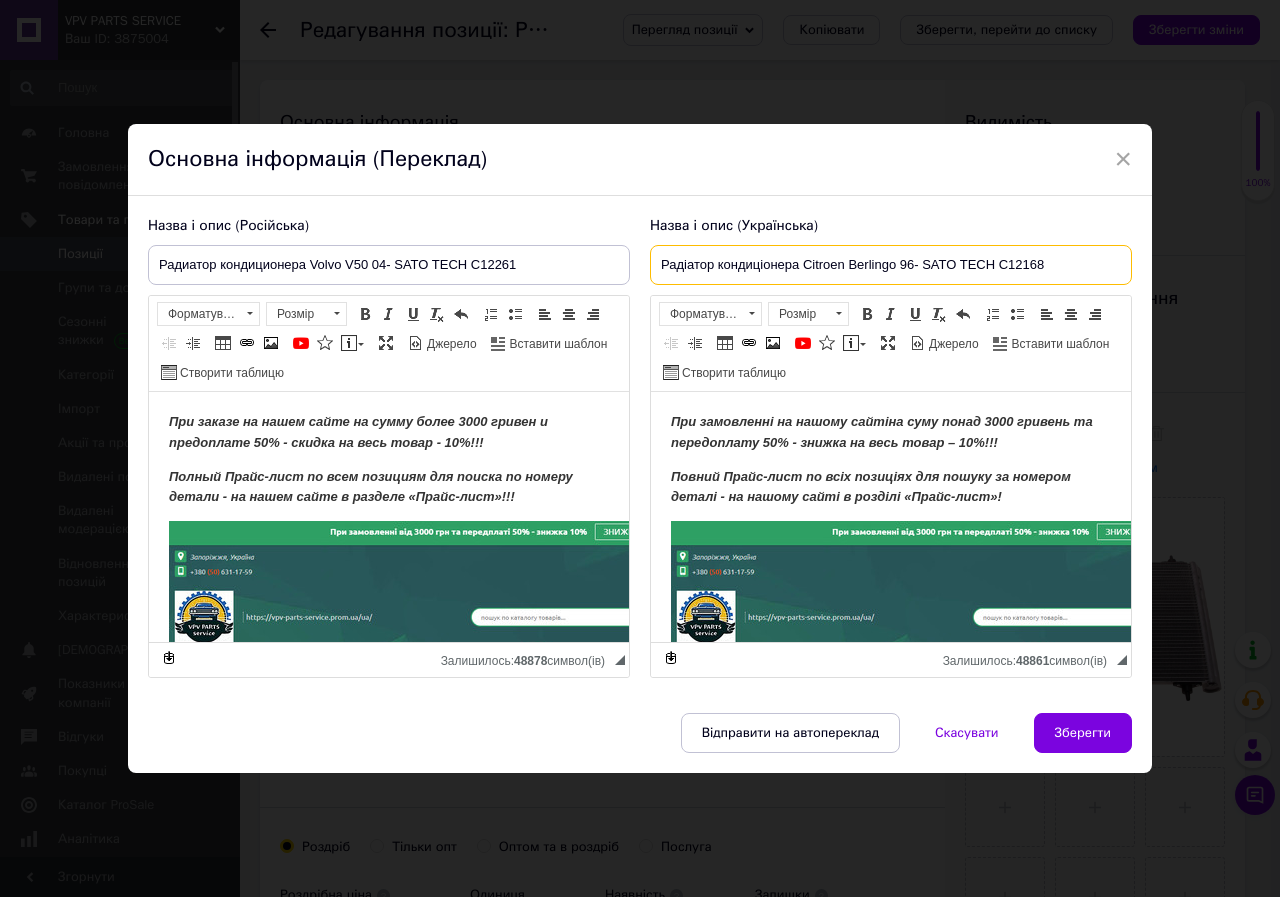 drag, startPoint x: 801, startPoint y: 262, endPoint x: 1094, endPoint y: 262, distance: 293 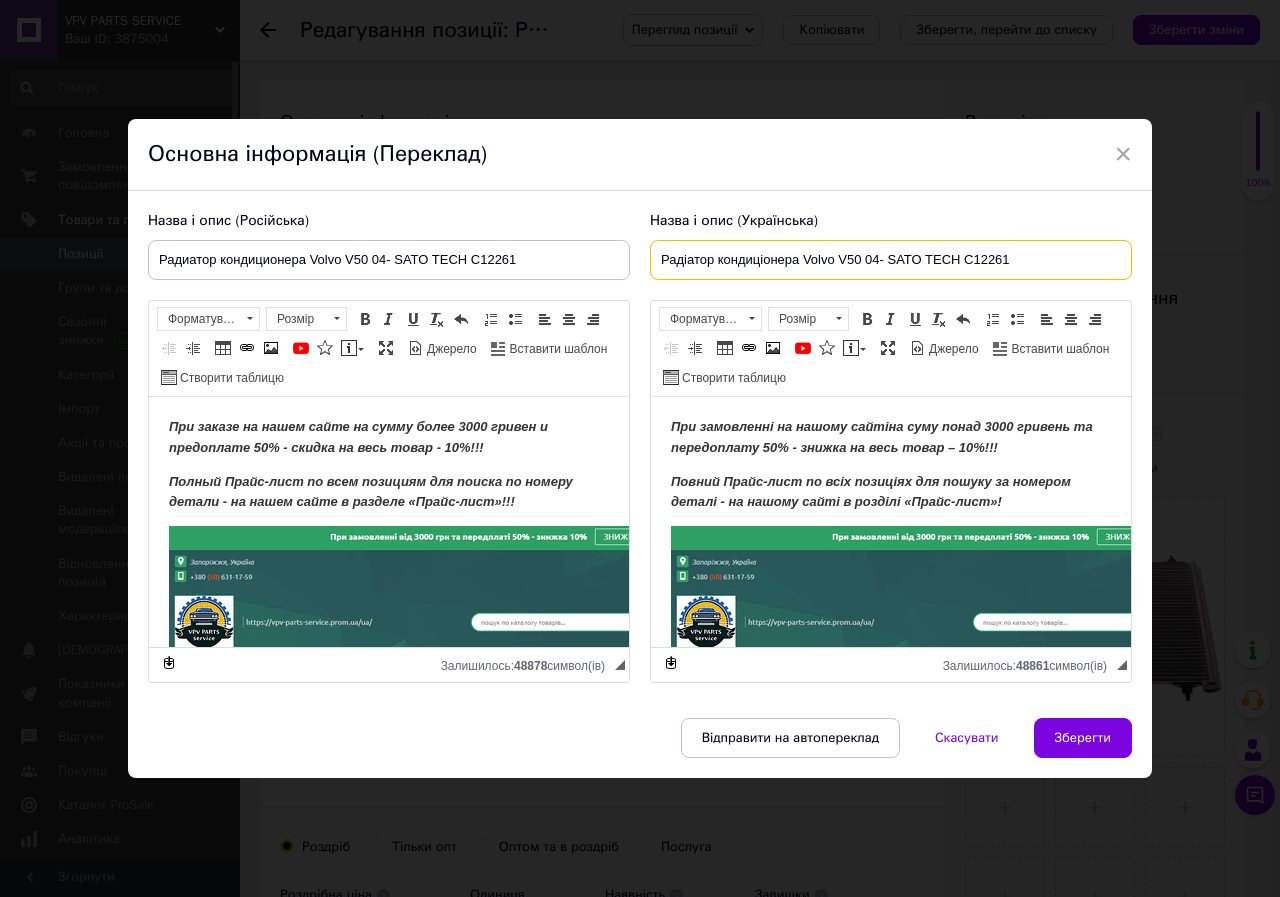 type on "Радіатор кондиціонера Volvo V50 04- SATO TECH C12261" 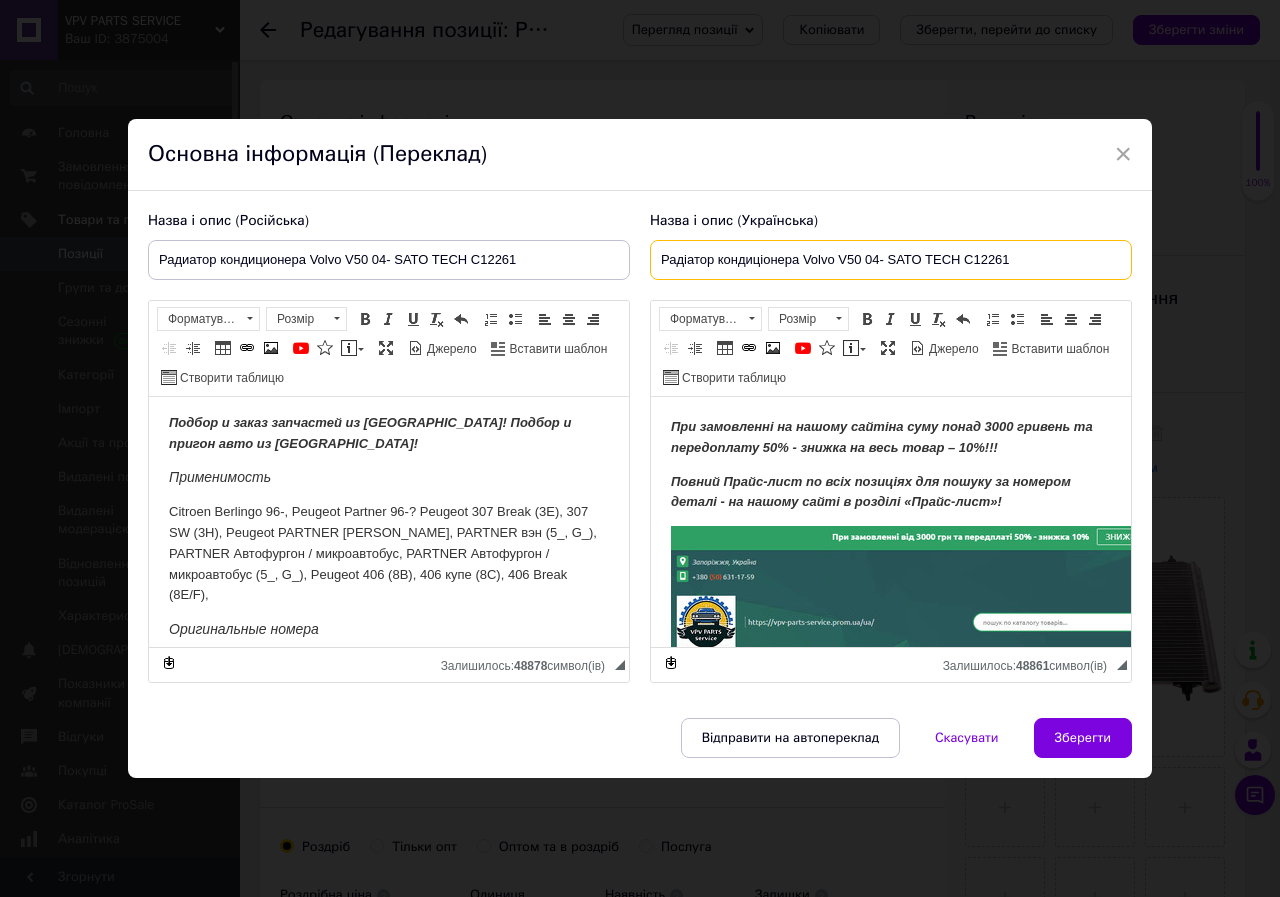scroll, scrollTop: 700, scrollLeft: 0, axis: vertical 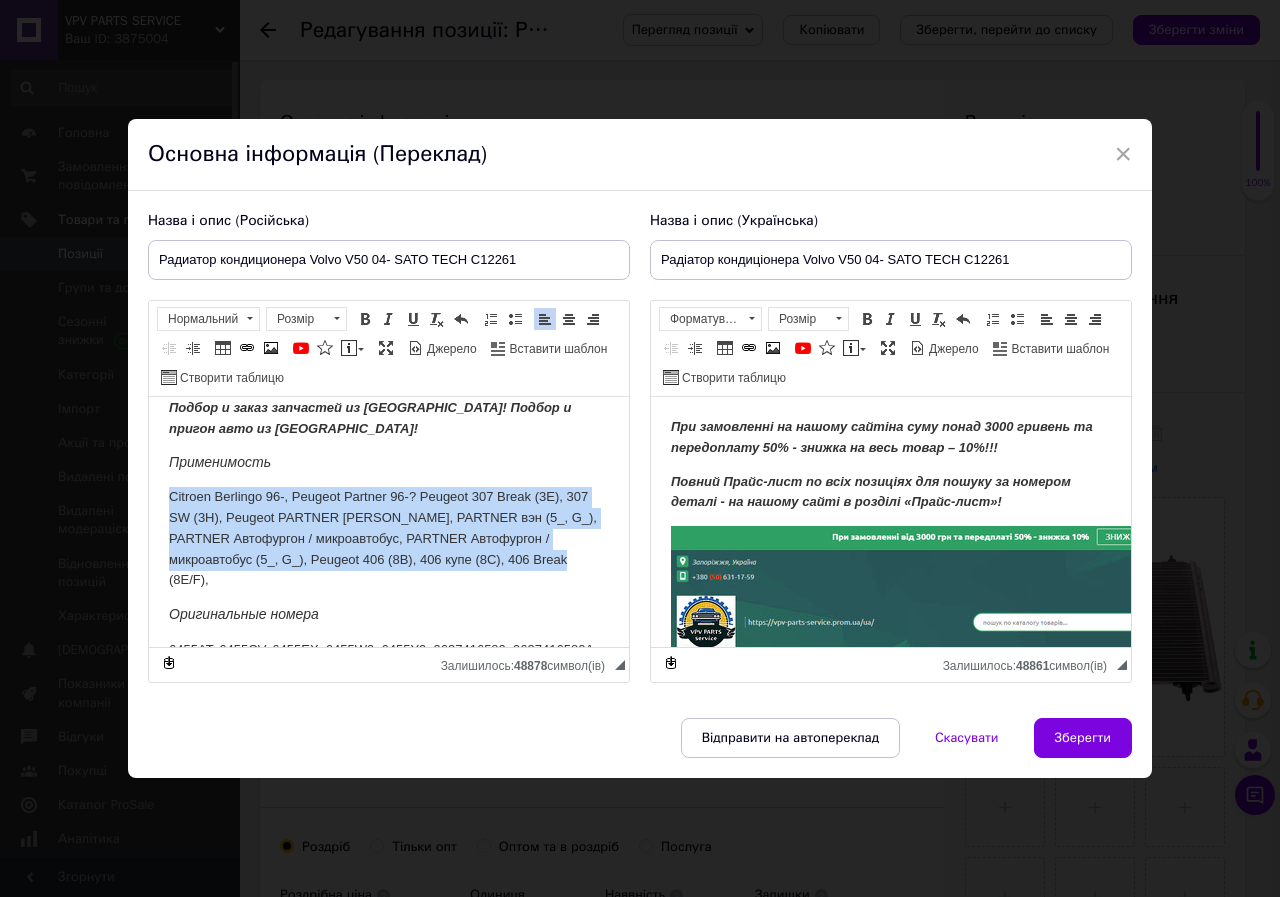 drag, startPoint x: 164, startPoint y: 492, endPoint x: 561, endPoint y: 551, distance: 401.3602 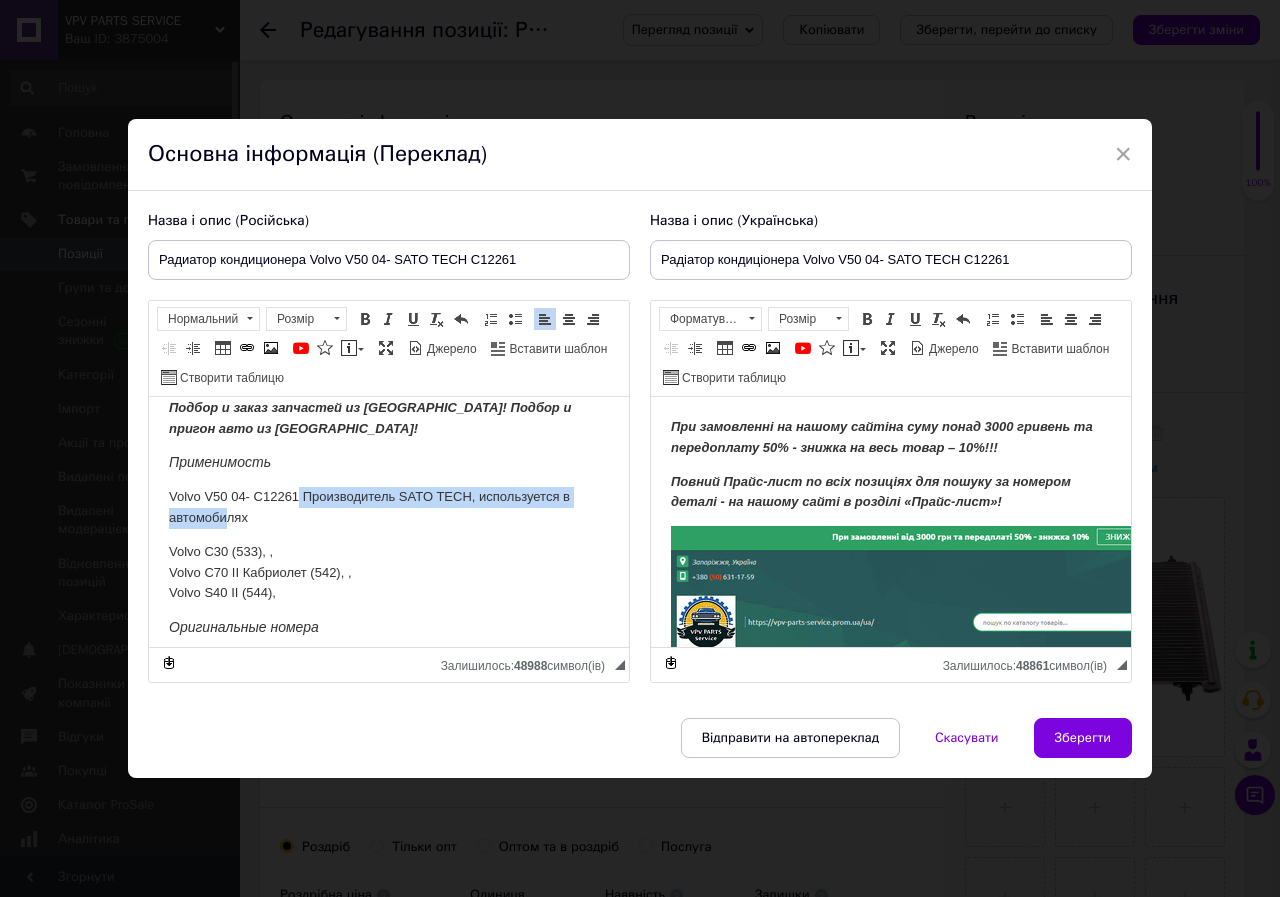drag, startPoint x: 228, startPoint y: 526, endPoint x: 296, endPoint y: 503, distance: 71.7844 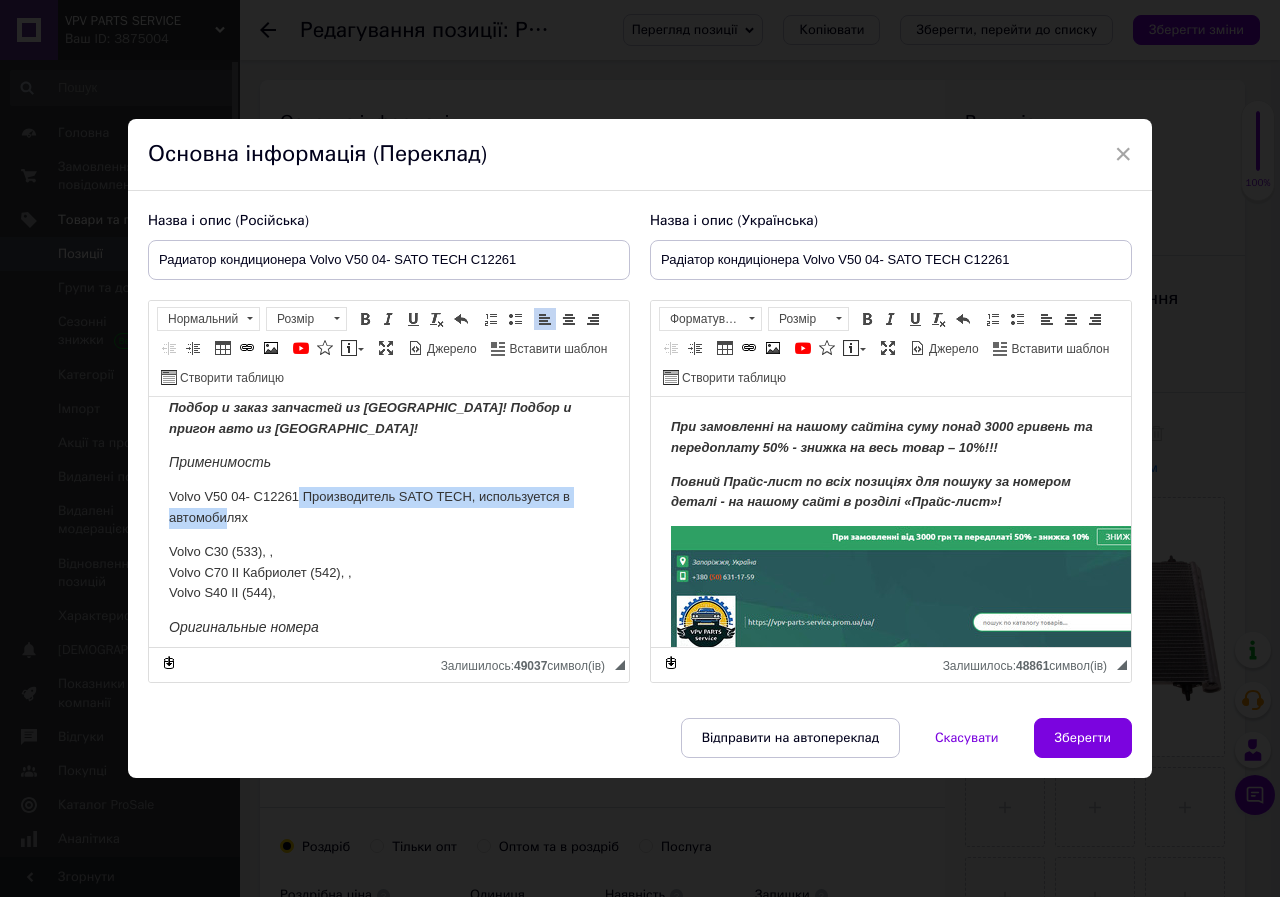 type 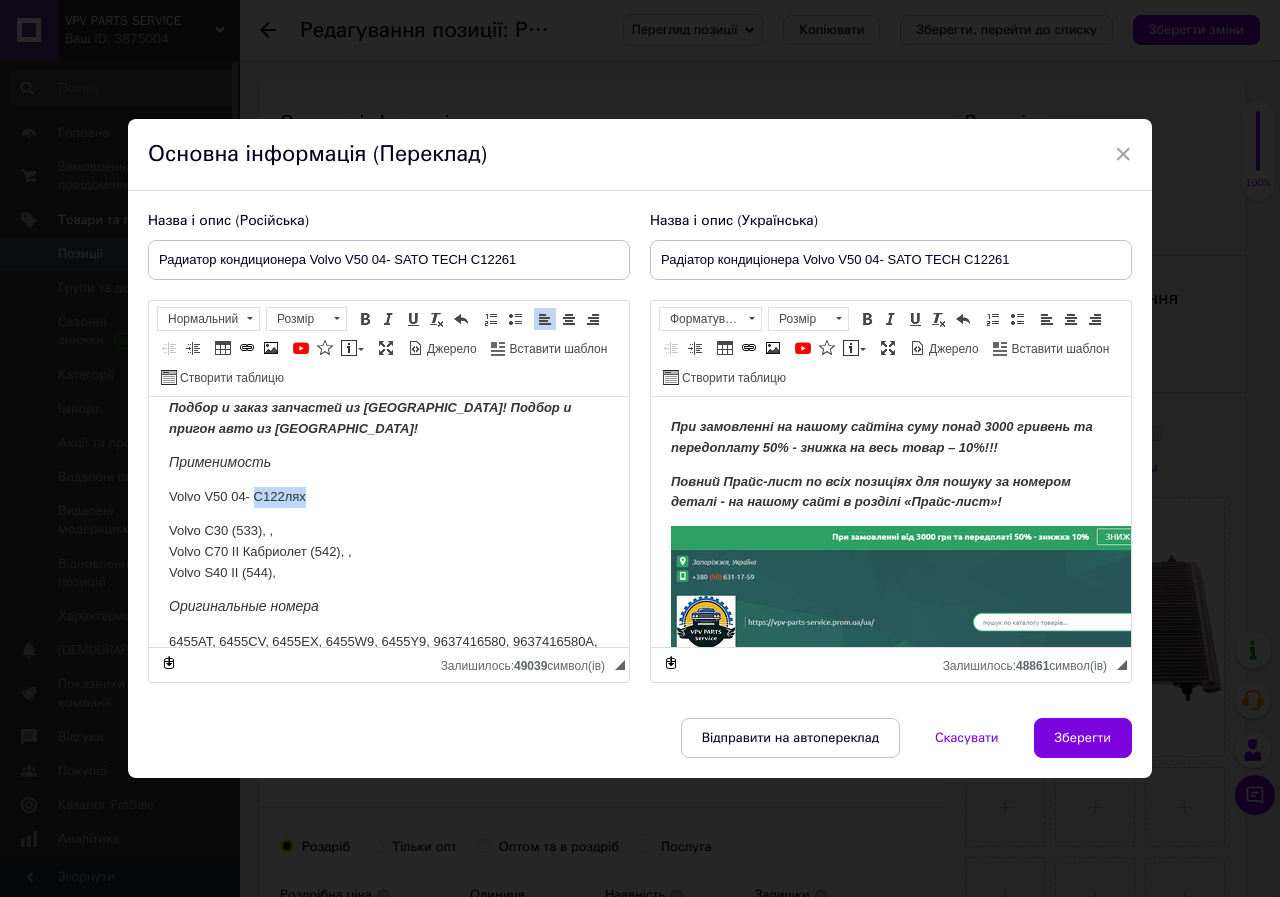 drag, startPoint x: 307, startPoint y: 495, endPoint x: 252, endPoint y: 491, distance: 55.145264 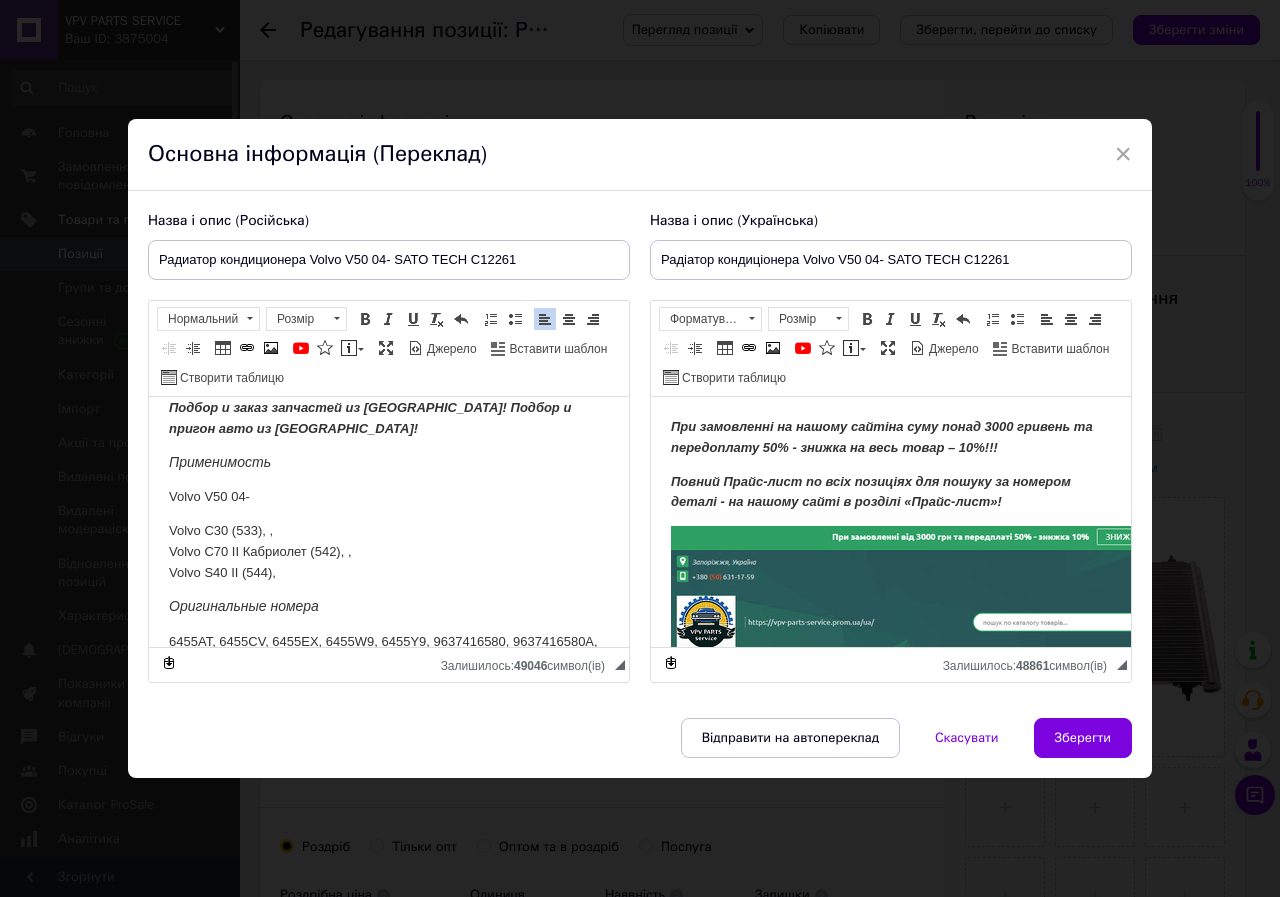 click on "Volvo C30 (533), , Volvo C70 II Кабриолет (542), , Volvo S40 II (544)," at bounding box center [389, 552] 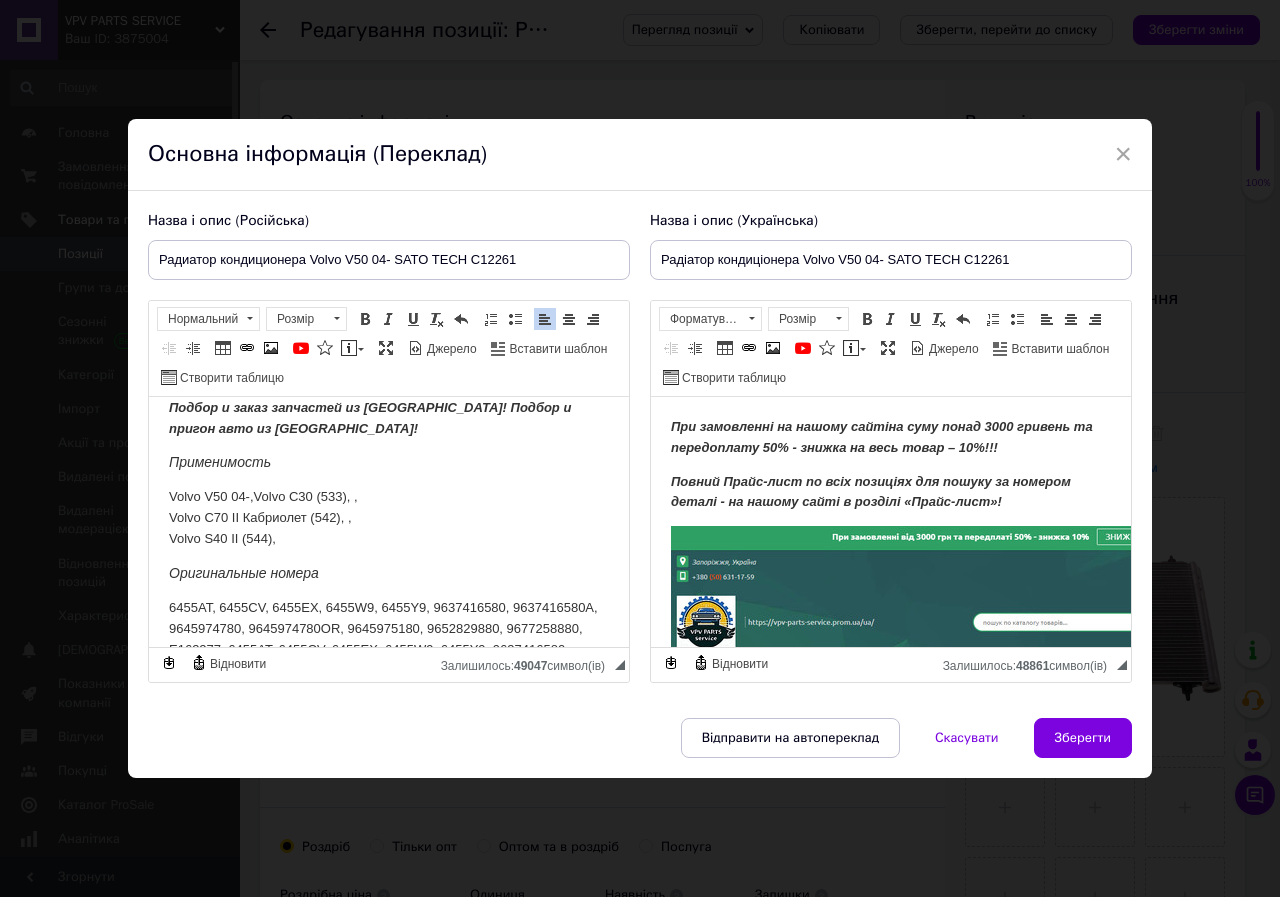 scroll, scrollTop: 790, scrollLeft: 0, axis: vertical 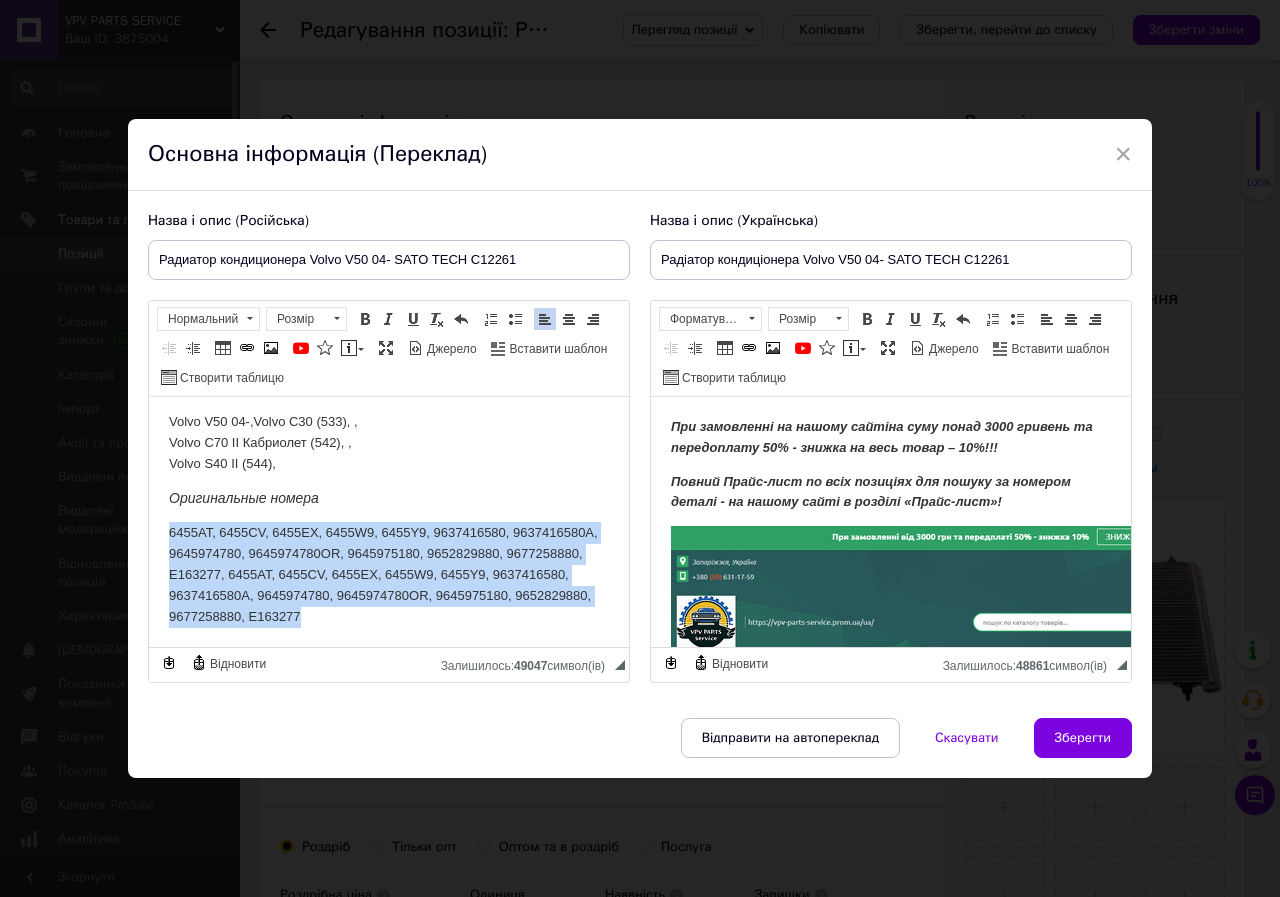 drag, startPoint x: 402, startPoint y: 607, endPoint x: 161, endPoint y: 502, distance: 262.8802 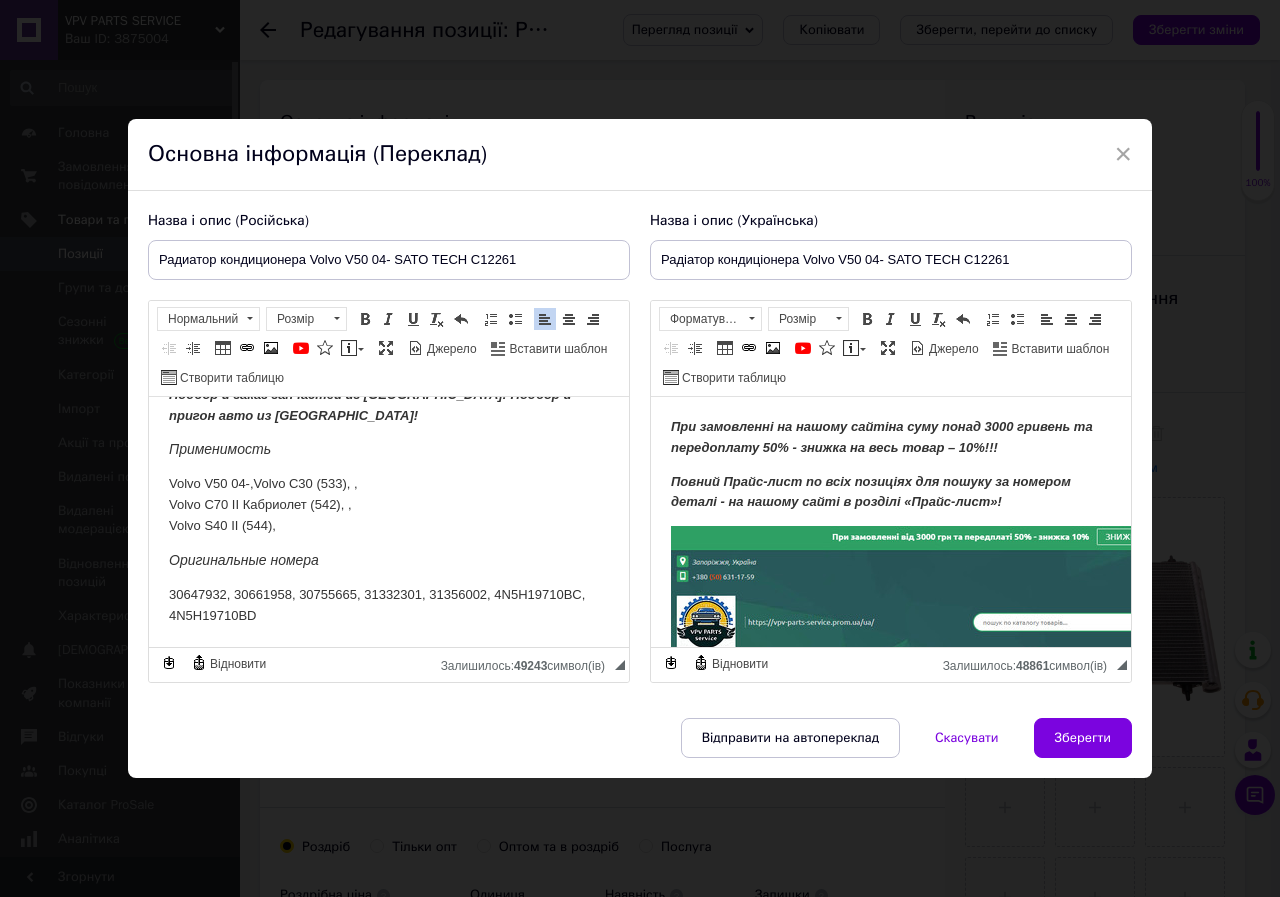 scroll, scrollTop: 728, scrollLeft: 0, axis: vertical 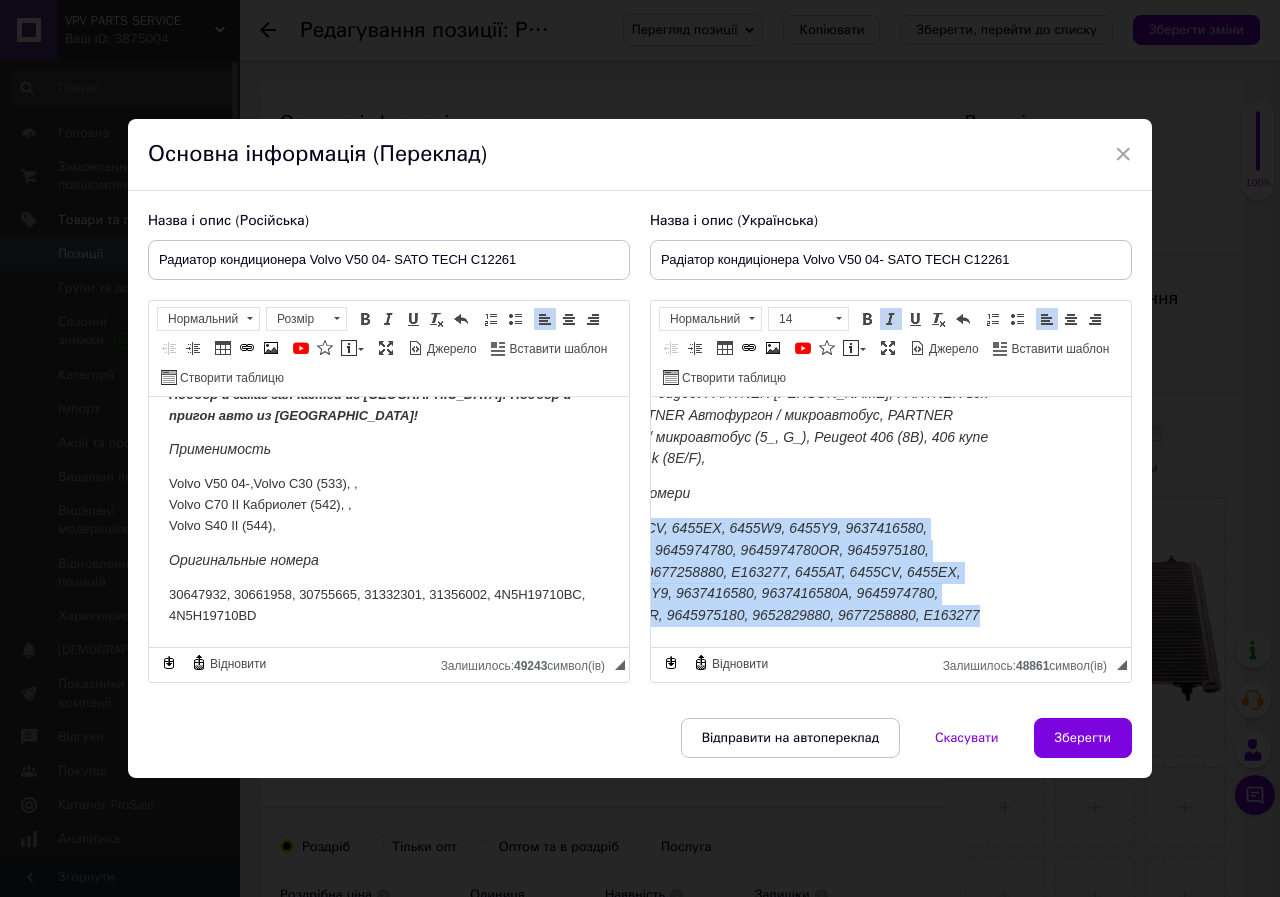 drag, startPoint x: 670, startPoint y: 514, endPoint x: 977, endPoint y: 603, distance: 319.6404 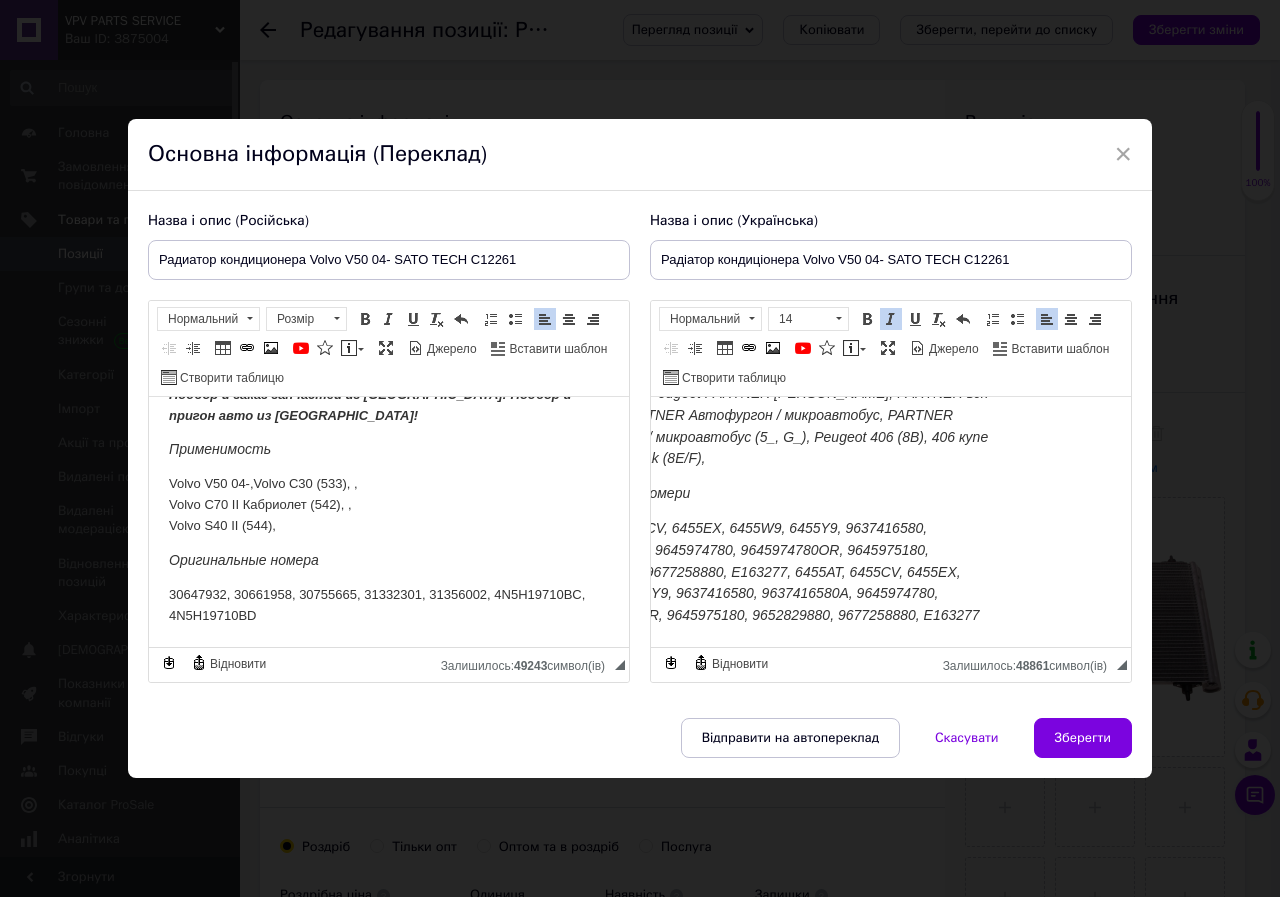 scroll, scrollTop: 763, scrollLeft: 111, axis: both 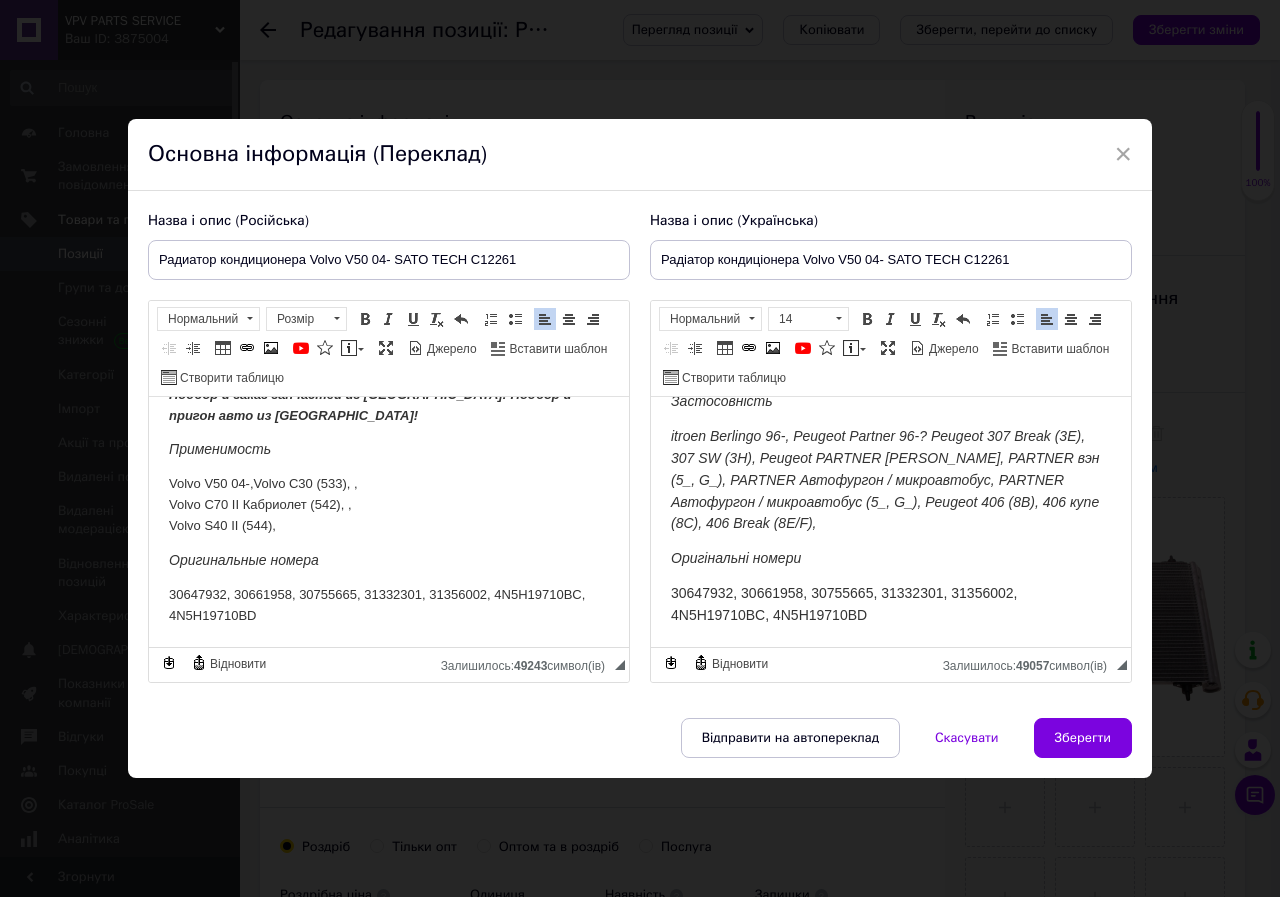 drag, startPoint x: 893, startPoint y: 637, endPoint x: 1291, endPoint y: 1023, distance: 554.43665 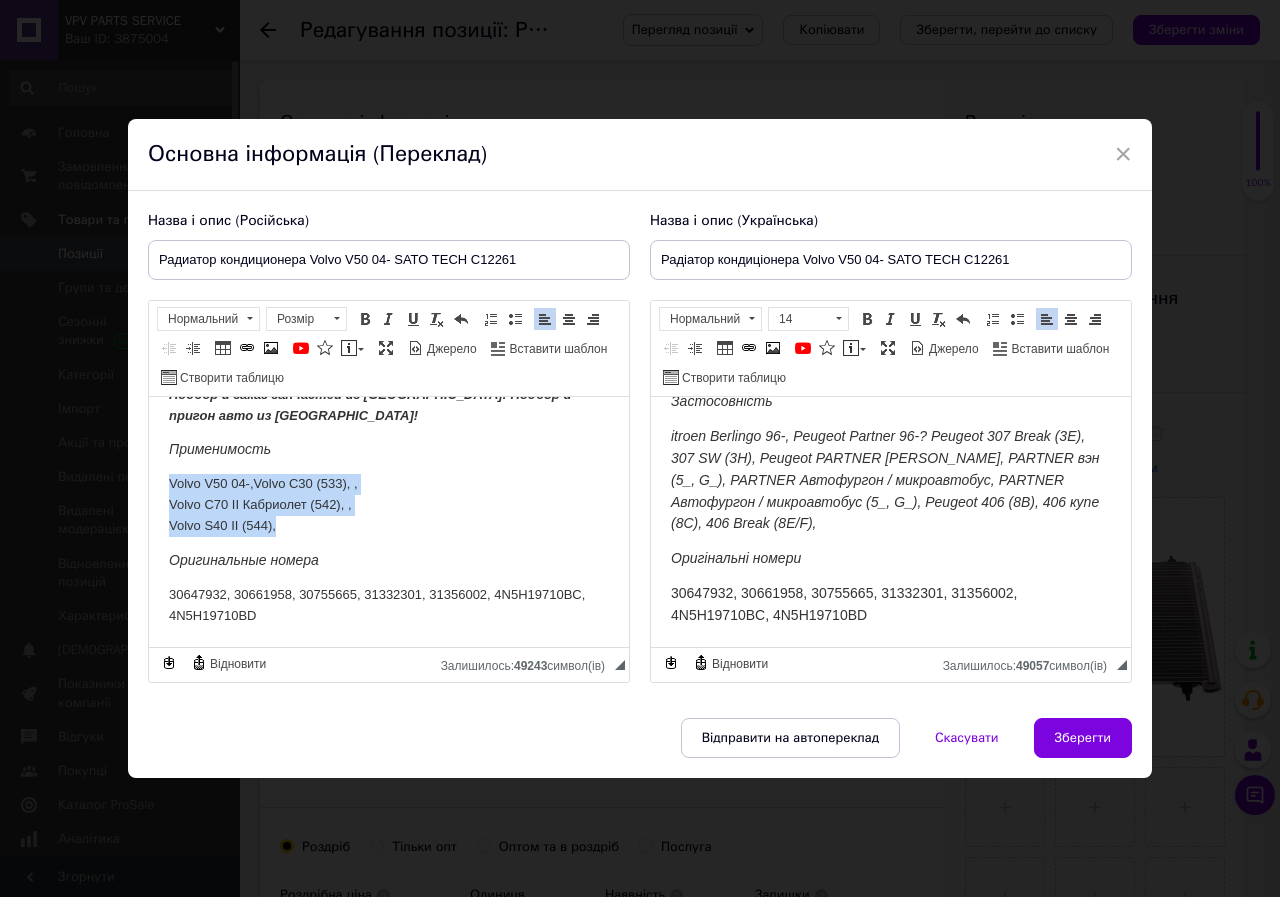 drag, startPoint x: 312, startPoint y: 510, endPoint x: 166, endPoint y: 467, distance: 152.20053 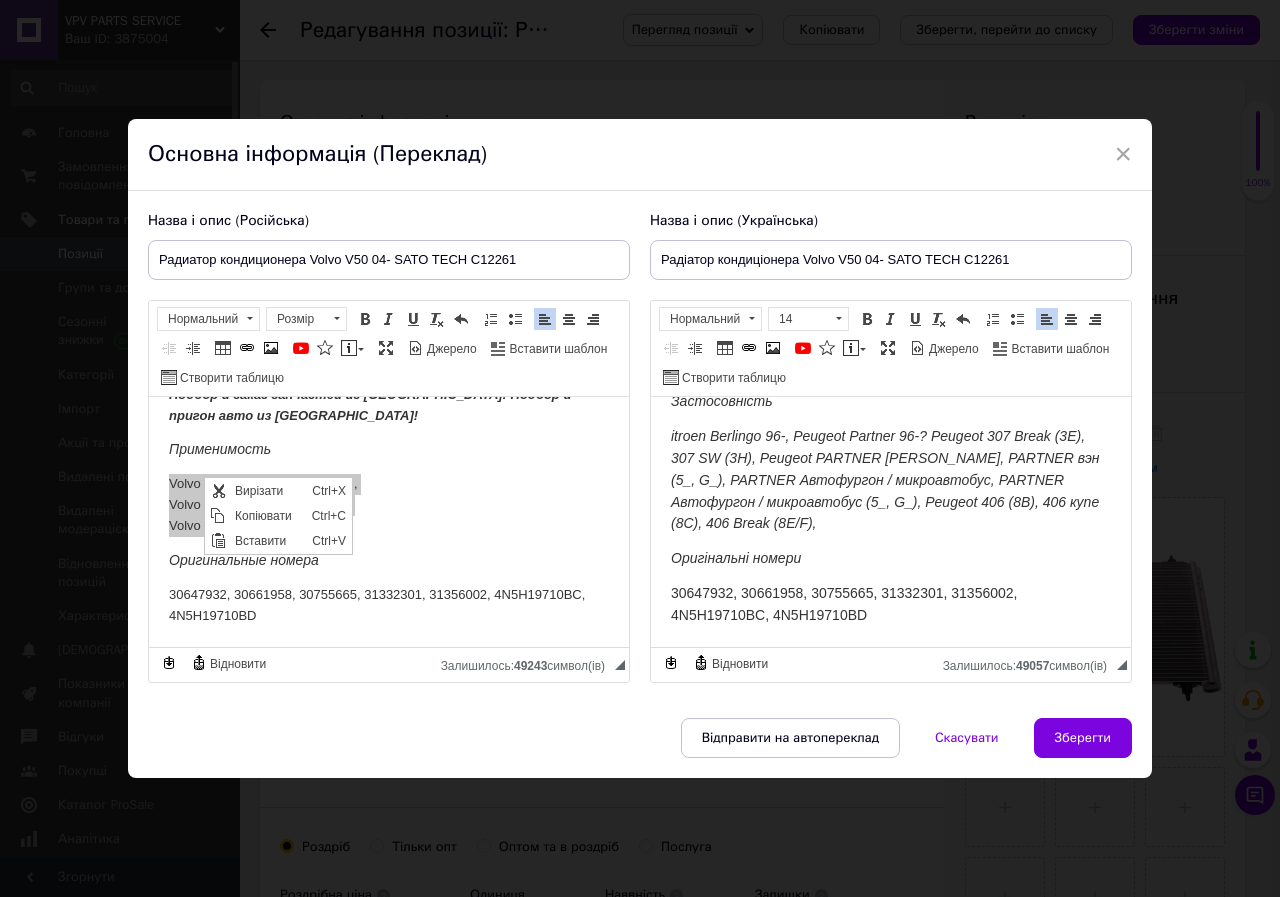 scroll, scrollTop: 0, scrollLeft: 0, axis: both 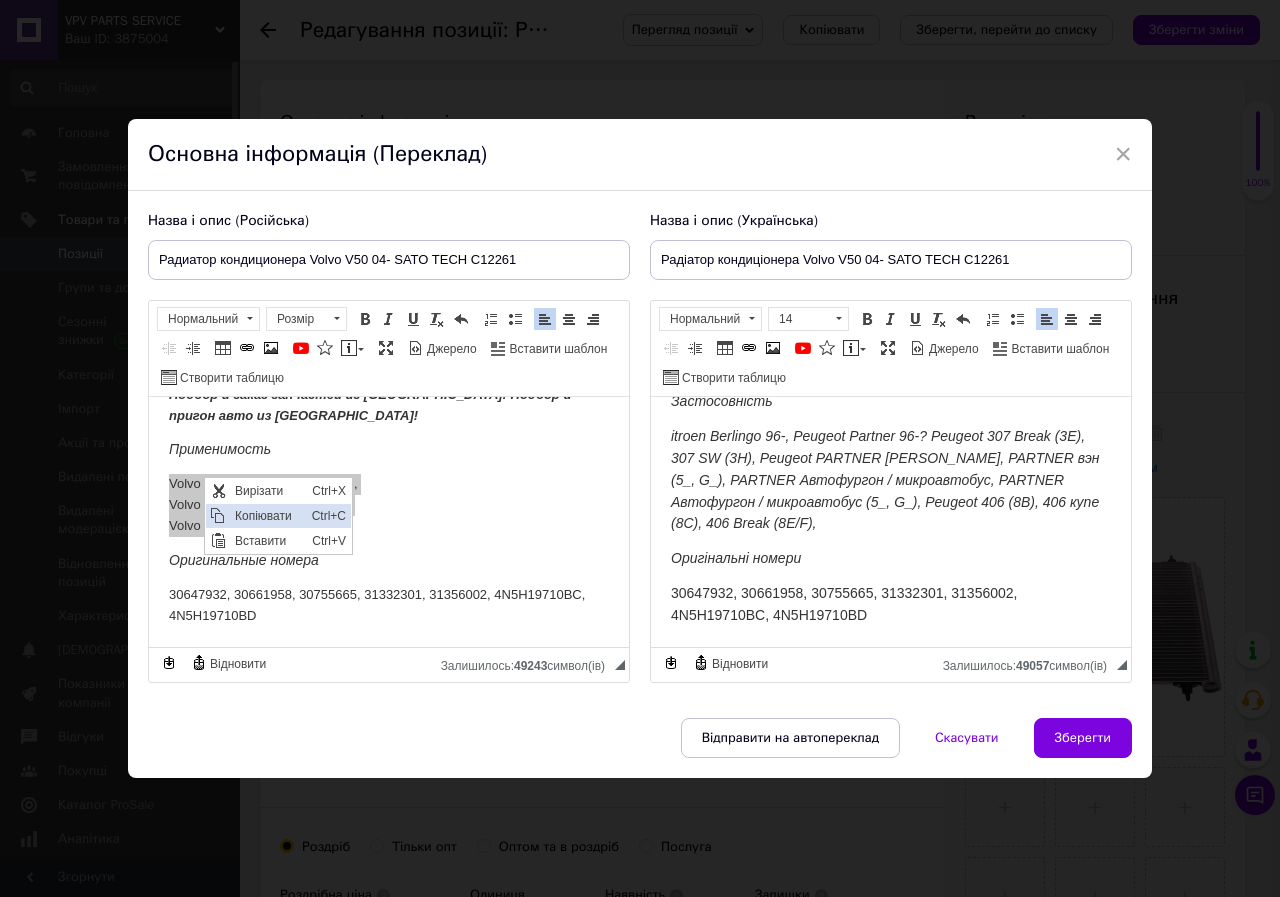 click on "Копіювати" at bounding box center (268, 516) 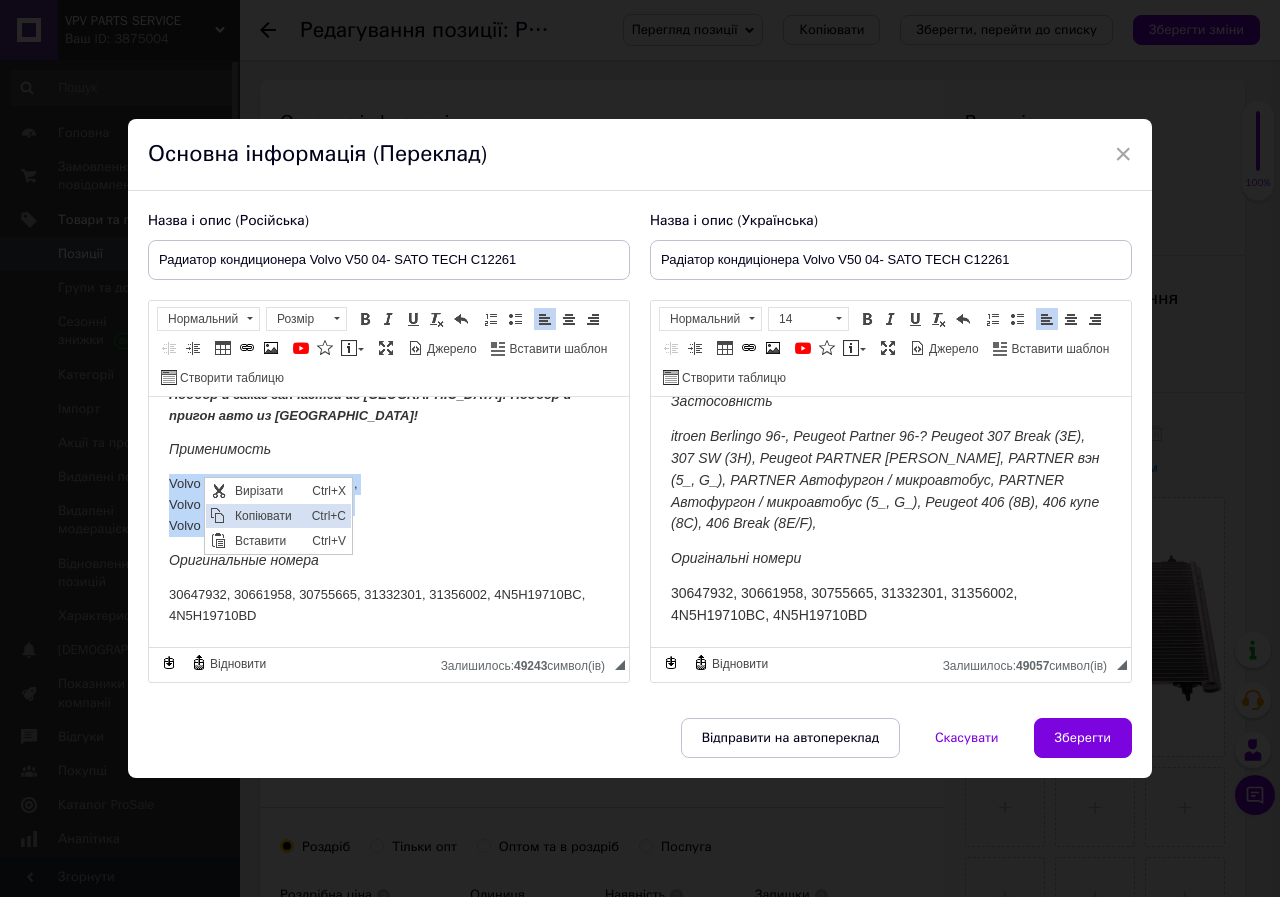 copy on "Volvo V50 04-,  Volvo C30 (533), , Volvo C70 II Кабриолет (542), , Volvo S40 II (544)," 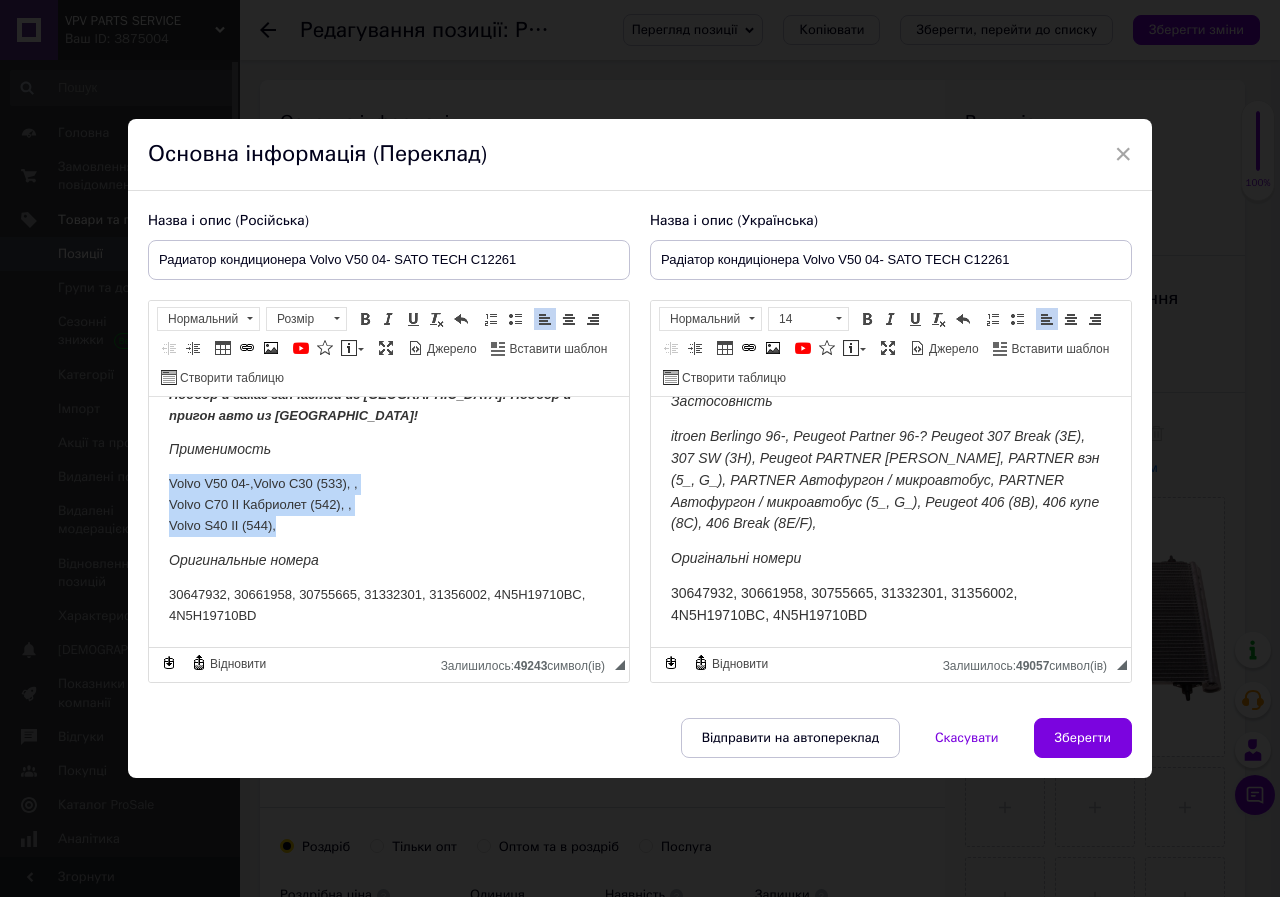 scroll, scrollTop: 663, scrollLeft: 0, axis: vertical 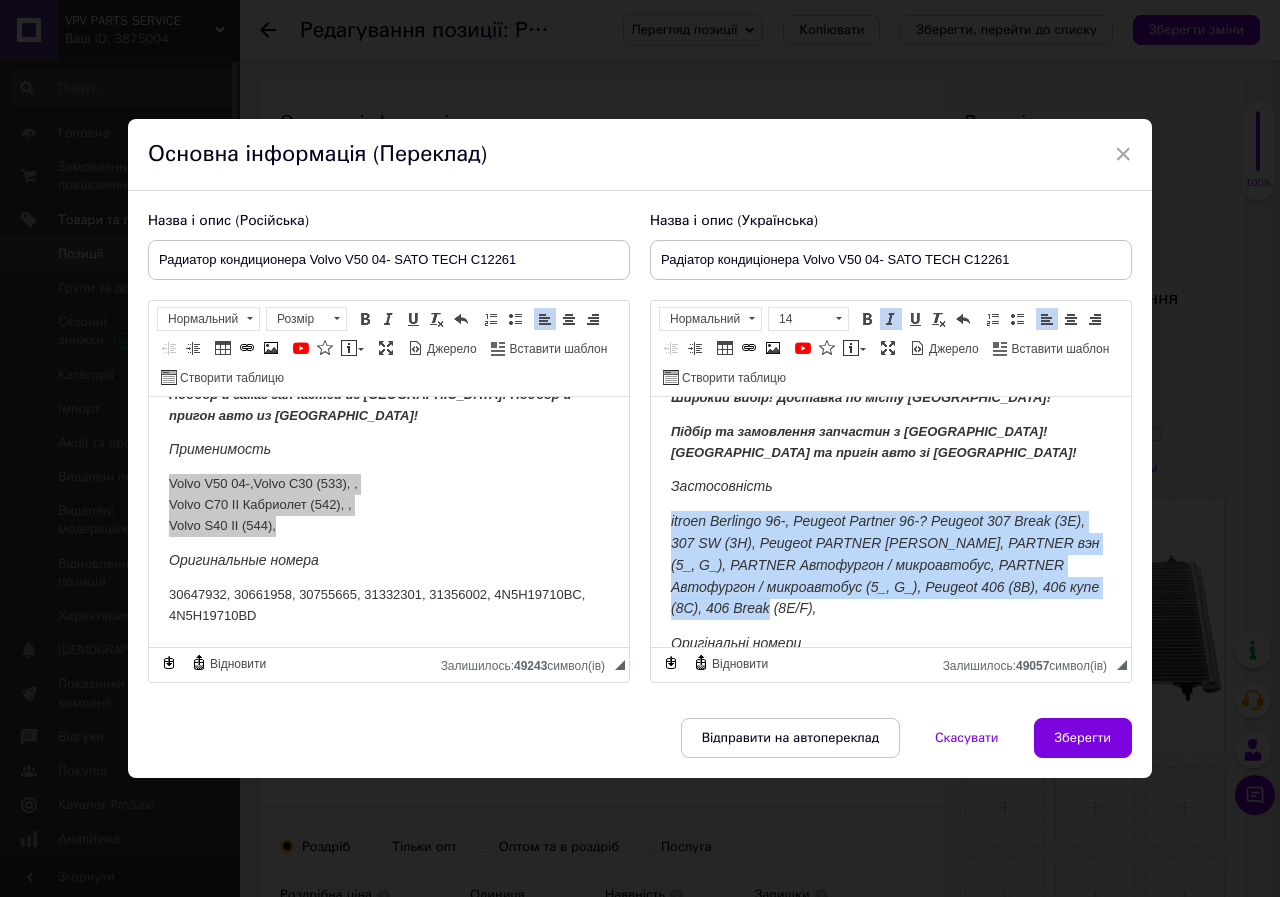 drag, startPoint x: 669, startPoint y: 514, endPoint x: 757, endPoint y: 601, distance: 123.745705 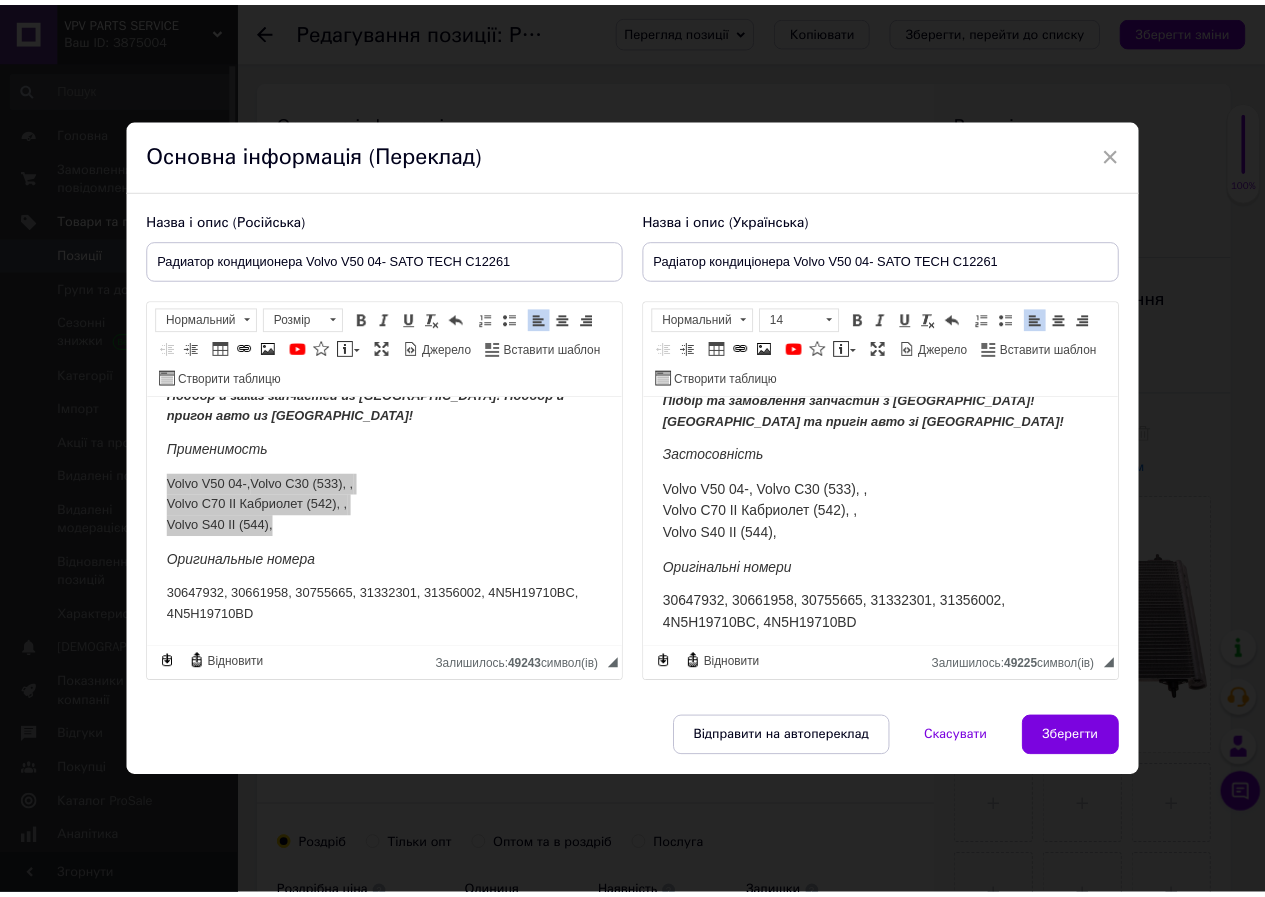 scroll, scrollTop: 719, scrollLeft: 0, axis: vertical 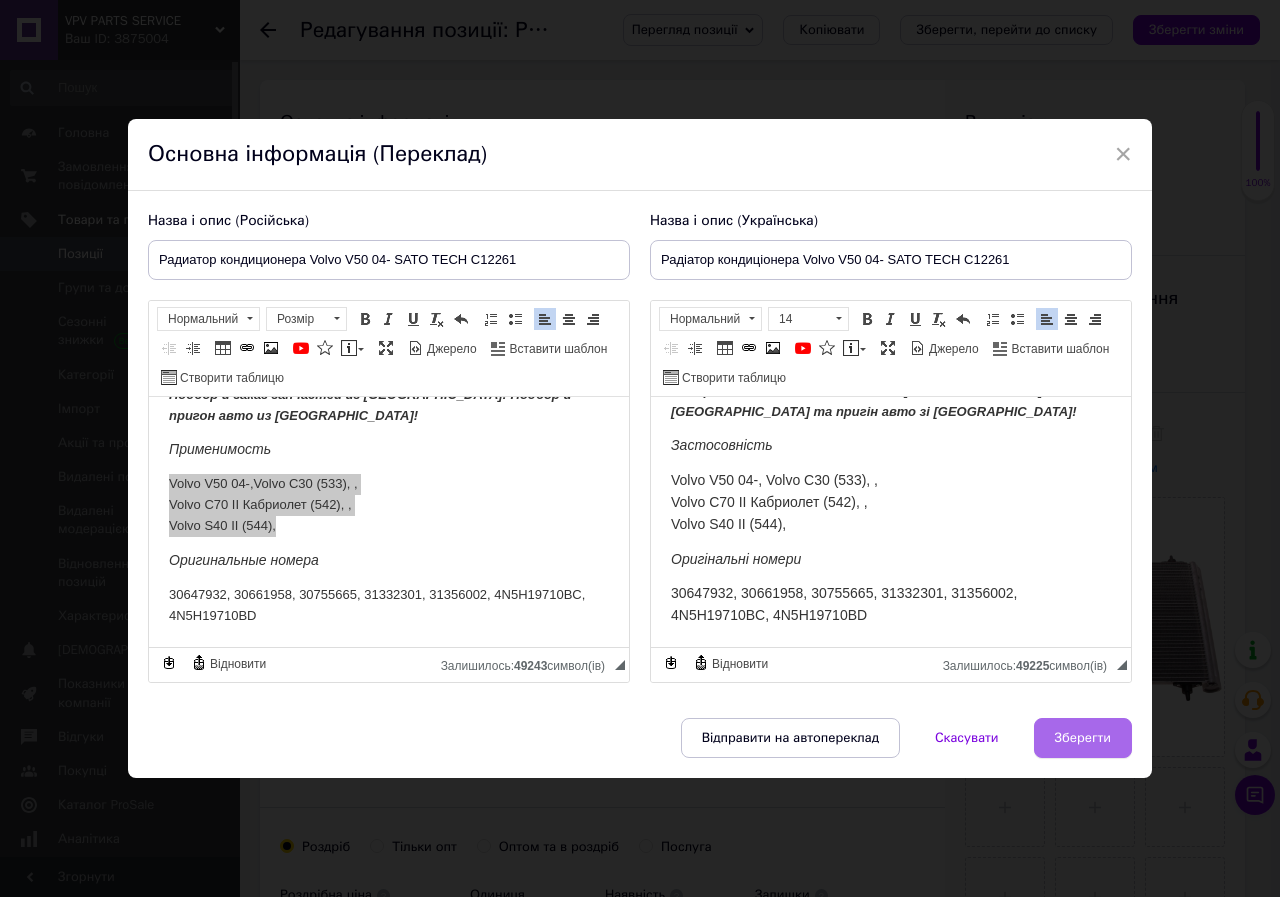click on "Зберегти" at bounding box center (1083, 738) 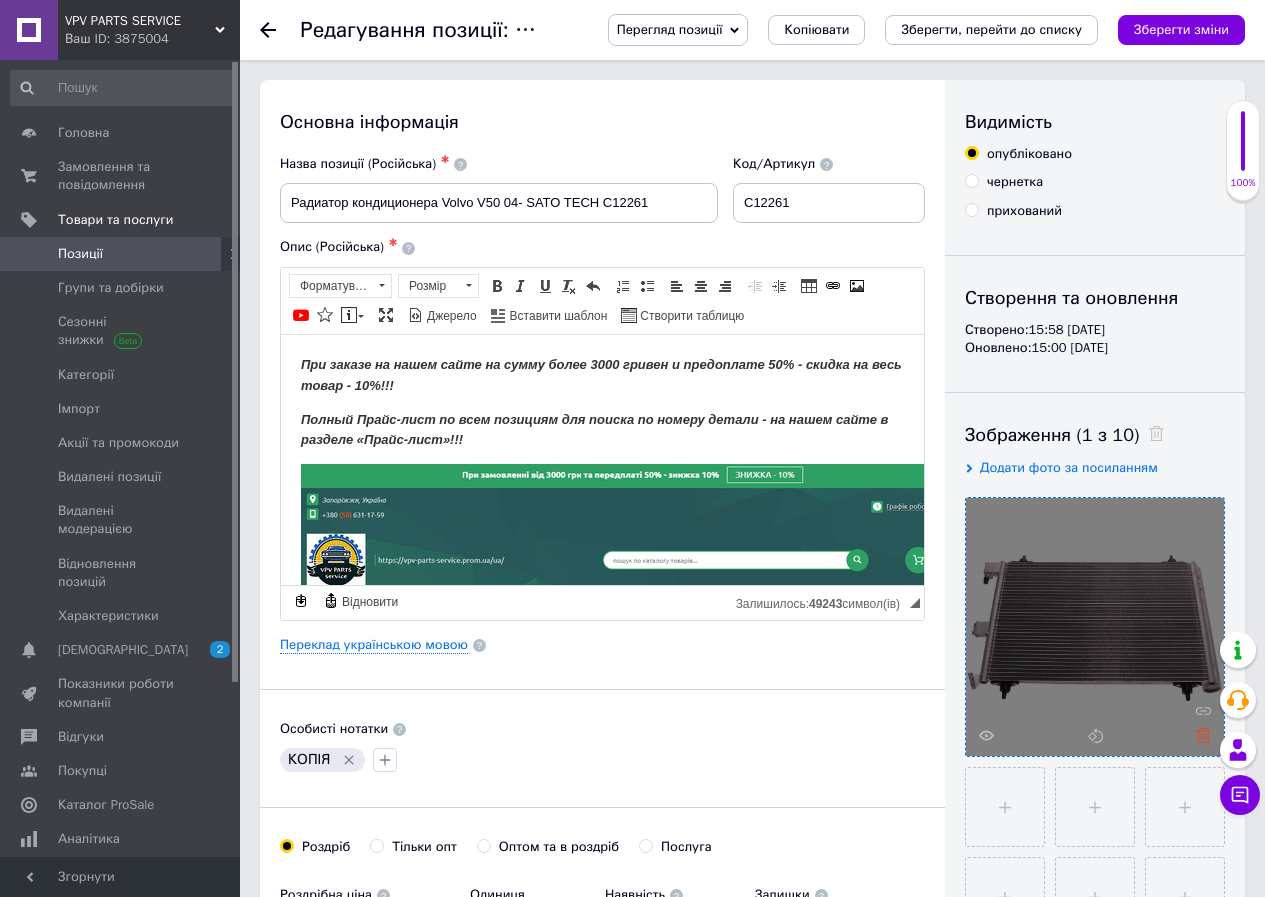 click 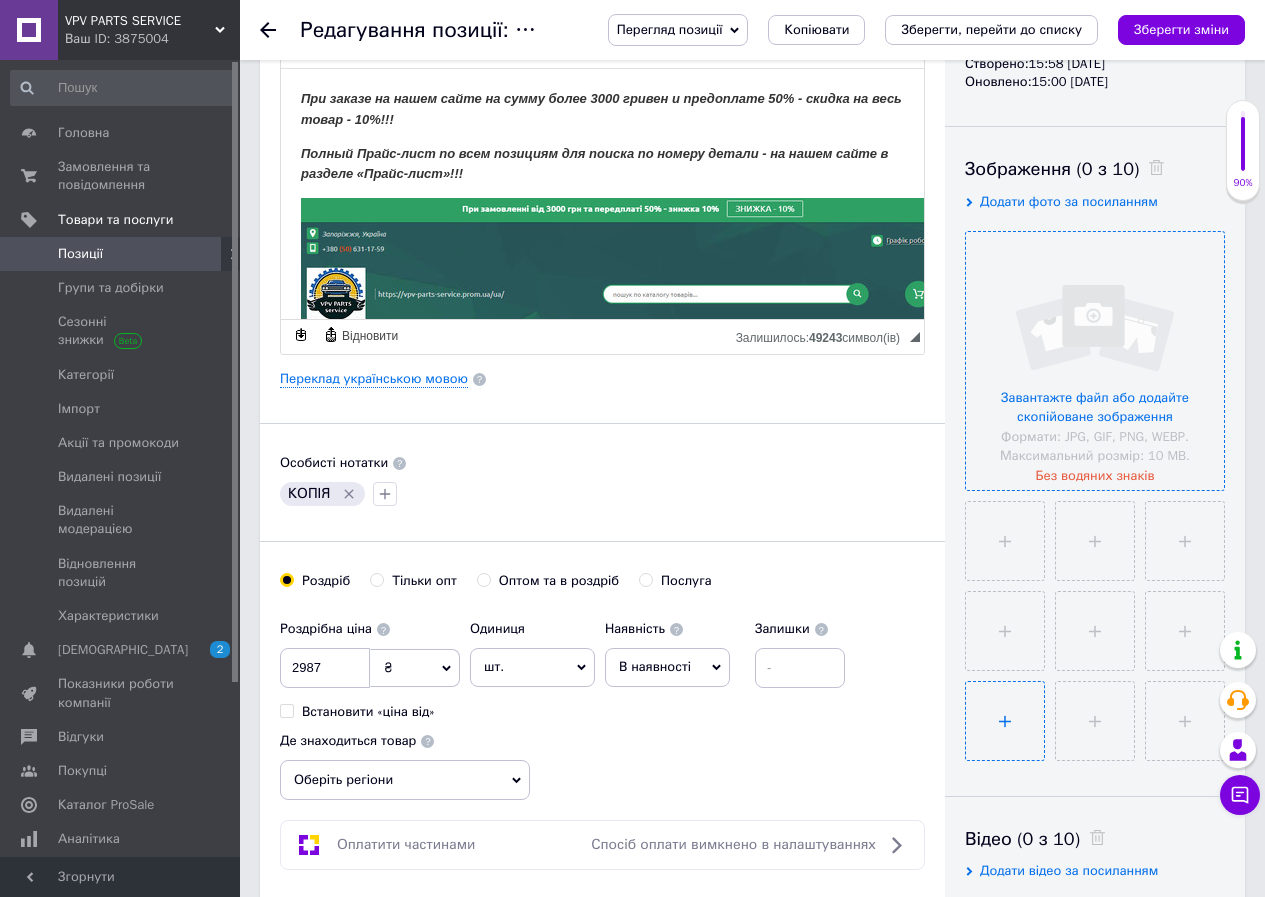 scroll, scrollTop: 300, scrollLeft: 0, axis: vertical 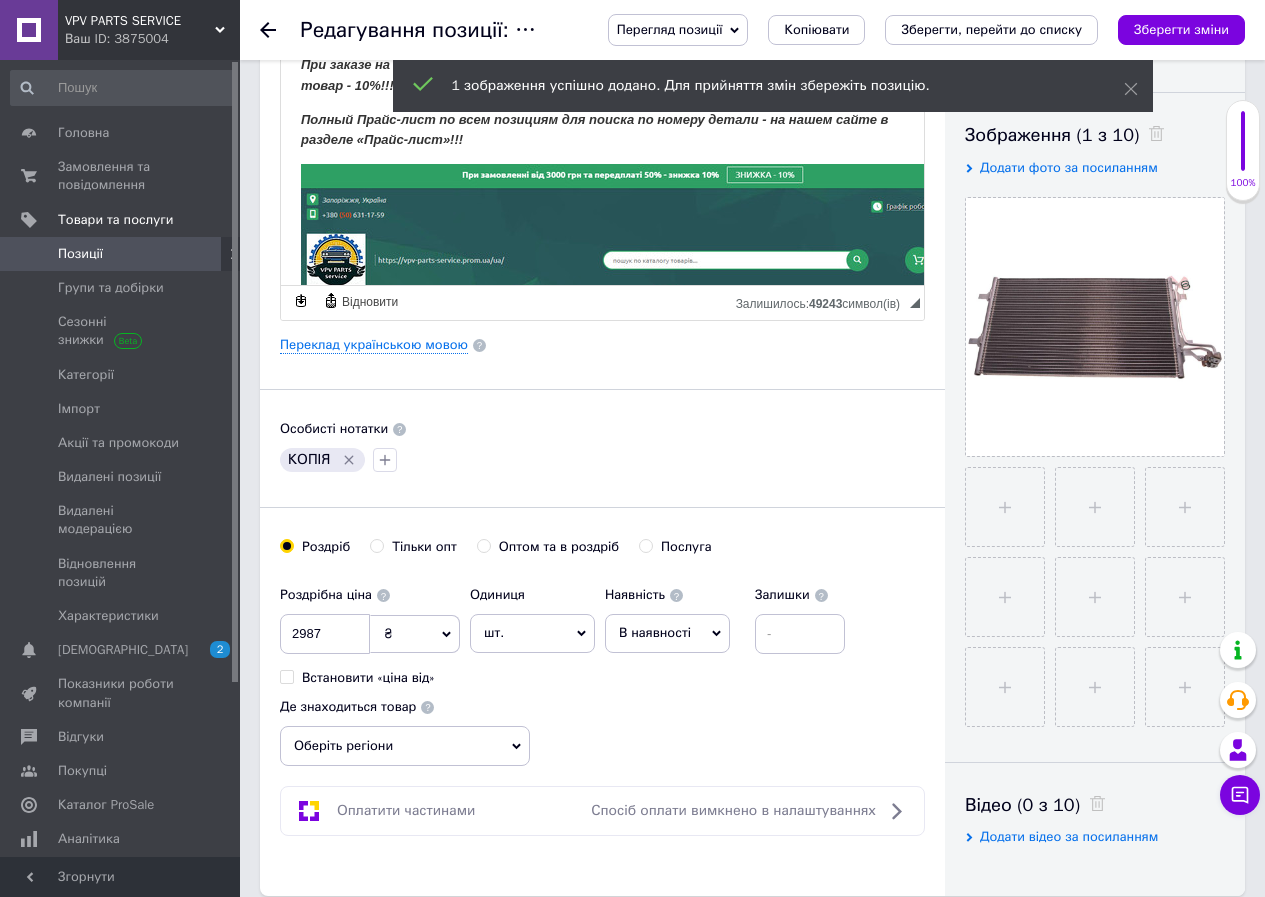 click 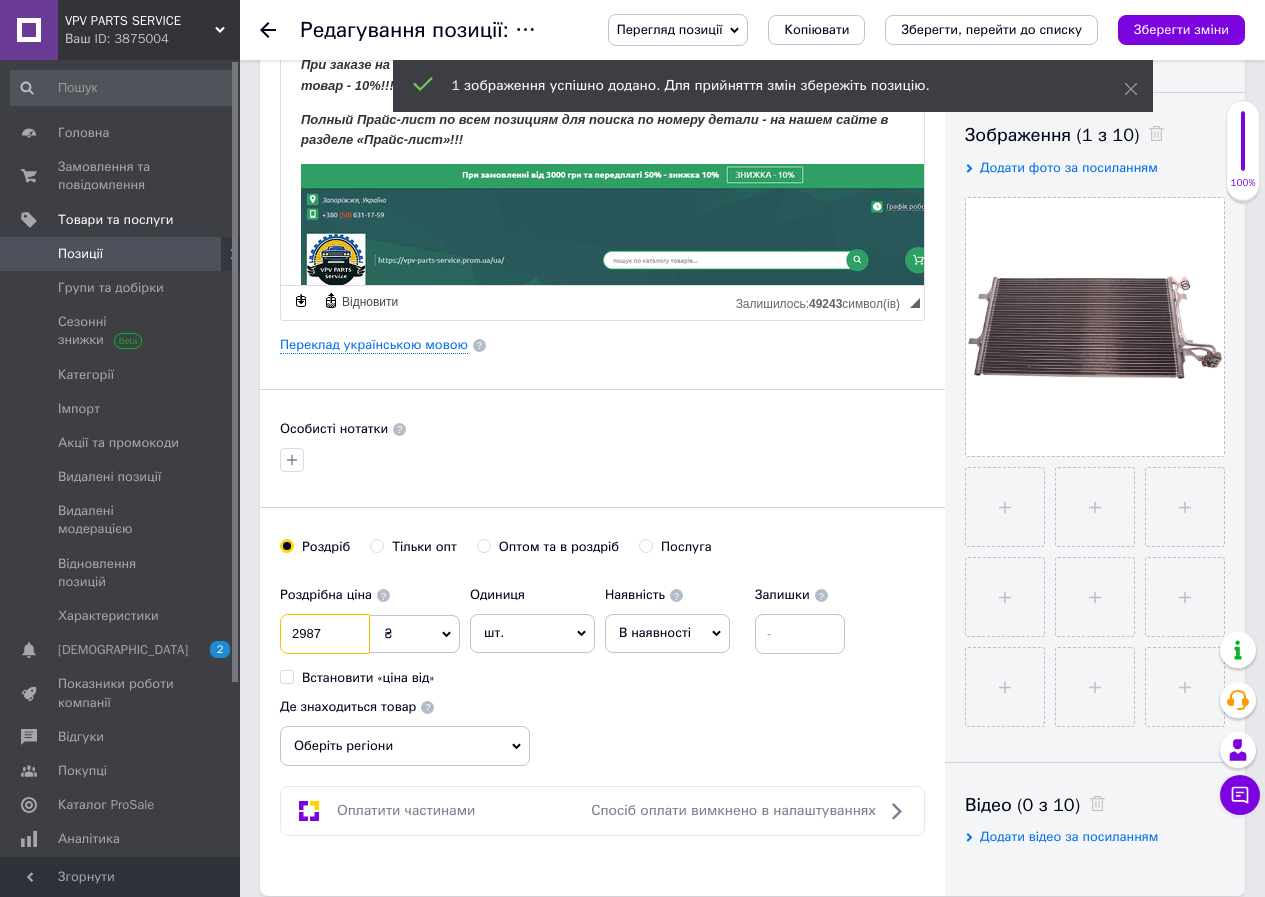 click on "Основна інформація Назва позиції (Російська) ✱ Радиатор кондиционера Volvo V50 04- SATO TECH C12261 Код/Артикул C12261 Опис (Російська) ✱ При заказе на нашем сайте на сумму более 3000 гривен и предоплате 50% - скидка на весь товар - 10%!!!
Полный Прайс-лист по всем позициям для поиска по номеру детали - на нашем сайте в разделе «Прайс-лист»!!!
Подбор запчастей по VIN, марке и модели авто. Оставьте на наших мессенджерах список нужных Вам запчастей, модель марку авто или VIN и мы подберем Вам по Вашему списку запчасти по категориям "Самые дешевые" и "Соотношение цена-качество"!" at bounding box center [752, 1640] 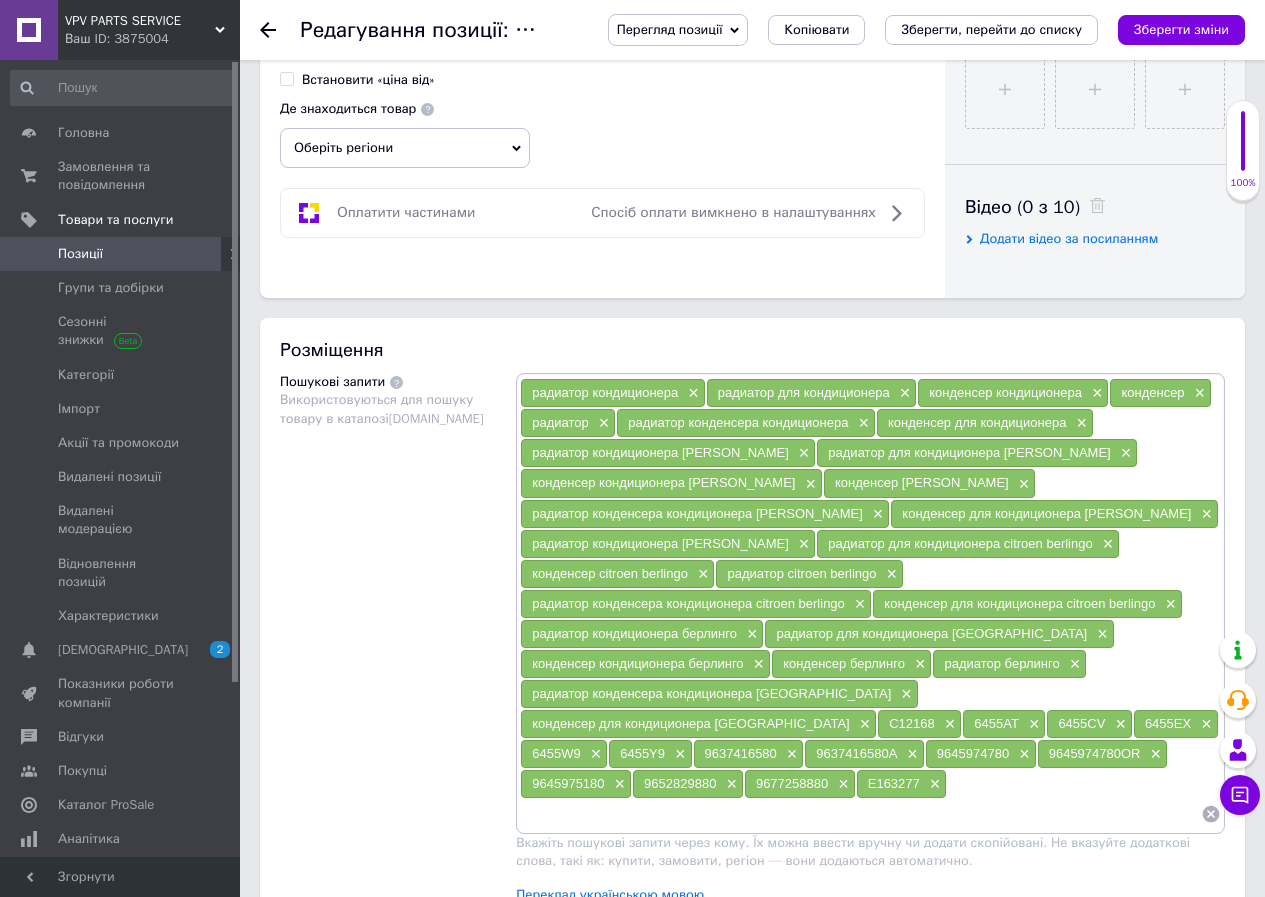 scroll, scrollTop: 900, scrollLeft: 0, axis: vertical 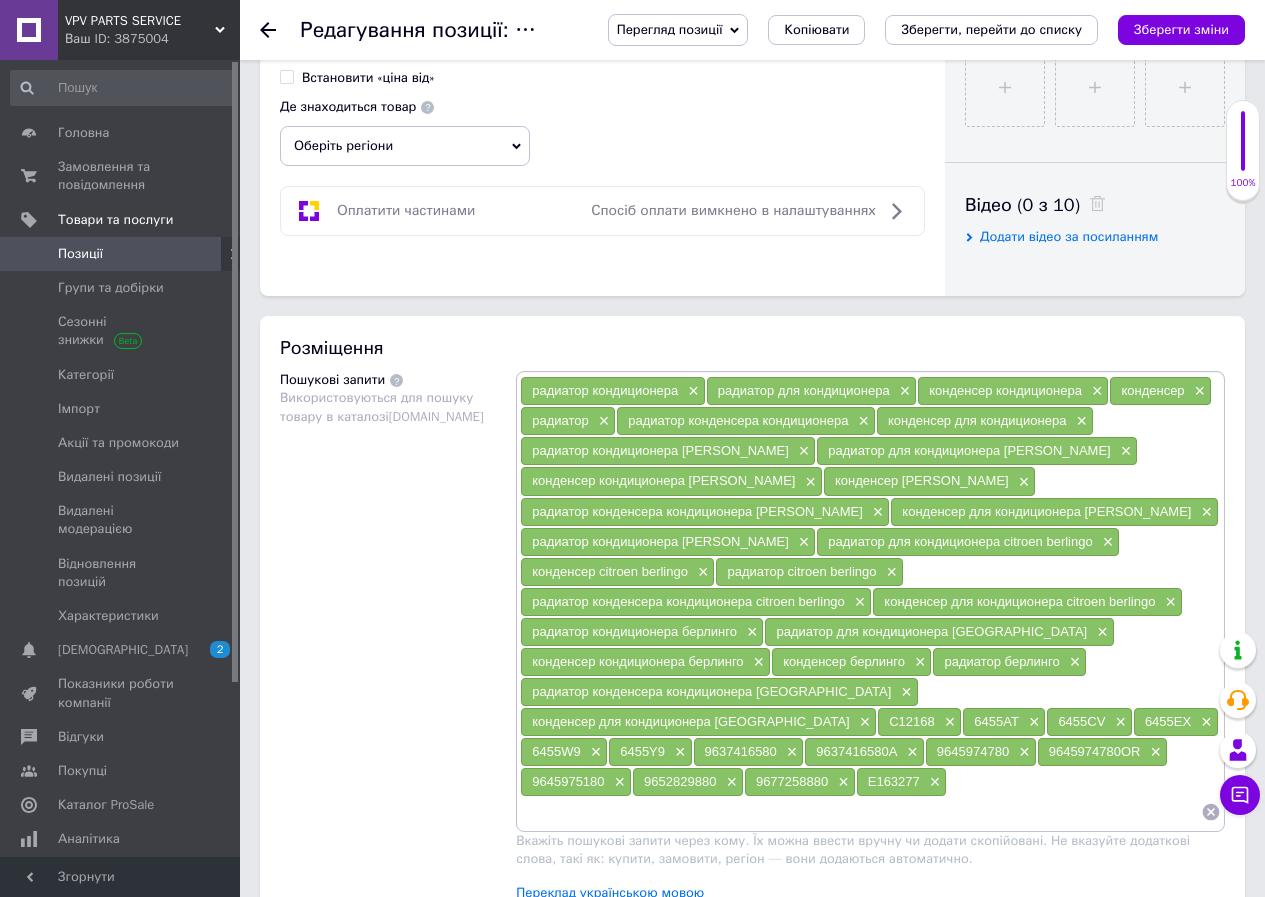 type on "3199" 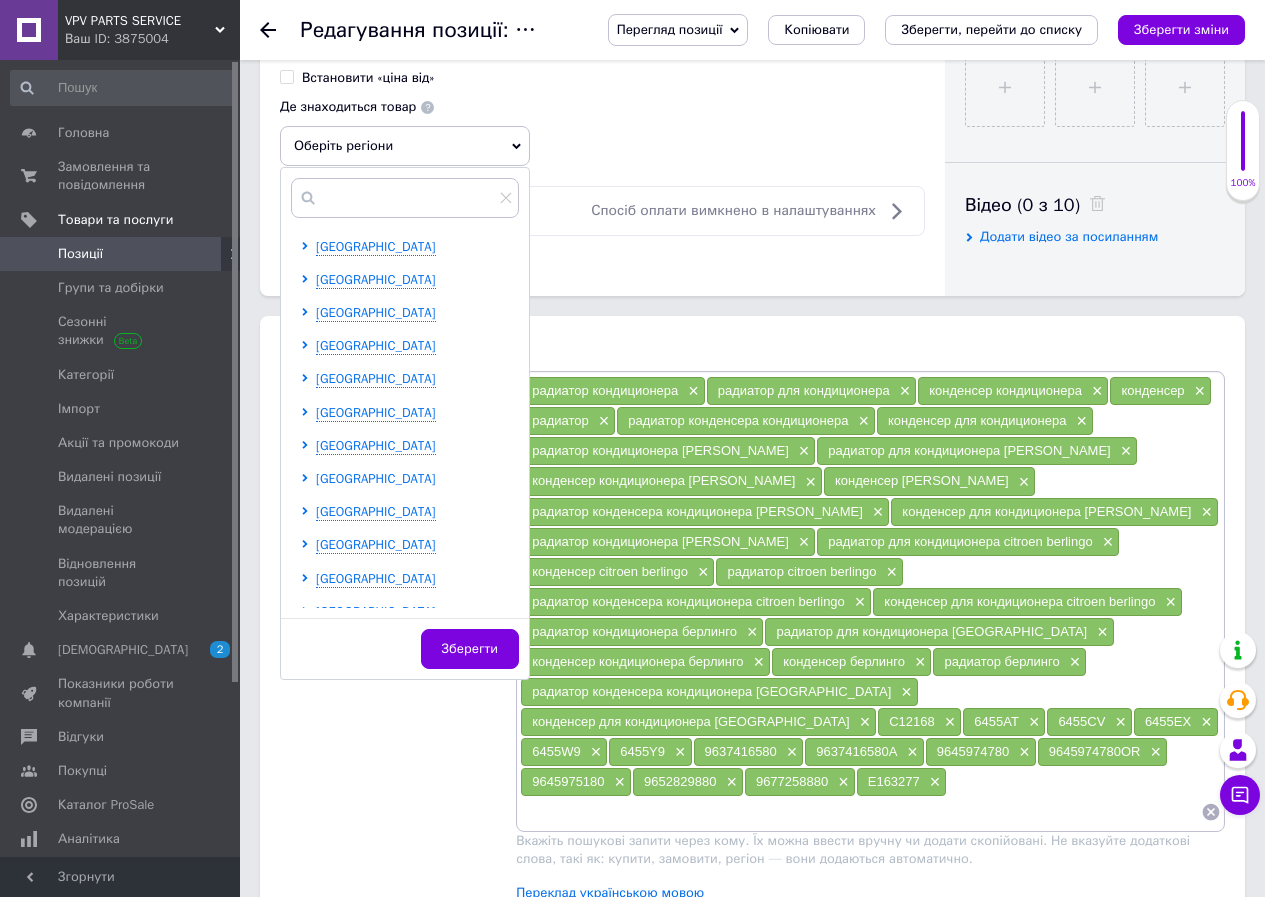 click on "[GEOGRAPHIC_DATA]" at bounding box center [376, 478] 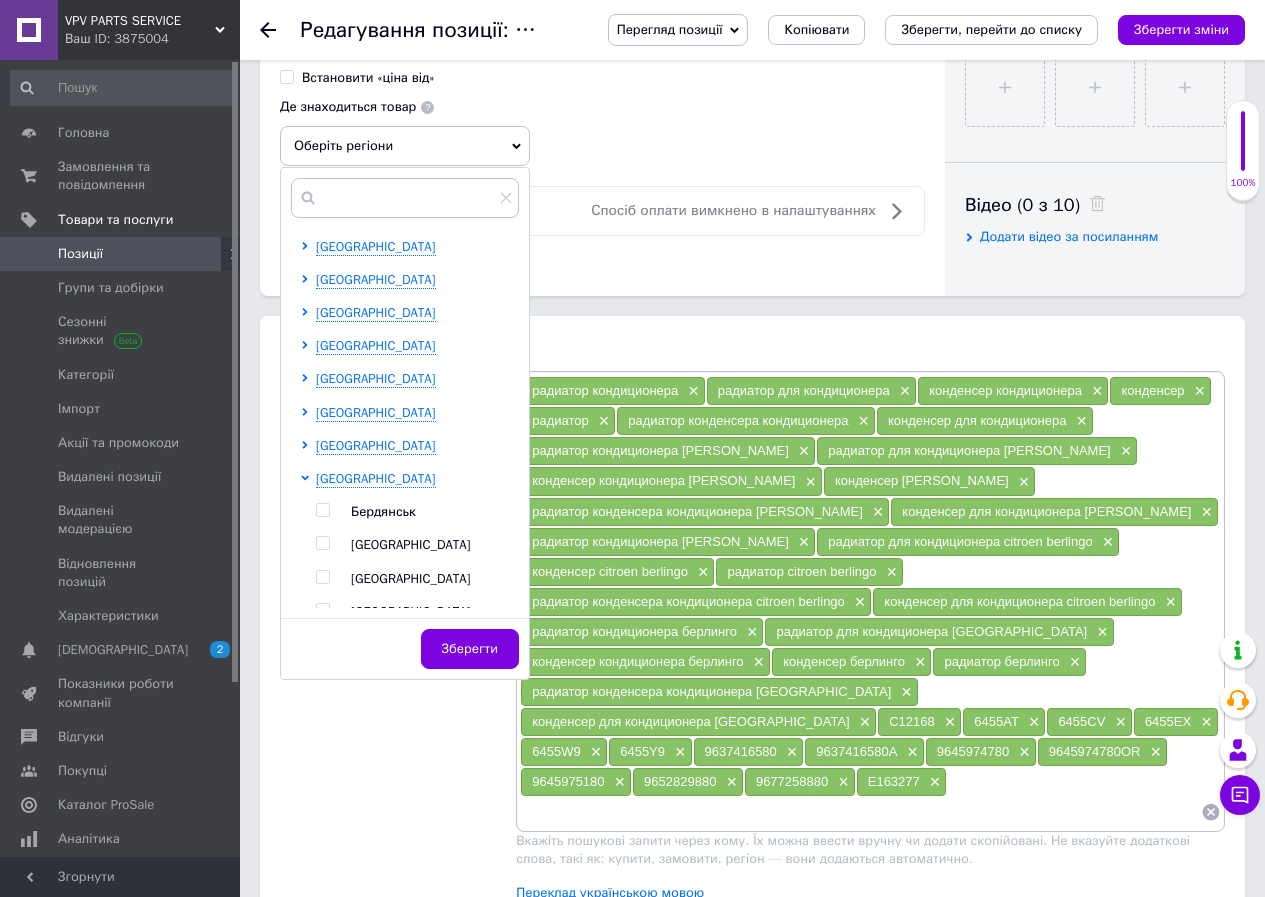 click on "[GEOGRAPHIC_DATA]" at bounding box center (411, 578) 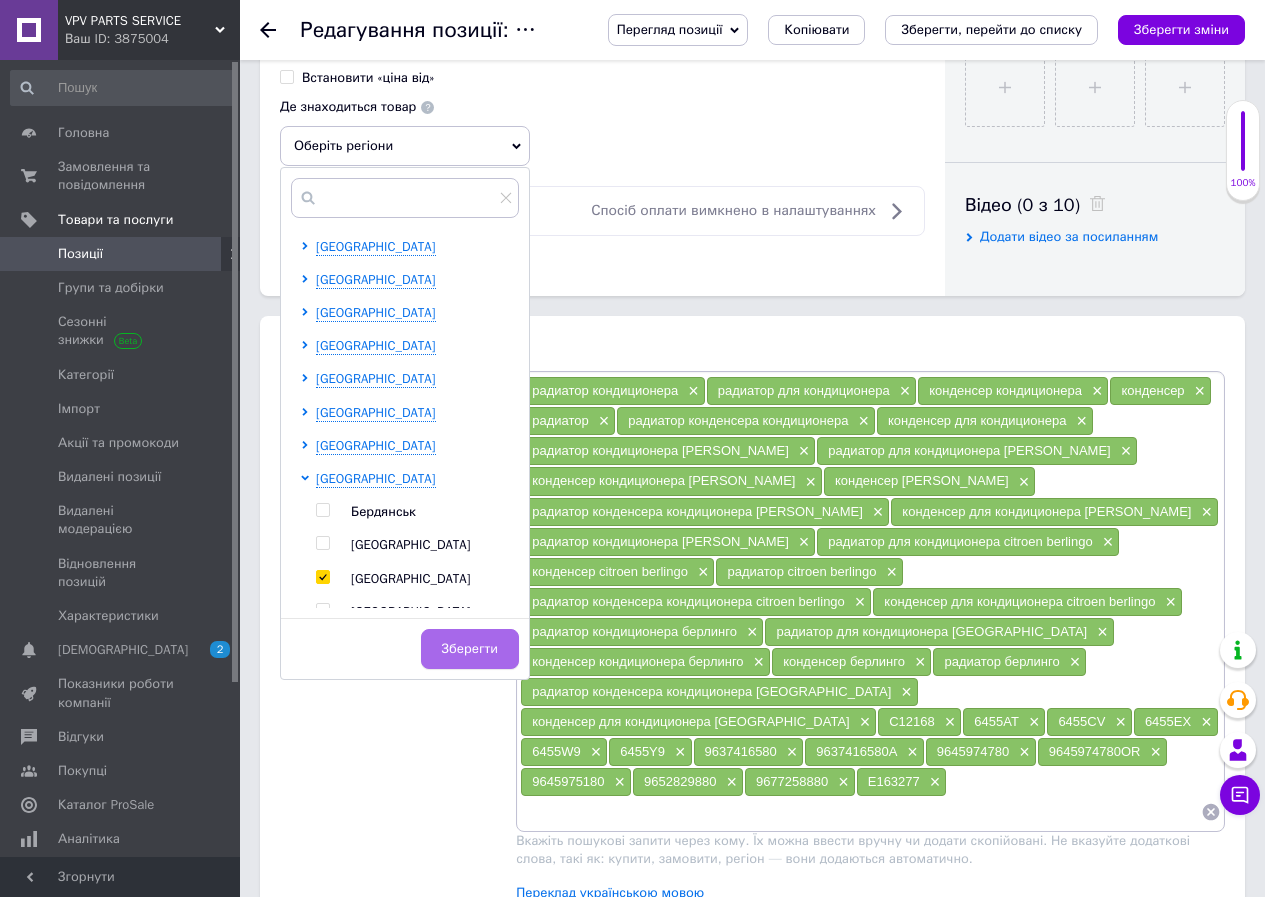 checkbox on "true" 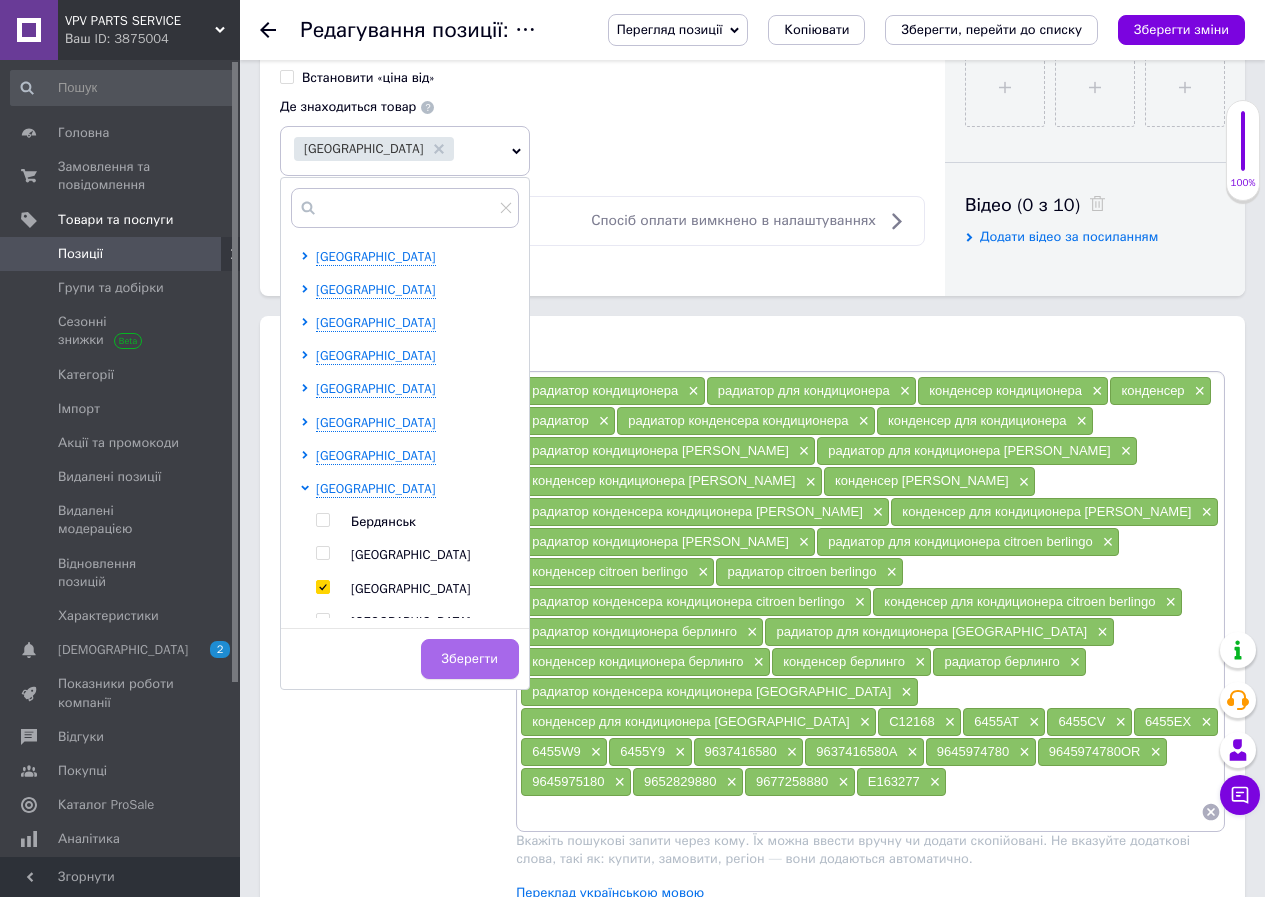 click on "Зберегти" at bounding box center (470, 659) 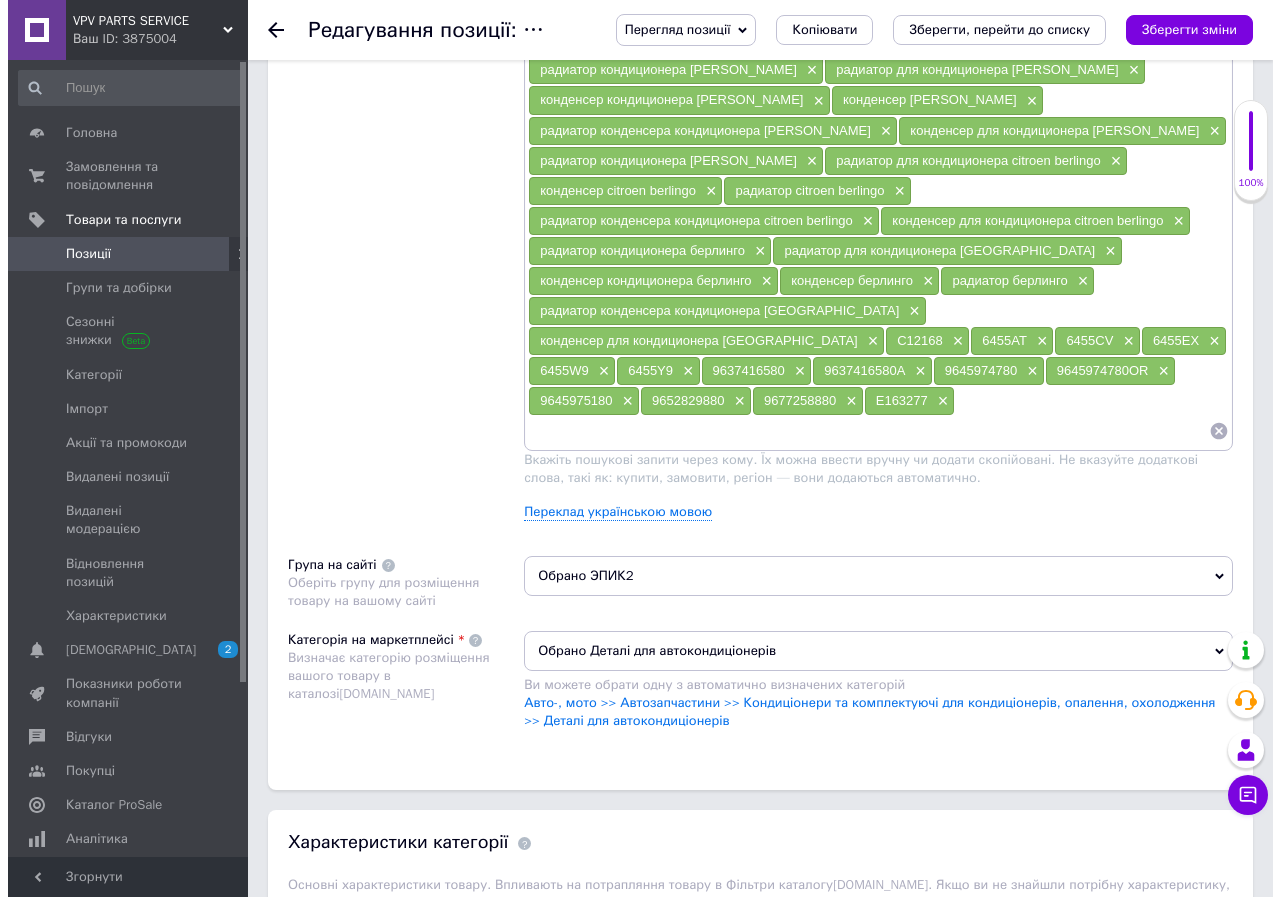 scroll, scrollTop: 1300, scrollLeft: 0, axis: vertical 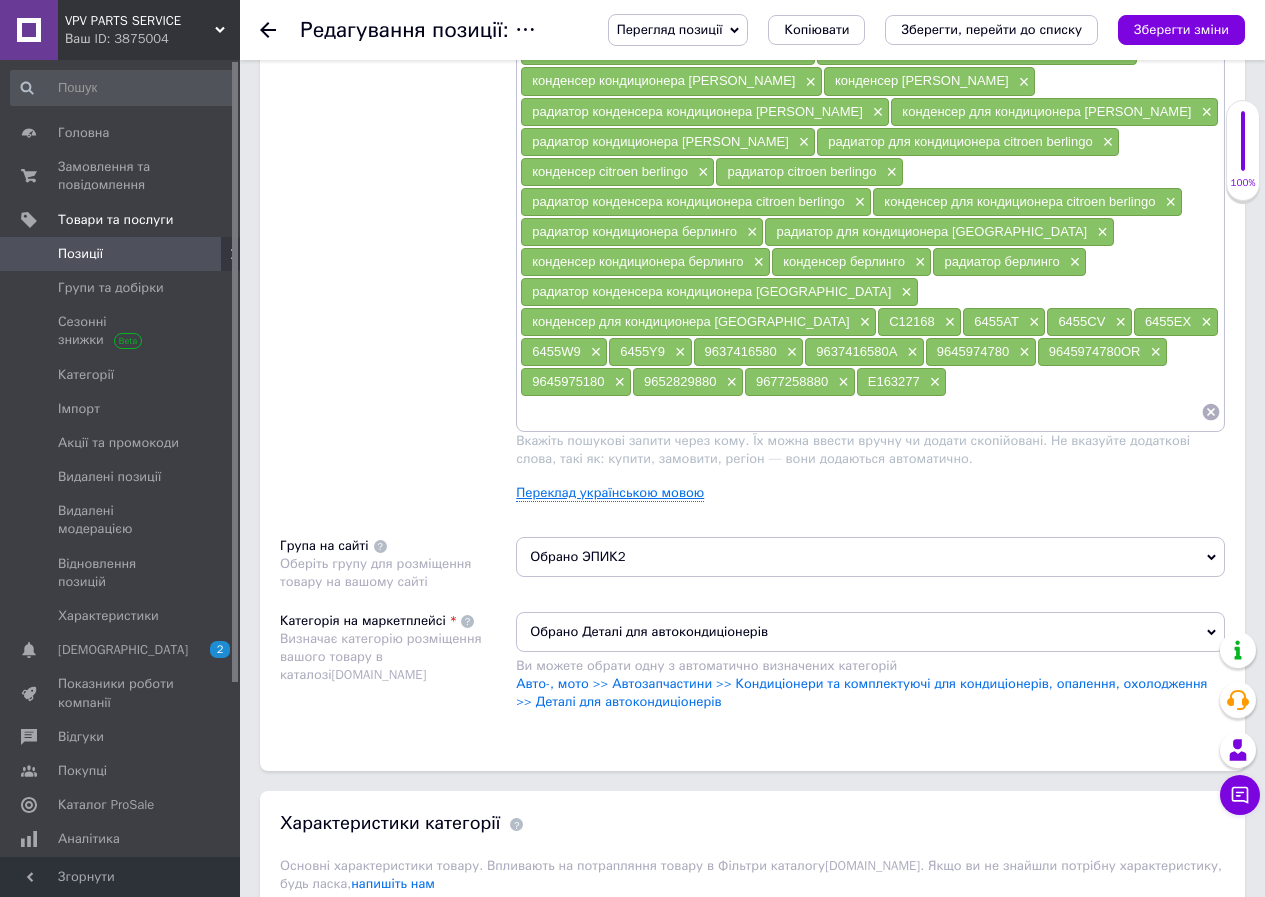click on "Переклад українською мовою" at bounding box center (610, 493) 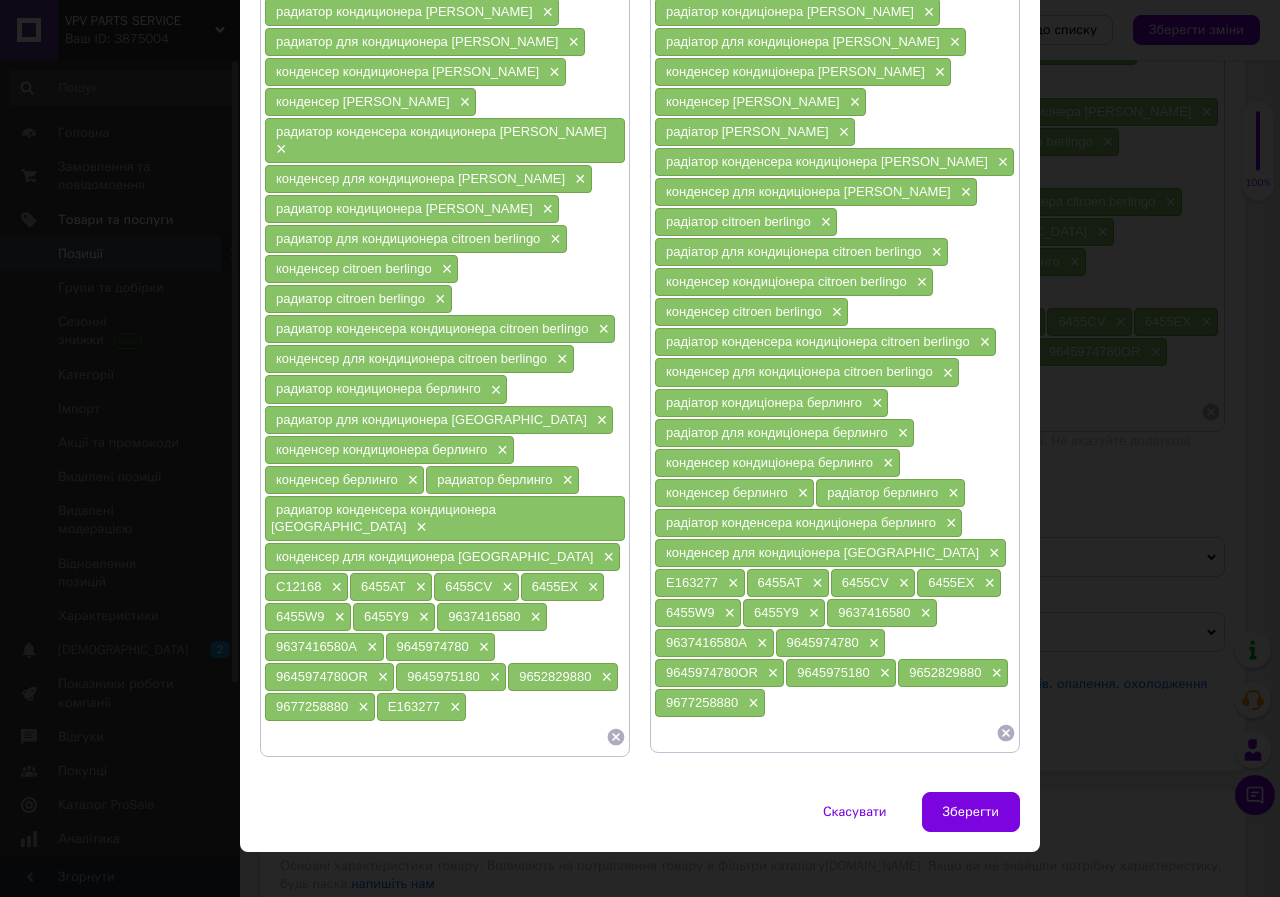 scroll, scrollTop: 373, scrollLeft: 0, axis: vertical 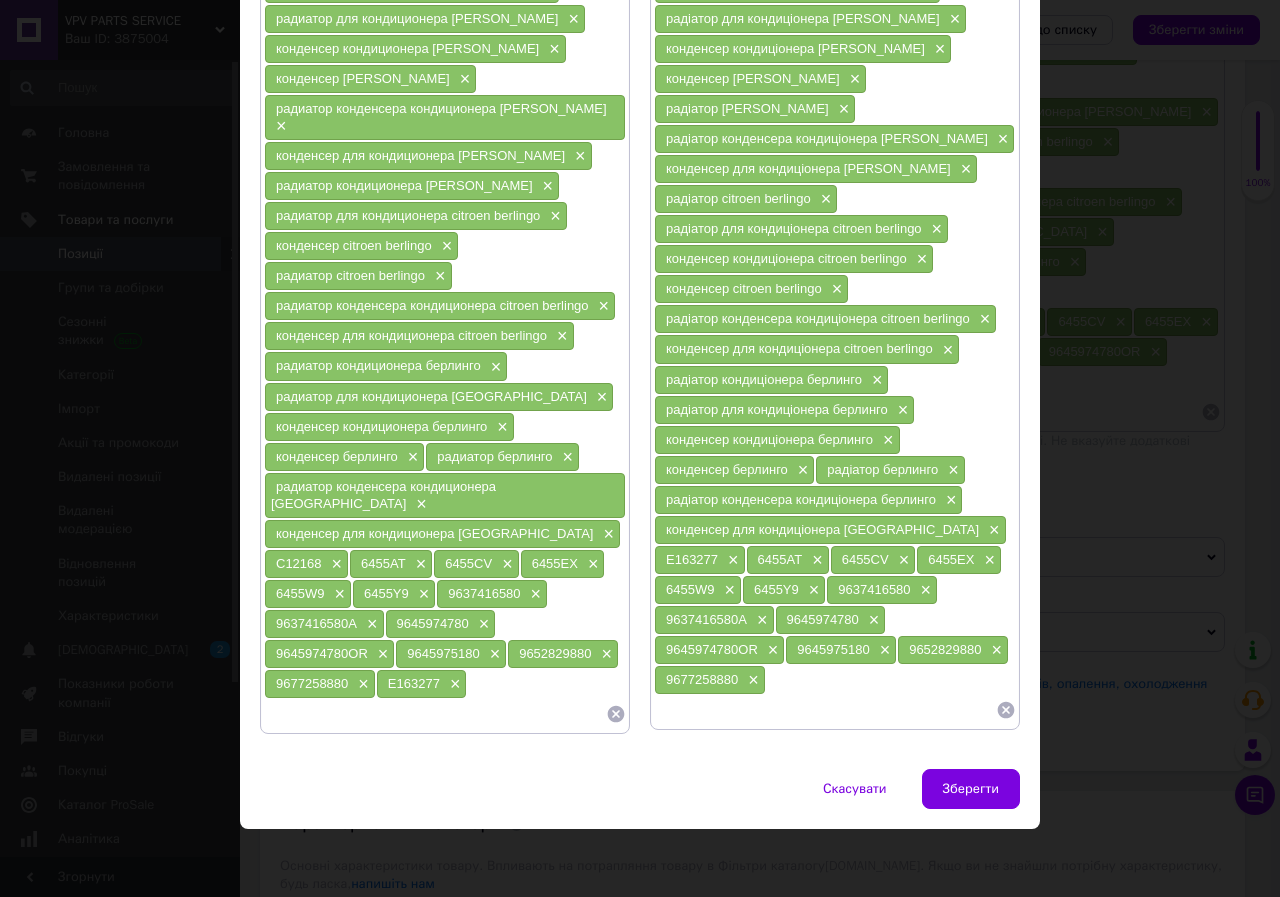 drag, startPoint x: 1002, startPoint y: 710, endPoint x: 887, endPoint y: 694, distance: 116.10771 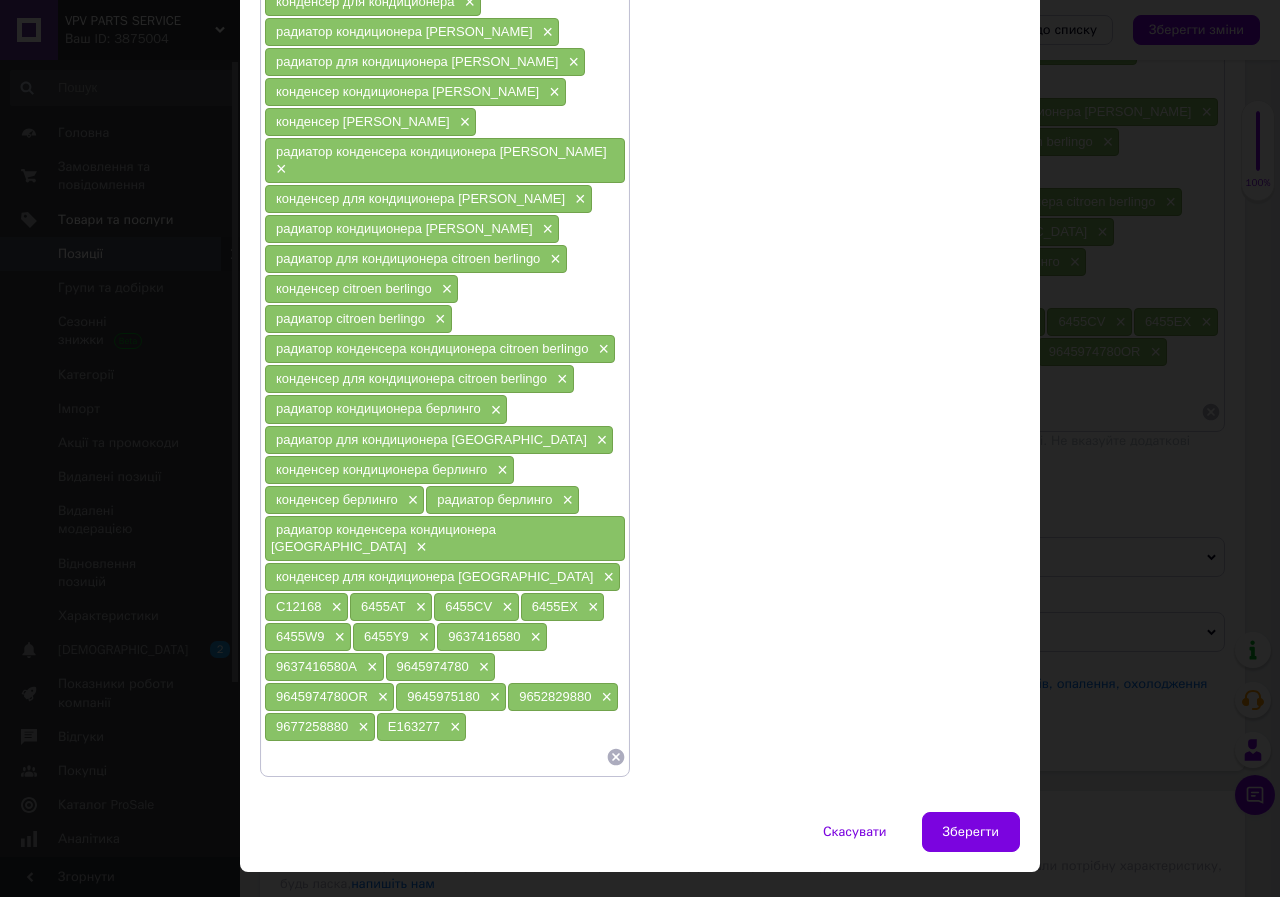 click 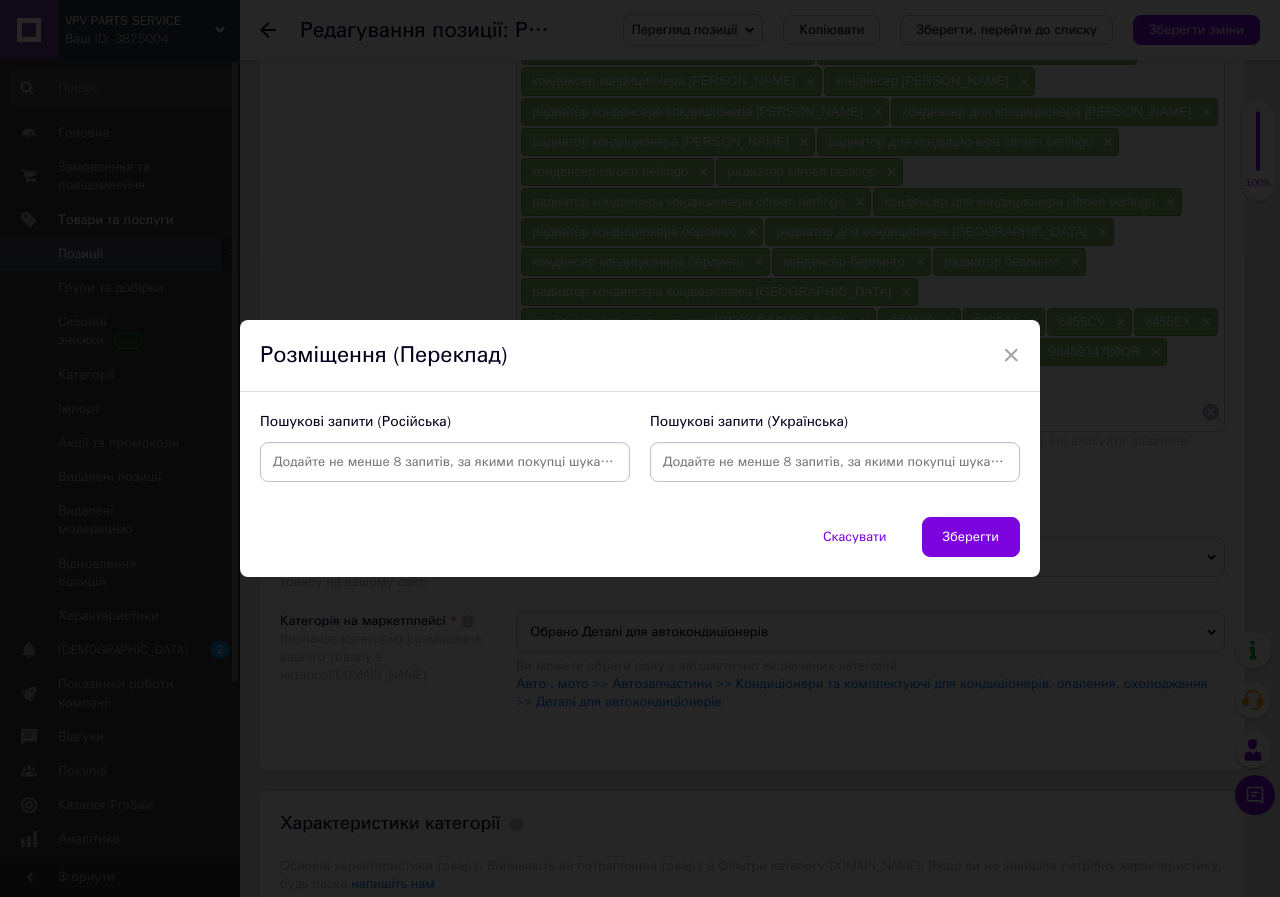 scroll, scrollTop: 0, scrollLeft: 0, axis: both 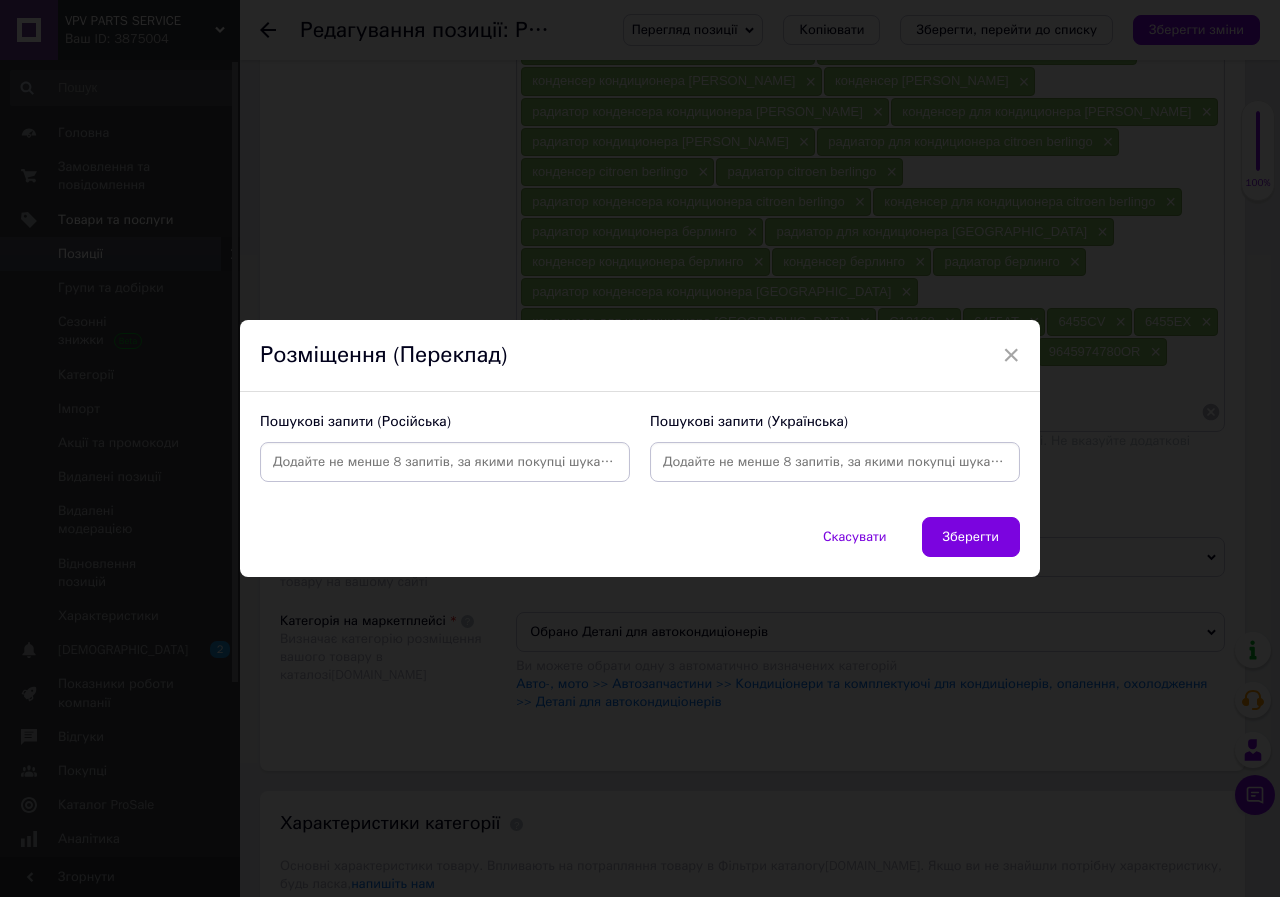click at bounding box center (445, 462) 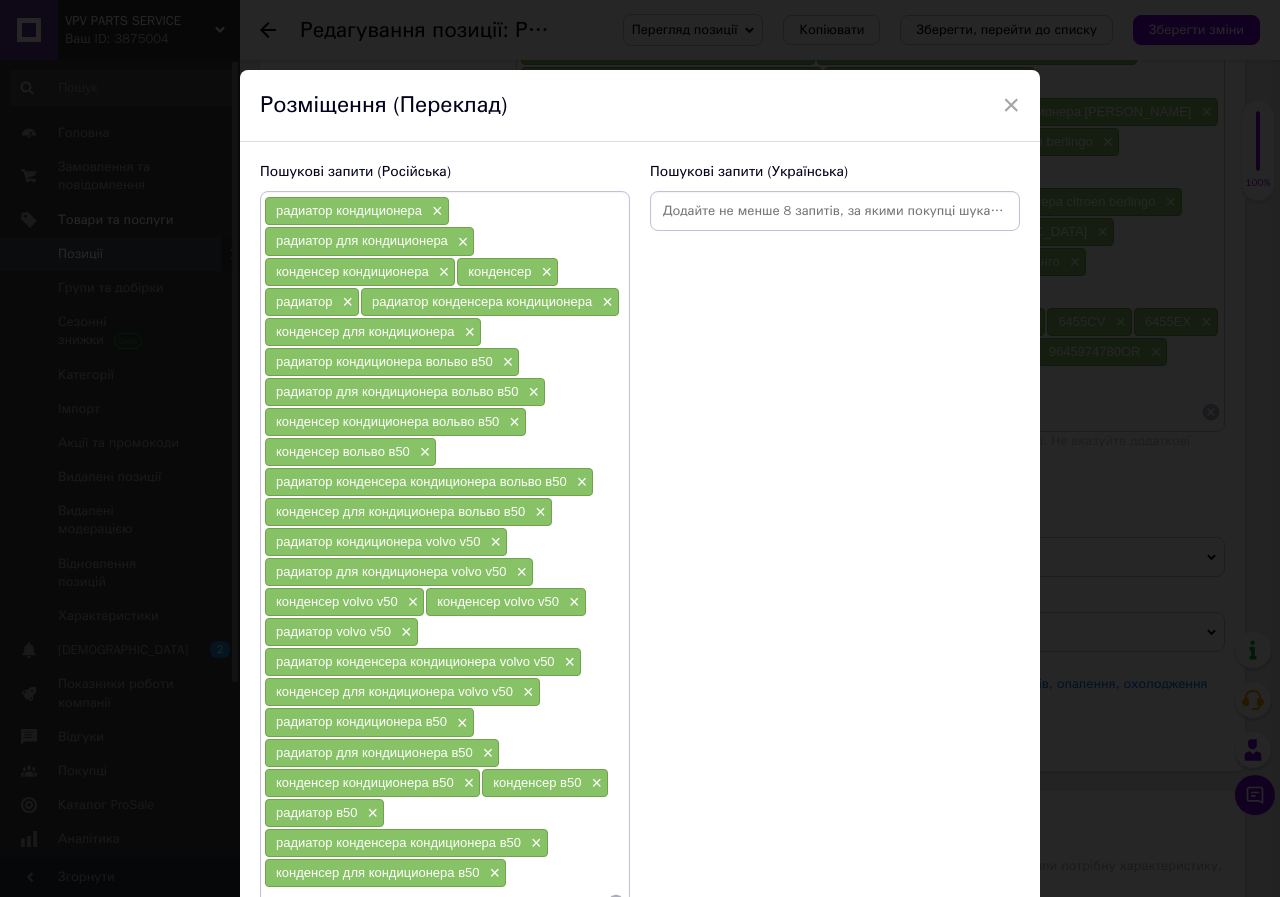 click at bounding box center [835, 211] 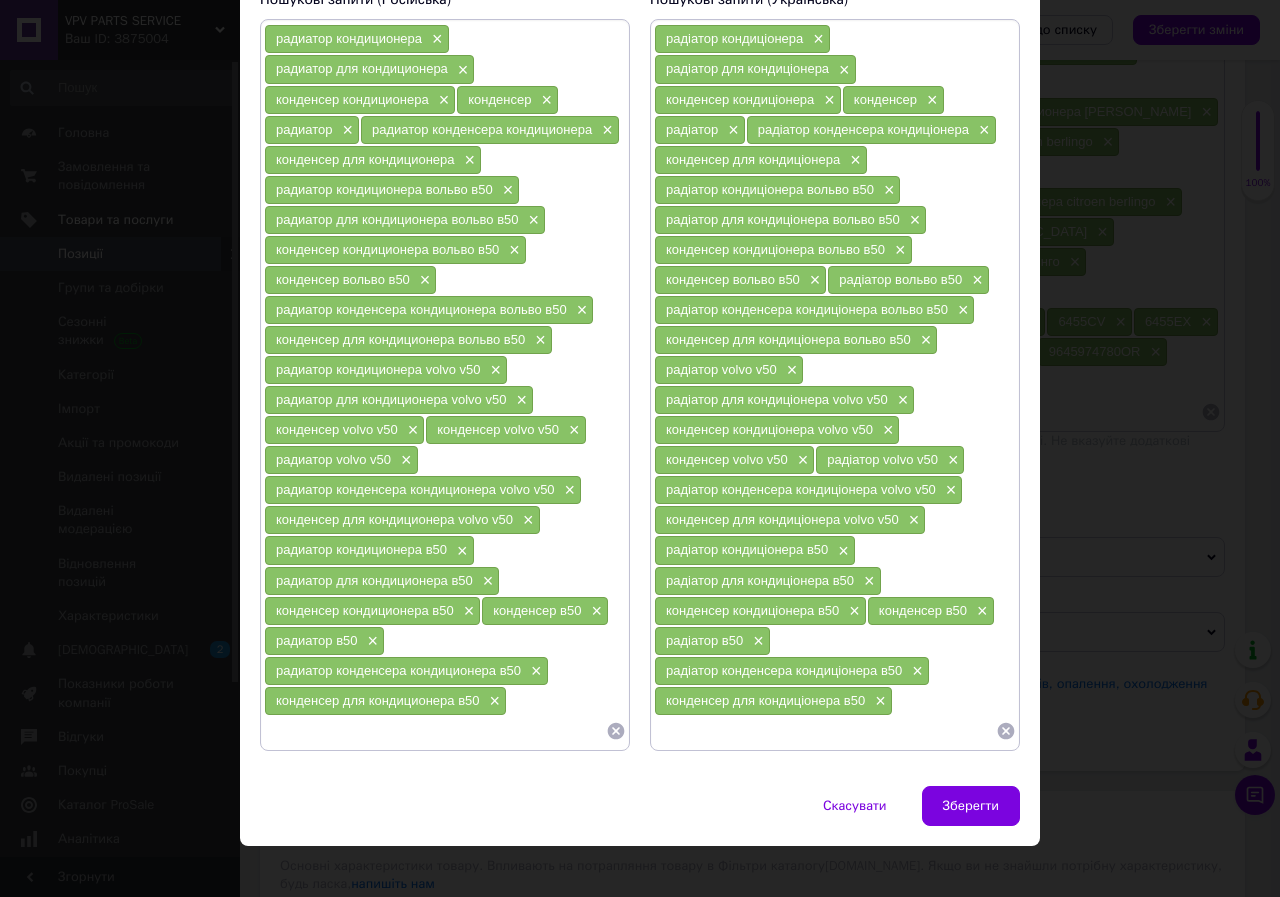 scroll, scrollTop: 192, scrollLeft: 0, axis: vertical 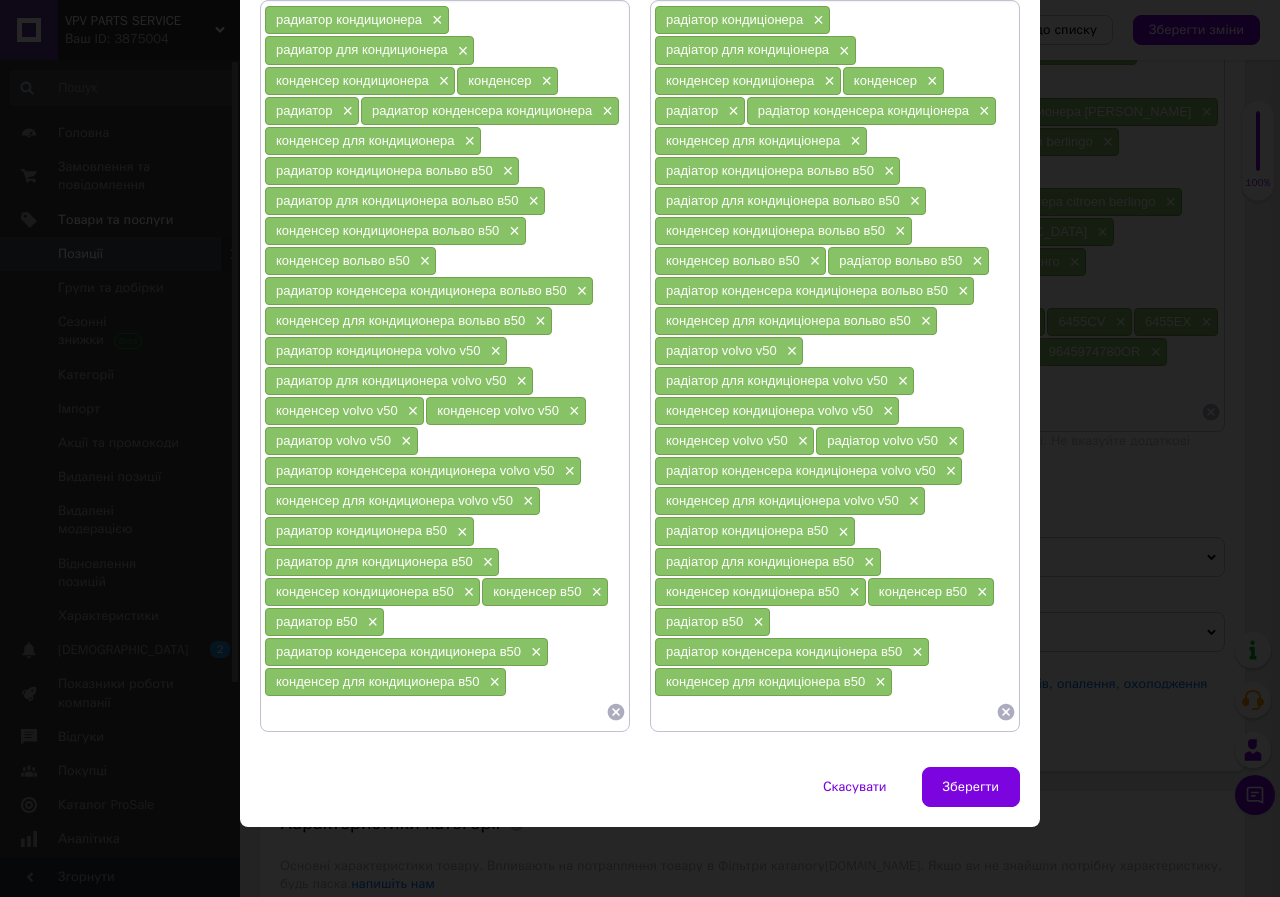 paste on "C12261" 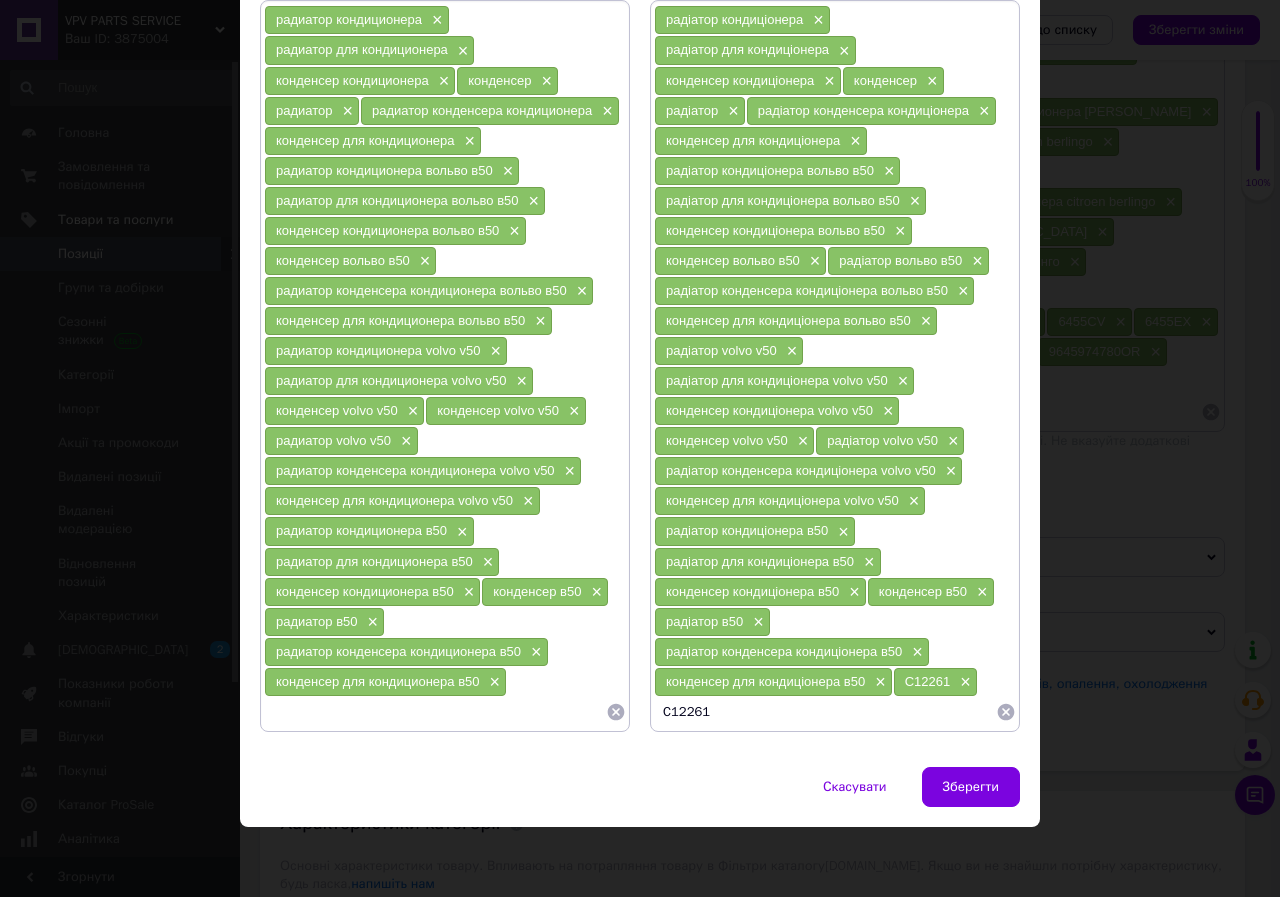 type 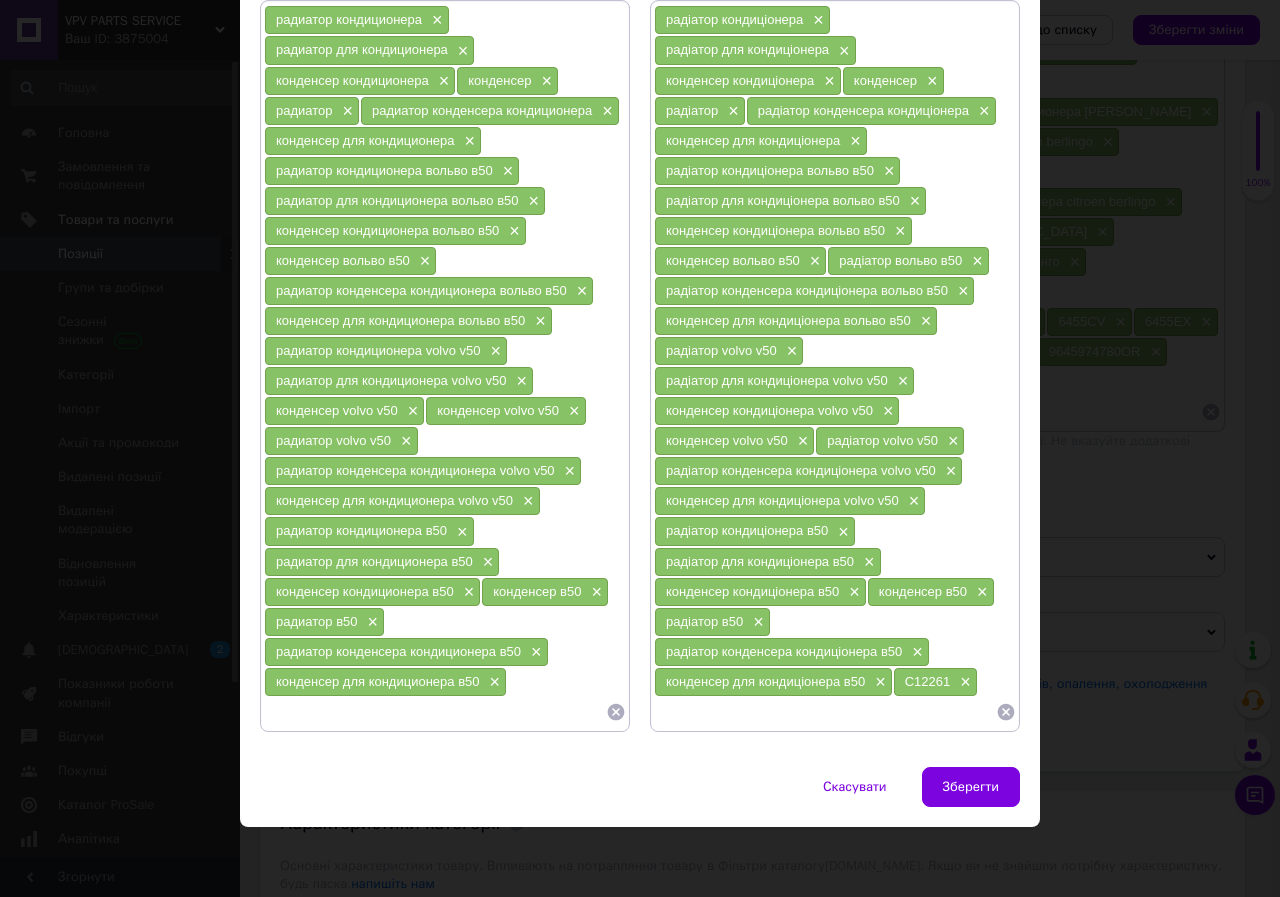 click at bounding box center (435, 712) 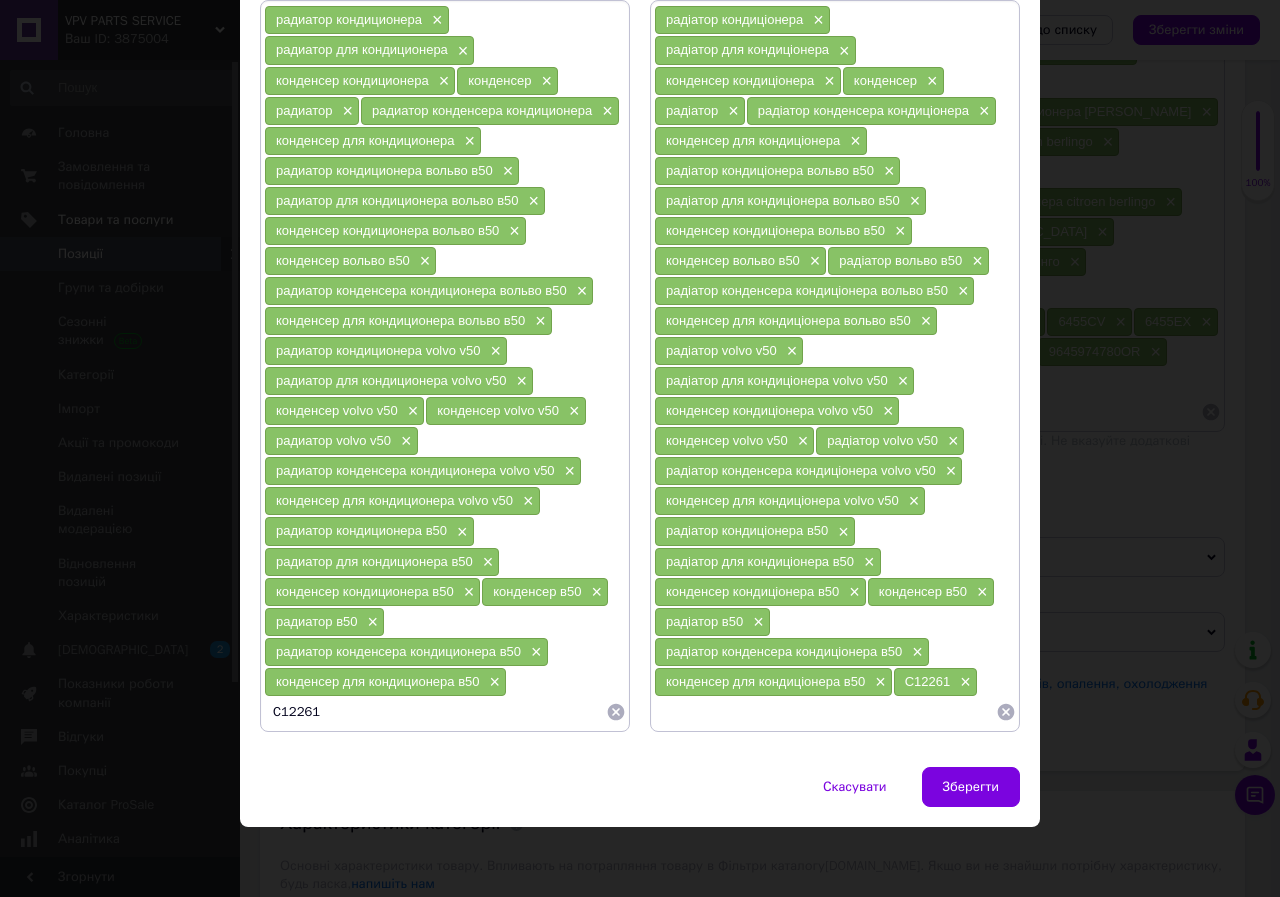 type 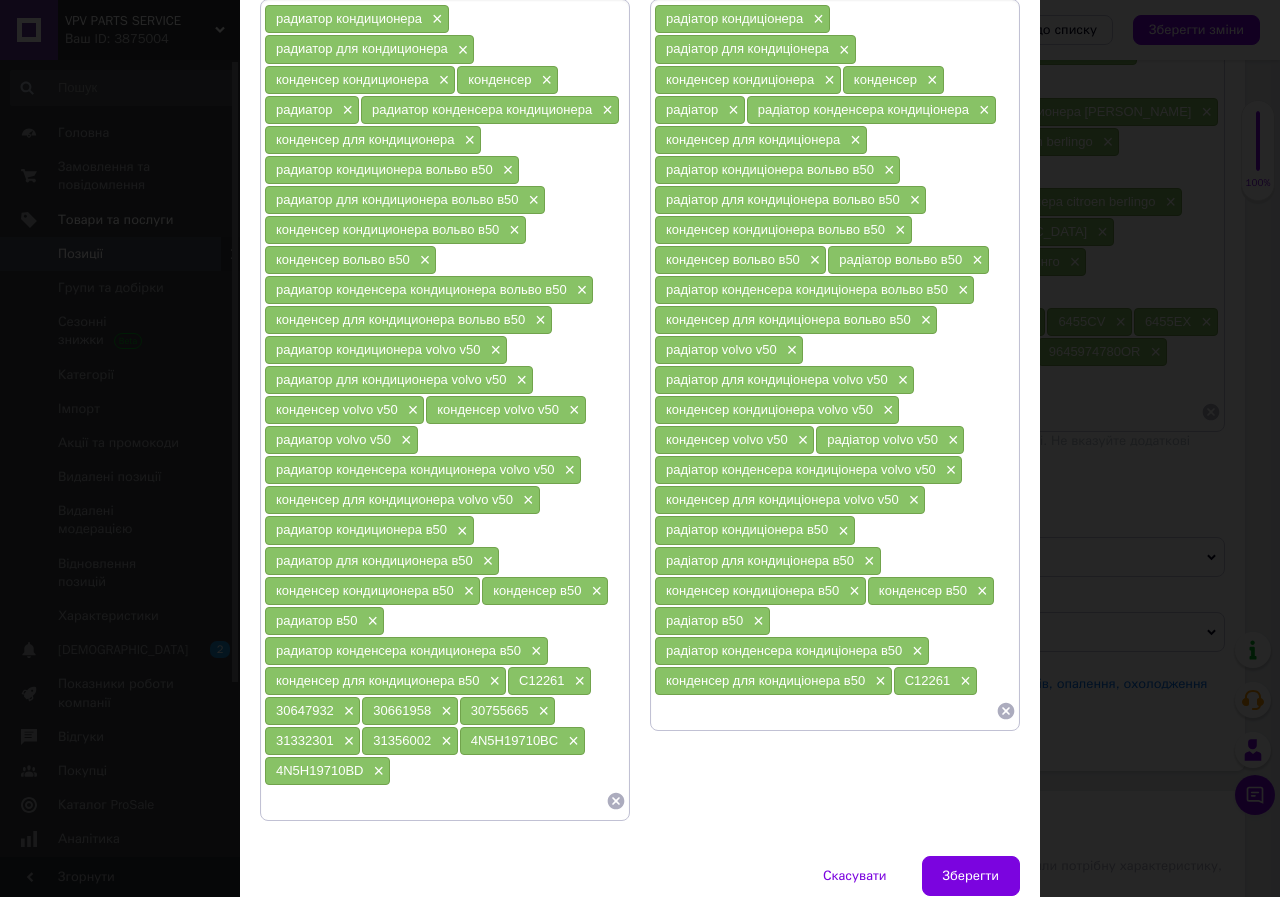 click at bounding box center [825, 711] 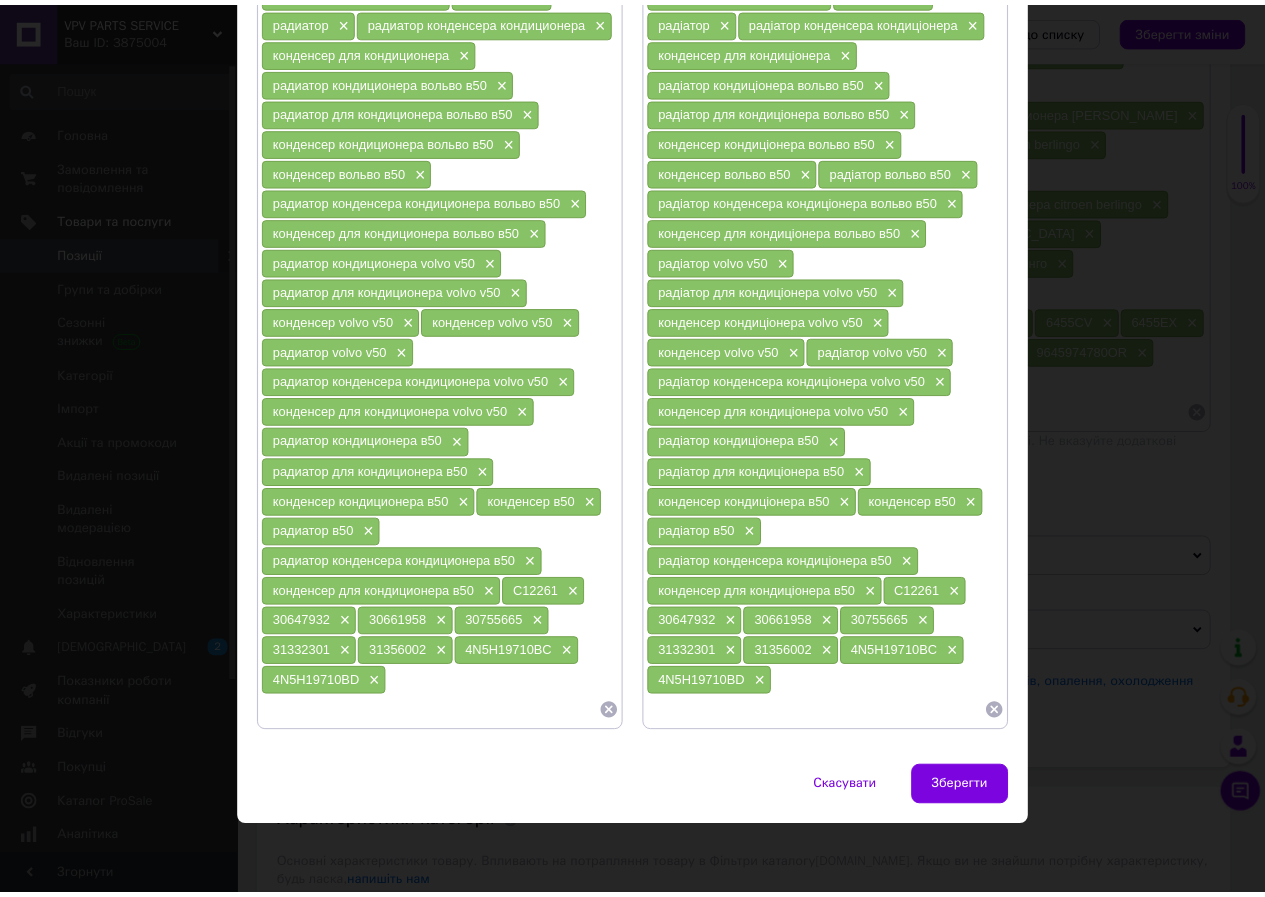 scroll, scrollTop: 283, scrollLeft: 0, axis: vertical 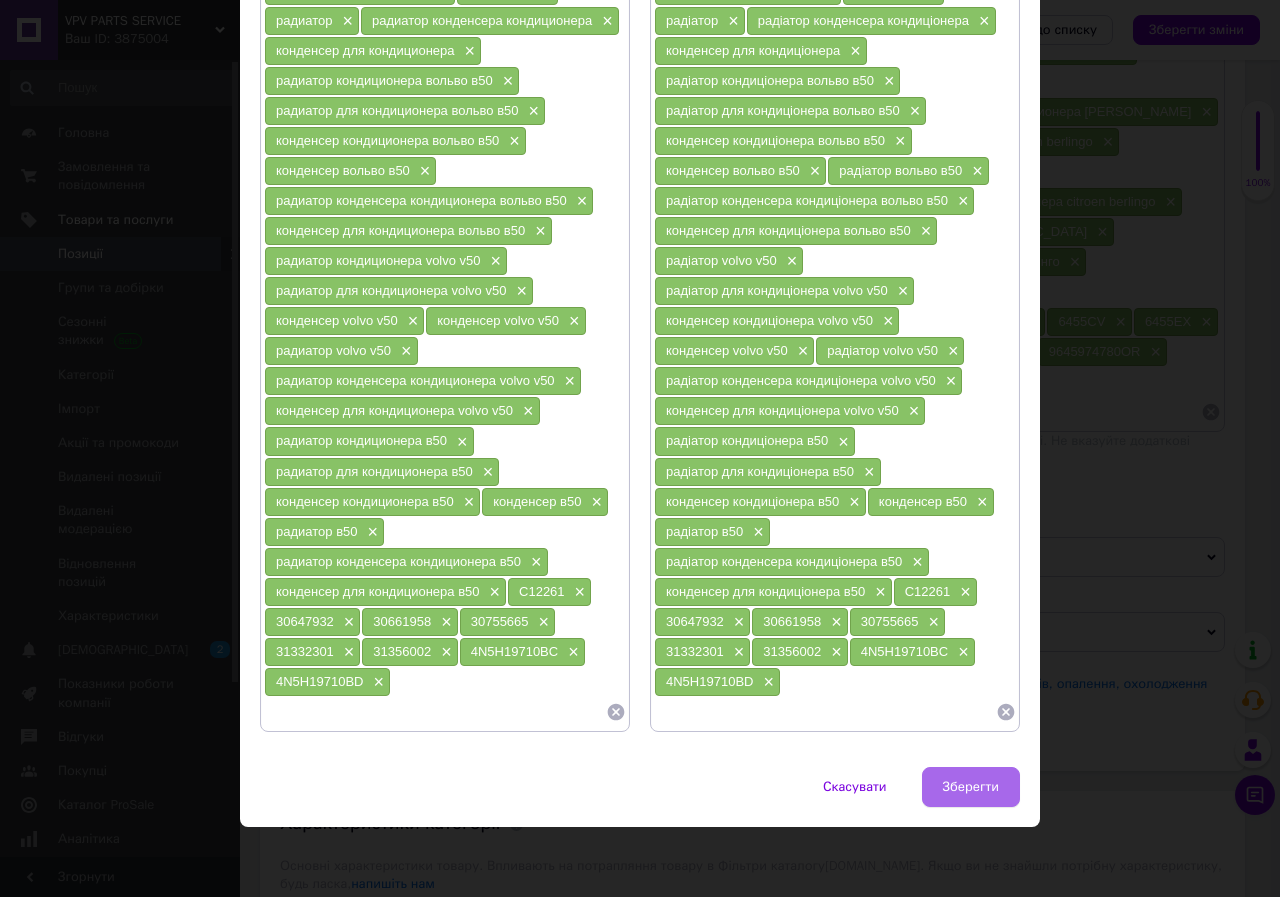 click on "Зберегти" at bounding box center (971, 787) 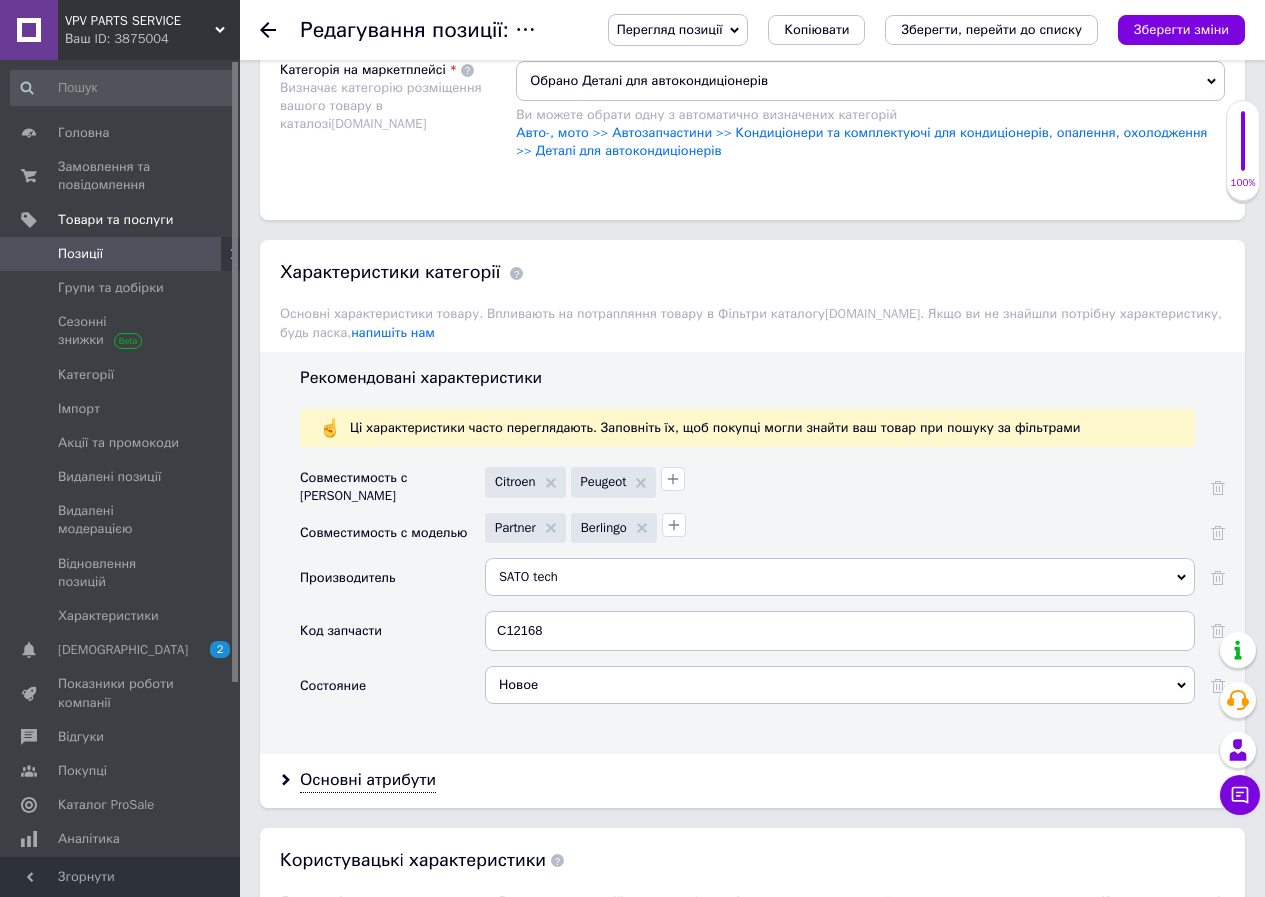 scroll, scrollTop: 1800, scrollLeft: 0, axis: vertical 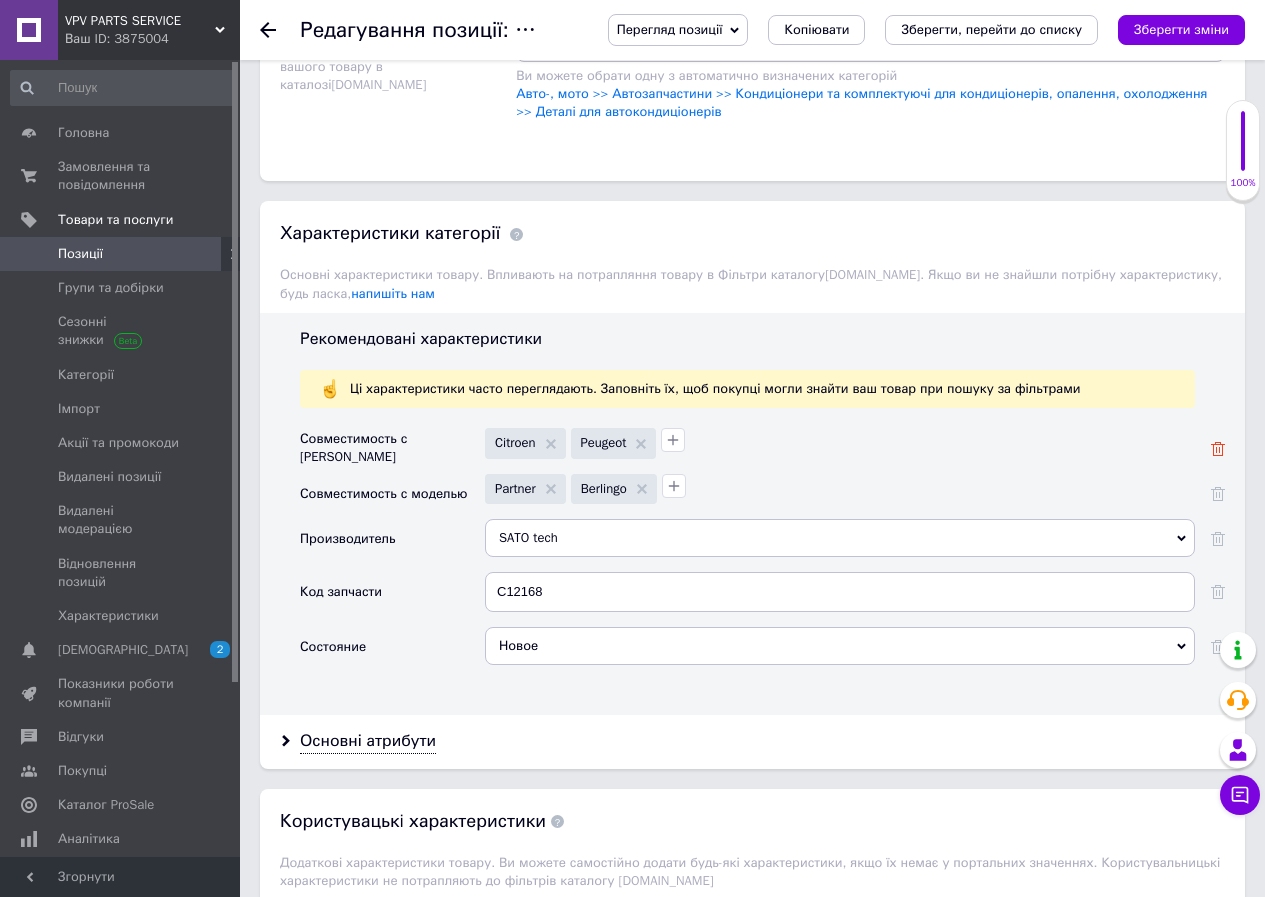 click 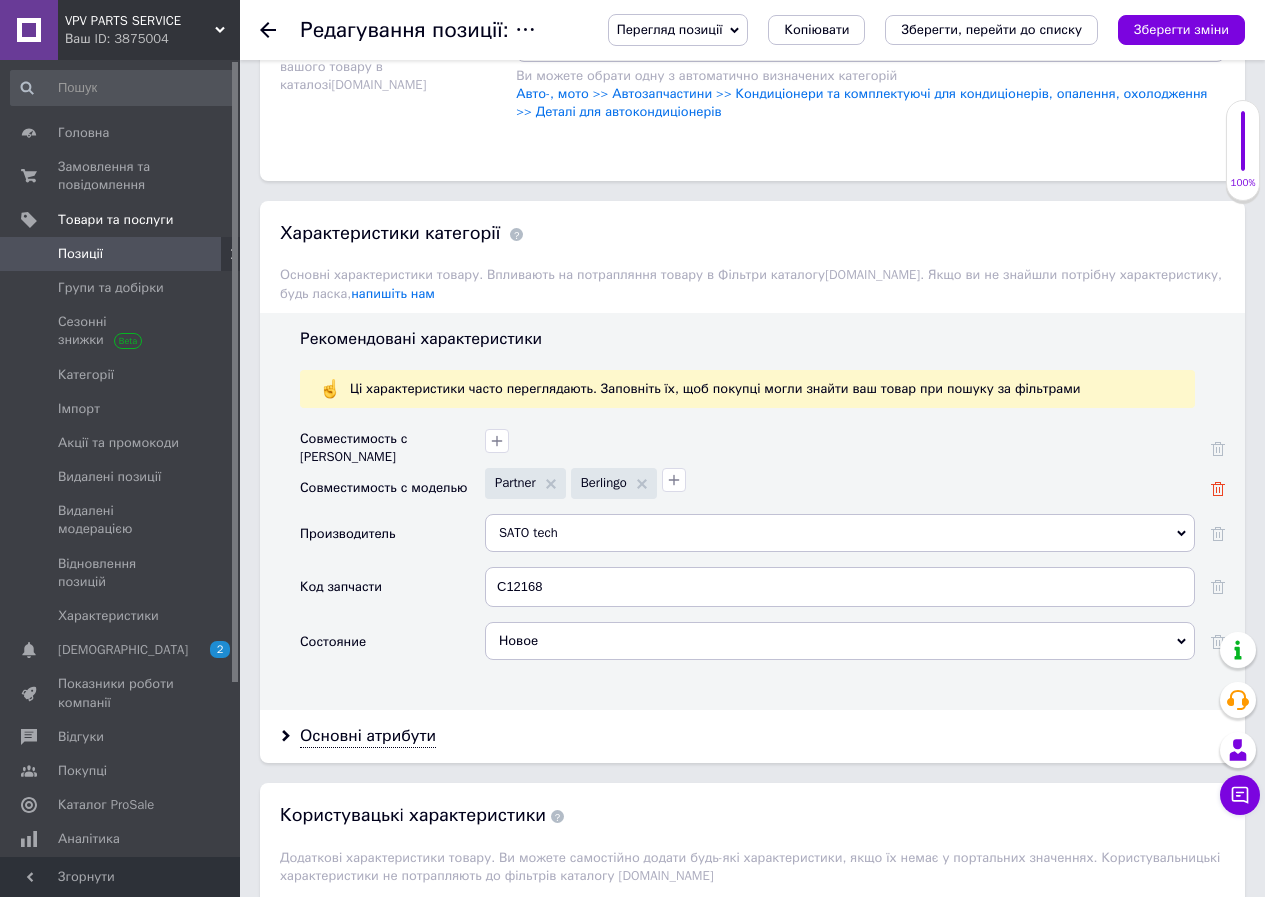 click 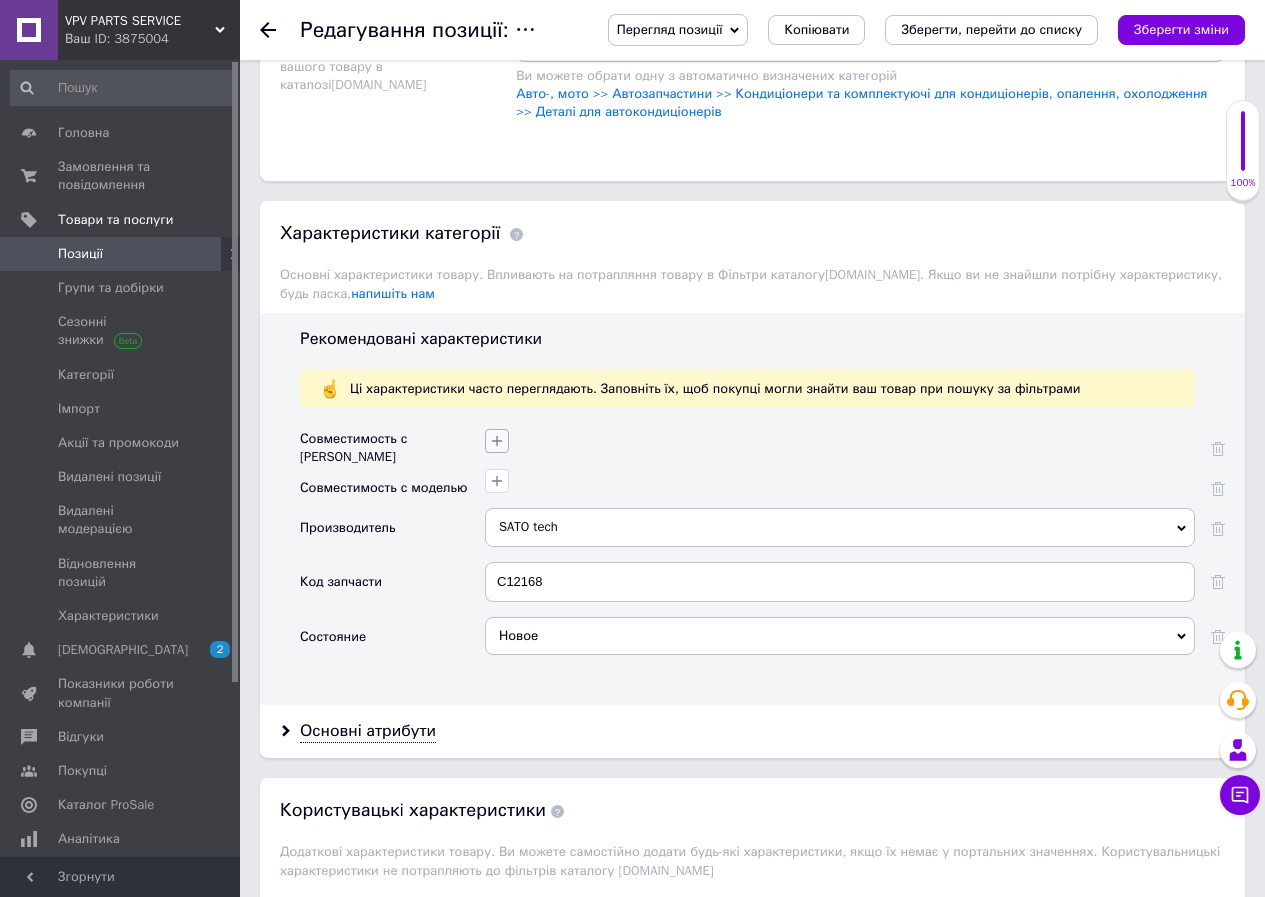 click 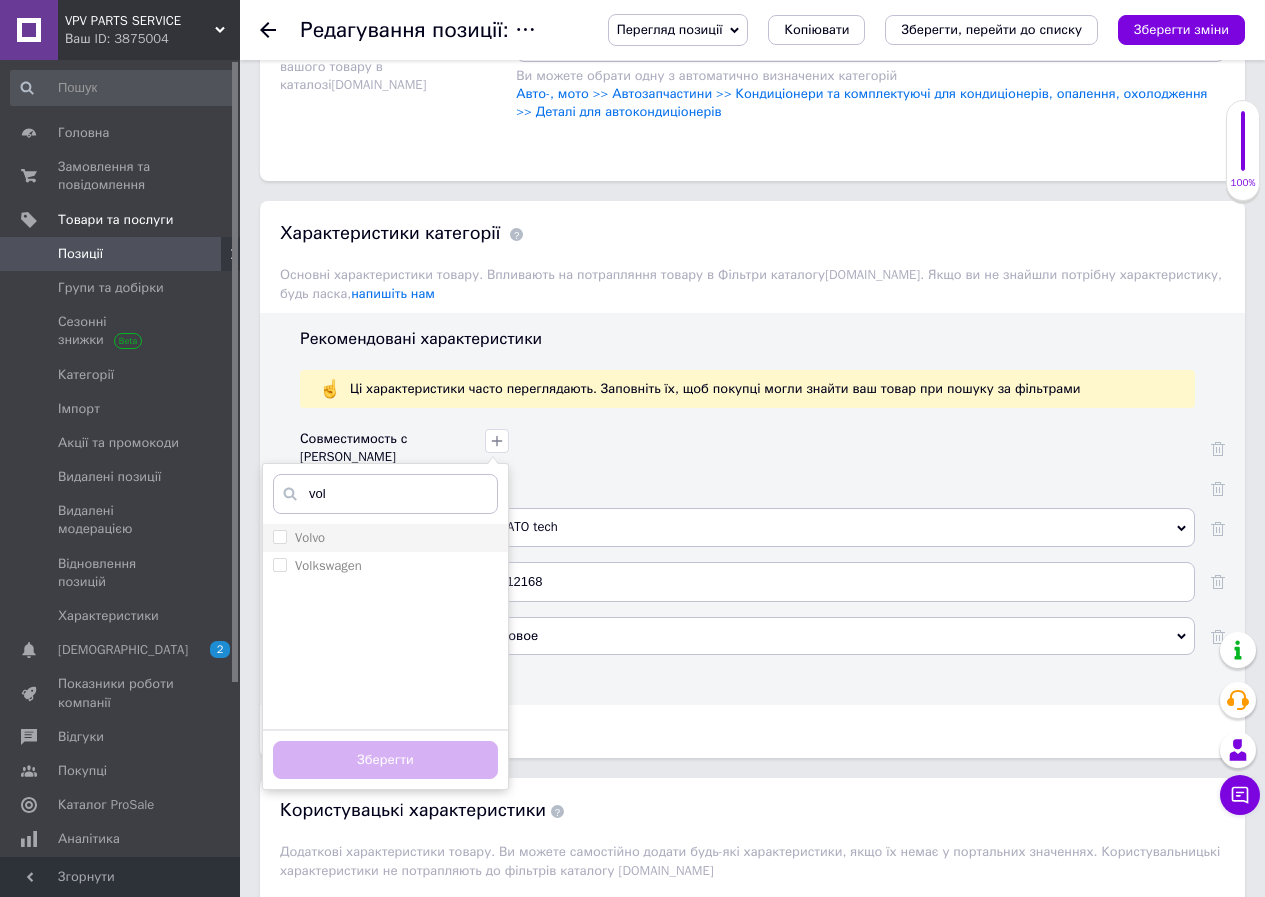 type on "vol" 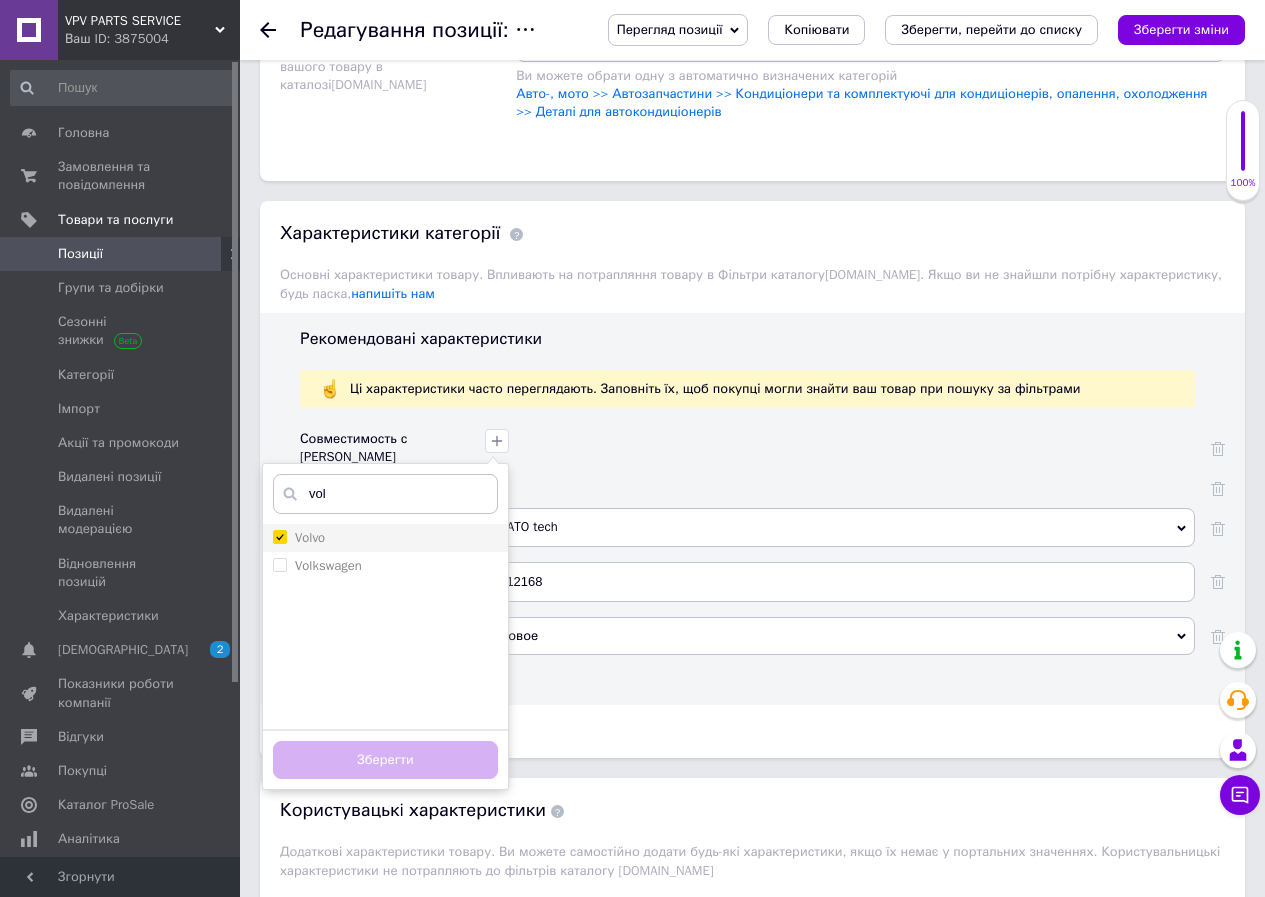 checkbox on "true" 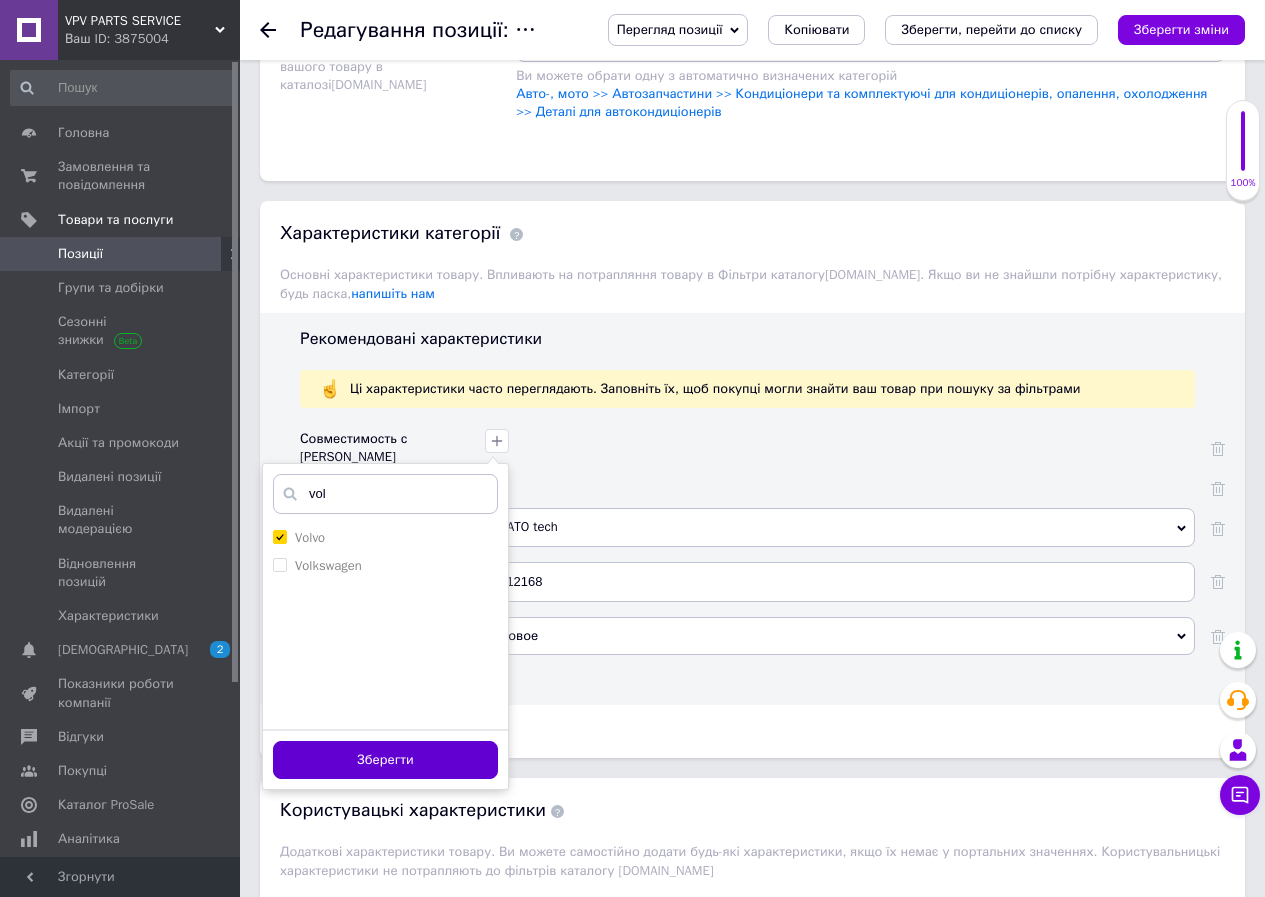 click on "Зберегти" at bounding box center [385, 760] 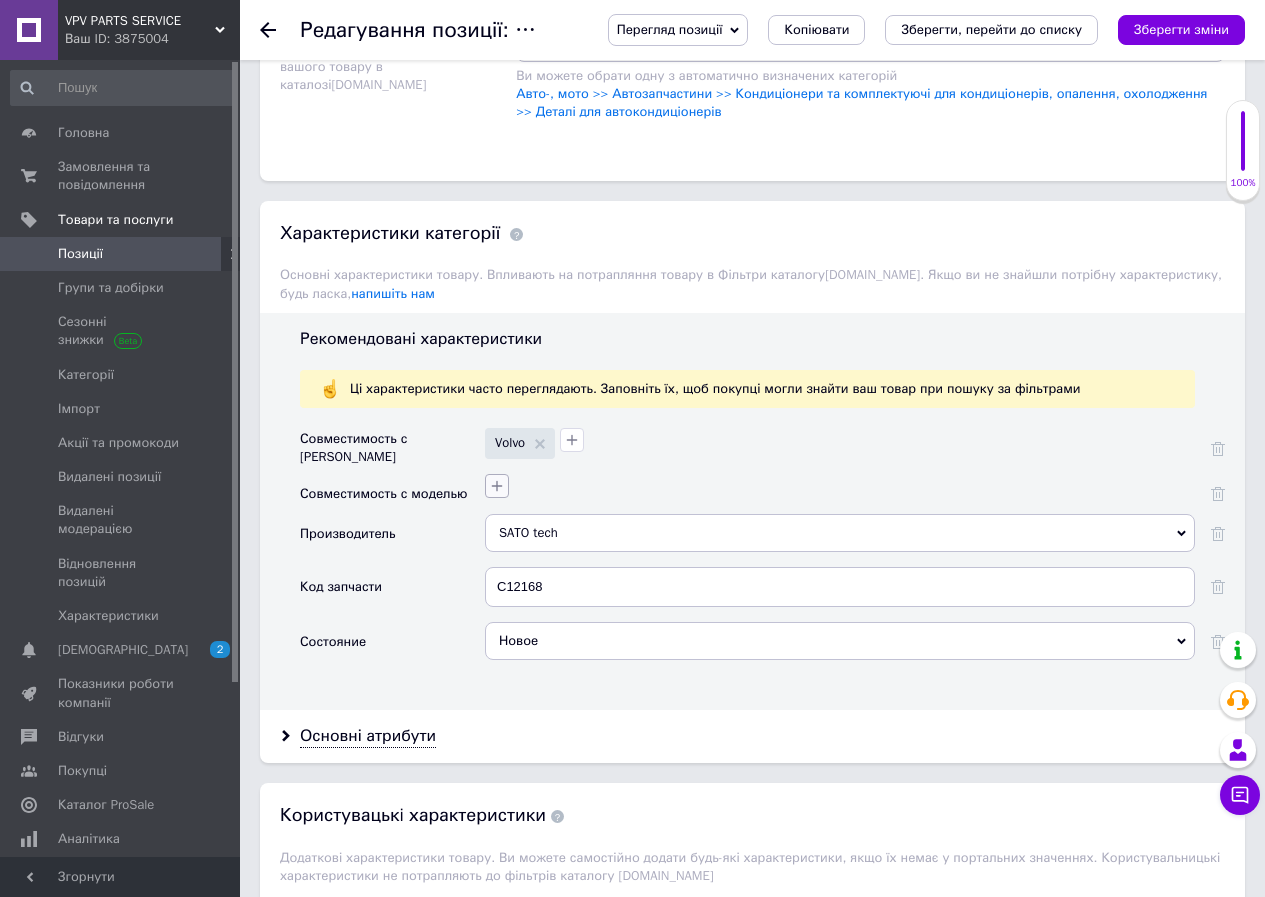click 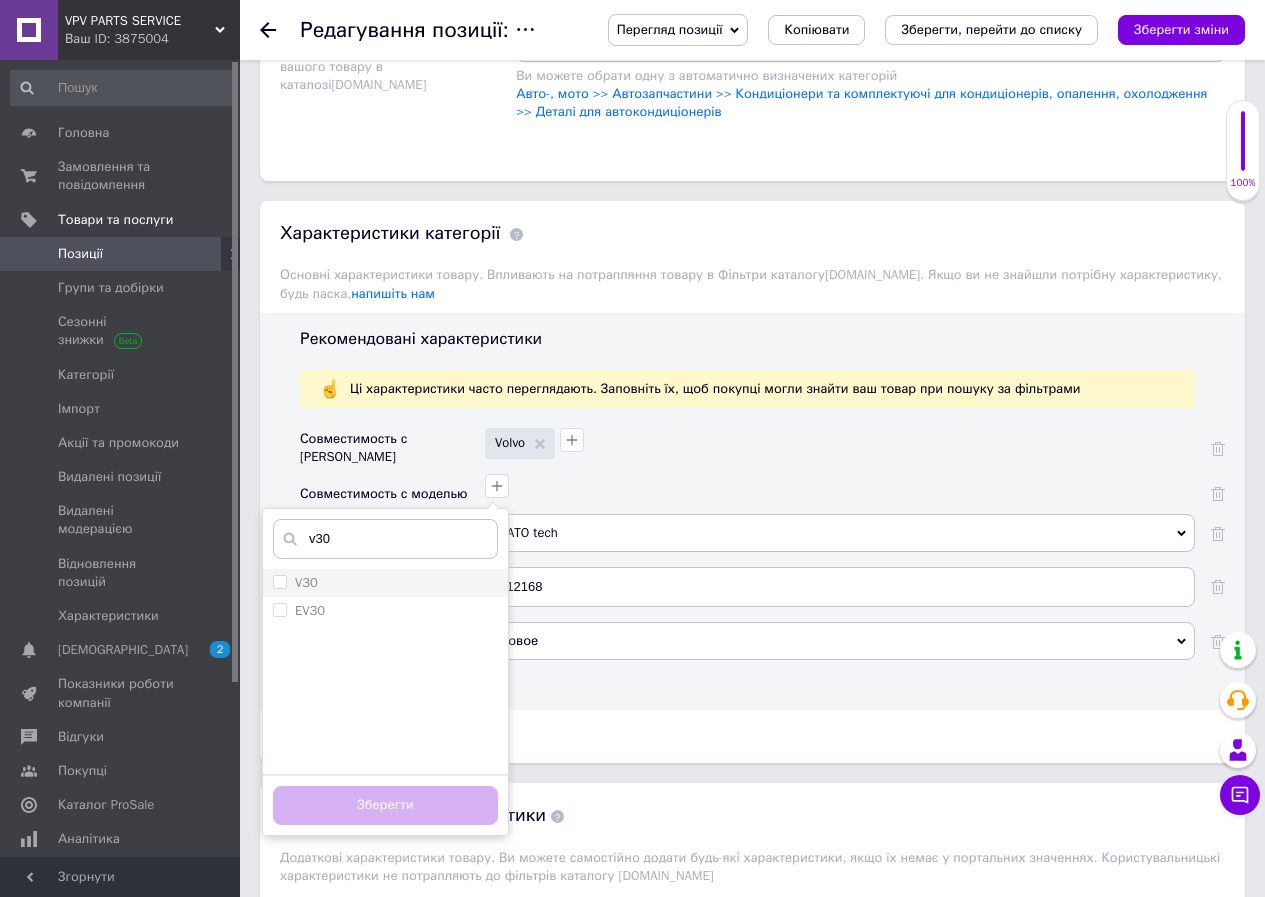 type on "v30" 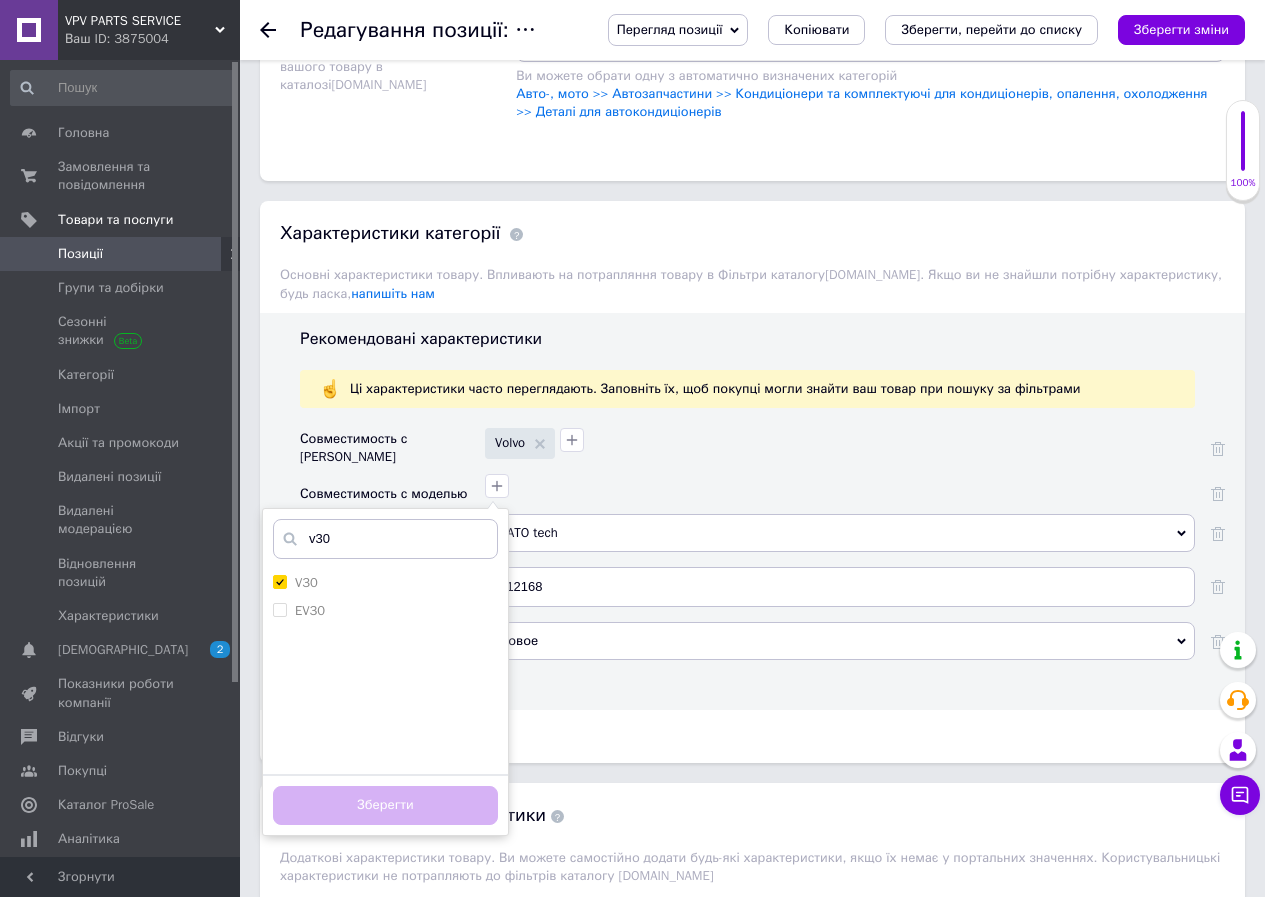 checkbox on "true" 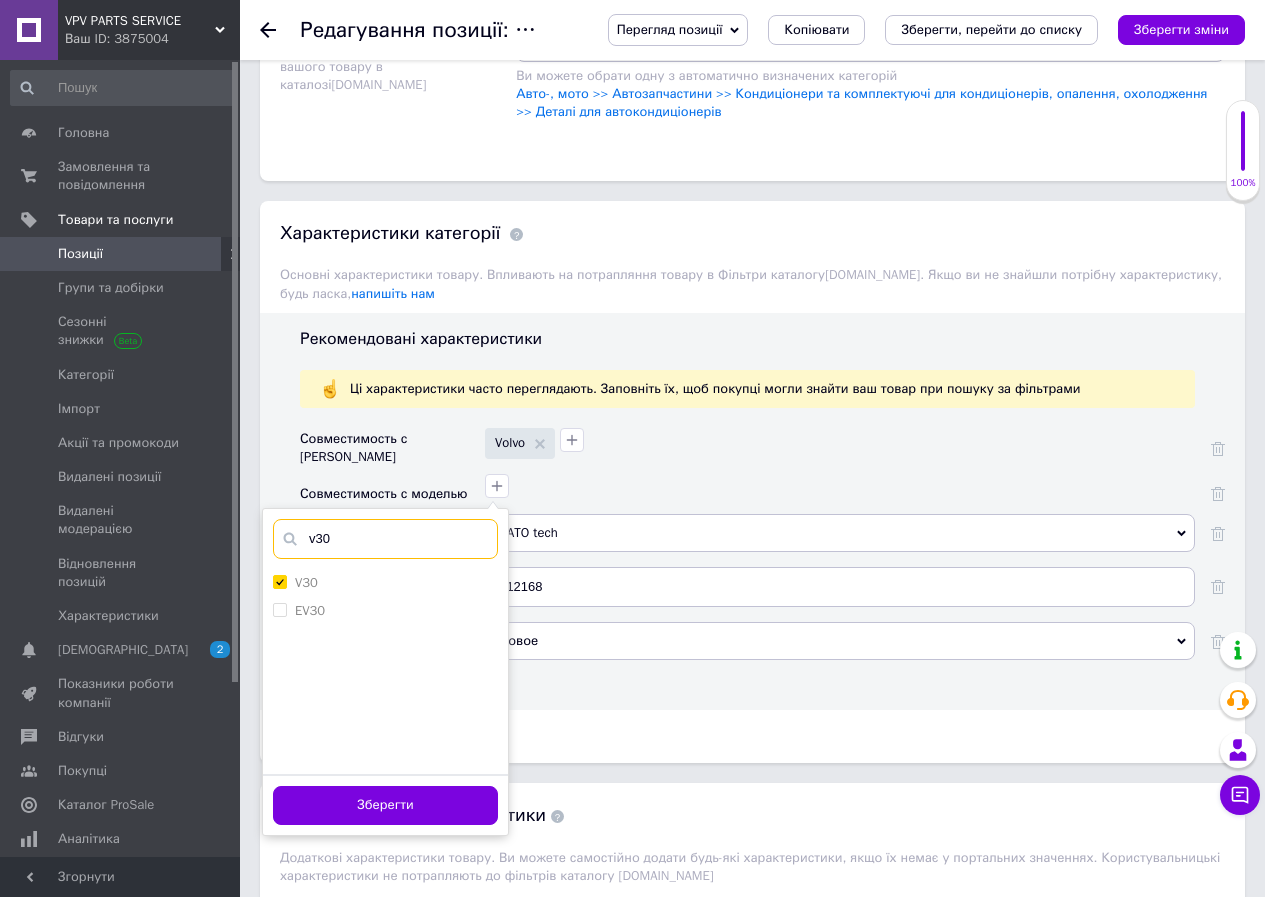 click on "v30" at bounding box center (385, 539) 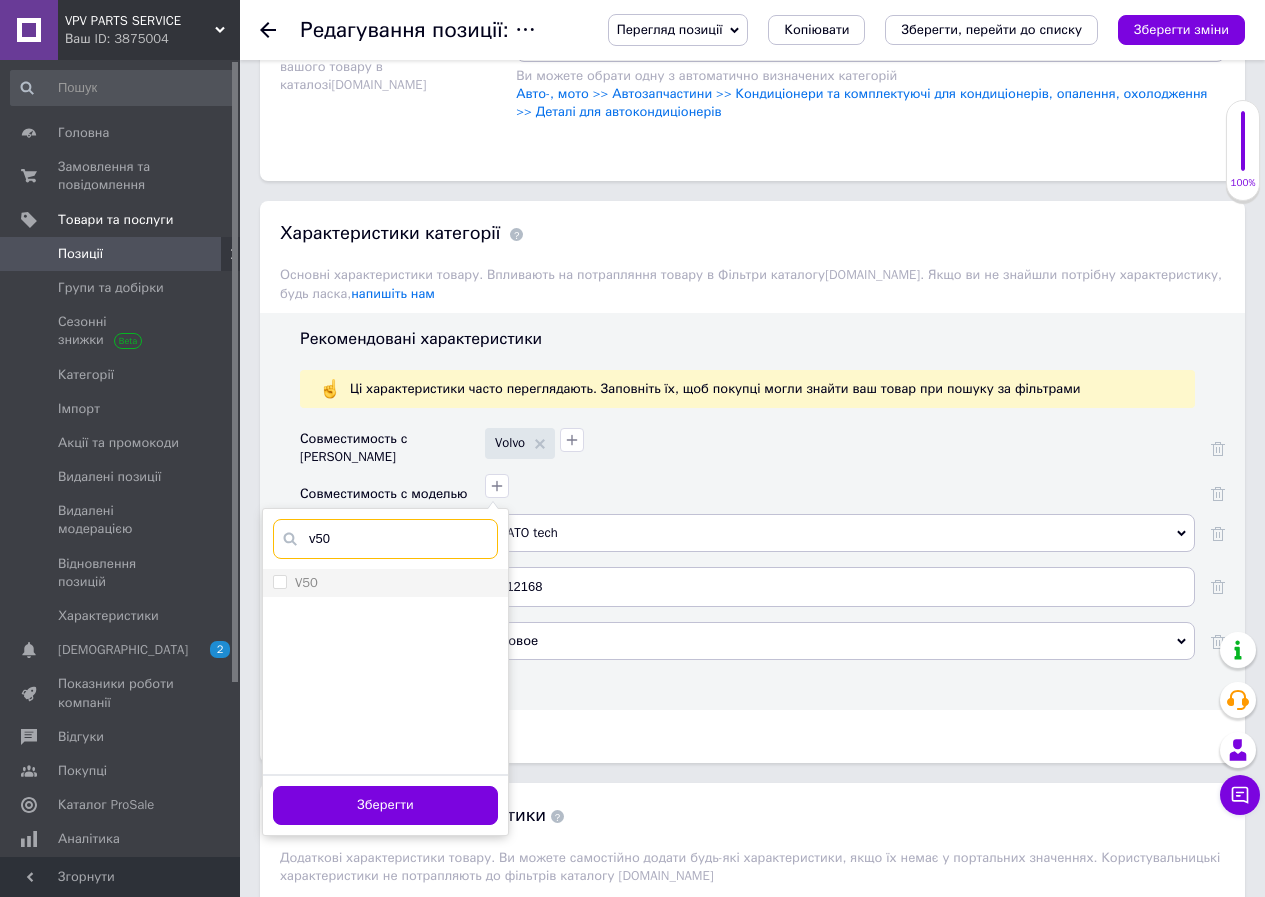 type on "v50" 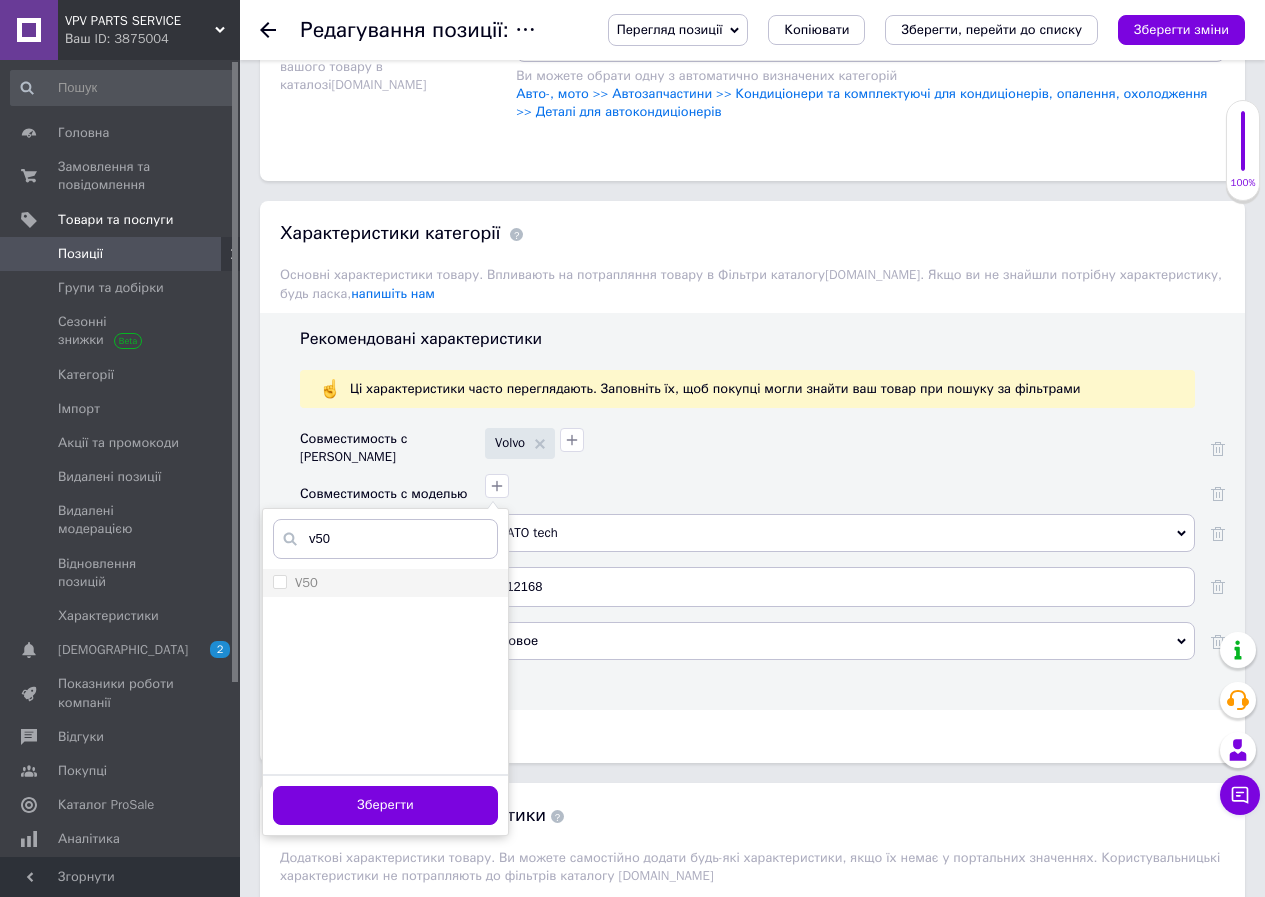 click on "V50" at bounding box center (306, 582) 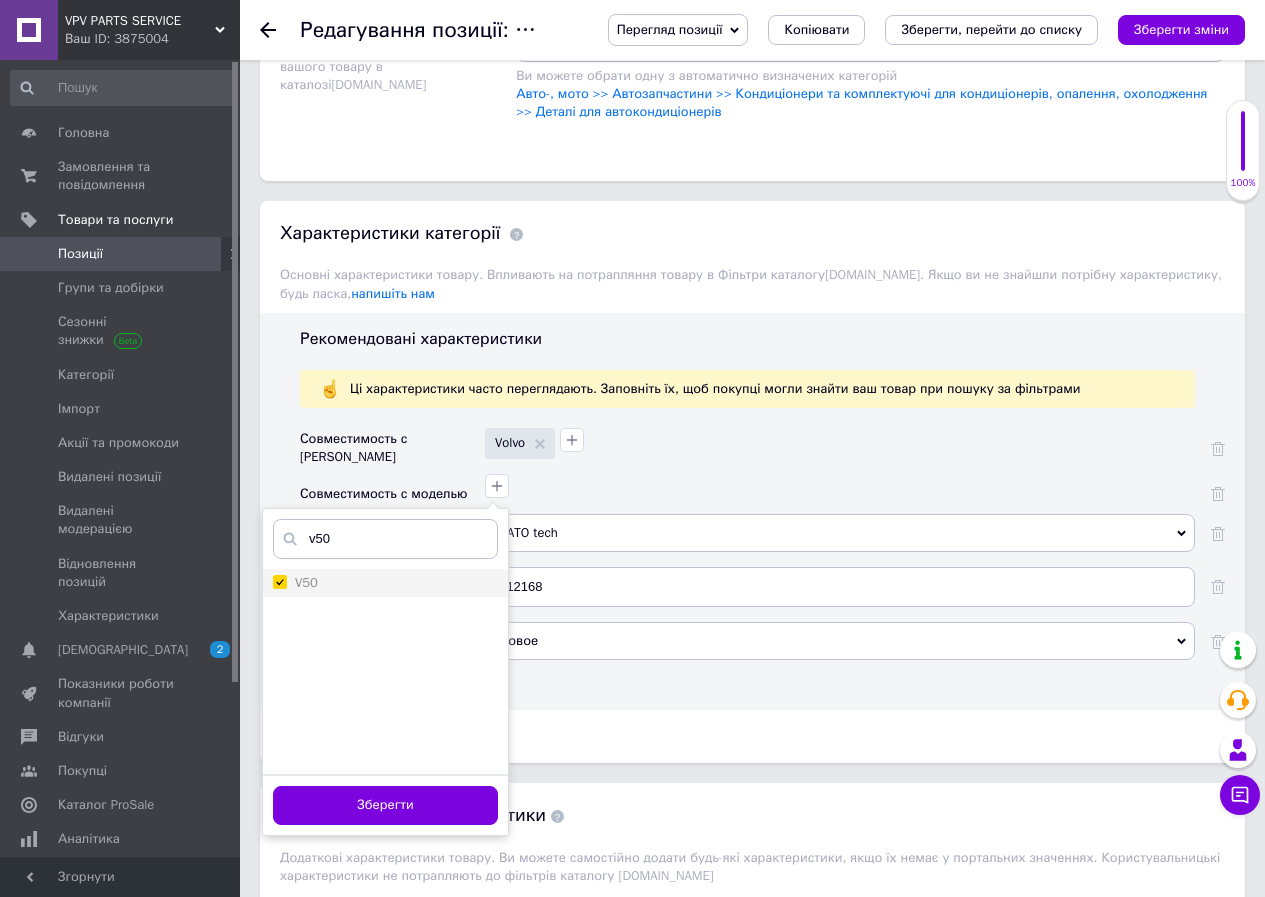 checkbox on "true" 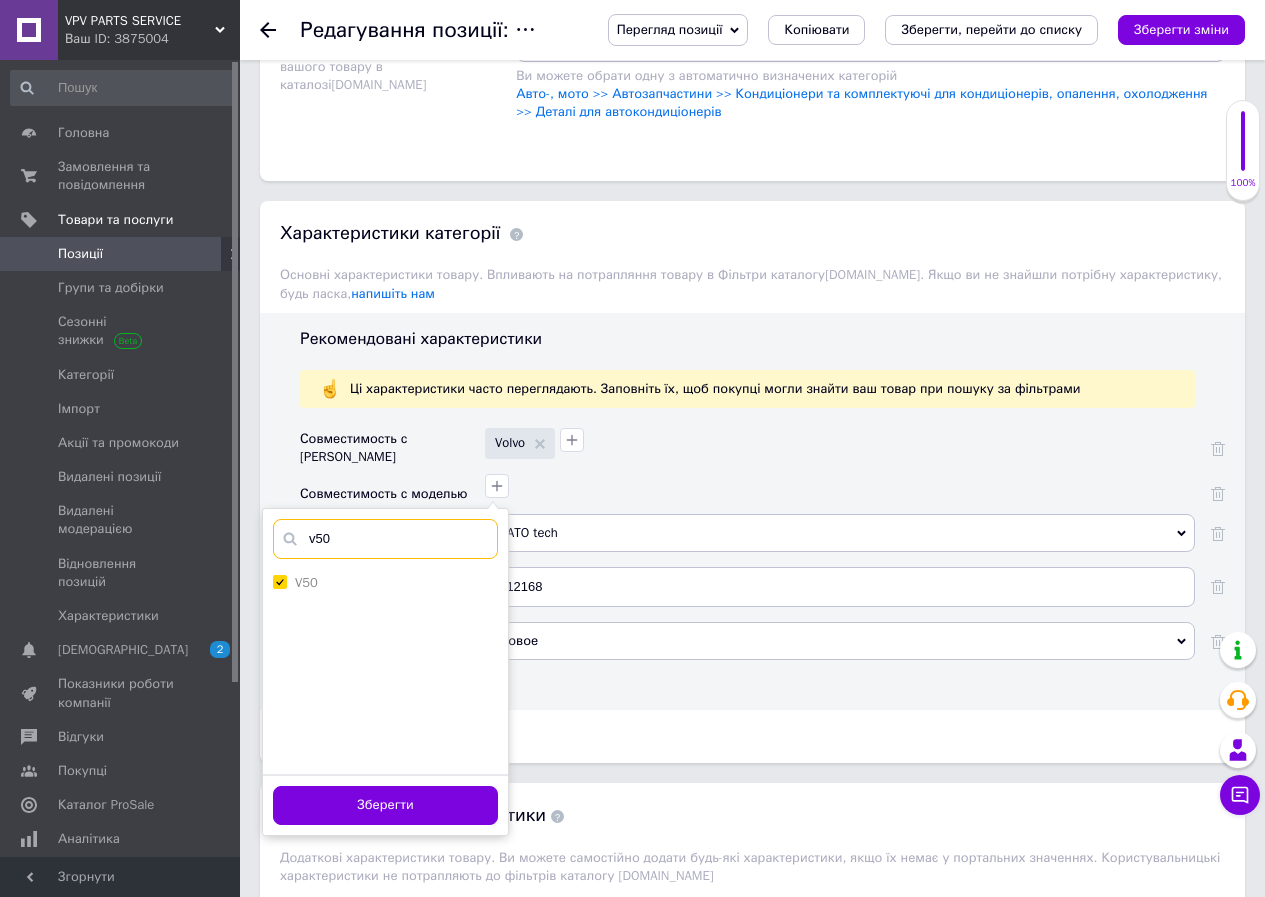 click on "v50" at bounding box center [385, 539] 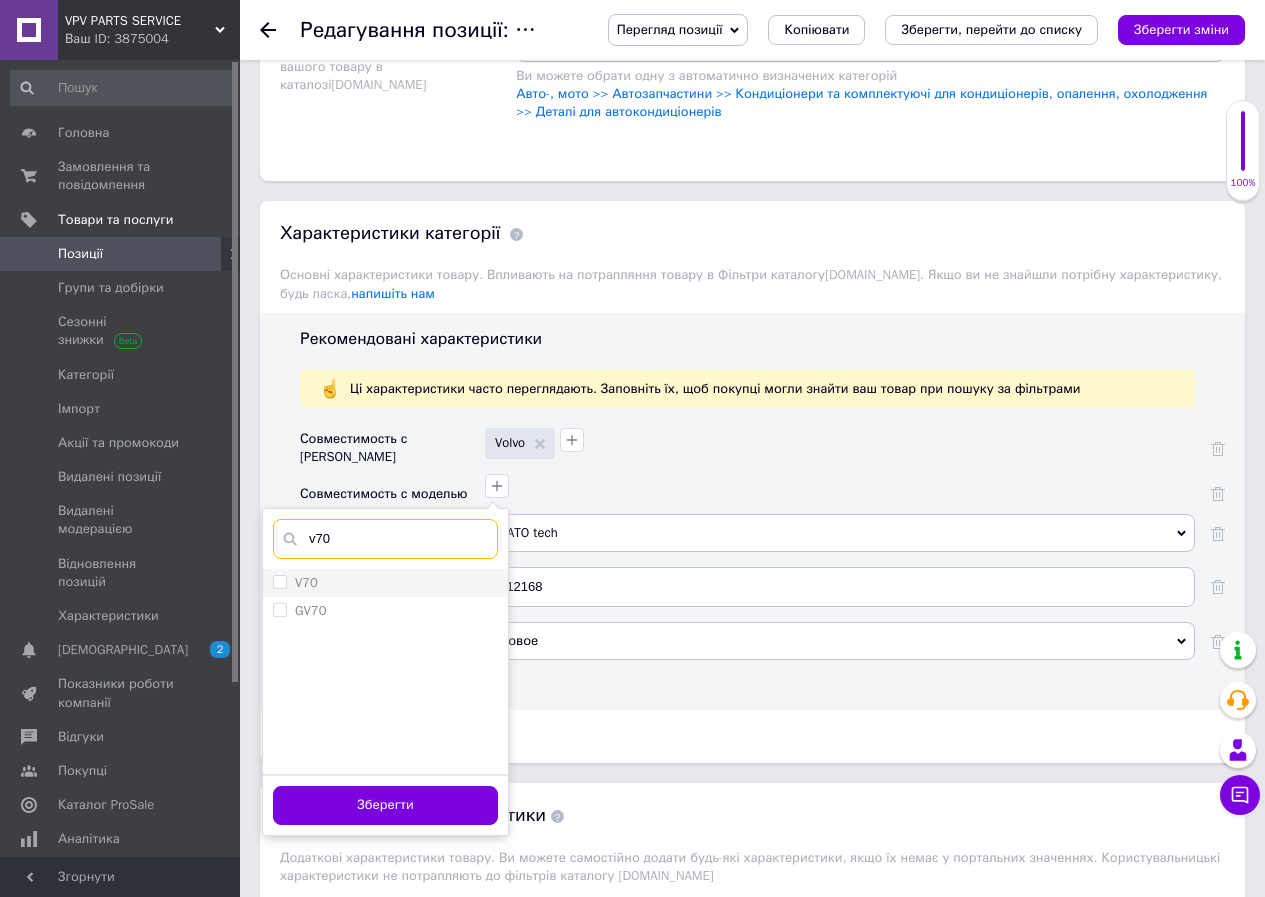 type on "v70" 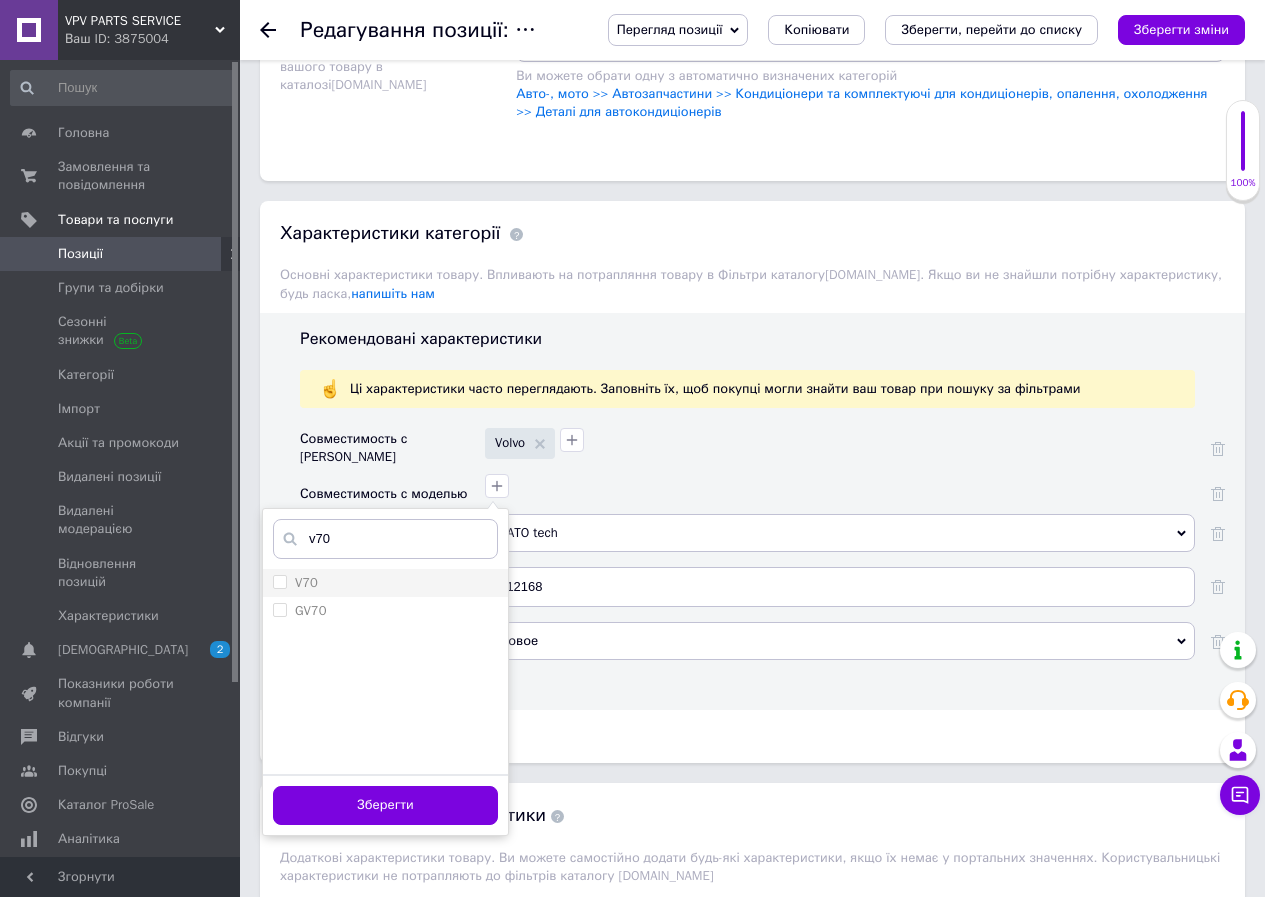 click on "V70" at bounding box center (279, 581) 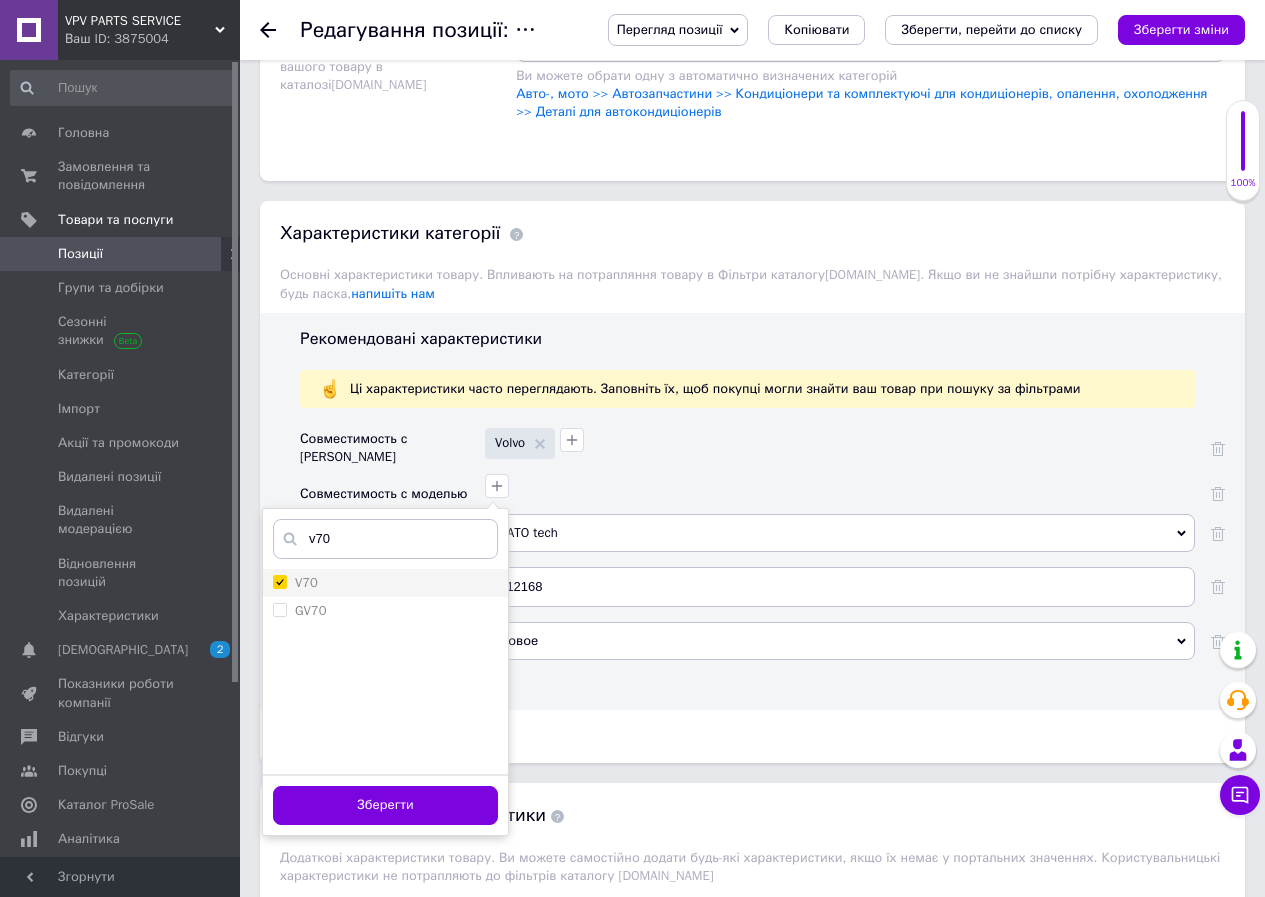 checkbox on "true" 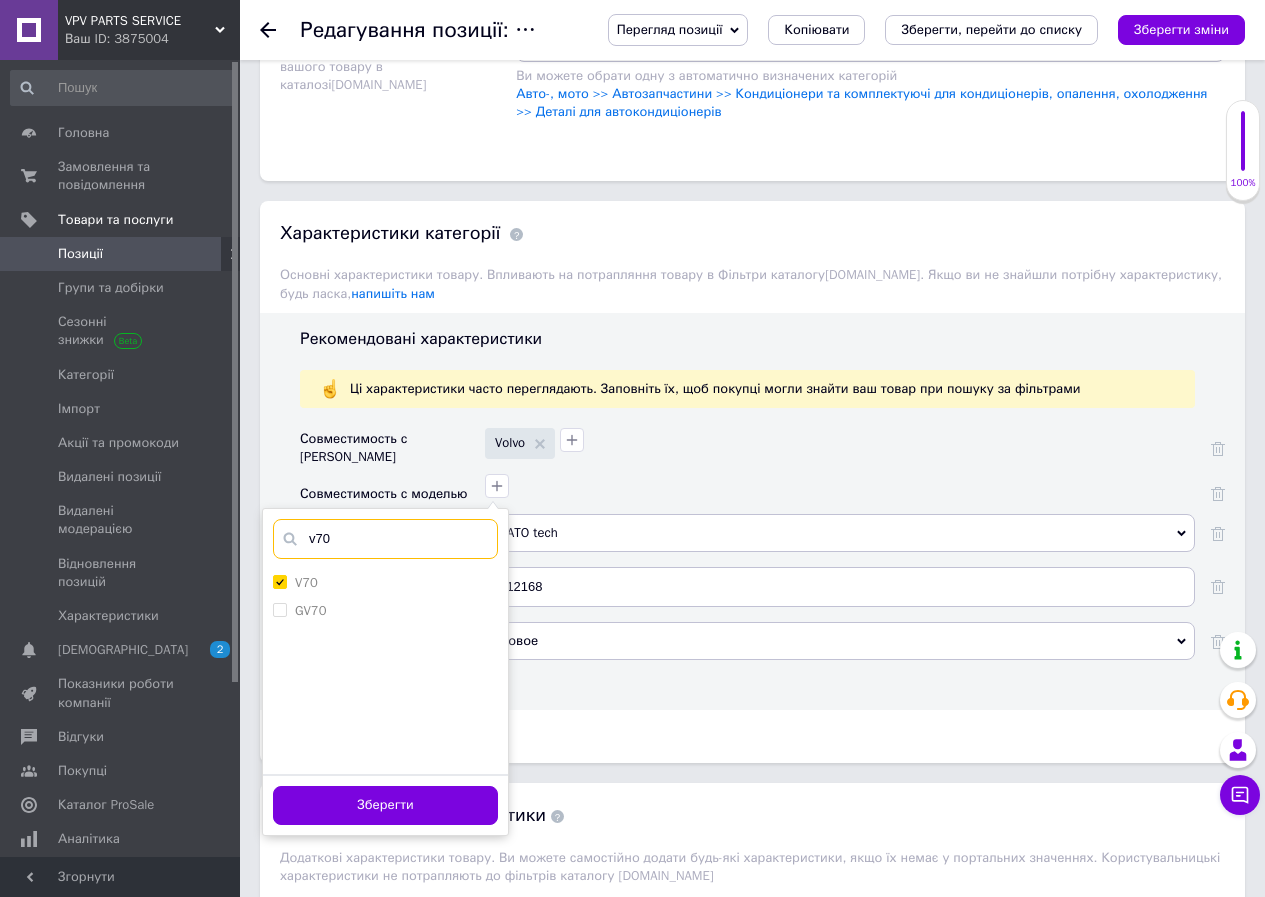 drag, startPoint x: 359, startPoint y: 531, endPoint x: 308, endPoint y: 534, distance: 51.088158 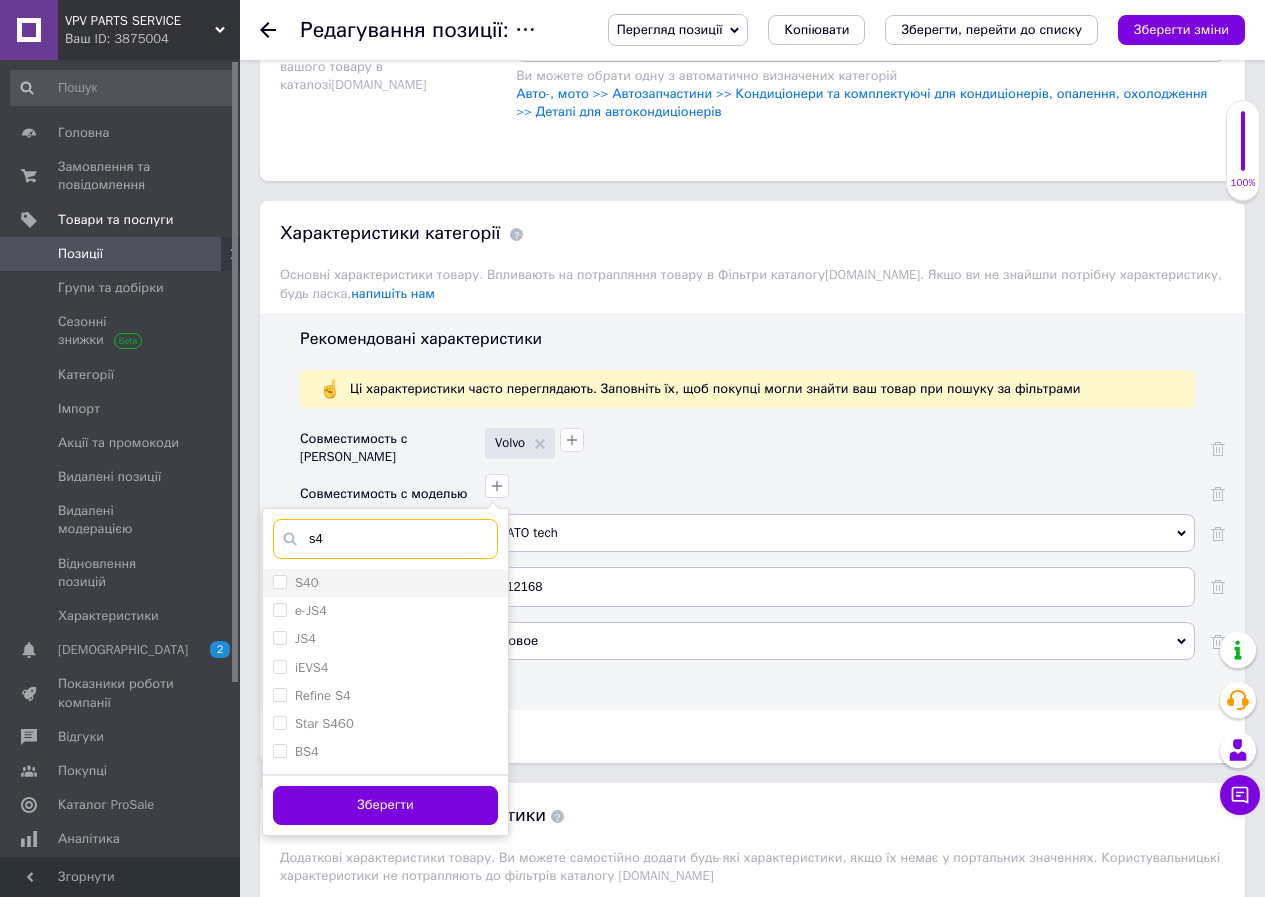type on "s4" 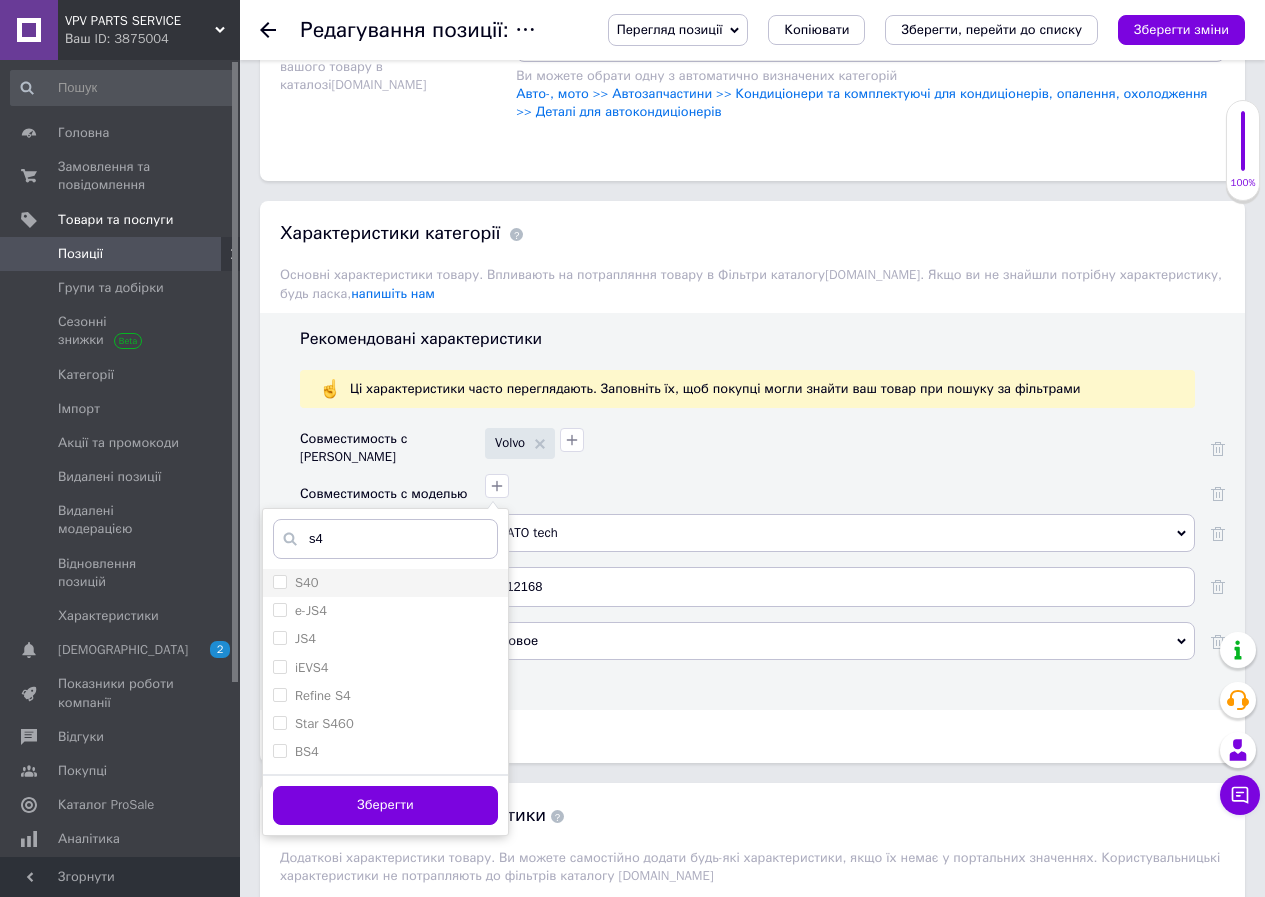 click on "S40" at bounding box center [307, 582] 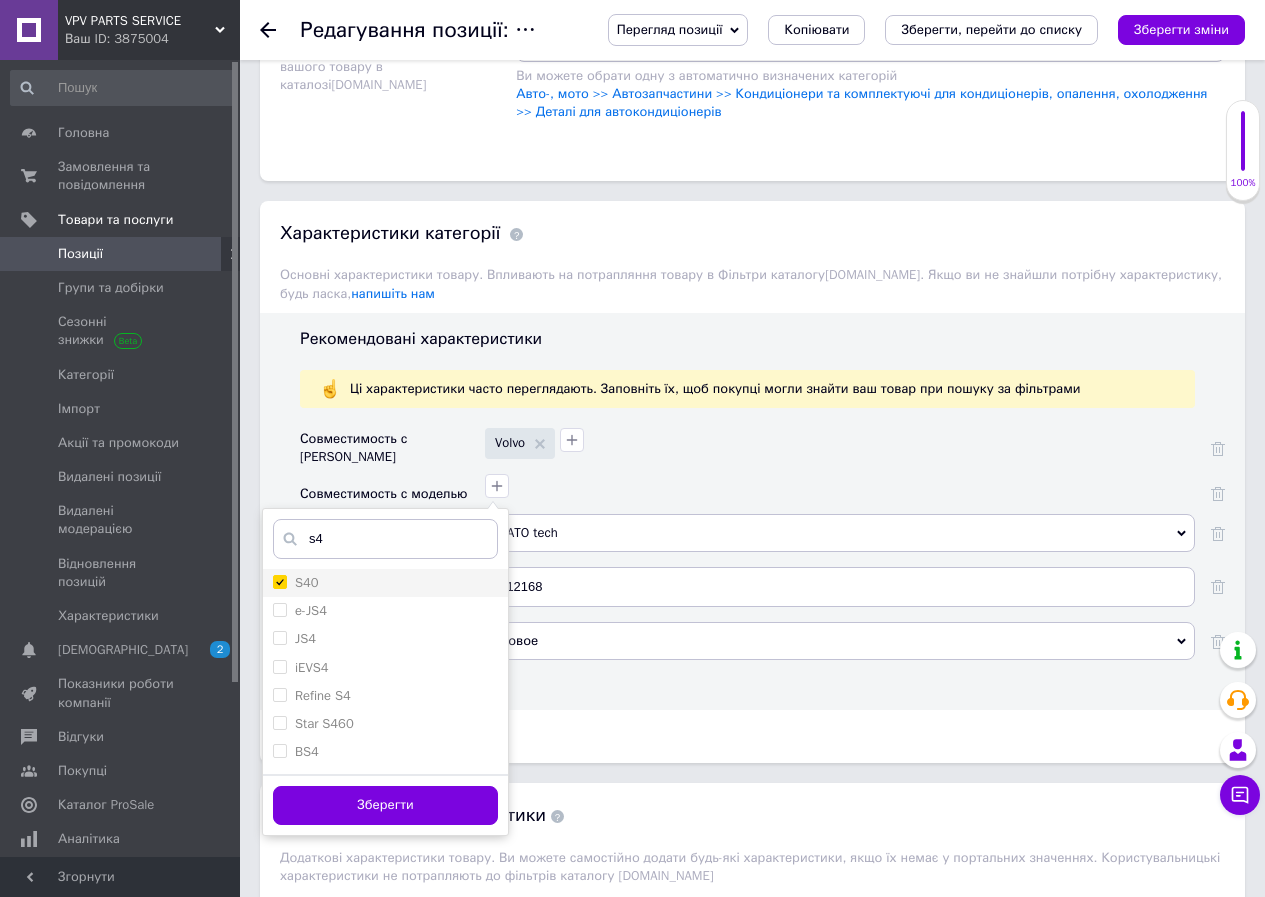 checkbox on "true" 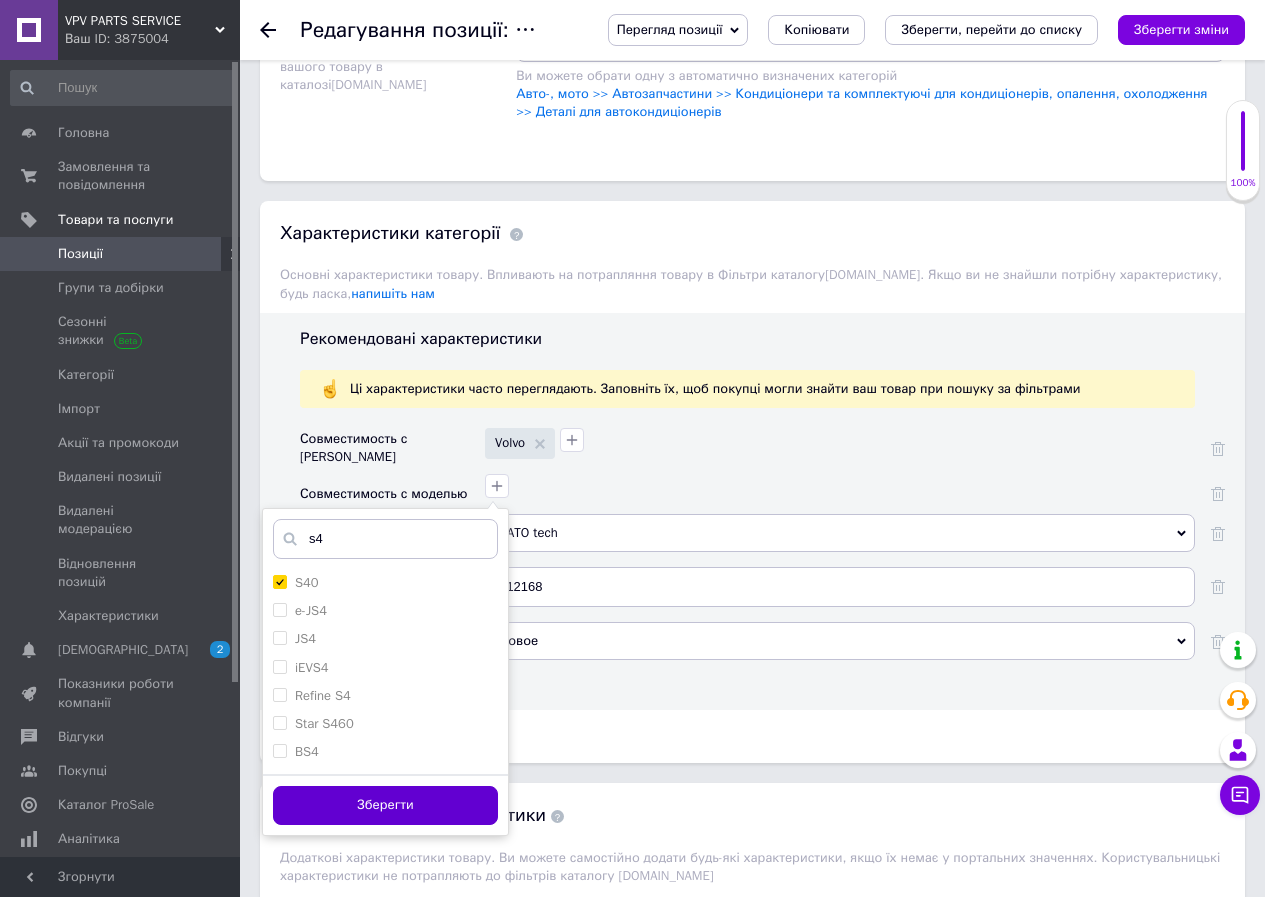 click on "Зберегти" at bounding box center (385, 805) 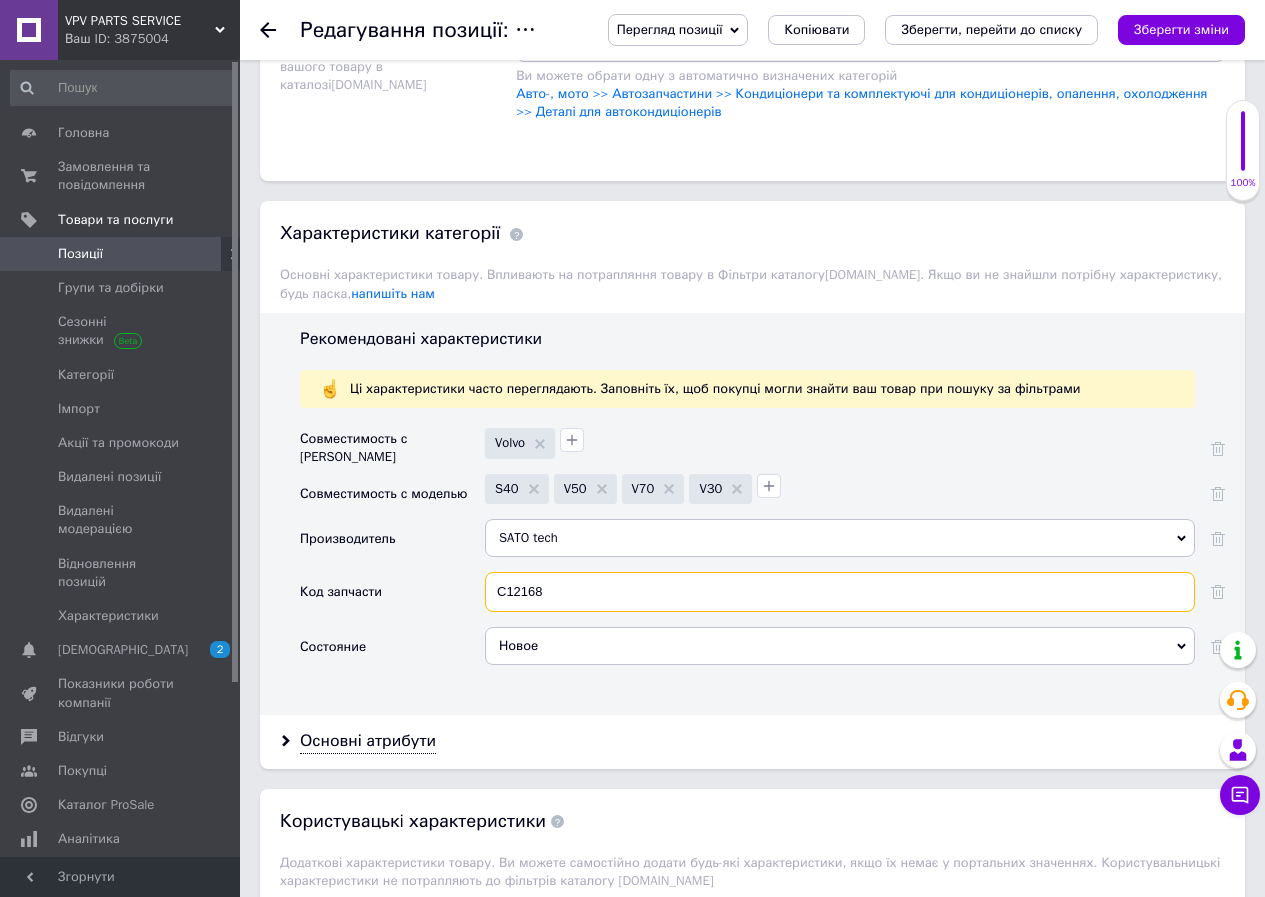 drag, startPoint x: 581, startPoint y: 591, endPoint x: 439, endPoint y: 591, distance: 142 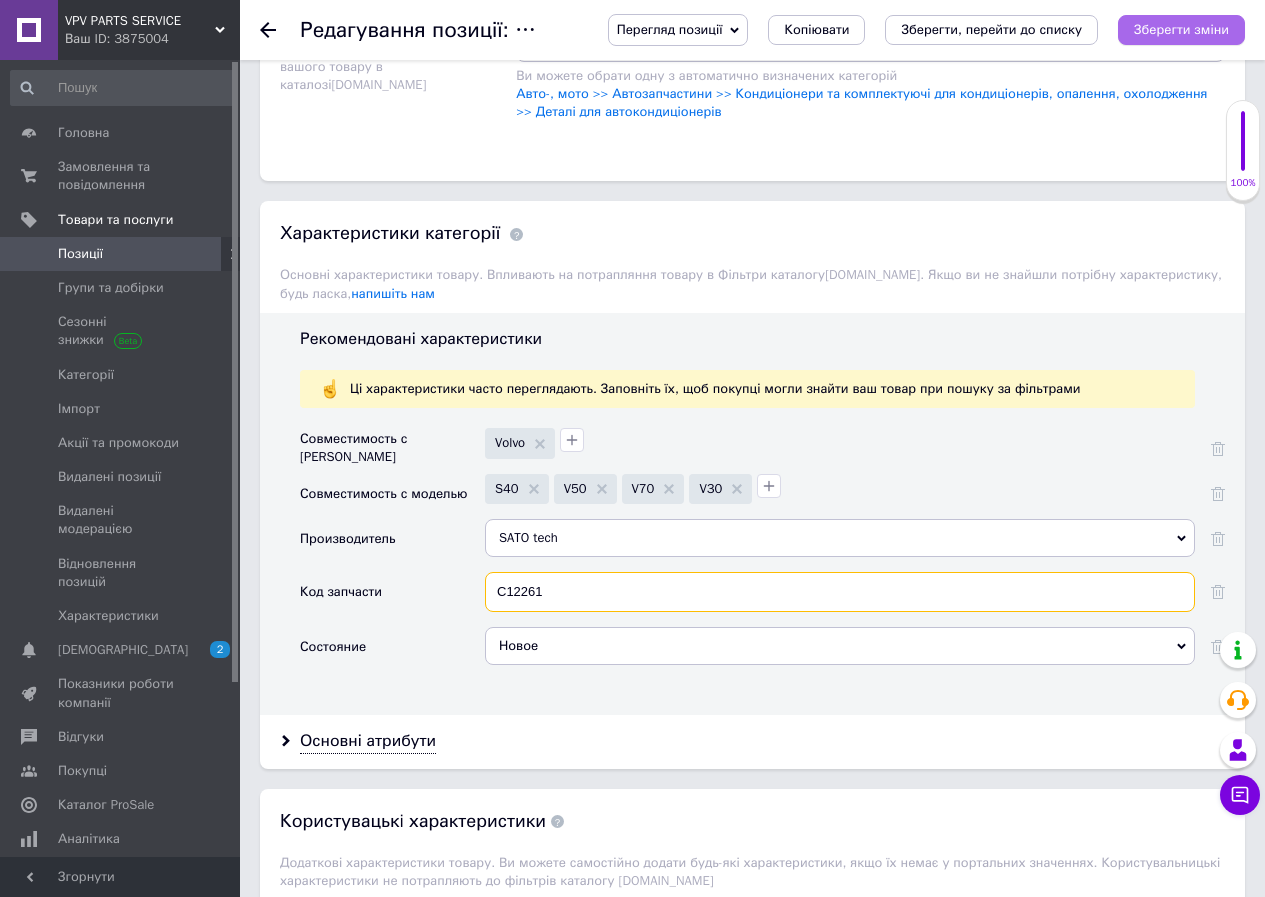 type on "C12261" 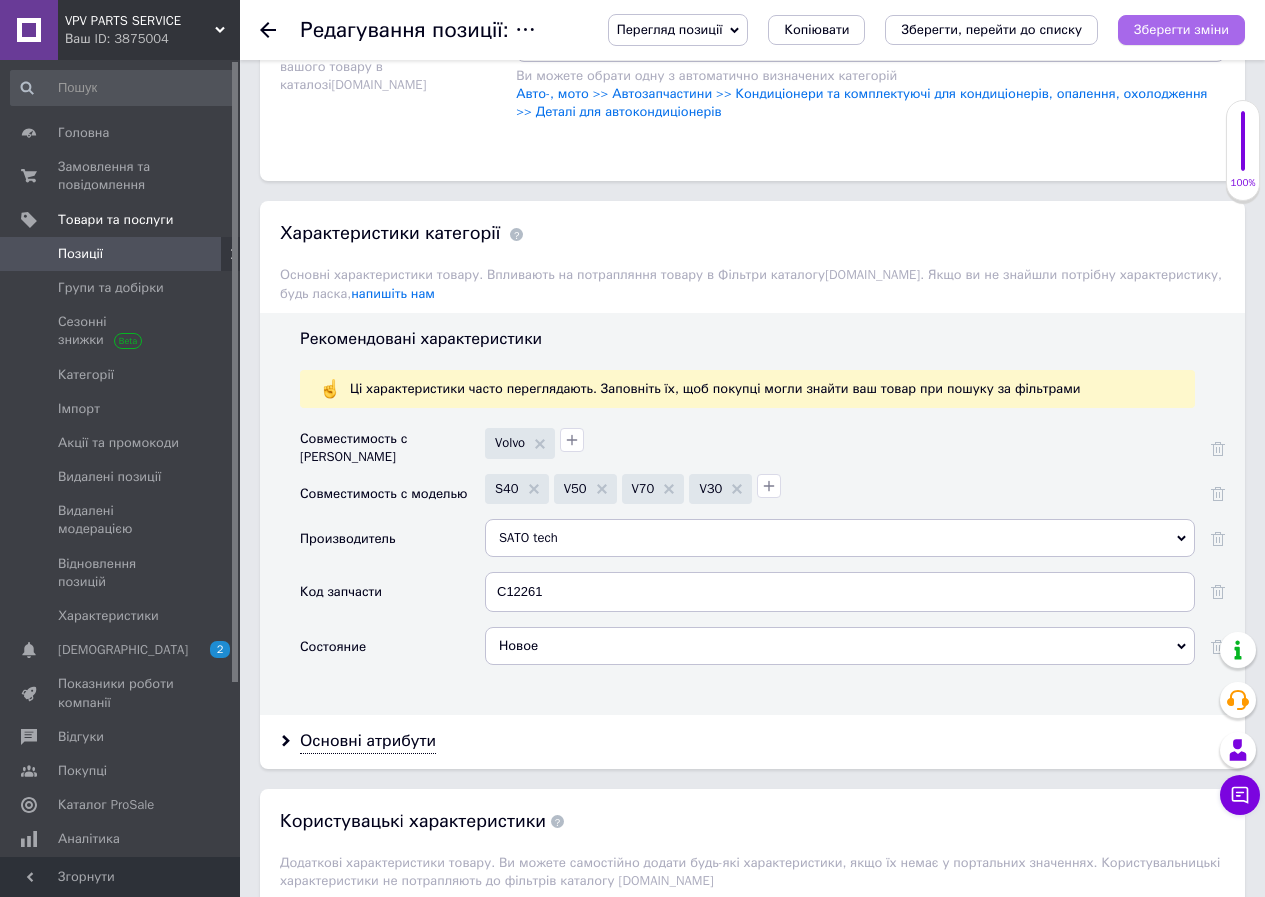 click on "Зберегти зміни" at bounding box center [1181, 29] 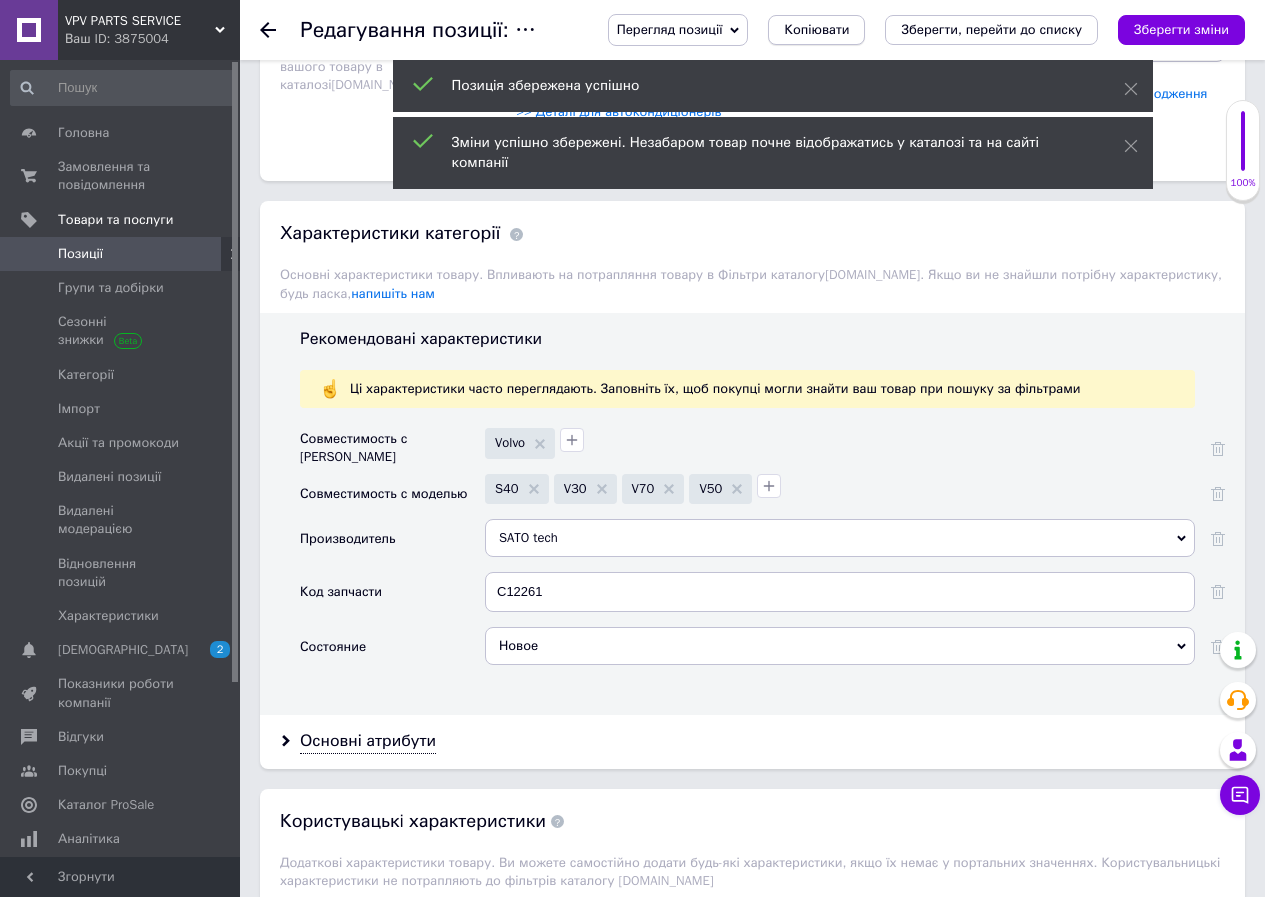 click on "Копіювати" at bounding box center (816, 30) 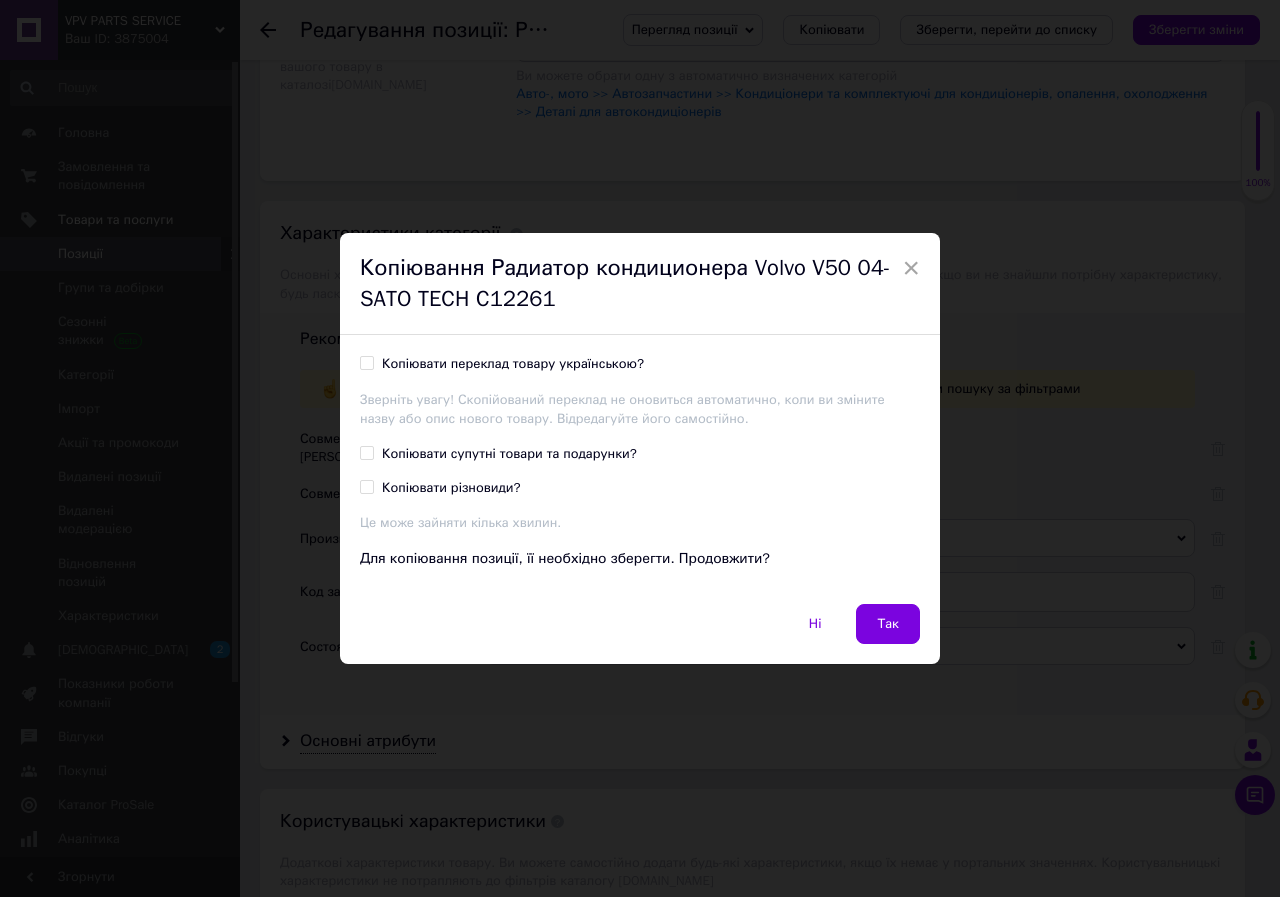 click on "Копіювати переклад товару українською?" at bounding box center (366, 362) 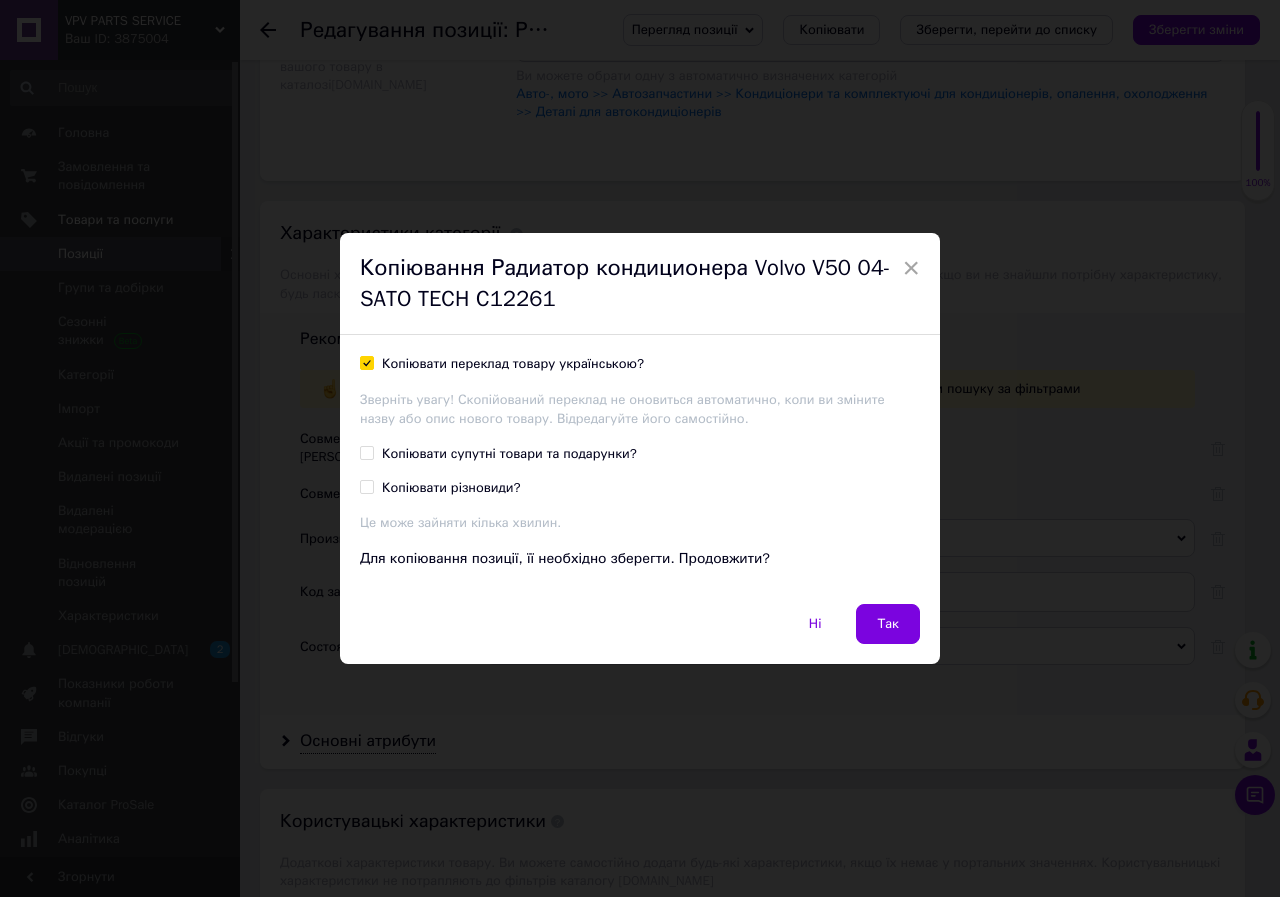 checkbox on "true" 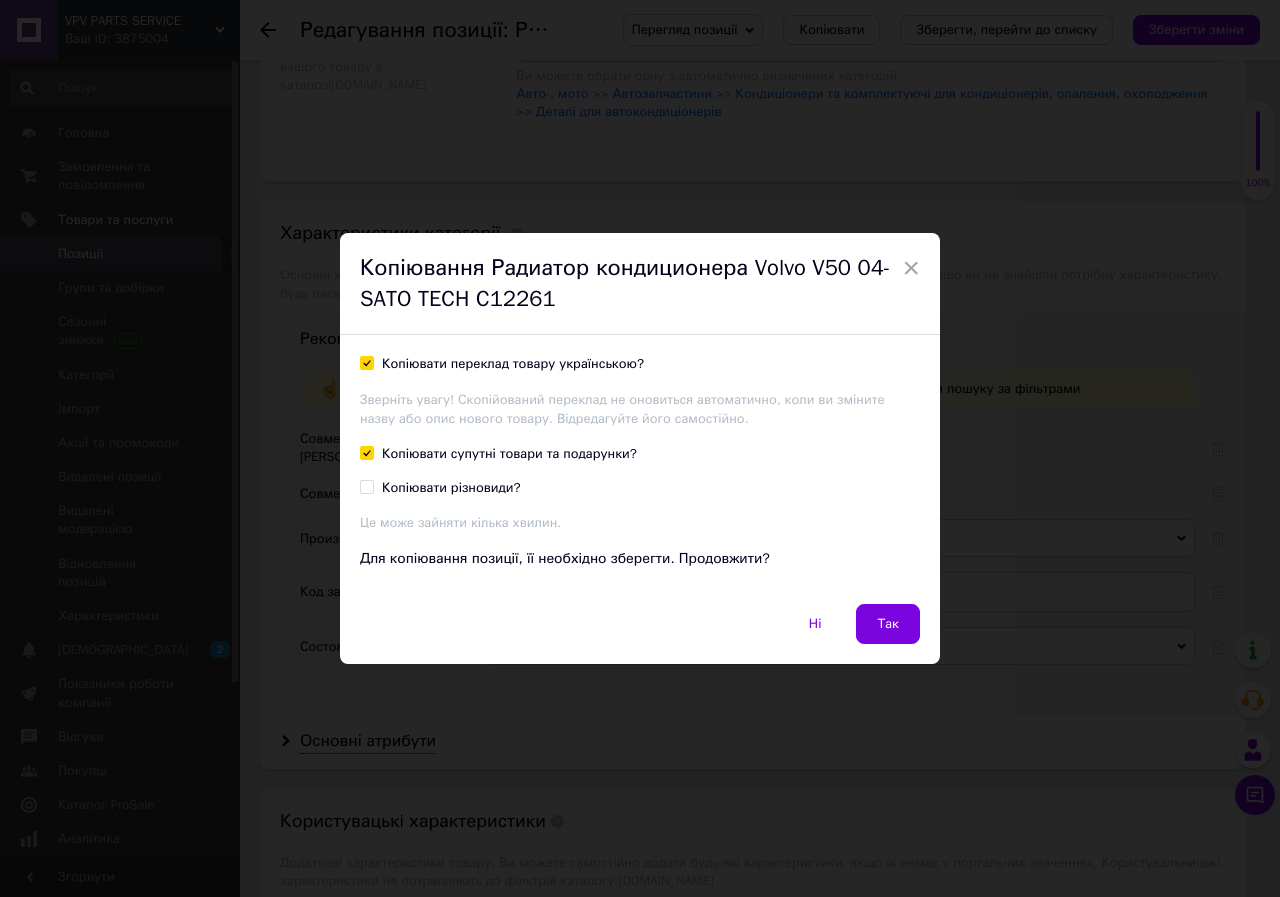 checkbox on "true" 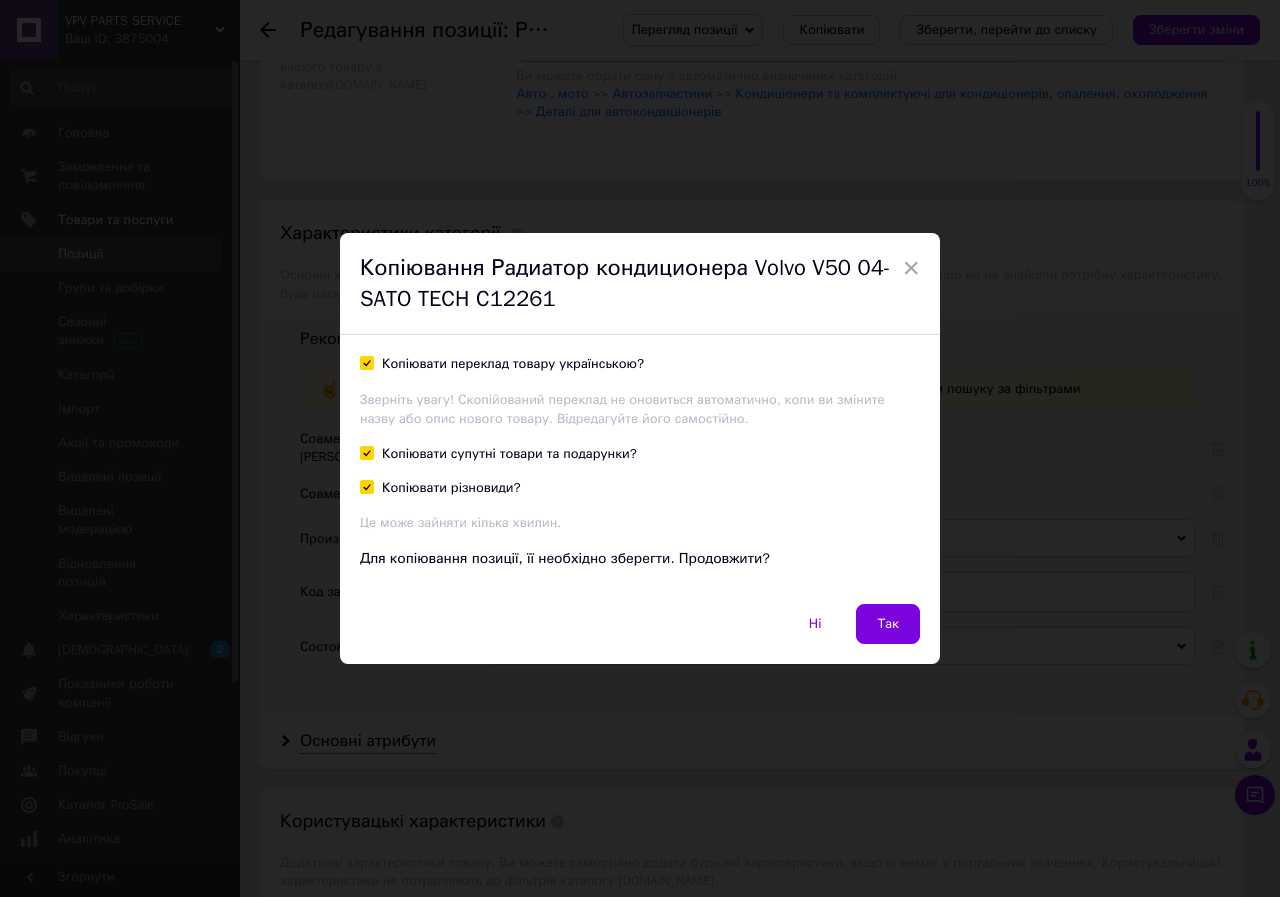 checkbox on "true" 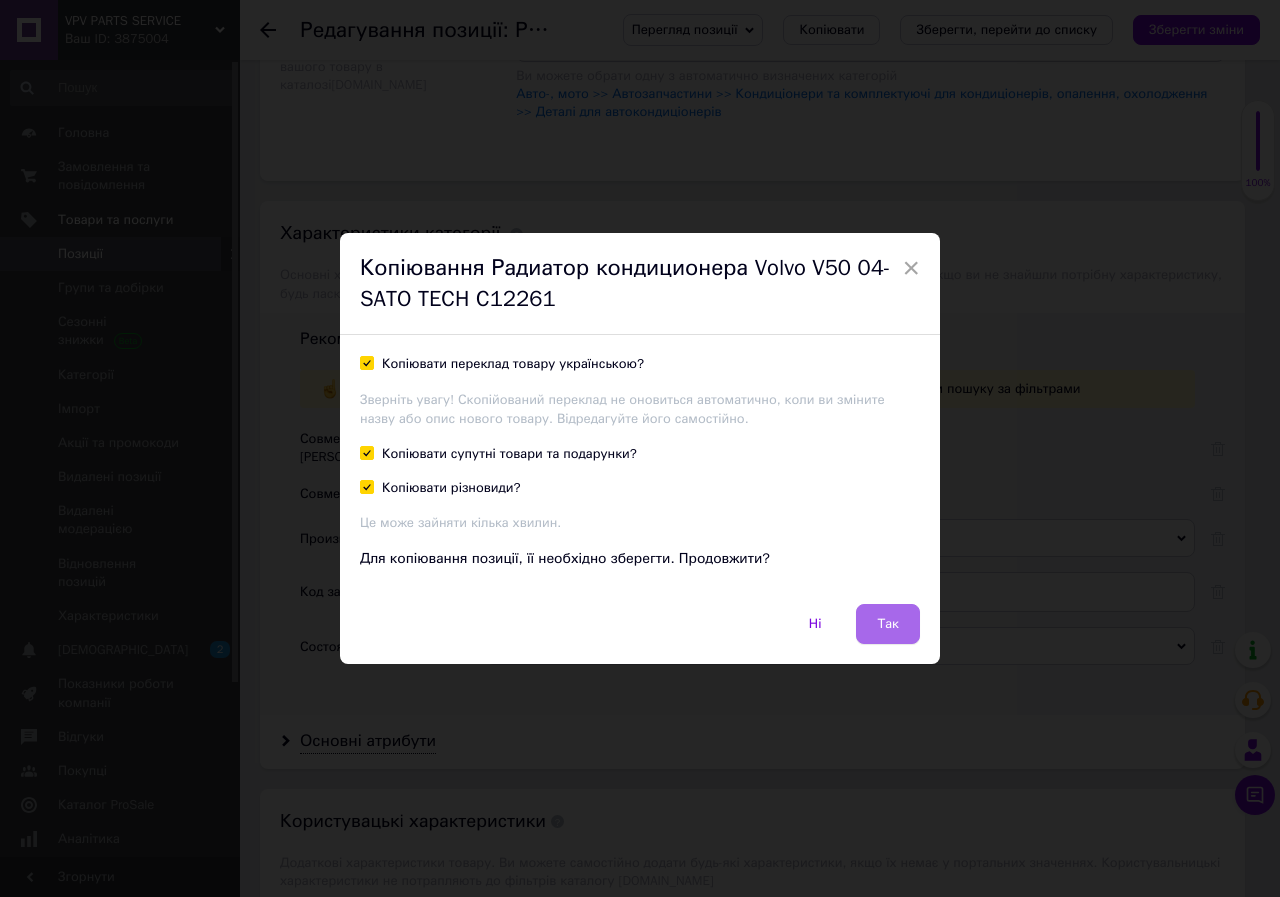 click on "Так" at bounding box center (888, 624) 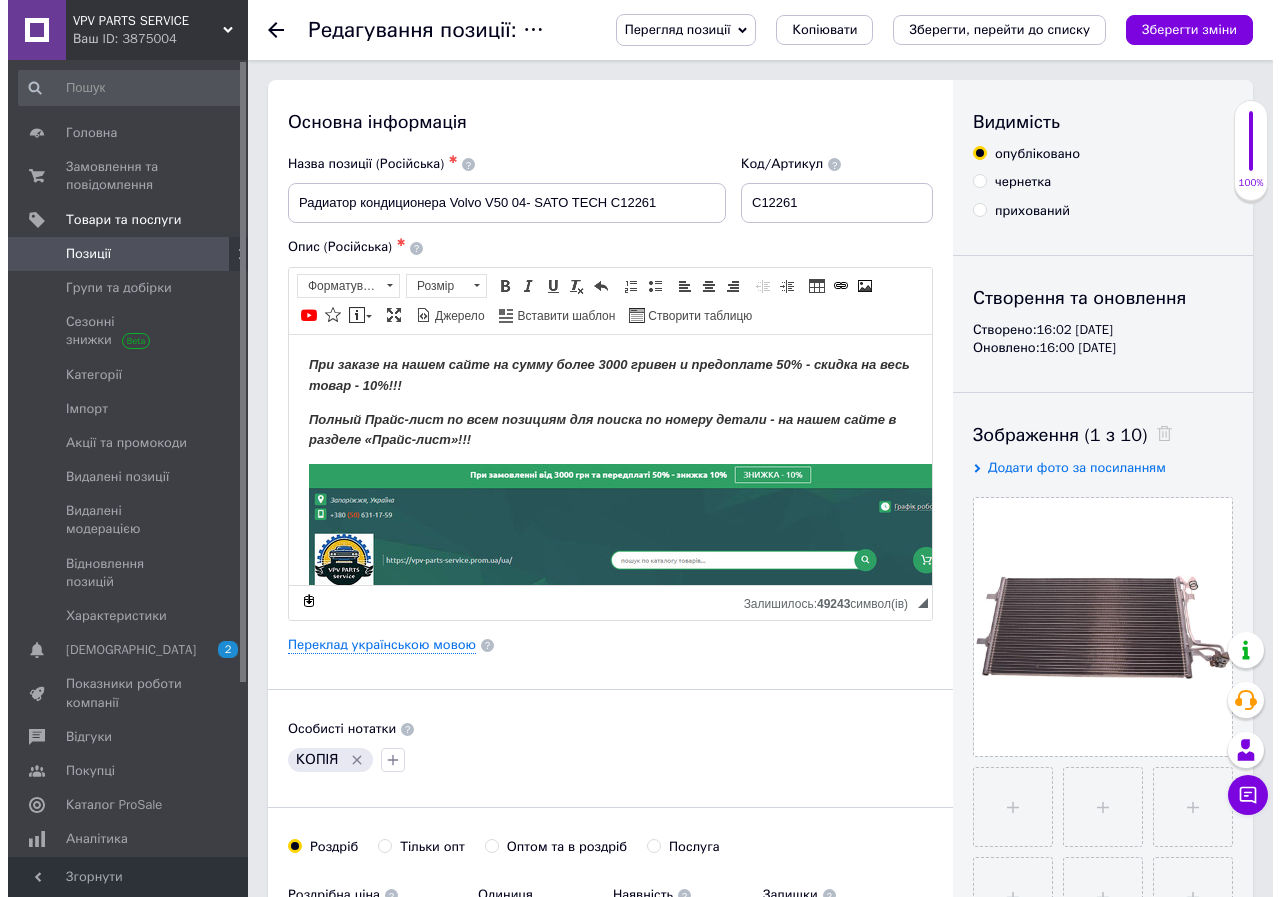 scroll, scrollTop: 0, scrollLeft: 0, axis: both 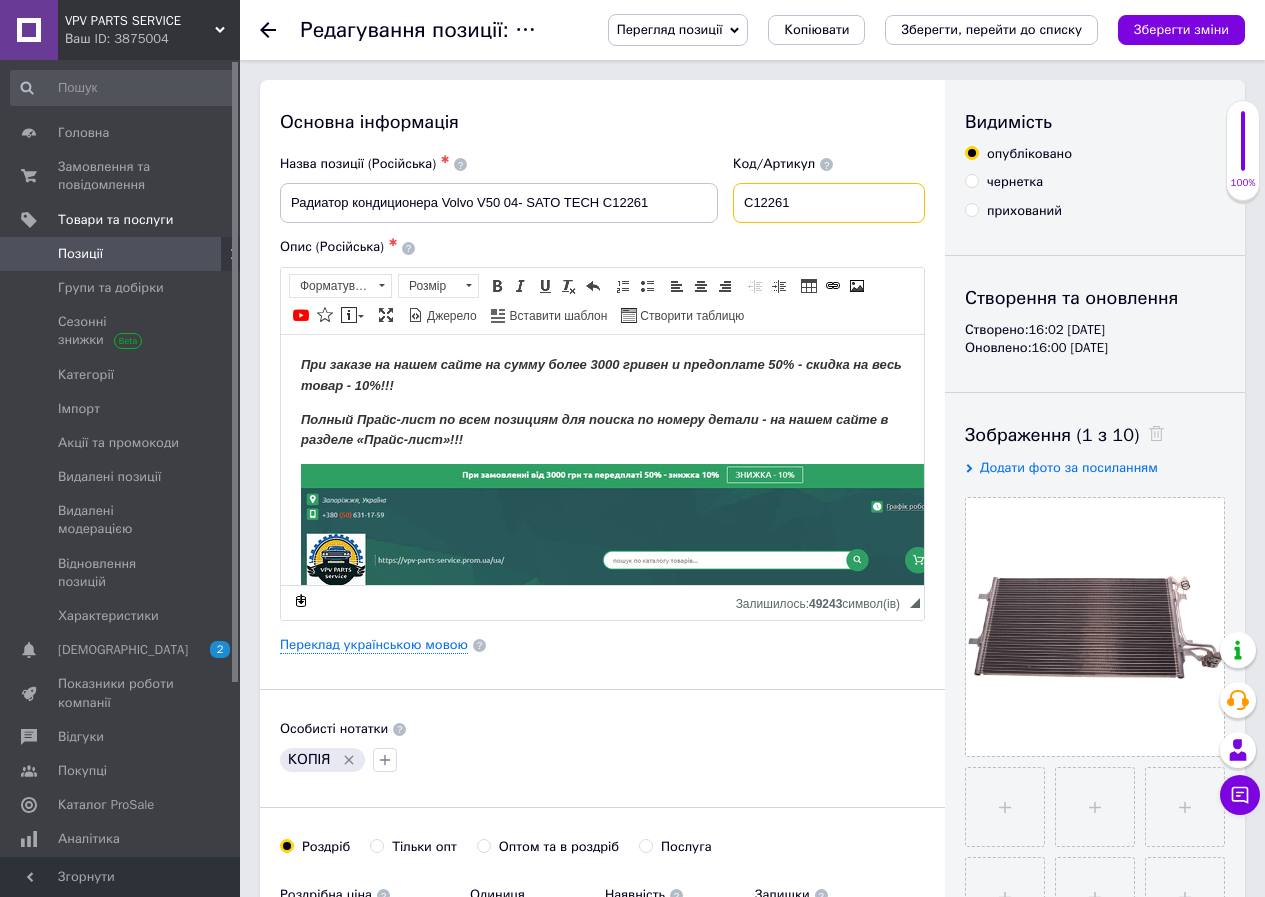 drag, startPoint x: 861, startPoint y: 203, endPoint x: 622, endPoint y: 203, distance: 239 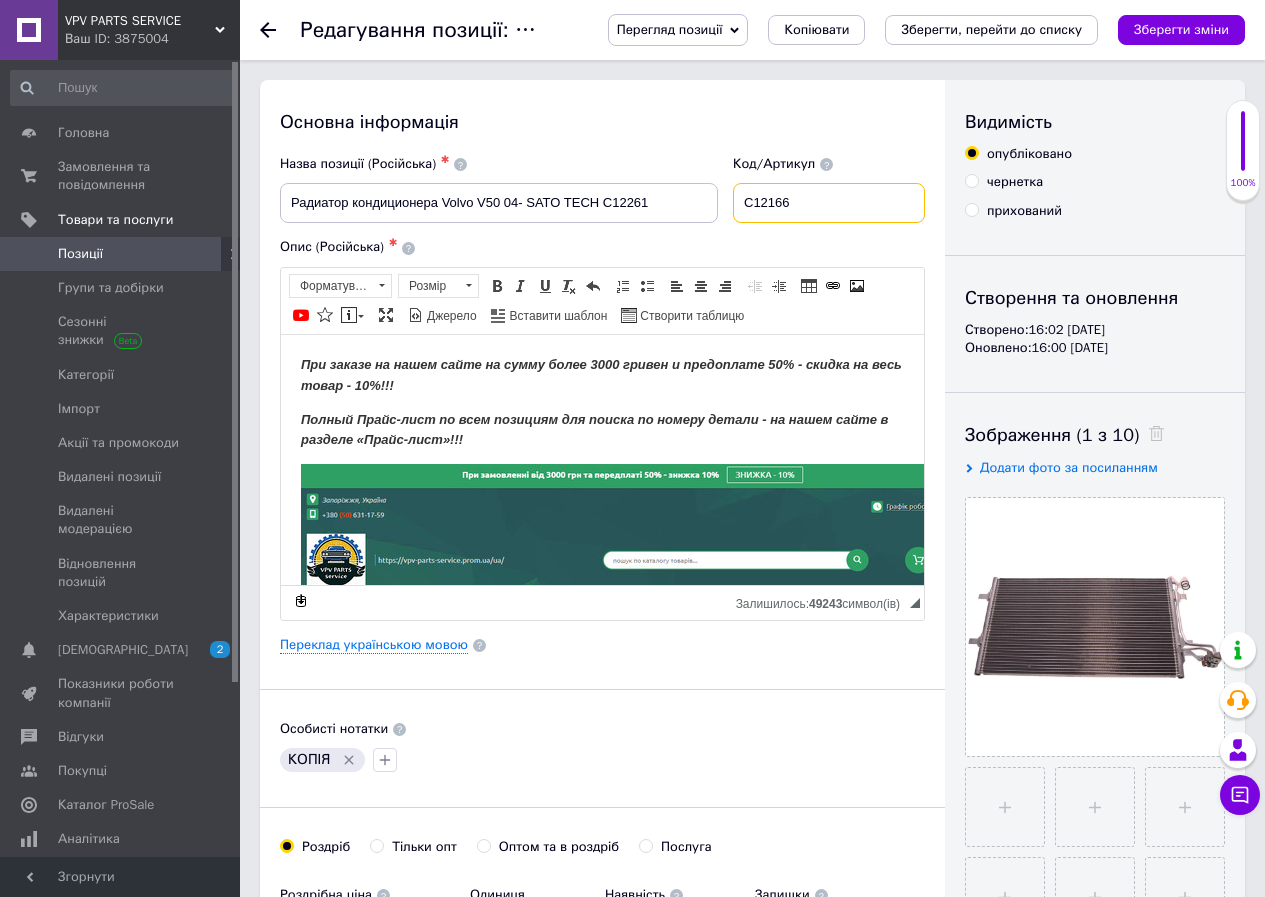 type on "C12166" 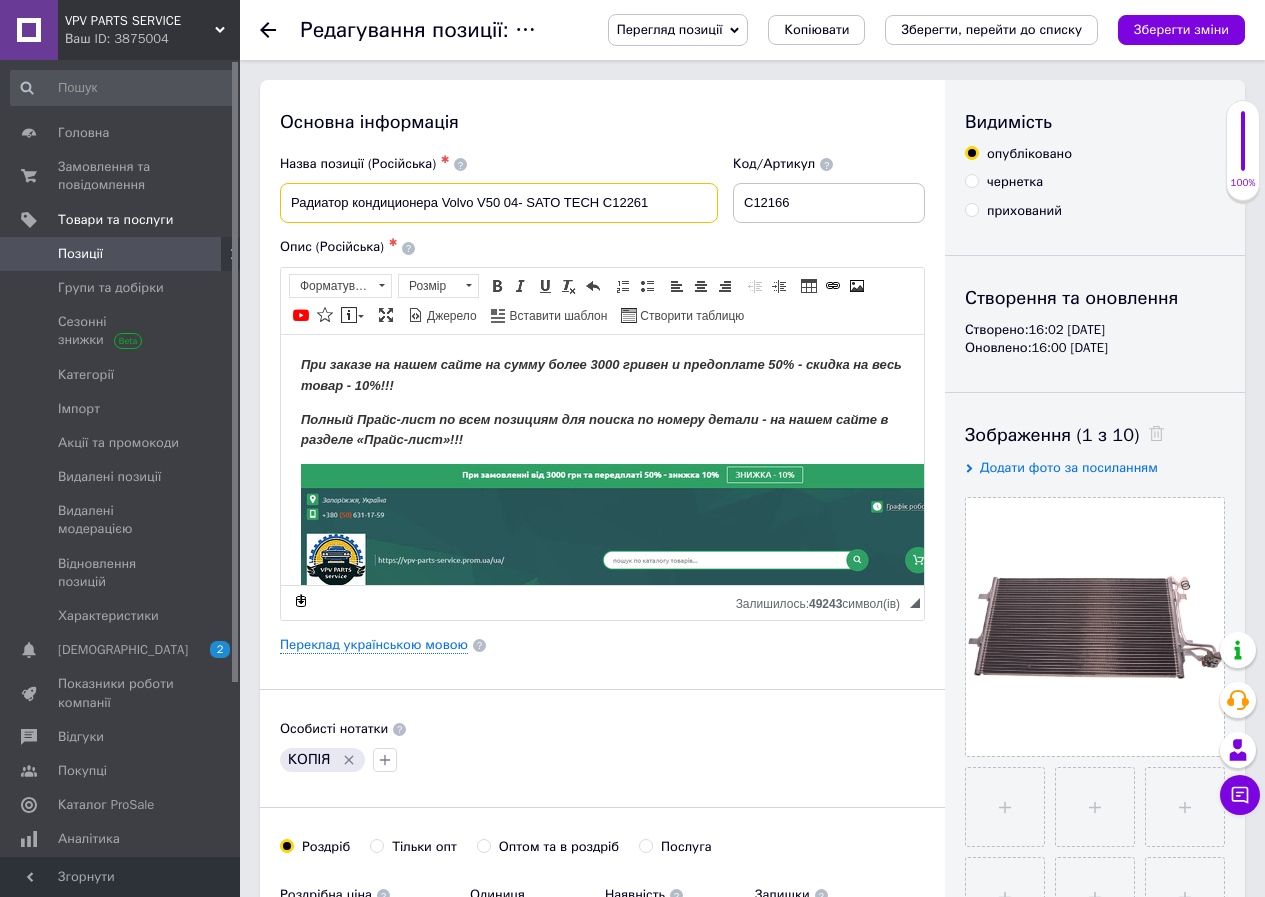 drag, startPoint x: 604, startPoint y: 195, endPoint x: 760, endPoint y: 195, distance: 156 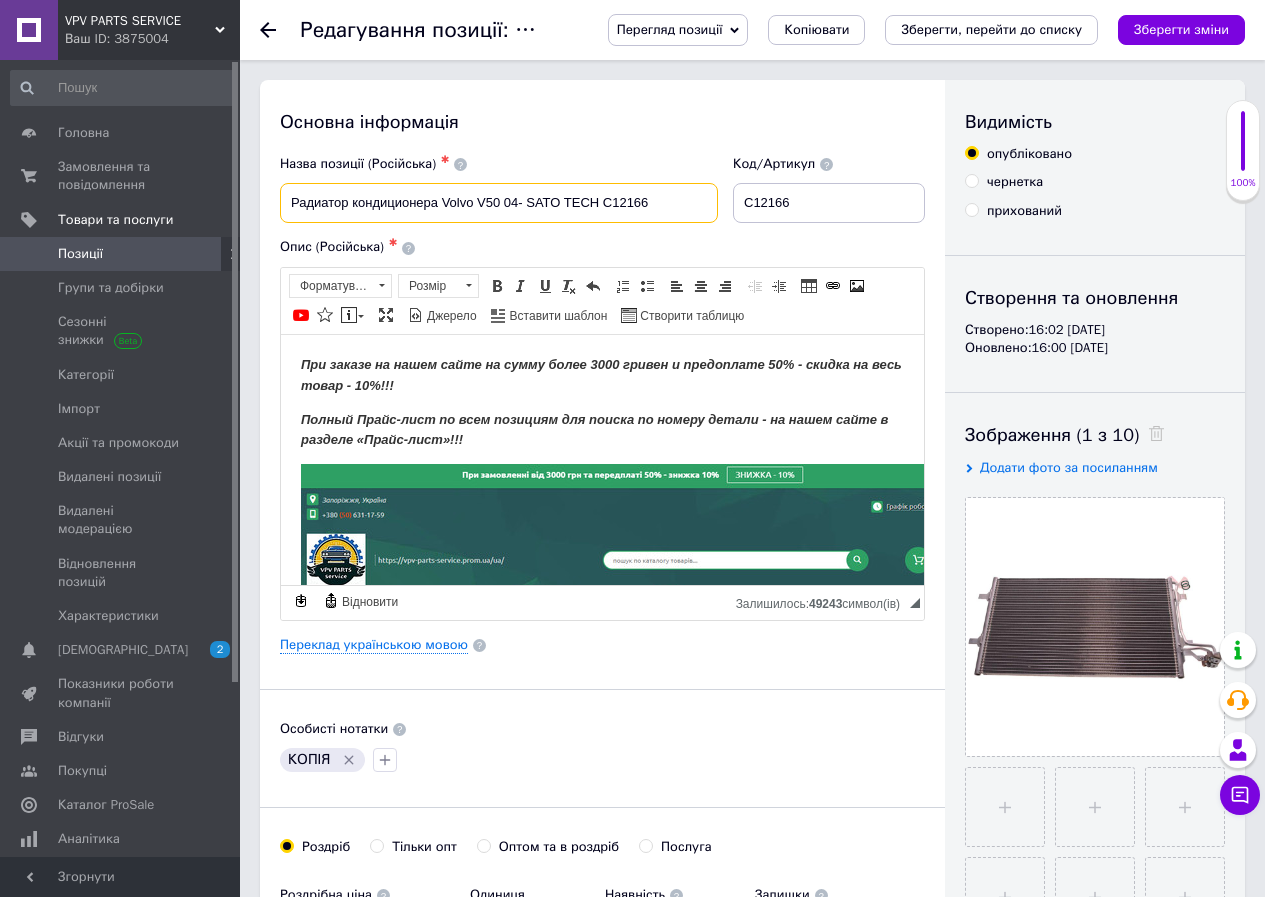 drag, startPoint x: 443, startPoint y: 200, endPoint x: 524, endPoint y: 204, distance: 81.09871 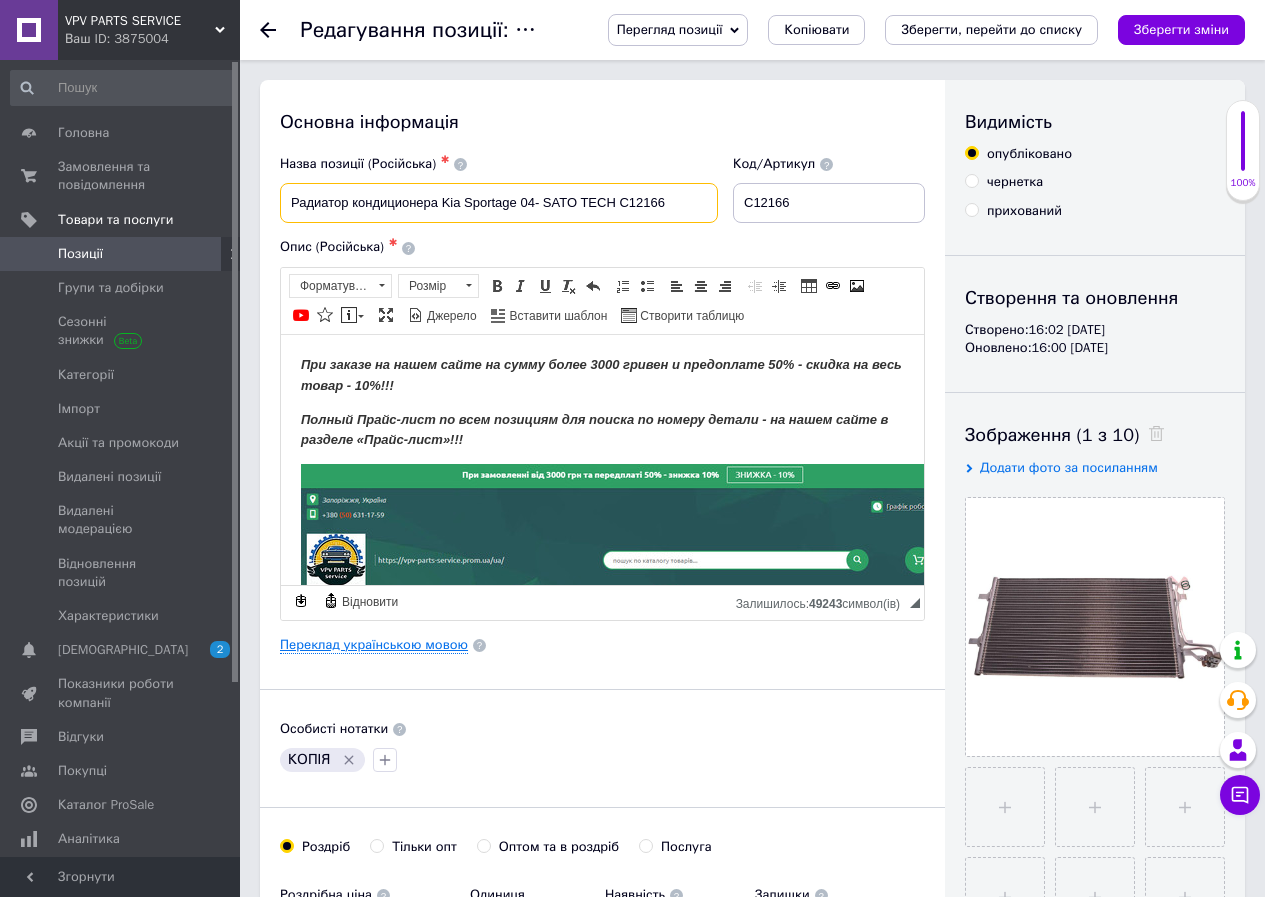 type on "Радиатор кондиционера Kia Sportage 04- SATO TECH C12166" 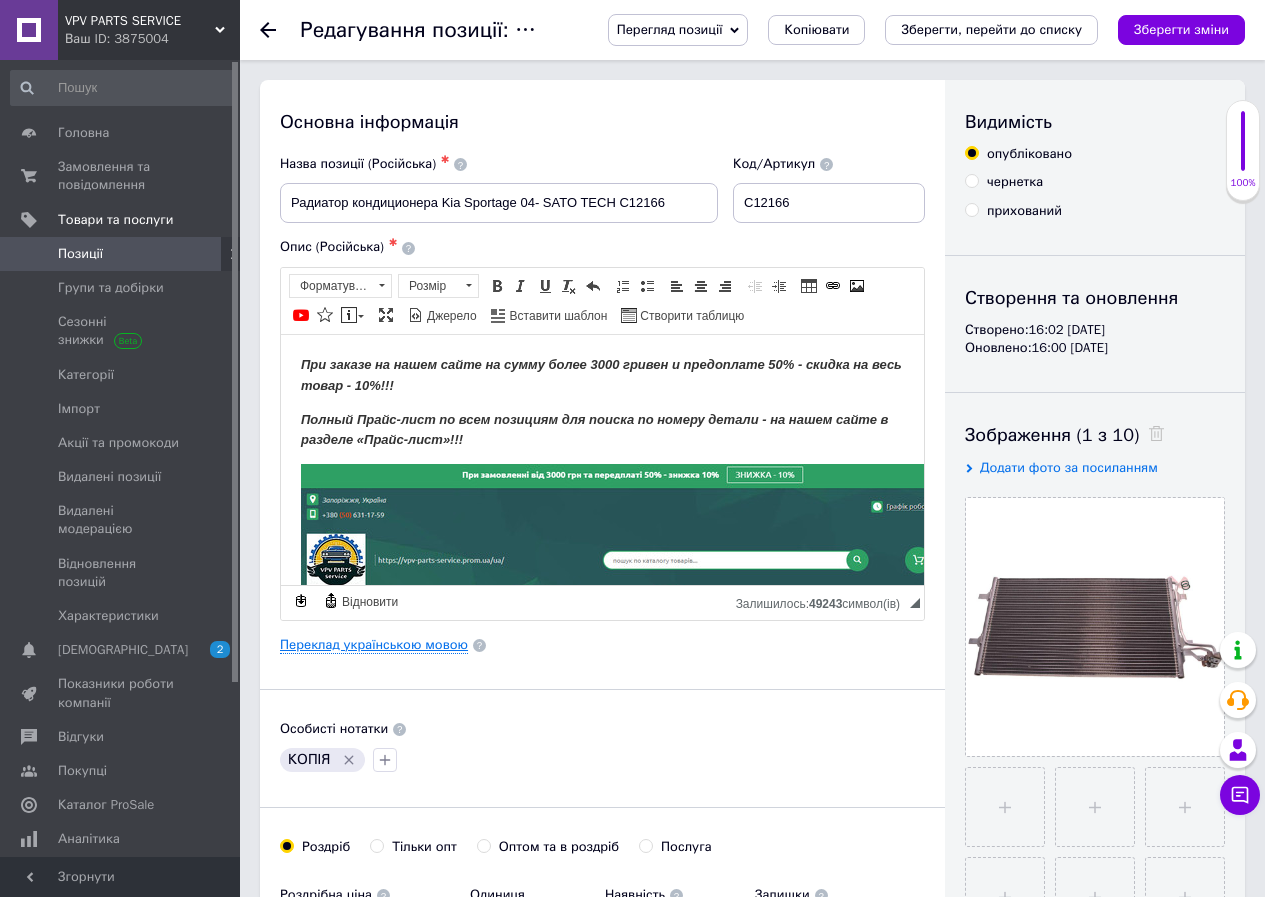 click on "Переклад українською мовою" at bounding box center [374, 645] 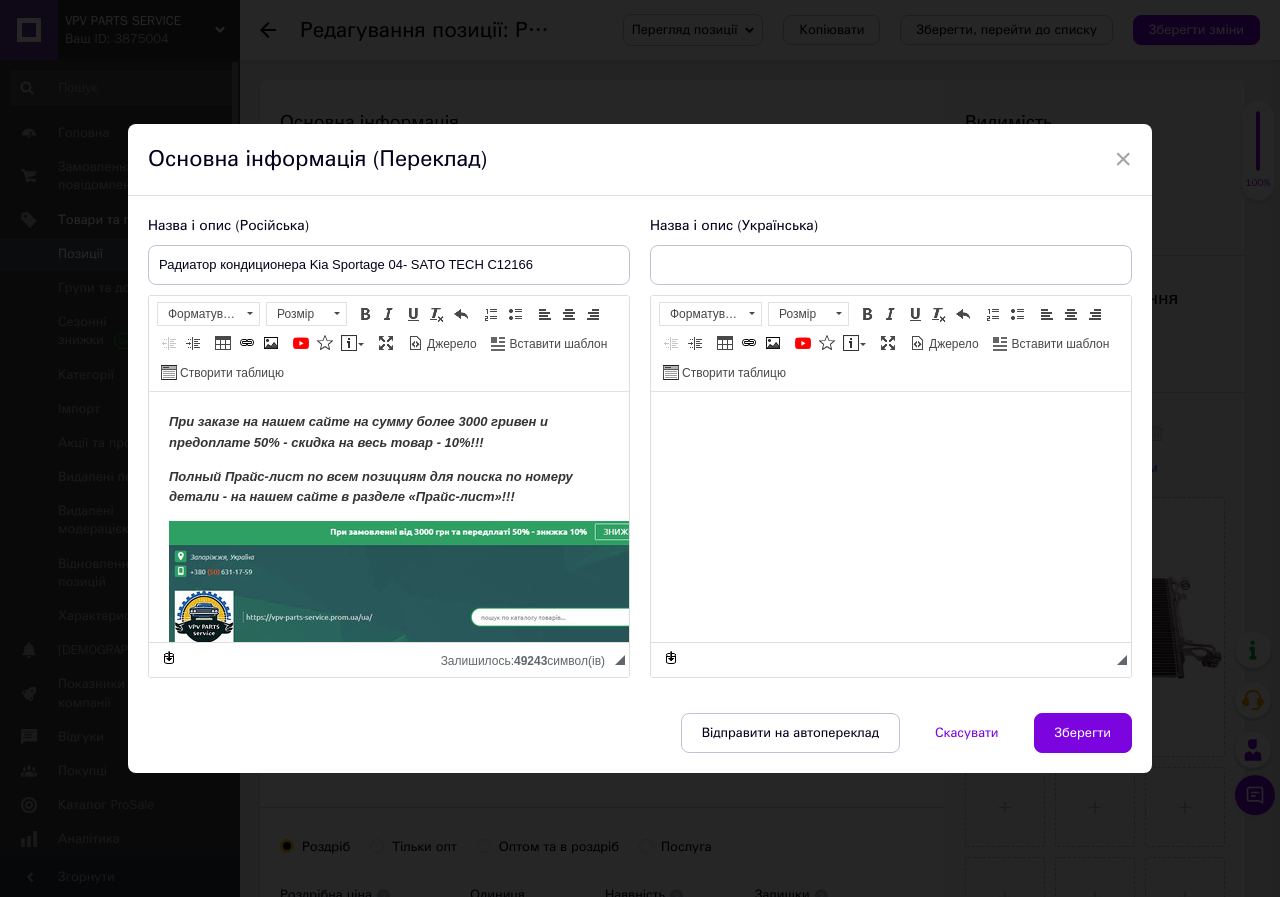 scroll, scrollTop: 0, scrollLeft: 0, axis: both 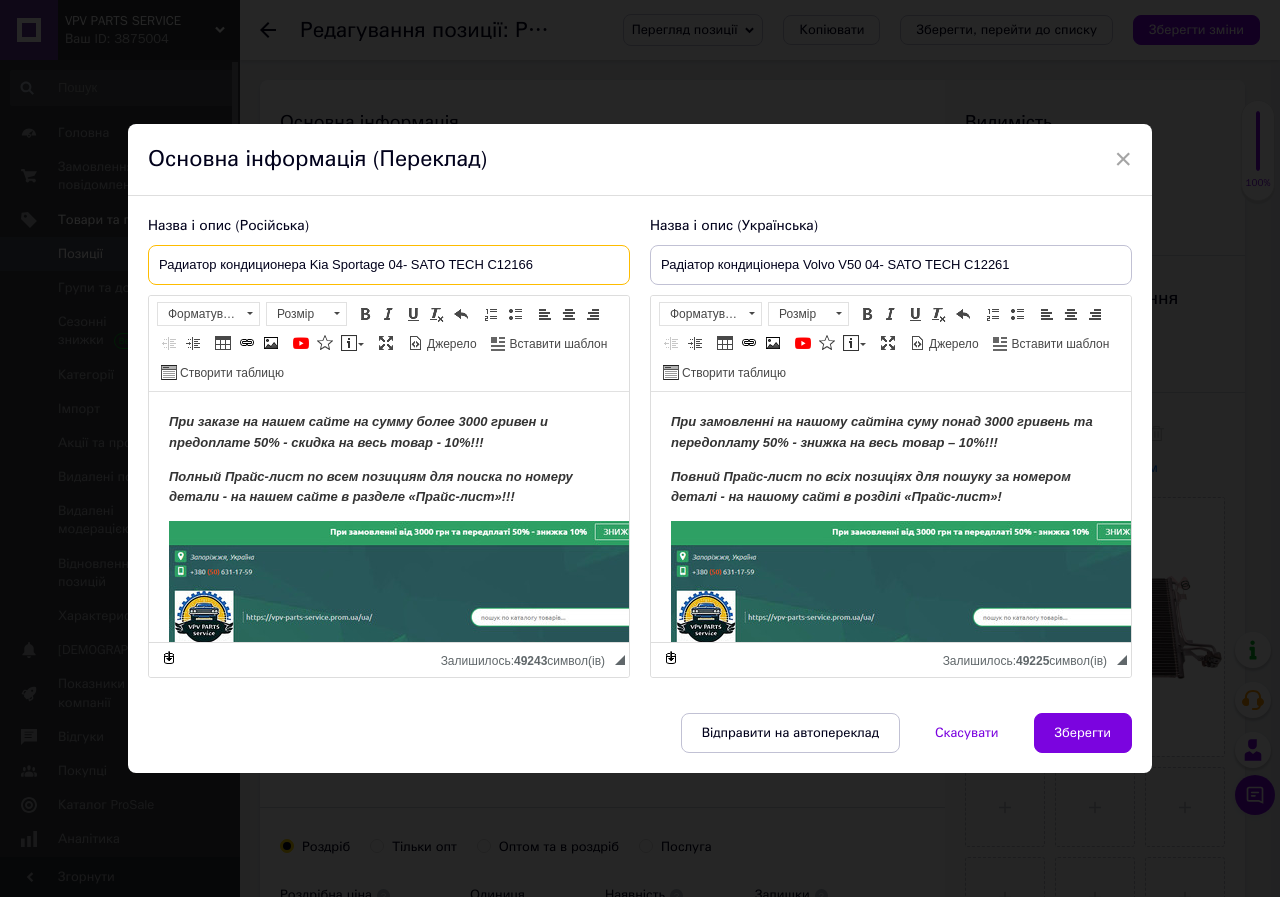 drag, startPoint x: 312, startPoint y: 264, endPoint x: 550, endPoint y: 261, distance: 238.0189 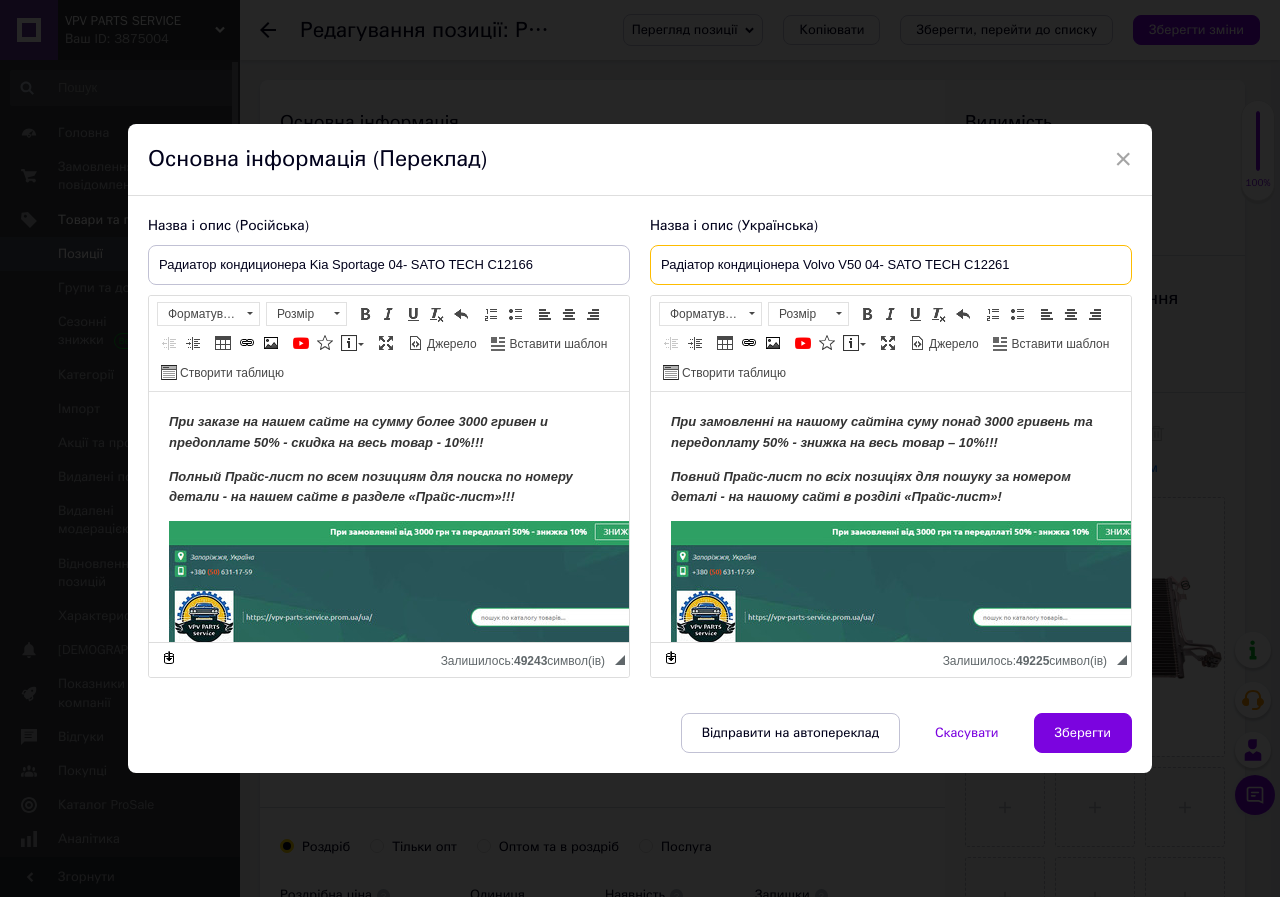 drag, startPoint x: 799, startPoint y: 264, endPoint x: 1045, endPoint y: 264, distance: 246 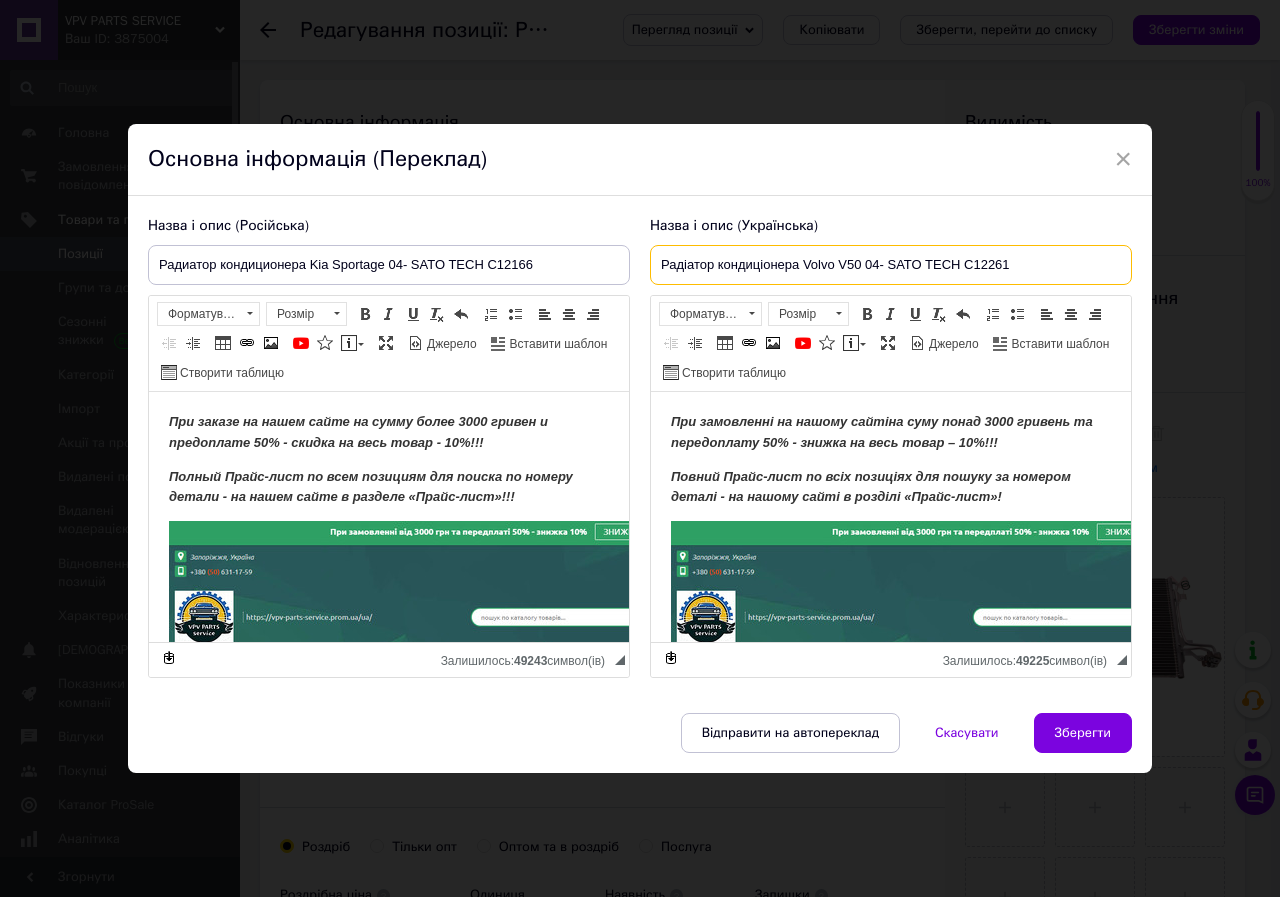 paste on "Kia Sportage 04- SATO TECH C12166" 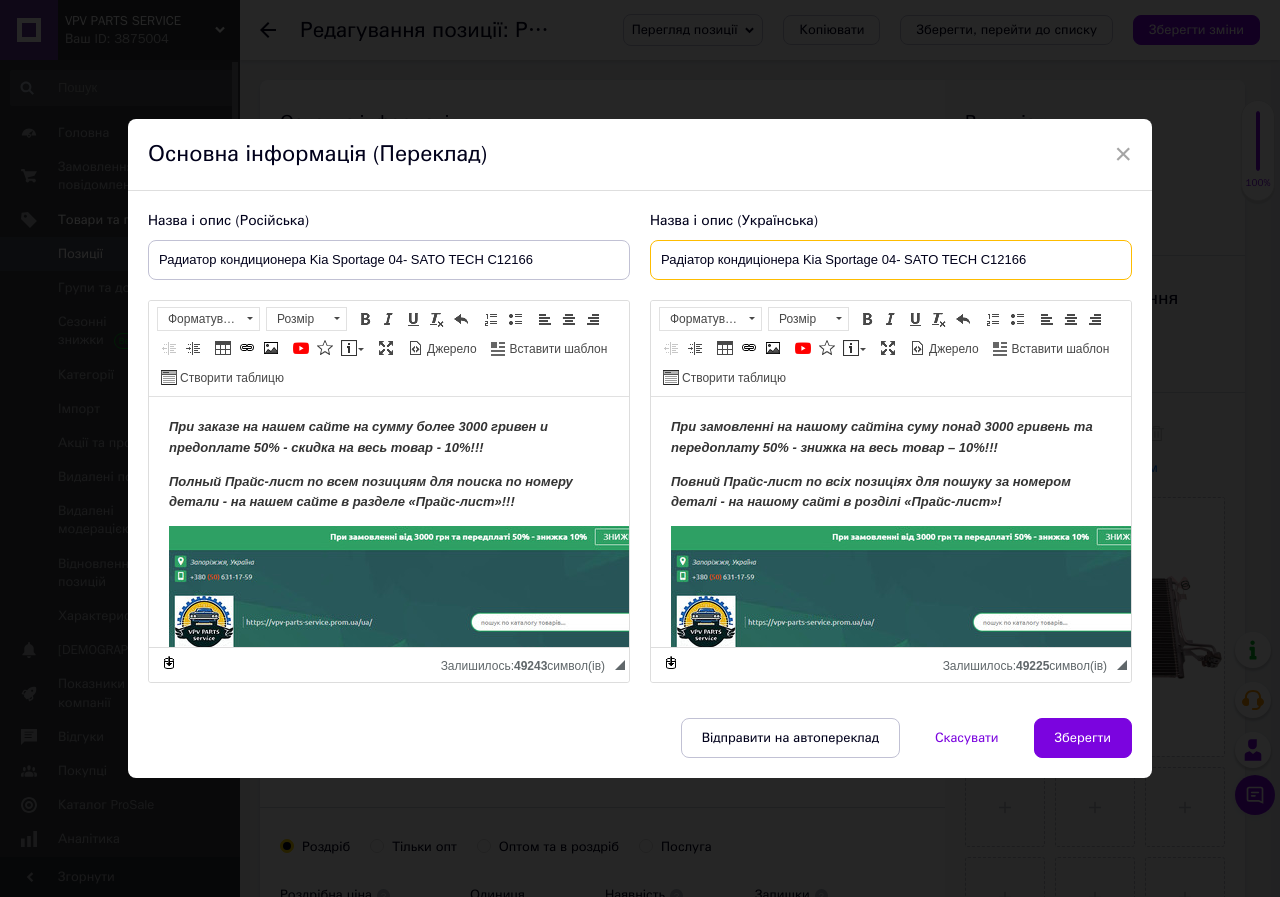type on "Радіатор кондиціонера Kia Sportage 04- SATO TECH C12166" 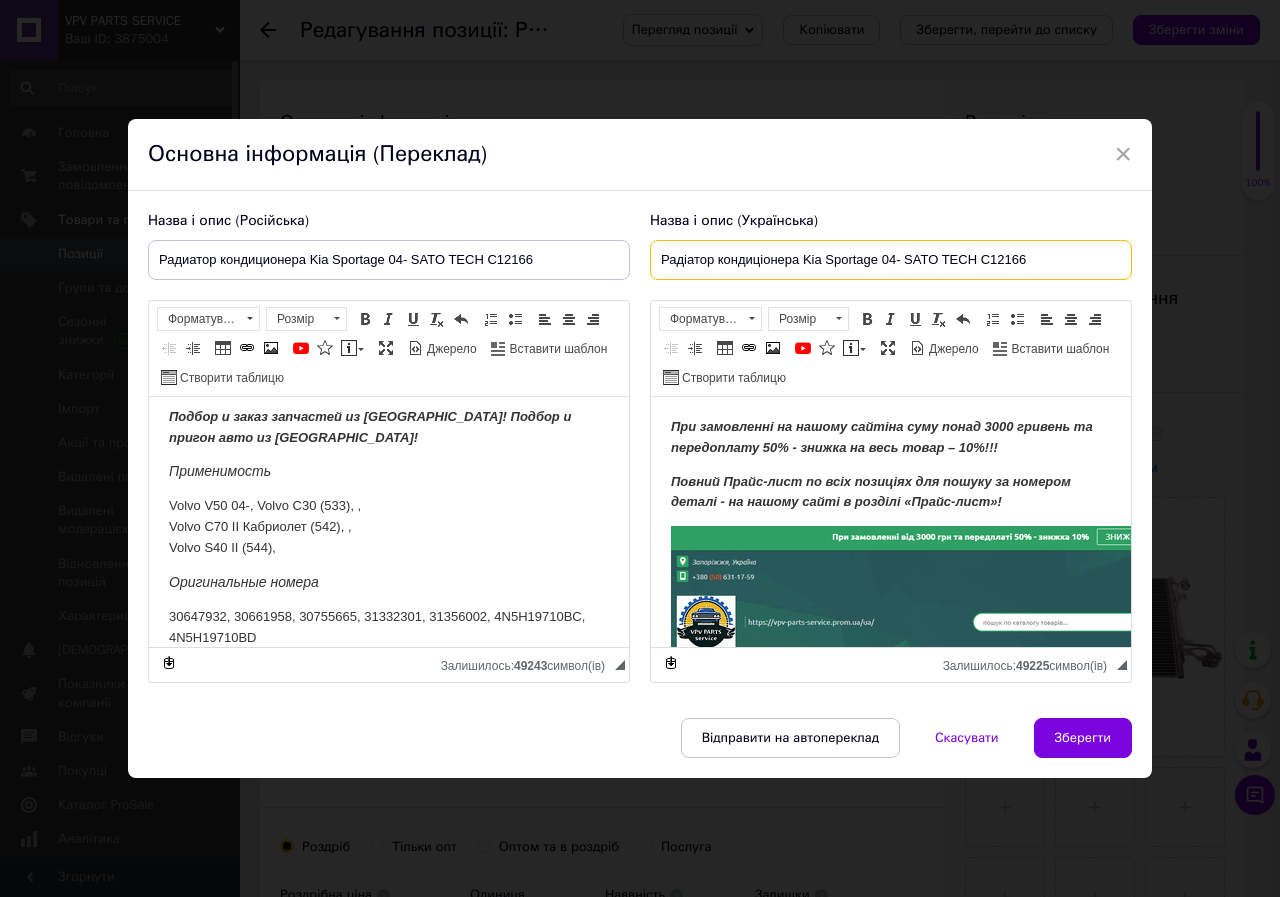 scroll, scrollTop: 700, scrollLeft: 0, axis: vertical 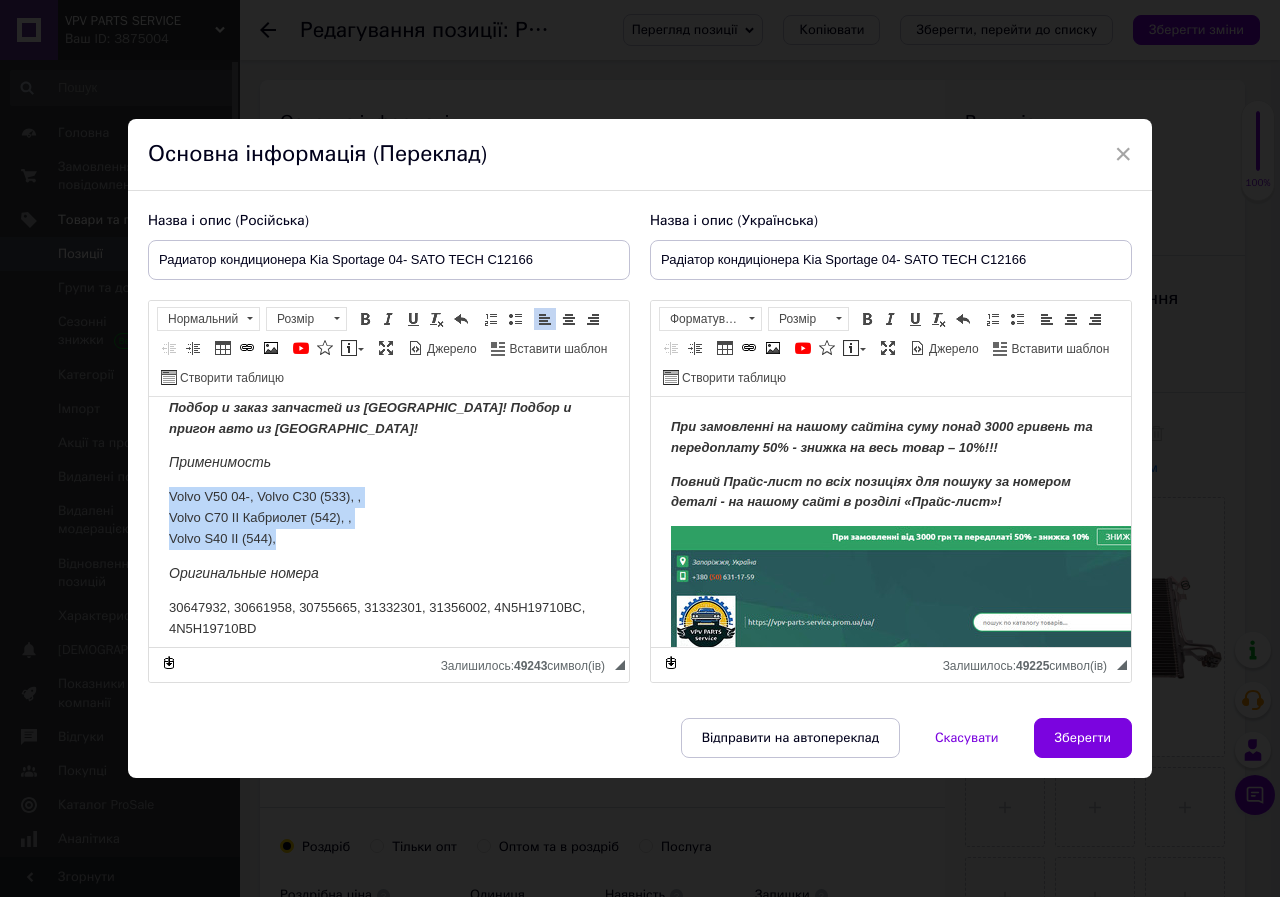 drag, startPoint x: 164, startPoint y: 496, endPoint x: 357, endPoint y: 536, distance: 197.1015 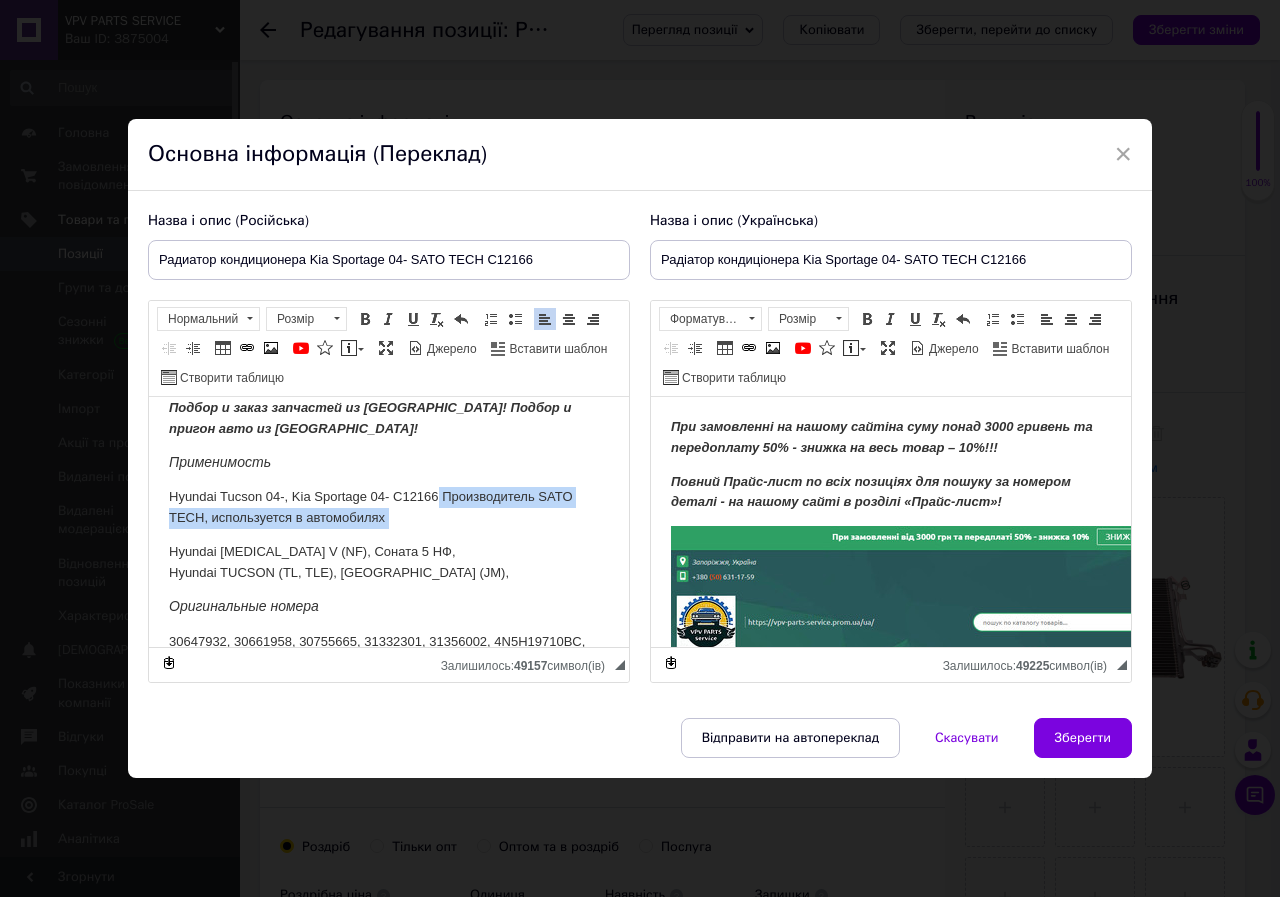 drag, startPoint x: 437, startPoint y: 494, endPoint x: 169, endPoint y: 547, distance: 273.1904 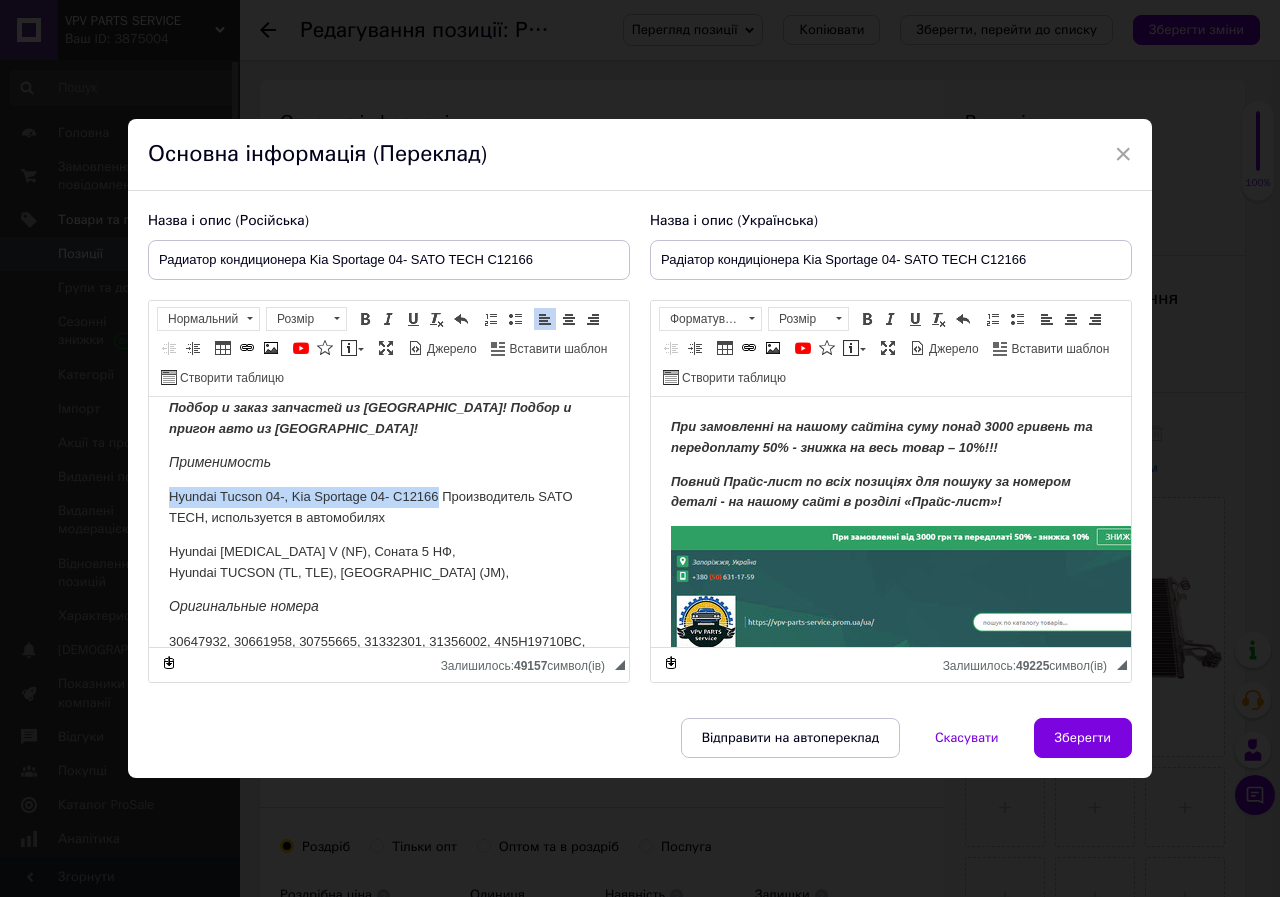 type 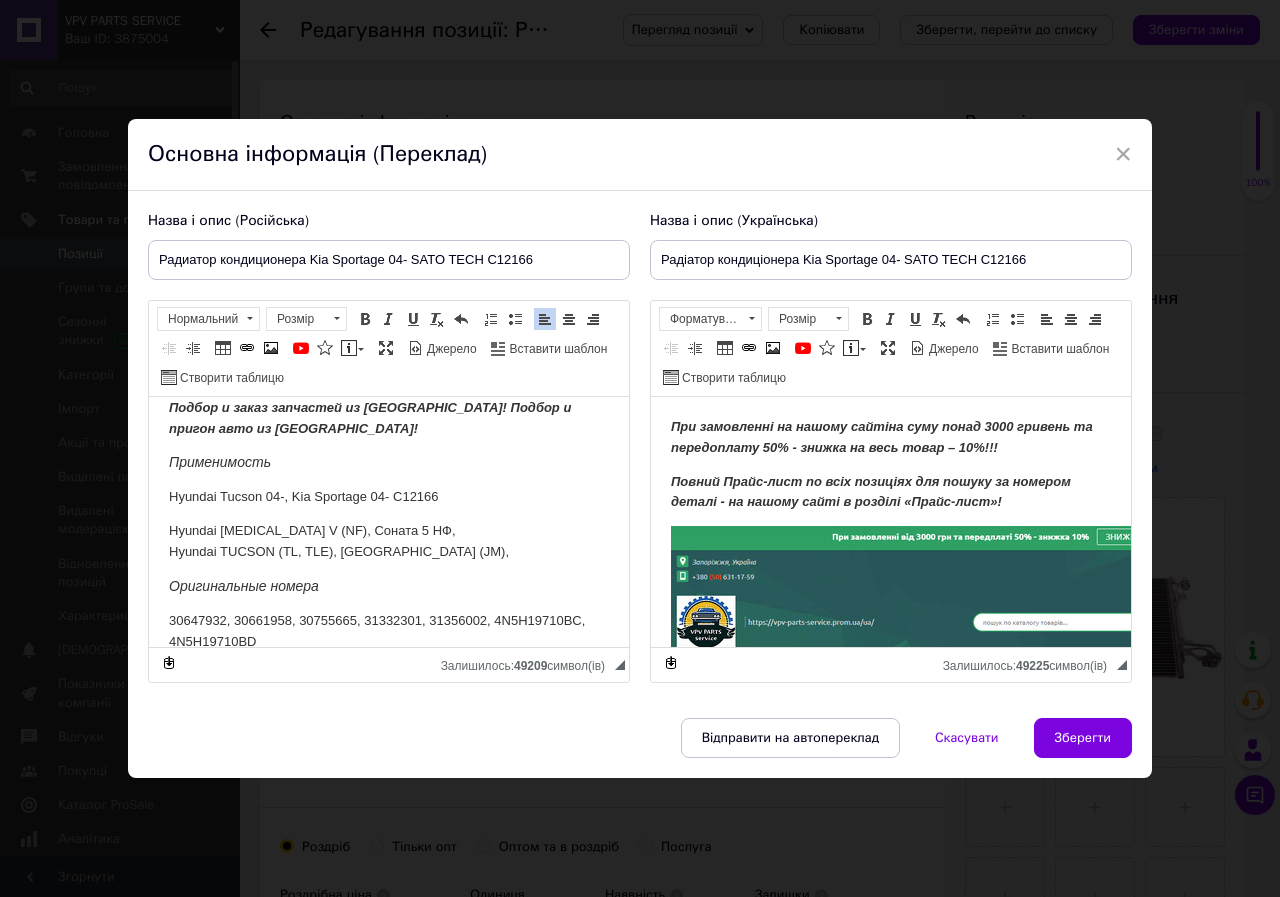 click on "Hyundai [MEDICAL_DATA] V (NF), Соната 5 НФ, Hyundai TUCSON (TL, TLE), [GEOGRAPHIC_DATA] (JM)," at bounding box center [389, 542] 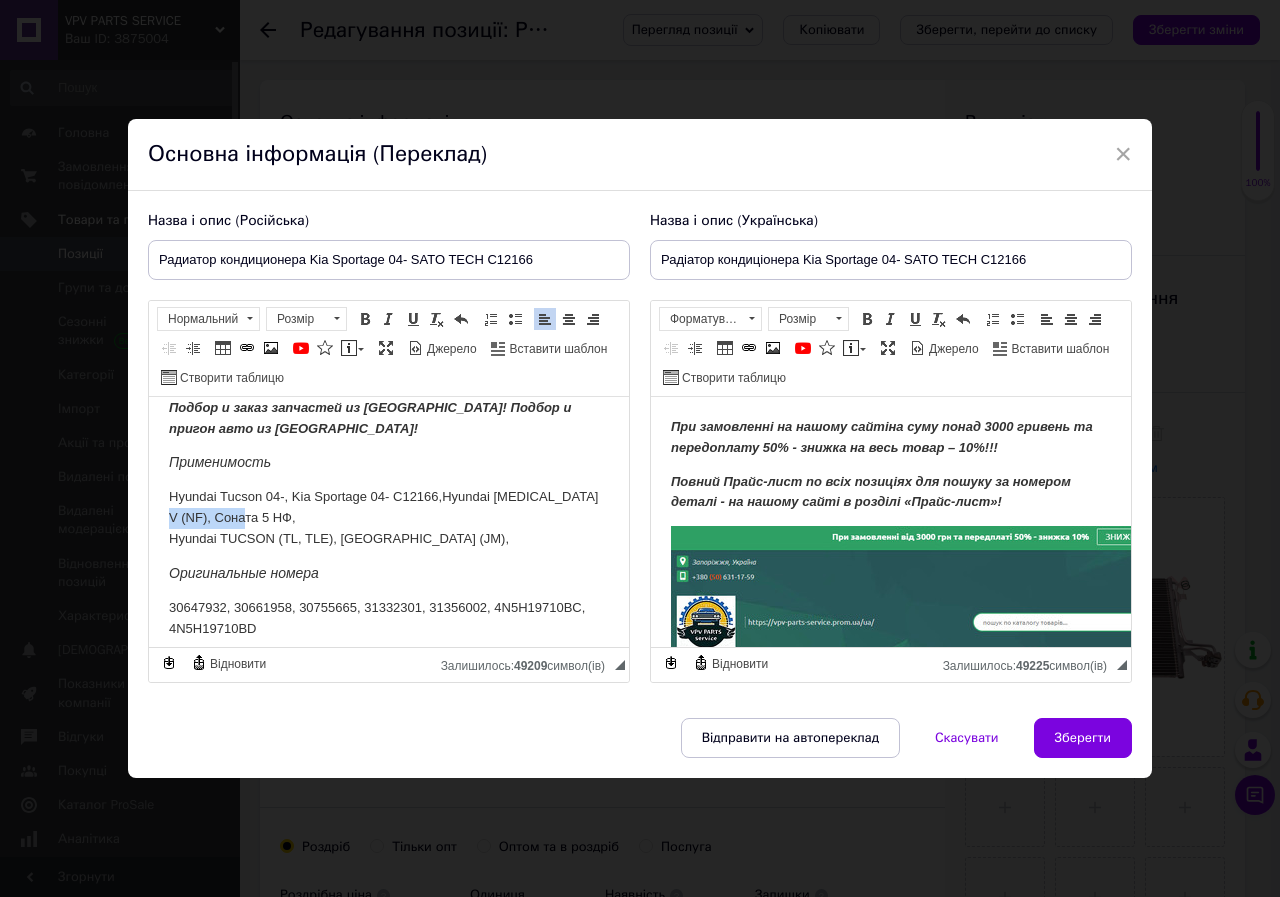 drag, startPoint x: 201, startPoint y: 515, endPoint x: 347, endPoint y: 512, distance: 146.03082 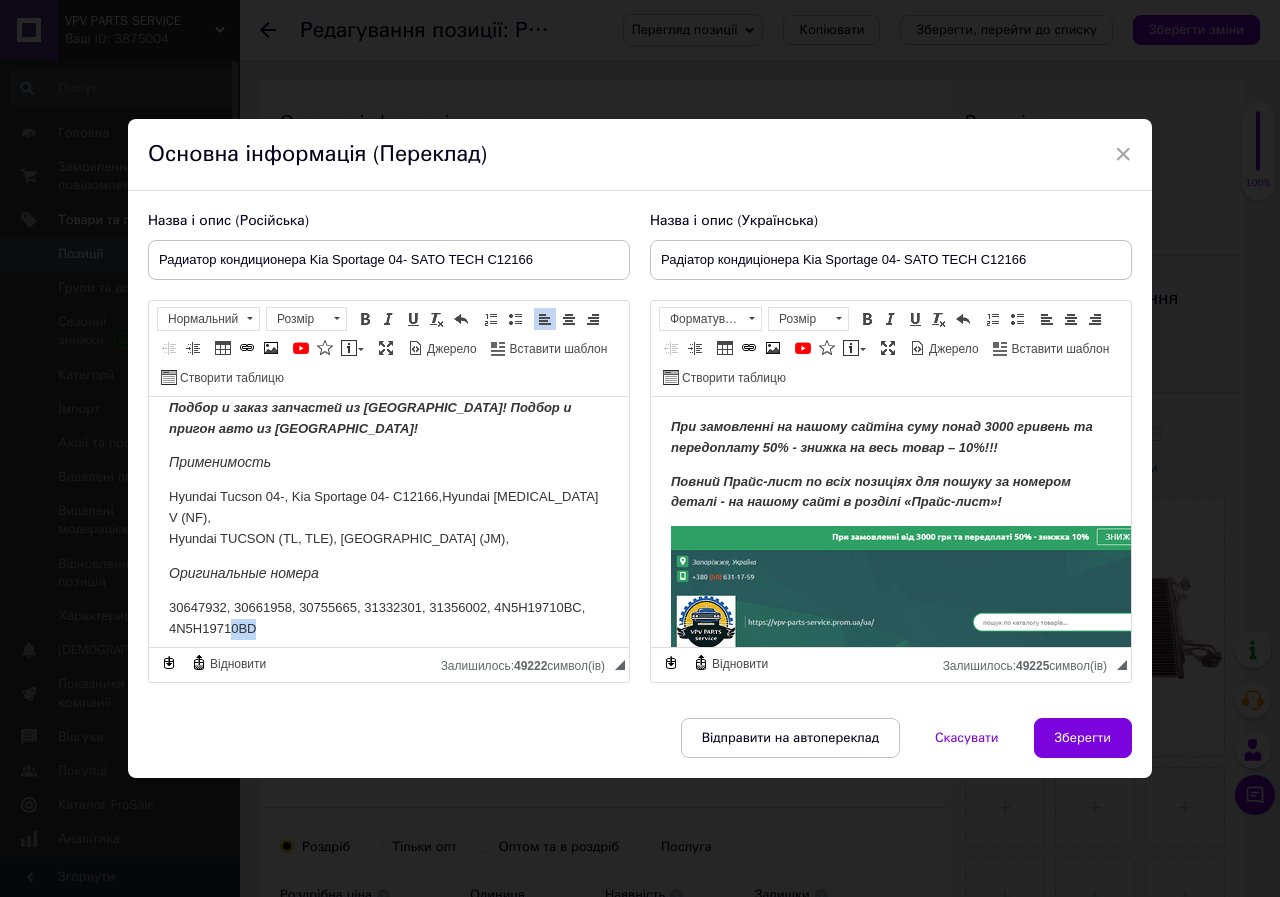 scroll, scrollTop: 728, scrollLeft: 0, axis: vertical 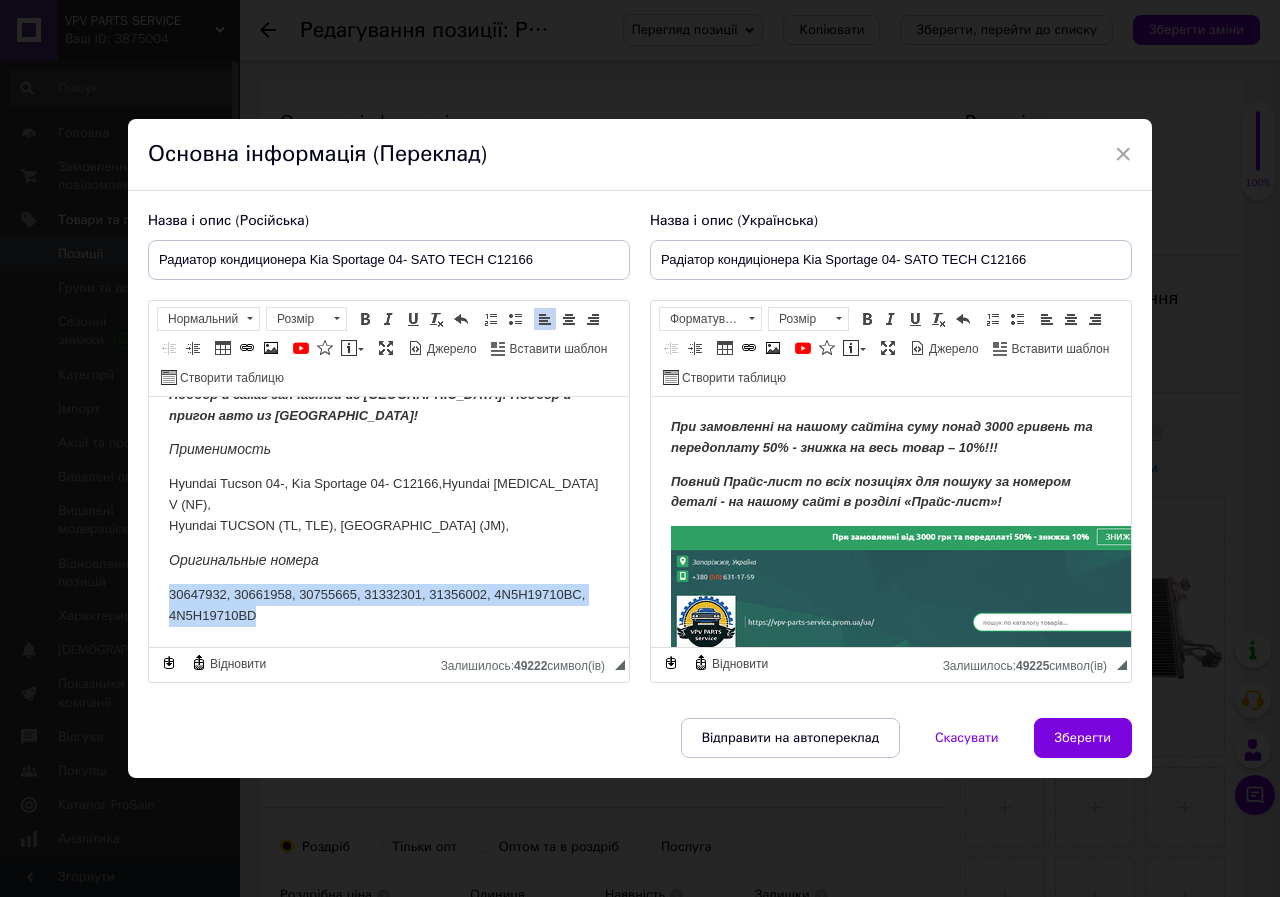 drag, startPoint x: 260, startPoint y: 623, endPoint x: 171, endPoint y: 587, distance: 96.00521 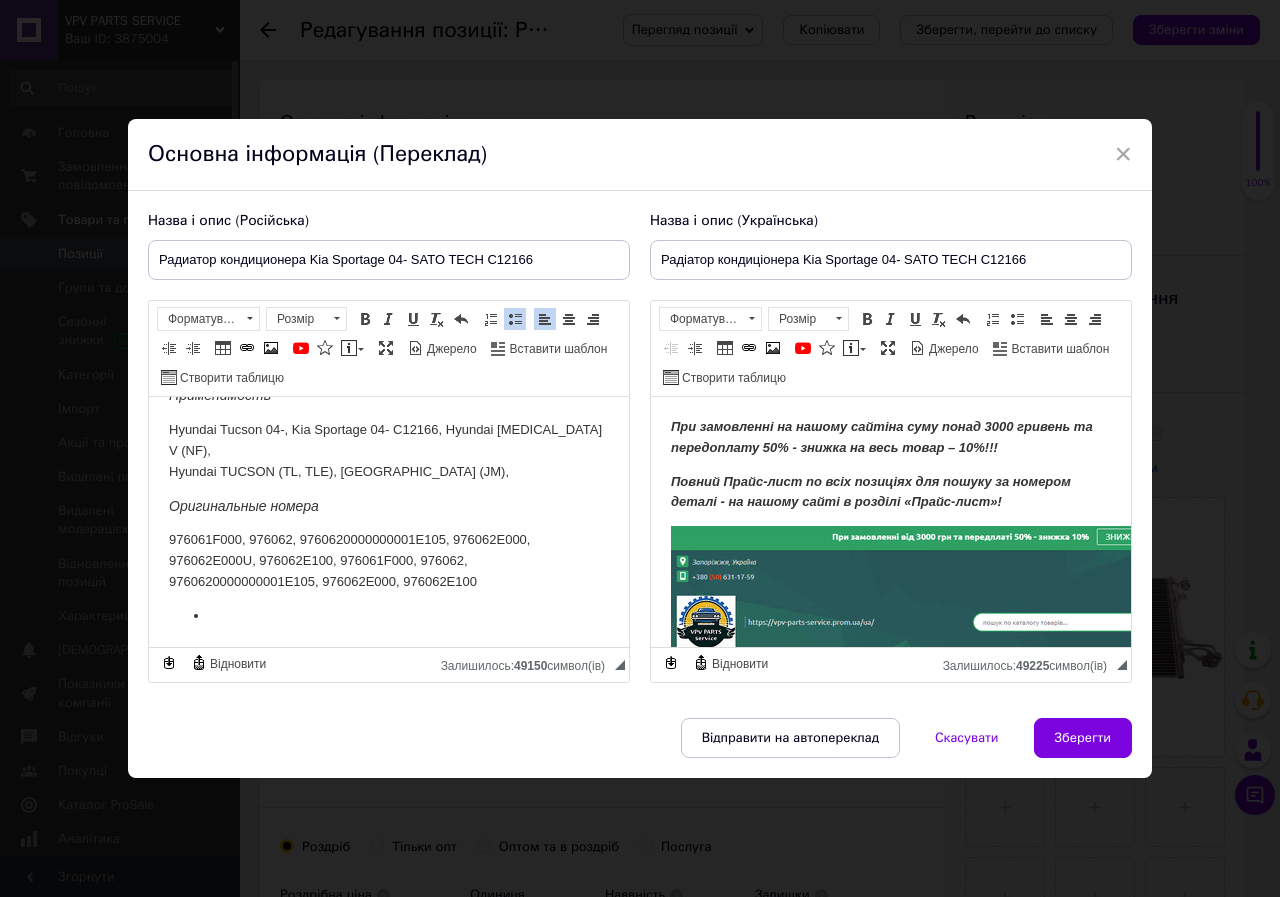 scroll, scrollTop: 748, scrollLeft: 0, axis: vertical 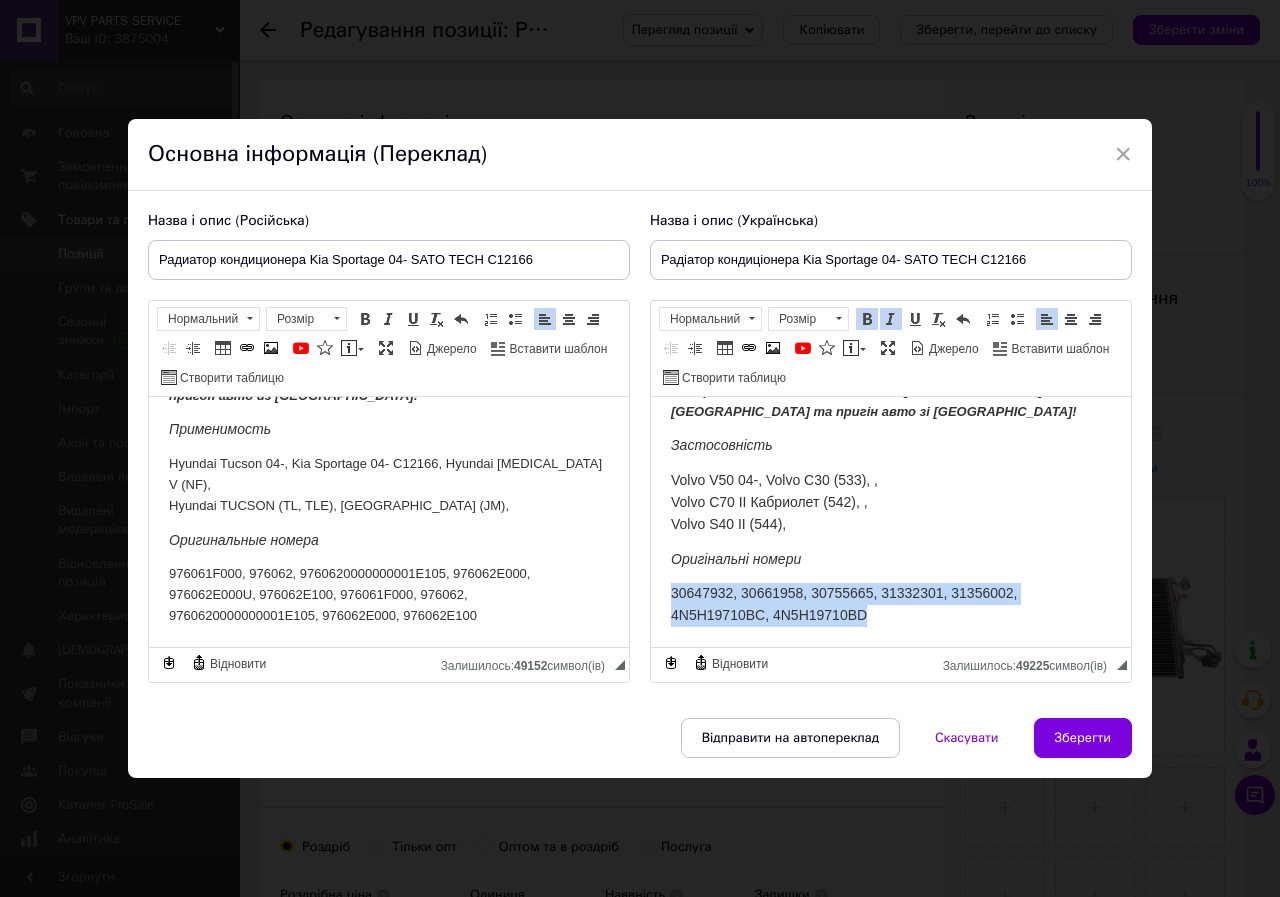 drag, startPoint x: 874, startPoint y: 617, endPoint x: 667, endPoint y: 577, distance: 210.82932 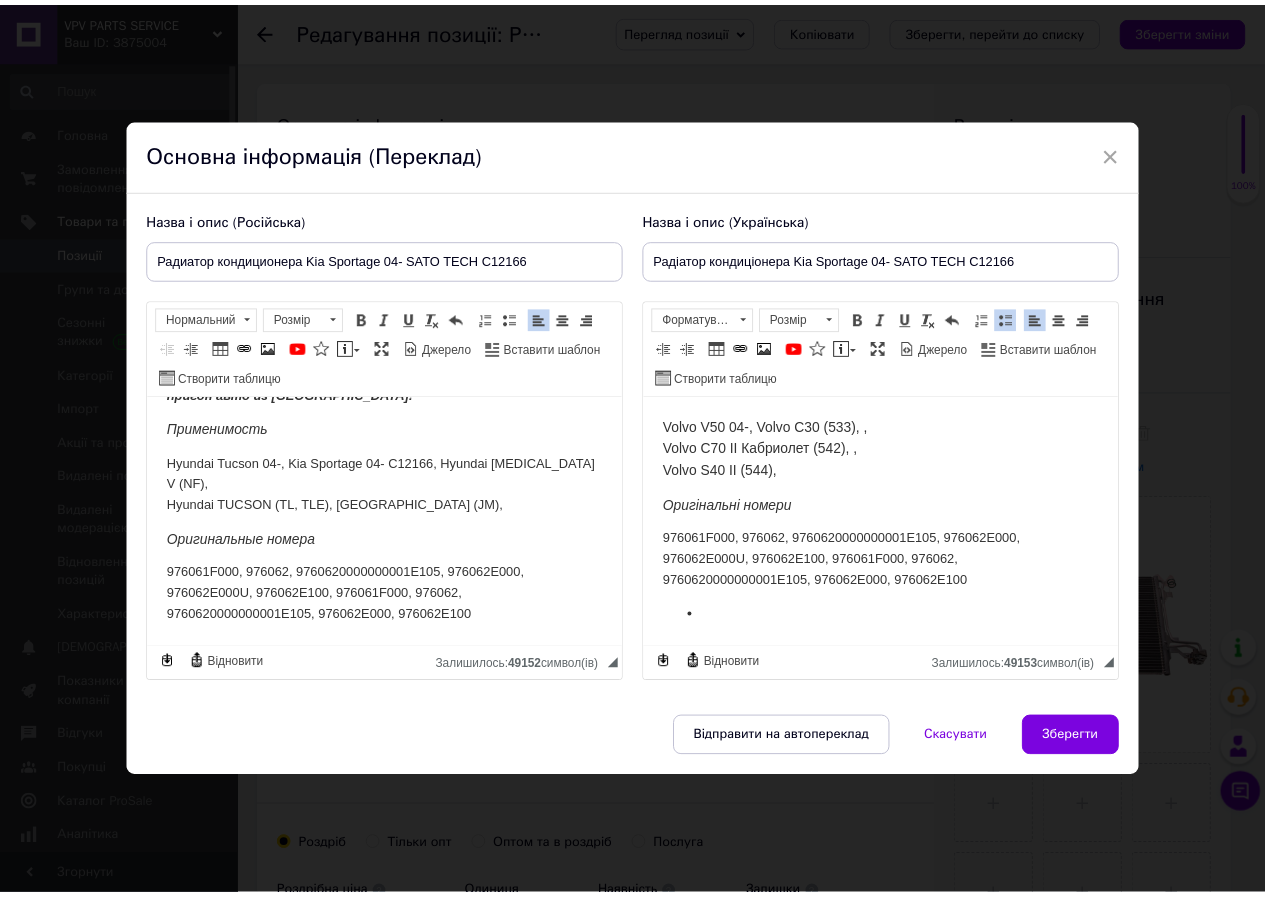 scroll, scrollTop: 738, scrollLeft: 0, axis: vertical 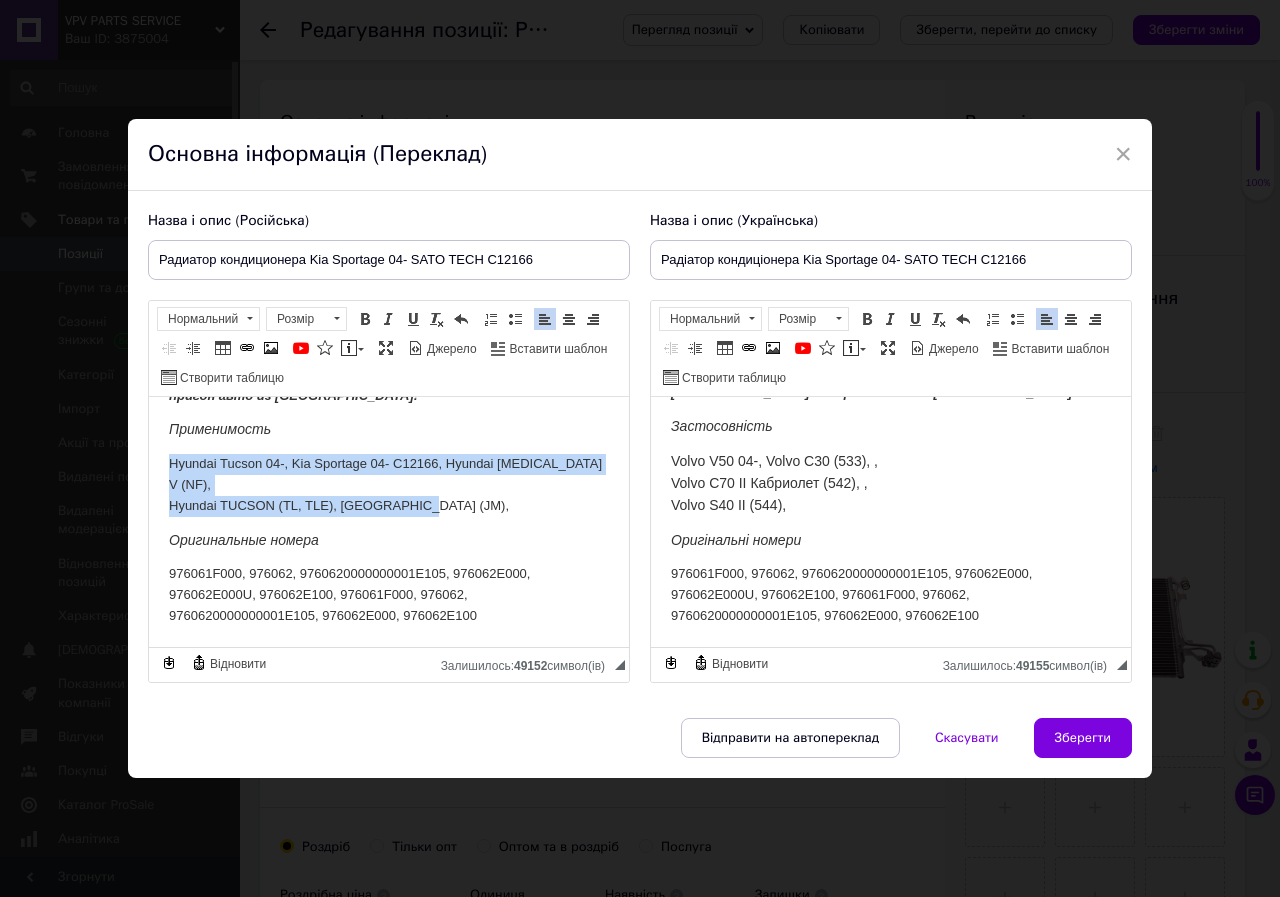 drag, startPoint x: 438, startPoint y: 493, endPoint x: 254, endPoint y: 476, distance: 184.78366 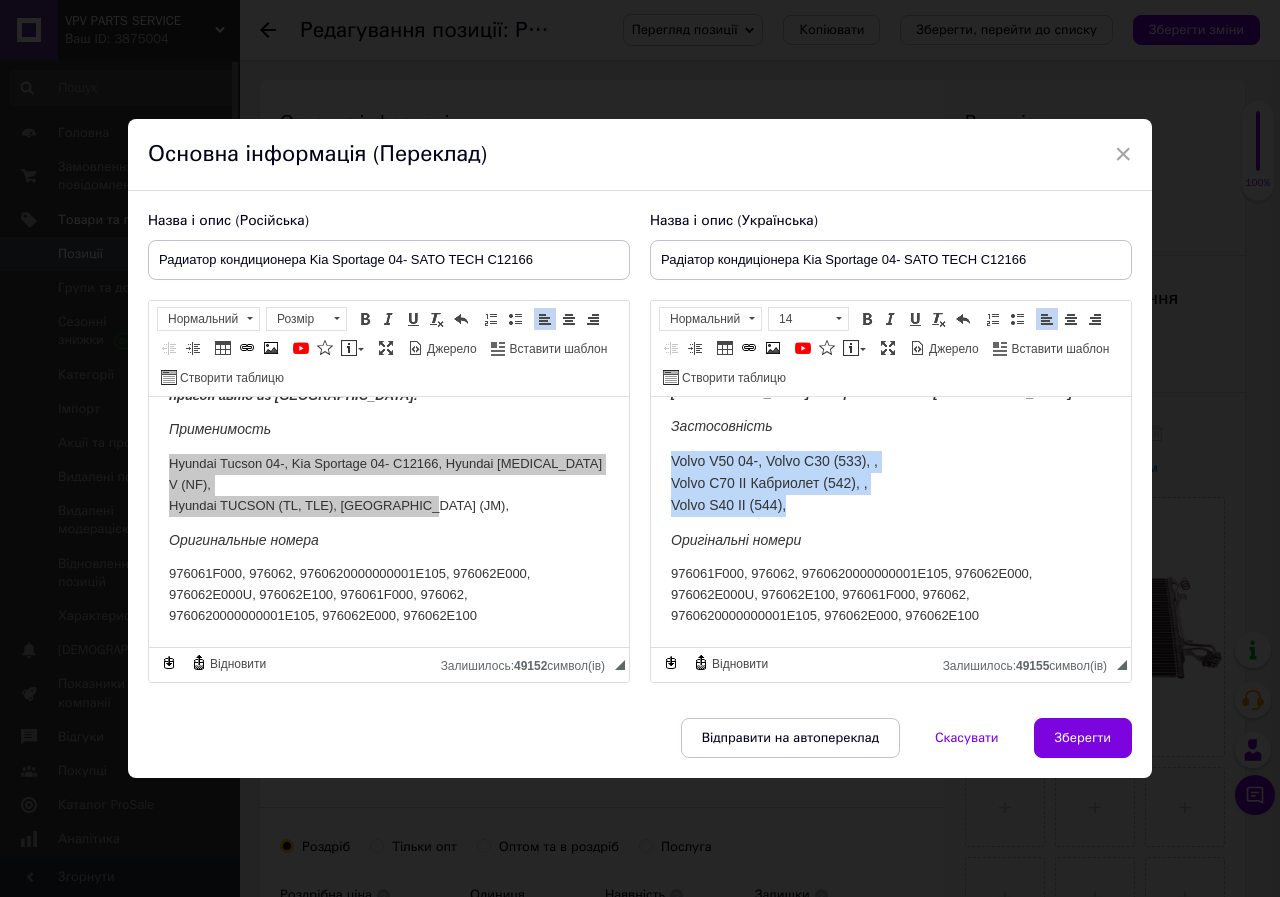 drag, startPoint x: 669, startPoint y: 446, endPoint x: 828, endPoint y: 481, distance: 162.80664 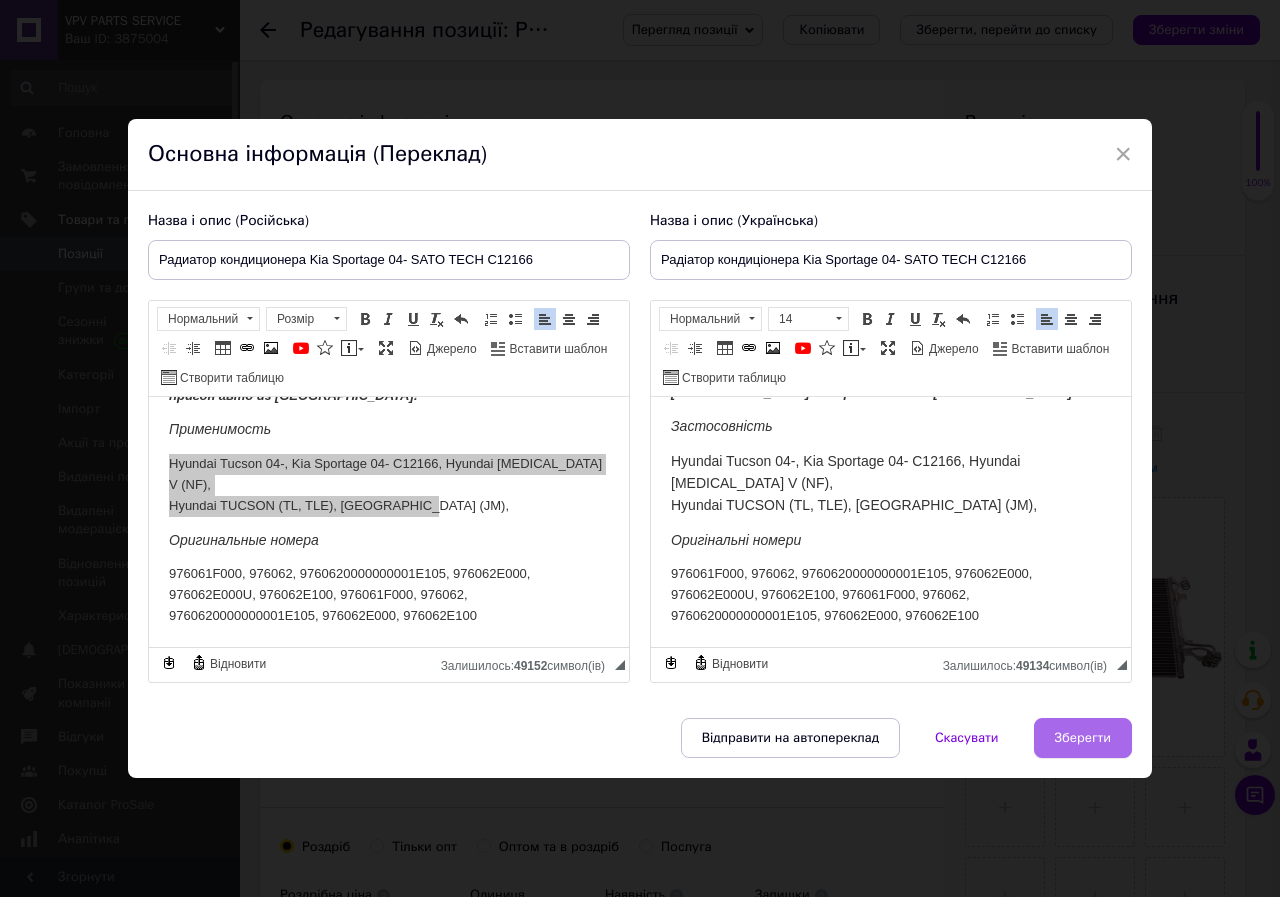 click on "Зберегти" at bounding box center [1083, 738] 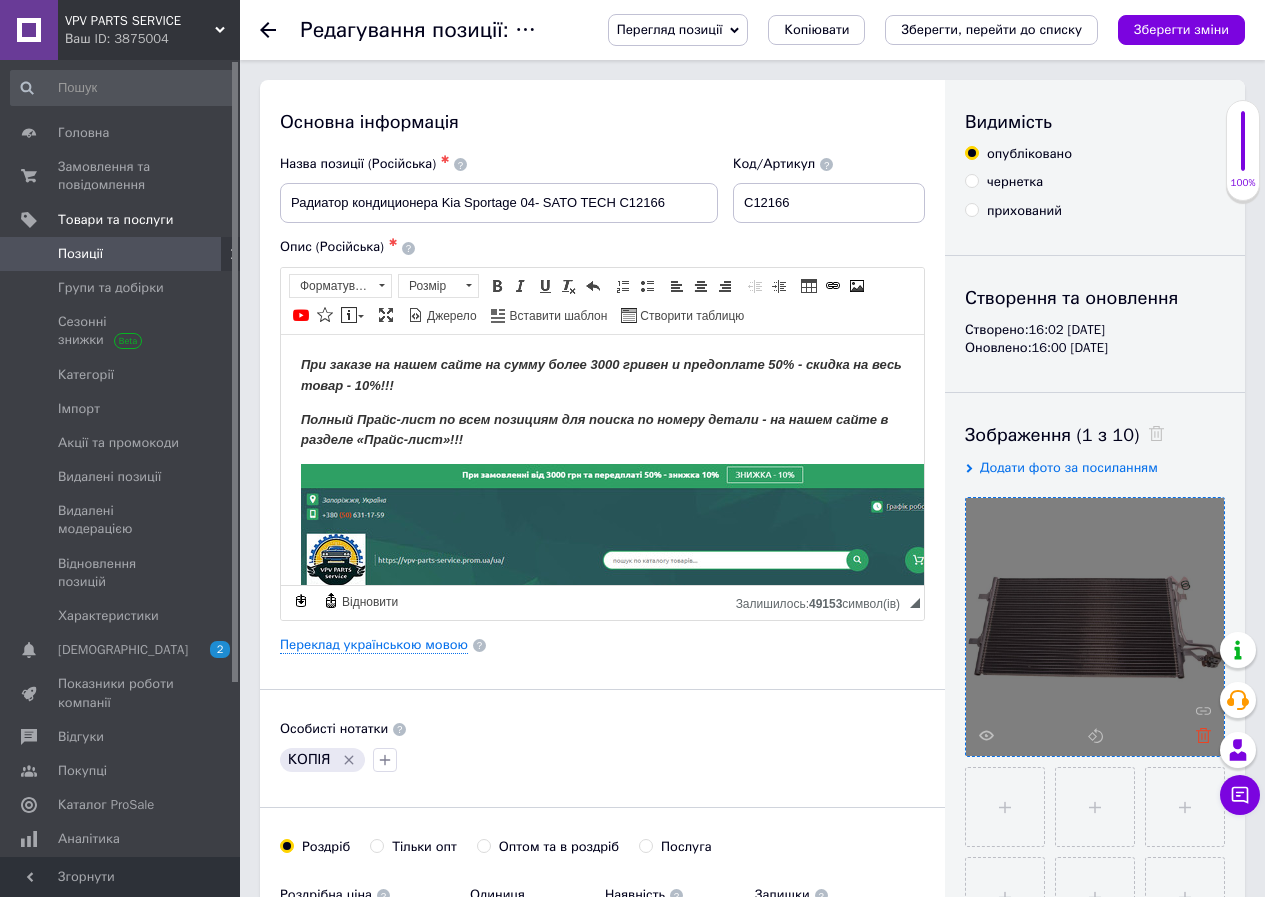 click 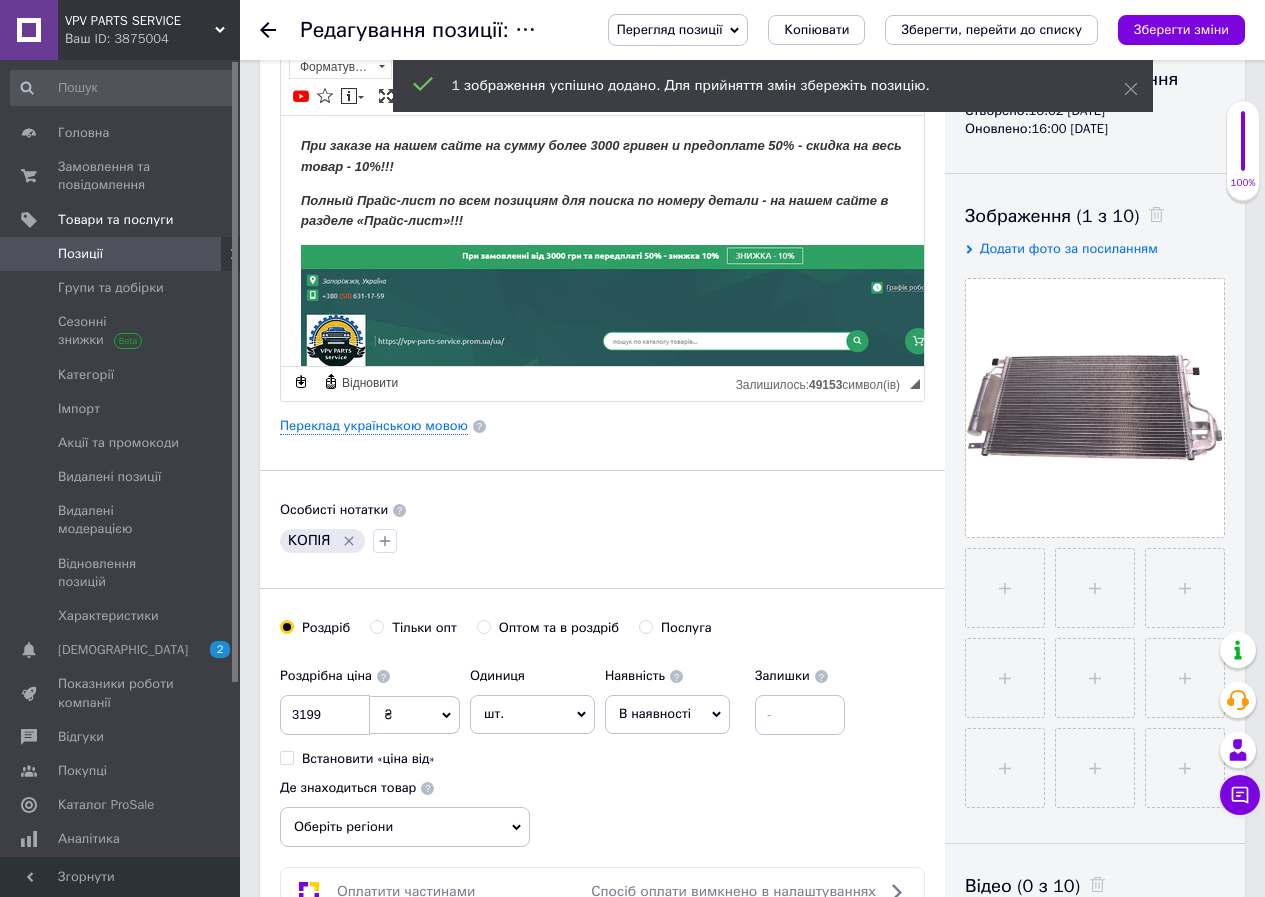 scroll, scrollTop: 300, scrollLeft: 0, axis: vertical 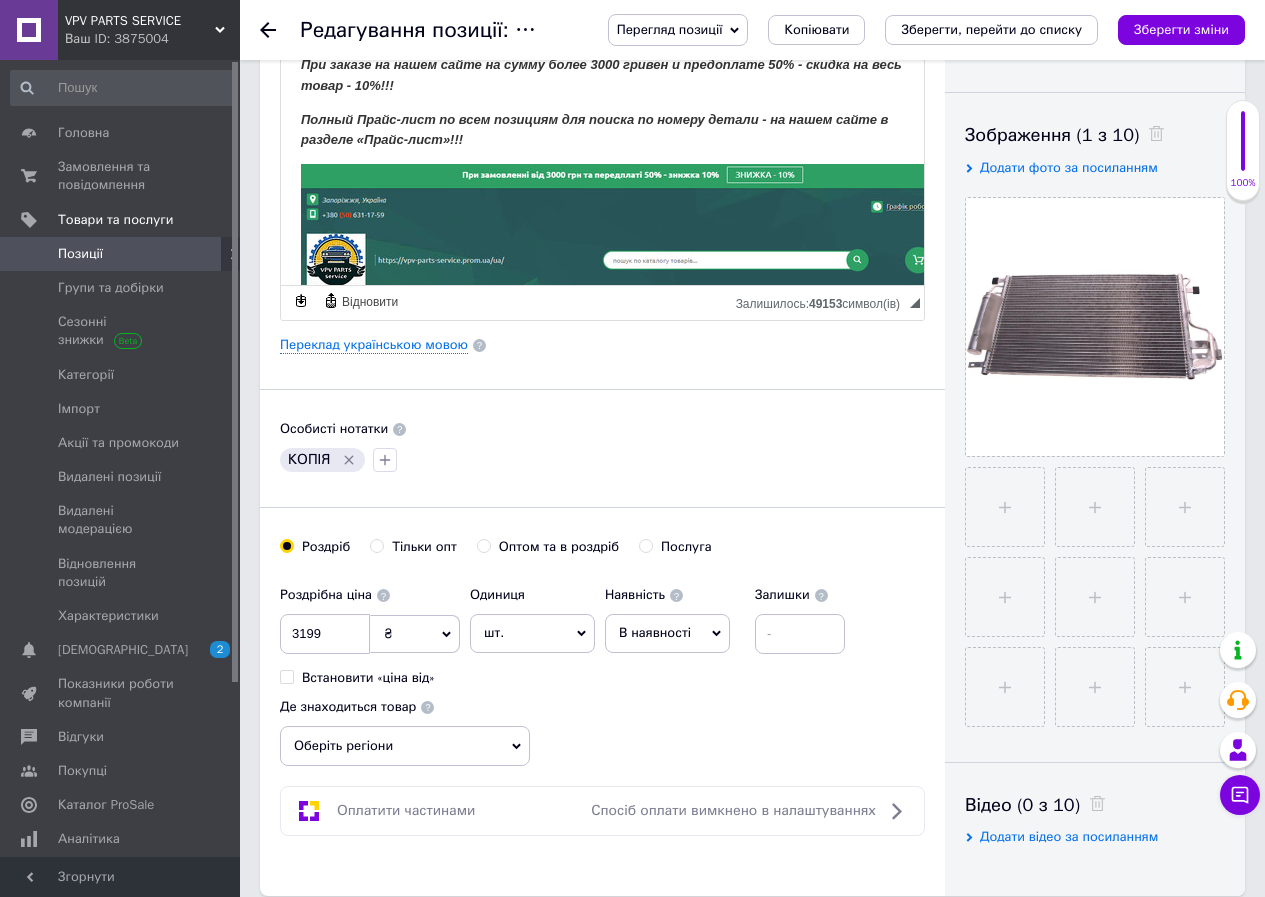 click 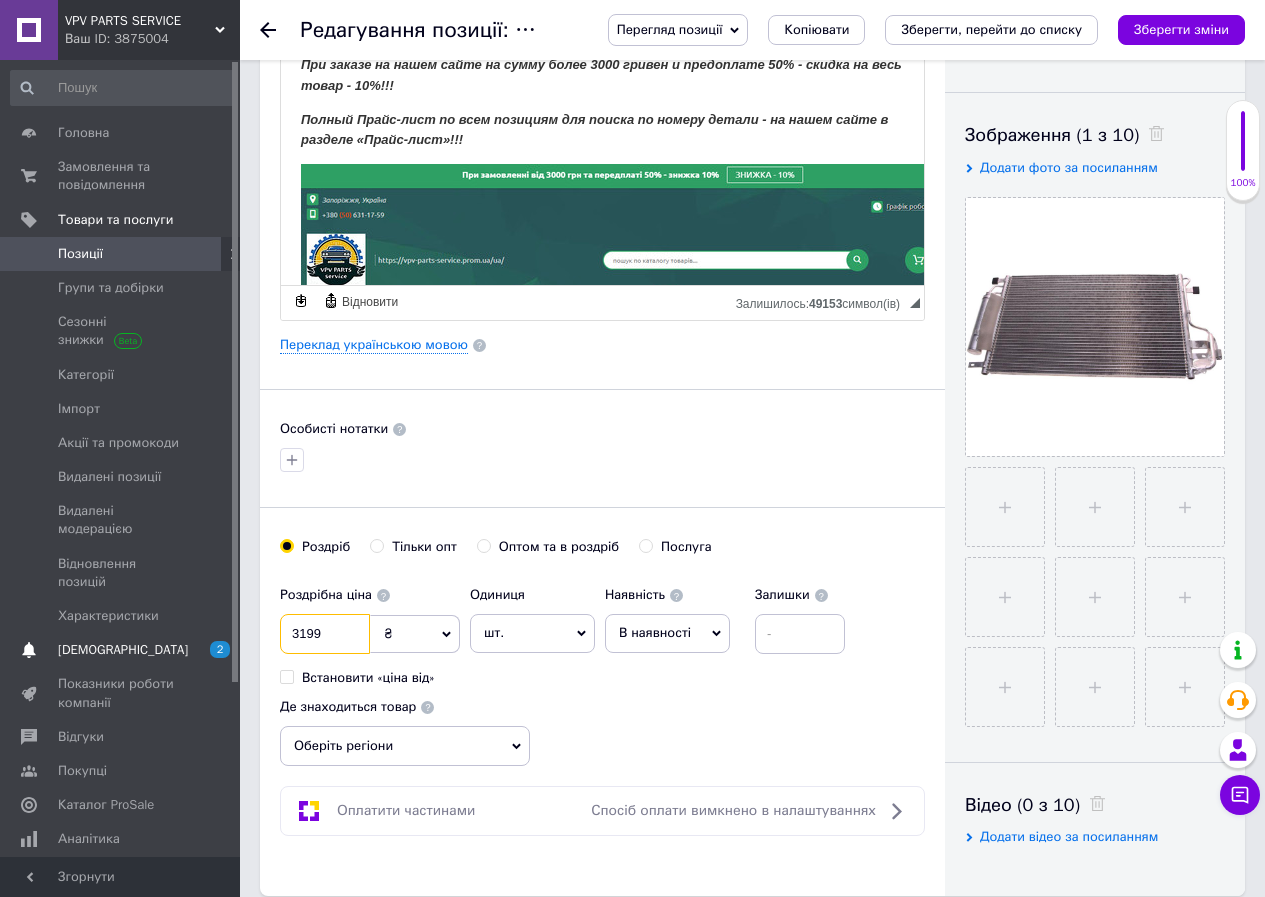 drag, startPoint x: 347, startPoint y: 636, endPoint x: 230, endPoint y: 637, distance: 117.00427 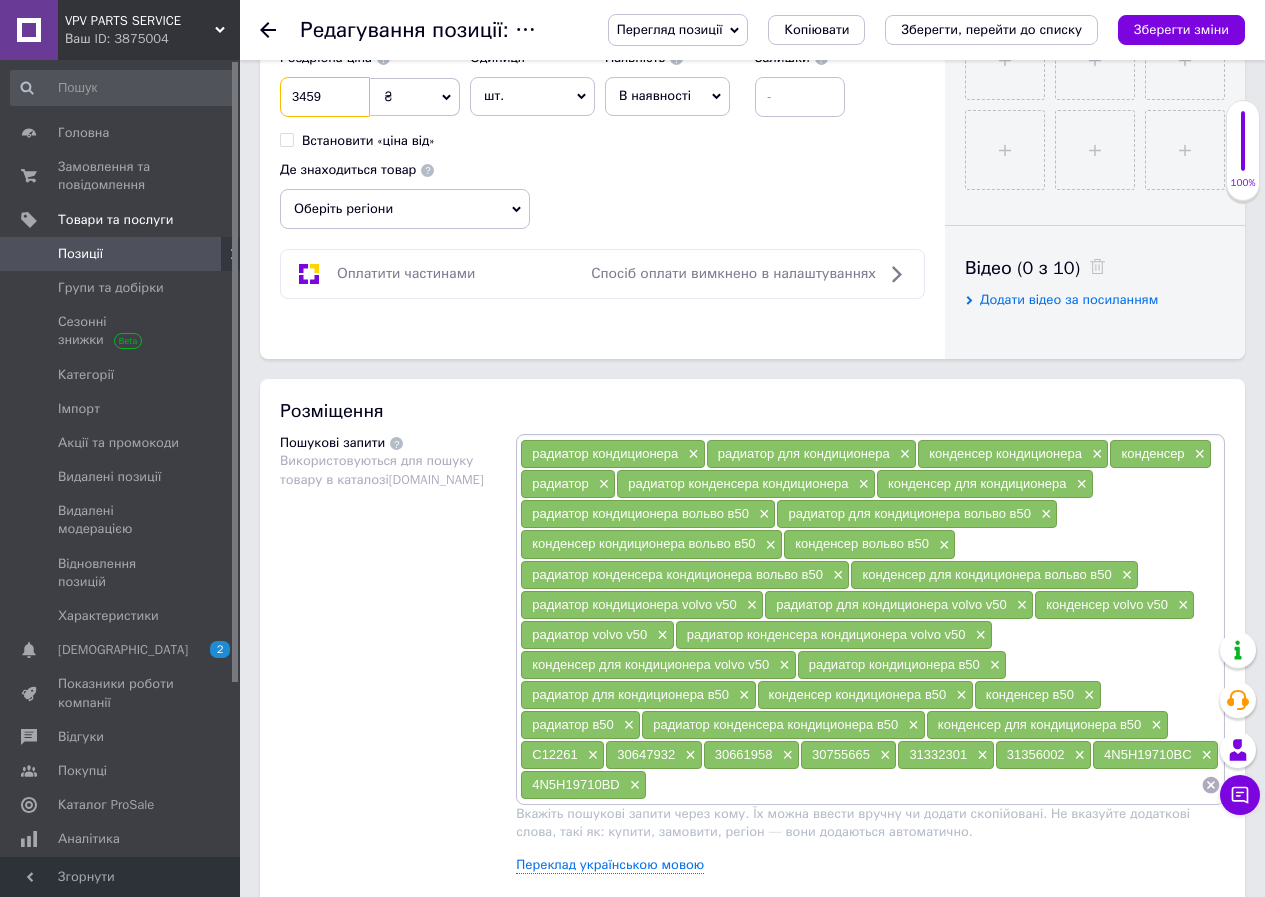 scroll, scrollTop: 900, scrollLeft: 0, axis: vertical 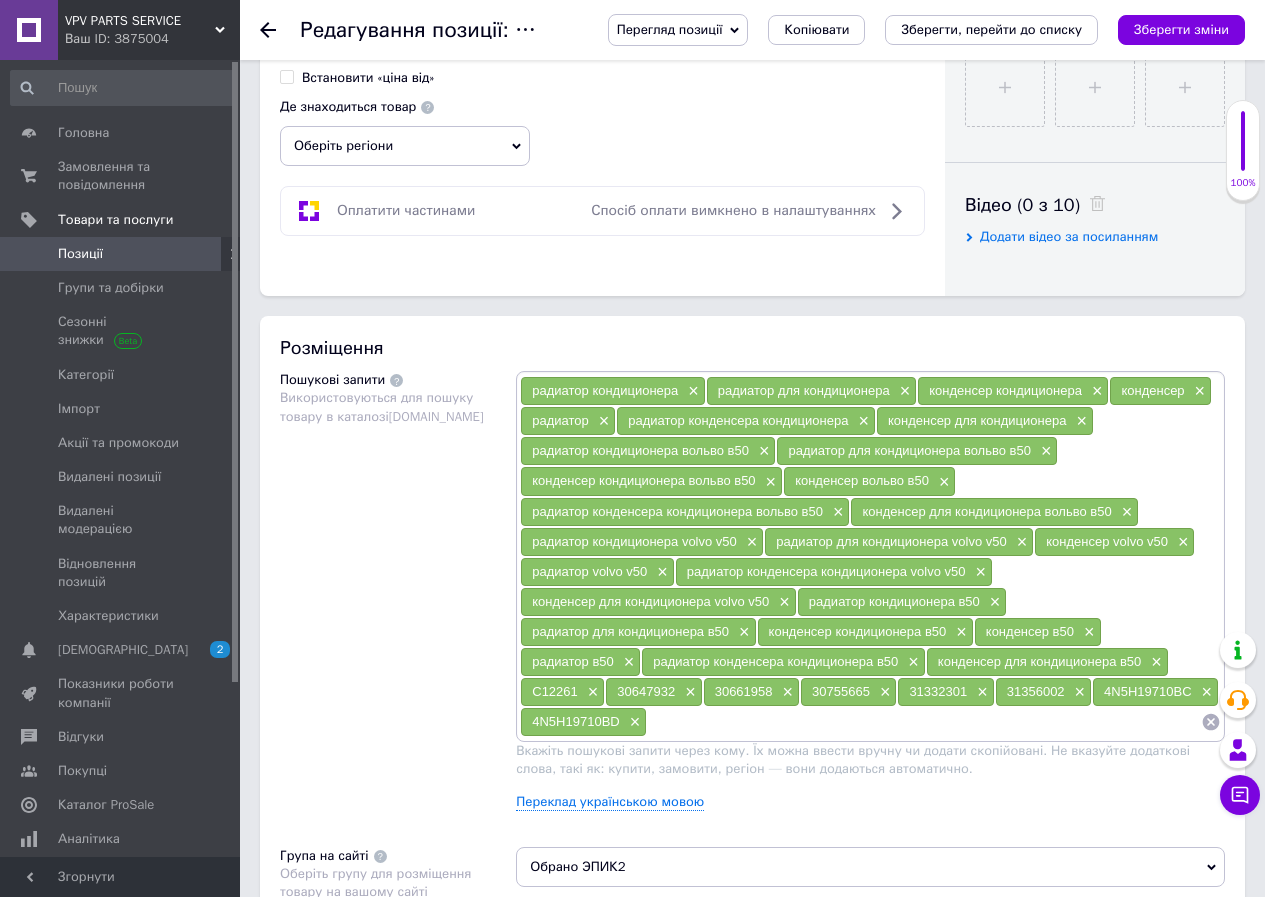 type on "3459" 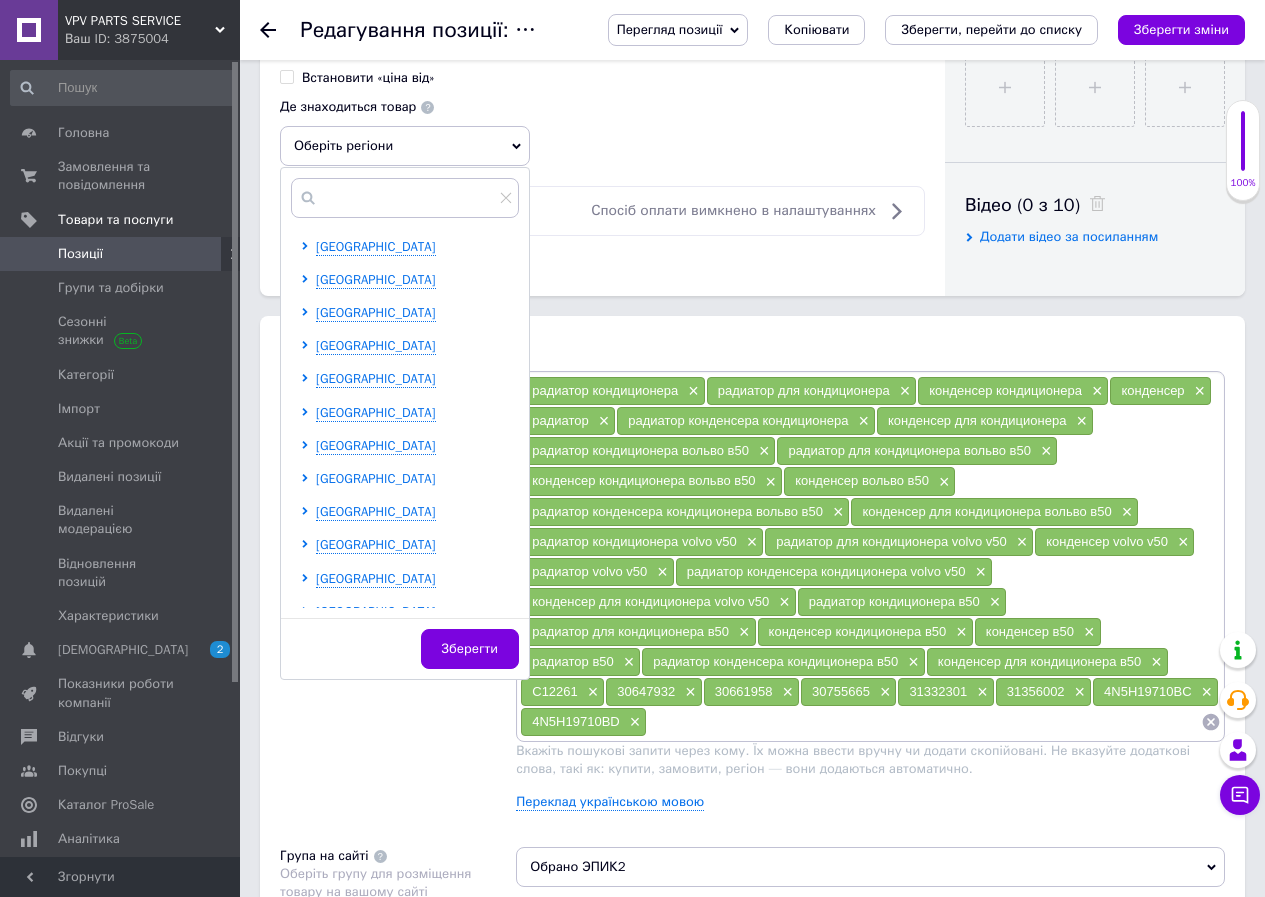 click on "[GEOGRAPHIC_DATA]" at bounding box center [376, 478] 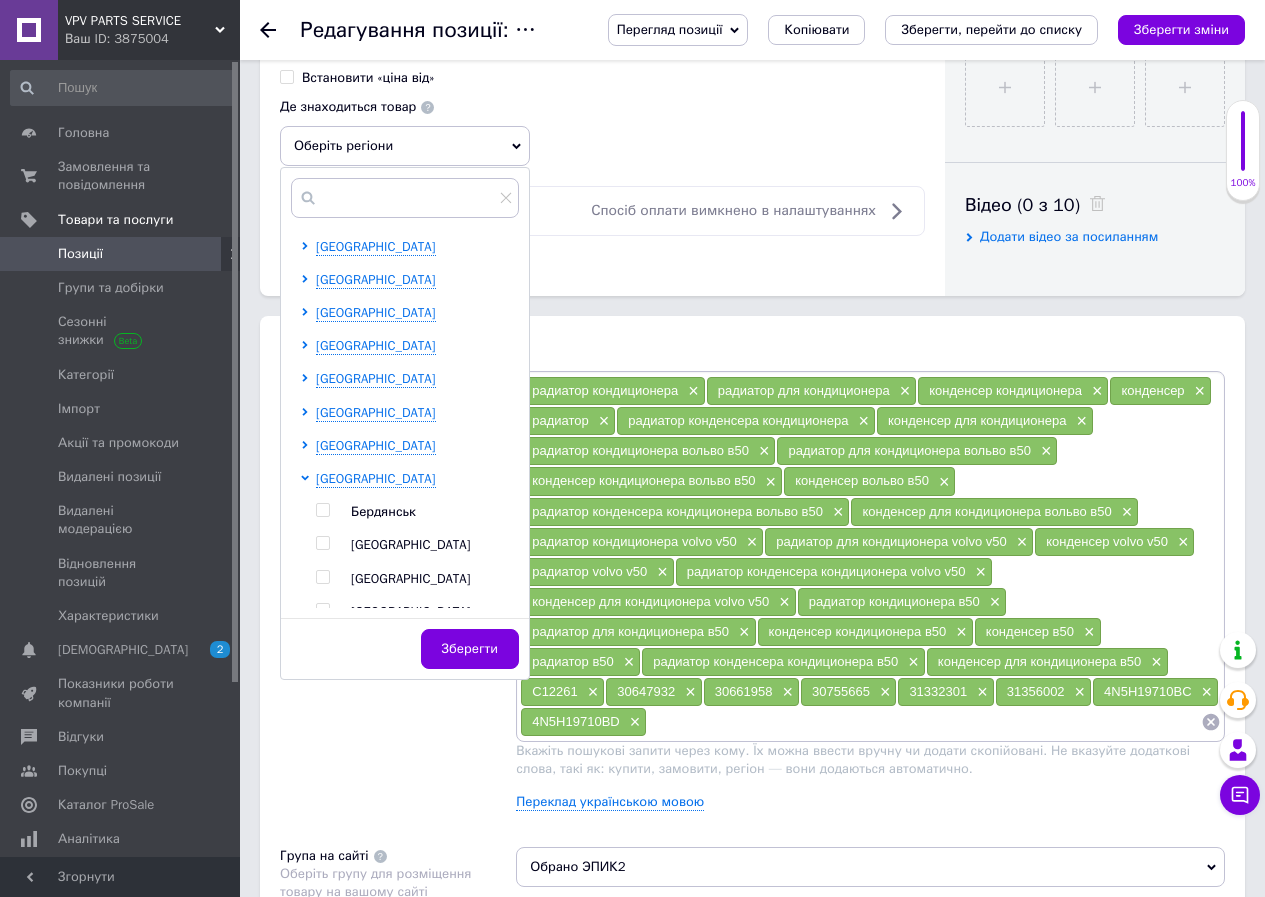 click on "[GEOGRAPHIC_DATA]" at bounding box center [411, 578] 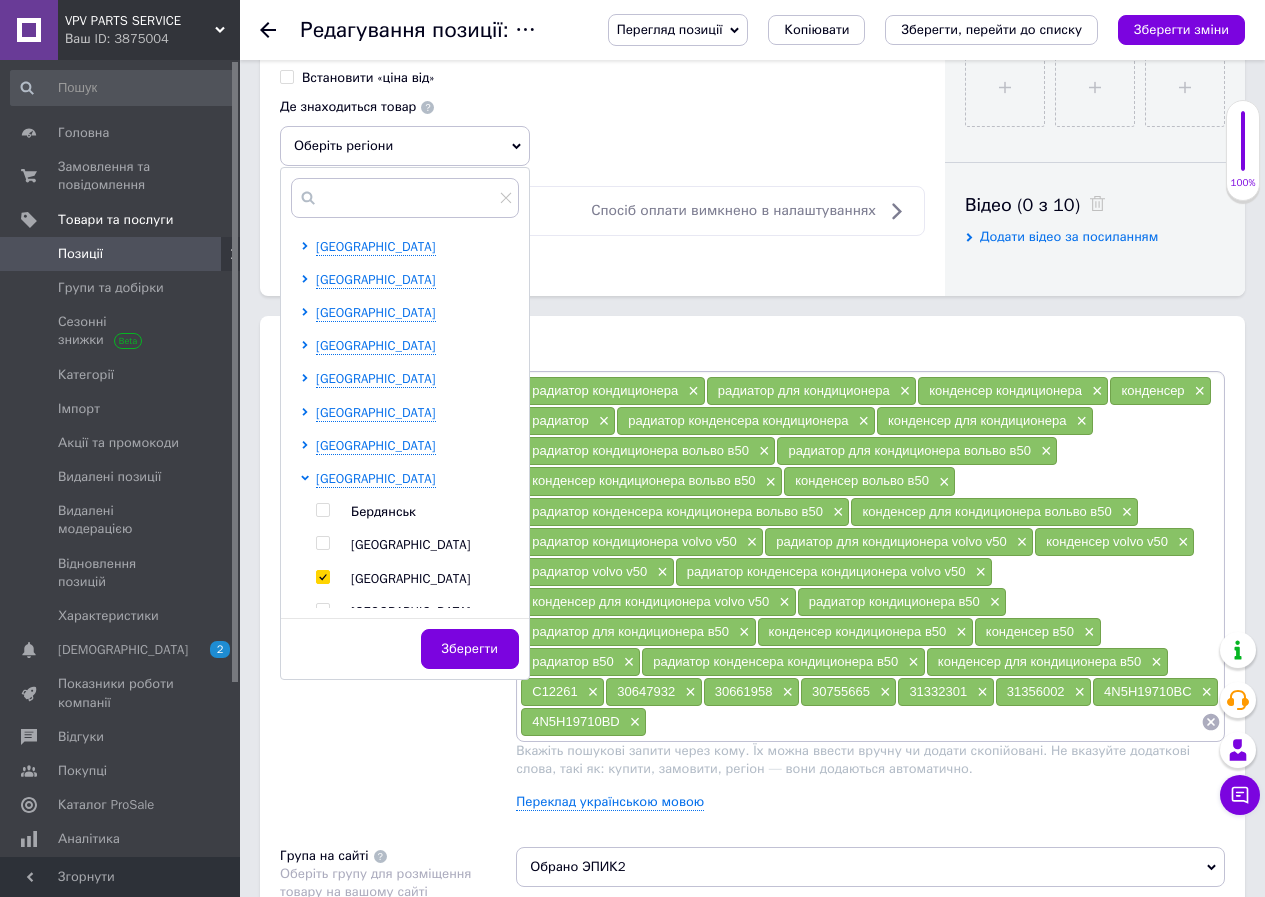 checkbox on "true" 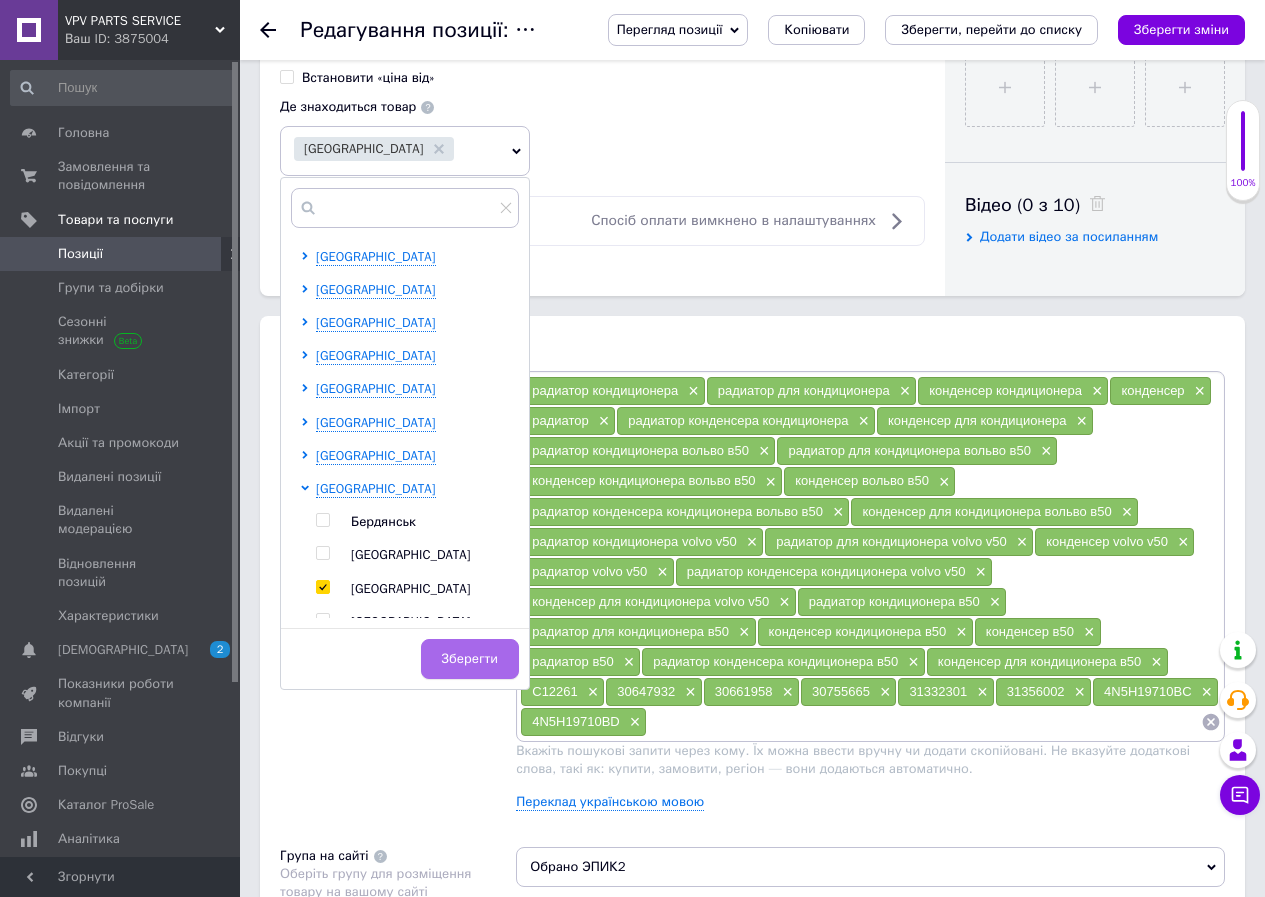 click on "Зберегти" at bounding box center [470, 659] 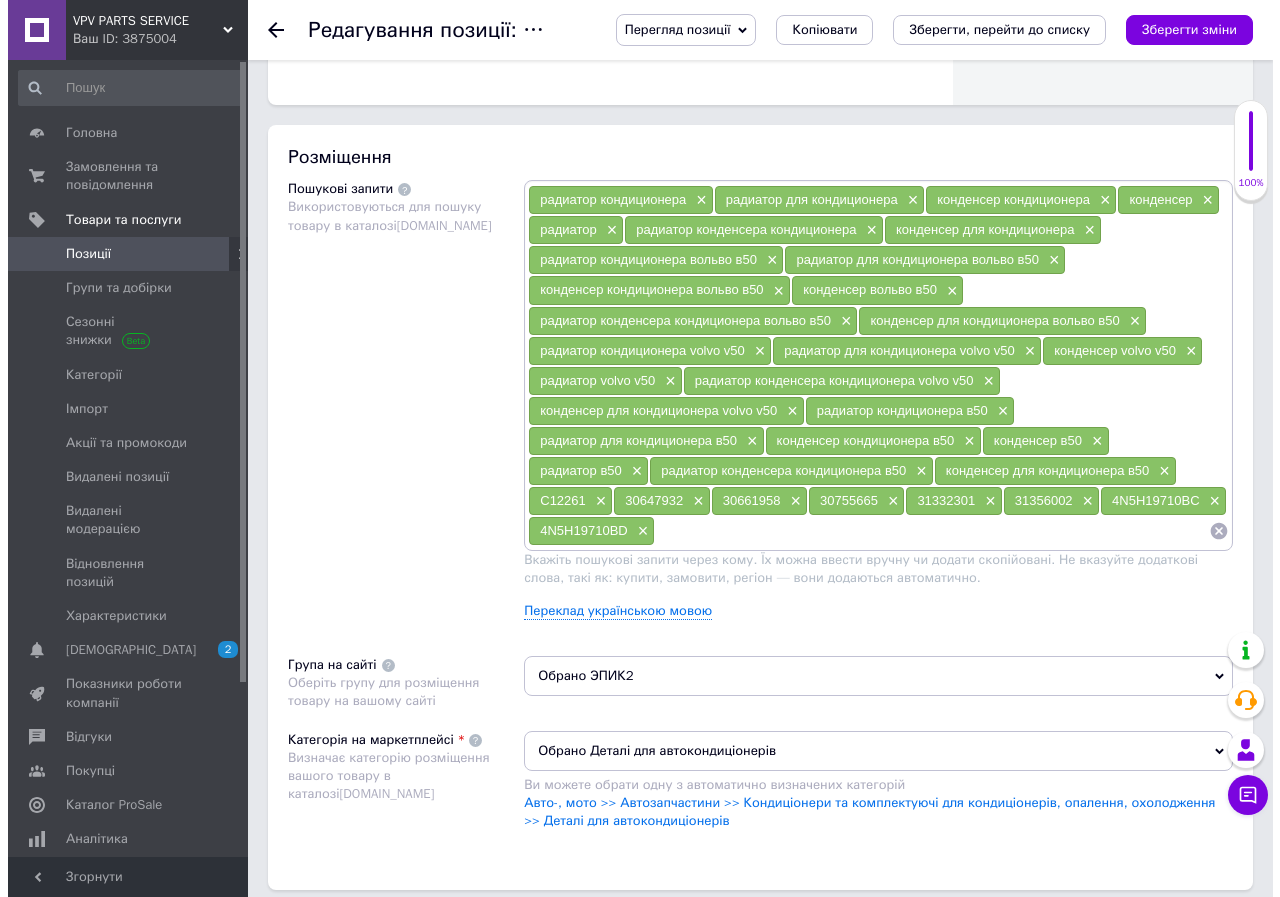 scroll, scrollTop: 1200, scrollLeft: 0, axis: vertical 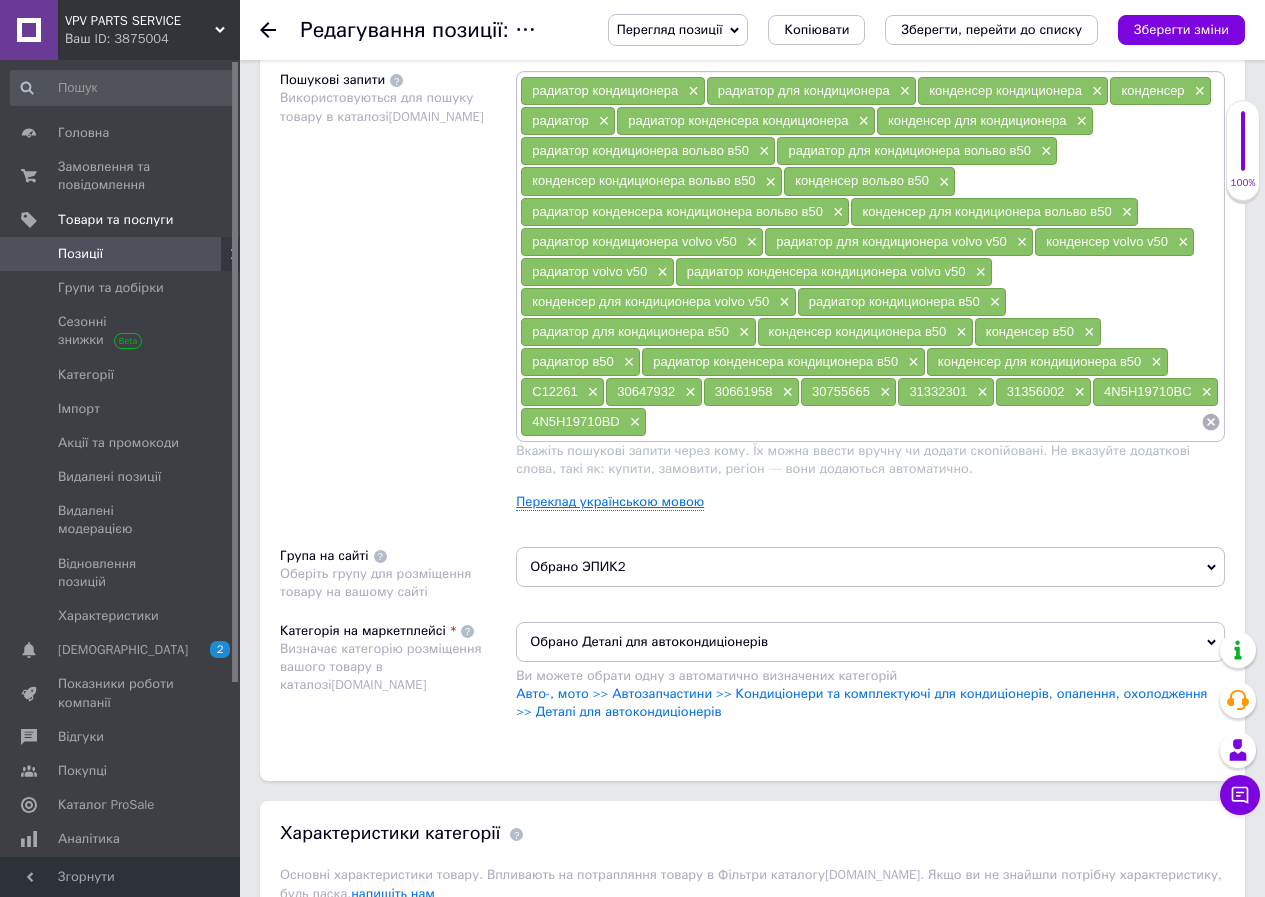 click on "Переклад українською мовою" at bounding box center [610, 502] 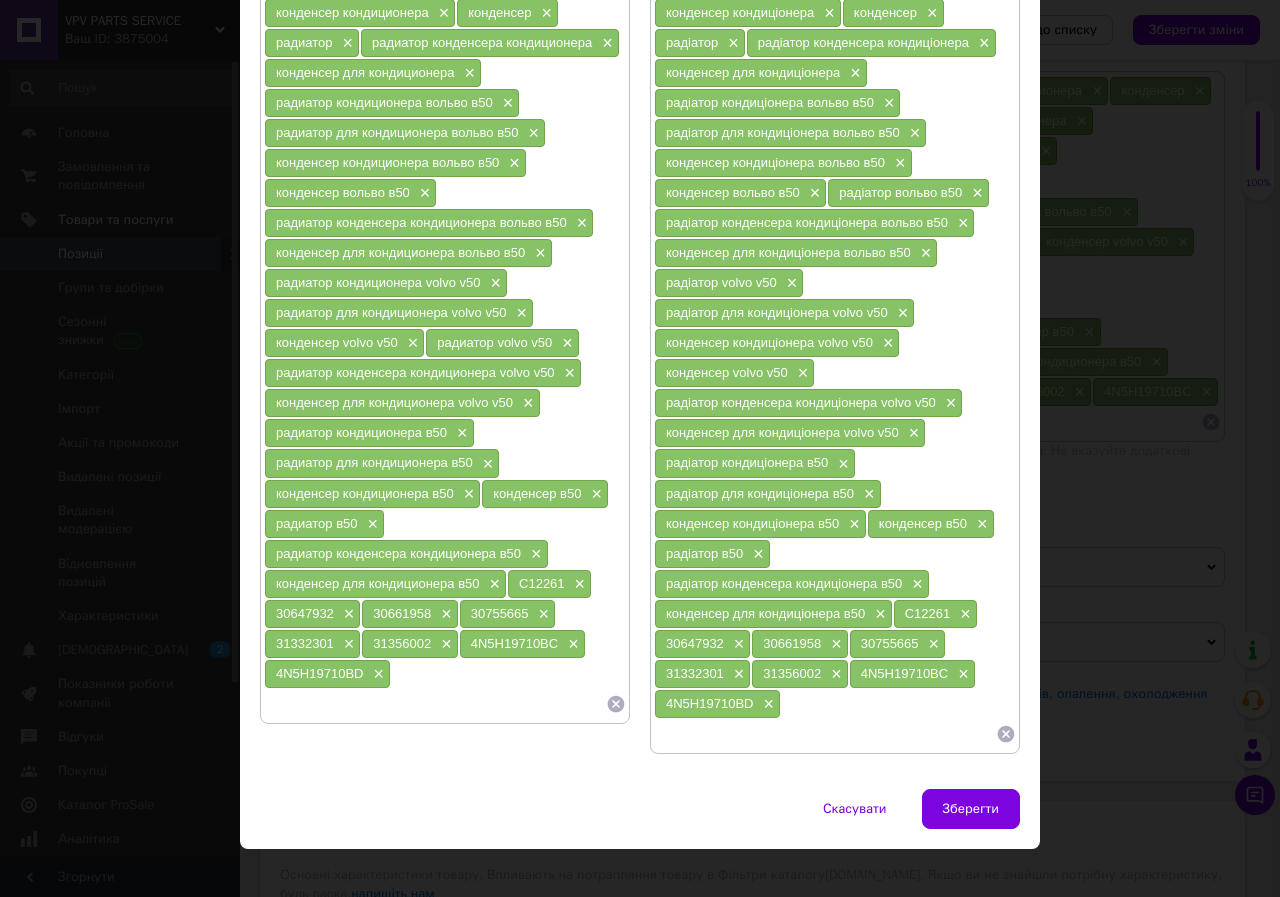 scroll, scrollTop: 283, scrollLeft: 0, axis: vertical 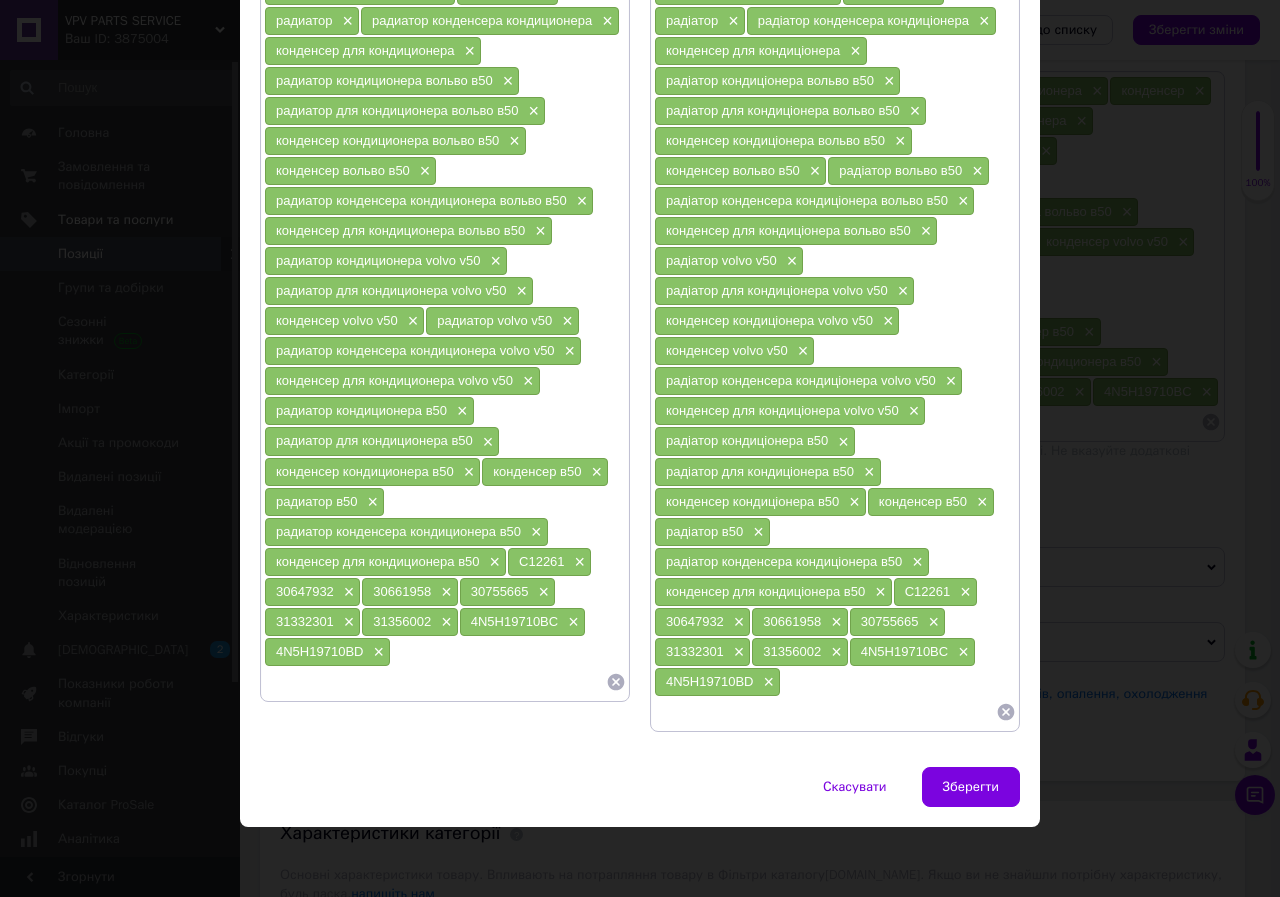drag, startPoint x: 1004, startPoint y: 708, endPoint x: 994, endPoint y: 706, distance: 10.198039 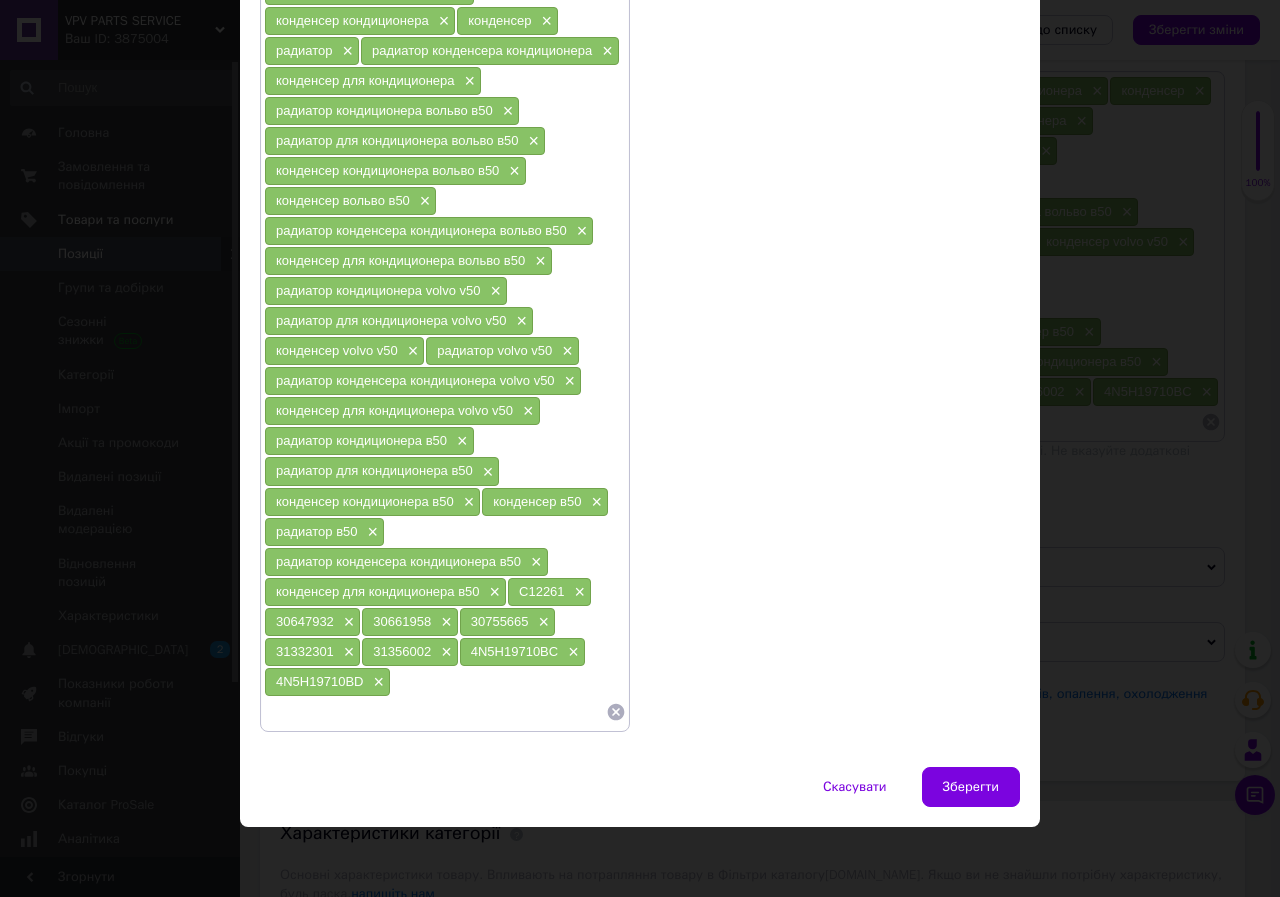 scroll, scrollTop: 253, scrollLeft: 0, axis: vertical 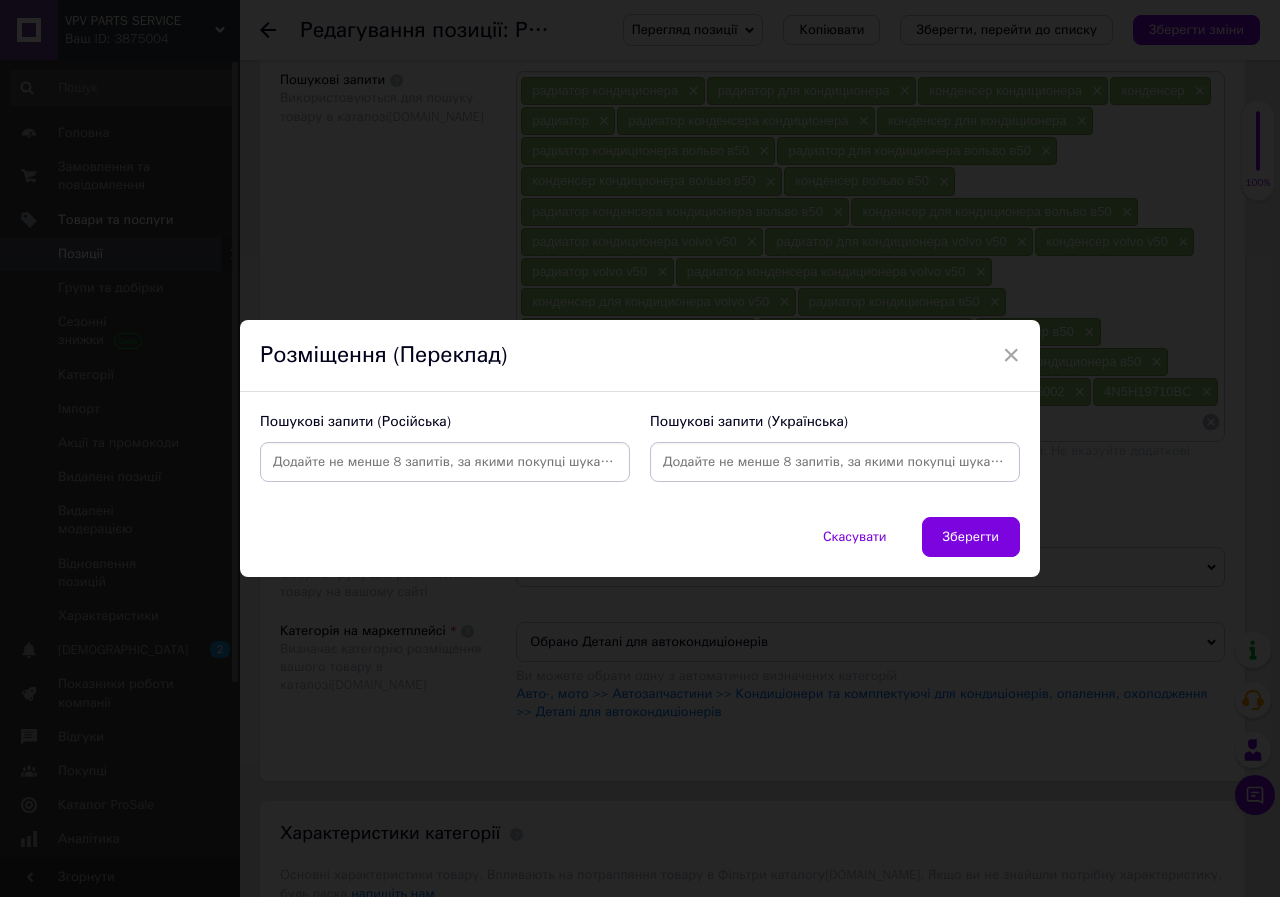 click at bounding box center [445, 462] 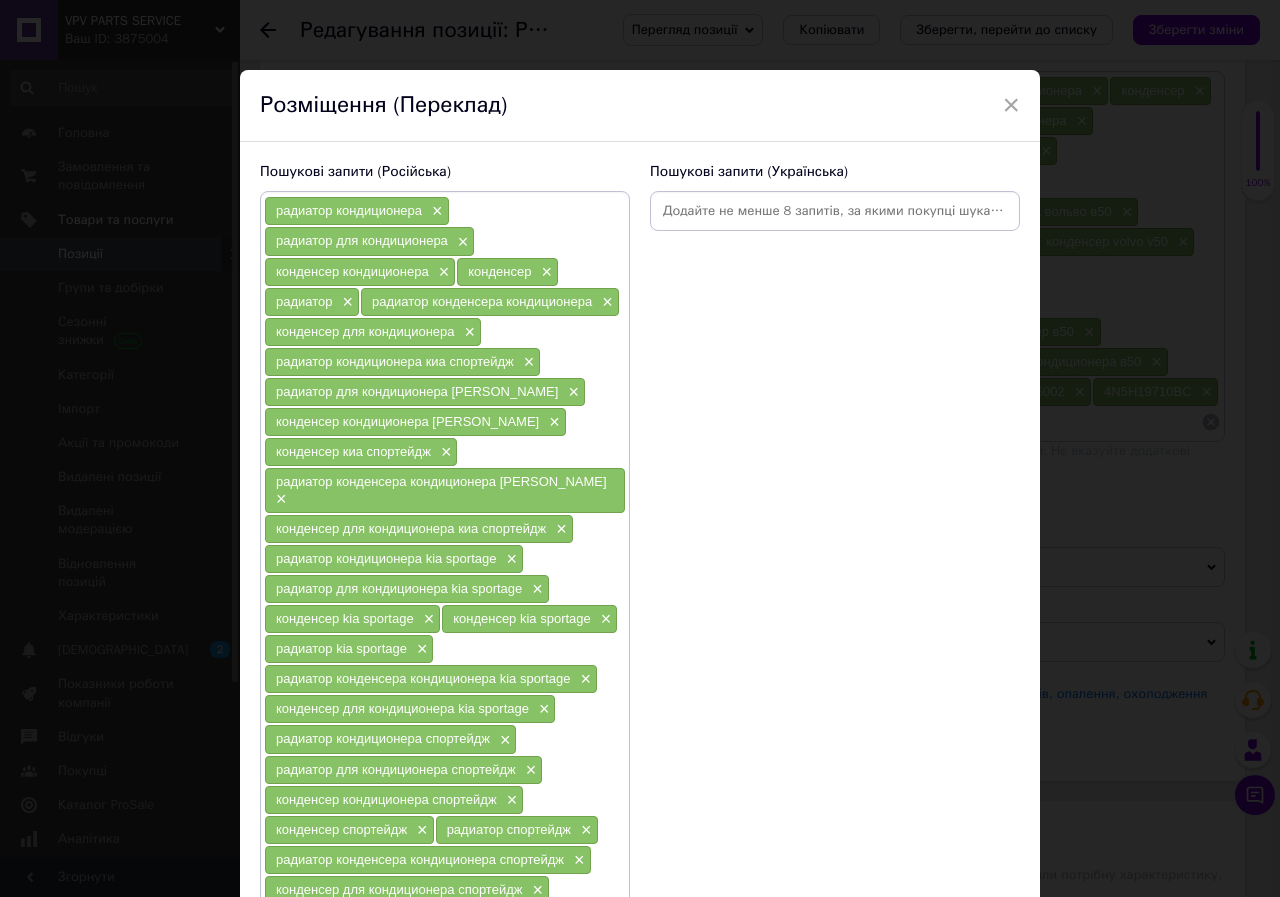 click at bounding box center [835, 211] 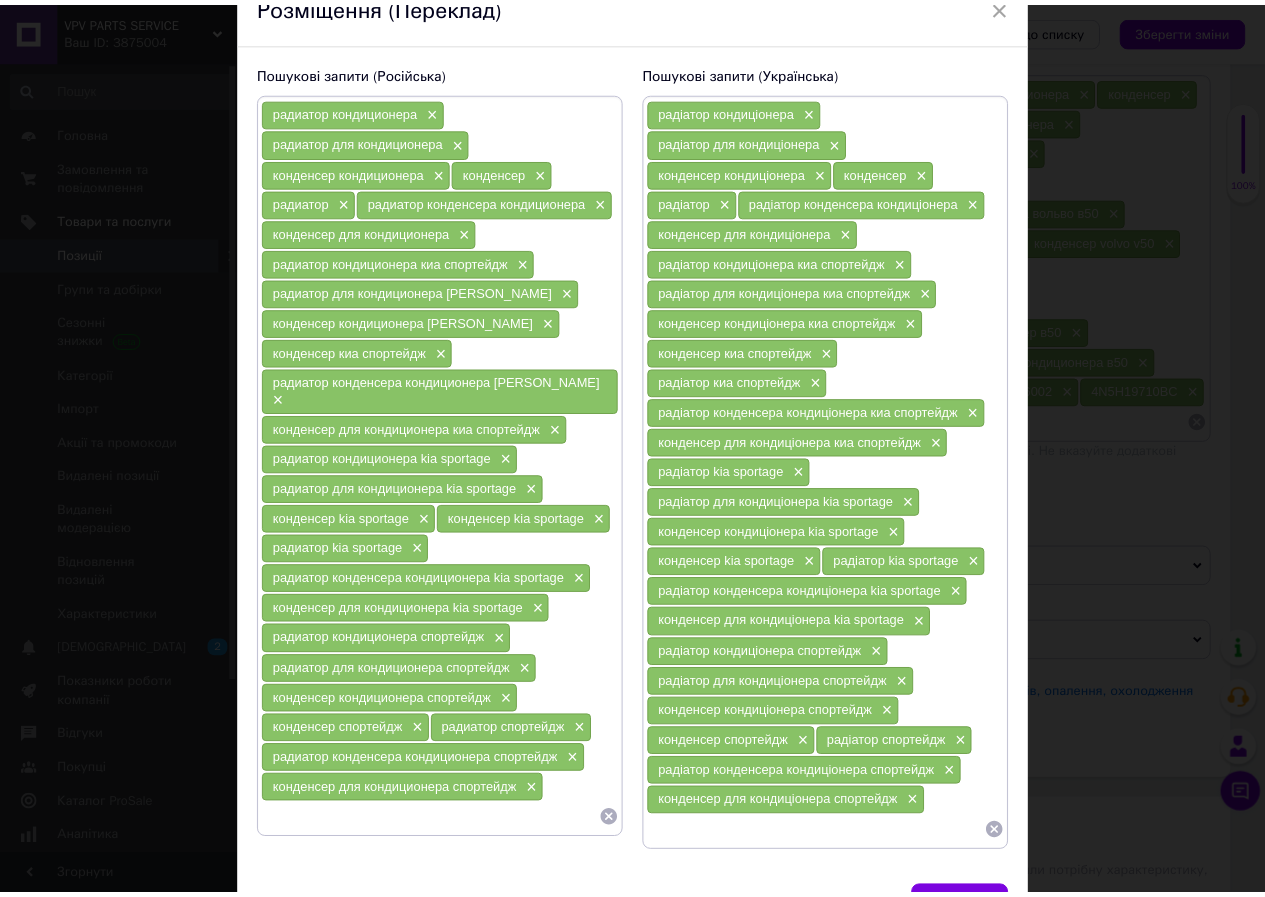 scroll, scrollTop: 222, scrollLeft: 0, axis: vertical 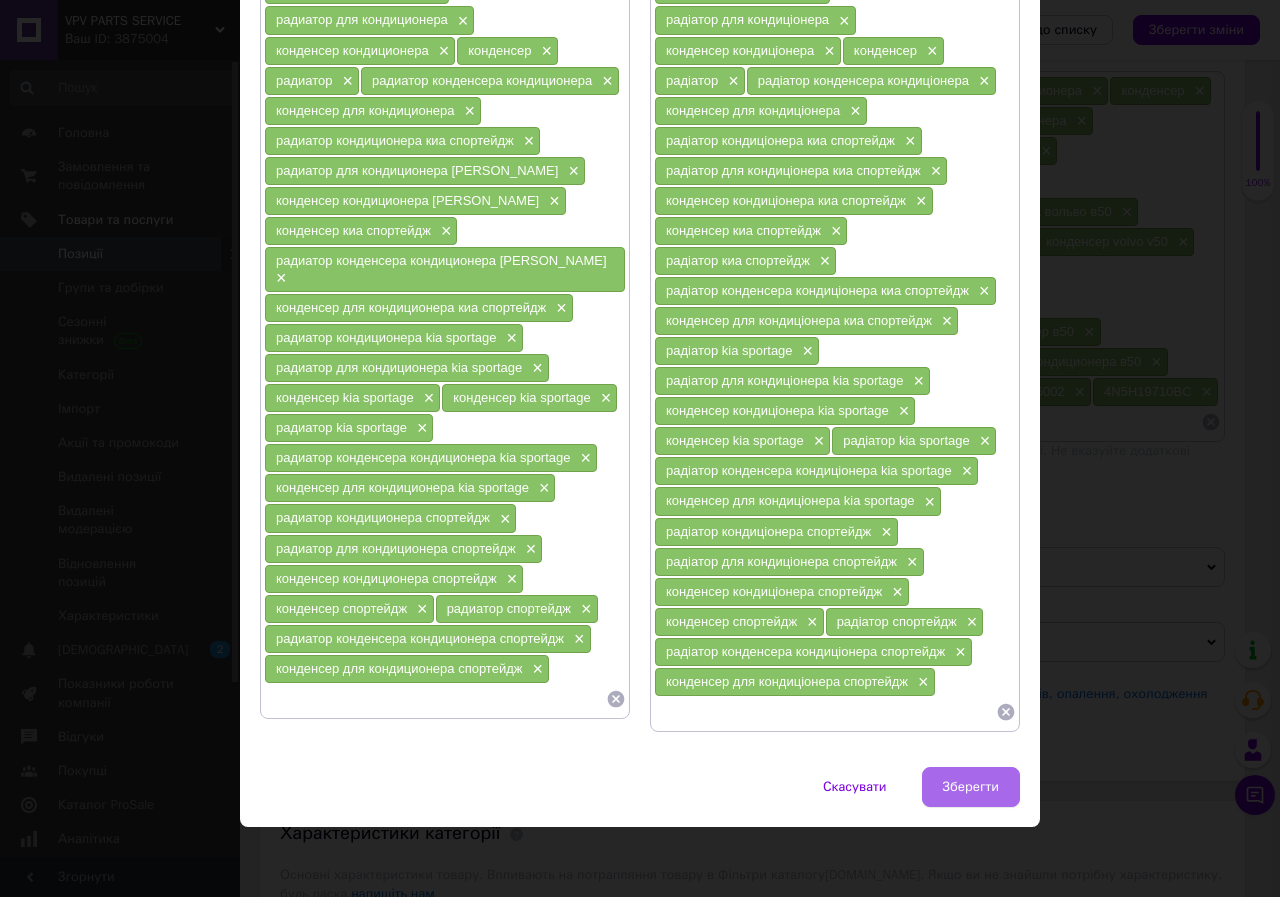 click on "Зберегти" at bounding box center (971, 787) 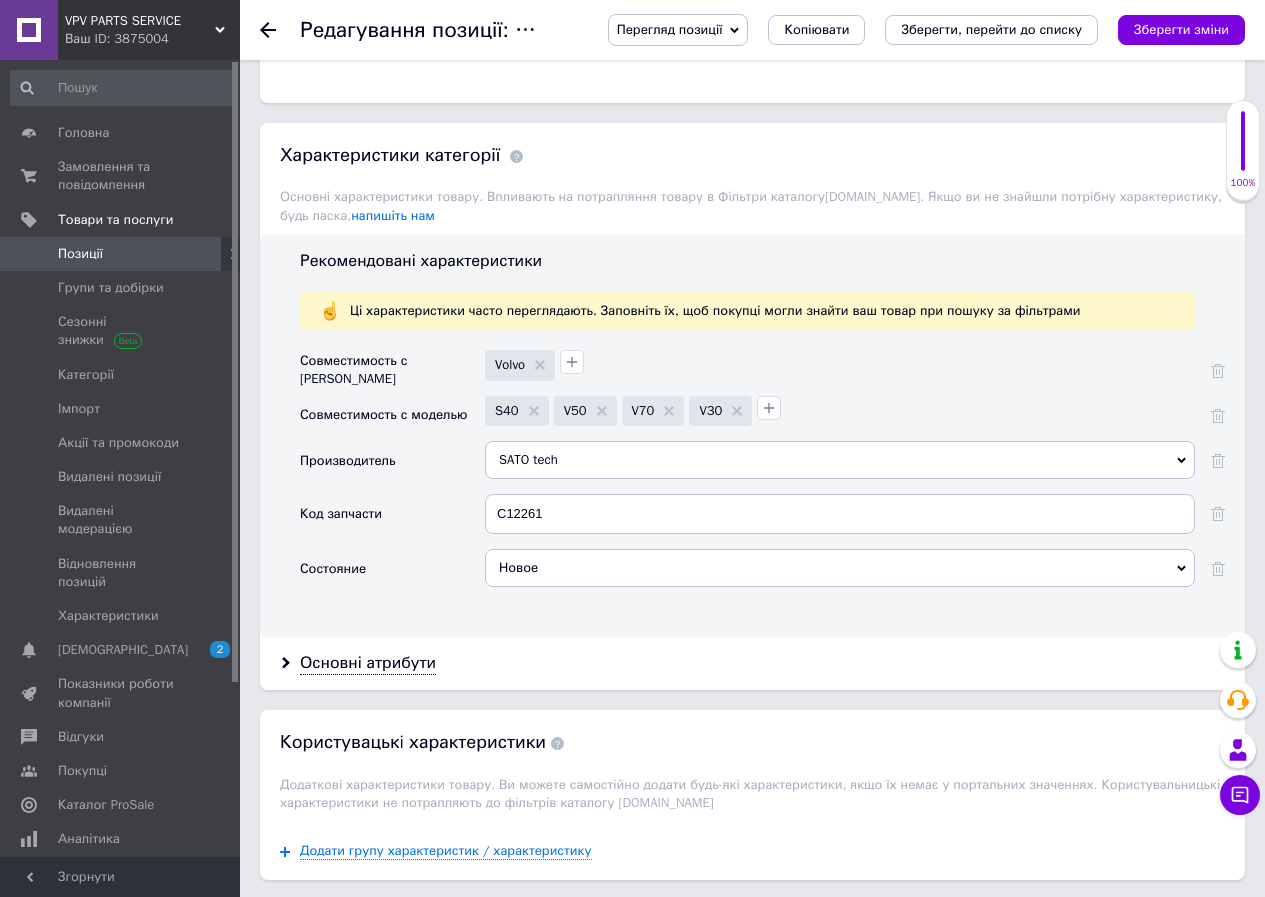 scroll, scrollTop: 1900, scrollLeft: 0, axis: vertical 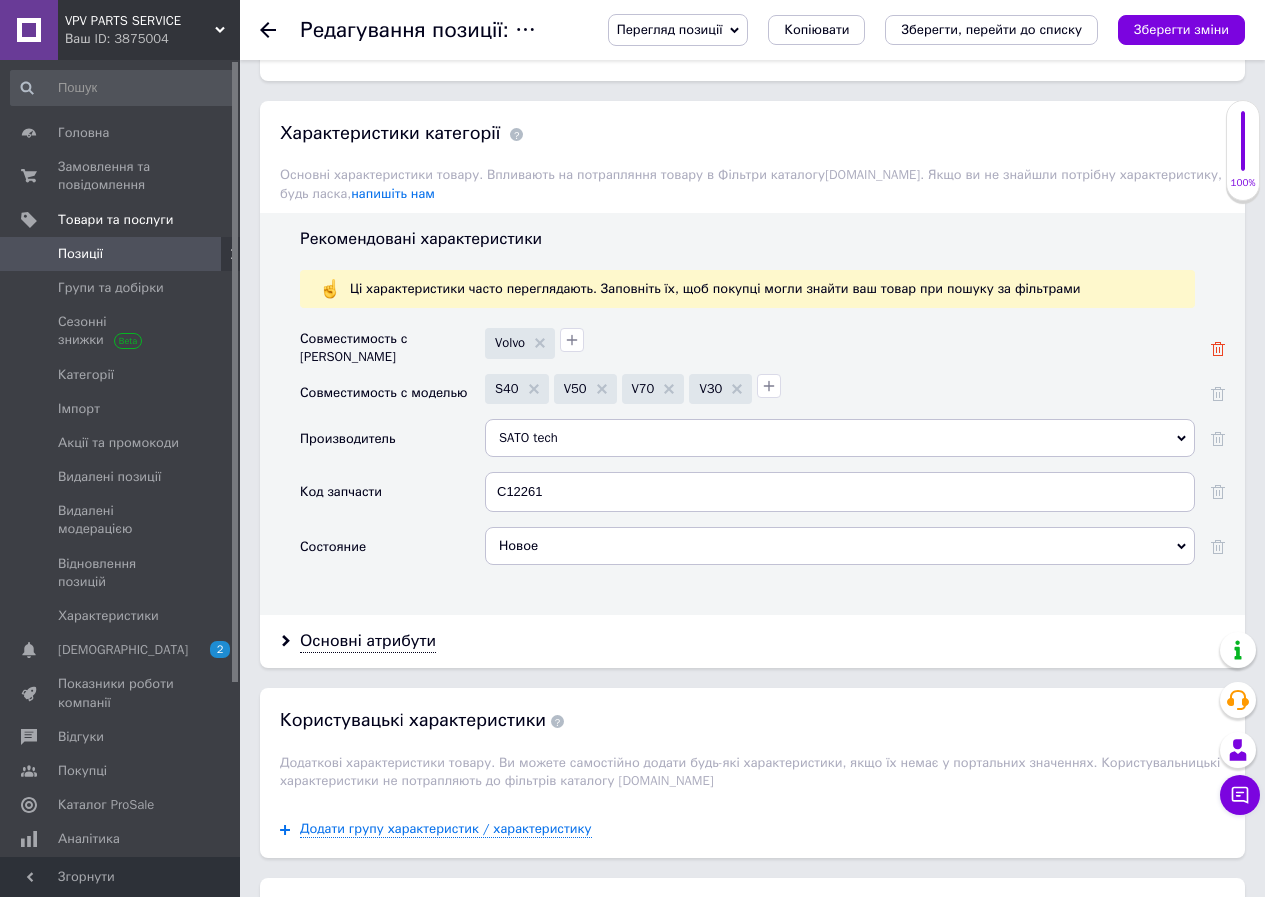 click 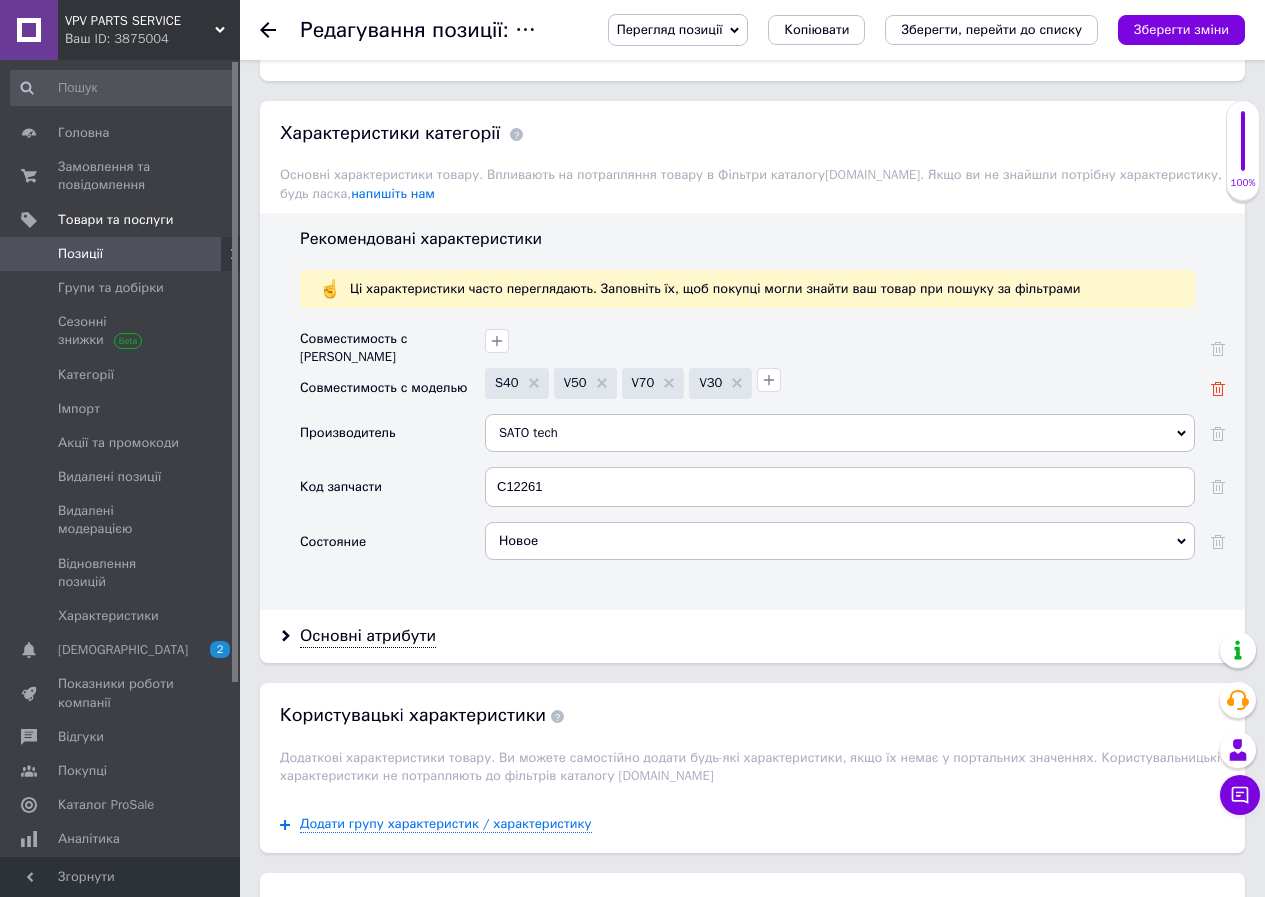 click 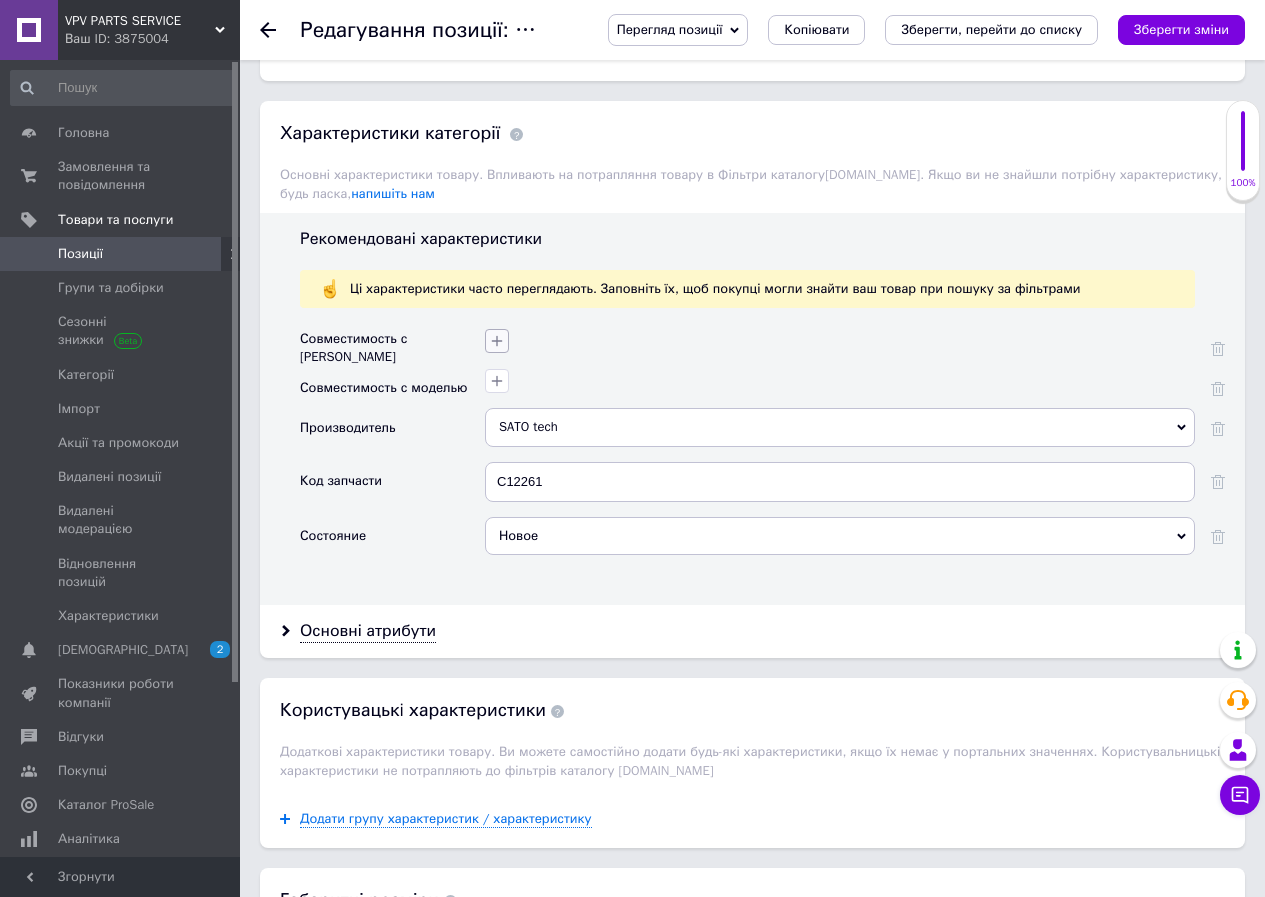 click 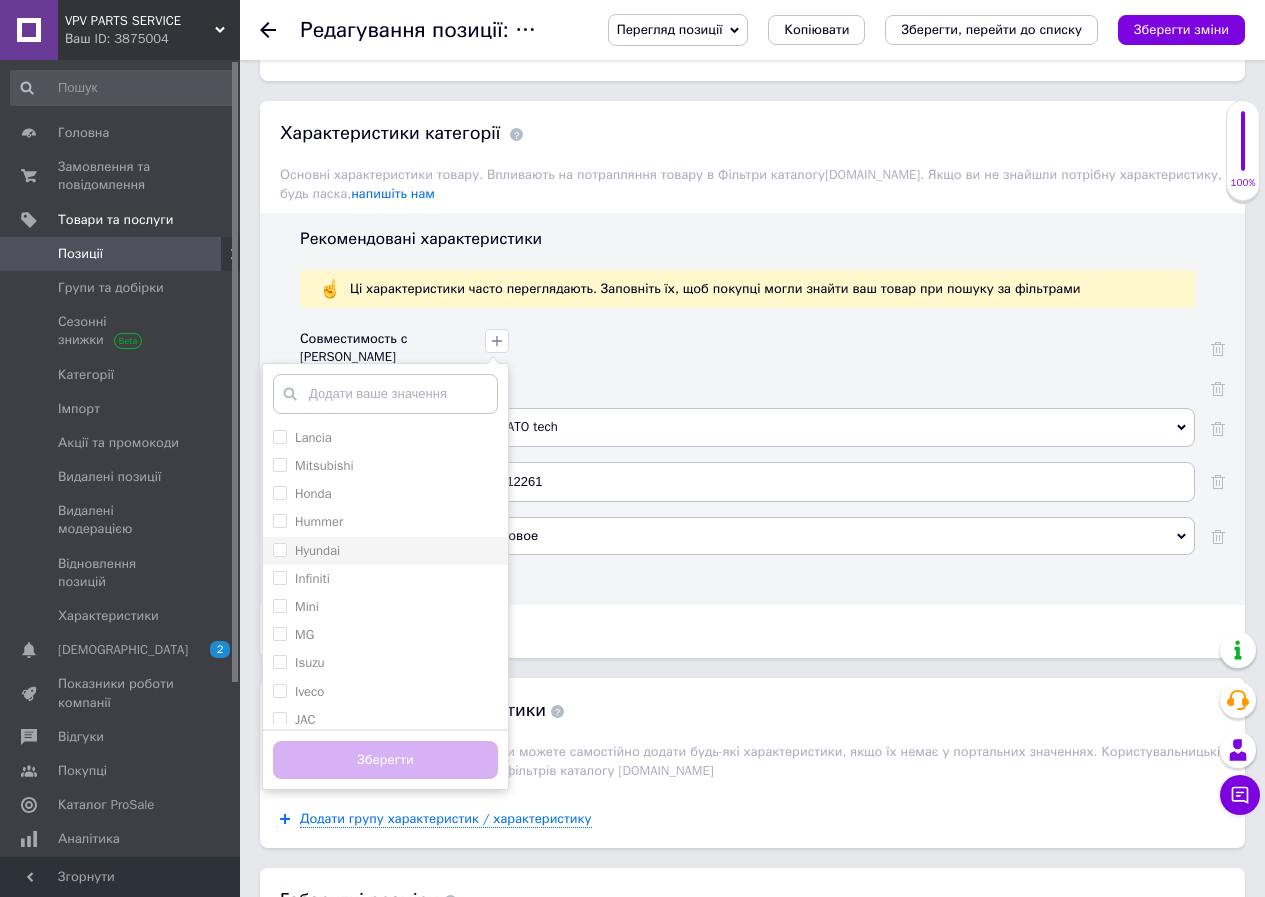 click on "Hyundai" at bounding box center [317, 550] 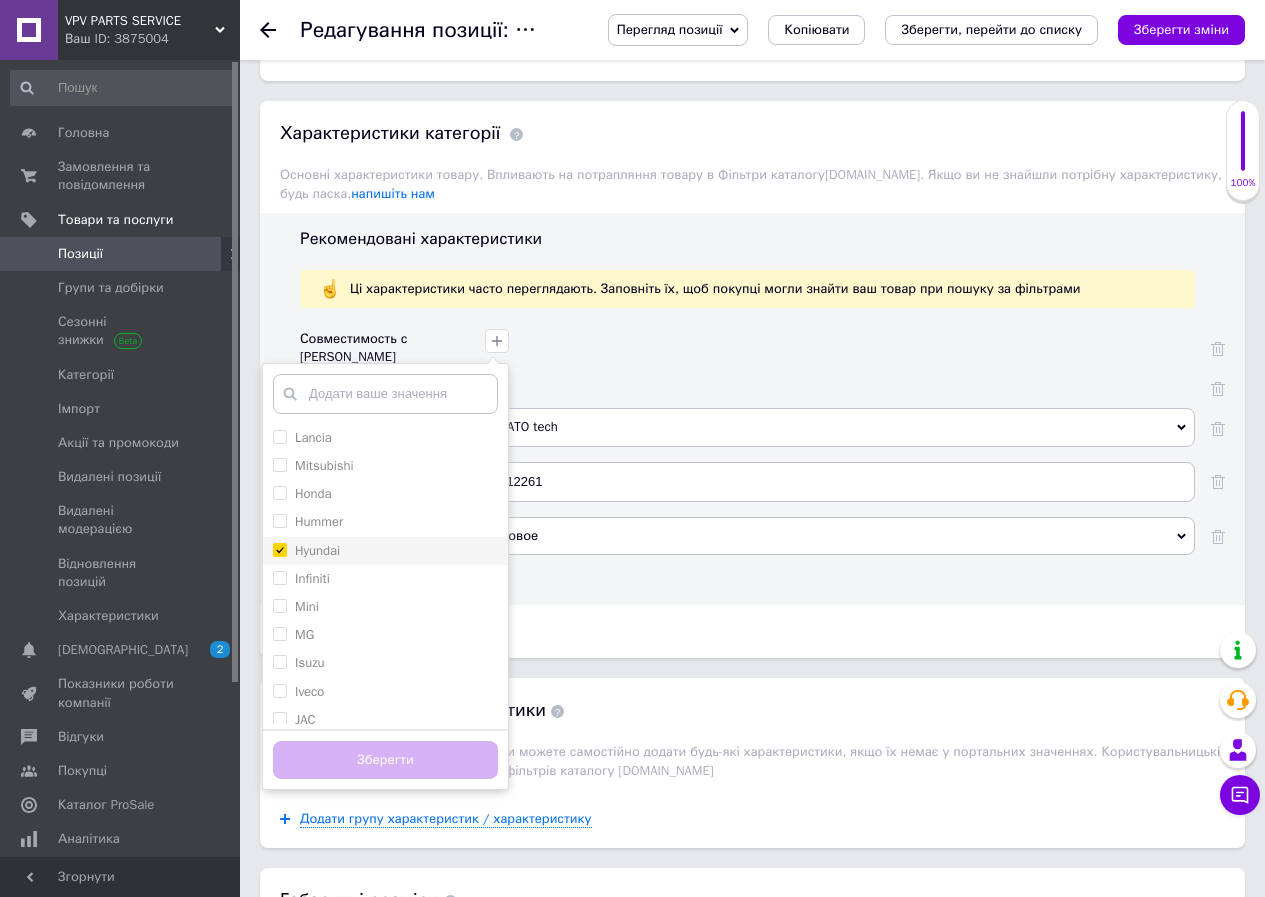 checkbox on "true" 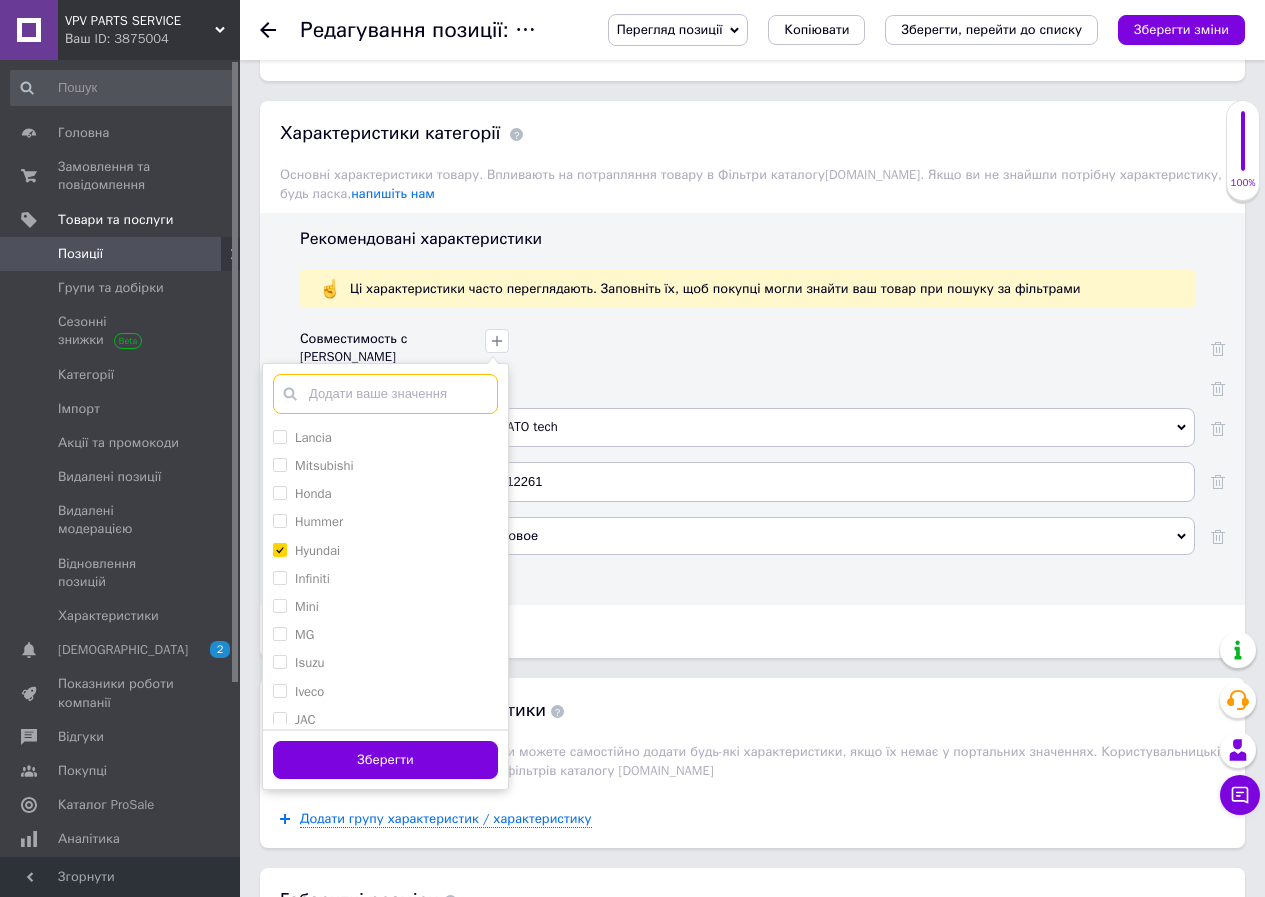 click at bounding box center [385, 394] 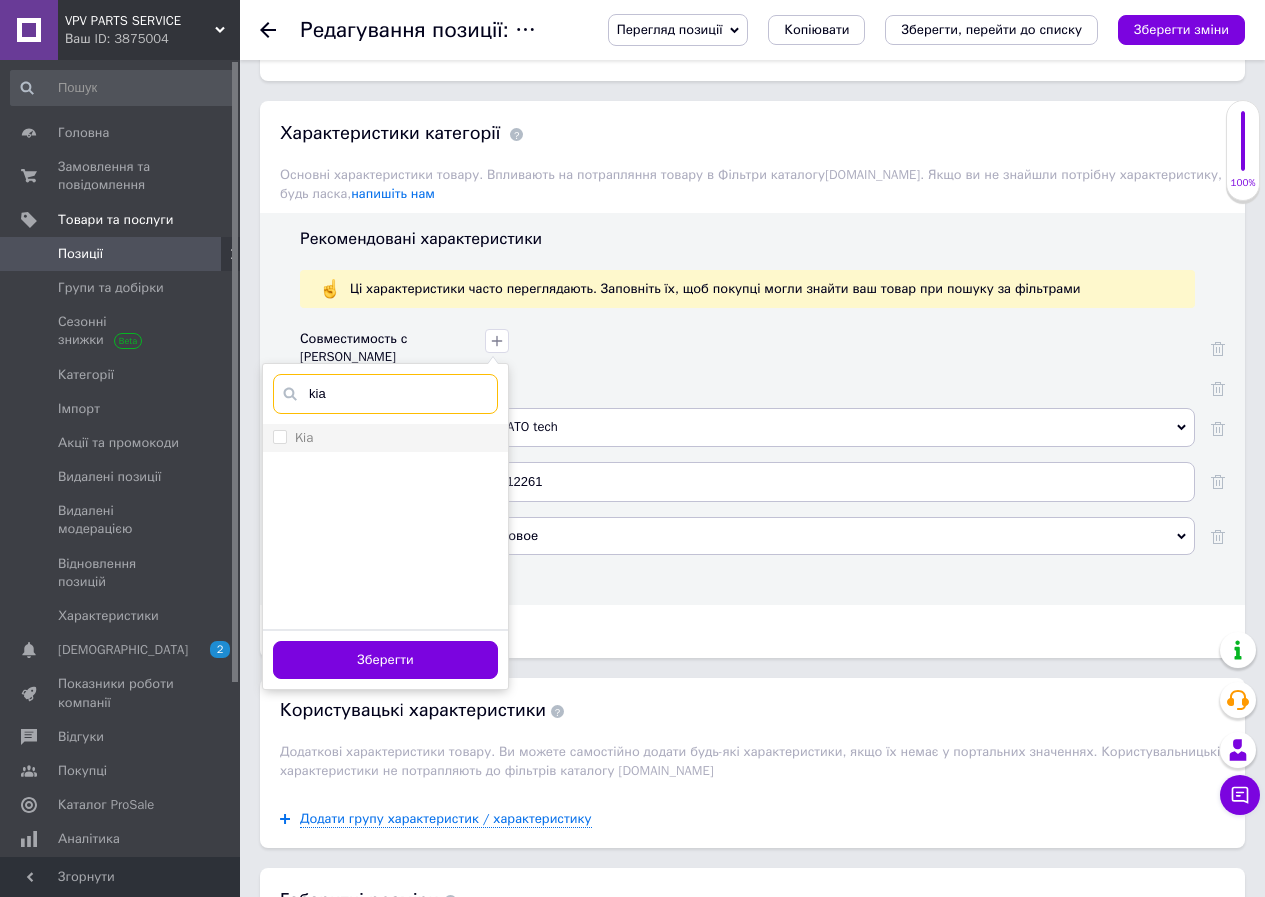 type on "kia" 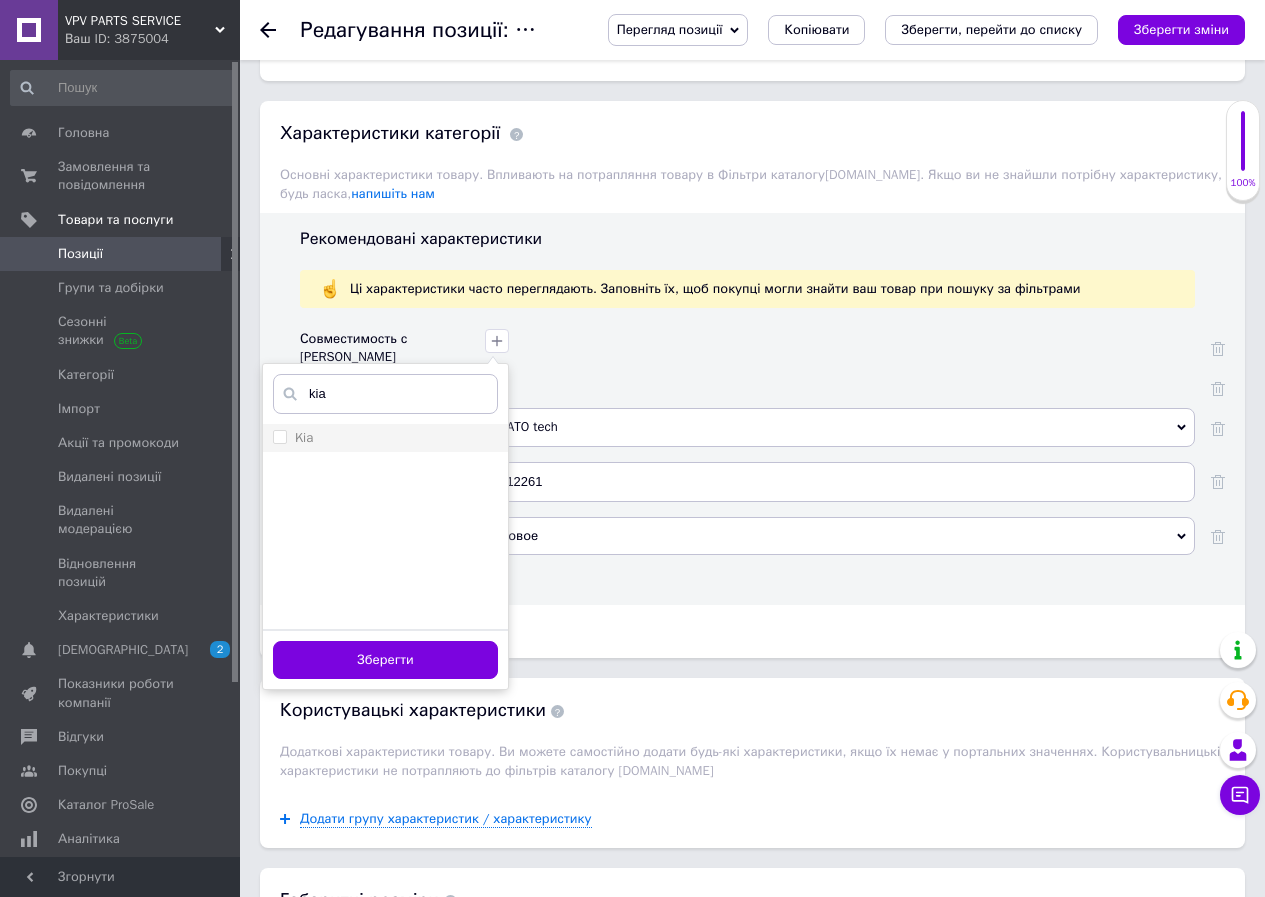 click on "Kia" at bounding box center [304, 437] 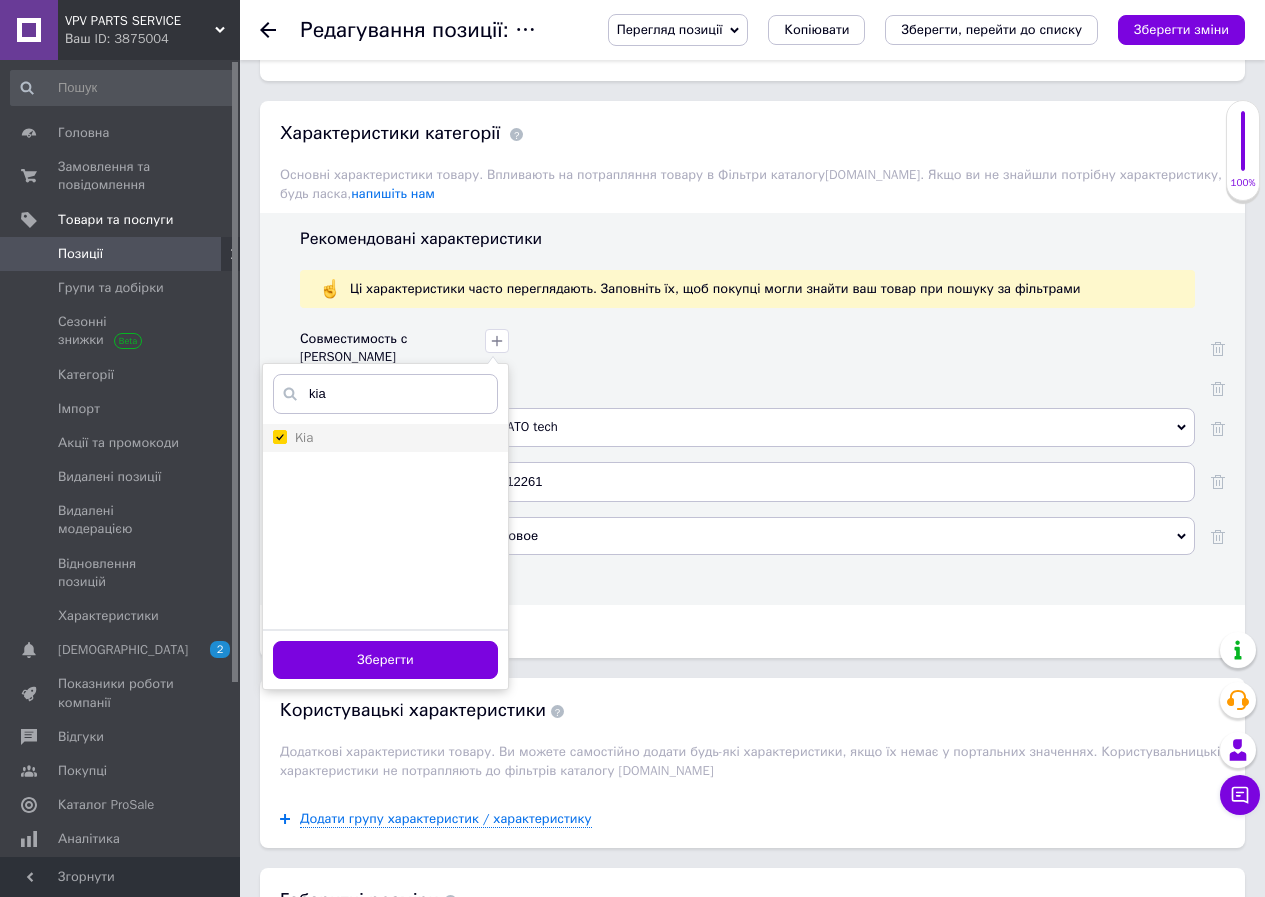 checkbox on "true" 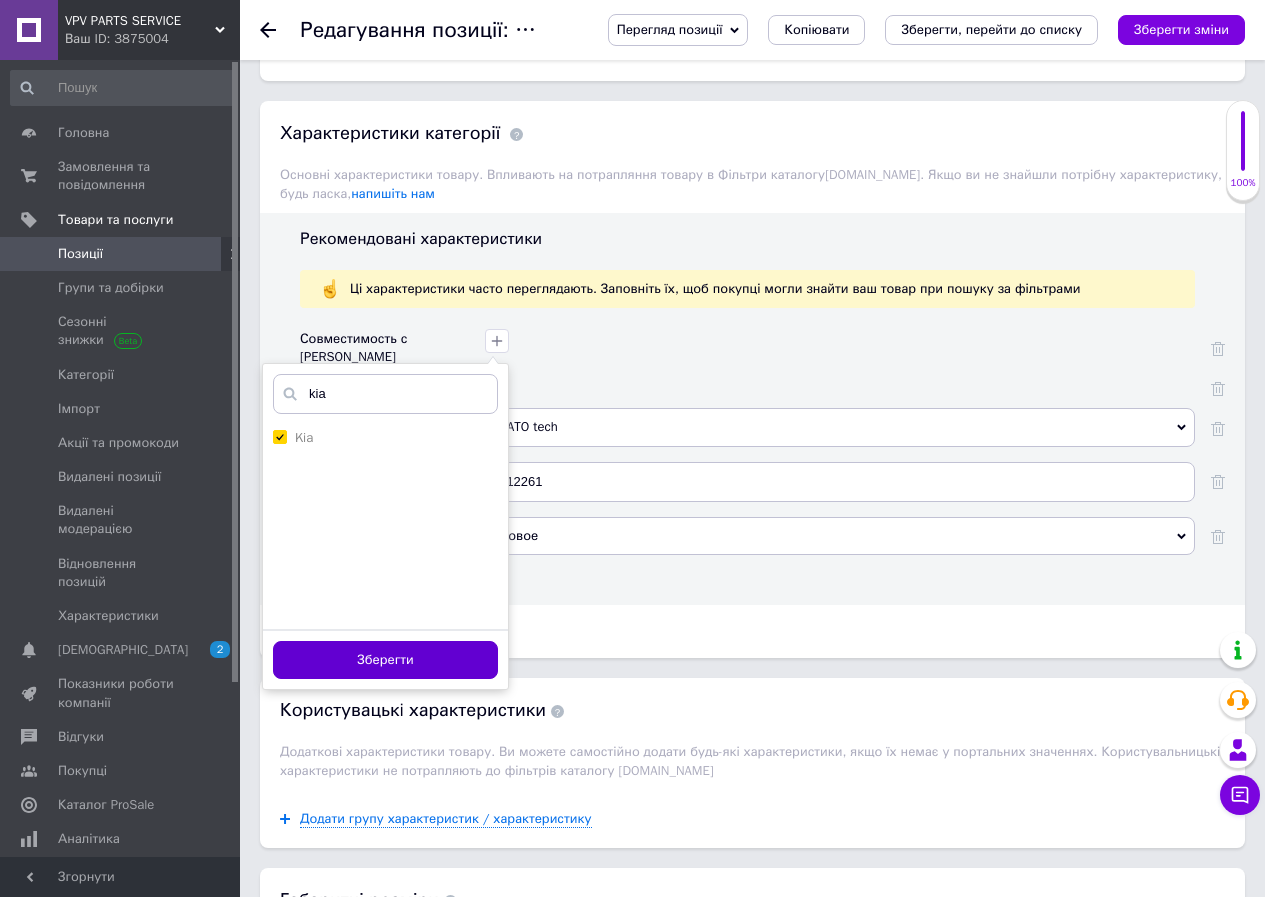 click on "Зберегти" at bounding box center [385, 660] 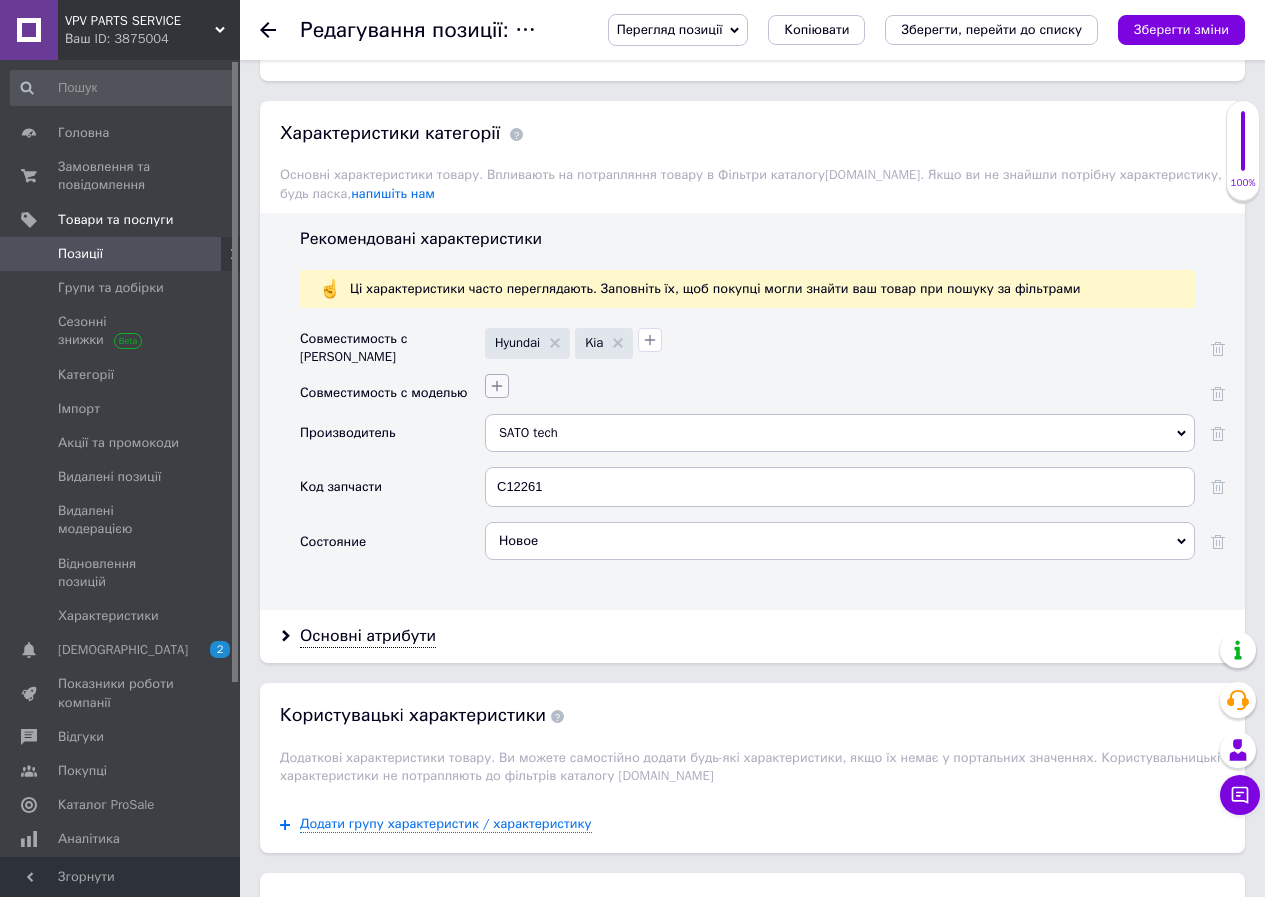 click 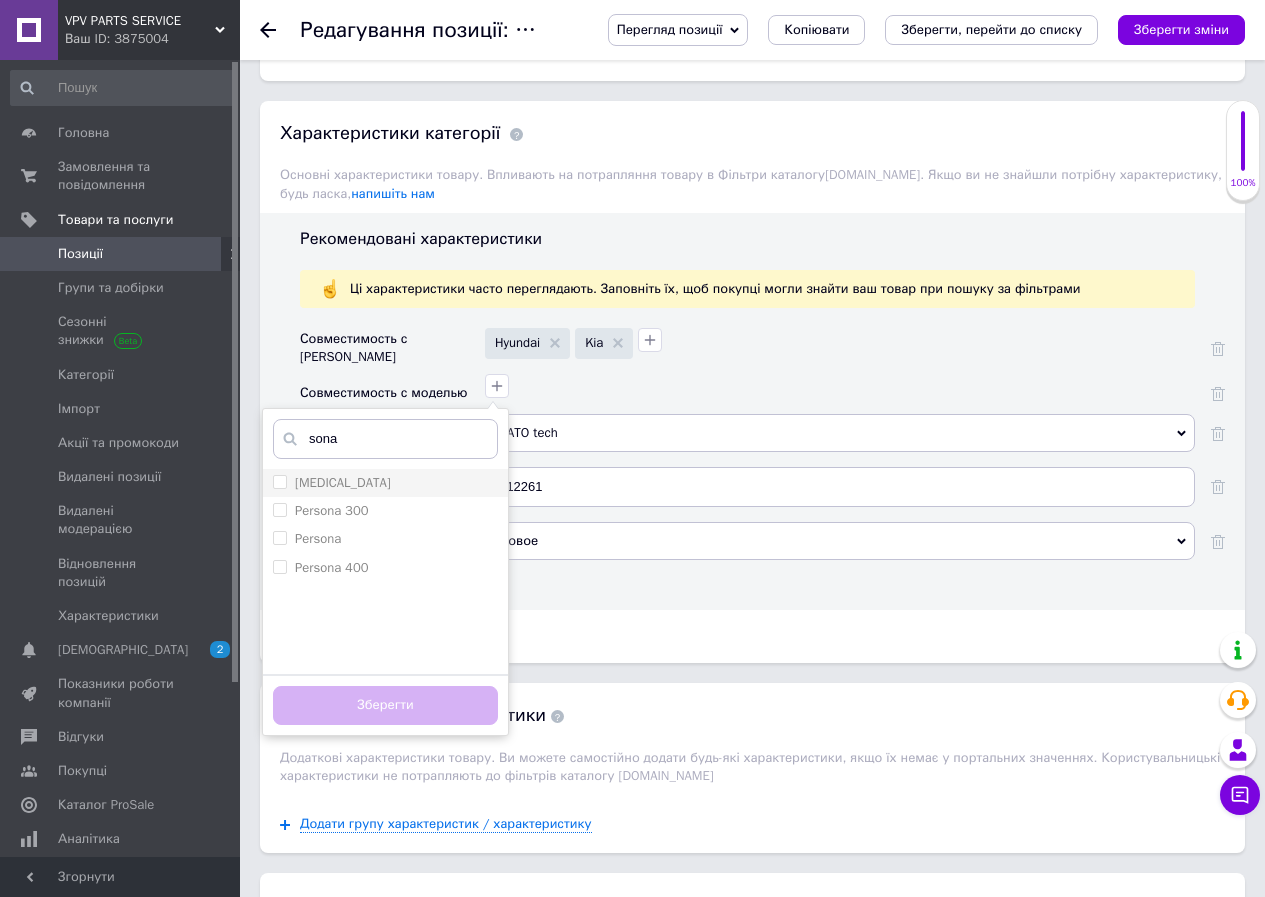 type on "sona" 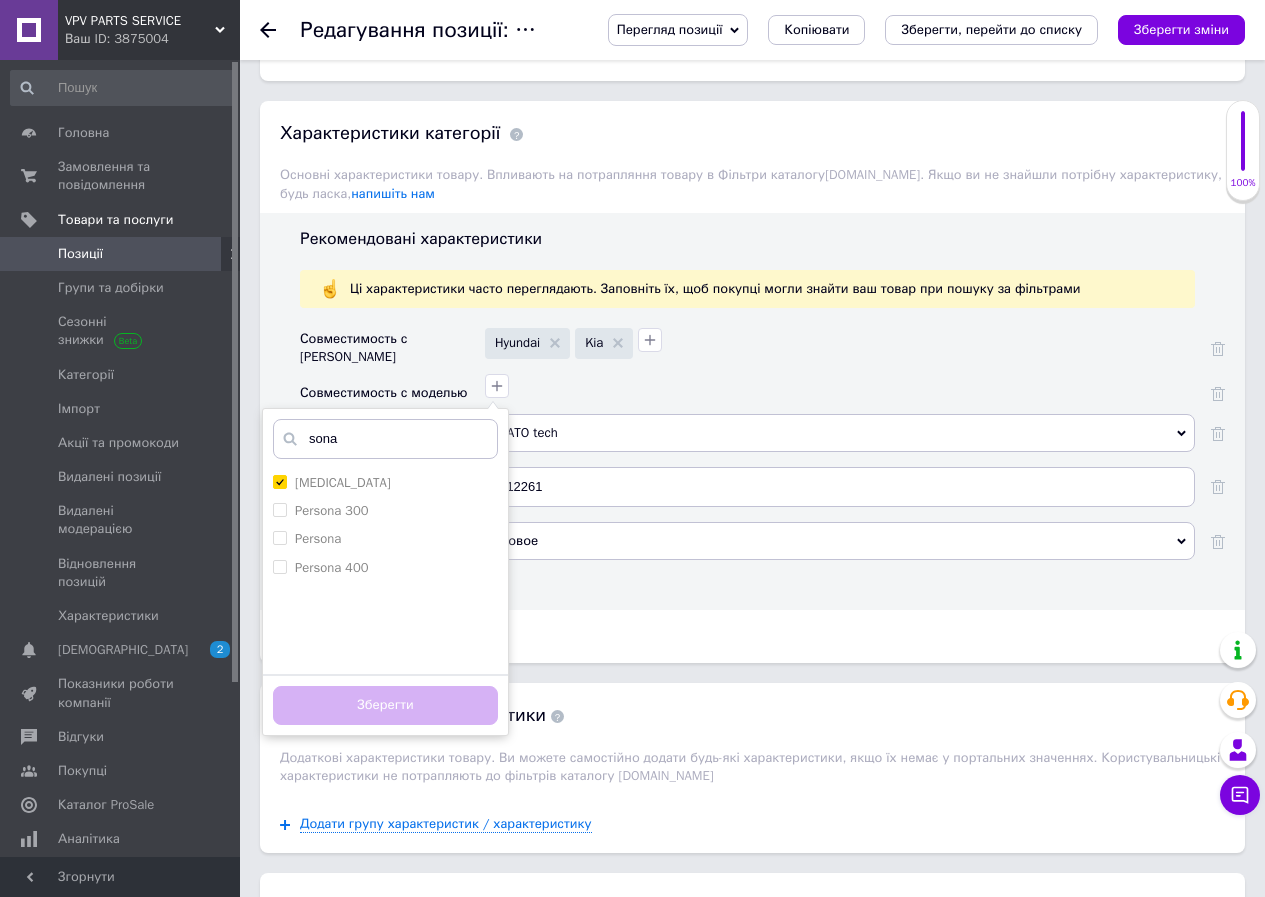 checkbox on "true" 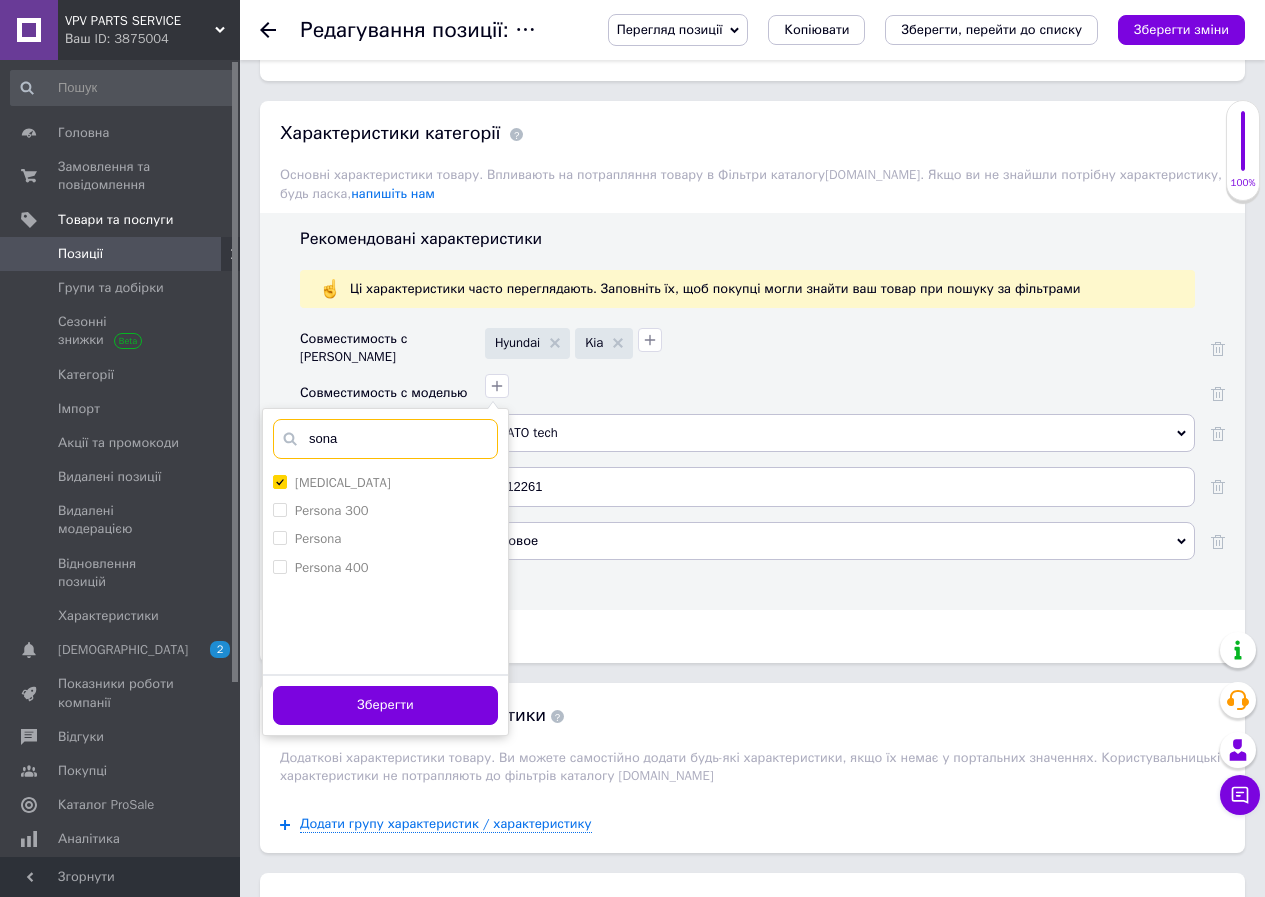 drag, startPoint x: 358, startPoint y: 444, endPoint x: 312, endPoint y: 444, distance: 46 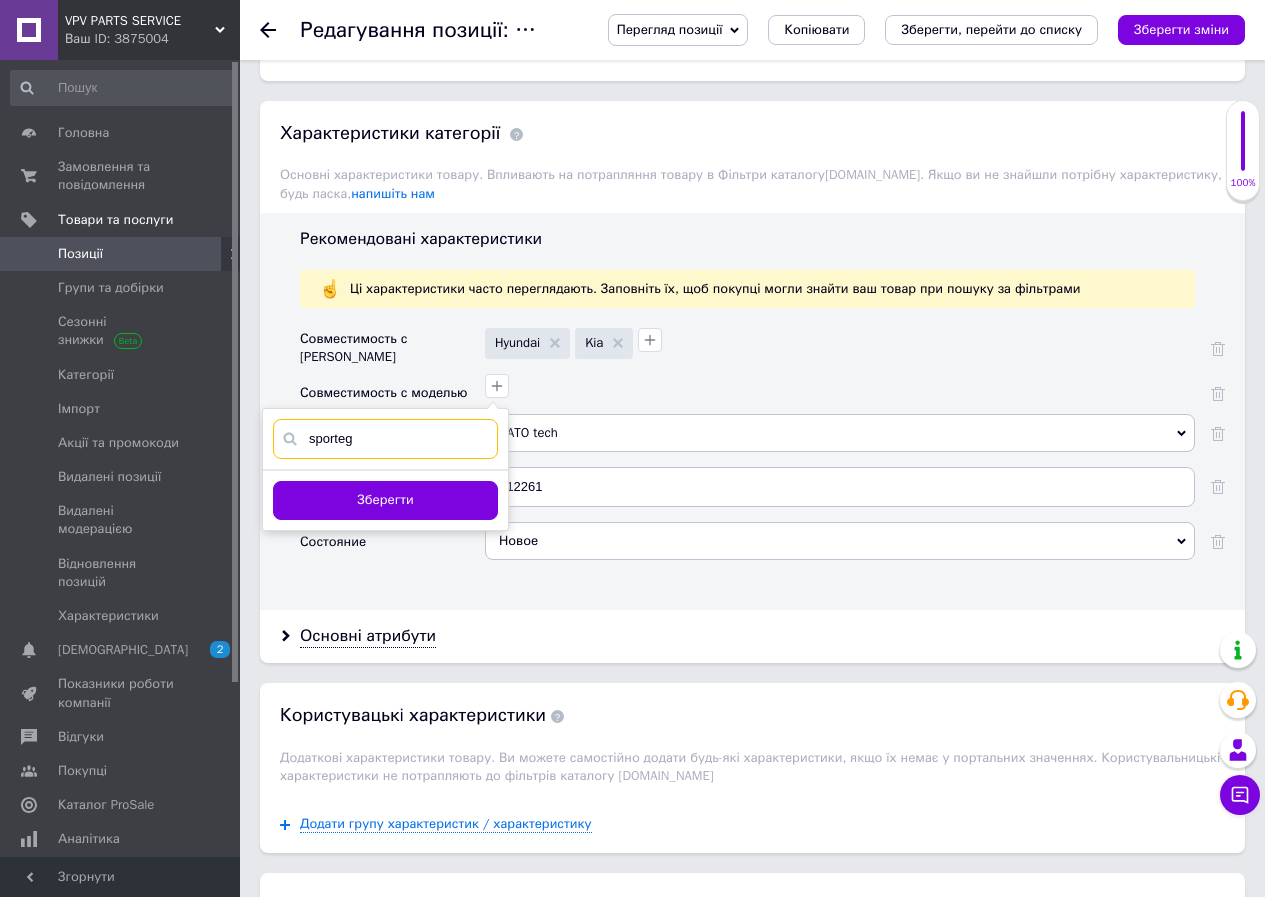 click on "sporteg" at bounding box center (385, 439) 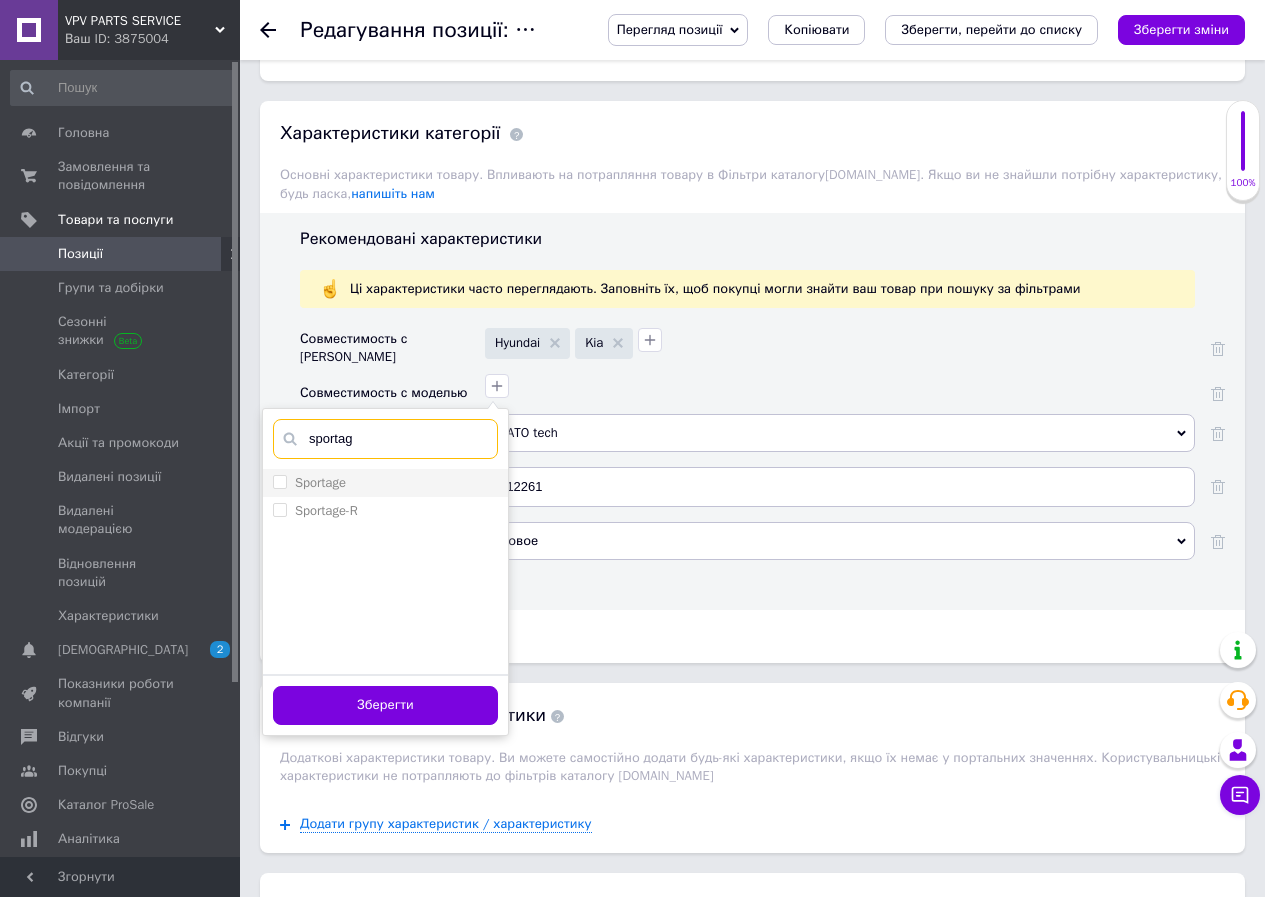 type on "sportag" 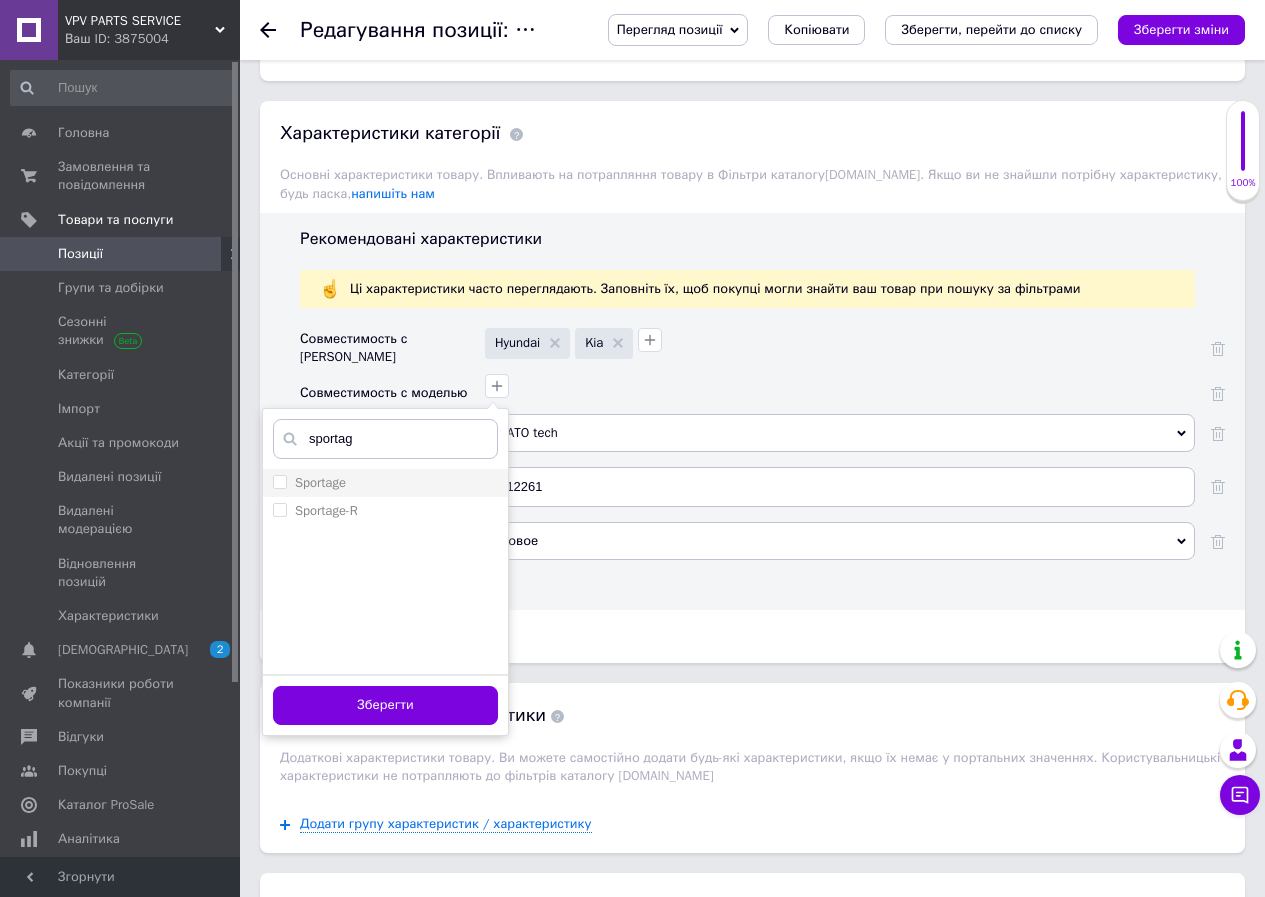 click on "Sportage" at bounding box center [320, 482] 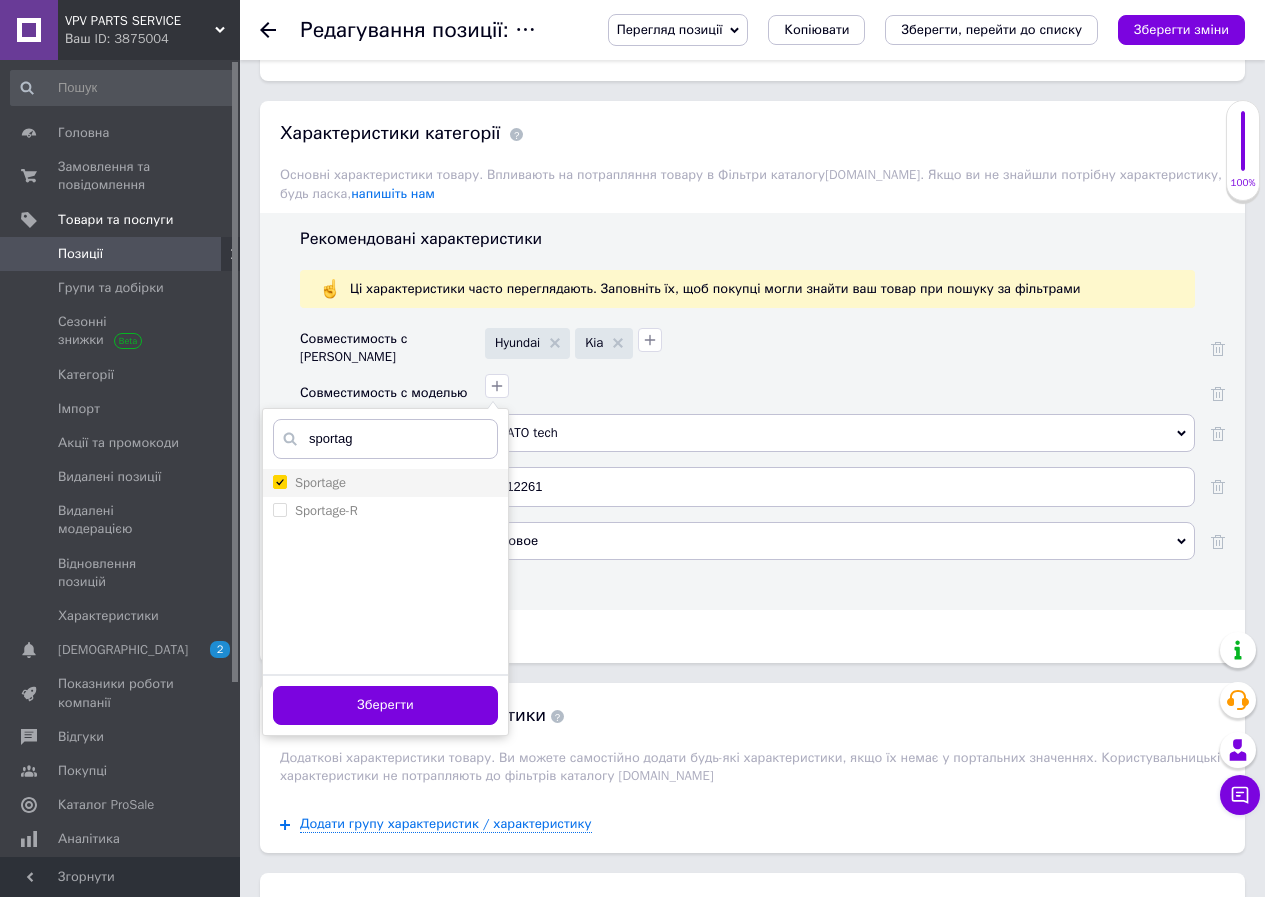 checkbox on "true" 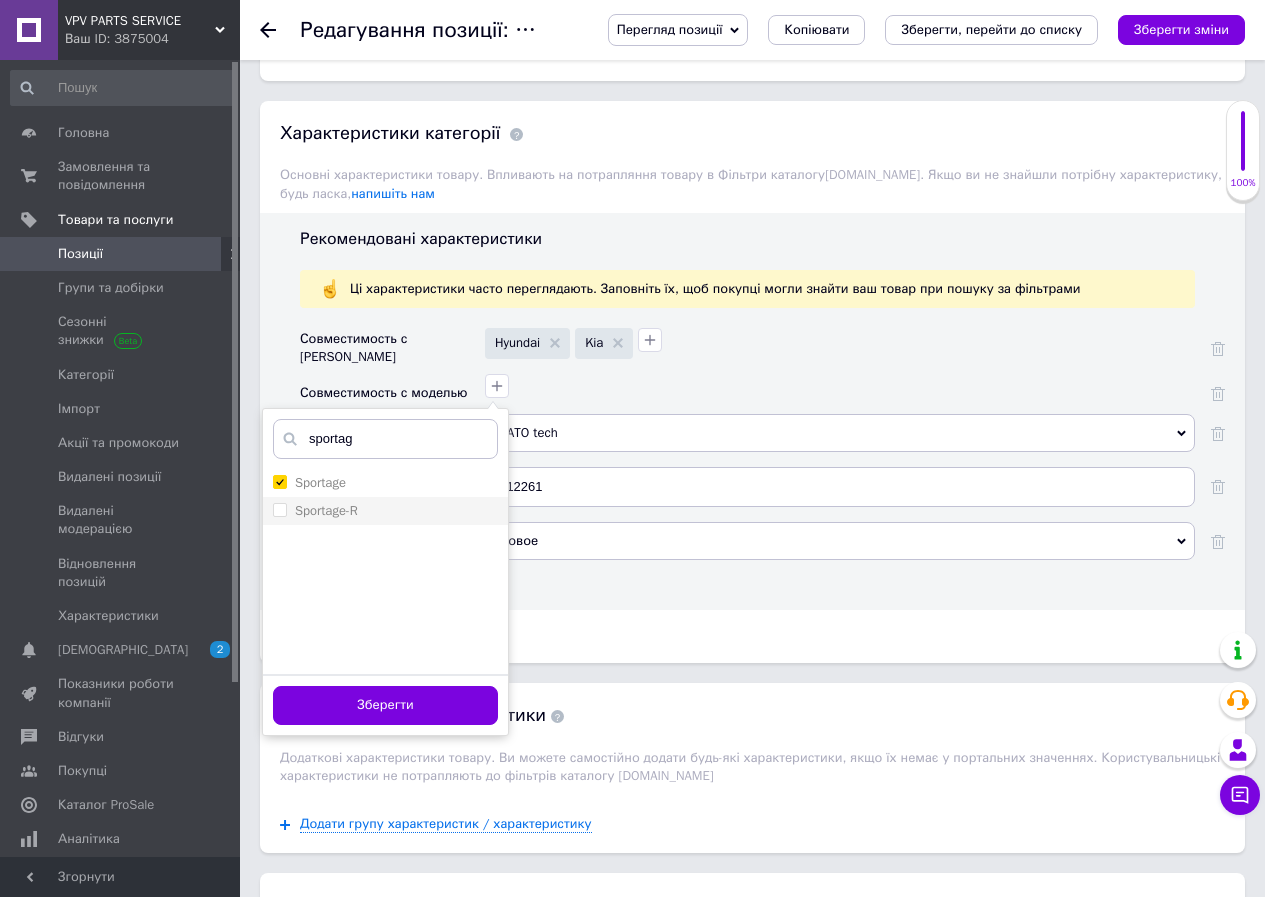 drag, startPoint x: 282, startPoint y: 511, endPoint x: 364, endPoint y: 444, distance: 105.89146 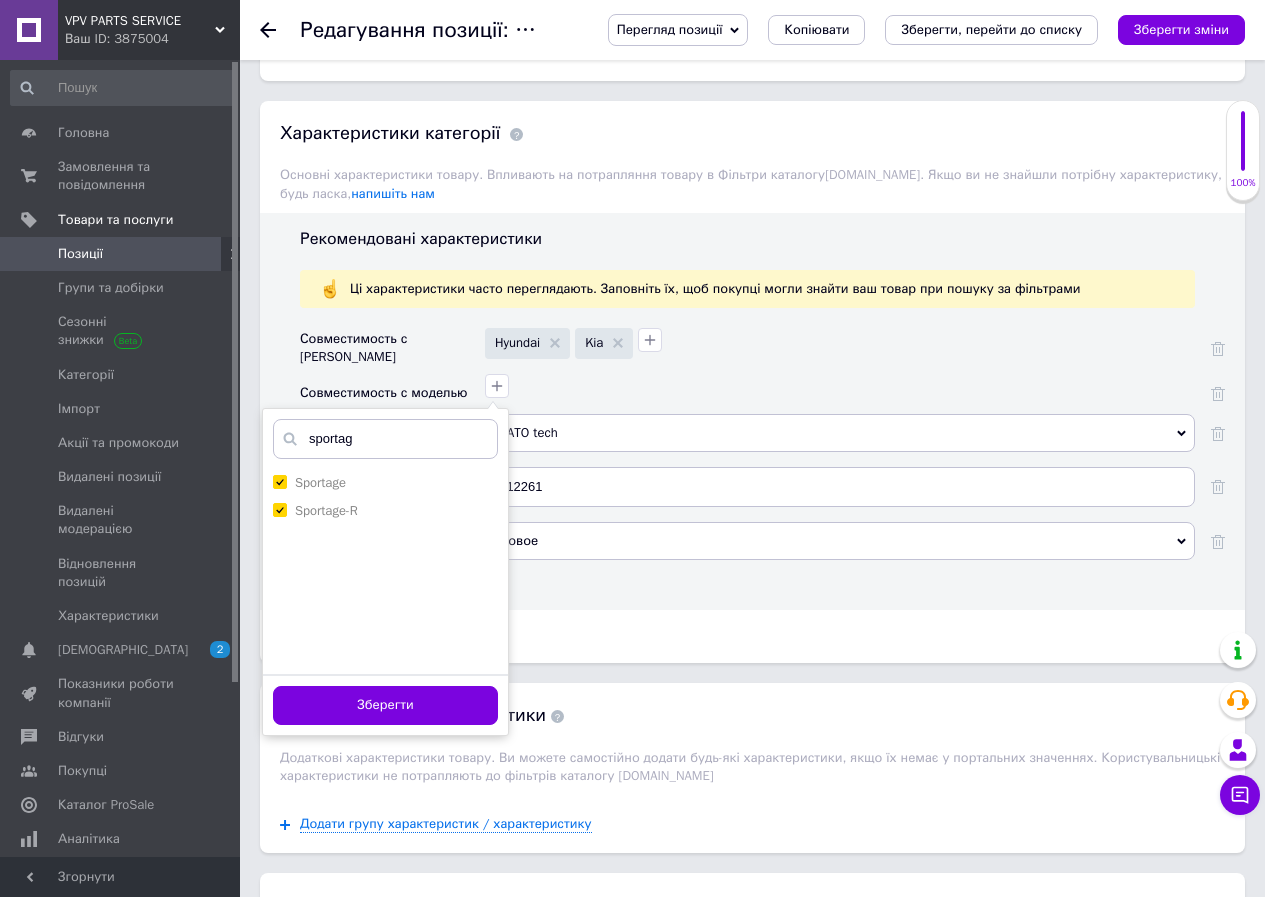 checkbox on "true" 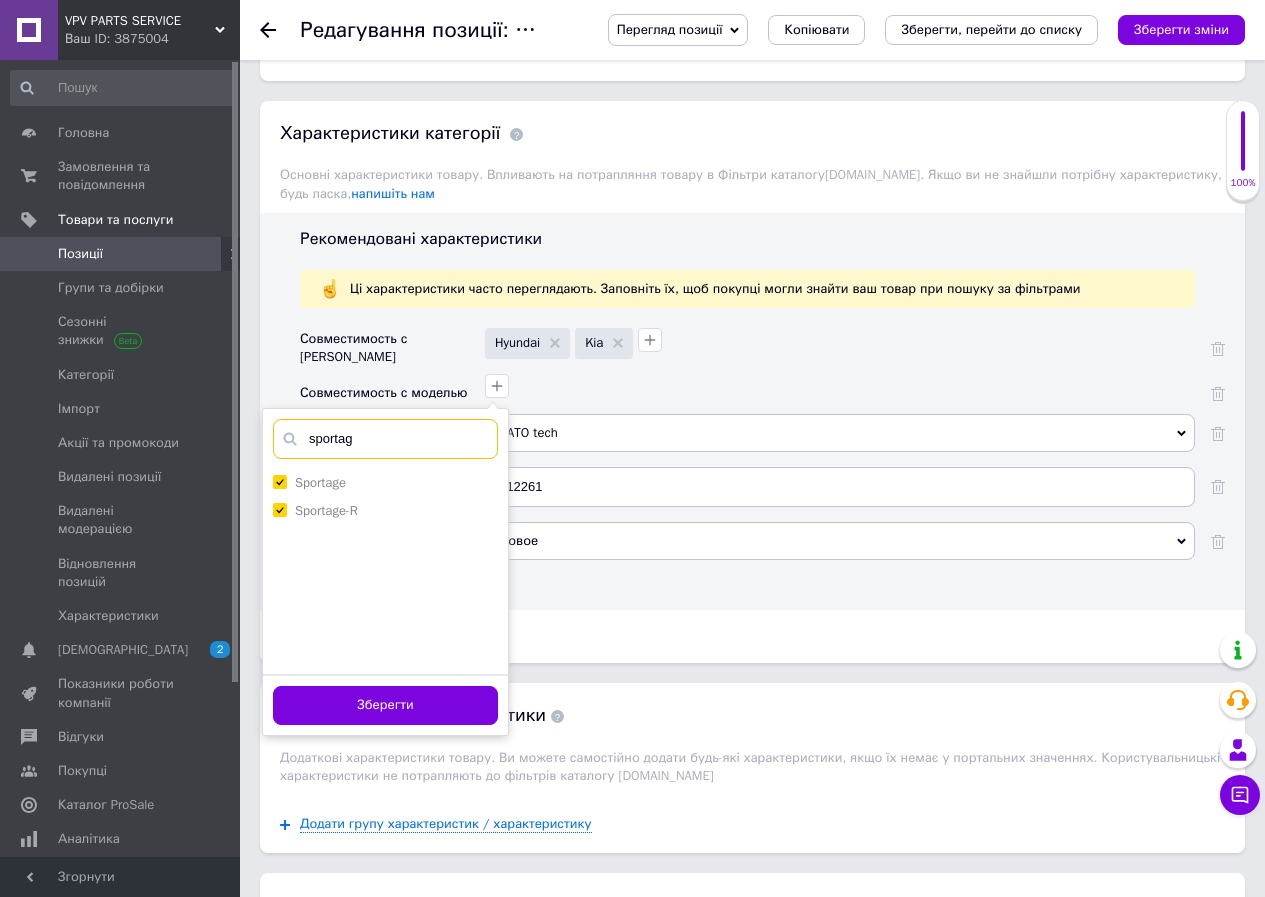 drag, startPoint x: 349, startPoint y: 441, endPoint x: 309, endPoint y: 439, distance: 40.04997 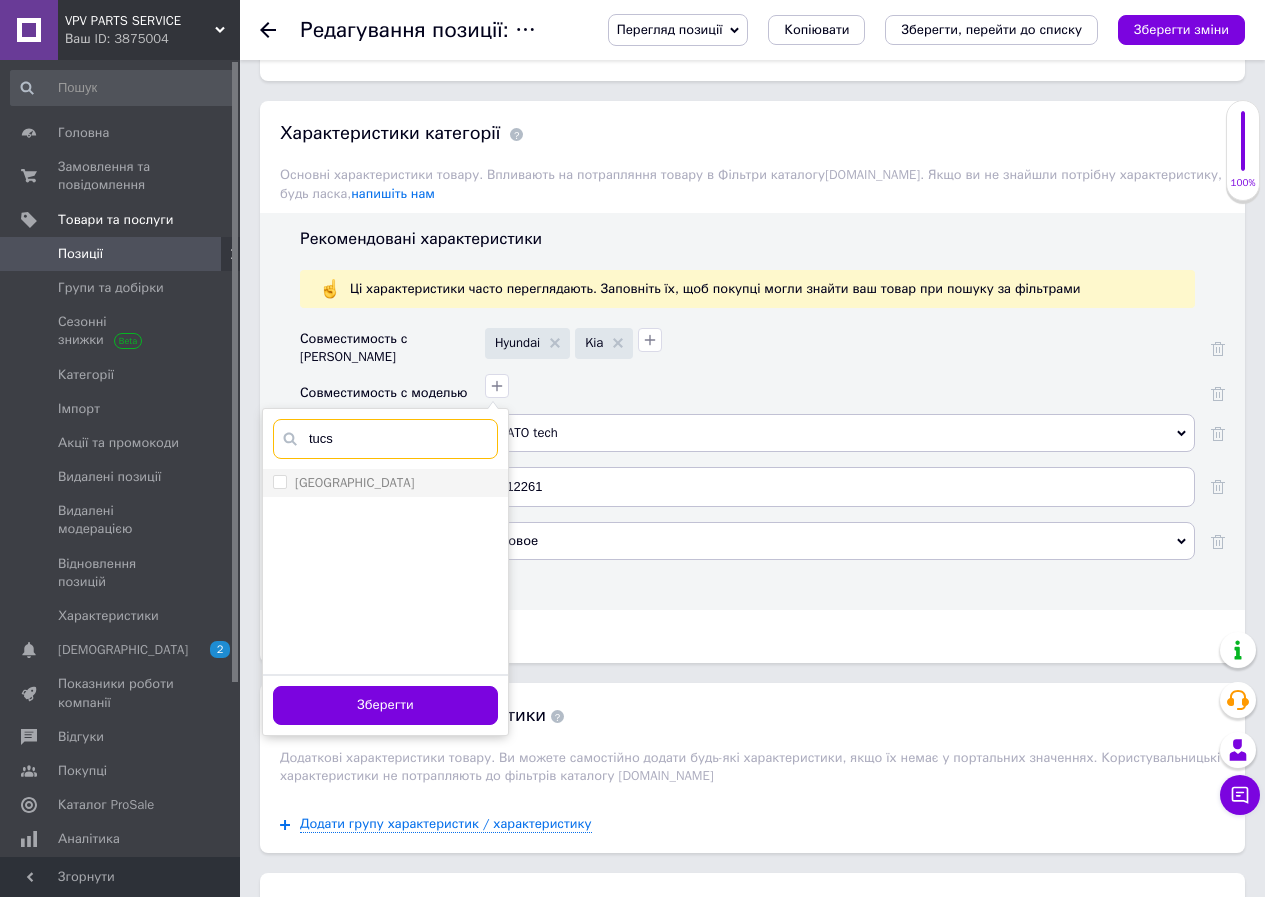 type on "tucs" 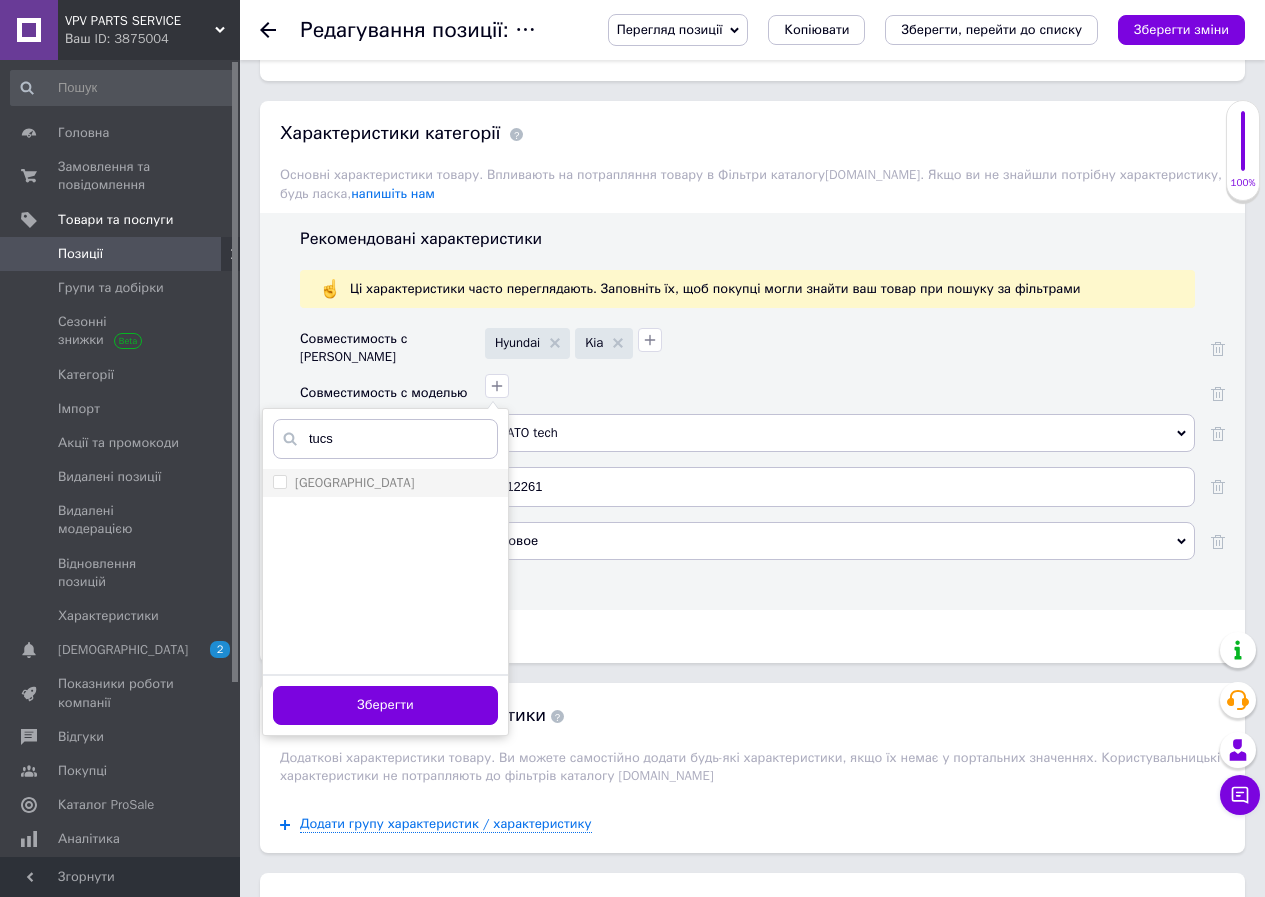click on "[GEOGRAPHIC_DATA]" at bounding box center [355, 482] 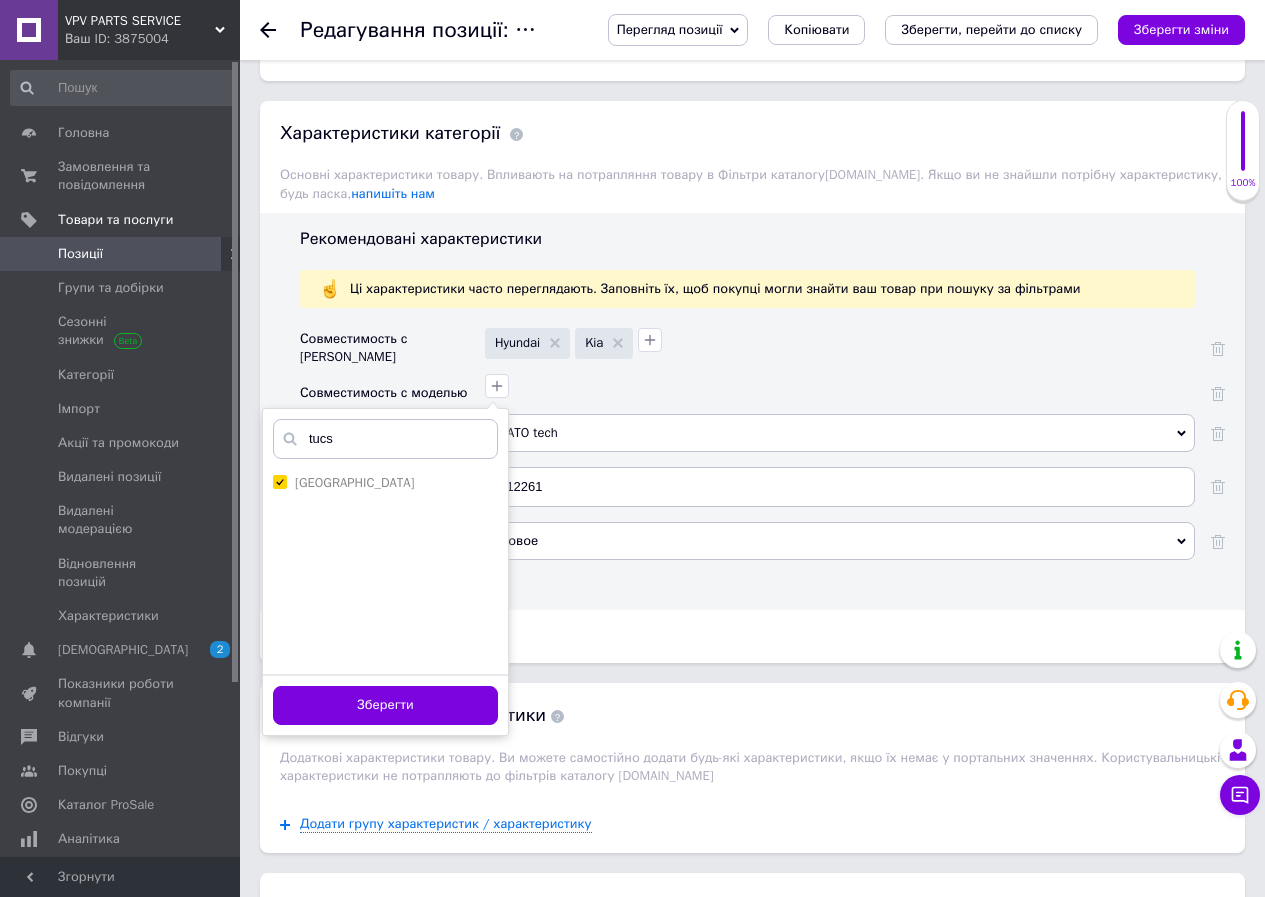 checkbox on "true" 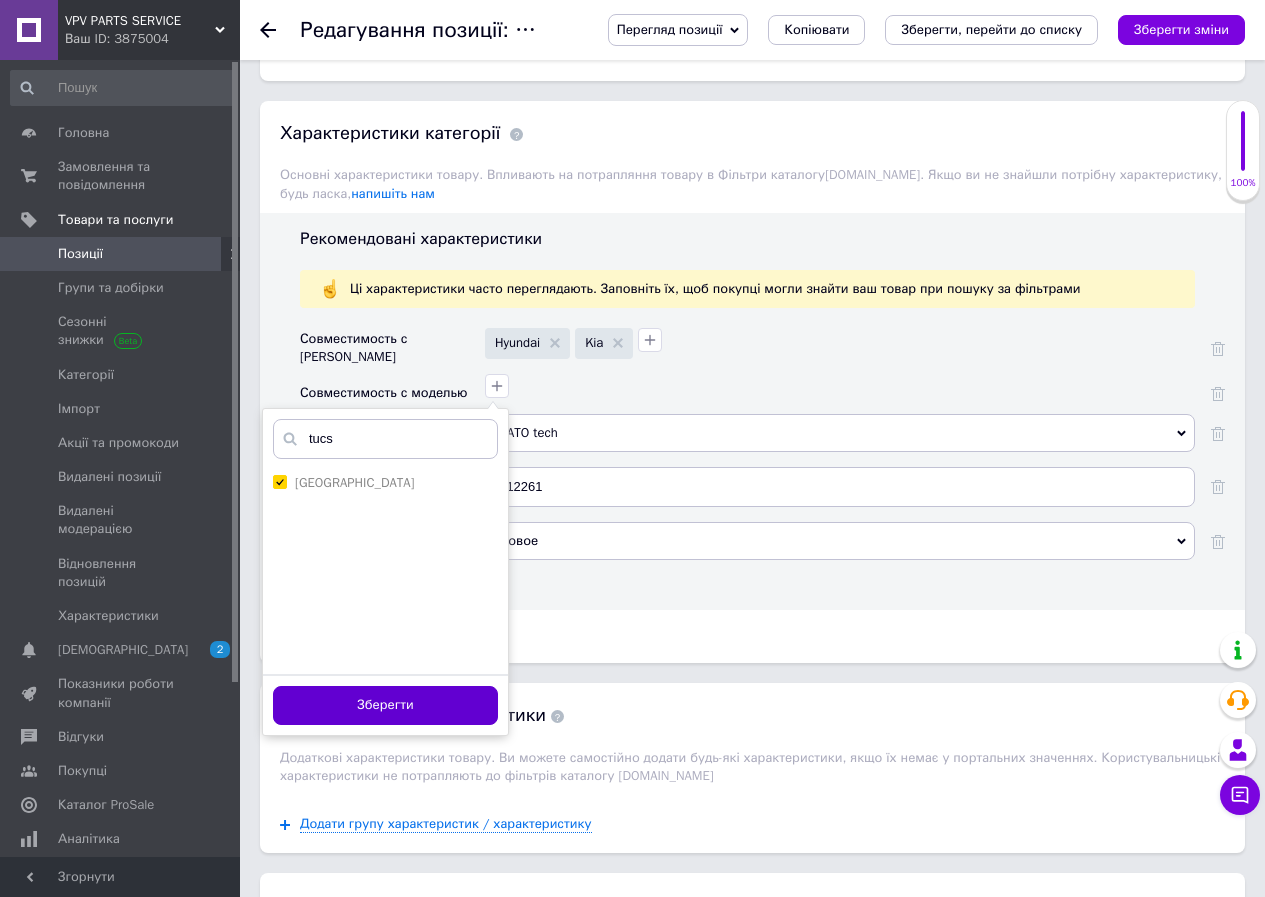 click on "Зберегти" at bounding box center [385, 705] 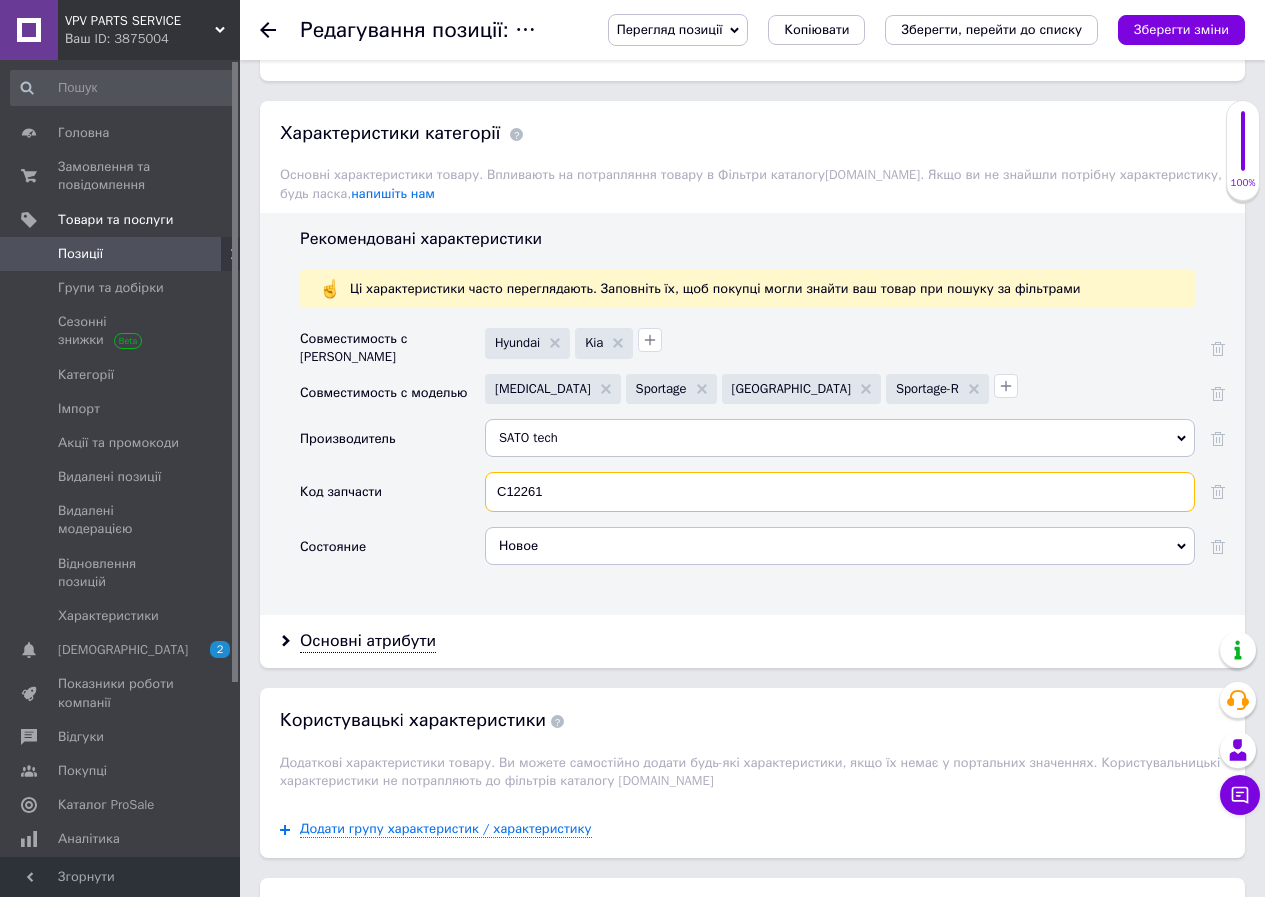 click on "Код запчасти C12261" at bounding box center [762, 499] 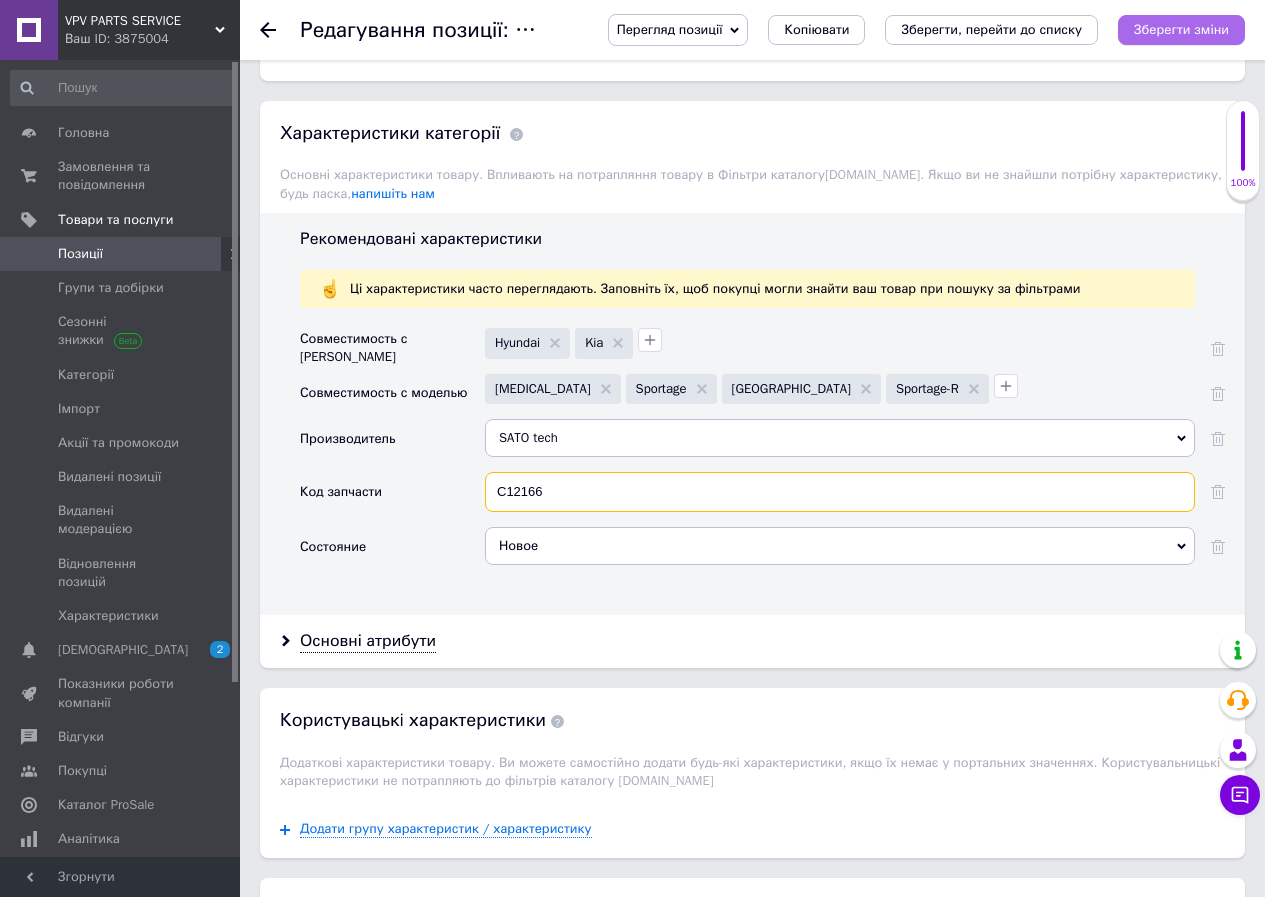 type on "C12166" 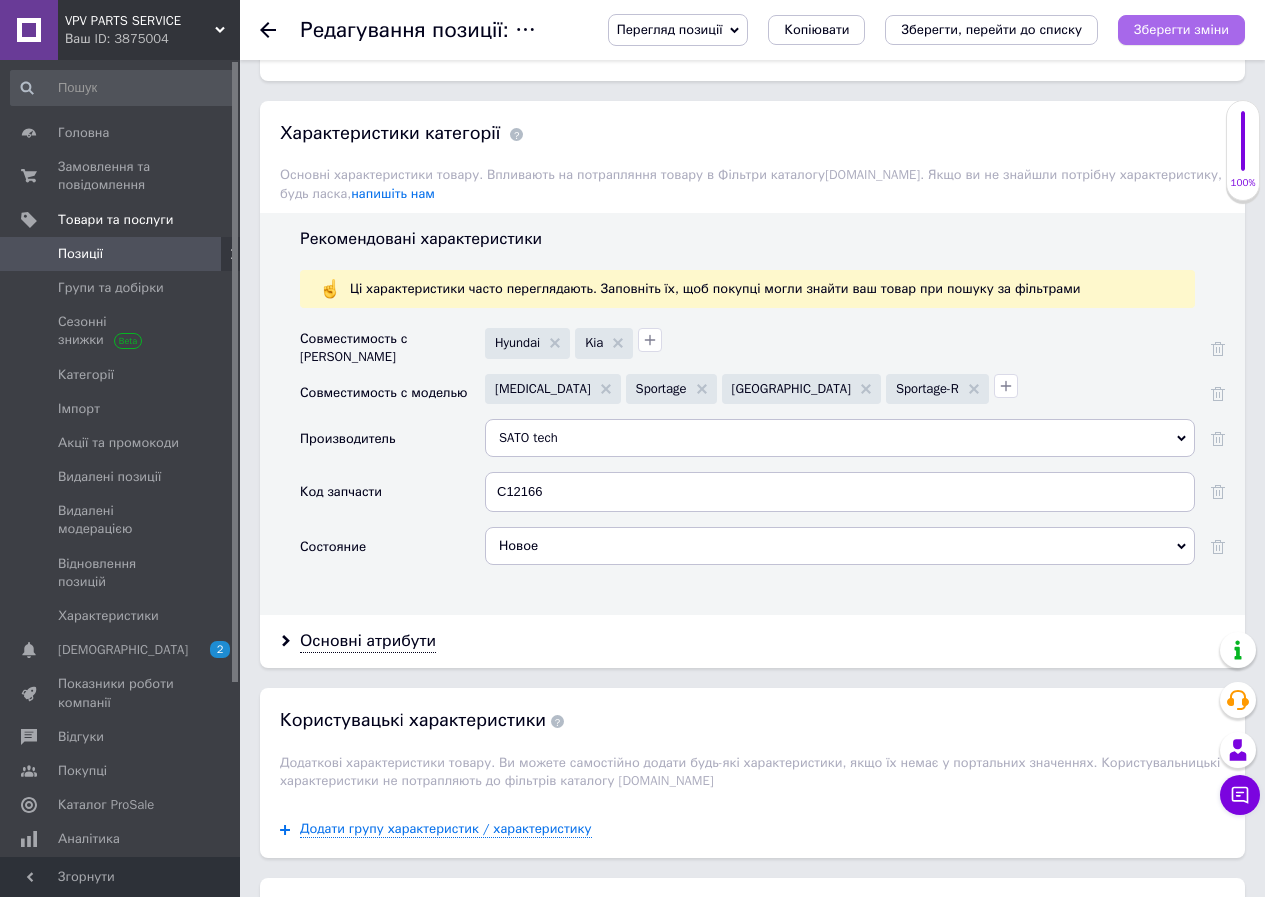 click on "Зберегти зміни" at bounding box center [1181, 29] 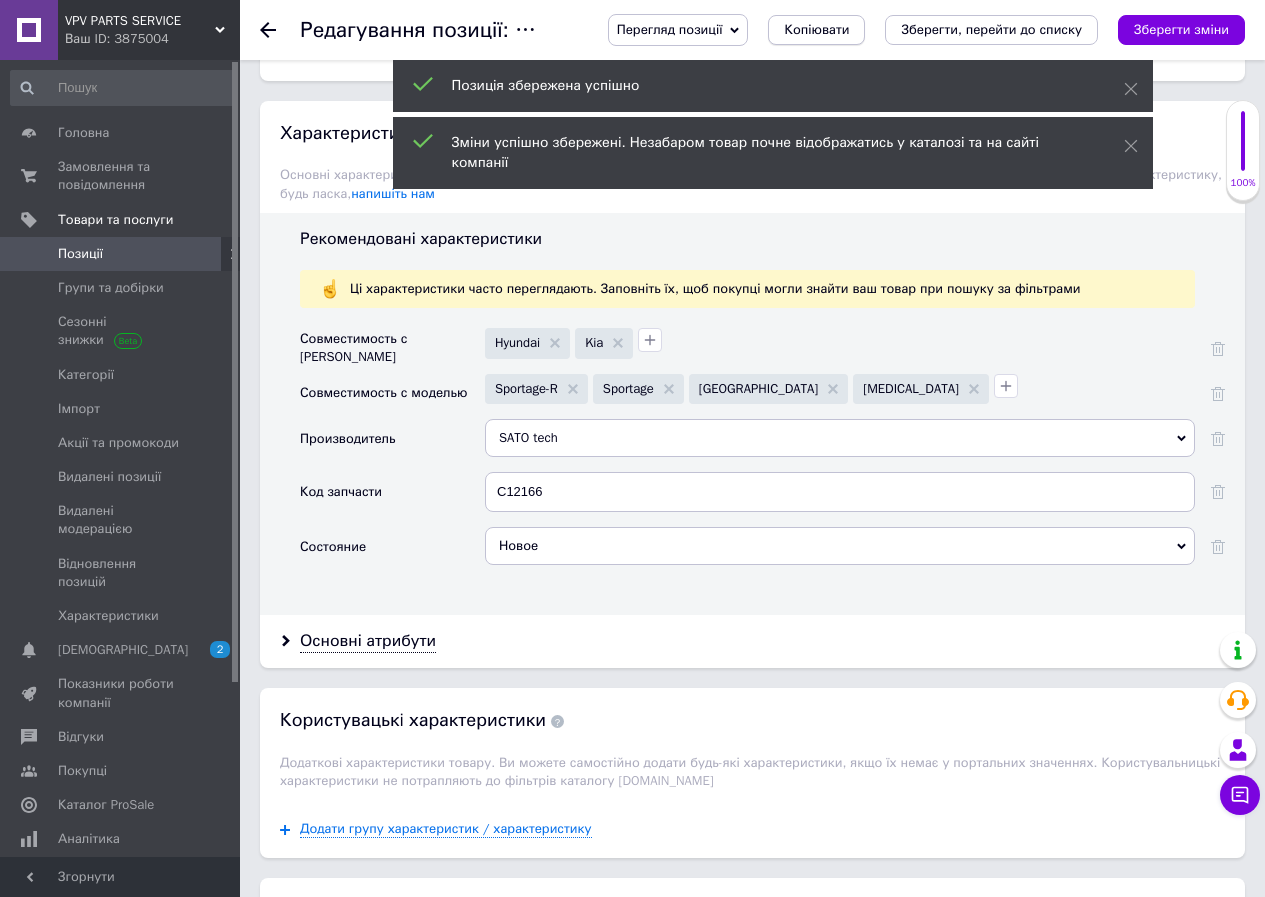 click on "Копіювати" at bounding box center (816, 30) 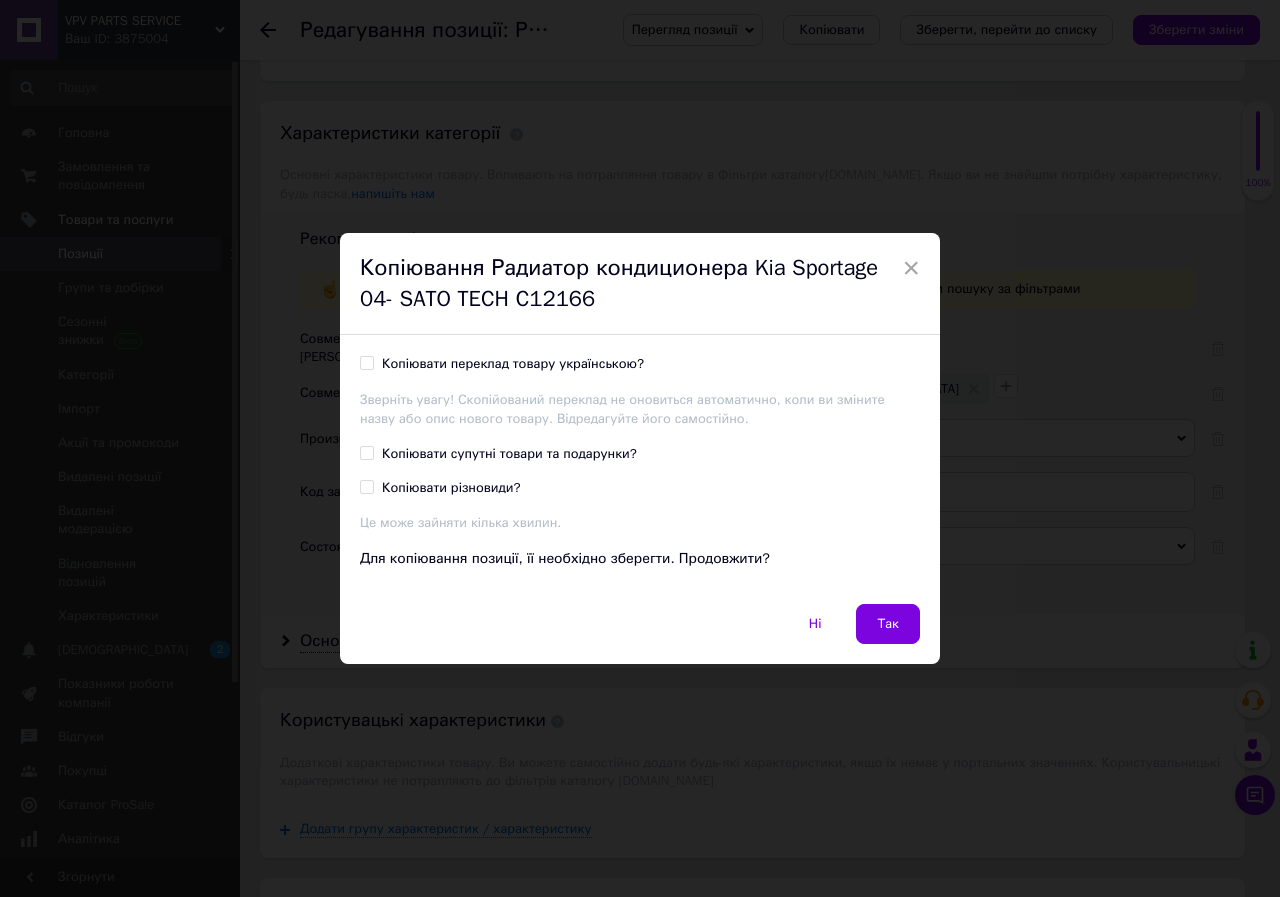 drag, startPoint x: 365, startPoint y: 366, endPoint x: 373, endPoint y: 463, distance: 97.32934 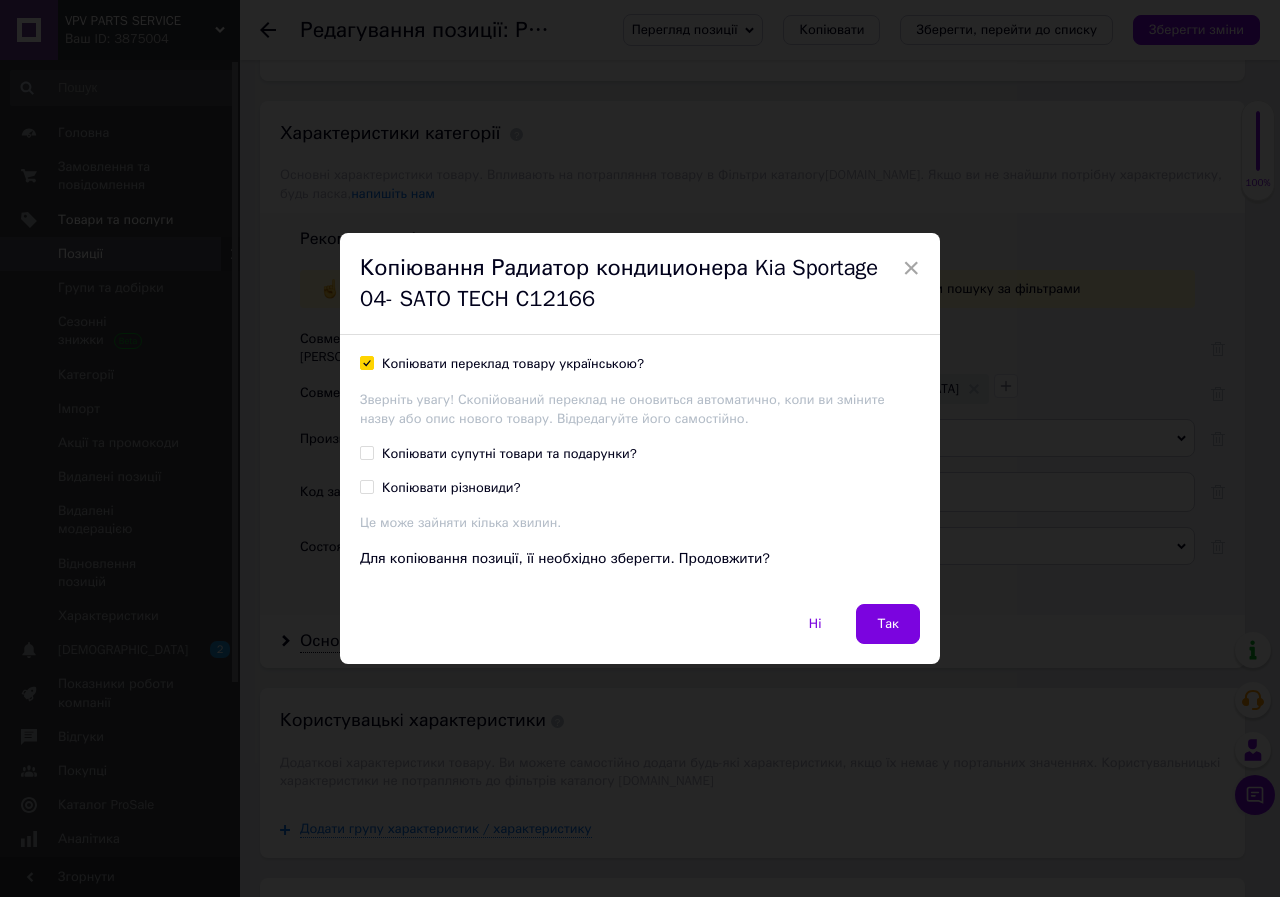 checkbox on "true" 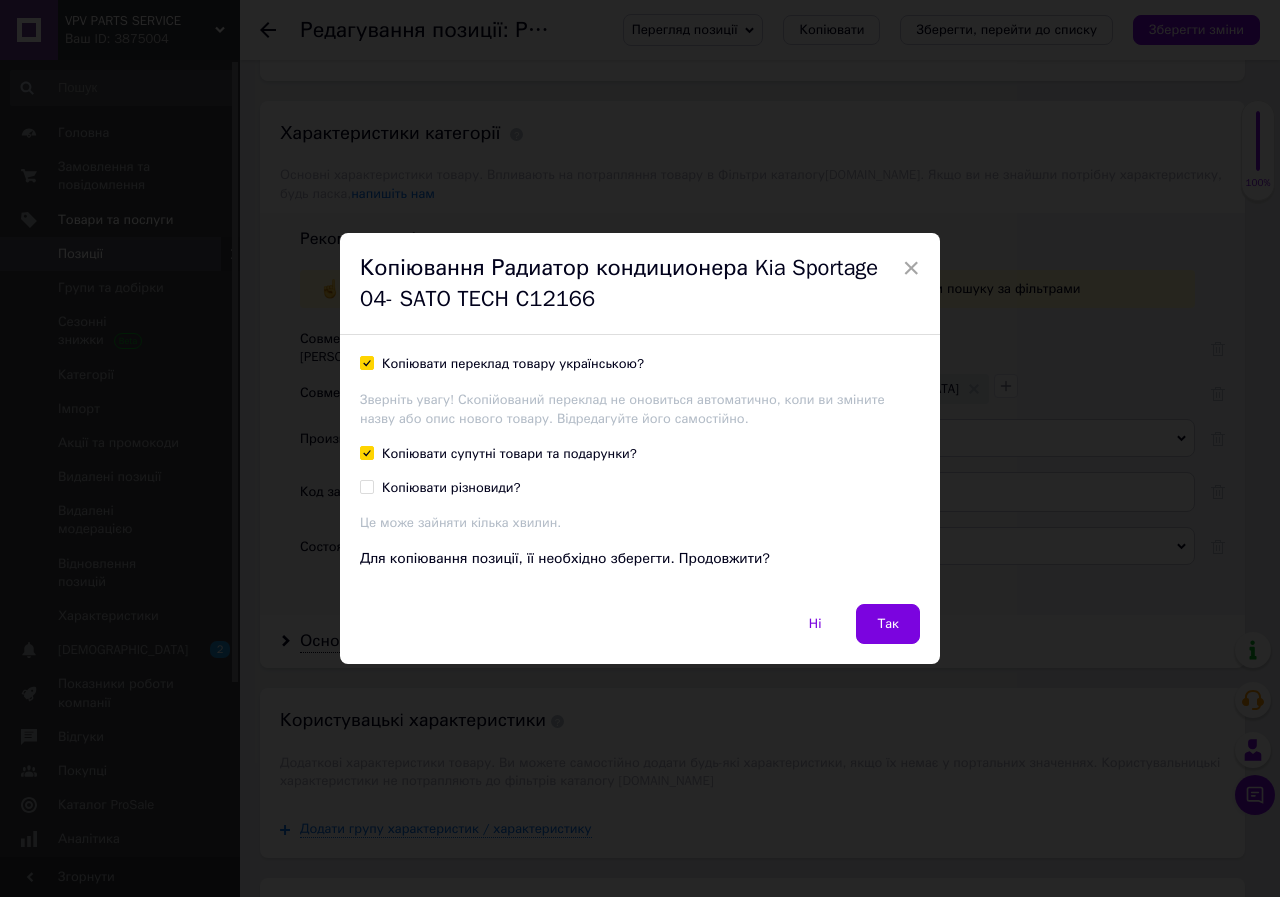 checkbox on "true" 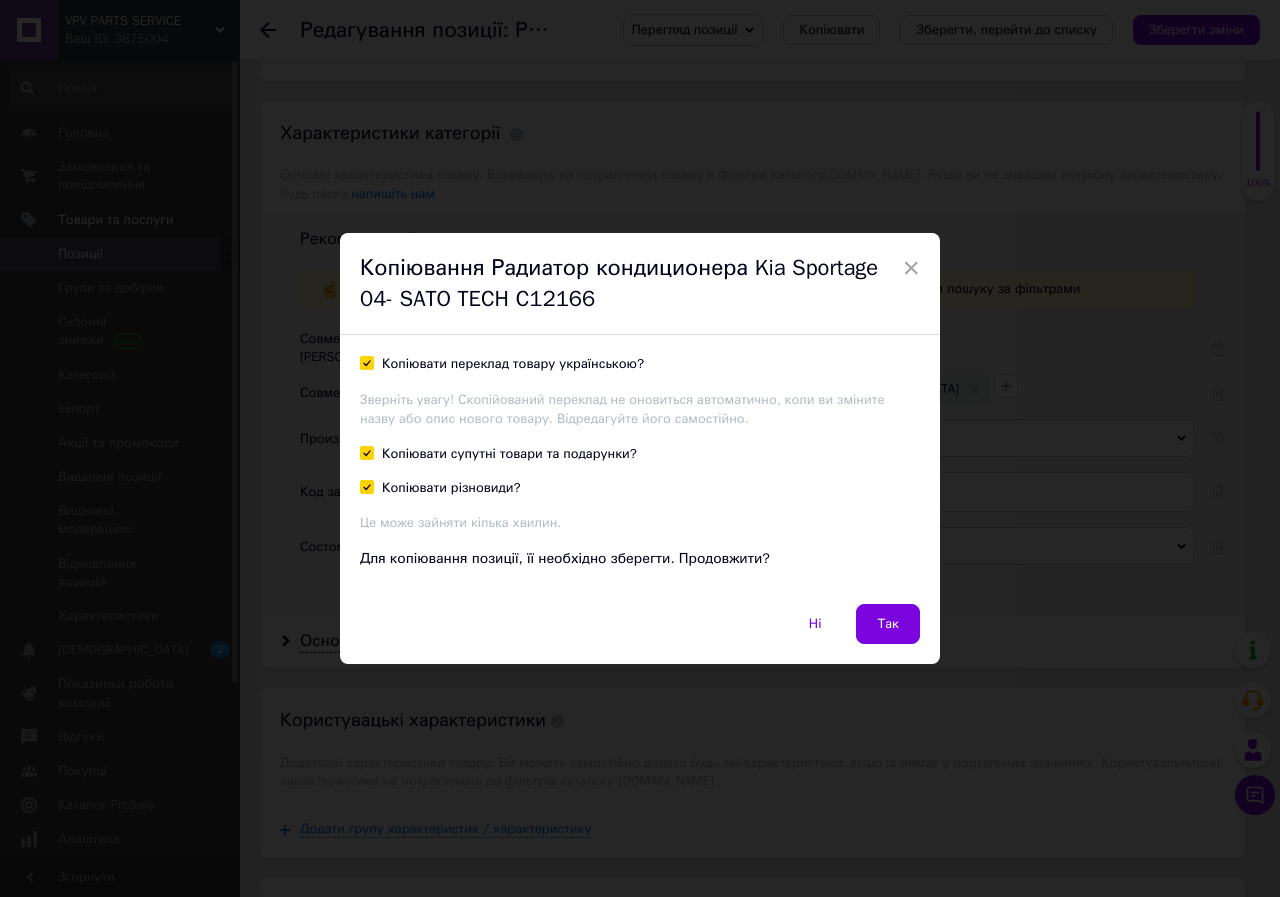 checkbox on "true" 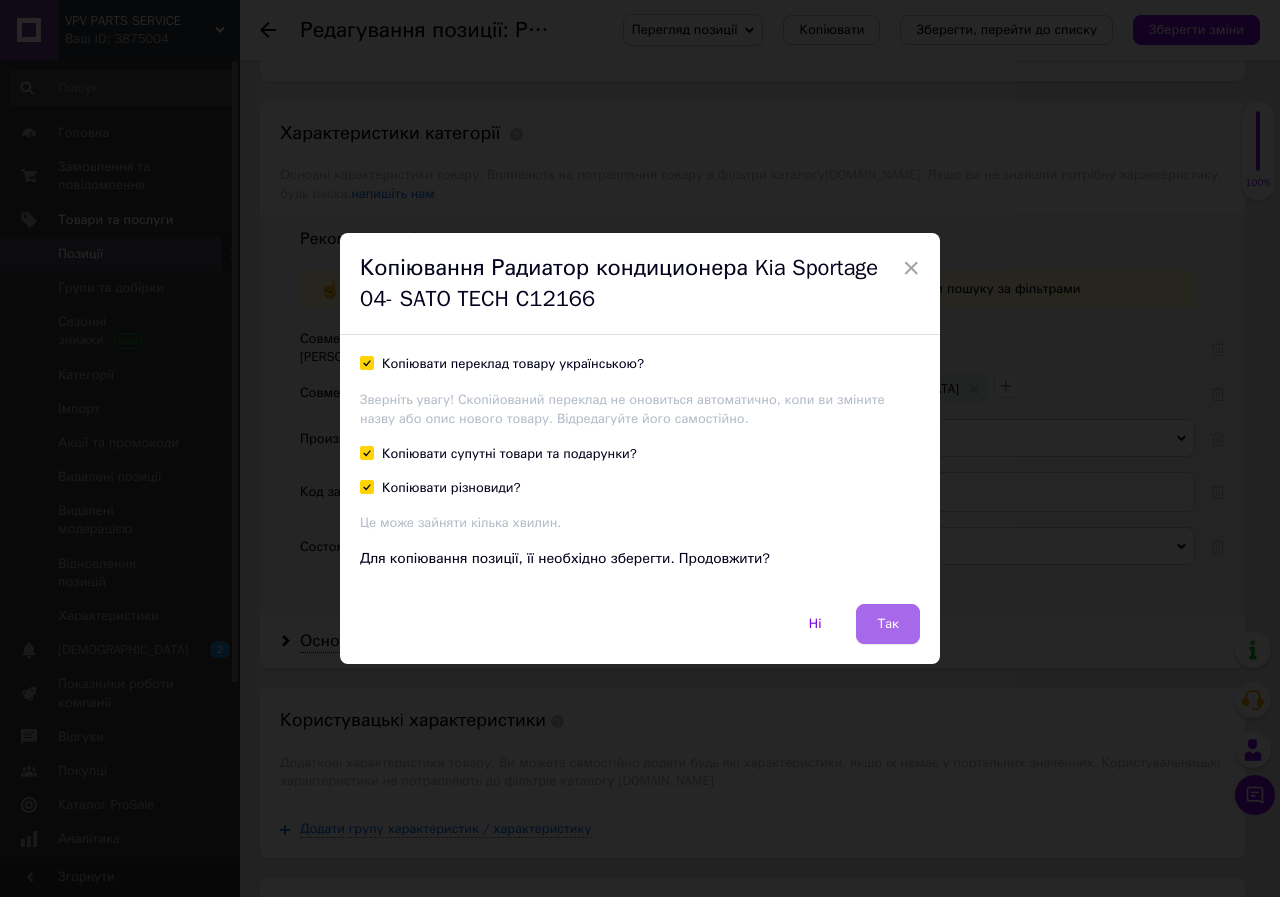 click on "Так" at bounding box center (888, 624) 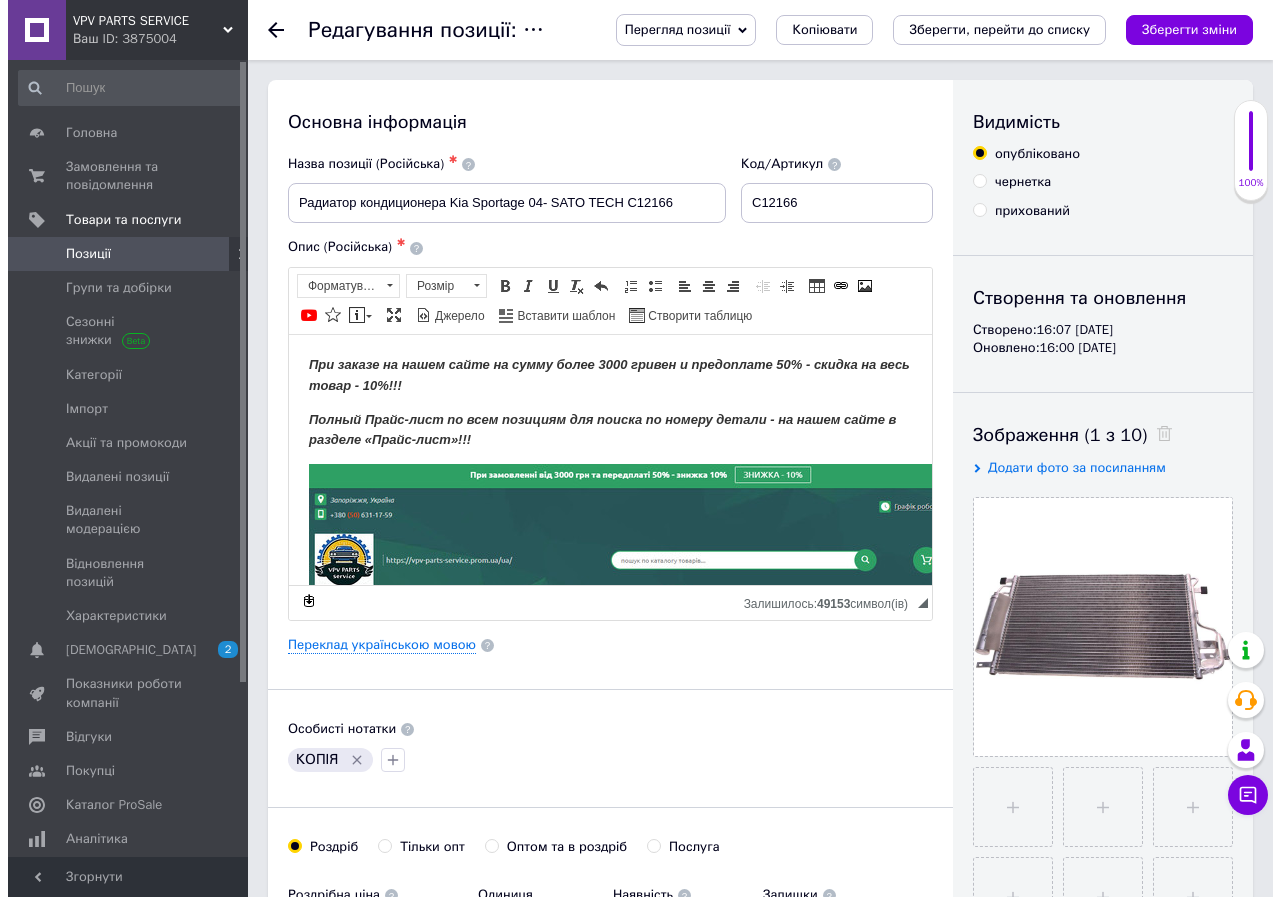 scroll, scrollTop: 0, scrollLeft: 0, axis: both 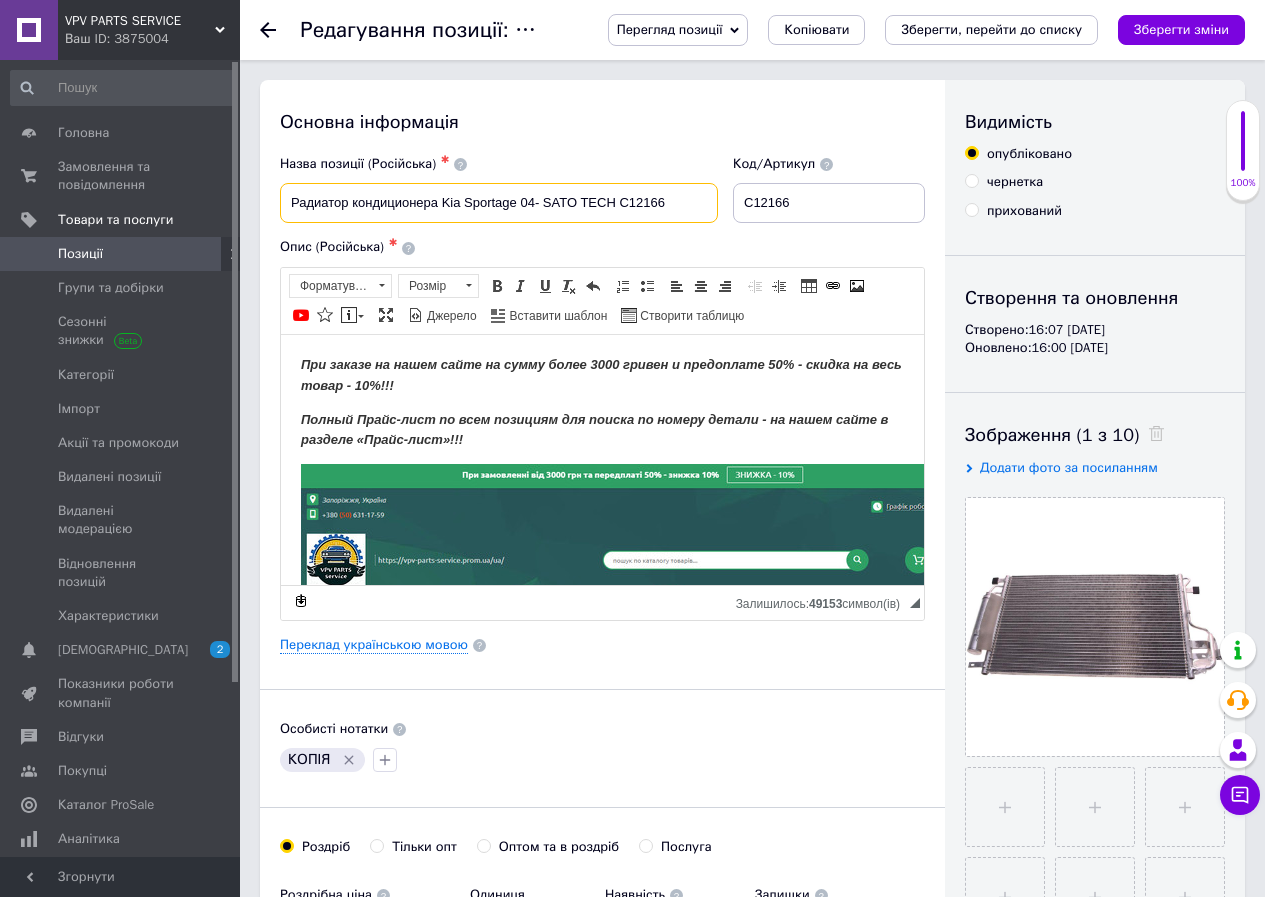 drag, startPoint x: 620, startPoint y: 203, endPoint x: 723, endPoint y: 198, distance: 103.121284 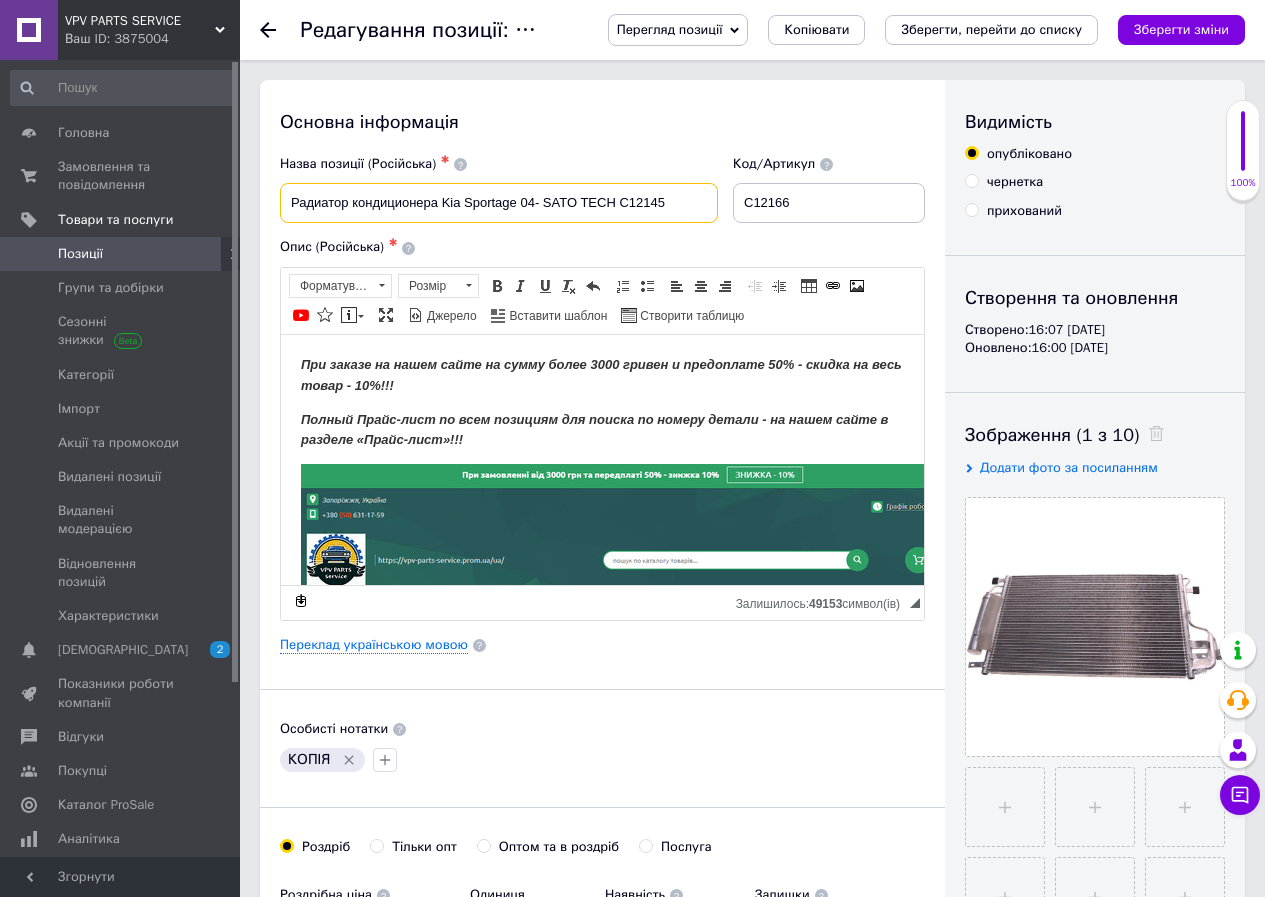 type on "Радиатор кондиционера Kia Sportage 04- SATO TECH C12145" 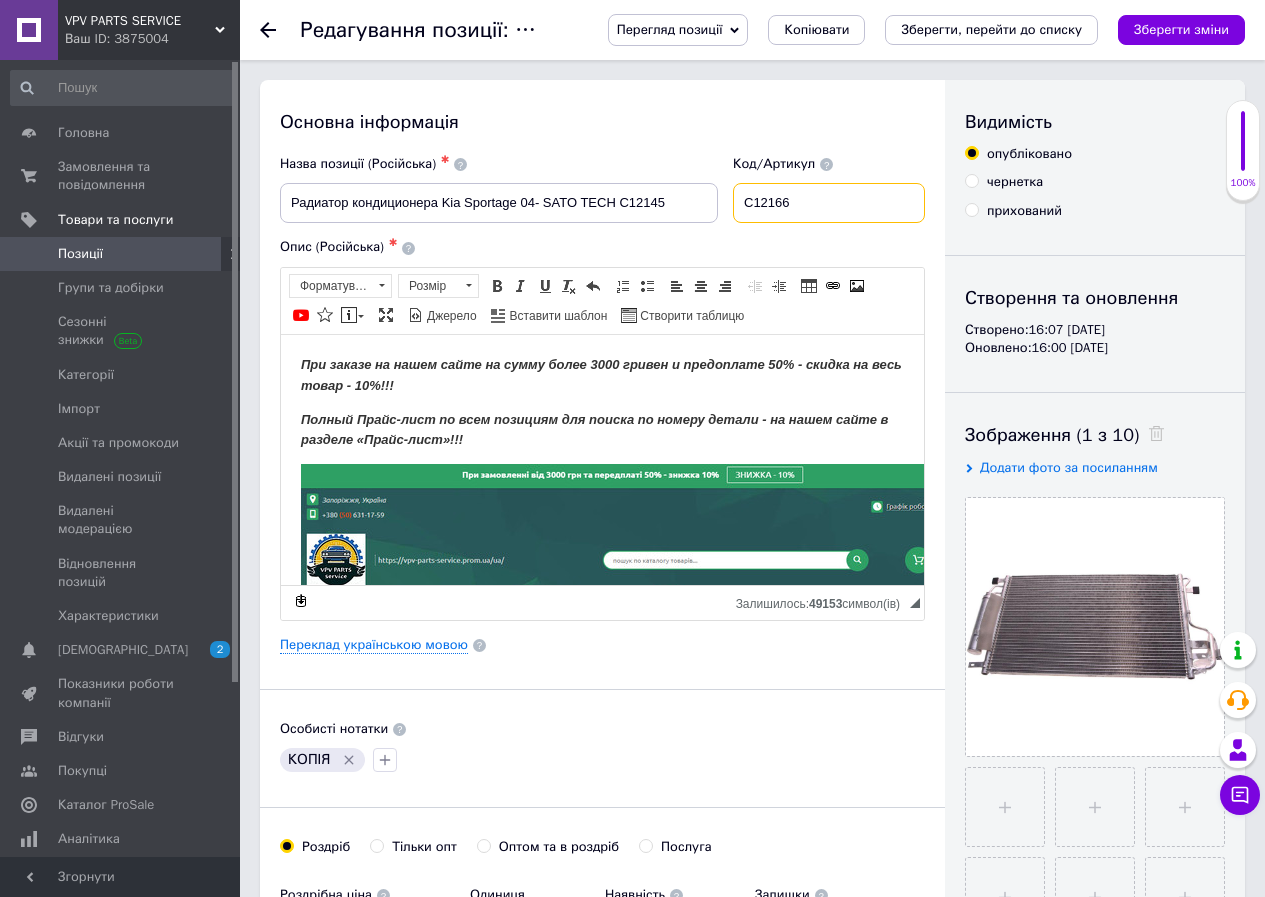 click on "Назва позиції (Російська) ✱ Радиатор кондиционера Kia Sportage 04- SATO TECH C12145 Код/Артикул C12166" at bounding box center [603, 189] 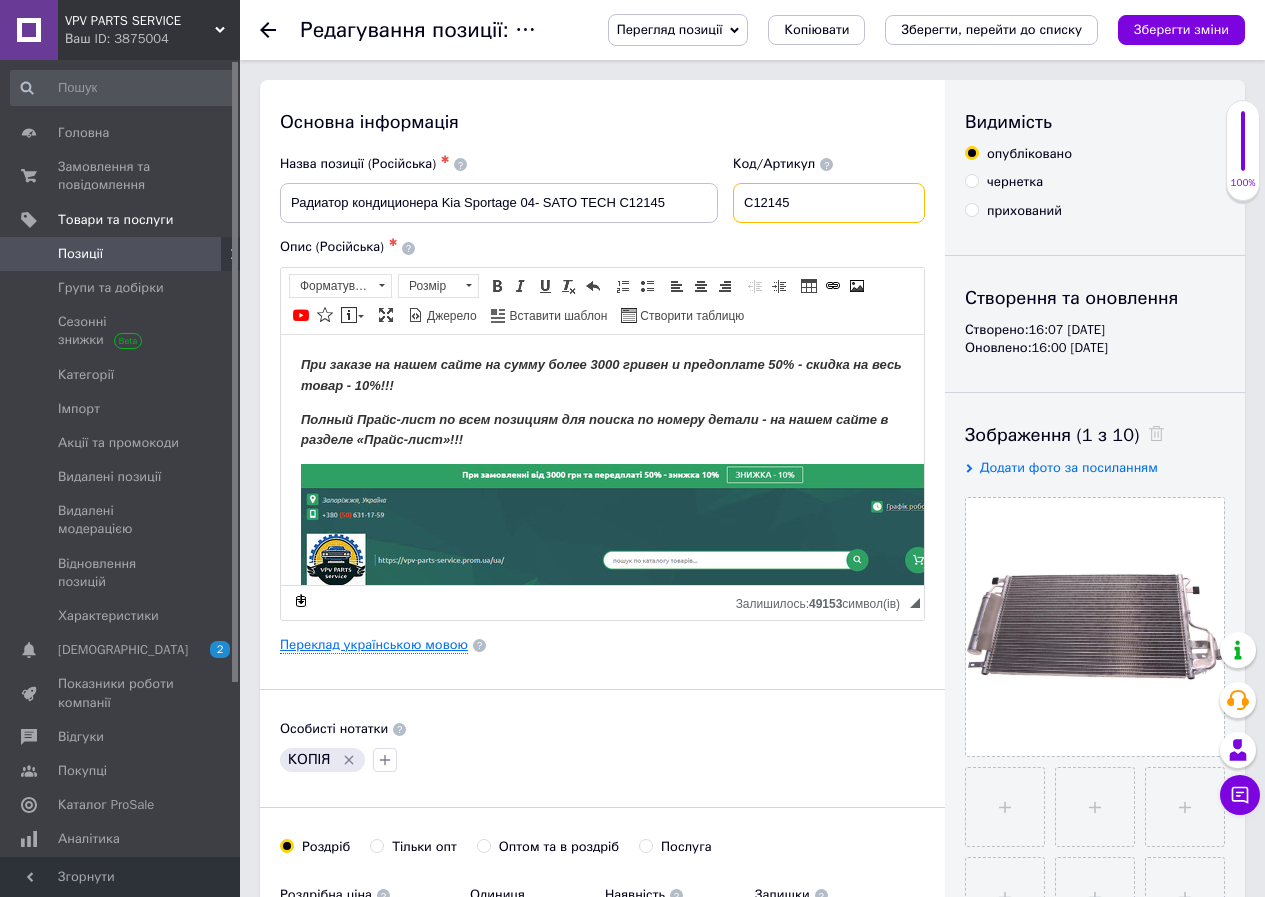 type on "C12145" 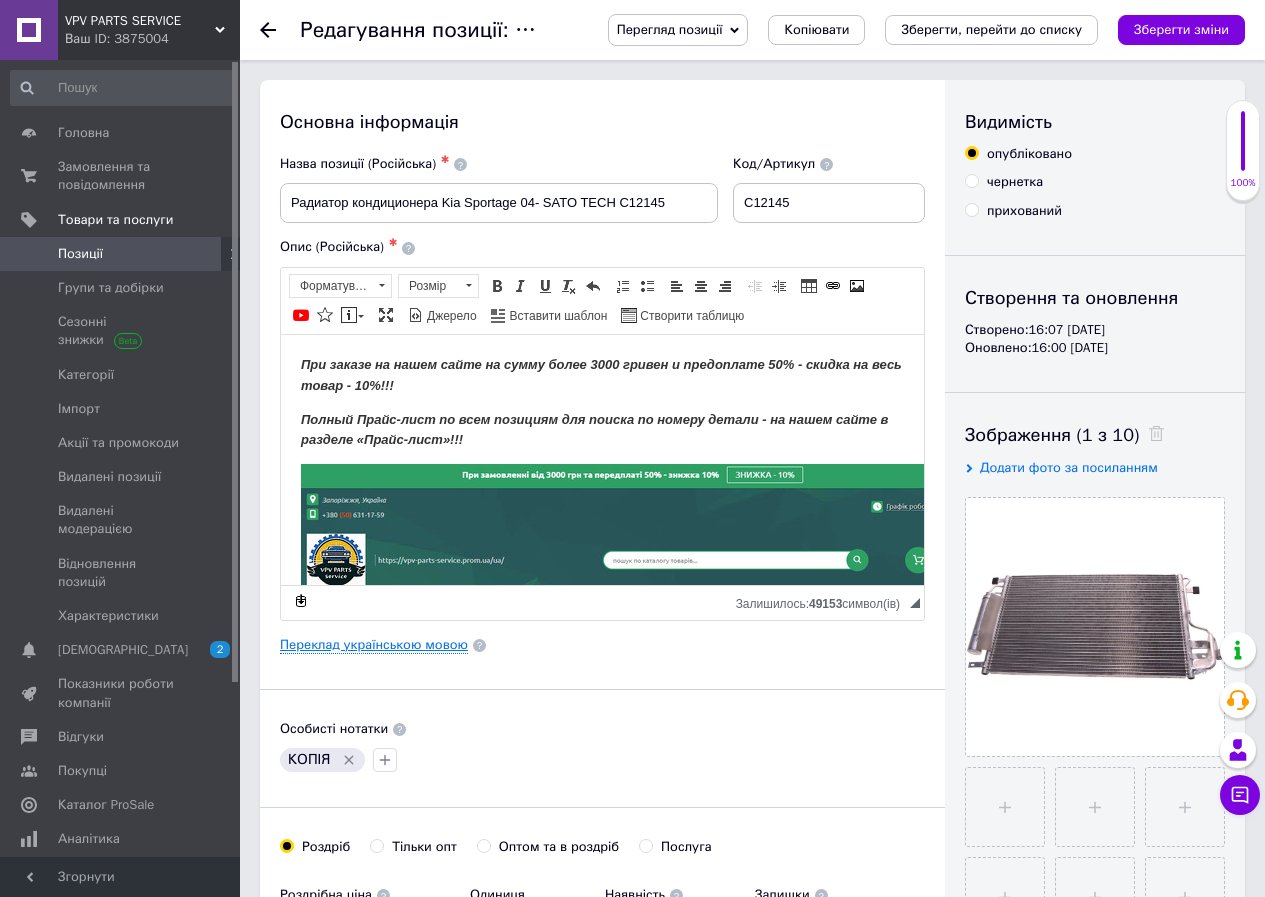 click on "Переклад українською мовою" at bounding box center [374, 645] 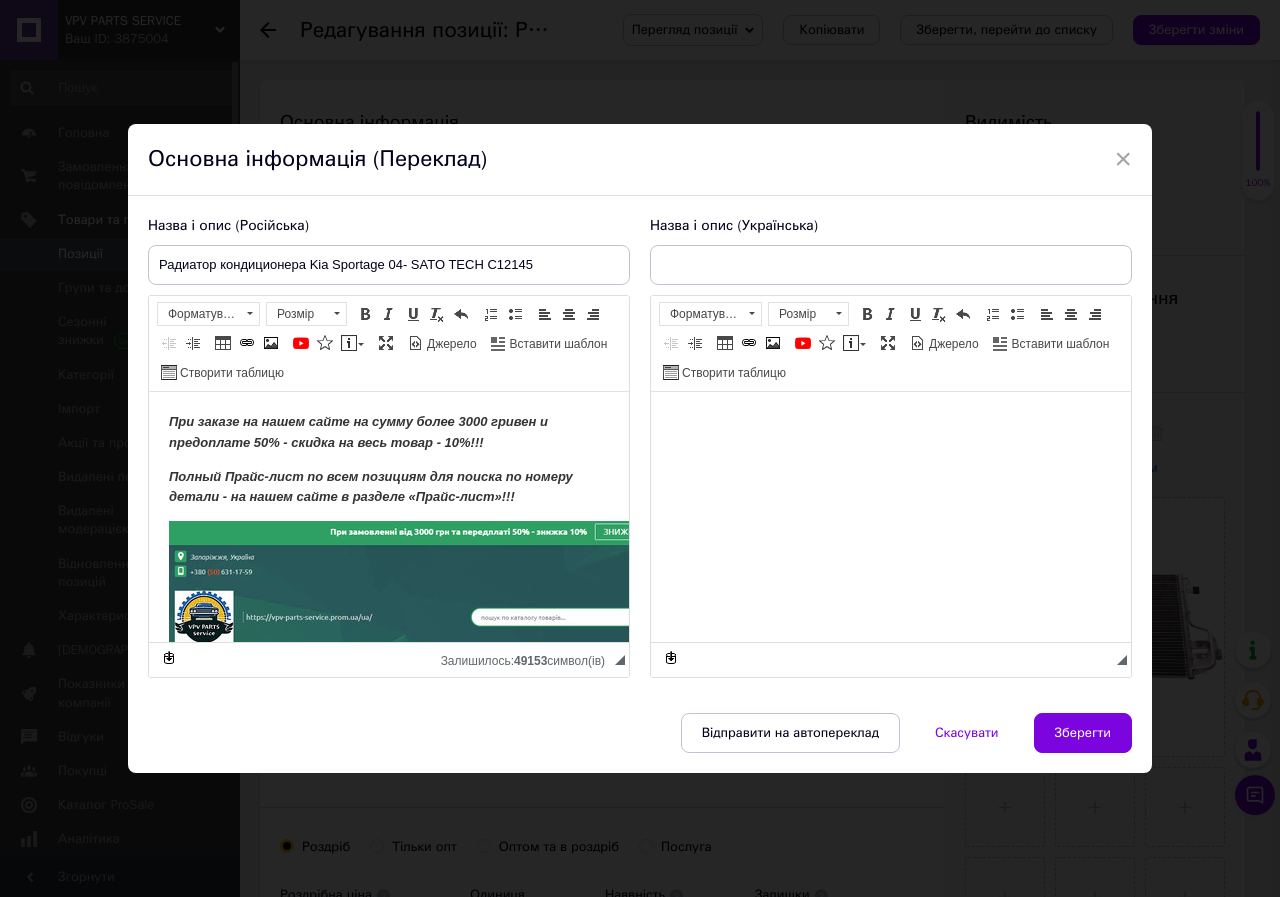 scroll, scrollTop: 0, scrollLeft: 0, axis: both 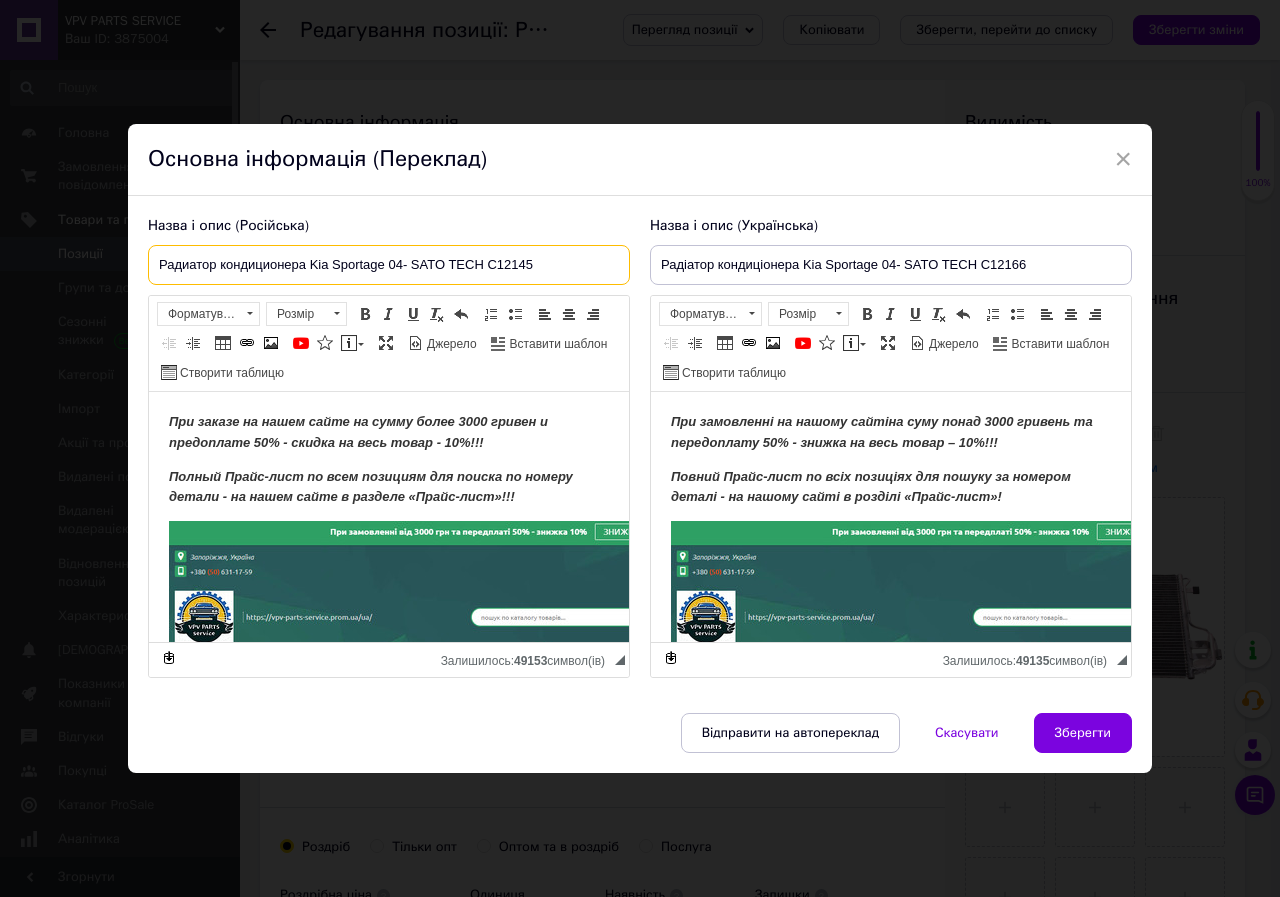 drag, startPoint x: 311, startPoint y: 263, endPoint x: 405, endPoint y: 266, distance: 94.04786 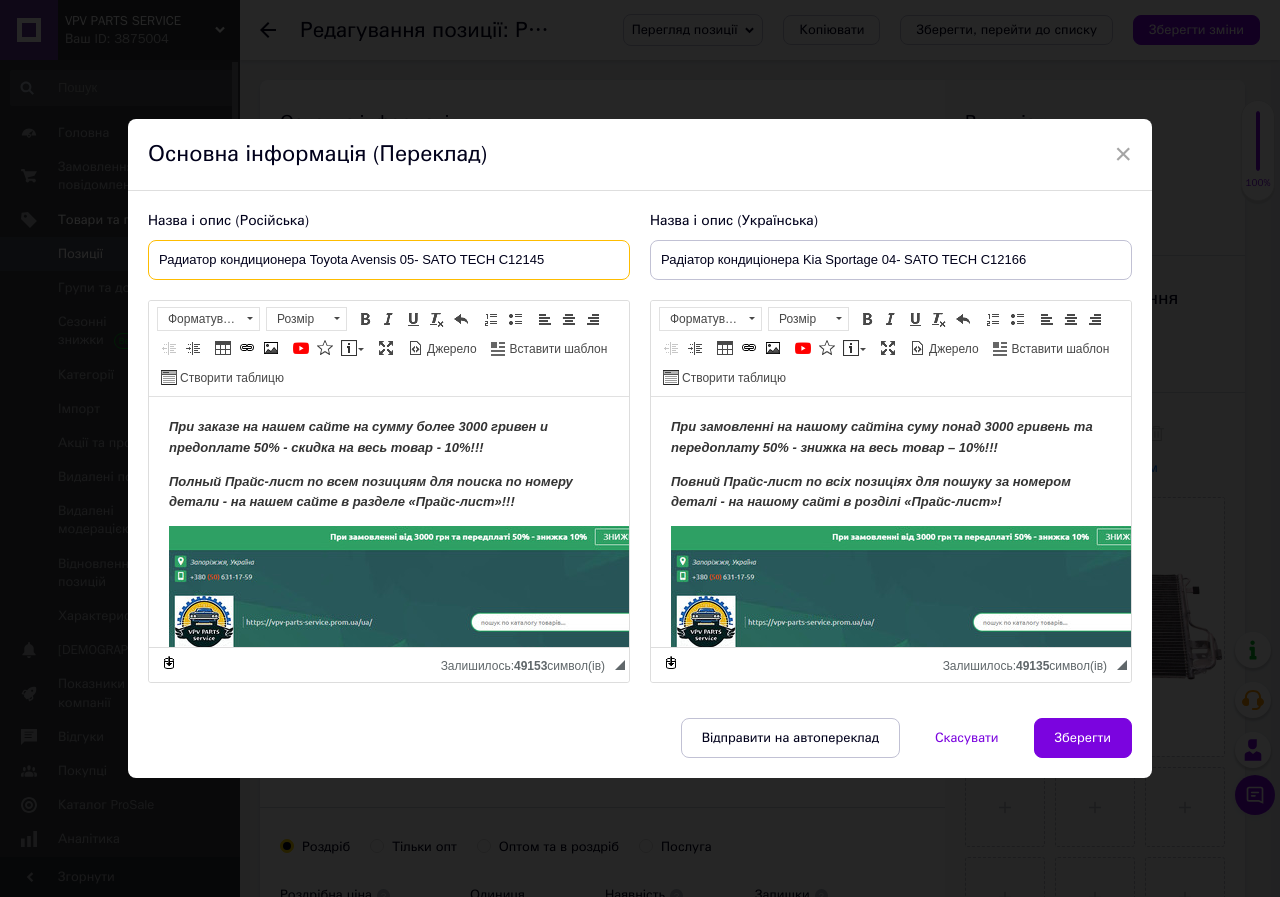 drag, startPoint x: 311, startPoint y: 257, endPoint x: 564, endPoint y: 255, distance: 253.0079 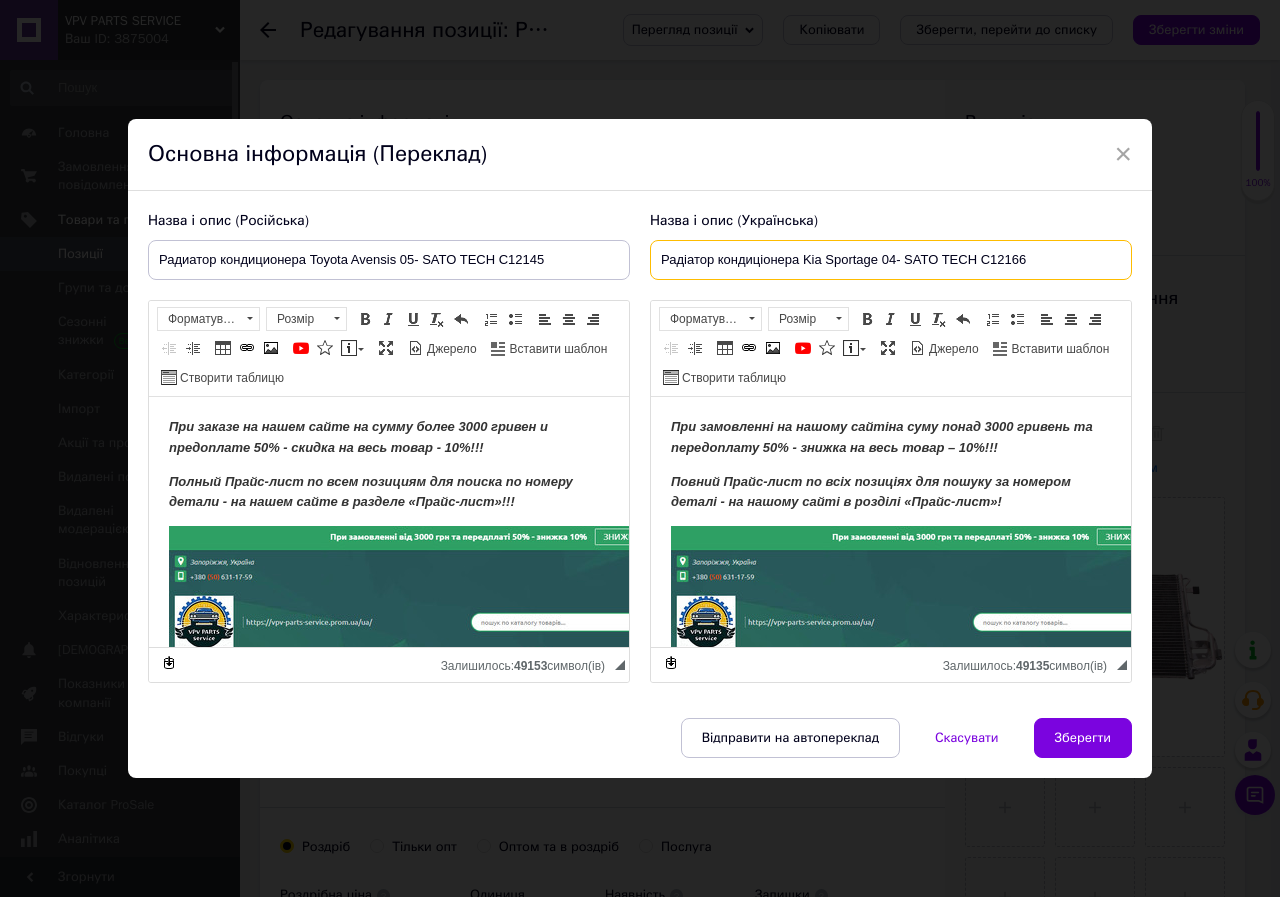 paste on "Toyota Avensis 05- SATO TECH C12145" 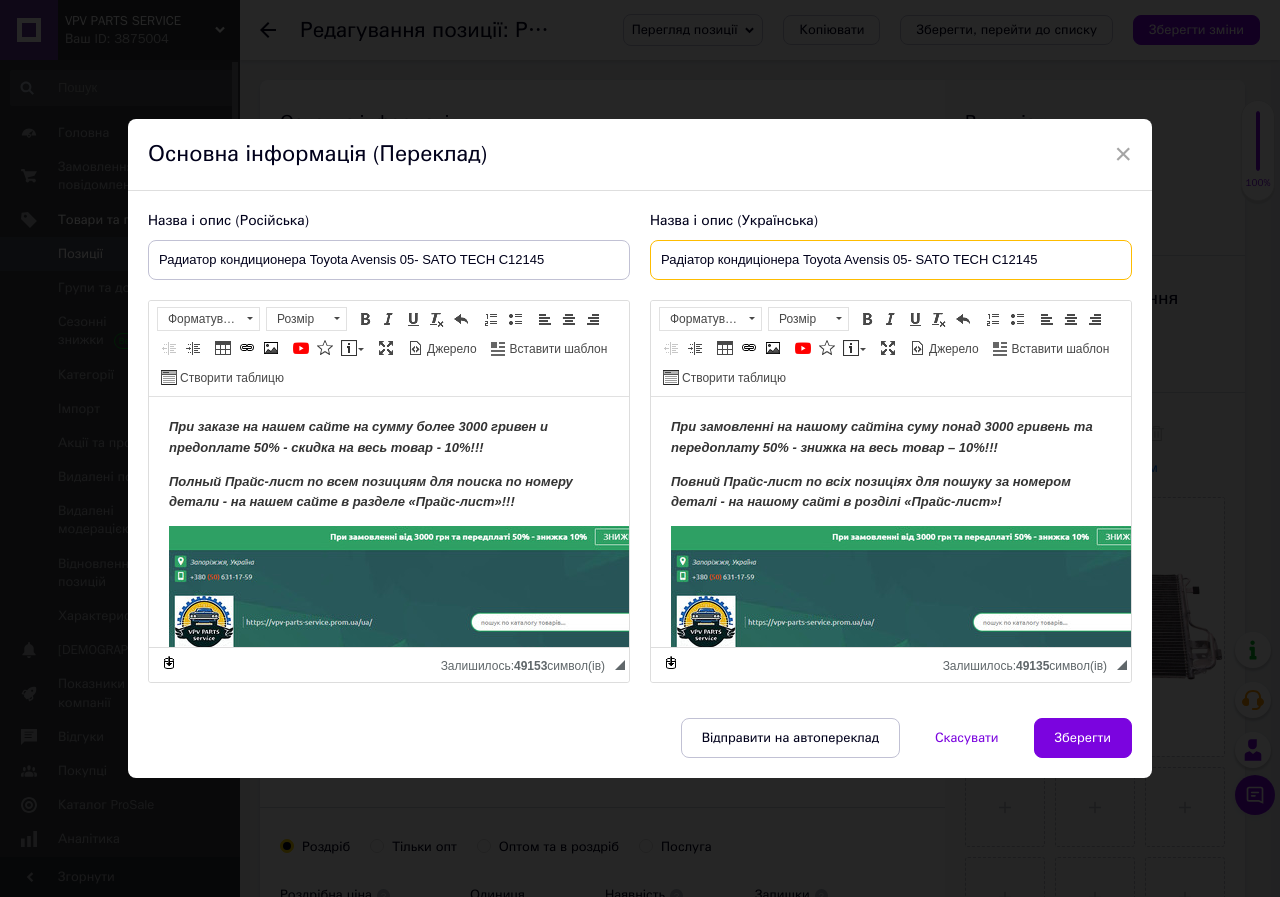 type on "Радіатор кондиціонера Toyota Avensis 05- SATO TECH C12145" 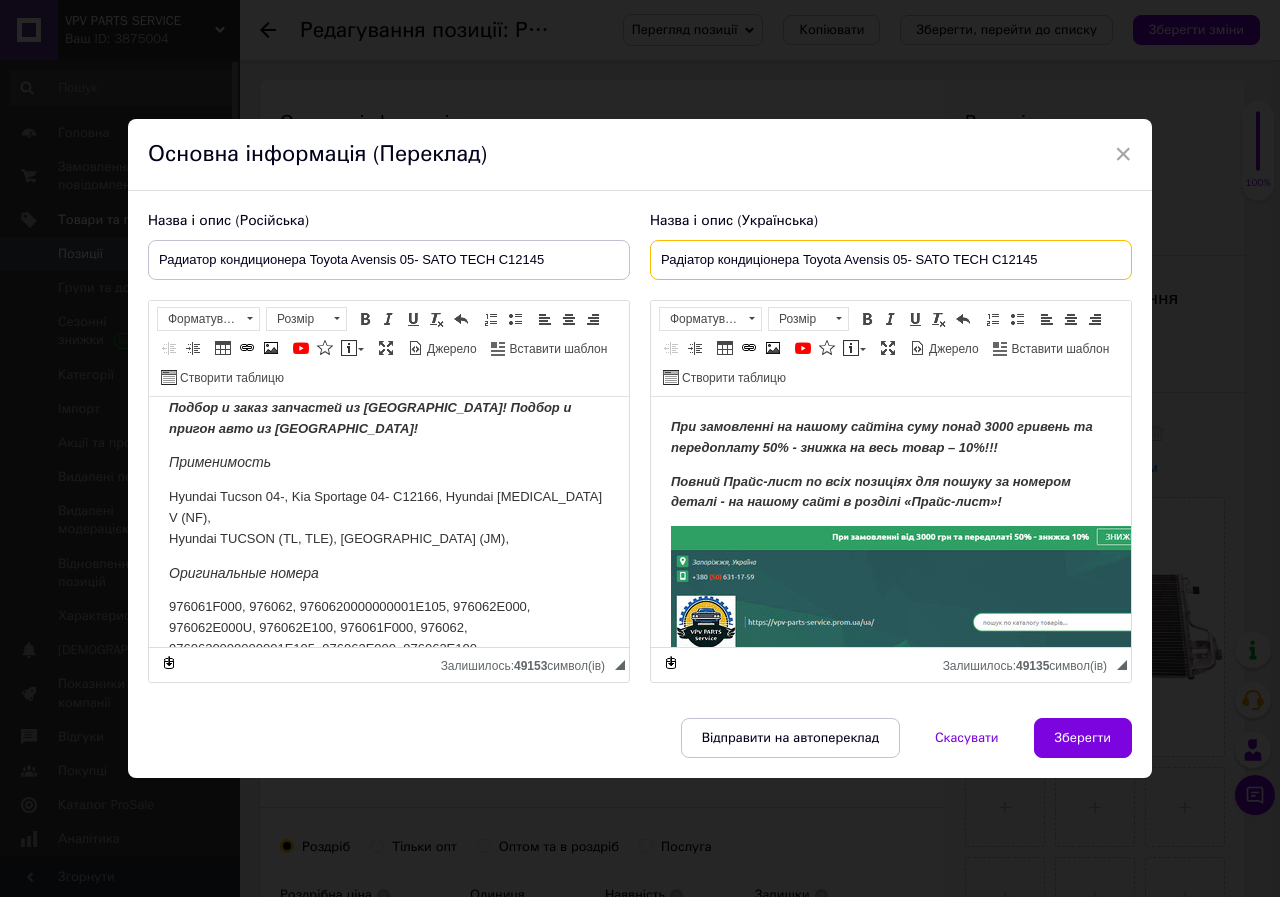 scroll, scrollTop: 748, scrollLeft: 0, axis: vertical 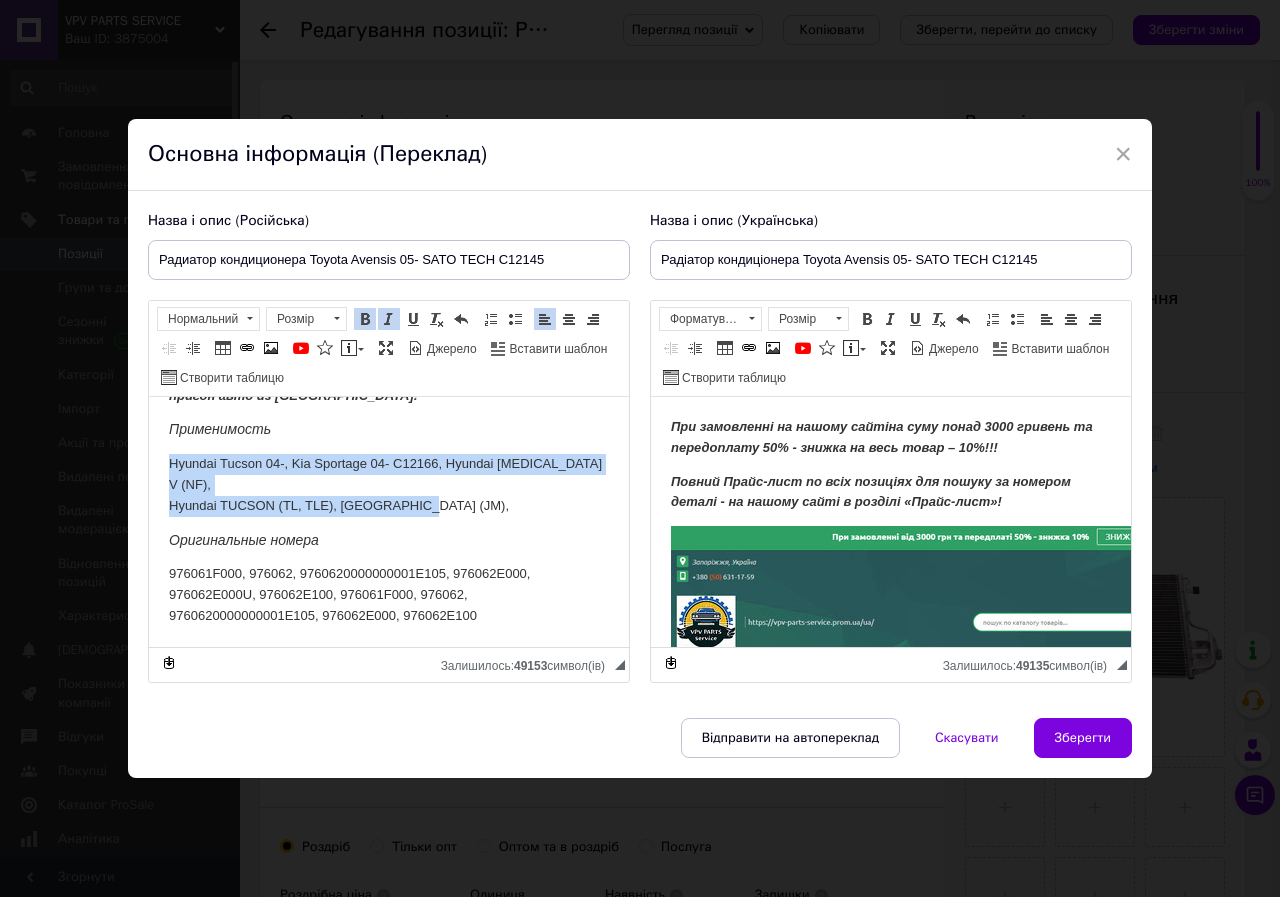 drag, startPoint x: 446, startPoint y: 492, endPoint x: 150, endPoint y: 438, distance: 300.88535 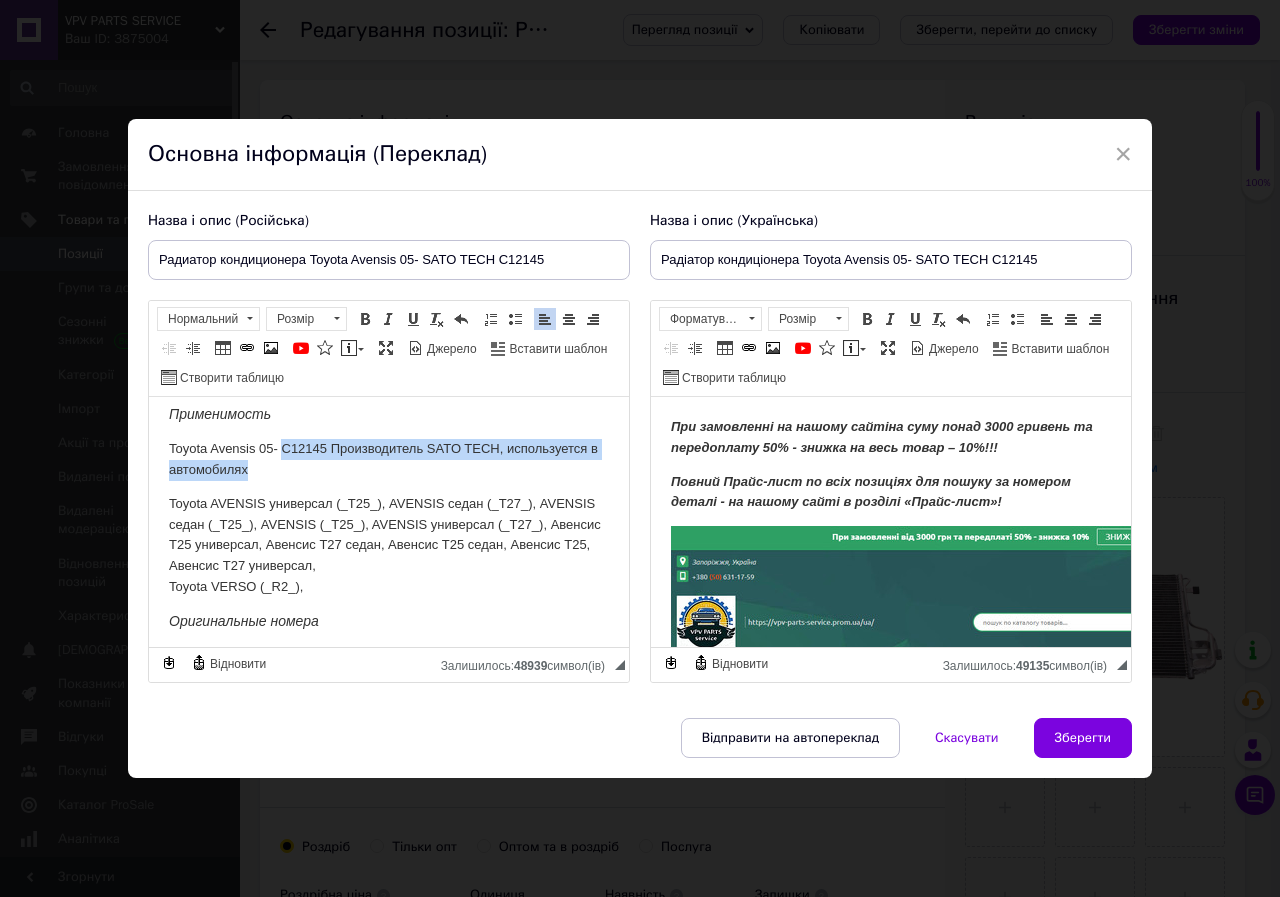 drag, startPoint x: 282, startPoint y: 446, endPoint x: 306, endPoint y: 475, distance: 37.64306 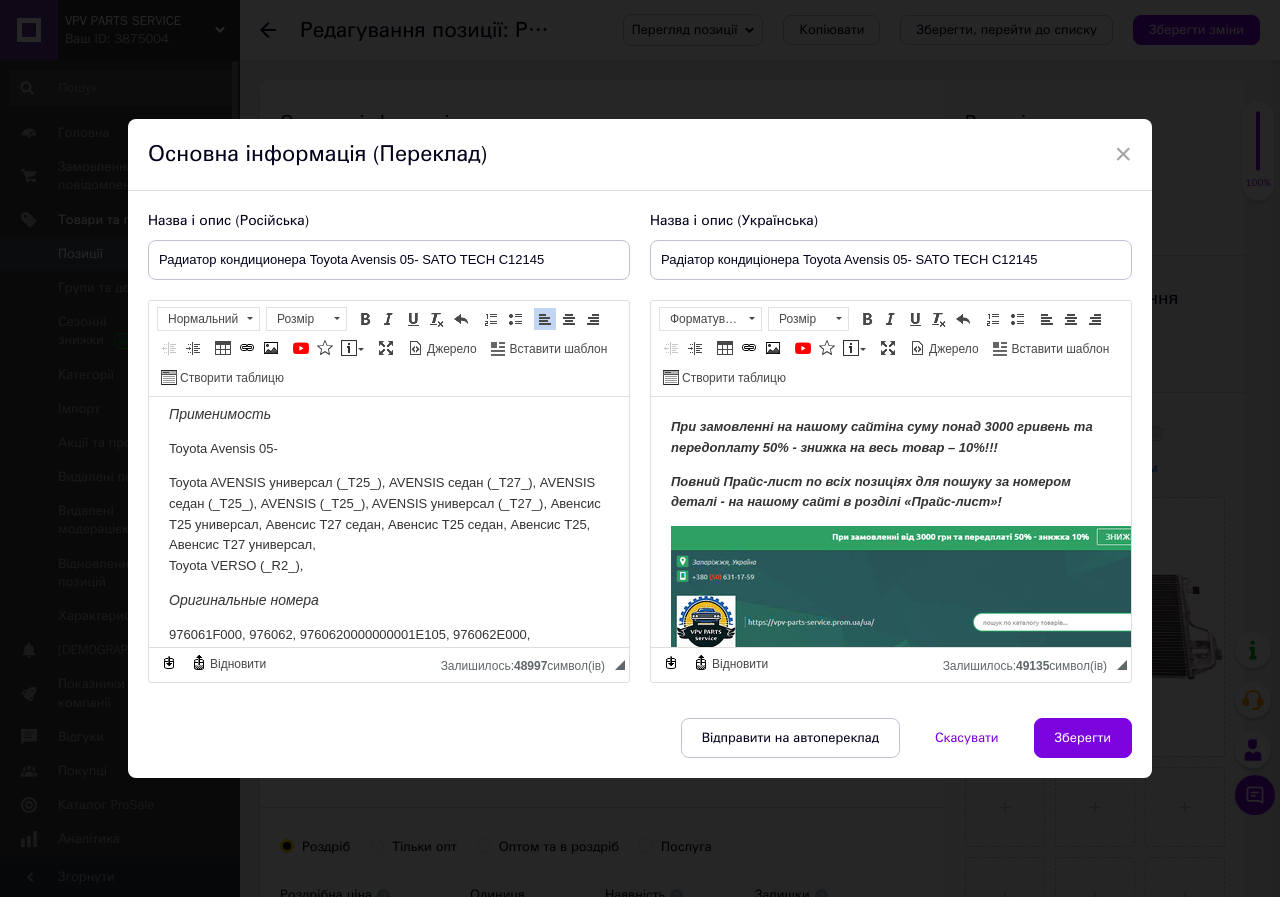 click on "Toyota AVENSIS универсал (_T25_), AVENSIS седан (_T27_), AVENSIS седан (_T25_), AVENSIS (_T25_), AVENSIS универсал (_T27_), Авенсис Т25 универсал, Авенсис Т27 седан, Авенсис Т25 седан, Авенсис Т25, Авенсис Т27 универсал, Toyota VERSO (_R2_)," at bounding box center (389, 525) 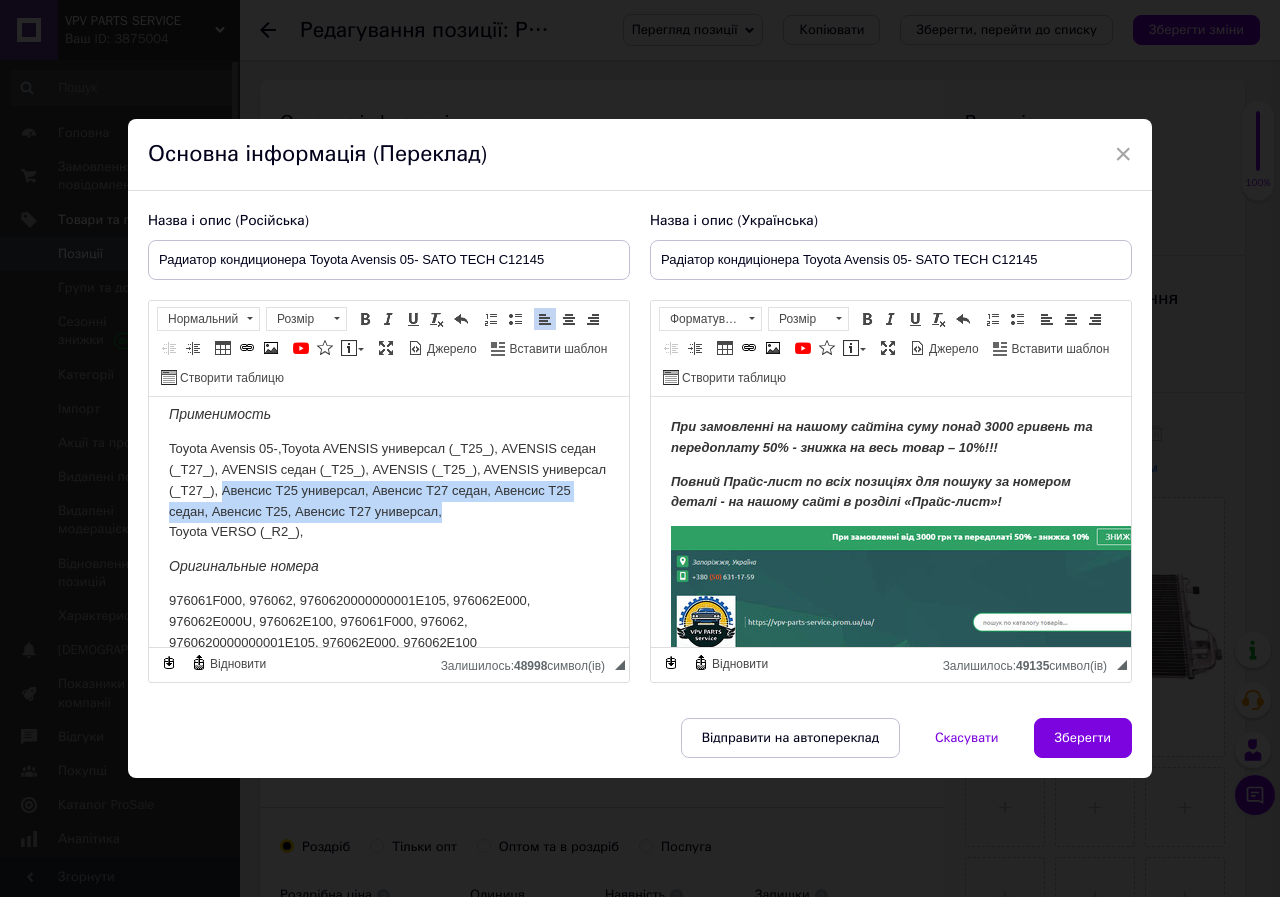 drag, startPoint x: 532, startPoint y: 513, endPoint x: 288, endPoint y: 483, distance: 245.83734 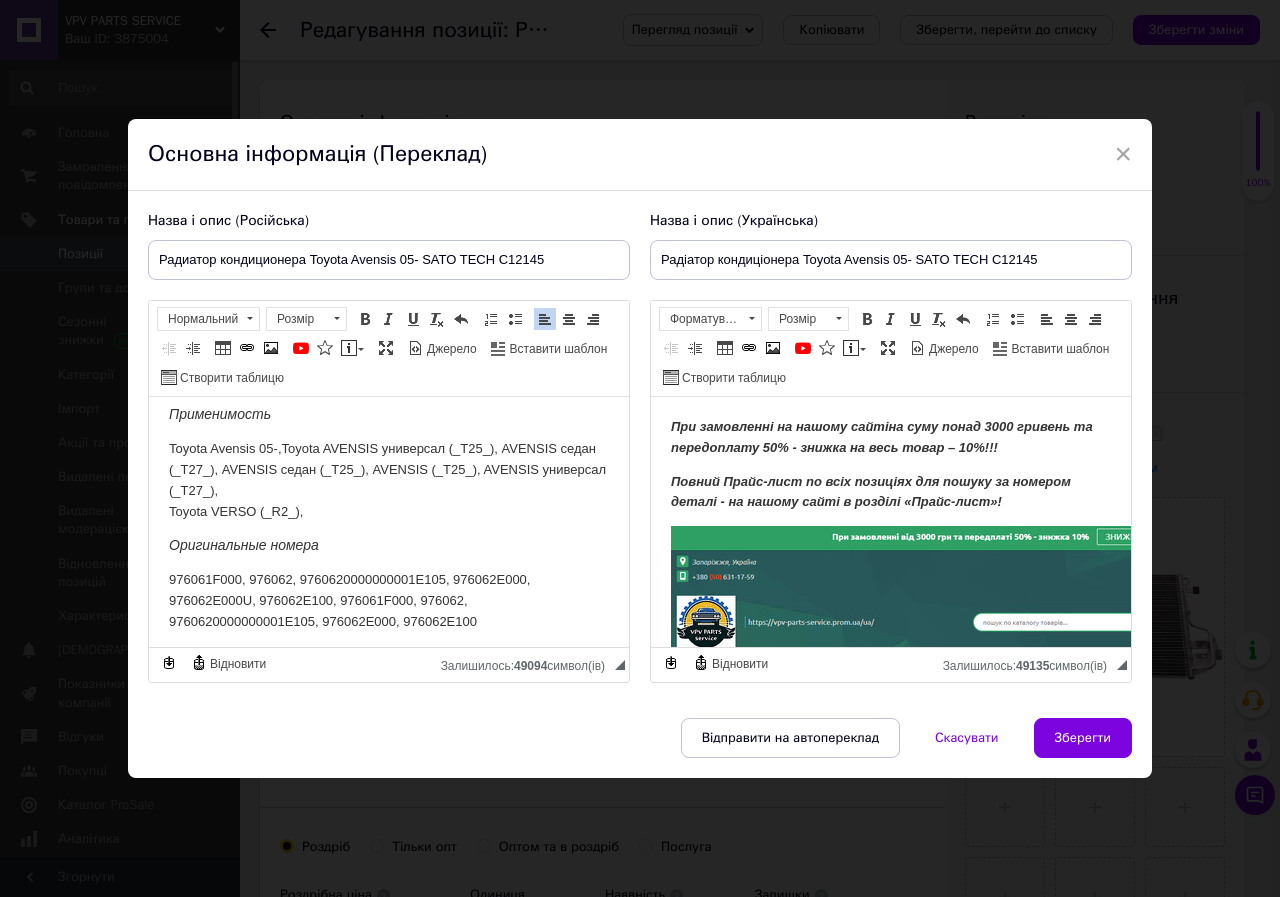 click on "При заказе на нашем сайте на сумму более 3000 гривен и предоплате 50% - скидка на весь товар - 10%!!! Полный Прайс-лист по всем позициям для поиска по номеру детали - на нашем сайте в разделе «Прайс-лист»!!! Подбор запчастей по VIN, марке и модели авто. Оставьте на наших мессенджерах список нужных Вам запчастей, модель марку авто или VIN и мы подберем Вам по Вашему списку запчасти по категориям "Самые дешевые" и "Соотношение цена-качество"!  Широкий выбор! Доставка по городу [GEOGRAPHIC_DATA]! Подбор и заказ запчастей из [GEOGRAPHIC_DATA]! Подбор и пригон авто из [GEOGRAPHIC_DATA]! Применимость" at bounding box center [389, 151] 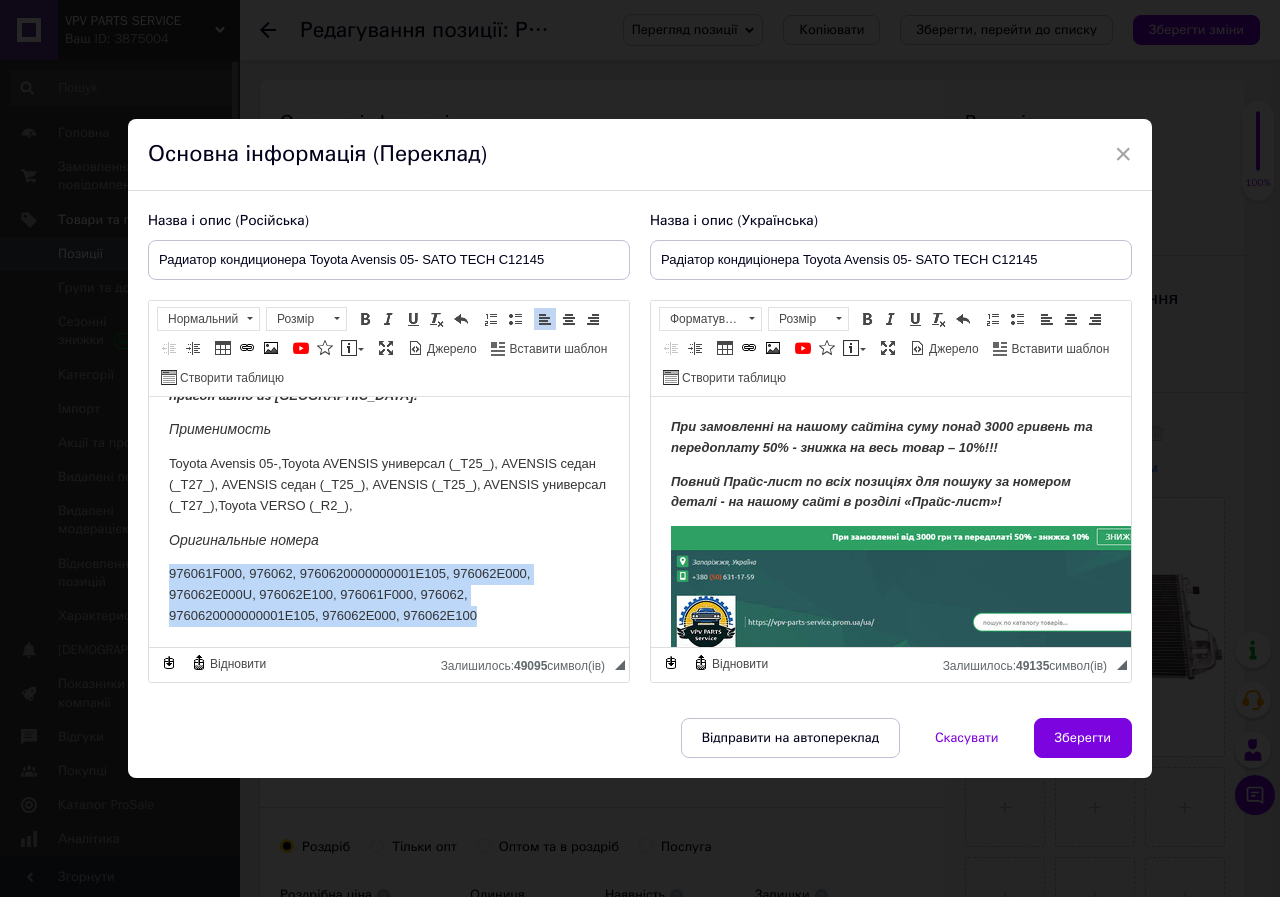 drag, startPoint x: 486, startPoint y: 601, endPoint x: 164, endPoint y: 542, distance: 327.36066 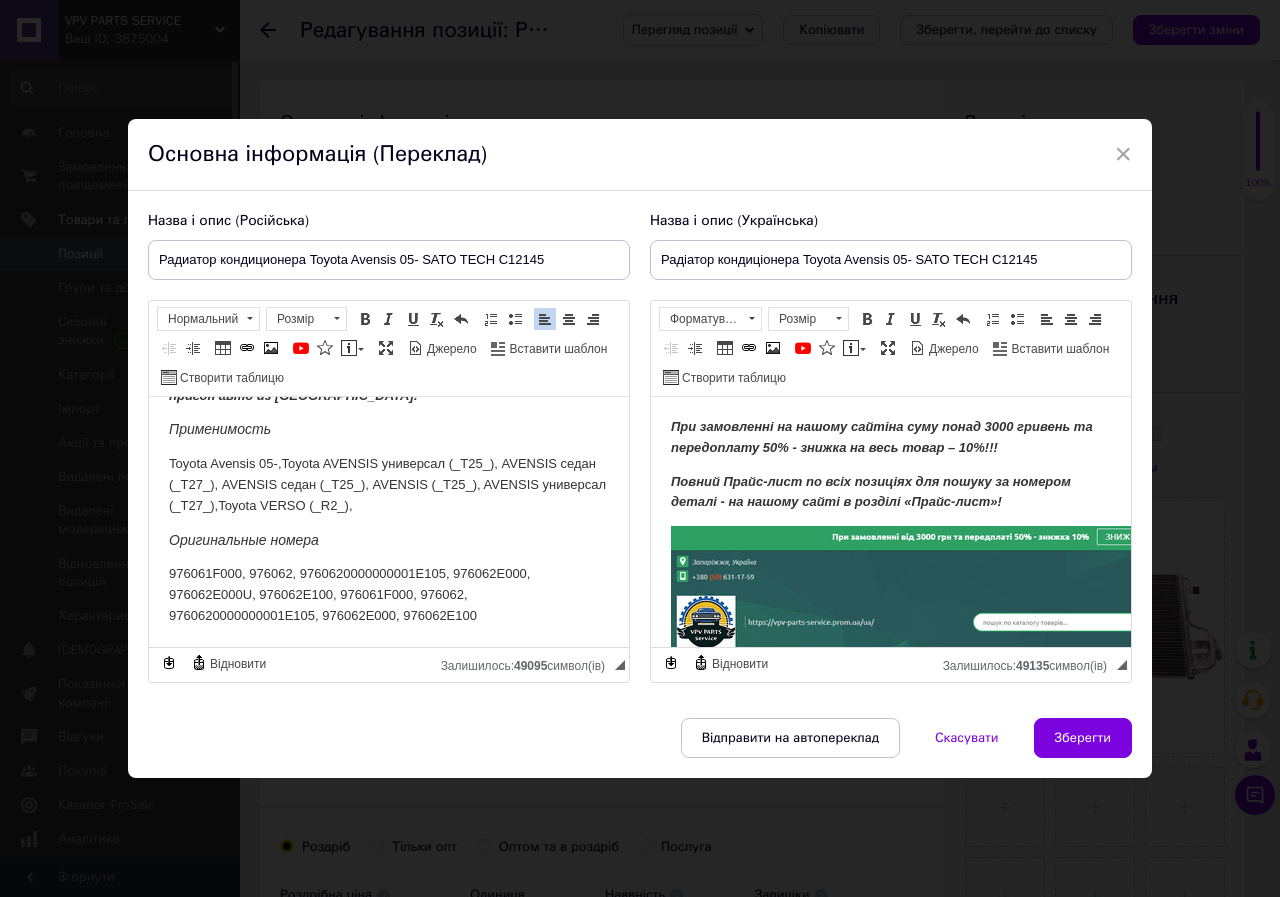 scroll, scrollTop: 706, scrollLeft: 0, axis: vertical 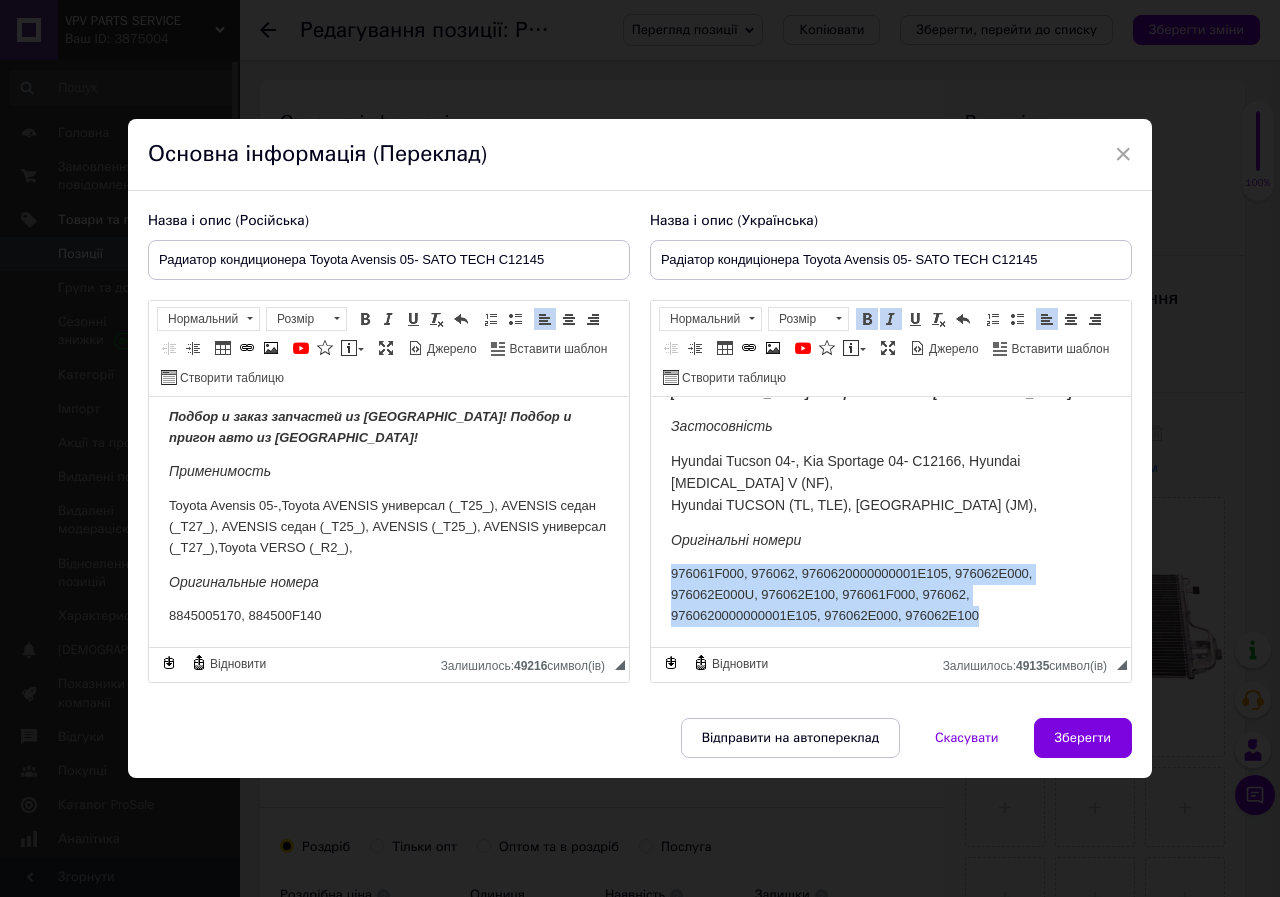 drag, startPoint x: 1000, startPoint y: 598, endPoint x: 1104, endPoint y: 552, distance: 113.71895 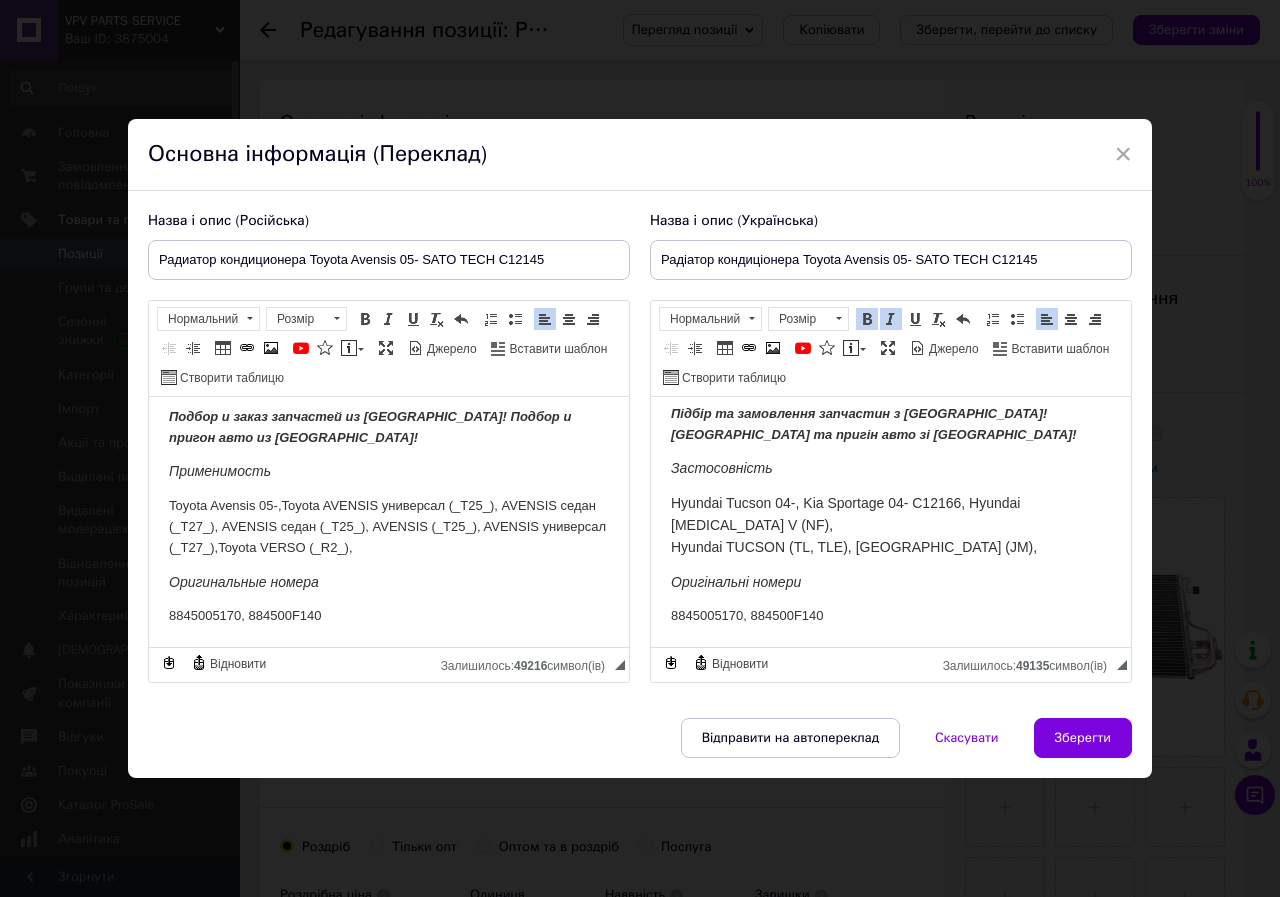 scroll, scrollTop: 696, scrollLeft: 0, axis: vertical 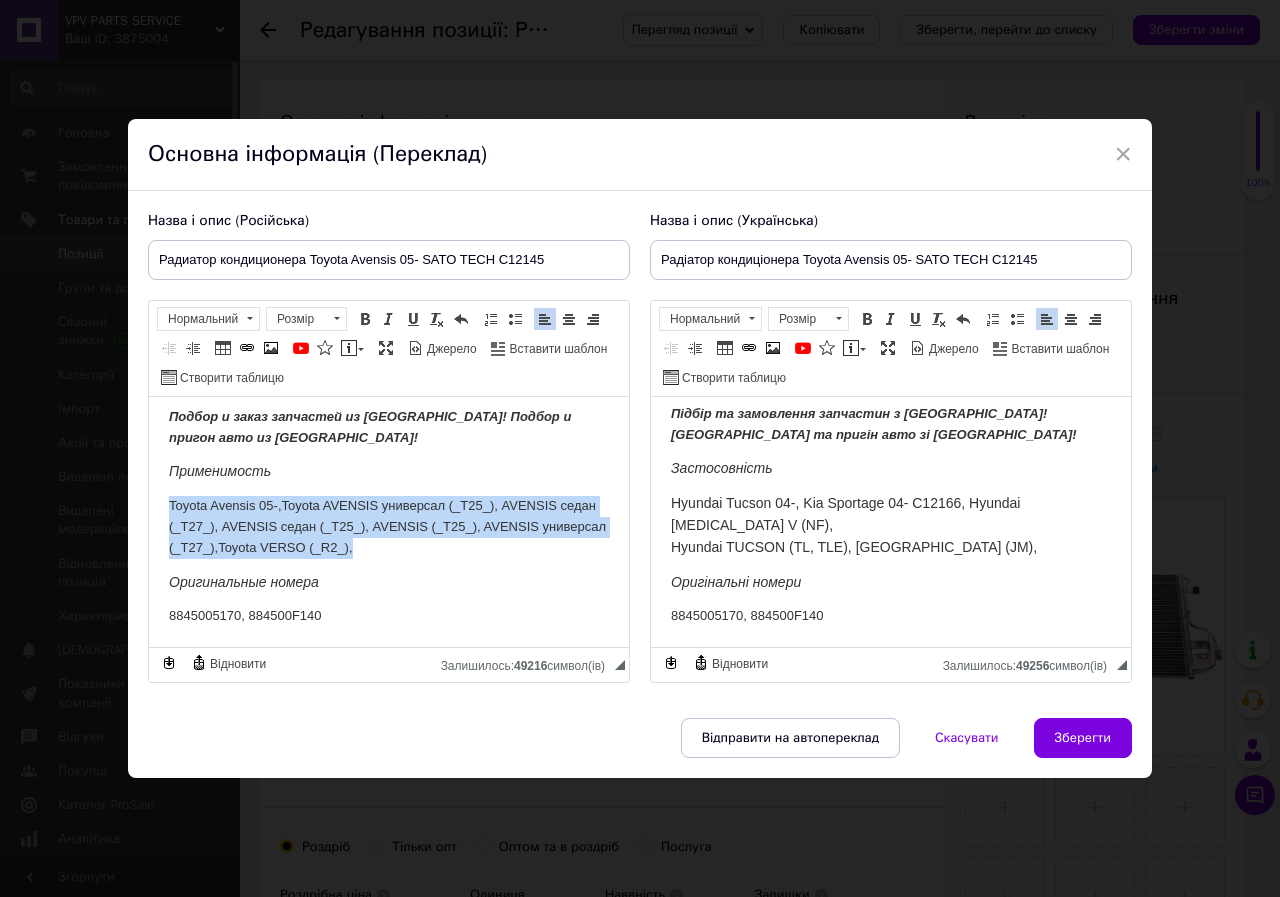 drag, startPoint x: 431, startPoint y: 534, endPoint x: 161, endPoint y: 477, distance: 275.95108 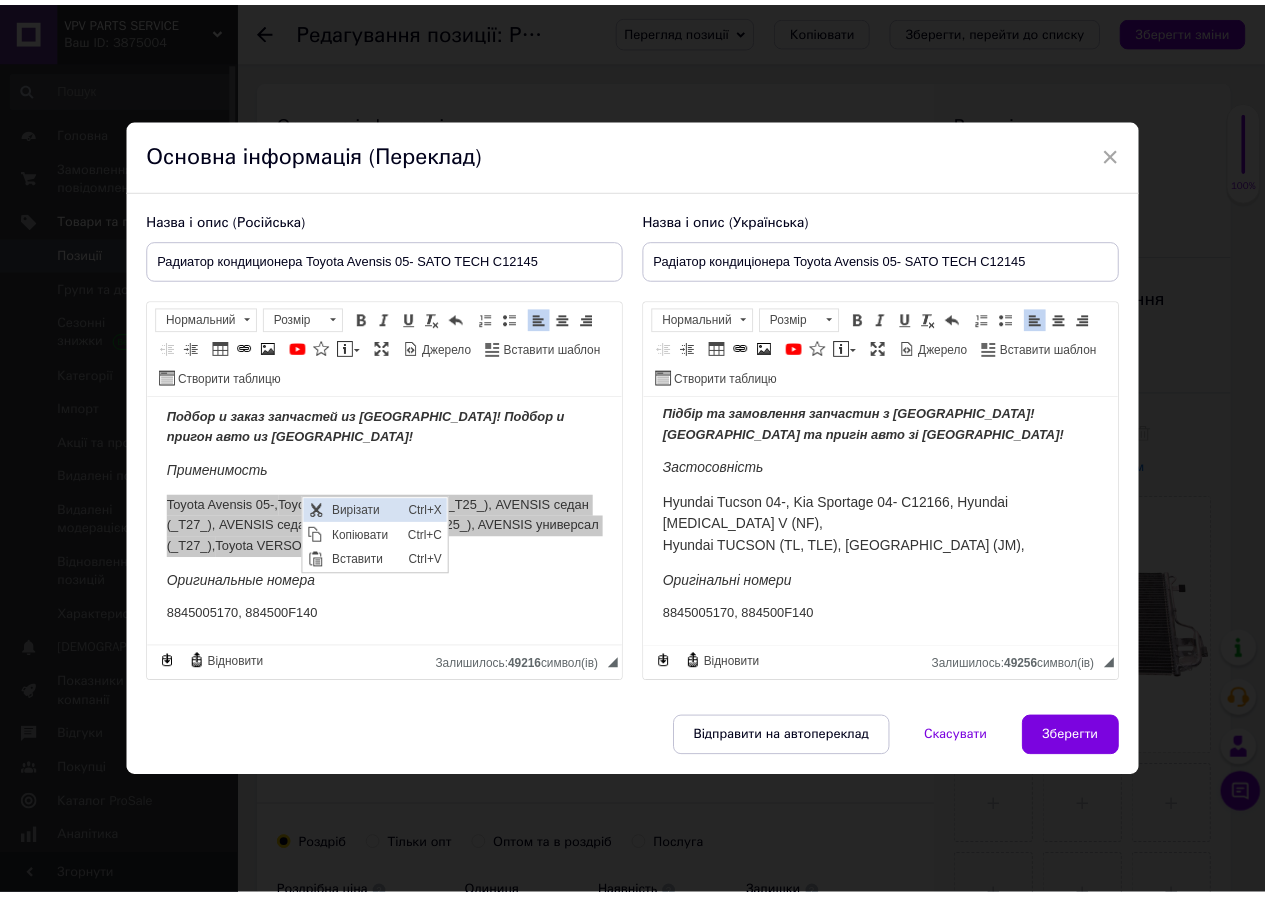 scroll, scrollTop: 0, scrollLeft: 0, axis: both 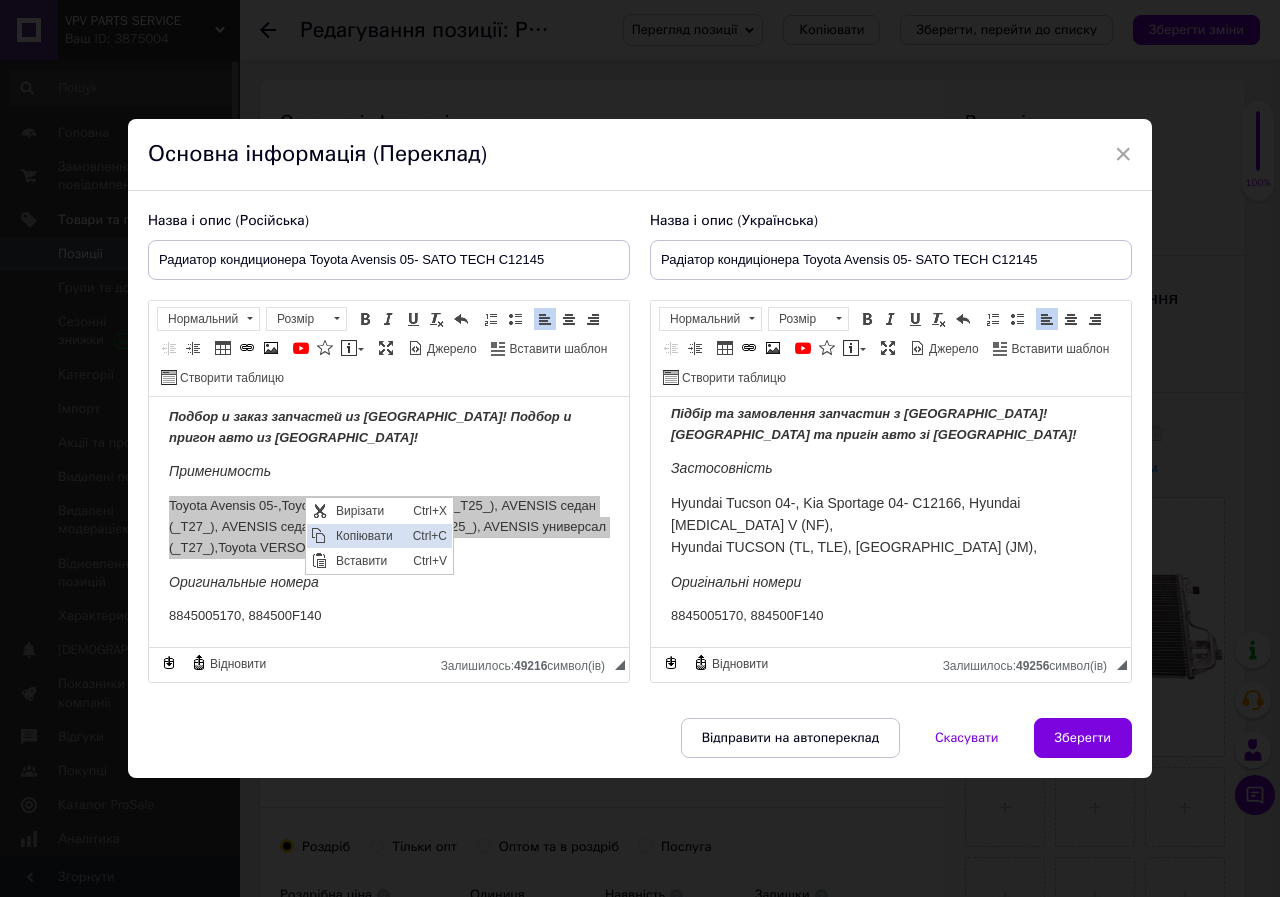 click on "Копіювати" at bounding box center (369, 536) 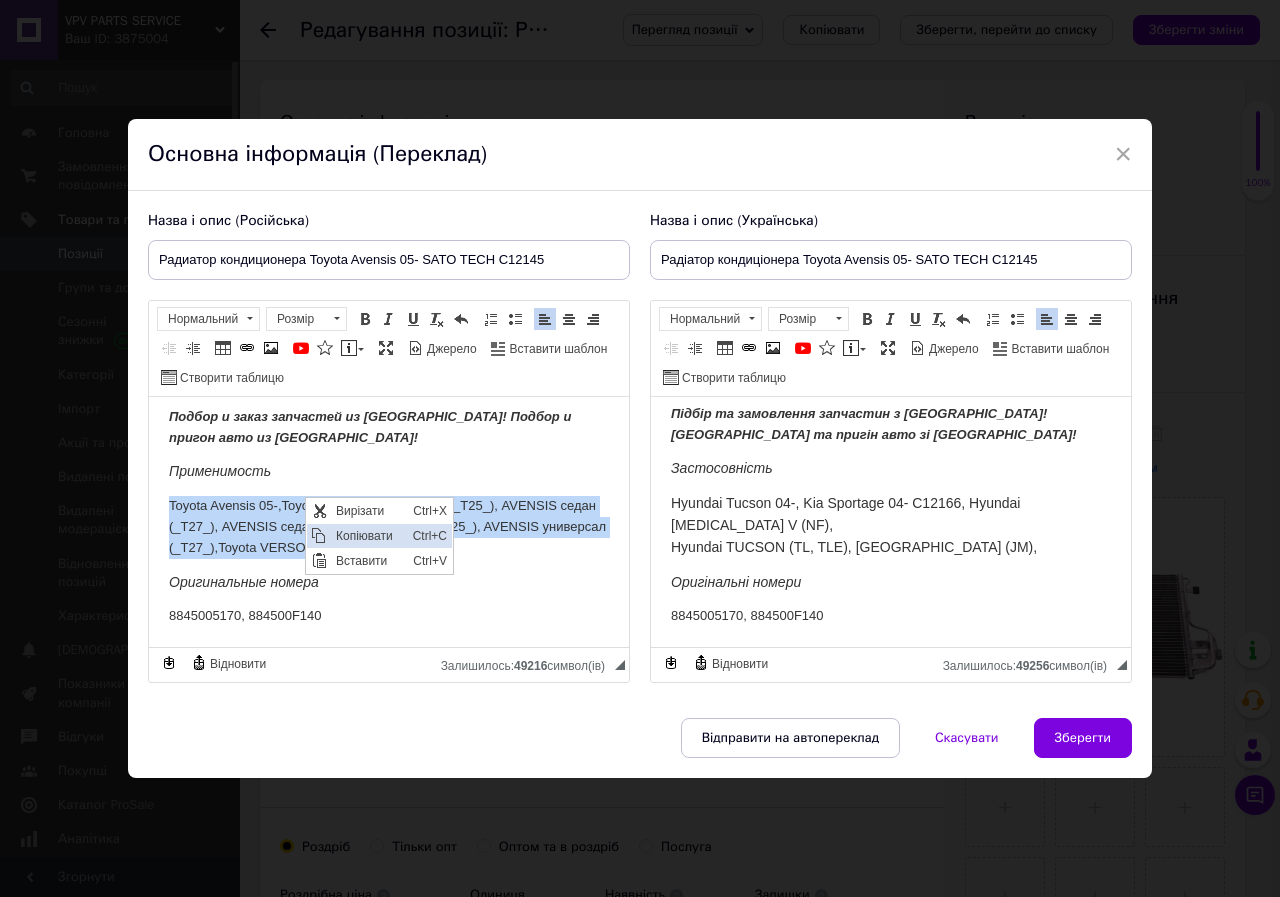 copy on "Toyota Avensis 05-,  Toyota AVENSIS универсал (_T25_), AVENSIS седан (_T27_), AVENSIS седан (_T25_), AVENSIS (_T25_), AVENSIS универсал (_T27_),  Toyota VERSO (_R2_)," 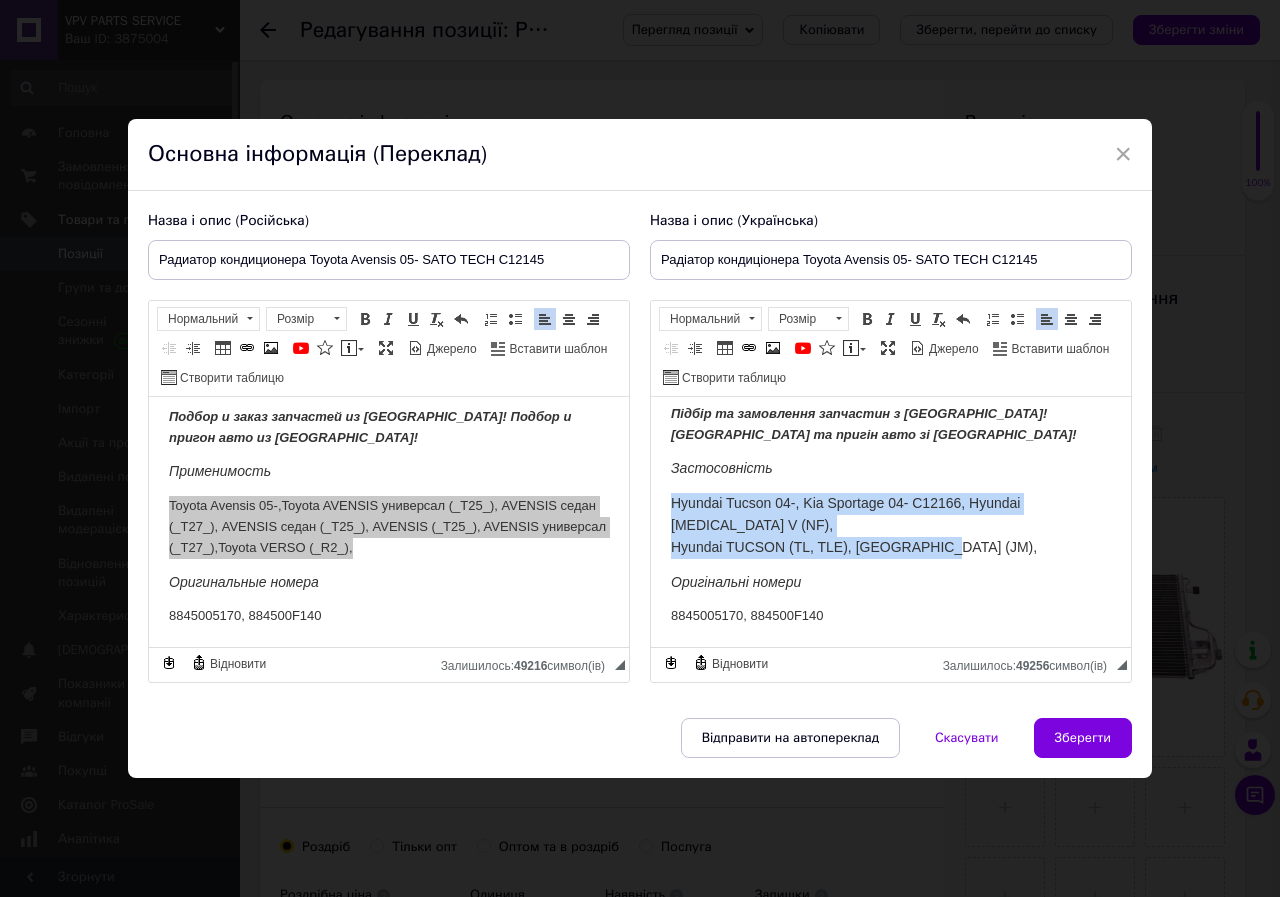 drag, startPoint x: 960, startPoint y: 525, endPoint x: 1111, endPoint y: 492, distance: 154.5639 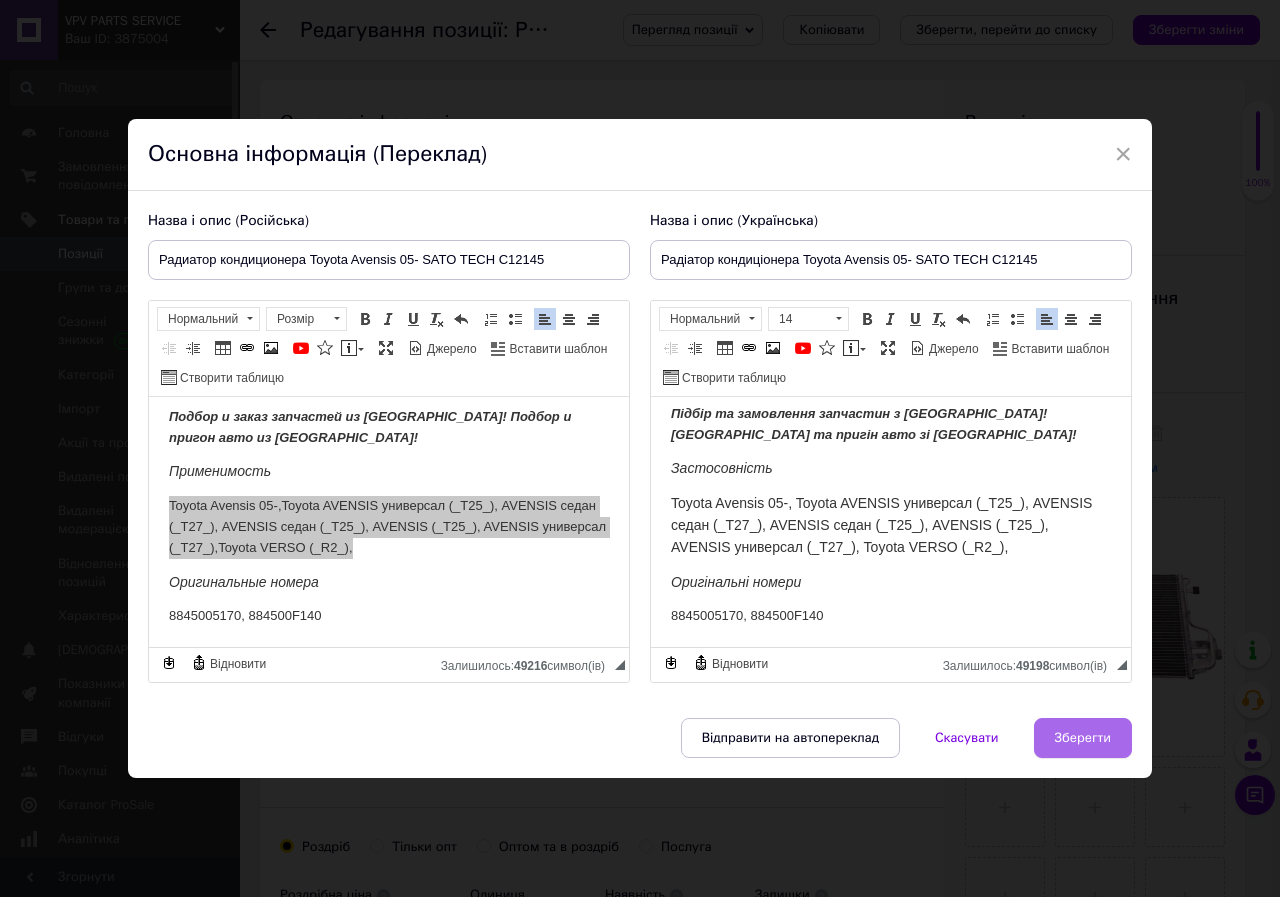 click on "Зберегти" at bounding box center (1083, 738) 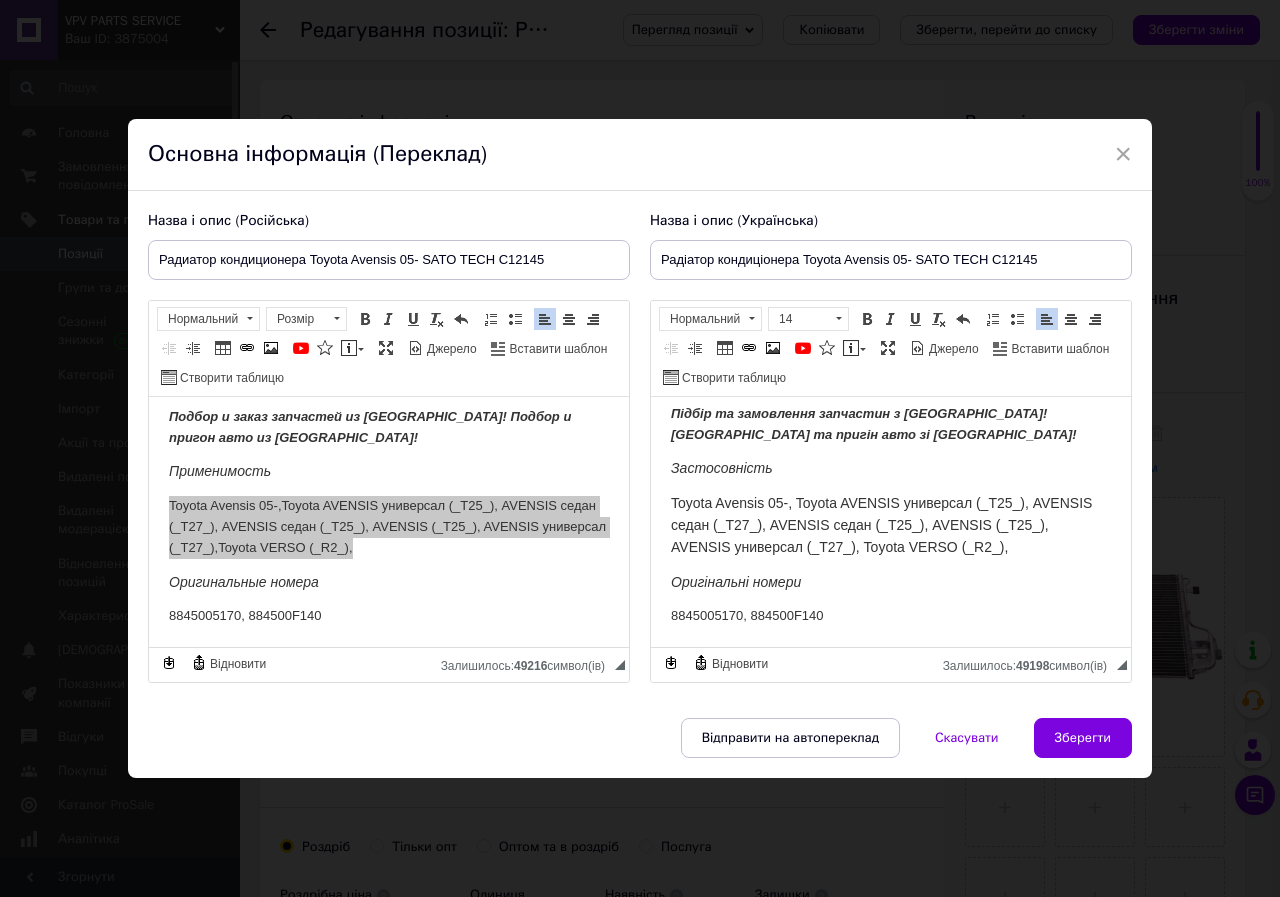 type on "Радиатор кондиционера Toyota Avensis 05- SATO TECH C12145" 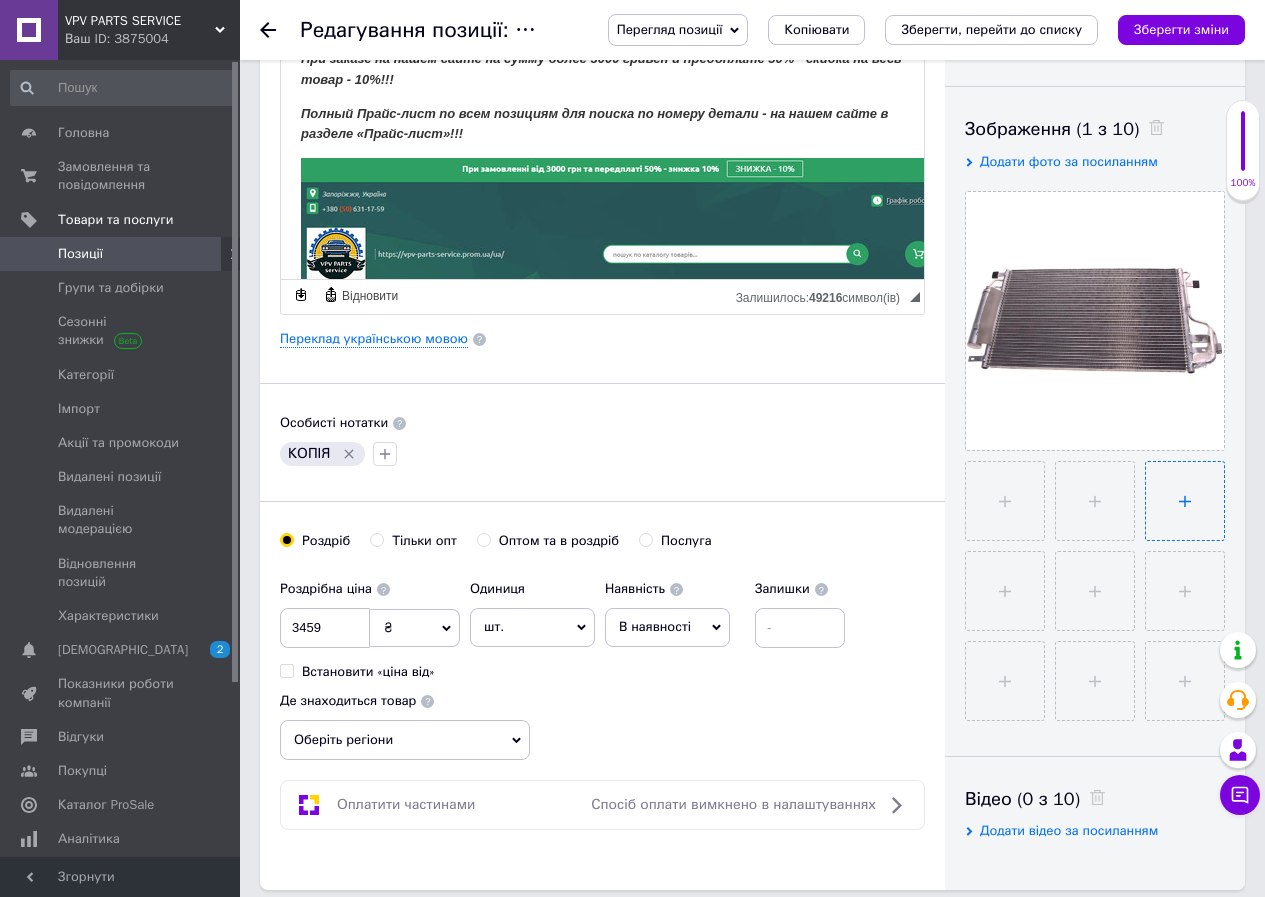 scroll, scrollTop: 400, scrollLeft: 0, axis: vertical 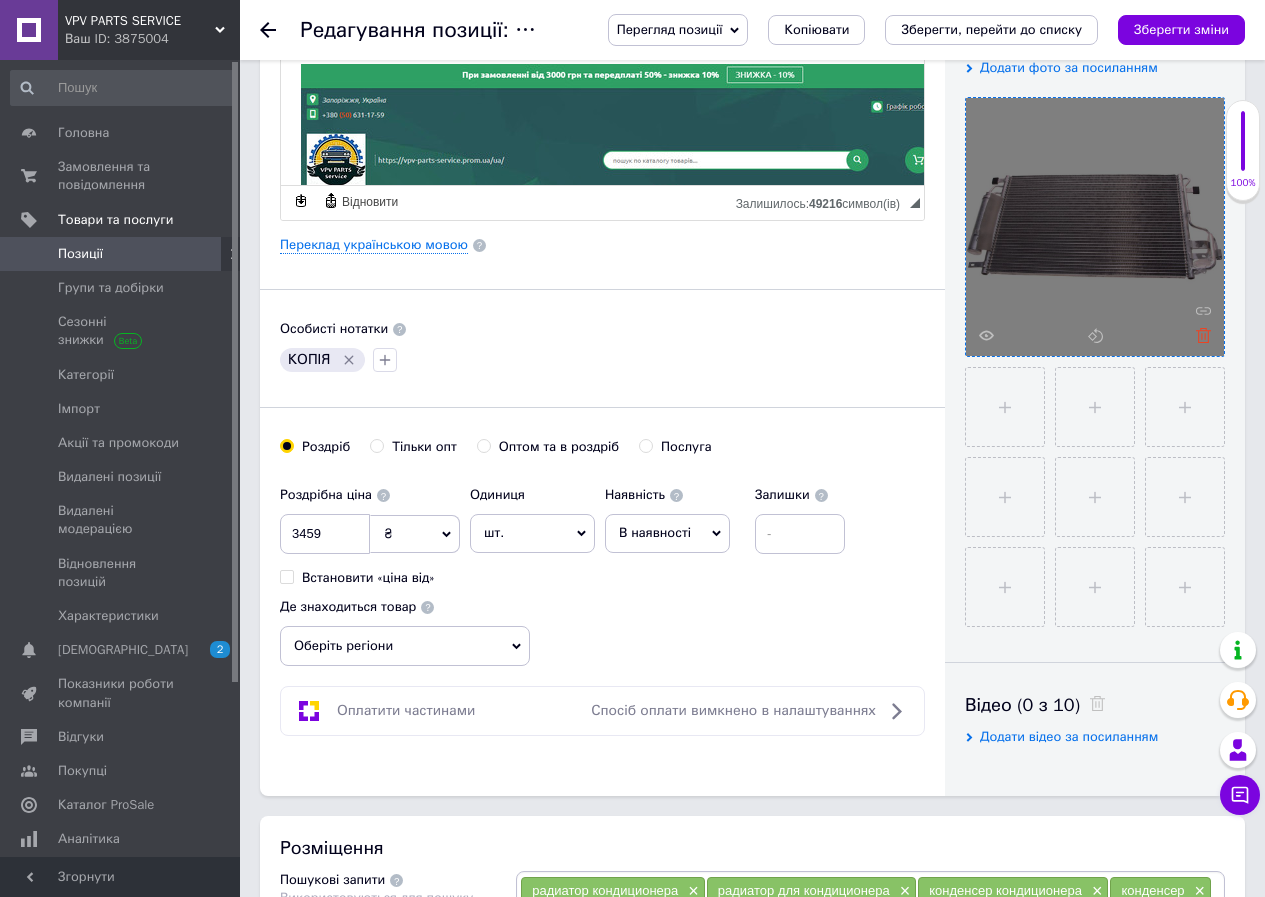 click 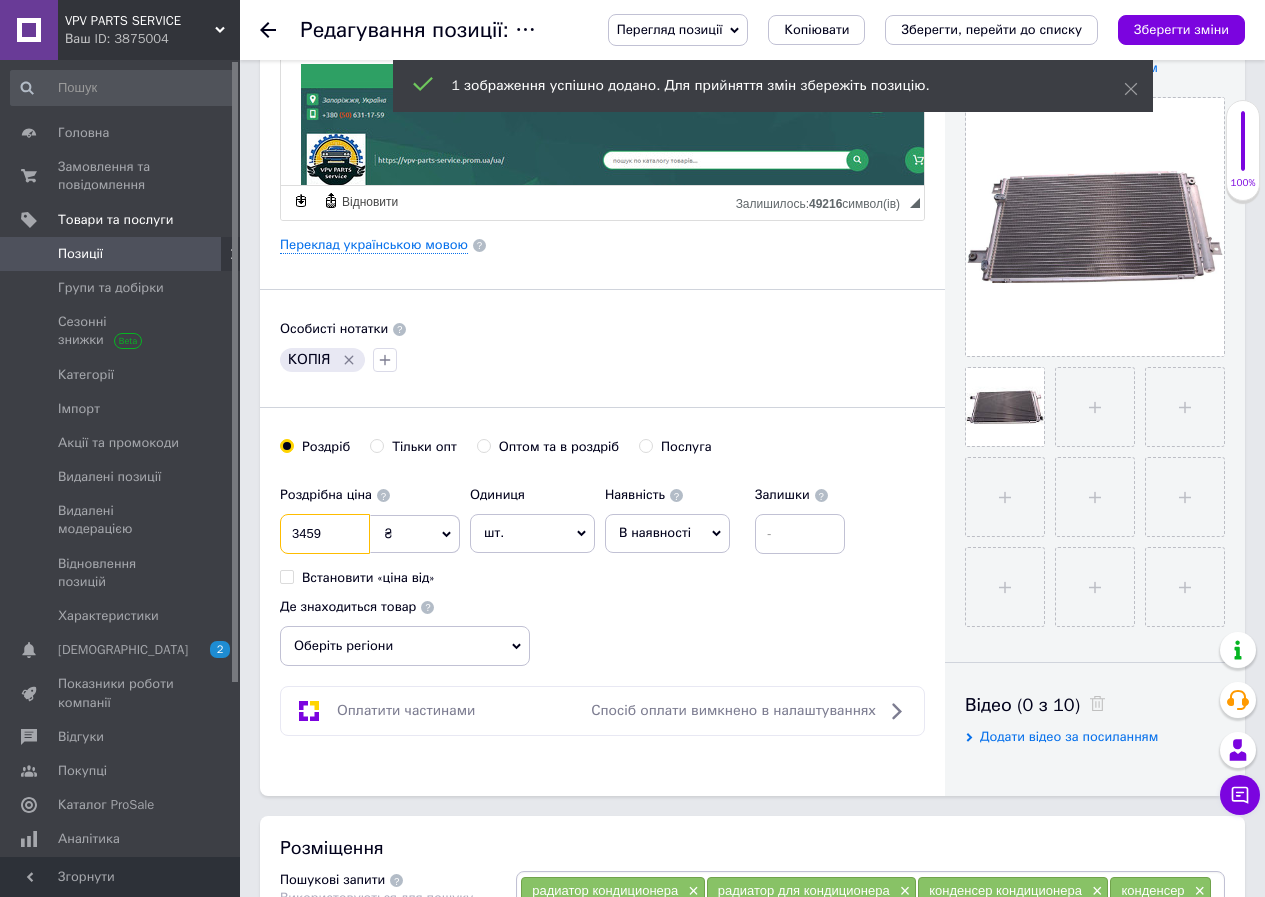 drag, startPoint x: 346, startPoint y: 534, endPoint x: 251, endPoint y: 536, distance: 95.02105 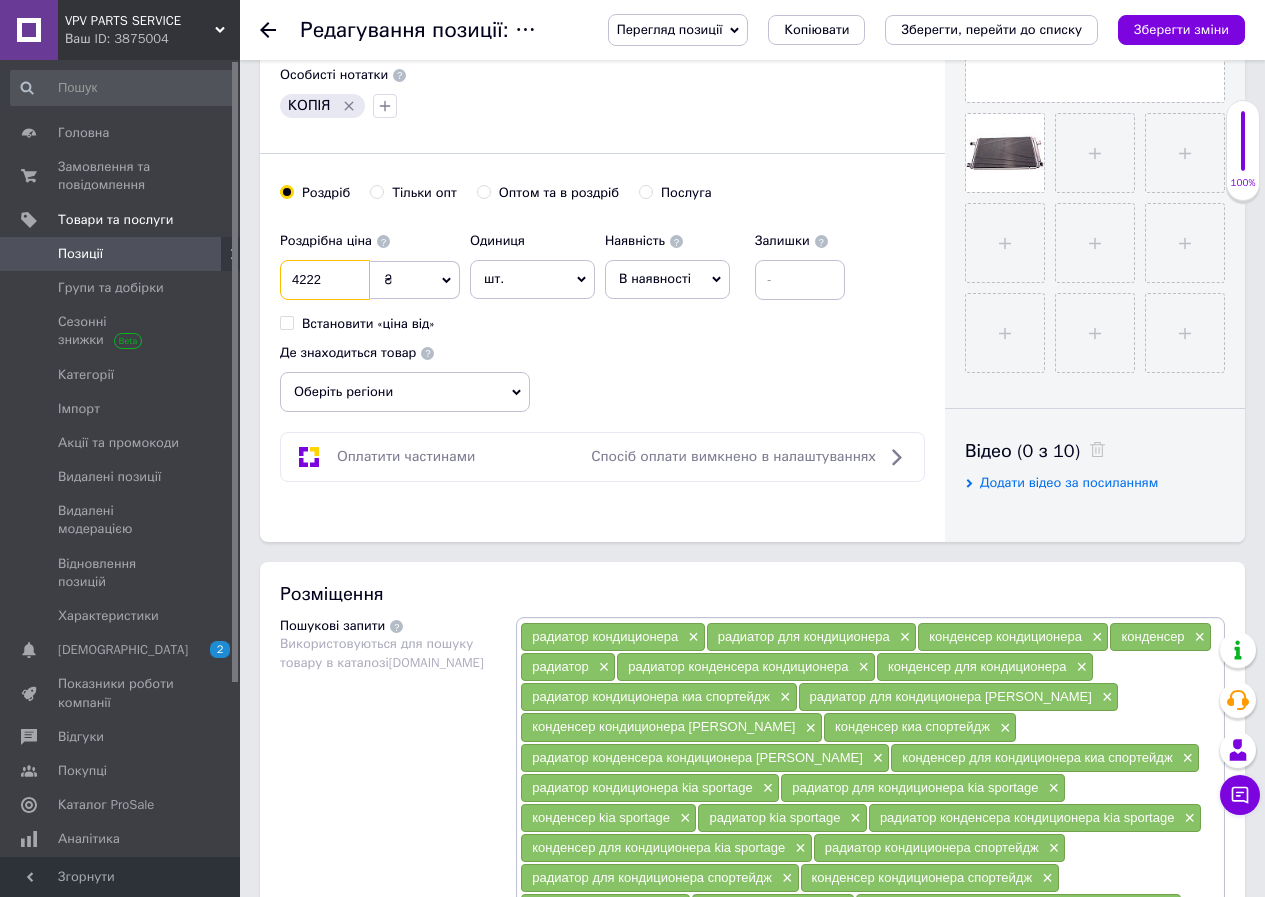 scroll, scrollTop: 900, scrollLeft: 0, axis: vertical 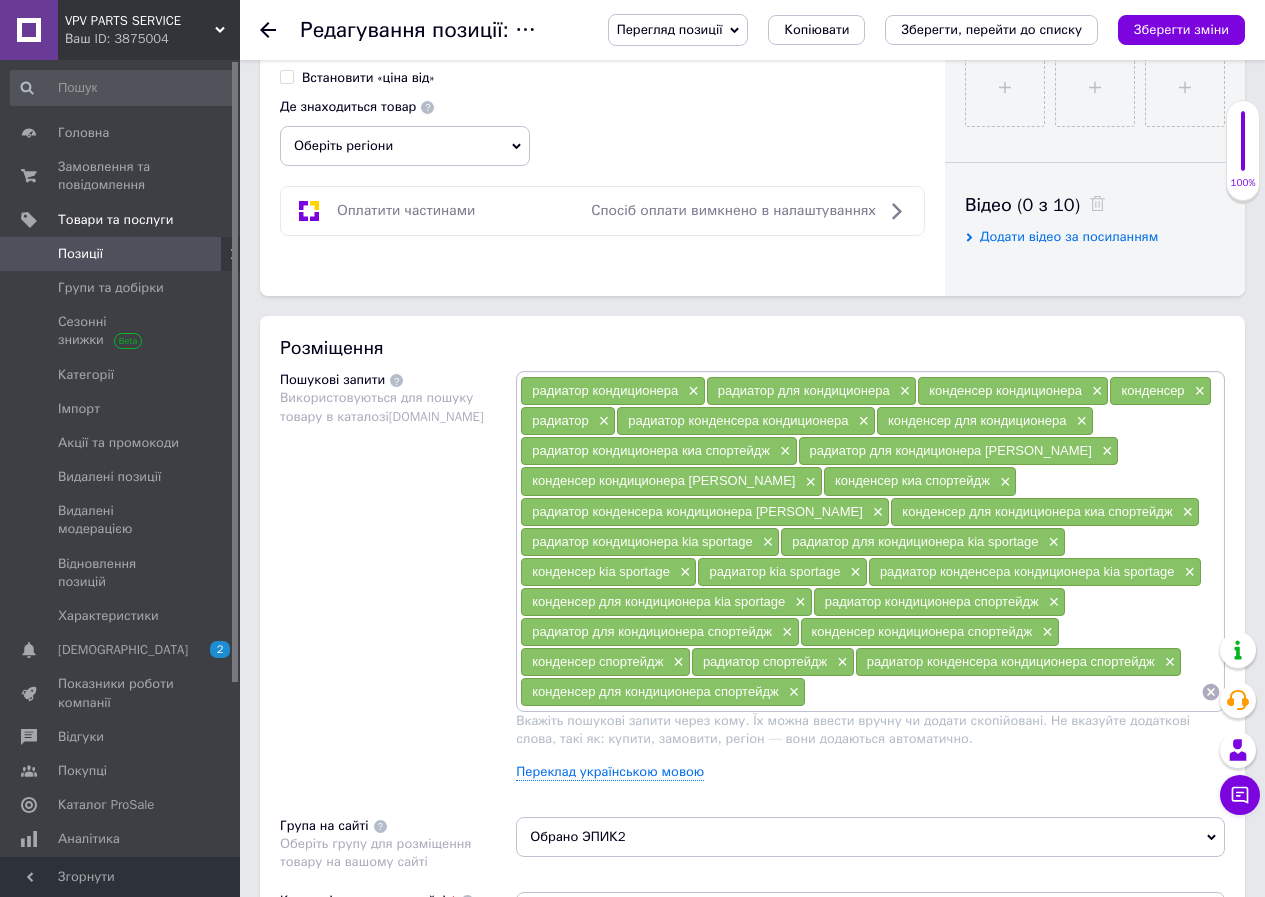 type on "4222" 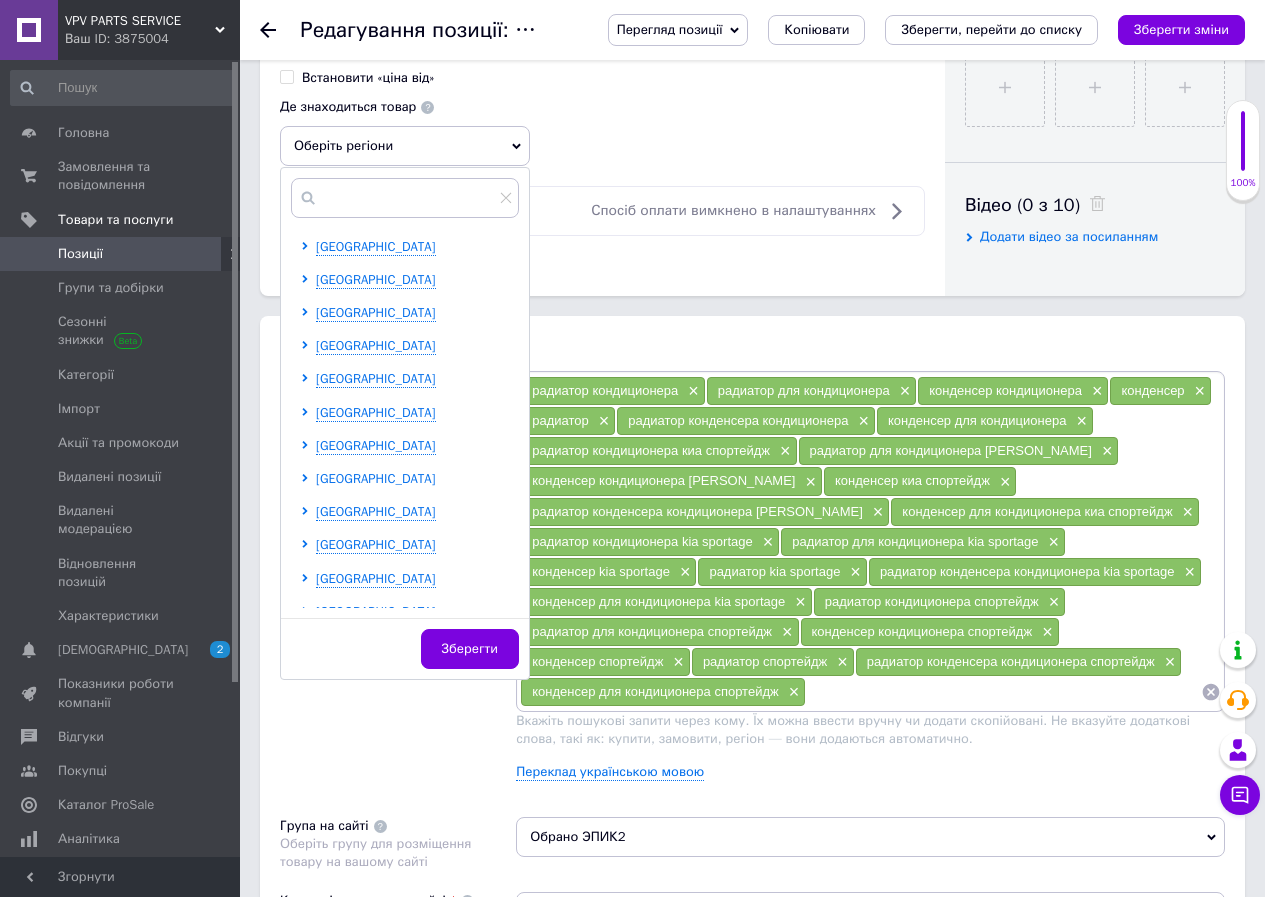 click on "[GEOGRAPHIC_DATA]" at bounding box center (376, 478) 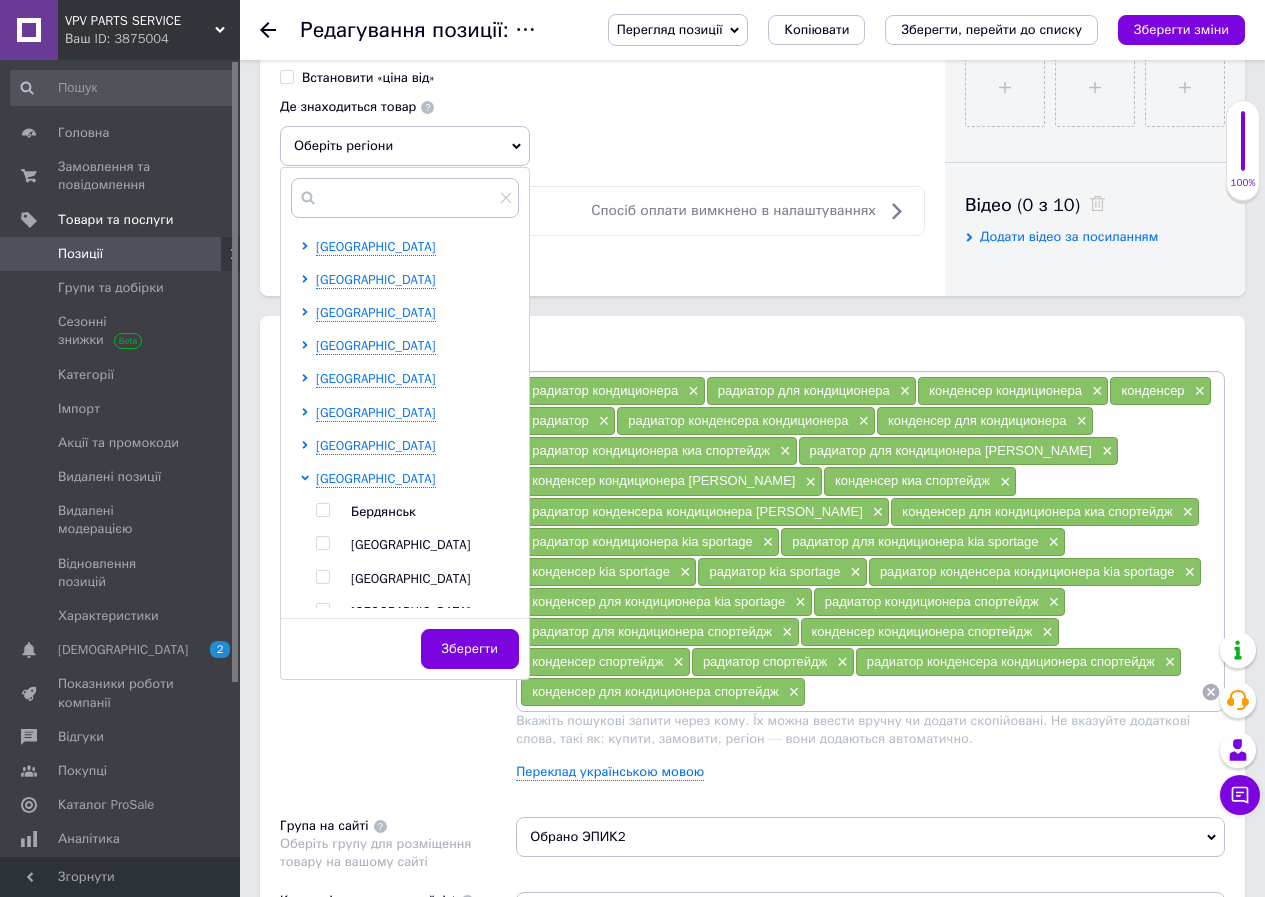 drag, startPoint x: 375, startPoint y: 575, endPoint x: 426, endPoint y: 609, distance: 61.294373 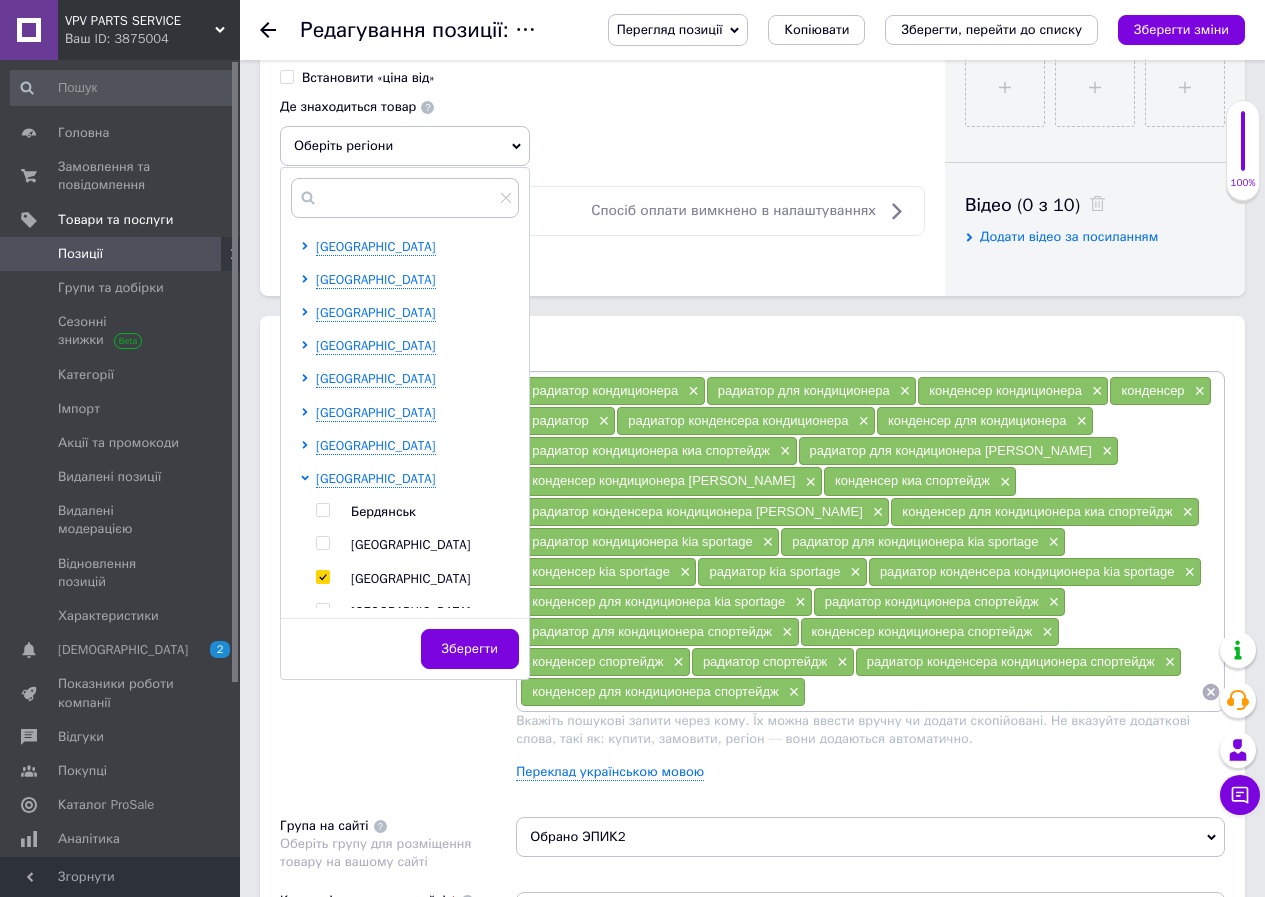 checkbox on "true" 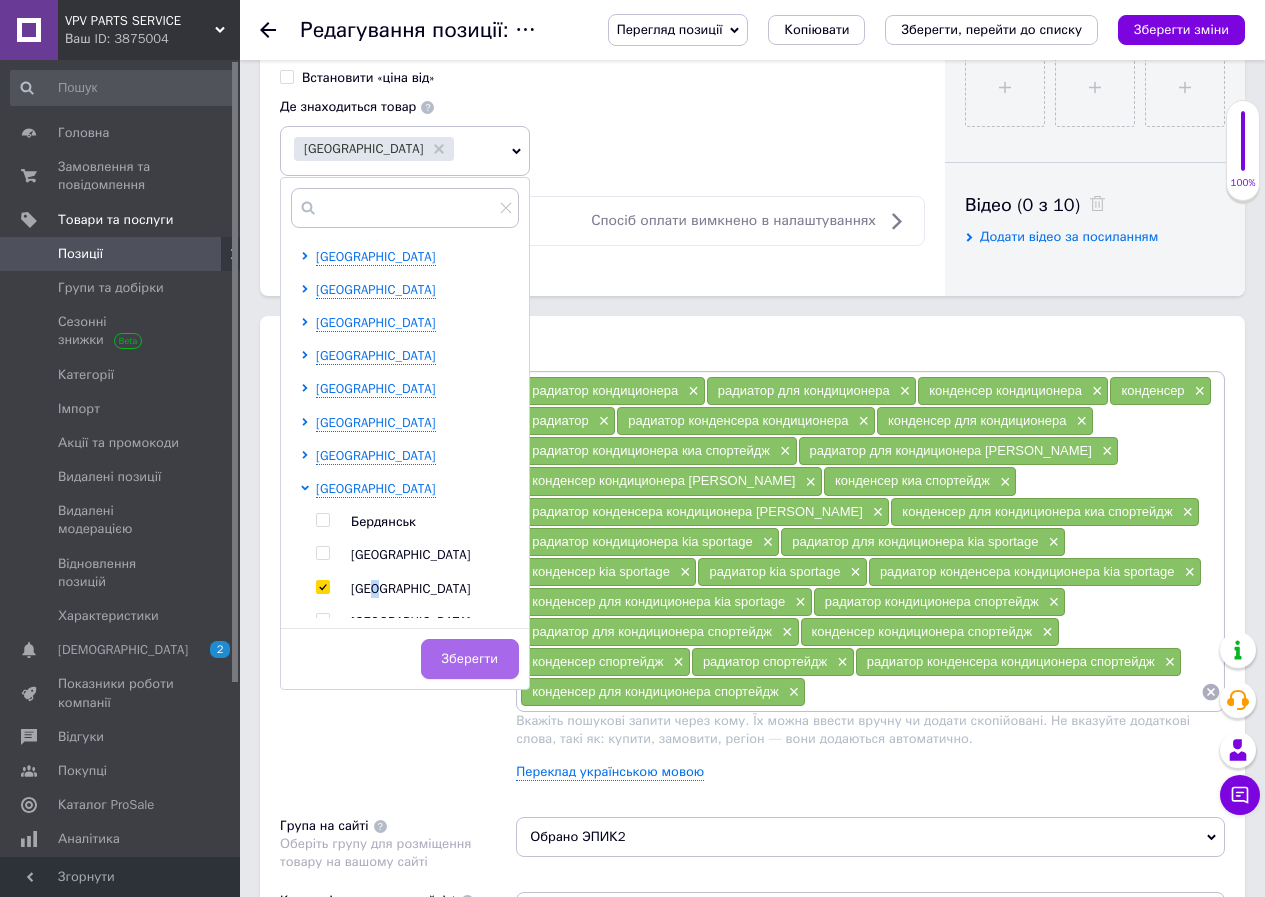 click on "Зберегти" at bounding box center [470, 659] 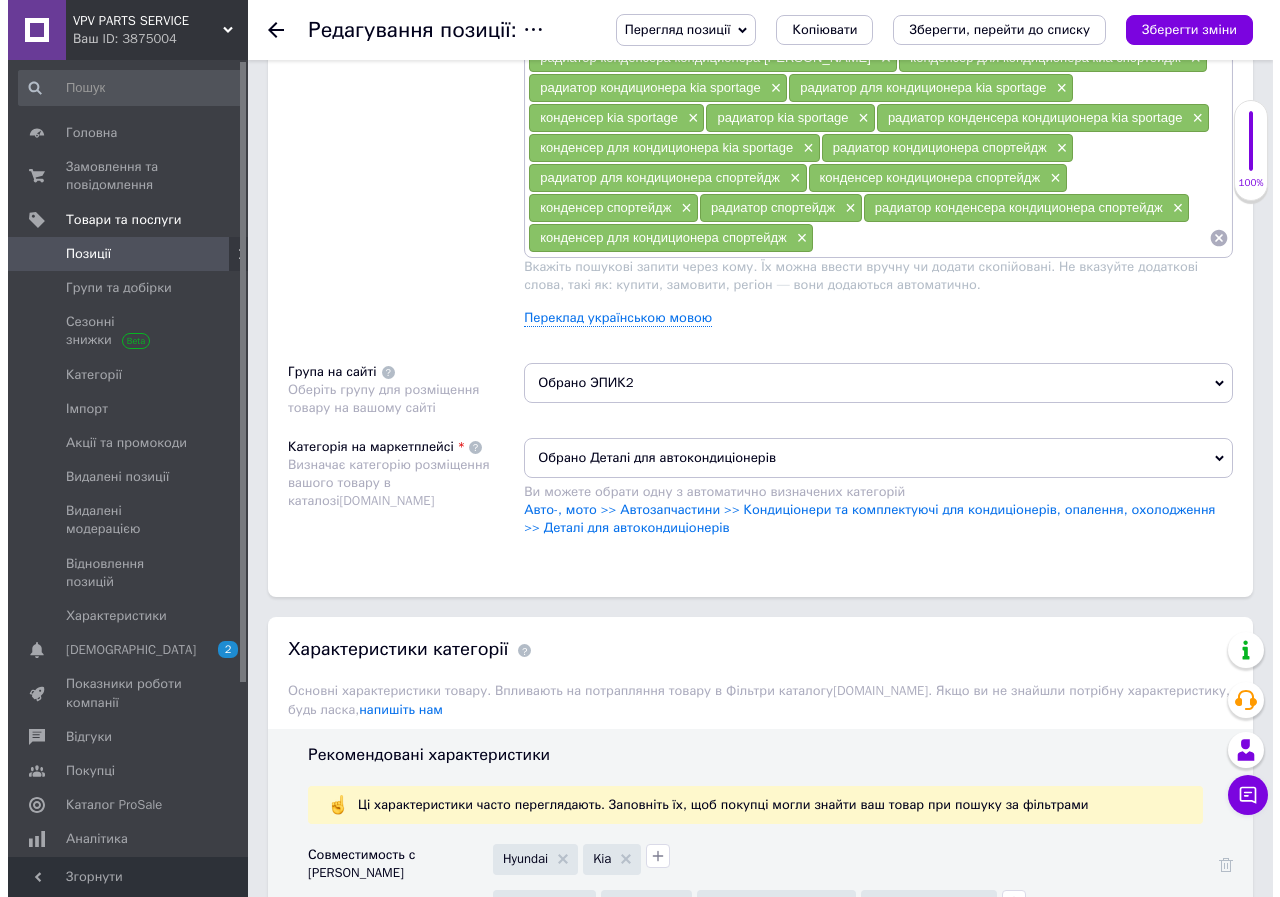 scroll, scrollTop: 1400, scrollLeft: 0, axis: vertical 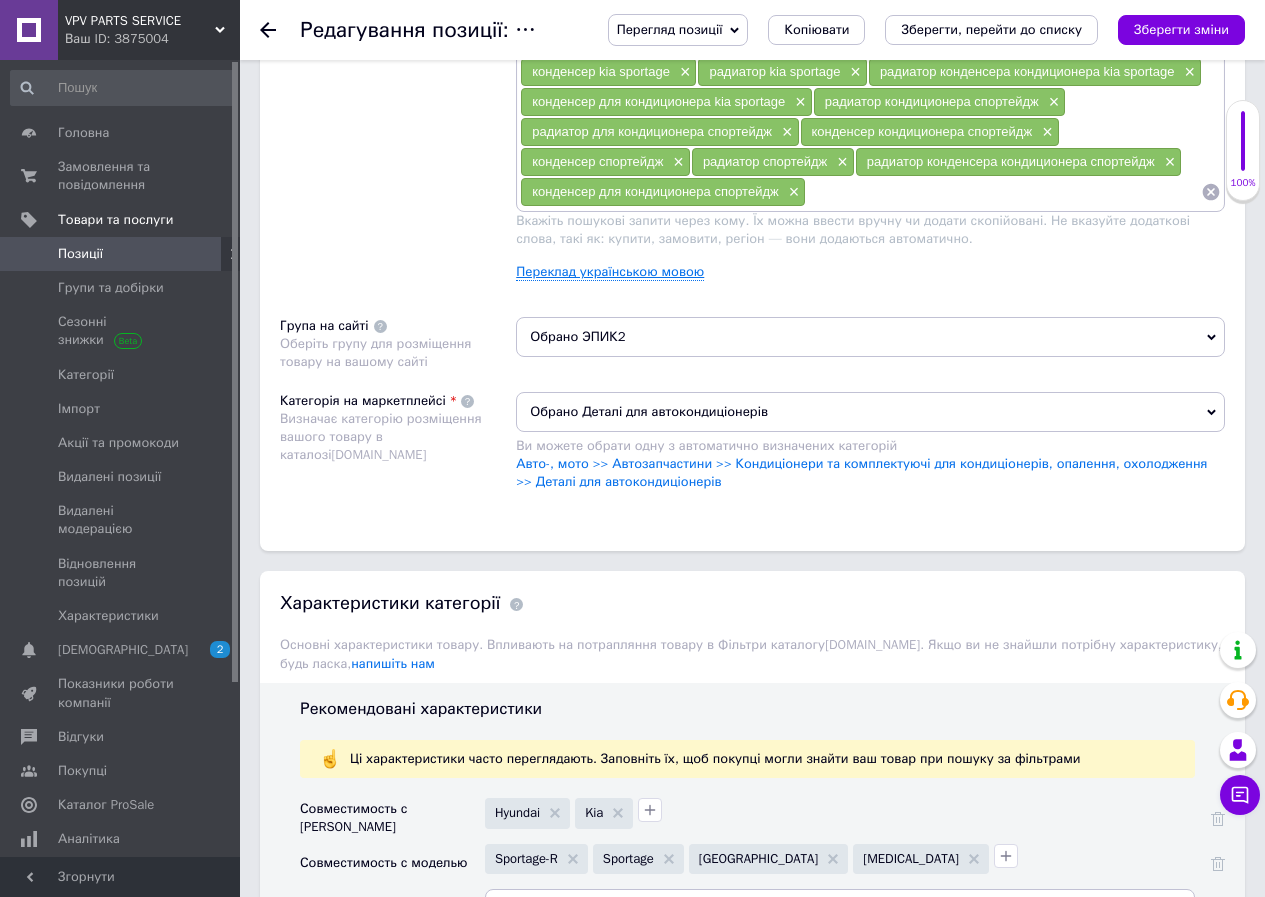click on "Переклад українською мовою" at bounding box center [610, 272] 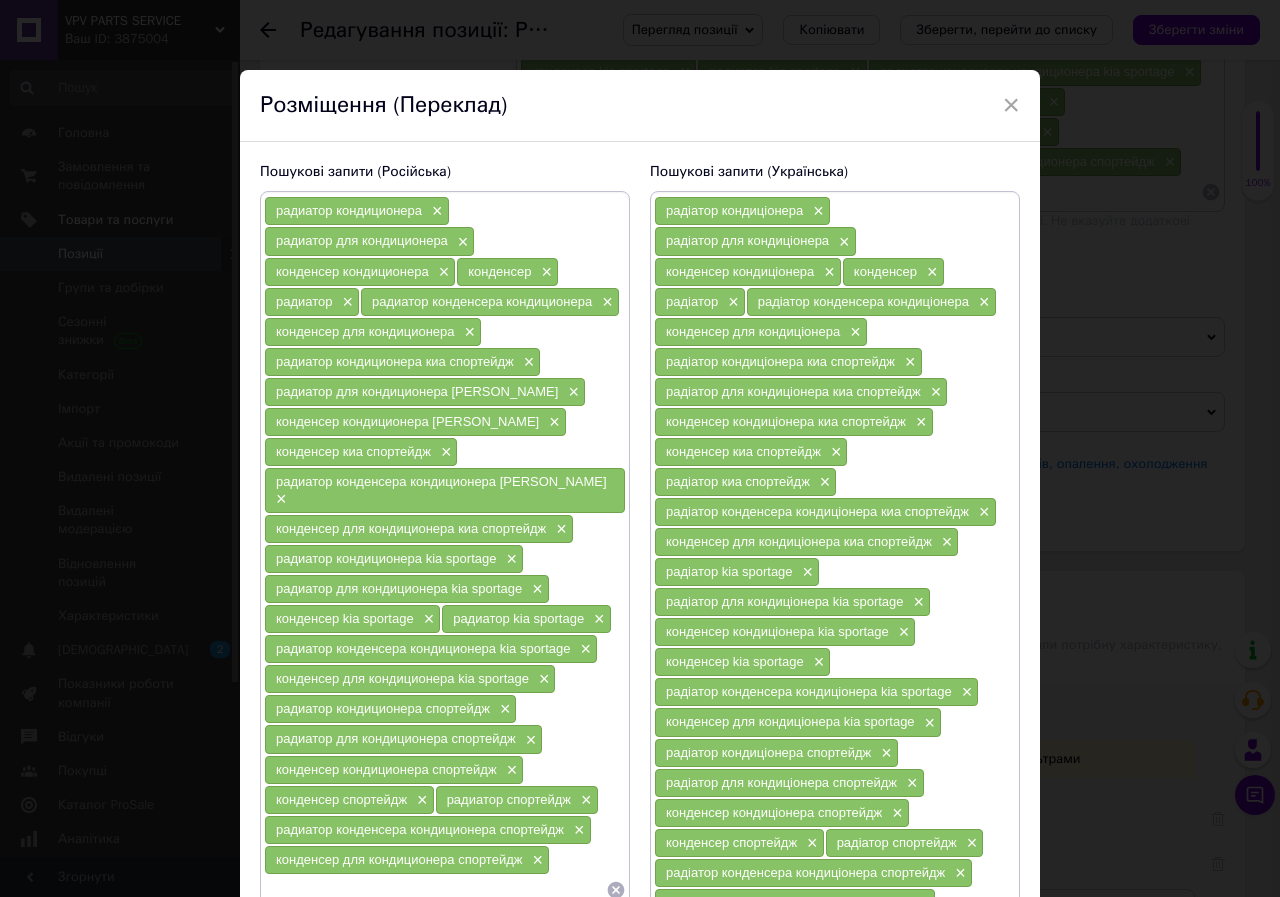 scroll, scrollTop: 222, scrollLeft: 0, axis: vertical 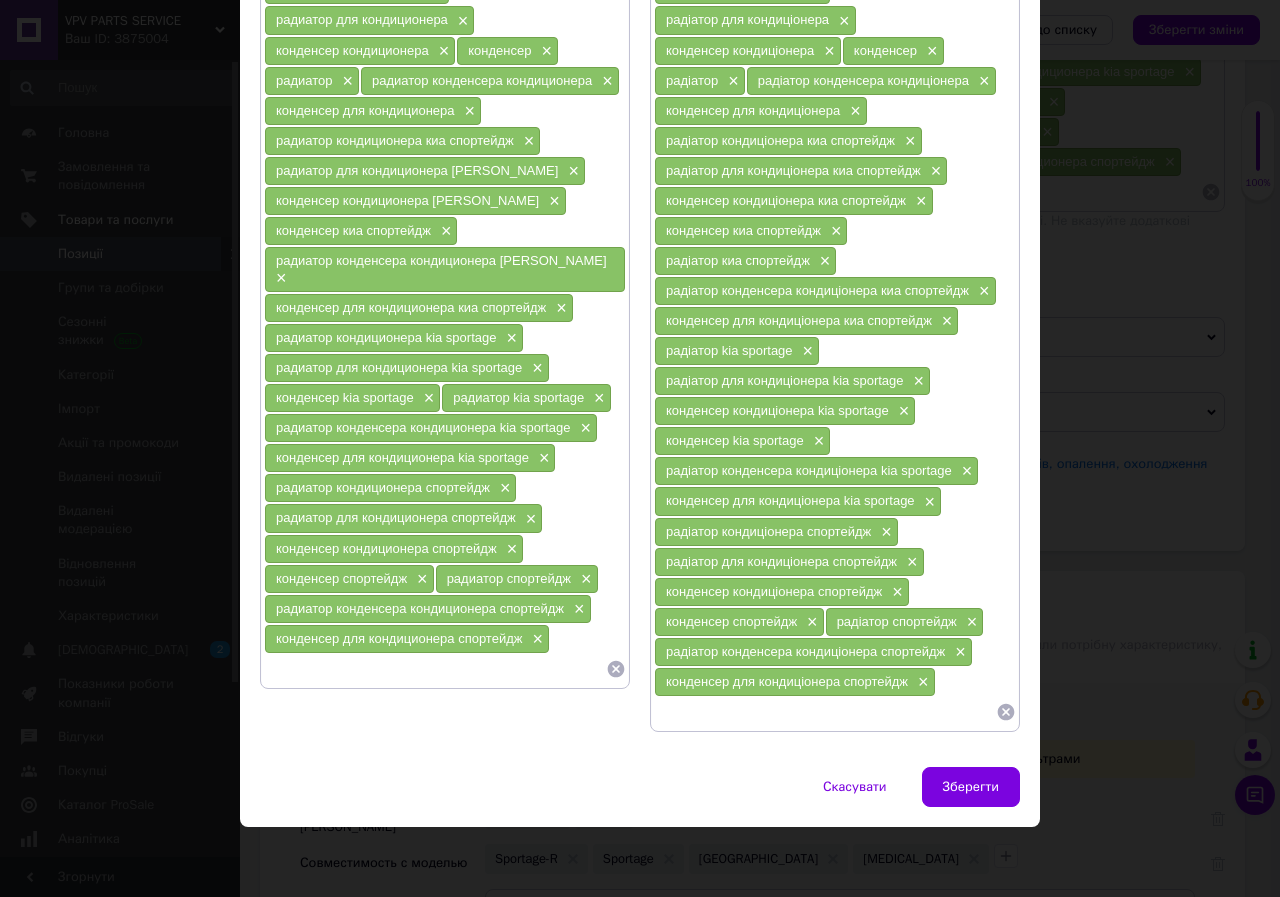 click 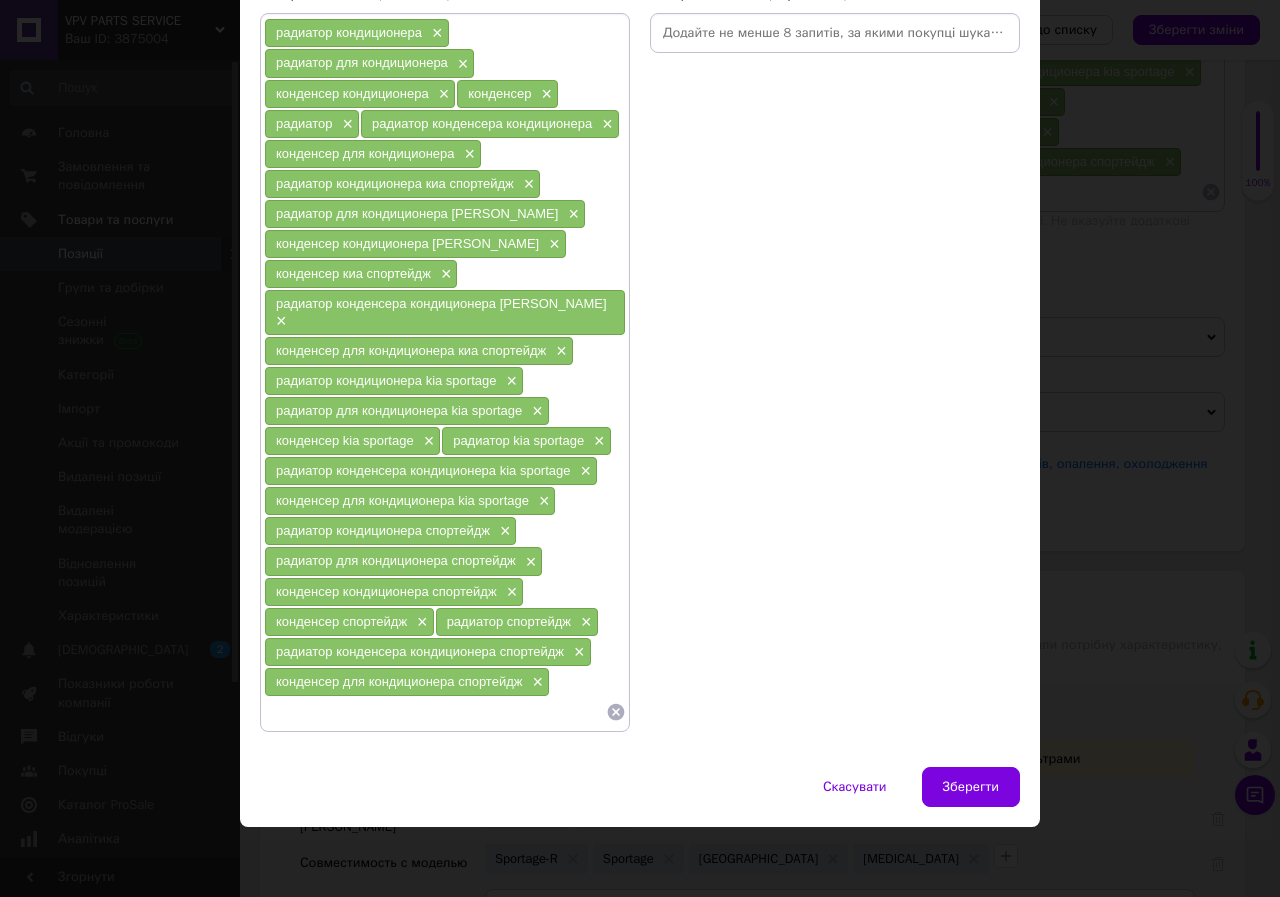 scroll, scrollTop: 162, scrollLeft: 0, axis: vertical 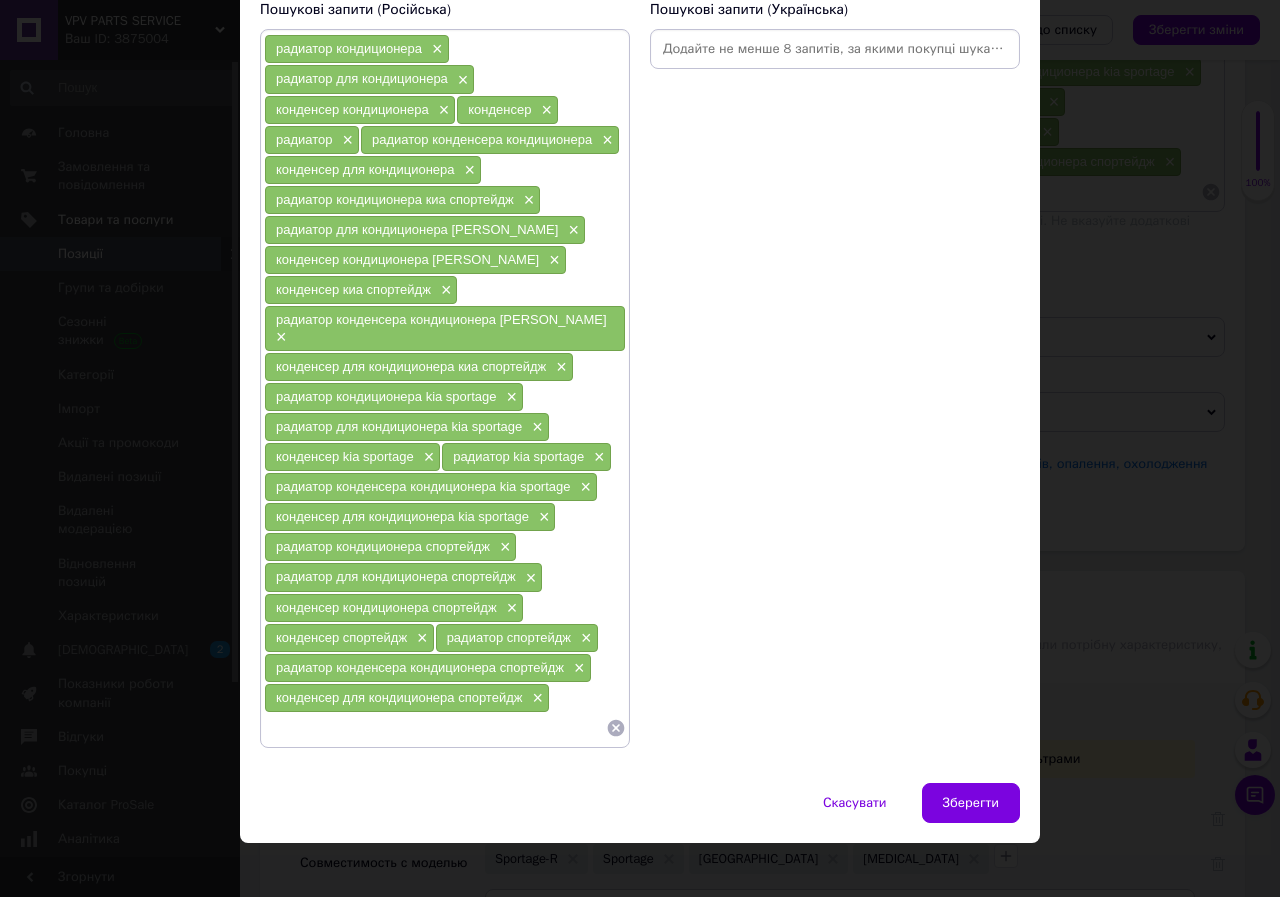 click 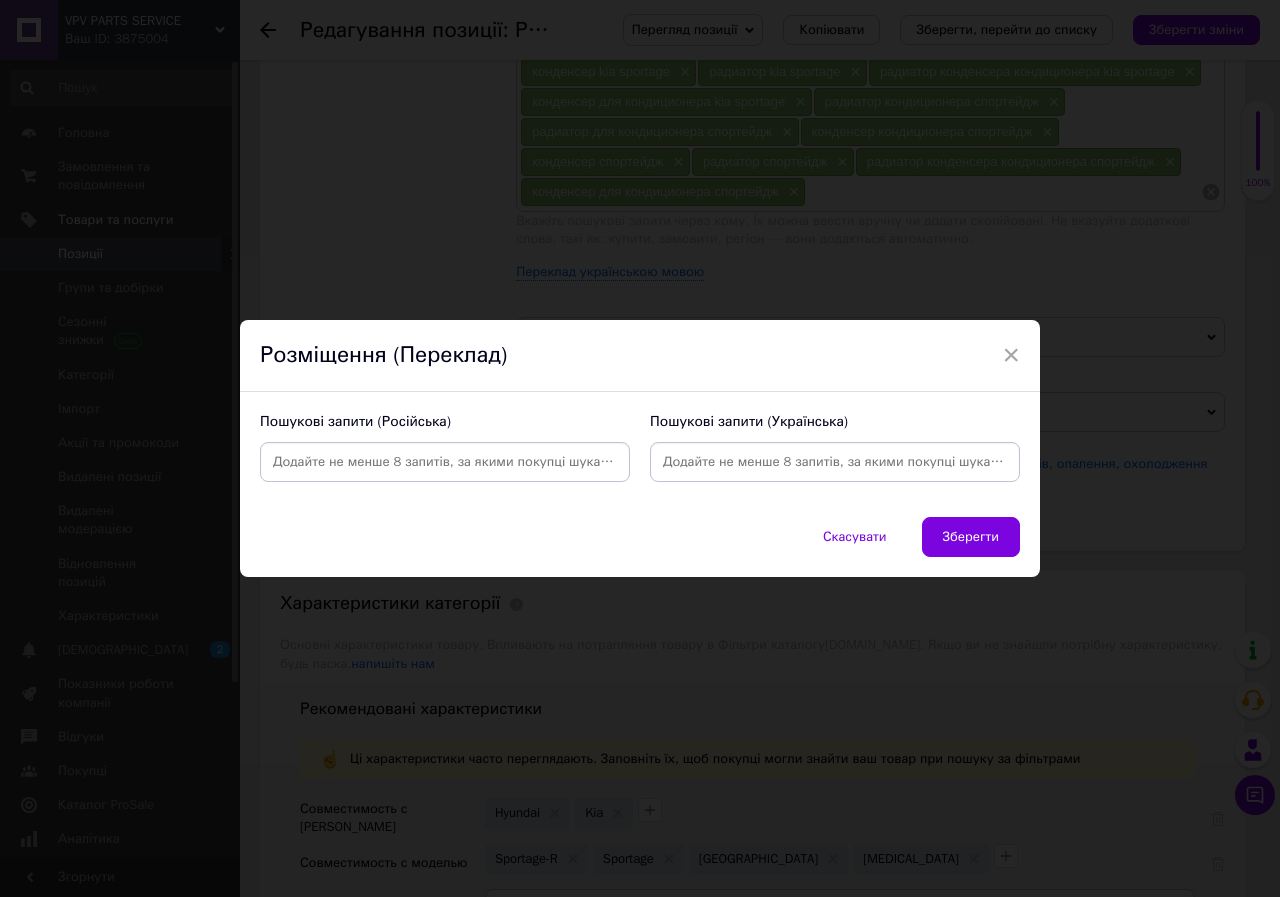 scroll, scrollTop: 0, scrollLeft: 0, axis: both 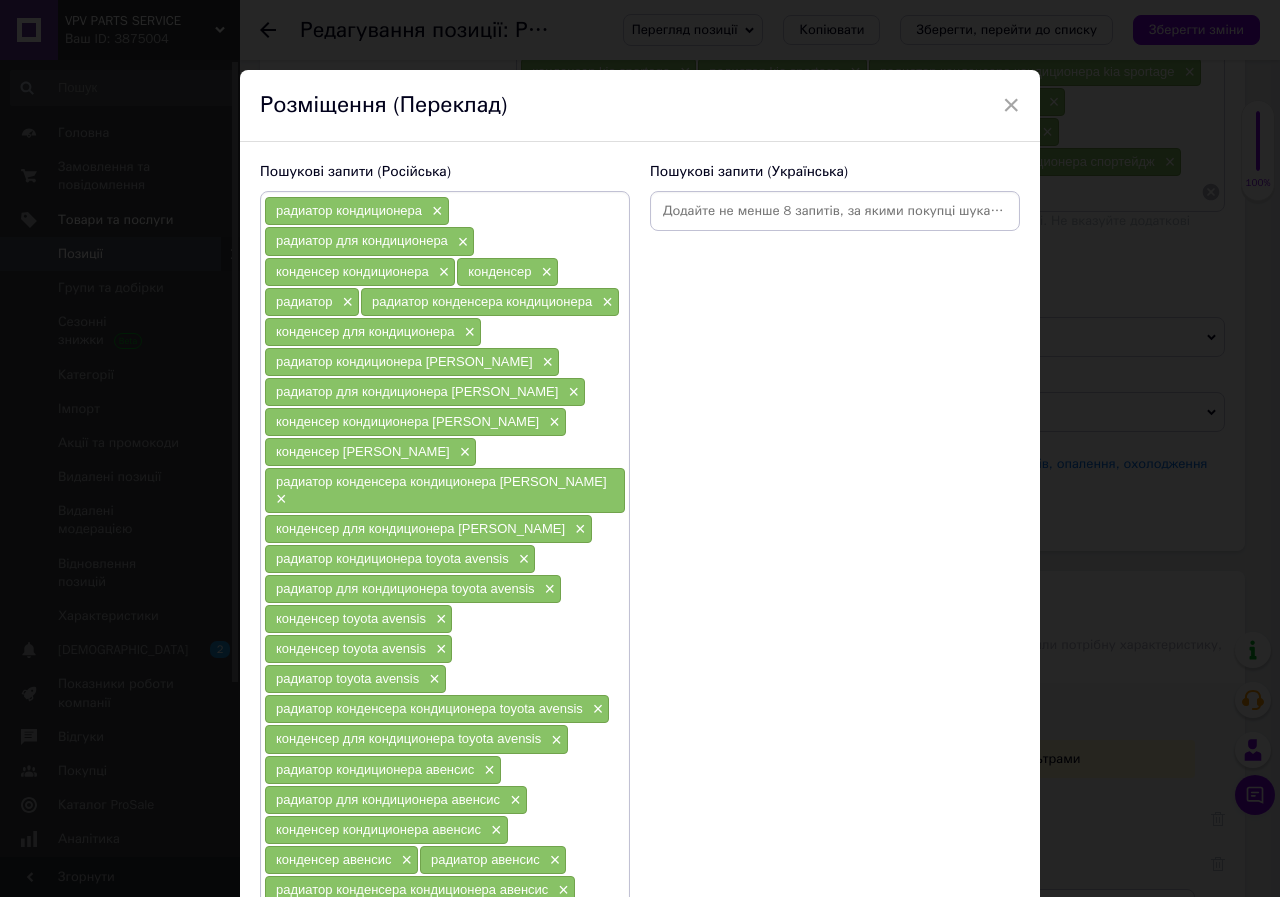 click at bounding box center [835, 211] 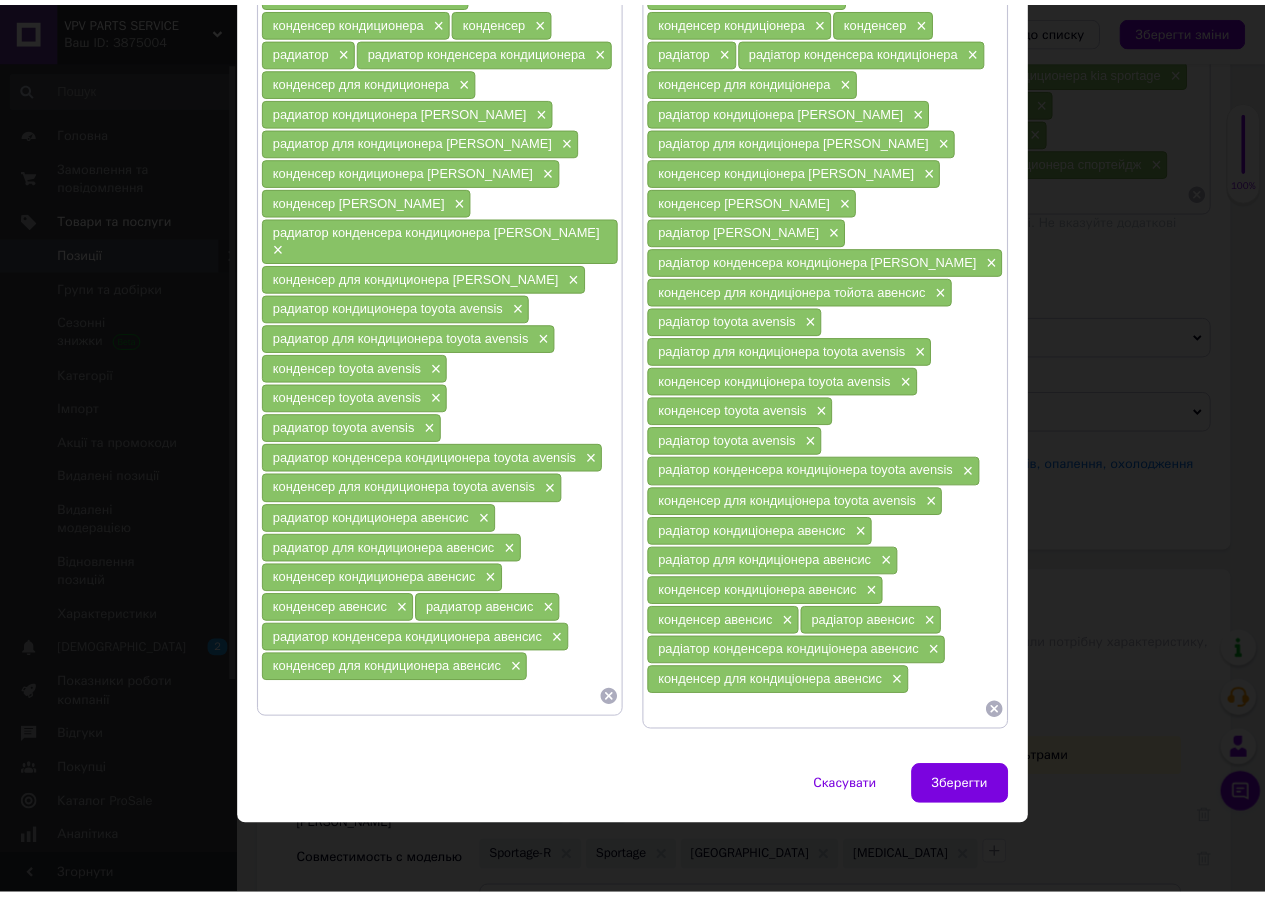scroll, scrollTop: 253, scrollLeft: 0, axis: vertical 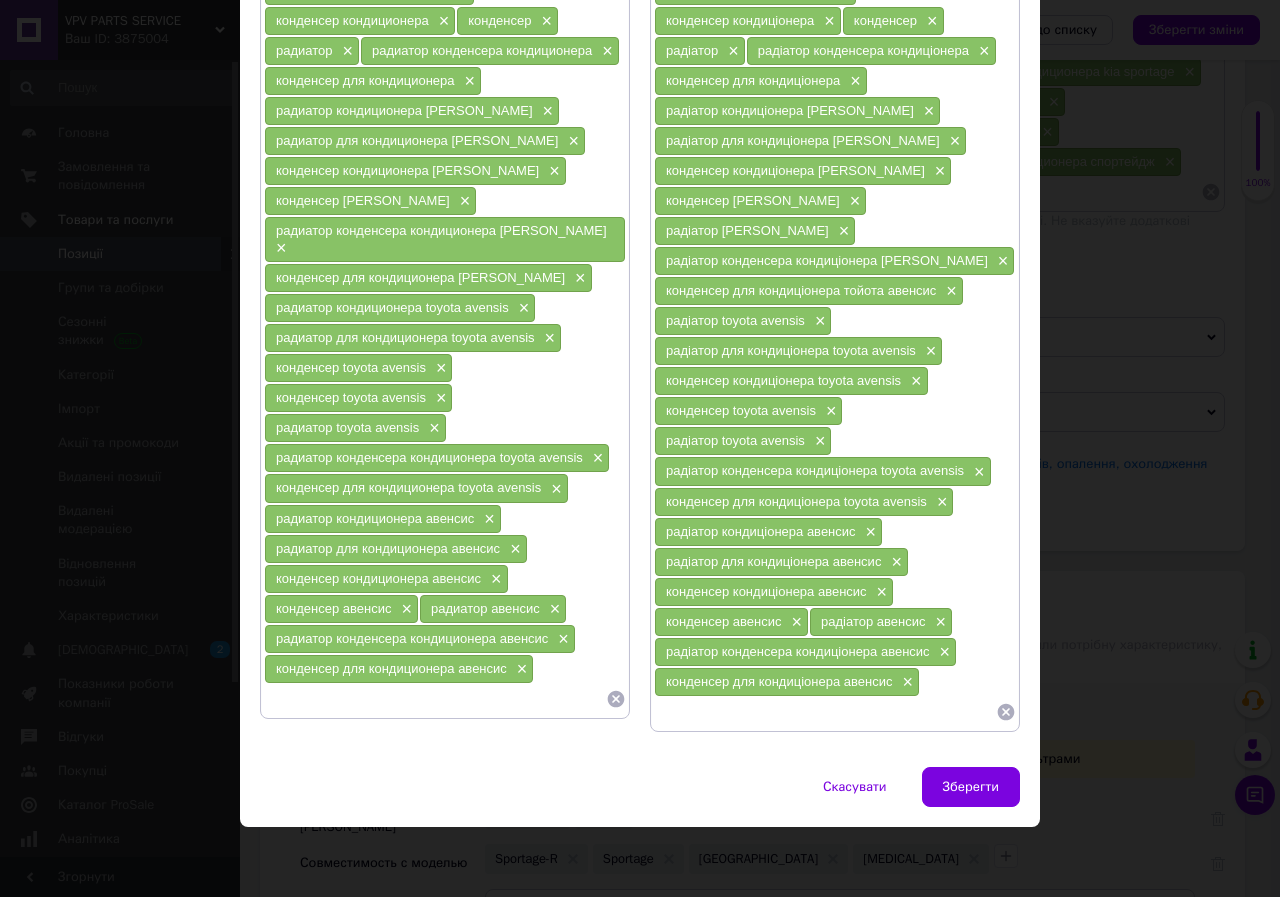 click at bounding box center [825, 712] 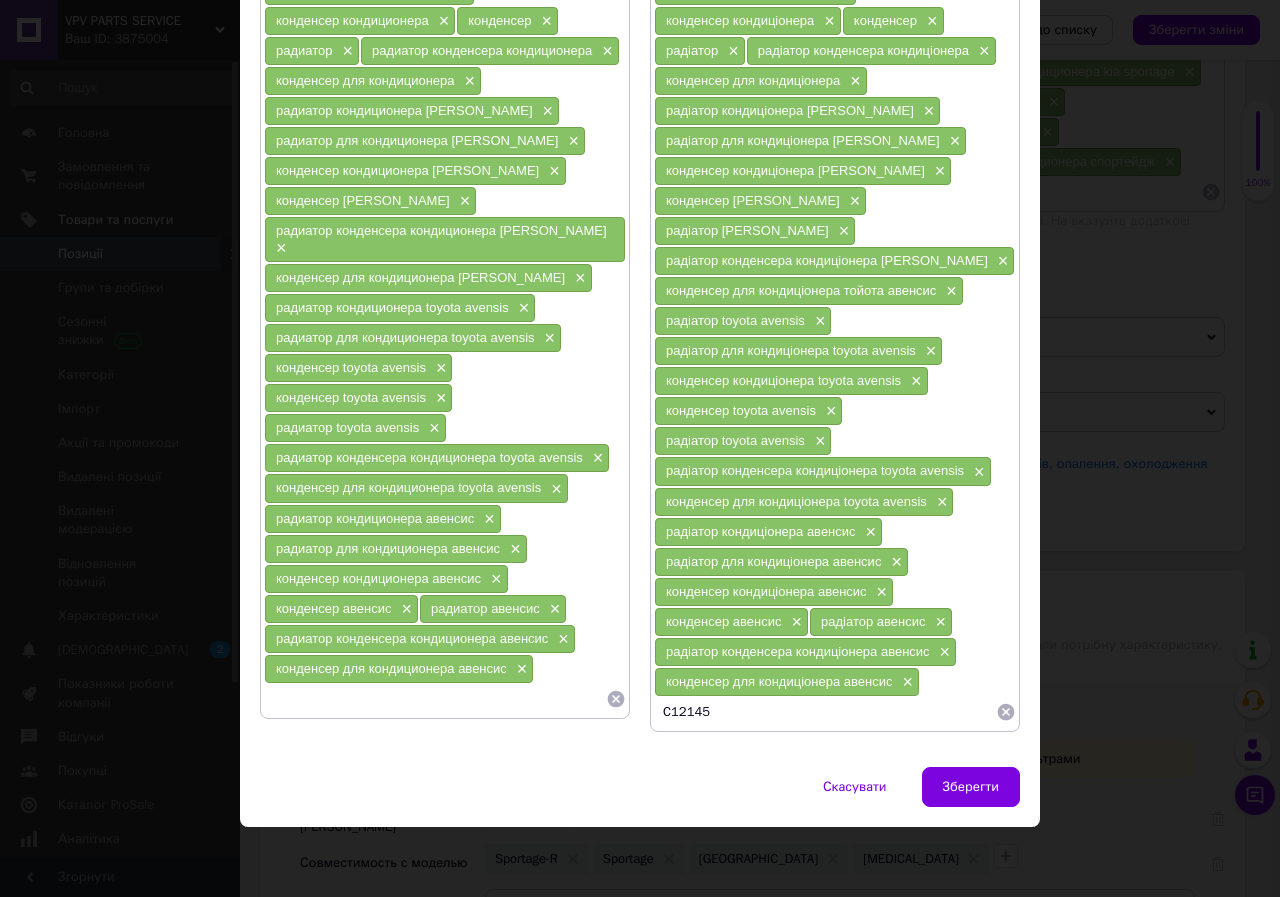 type 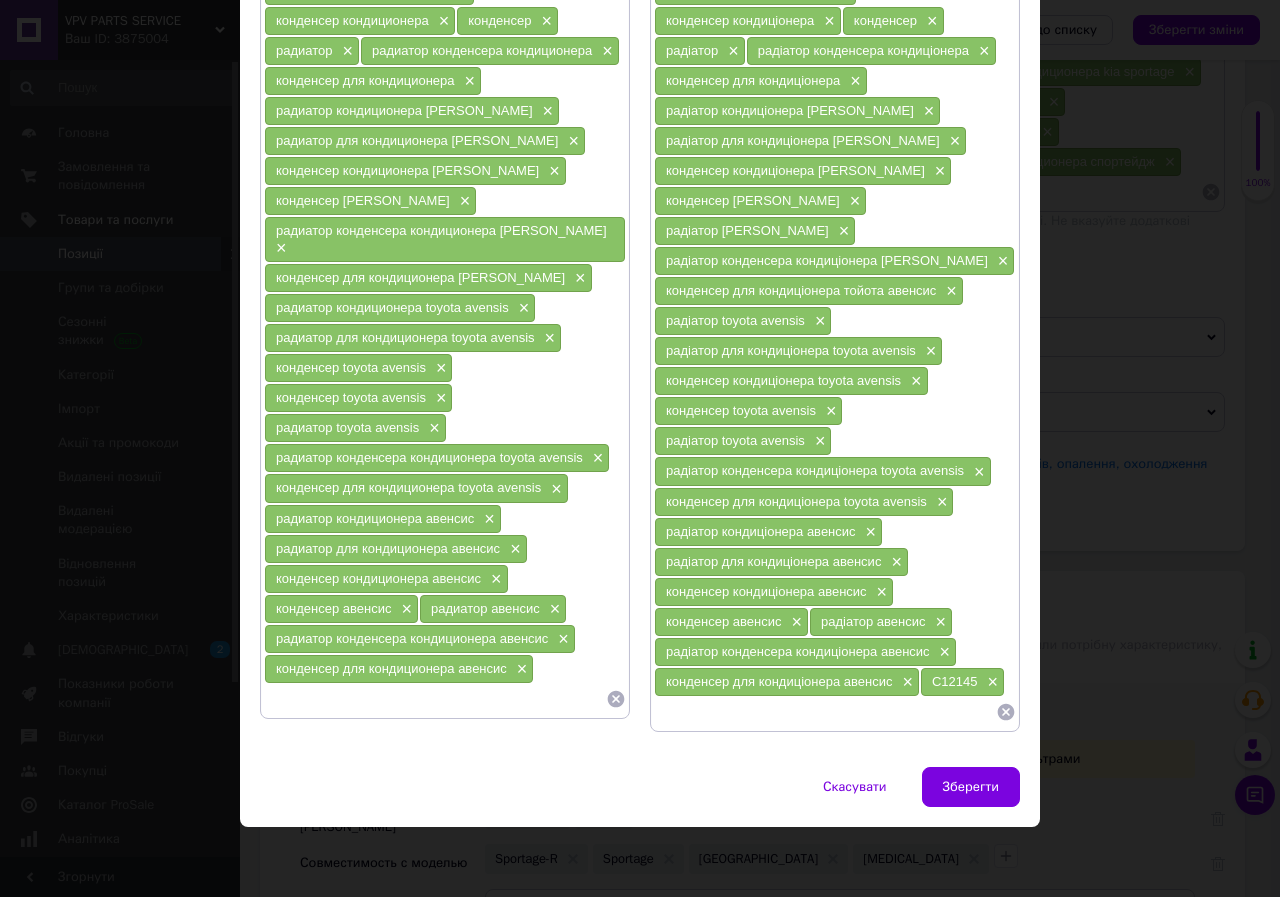 click at bounding box center (435, 699) 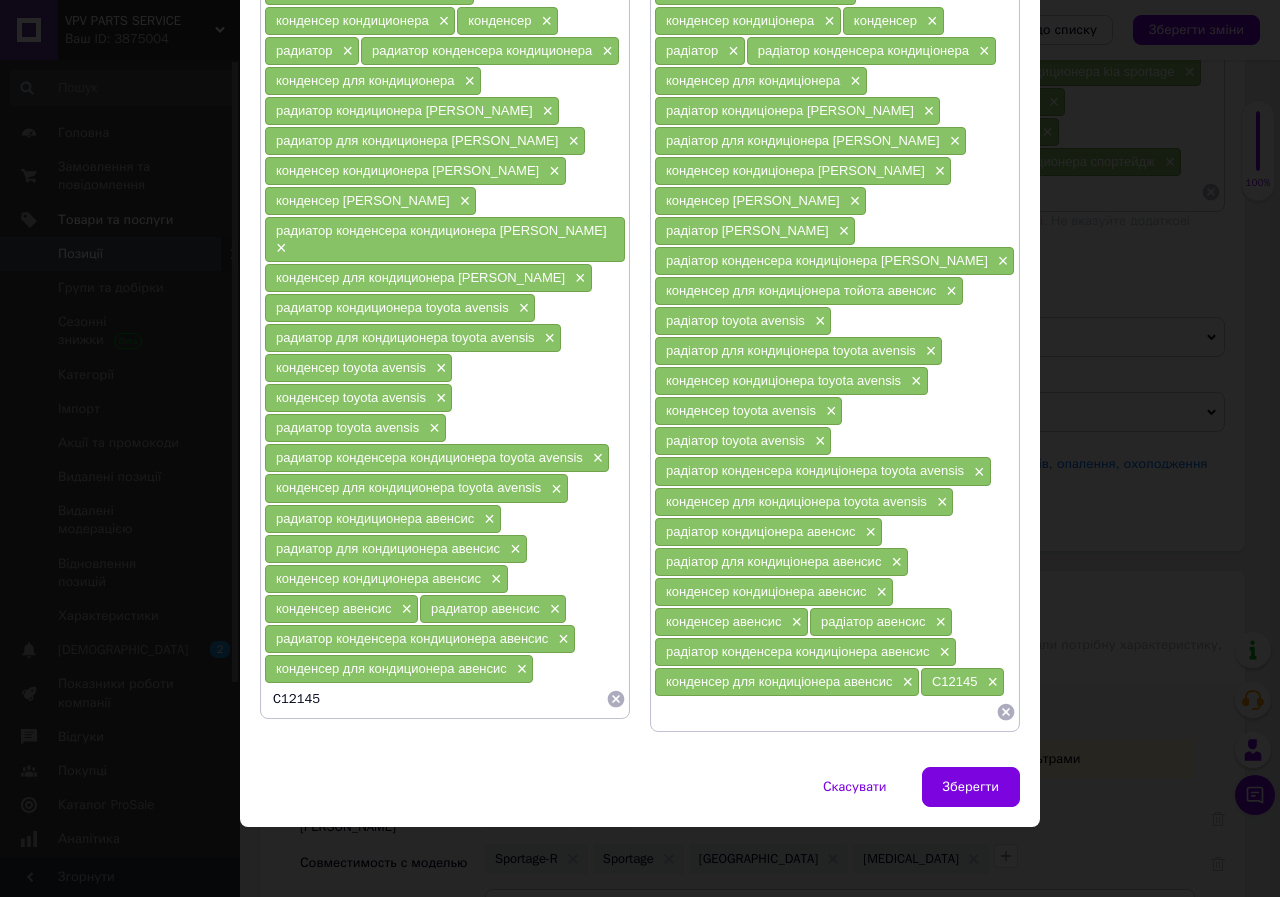 type 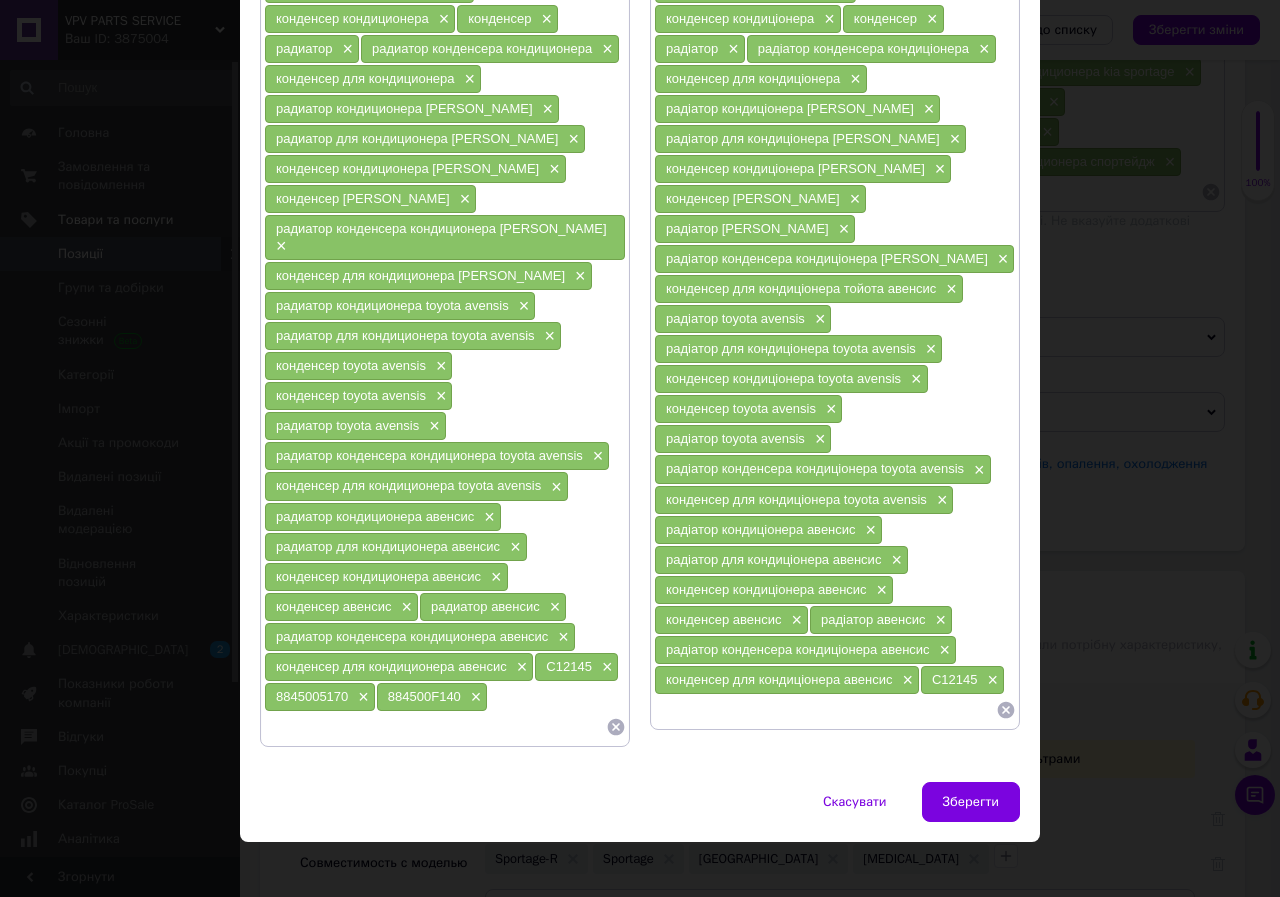 click at bounding box center [825, 710] 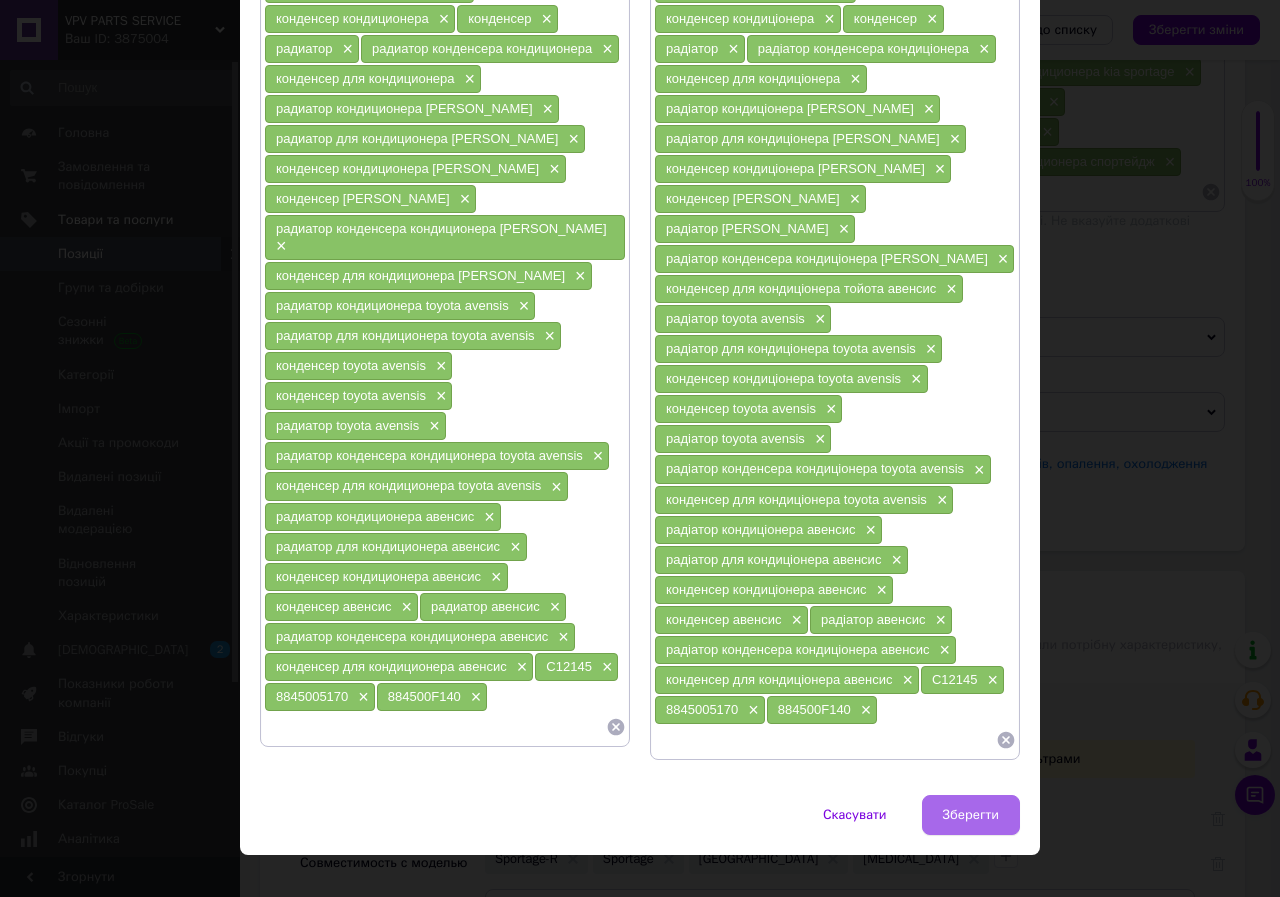 click on "Зберегти" at bounding box center (971, 815) 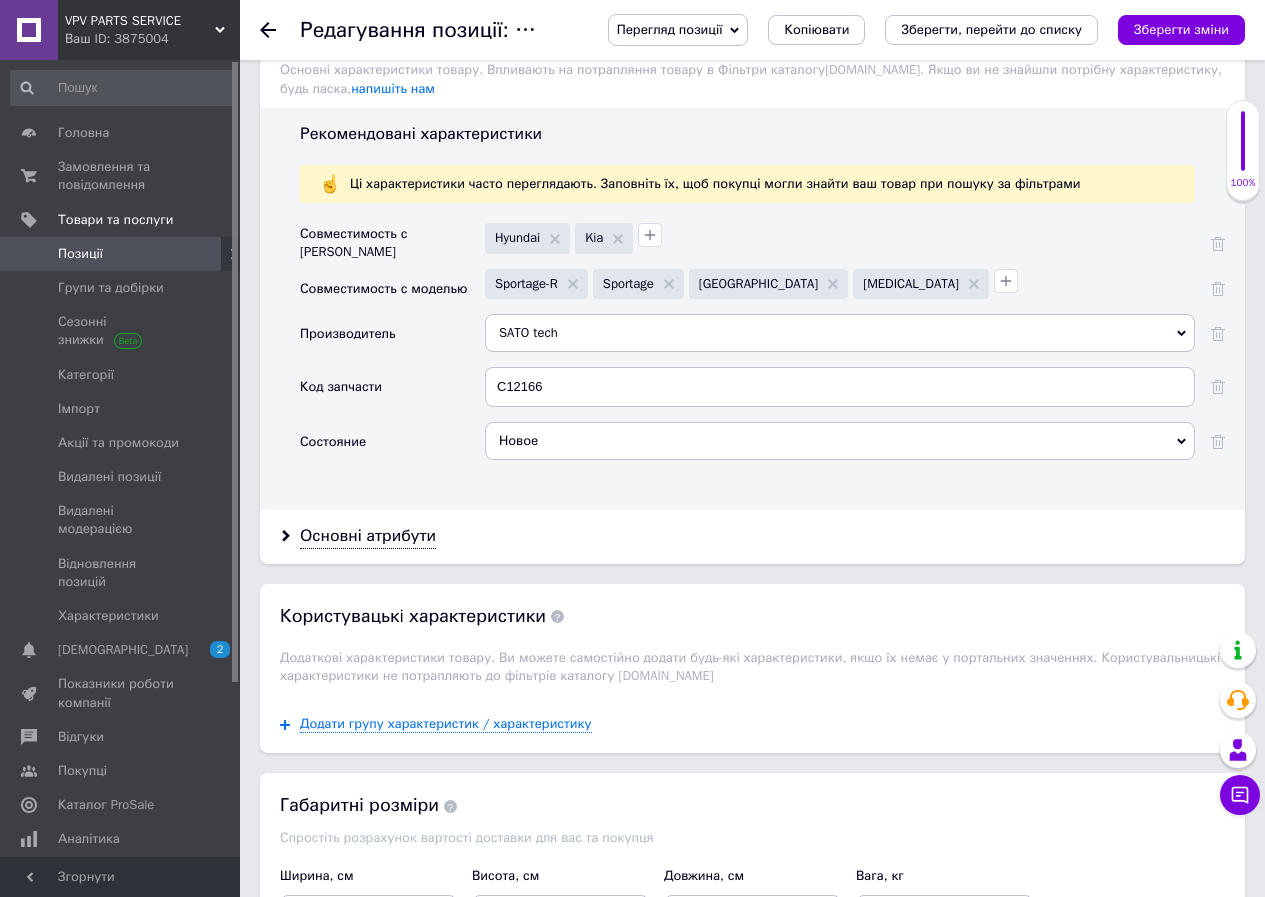 scroll, scrollTop: 2100, scrollLeft: 0, axis: vertical 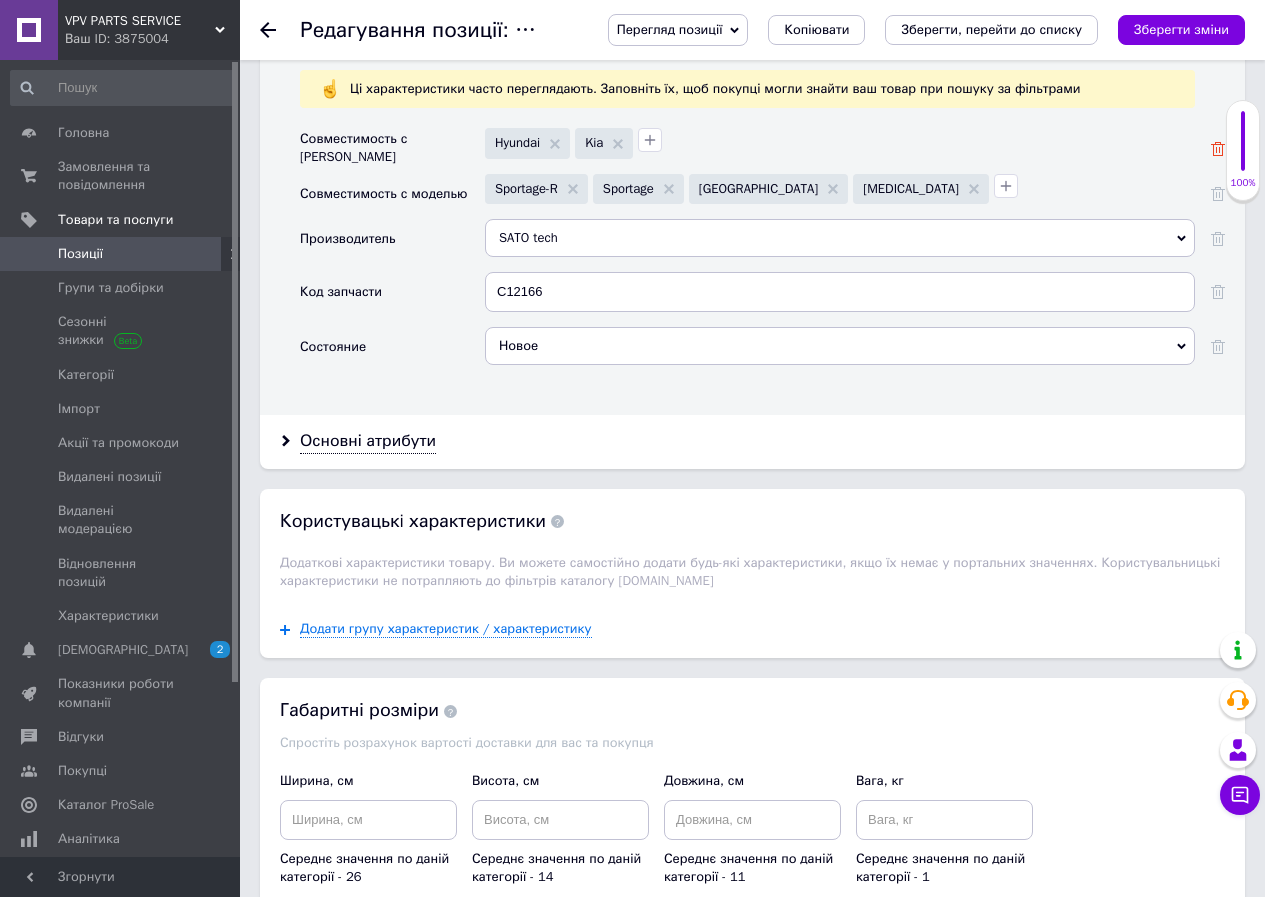 click 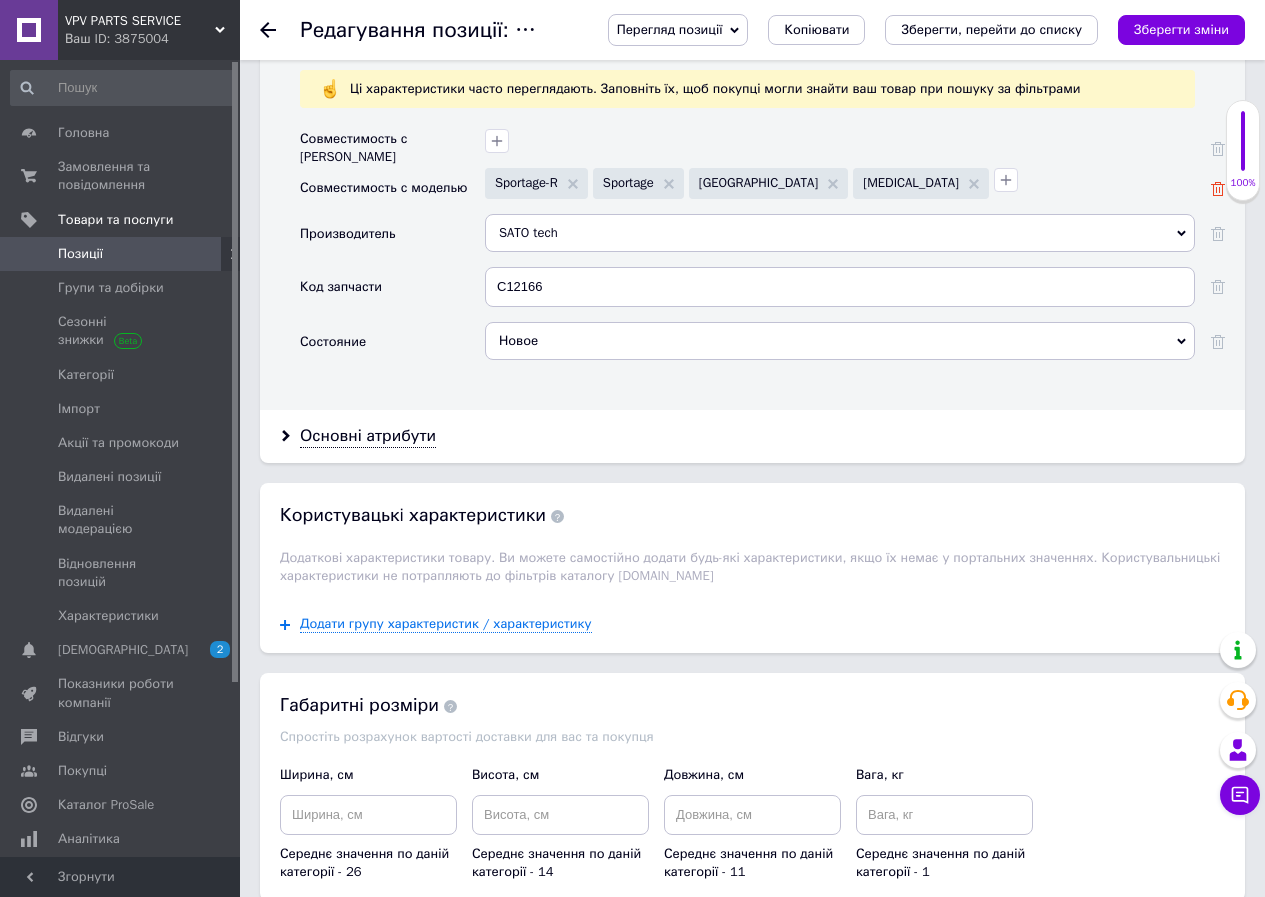 click 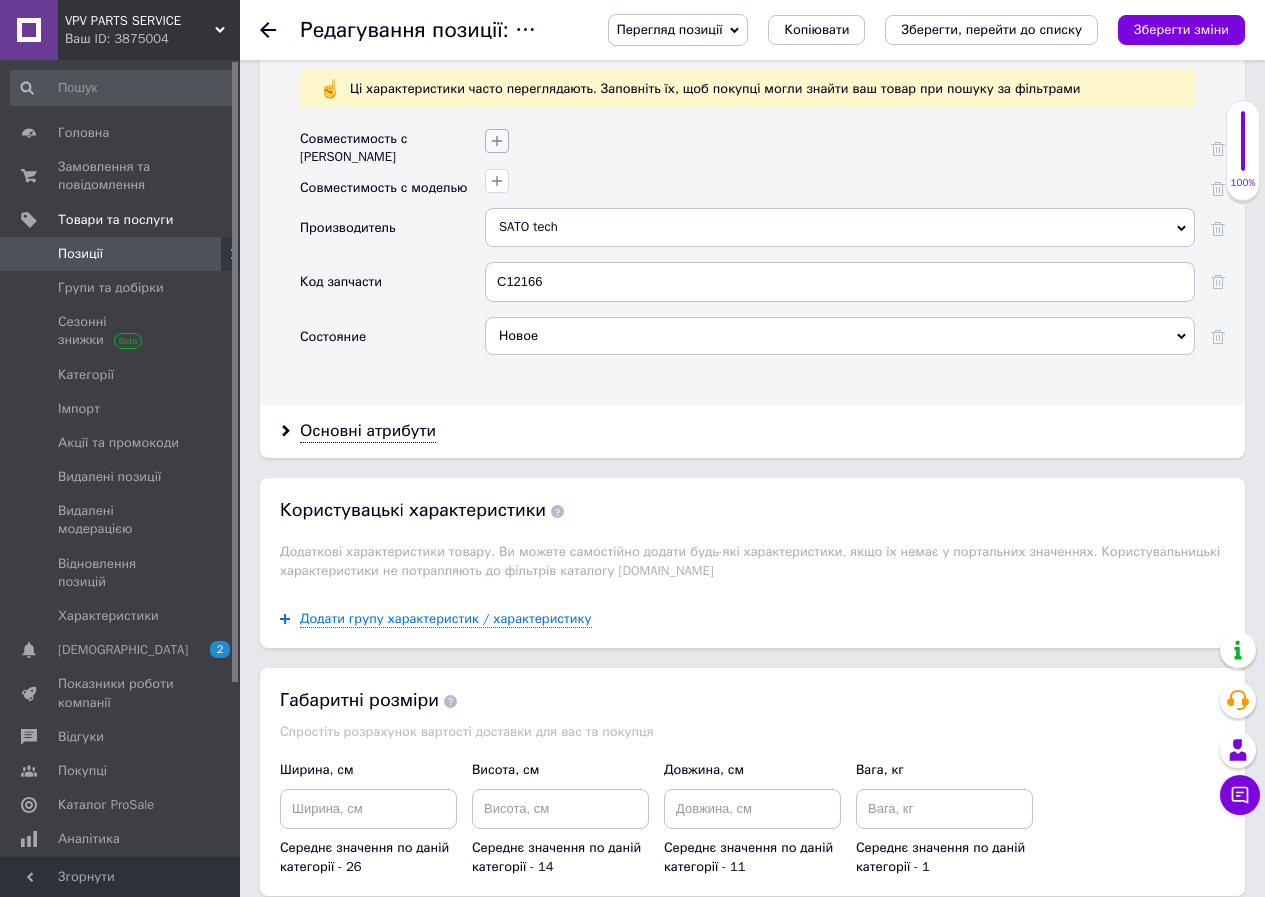 click 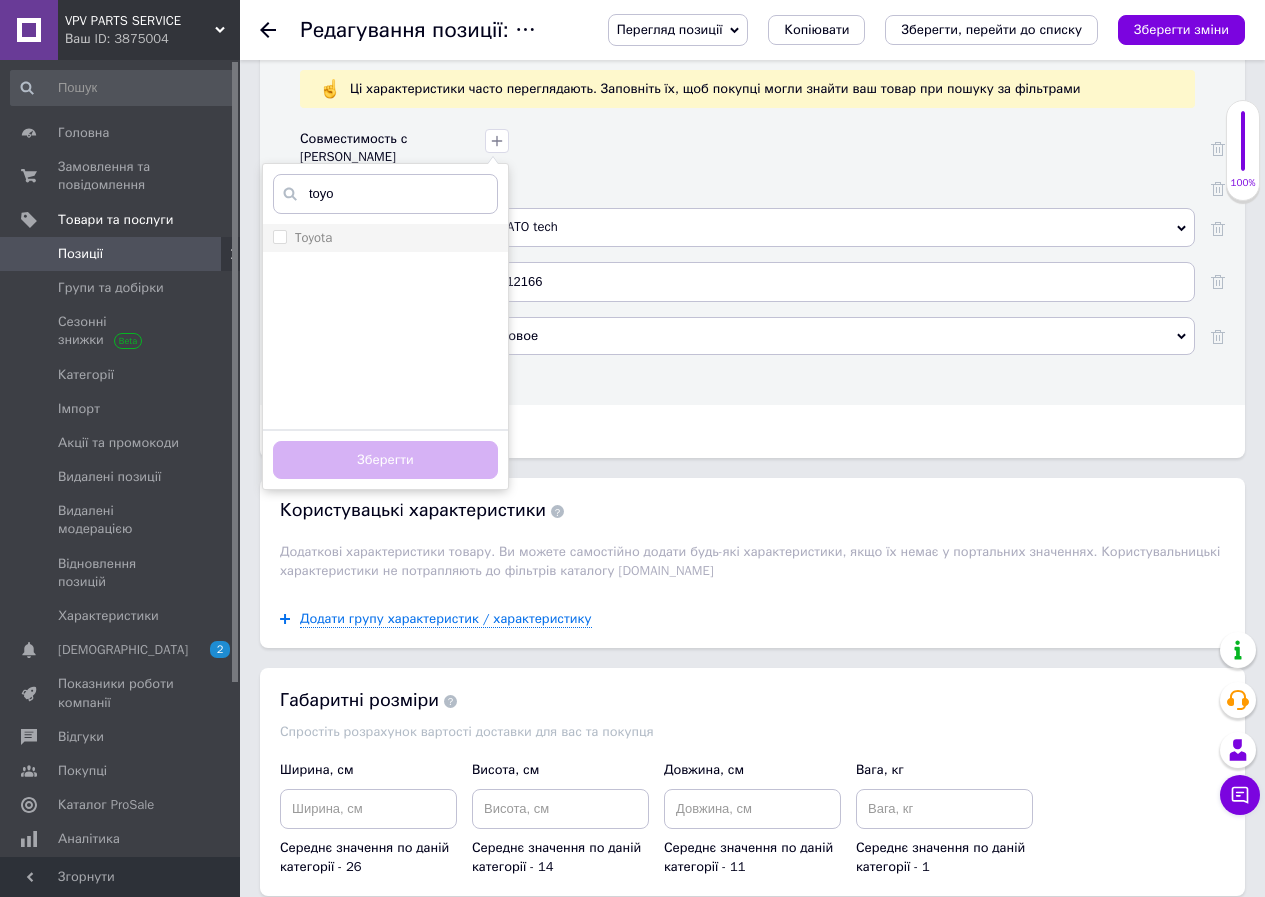 type on "toyo" 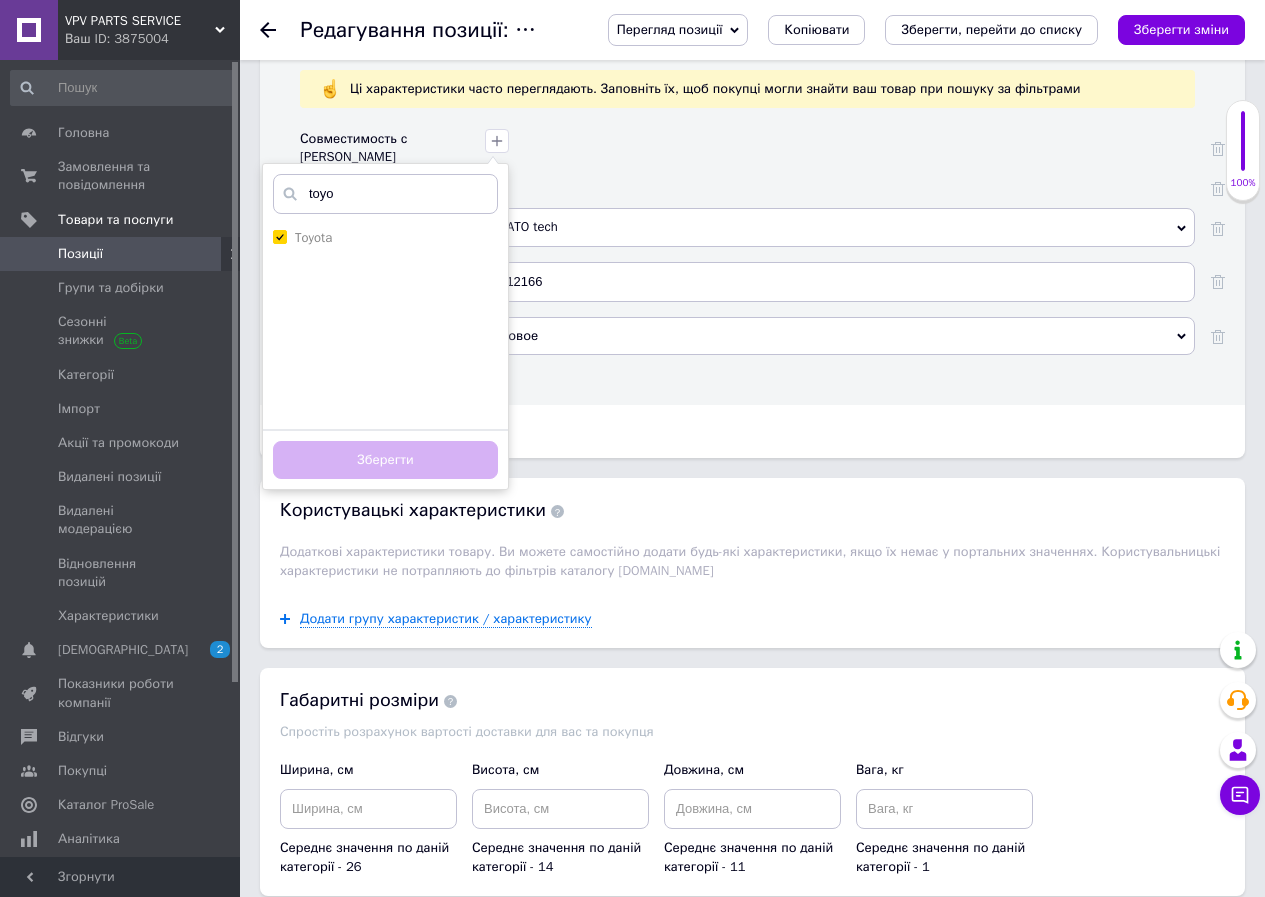 checkbox on "true" 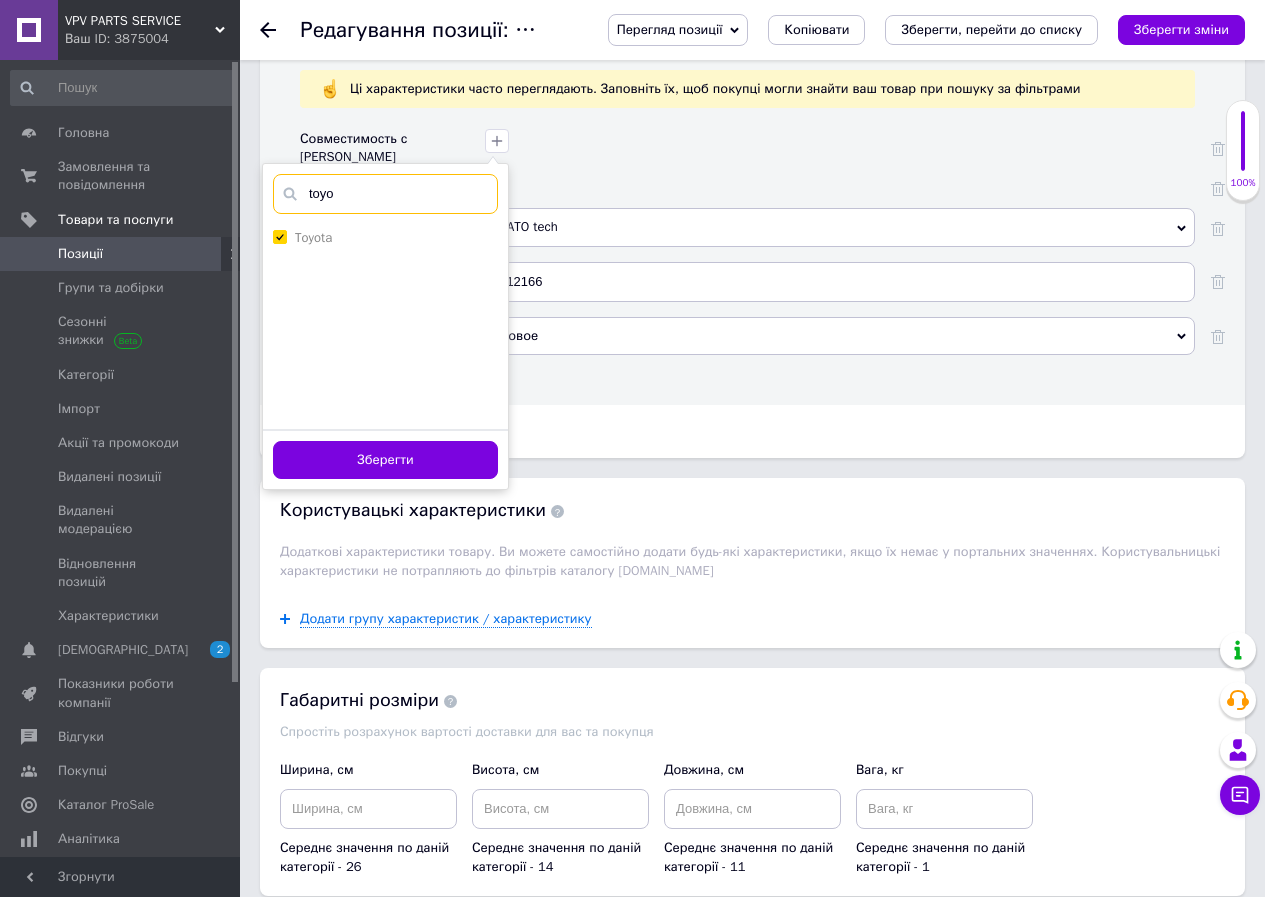 drag, startPoint x: 356, startPoint y: 198, endPoint x: 293, endPoint y: 184, distance: 64.53681 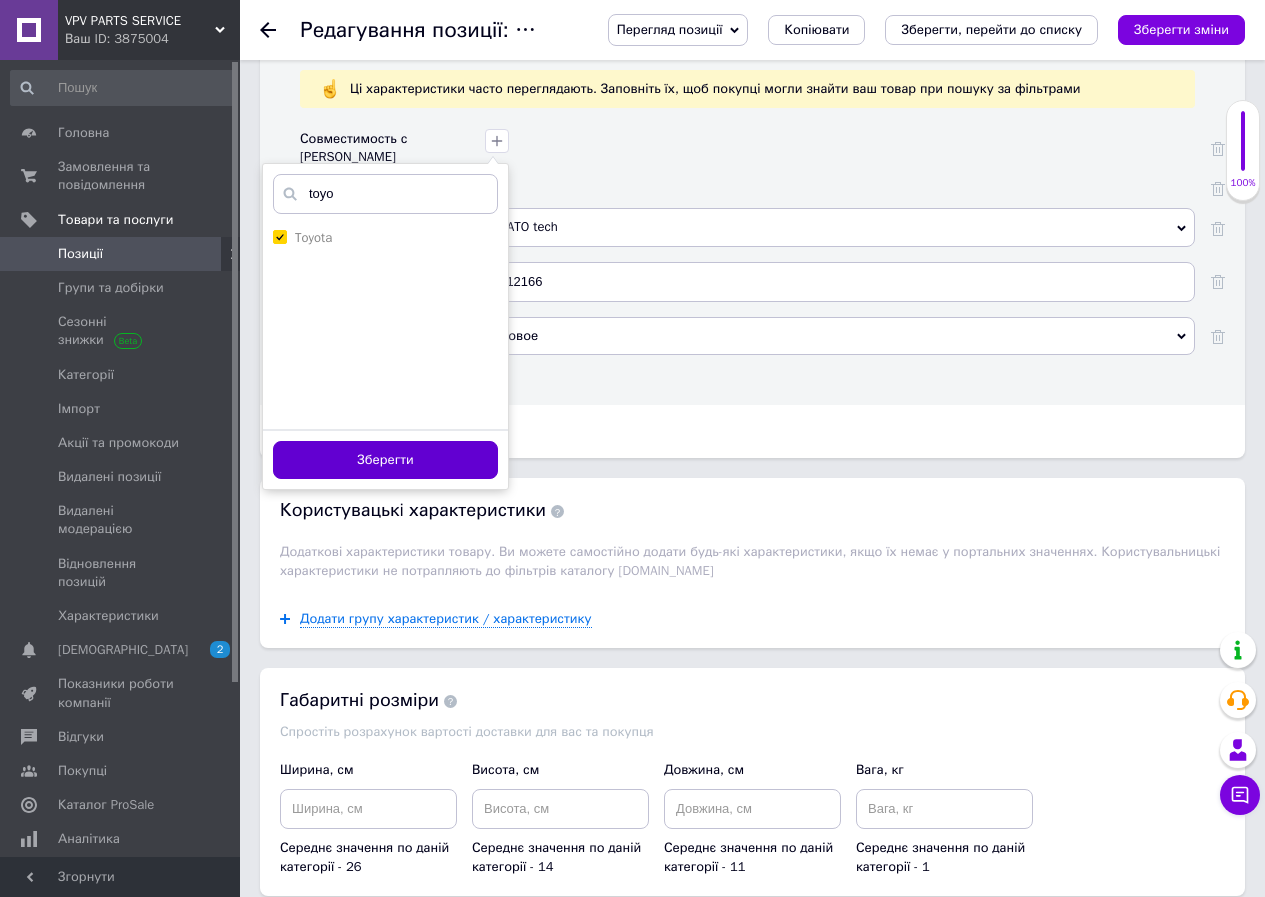 click on "Зберегти" at bounding box center (385, 460) 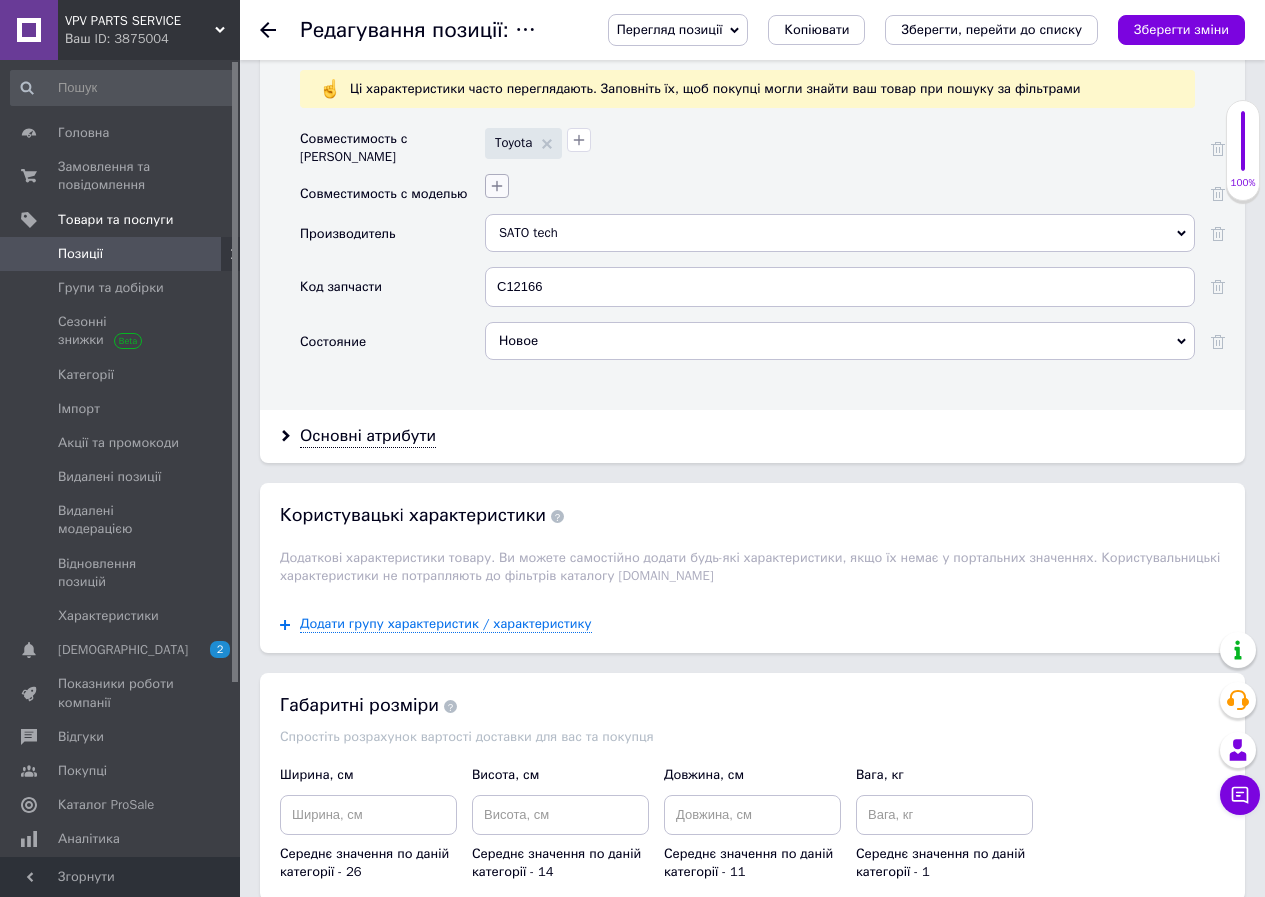 click 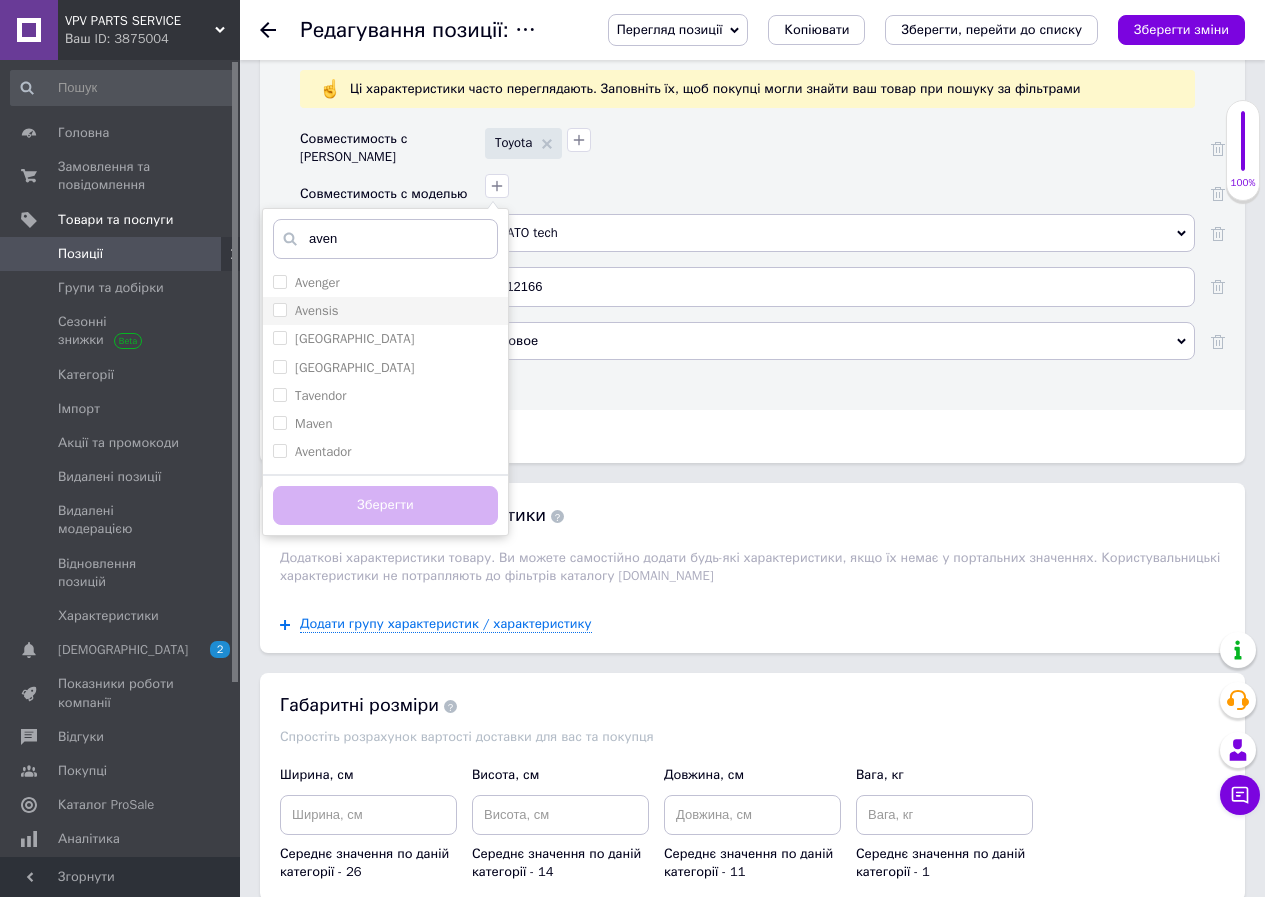type on "aven" 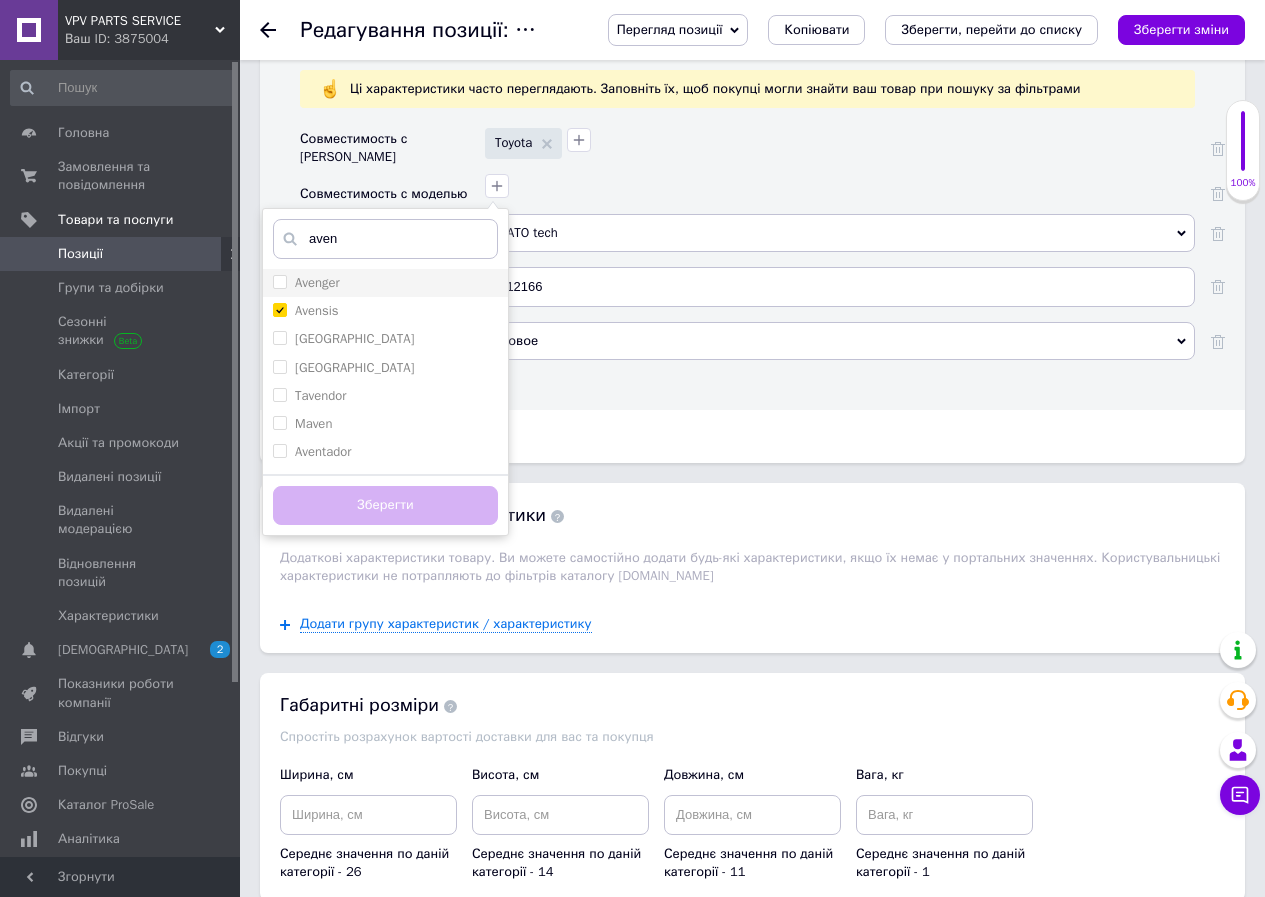 checkbox on "true" 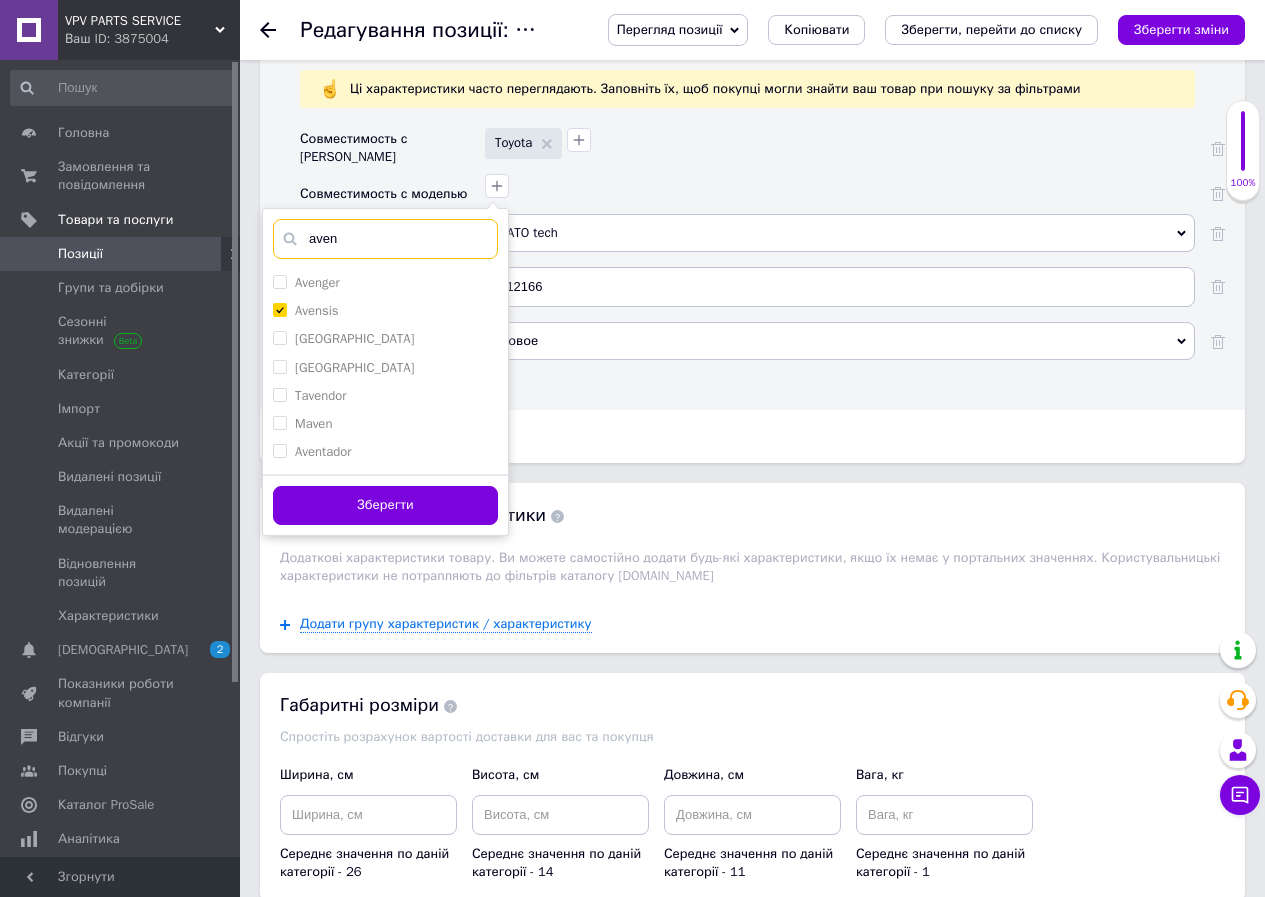 click on "[PERSON_NAME][GEOGRAPHIC_DATA] Додати ваше значення   aven Зберегти" at bounding box center (385, 372) 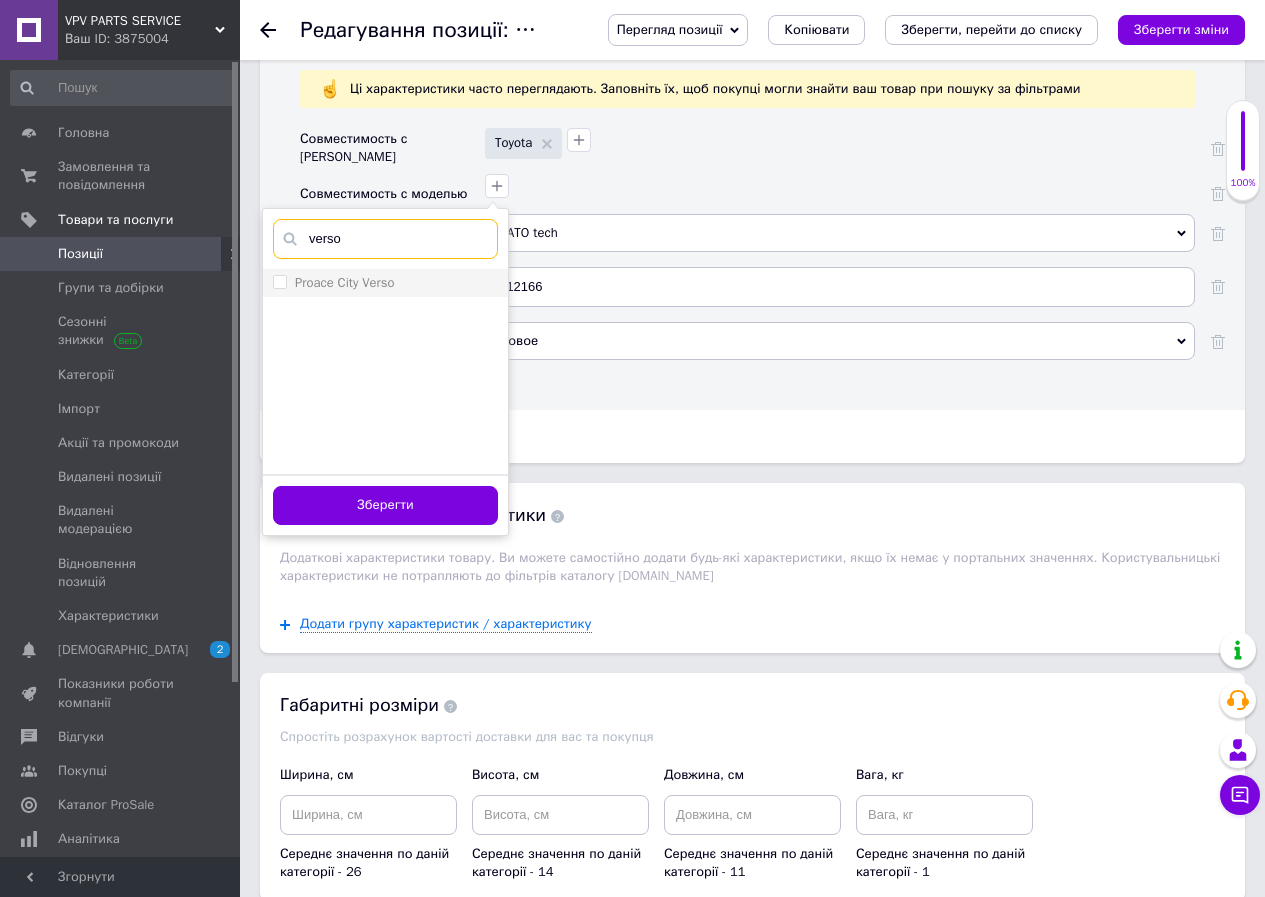 type on "verso" 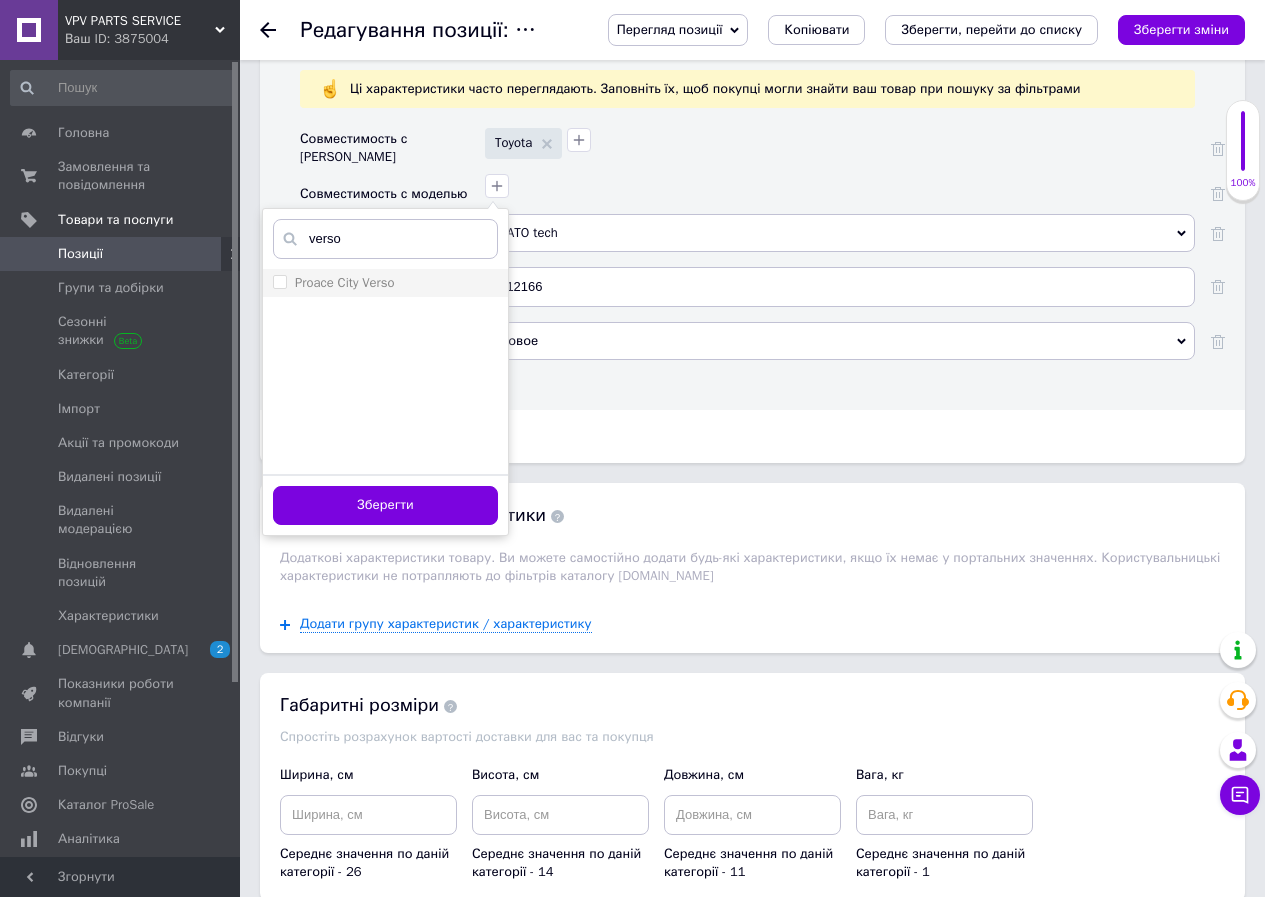 click on "Proace City Verso" at bounding box center (344, 282) 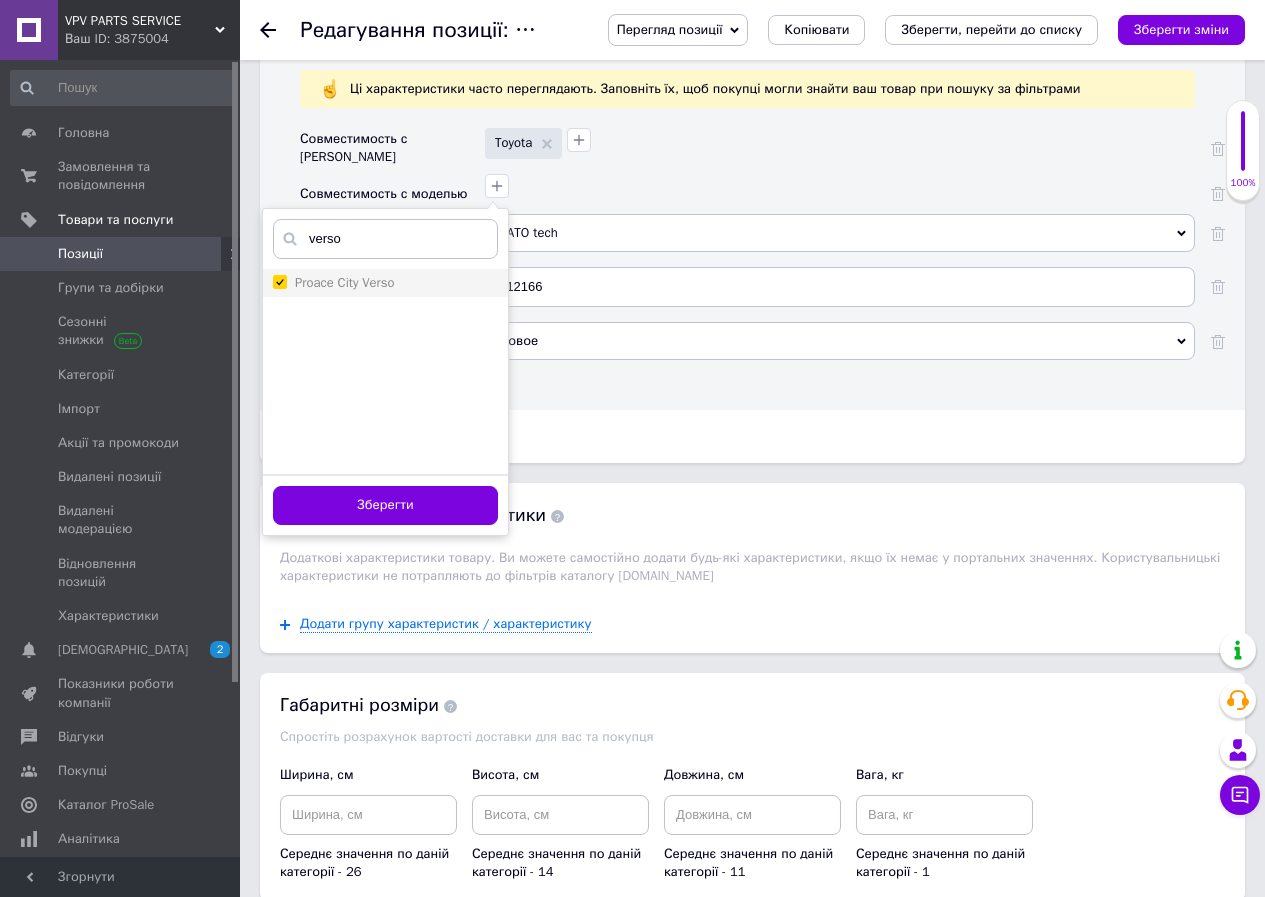 checkbox on "true" 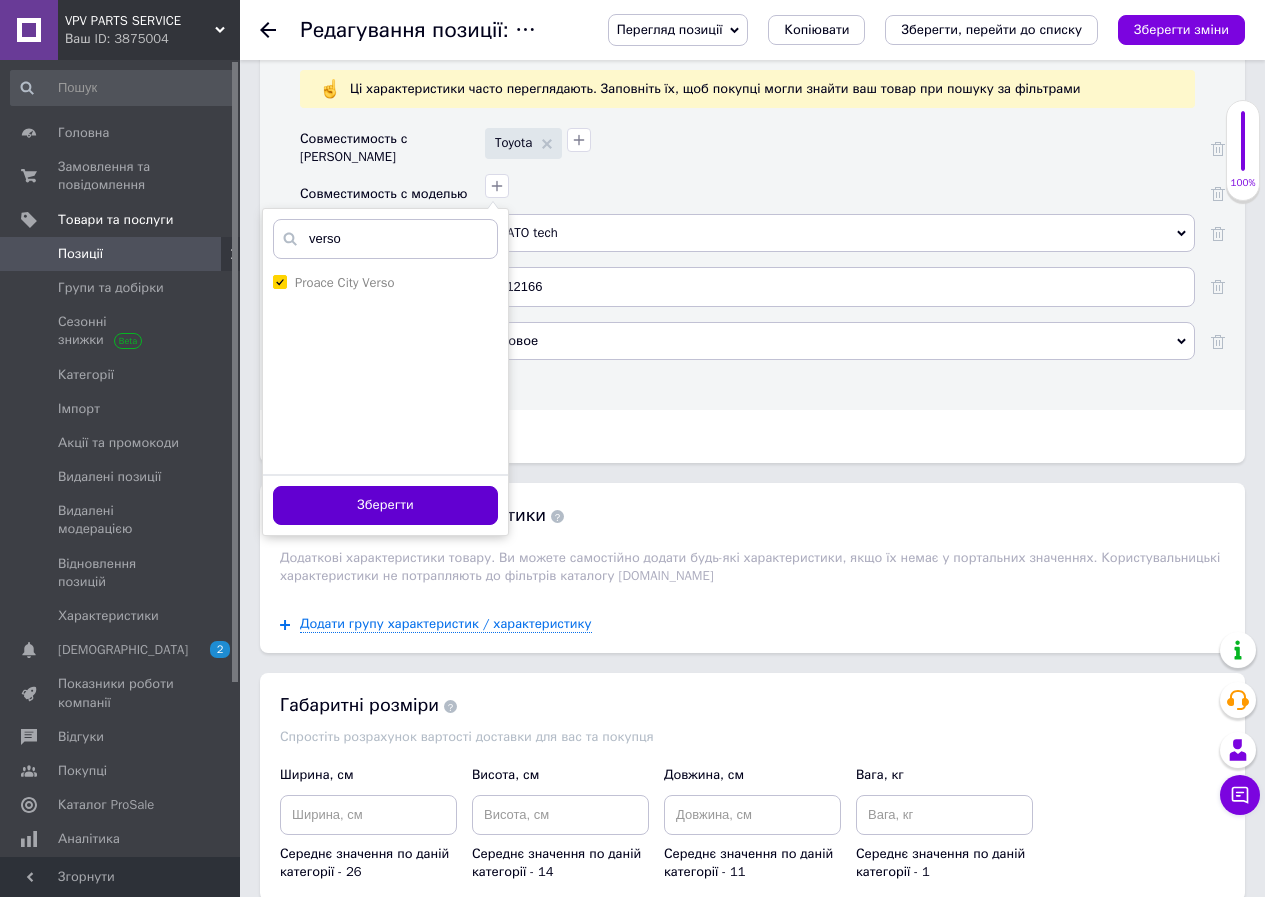click on "Зберегти" at bounding box center (385, 505) 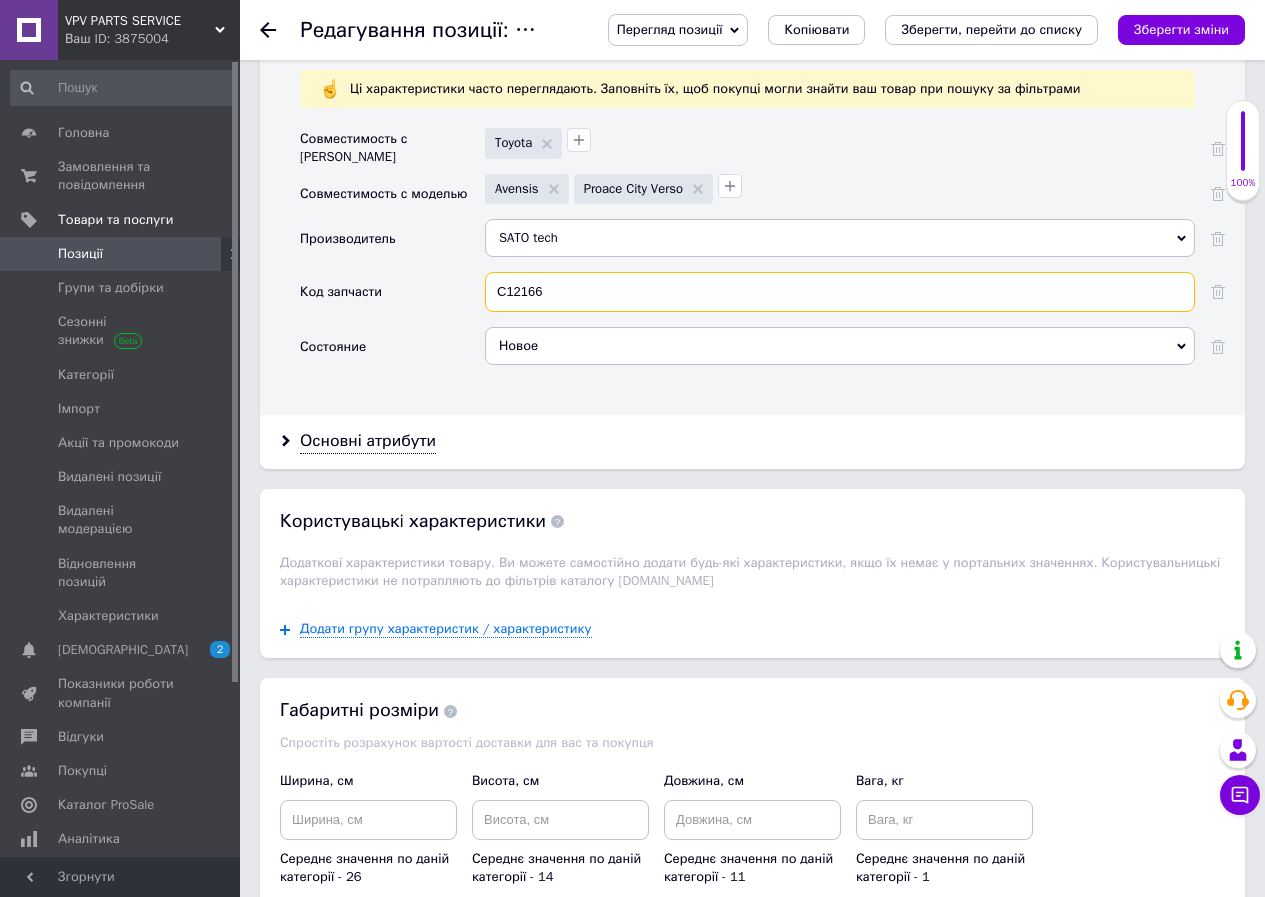 drag, startPoint x: 563, startPoint y: 295, endPoint x: 453, endPoint y: 304, distance: 110.36757 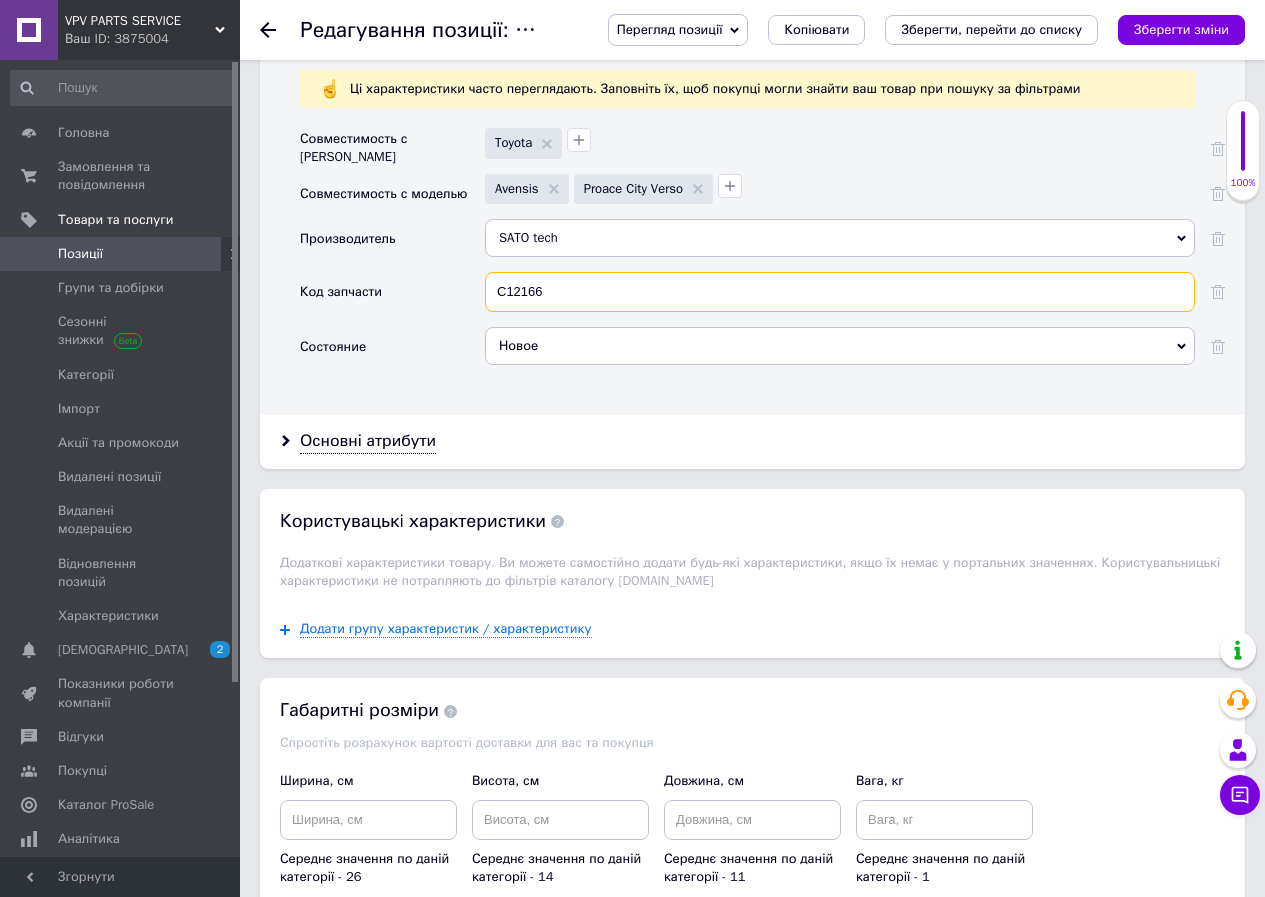 click on "C12166" at bounding box center [840, 292] 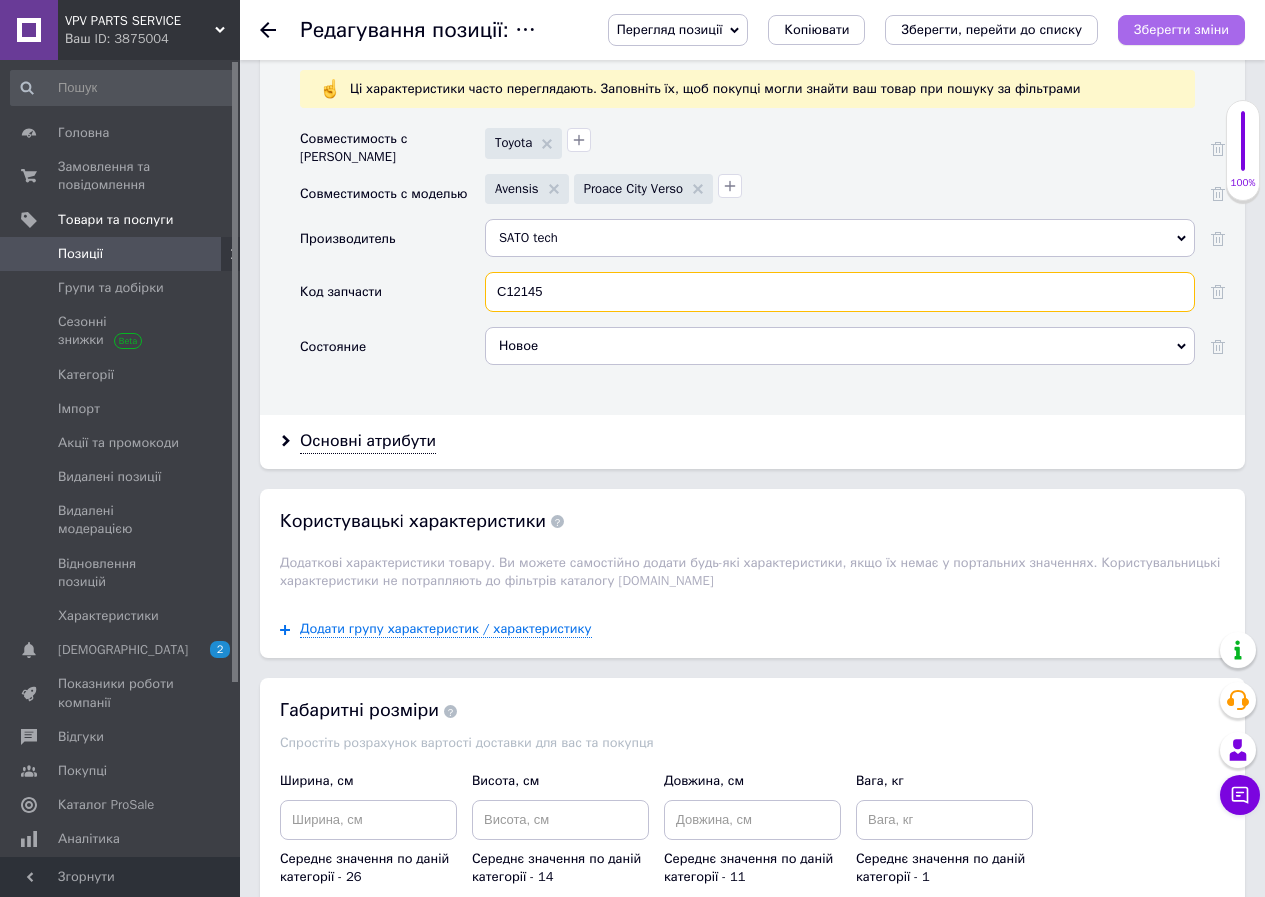 type on "C12145" 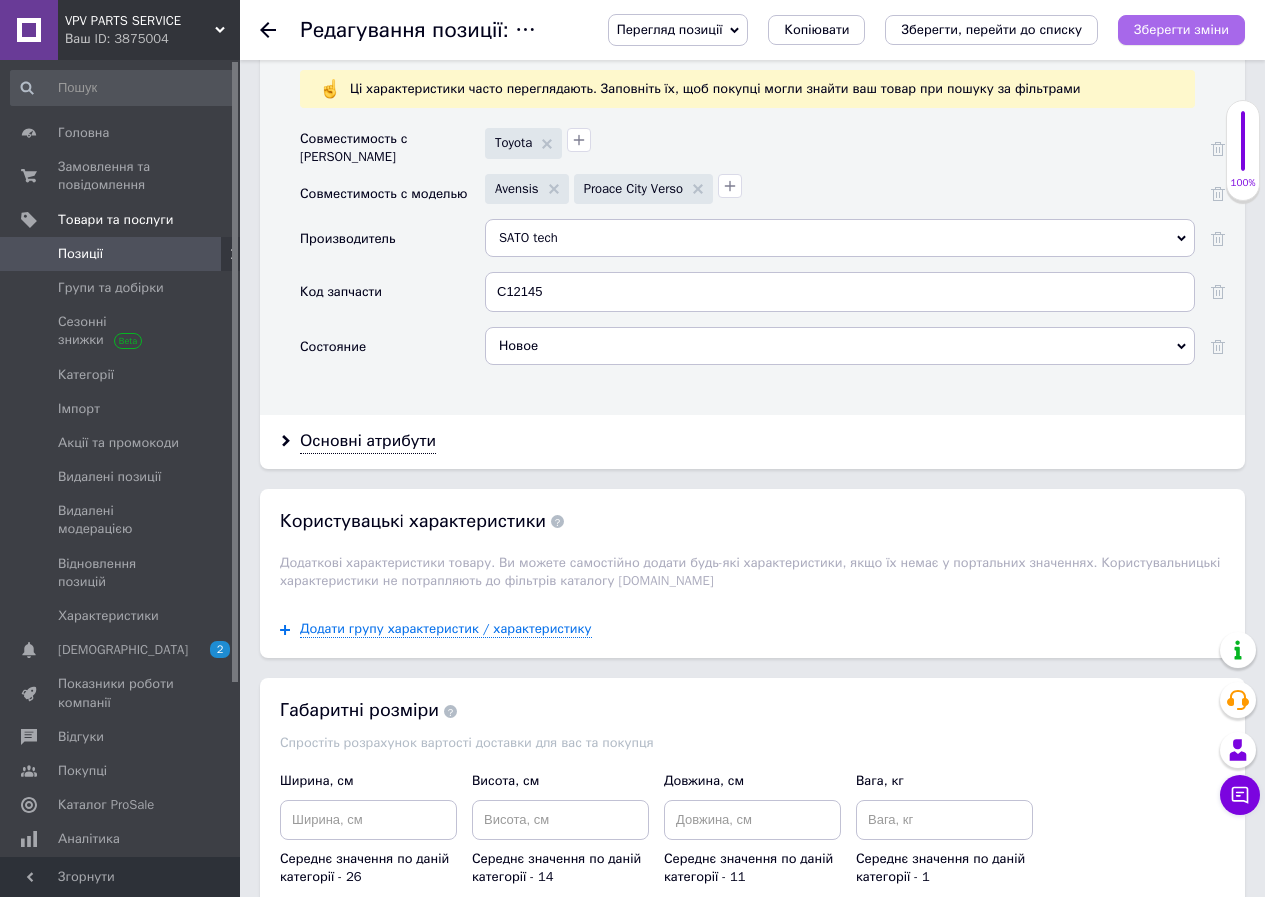 click on "Зберегти зміни" at bounding box center [1181, 29] 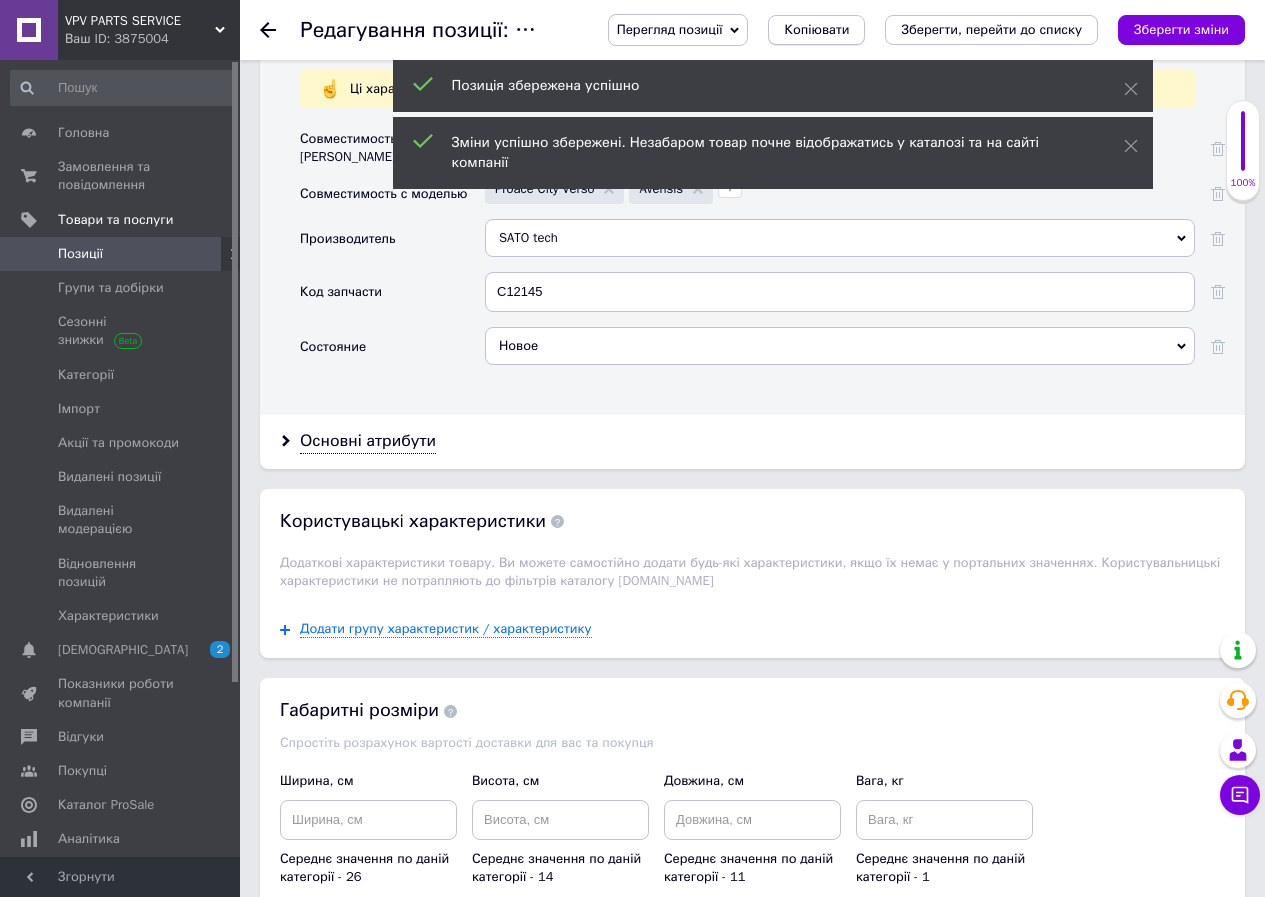 click on "Копіювати" at bounding box center (816, 30) 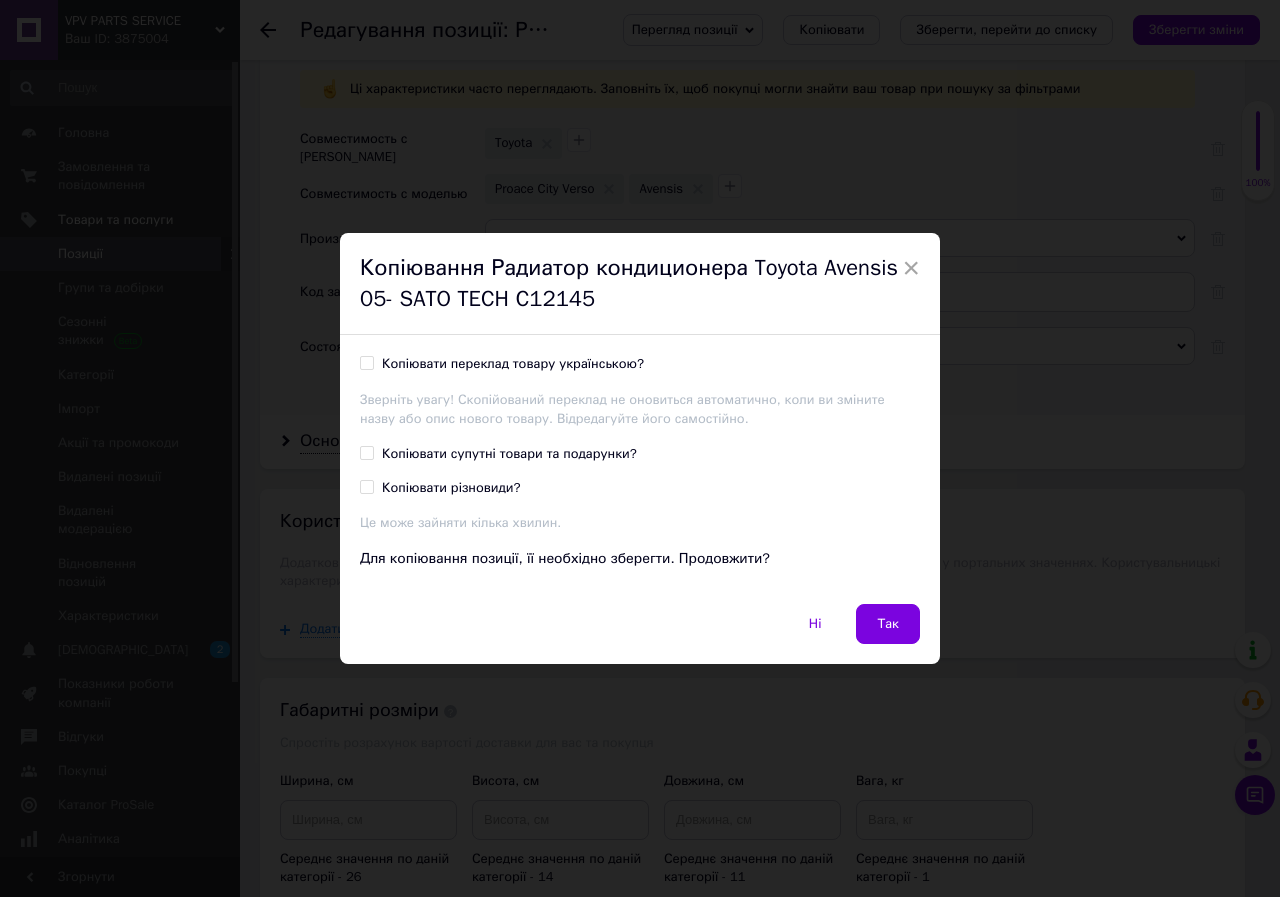 click on "Копіювати переклад товару українською?" at bounding box center (366, 362) 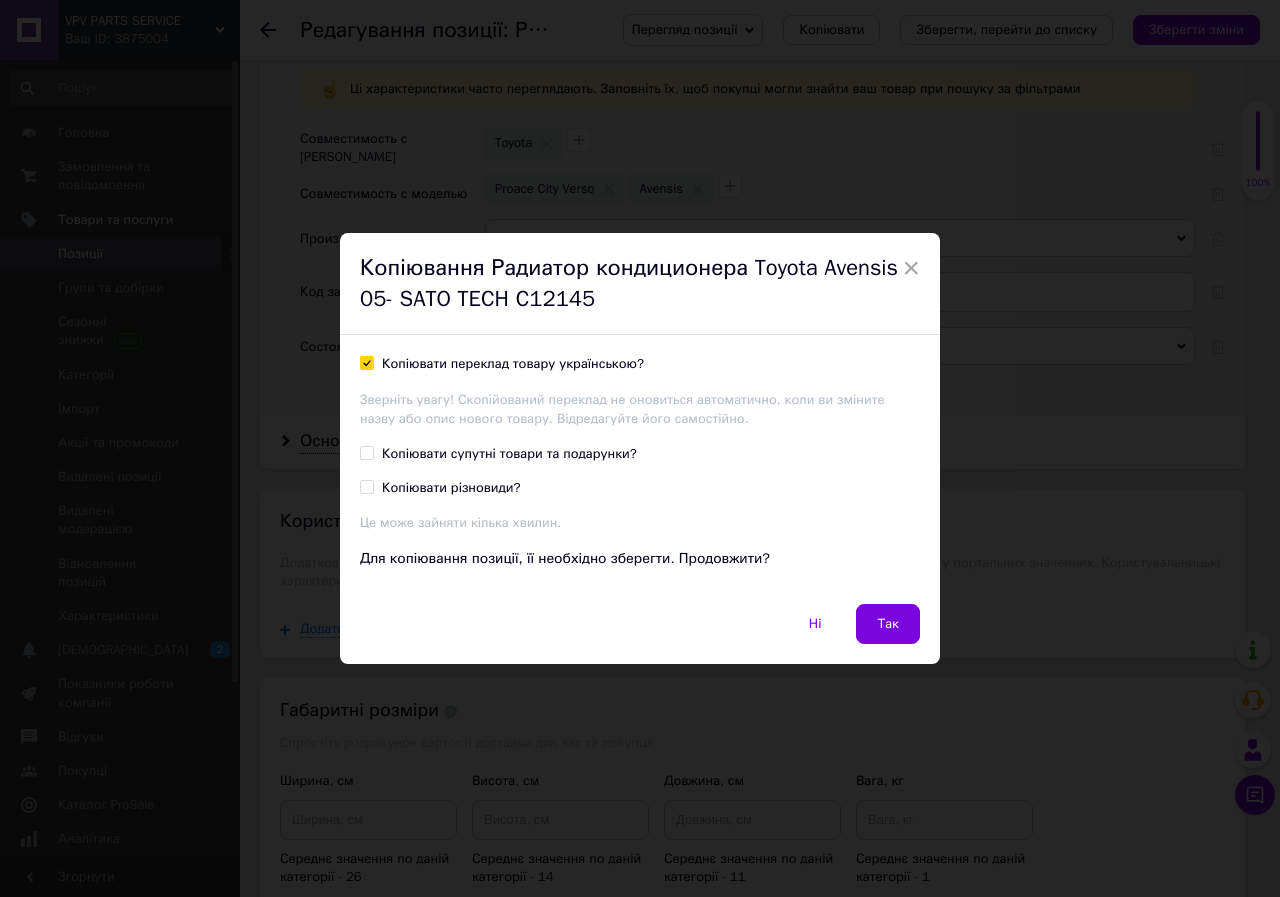 checkbox on "true" 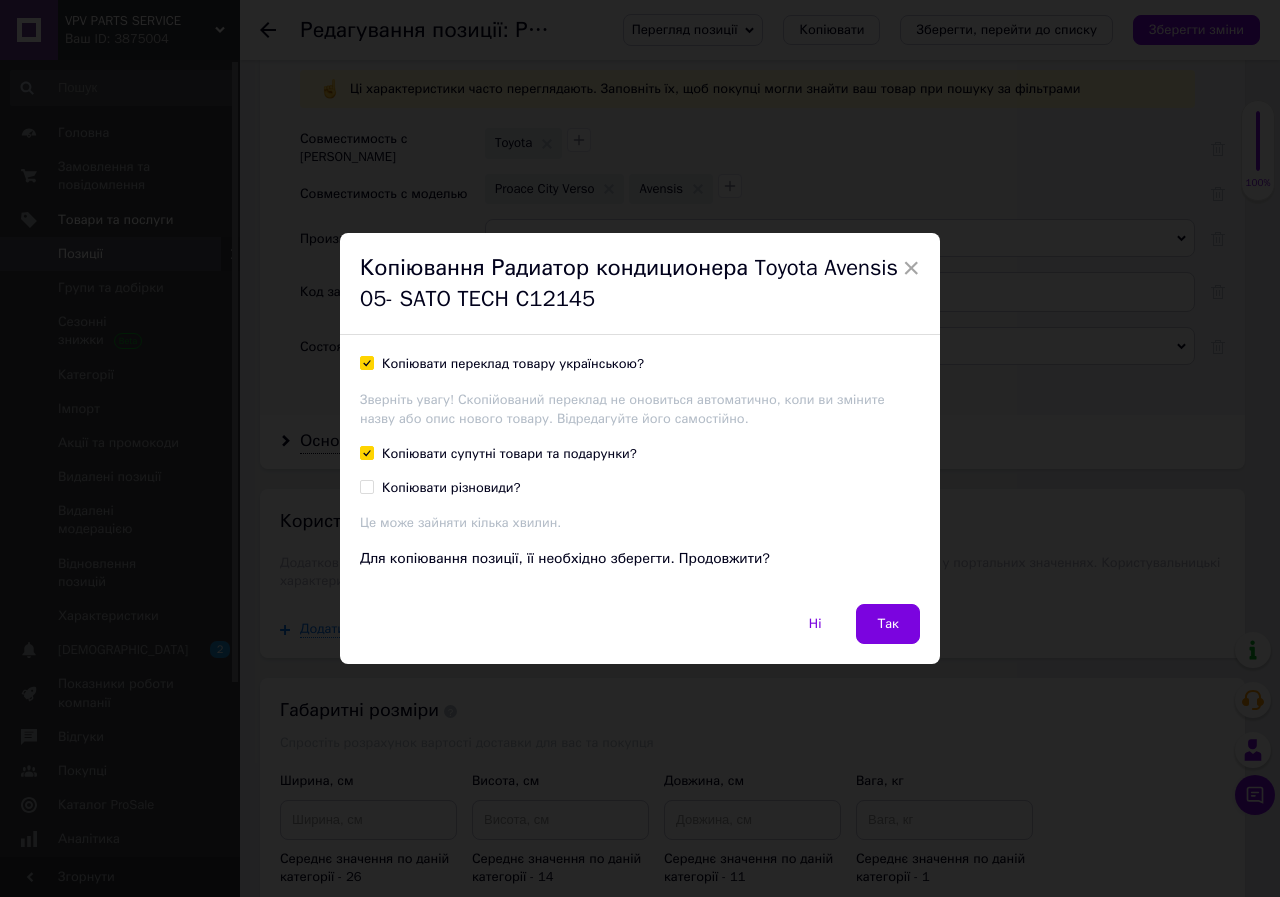 checkbox on "true" 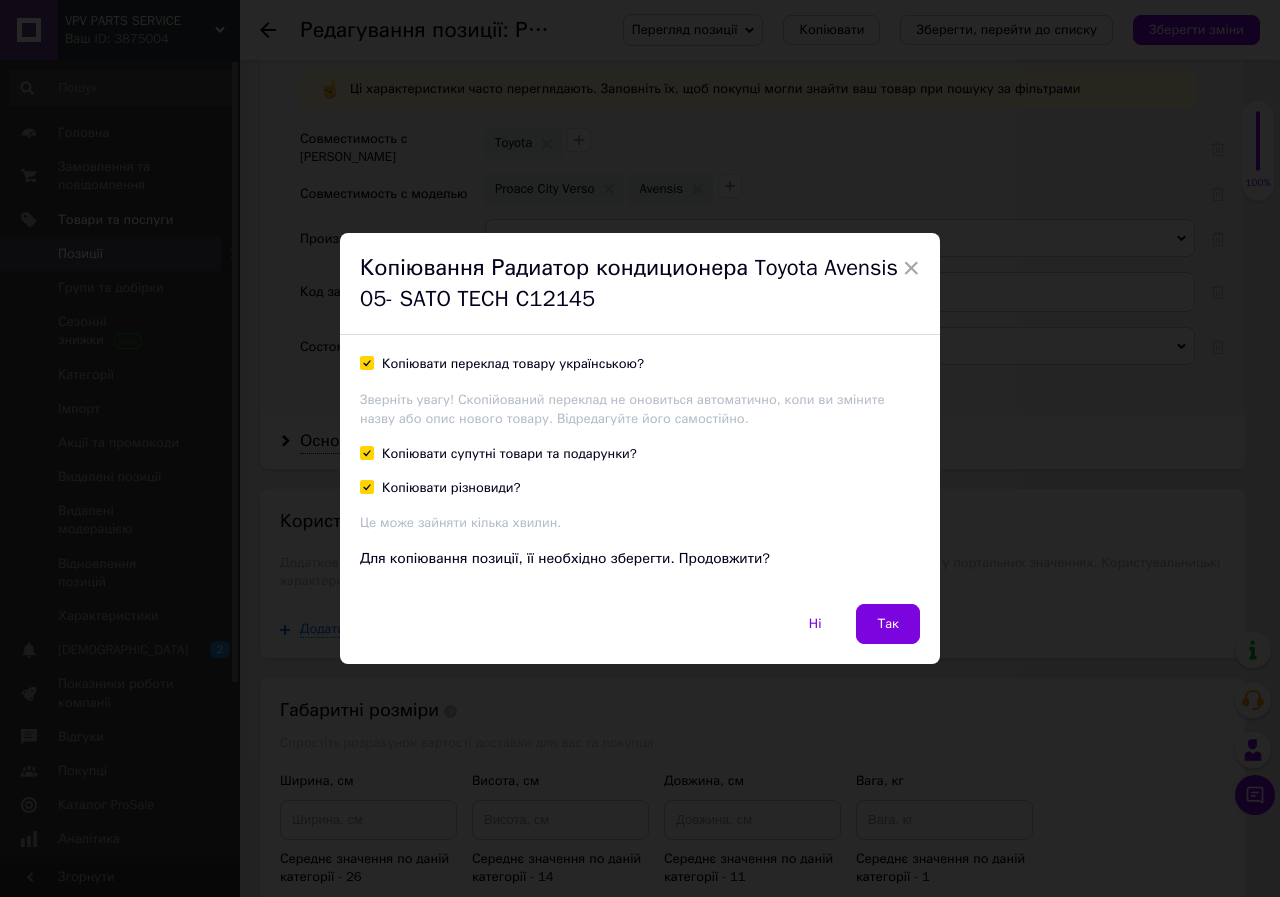 checkbox on "true" 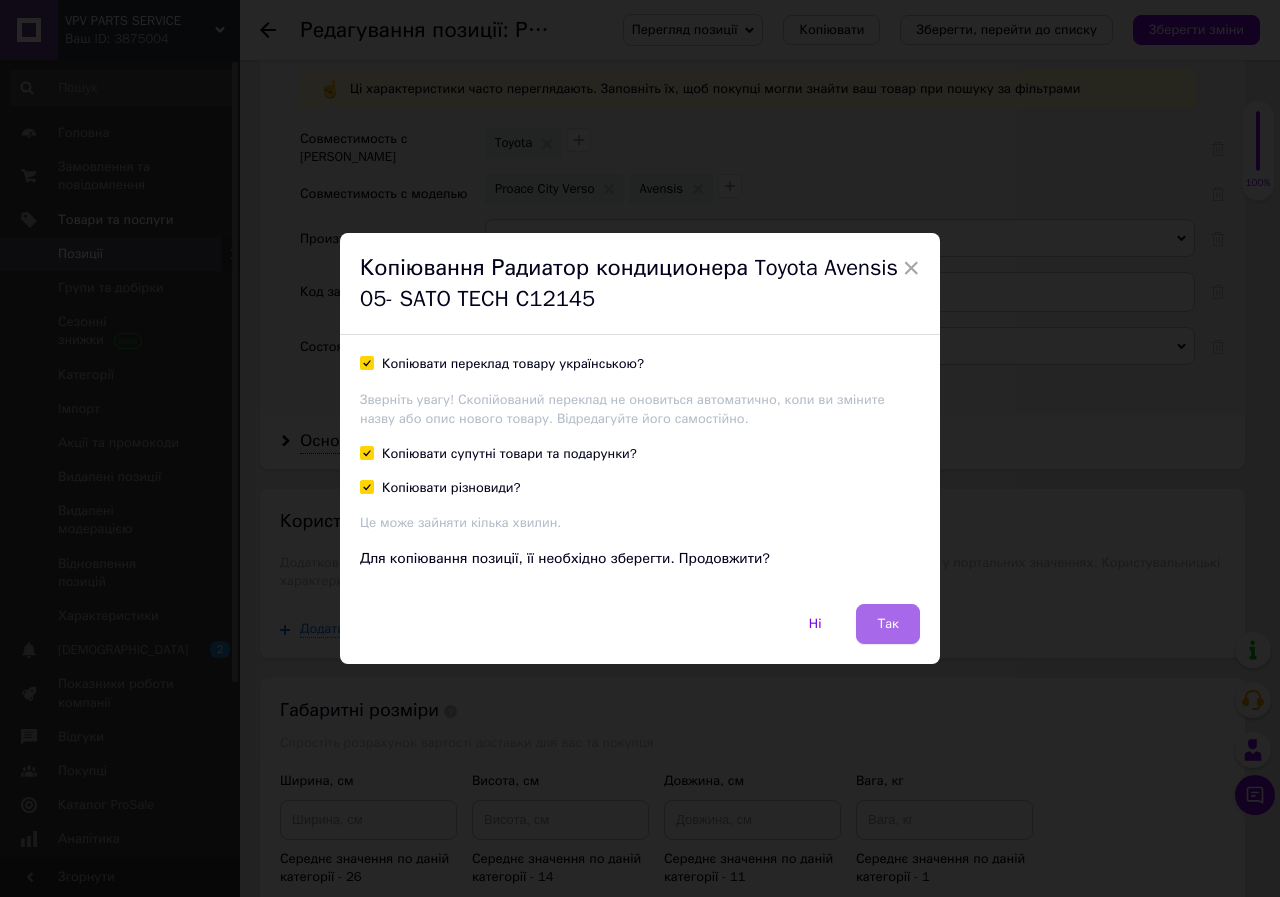 click on "Так" at bounding box center (888, 624) 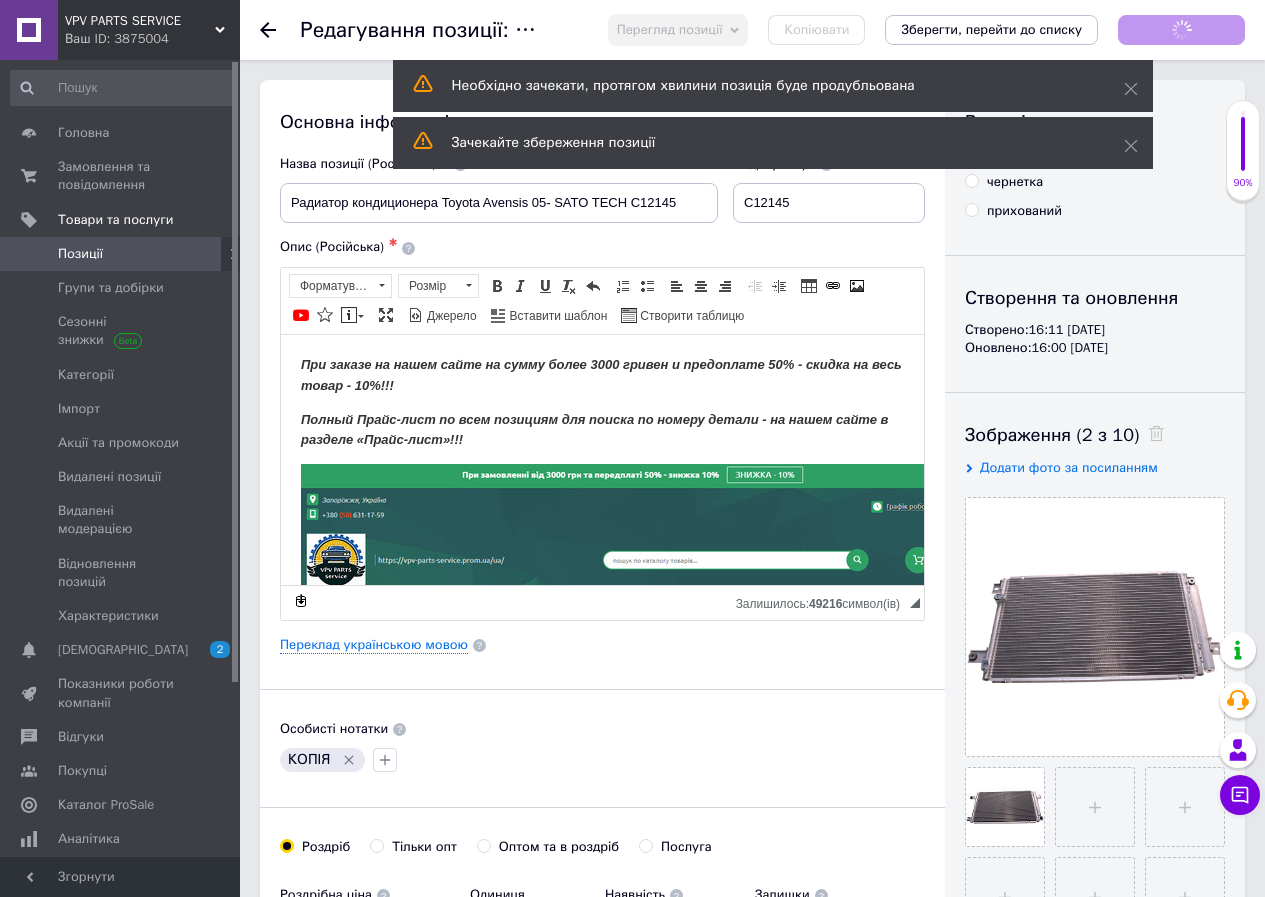 scroll, scrollTop: 0, scrollLeft: 0, axis: both 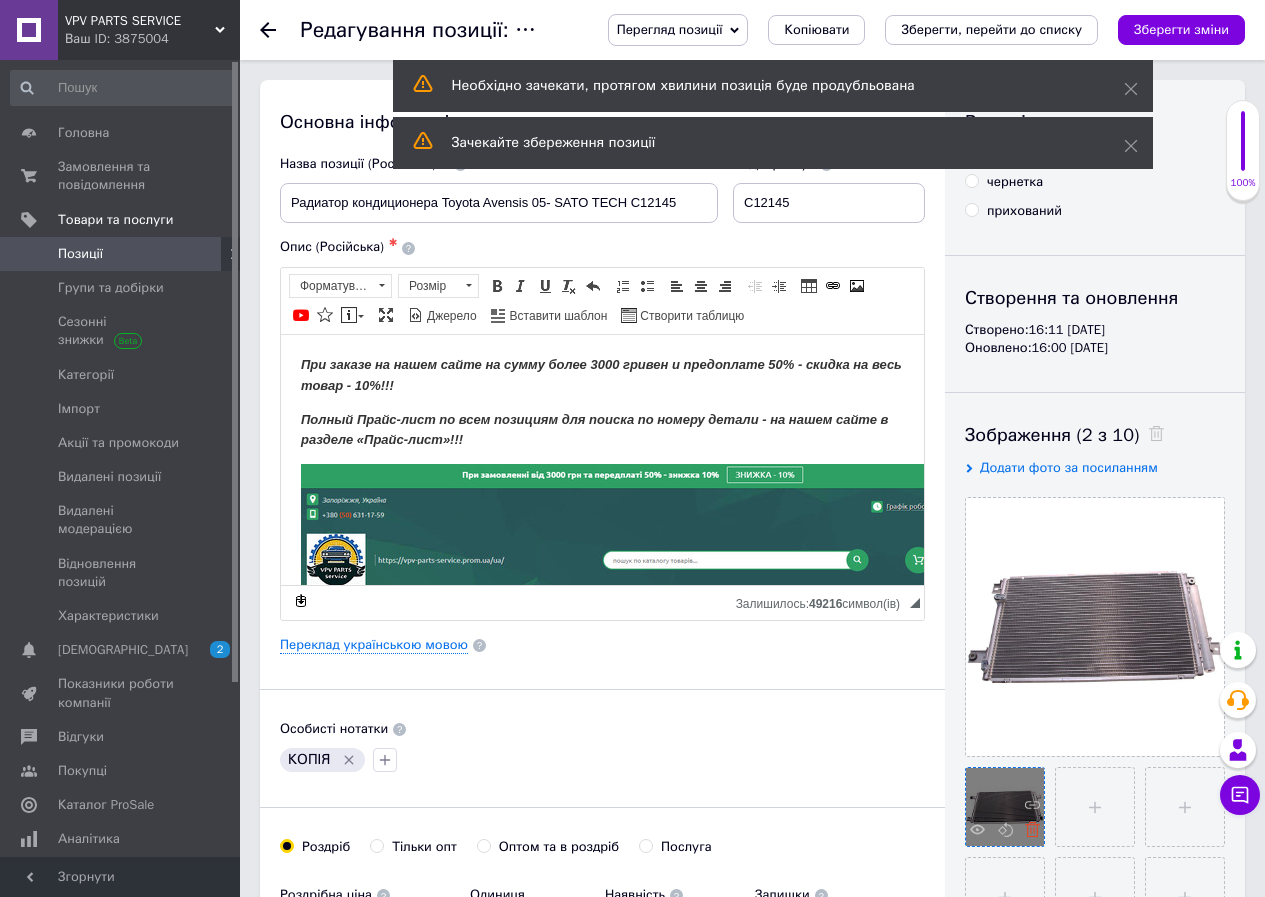 click 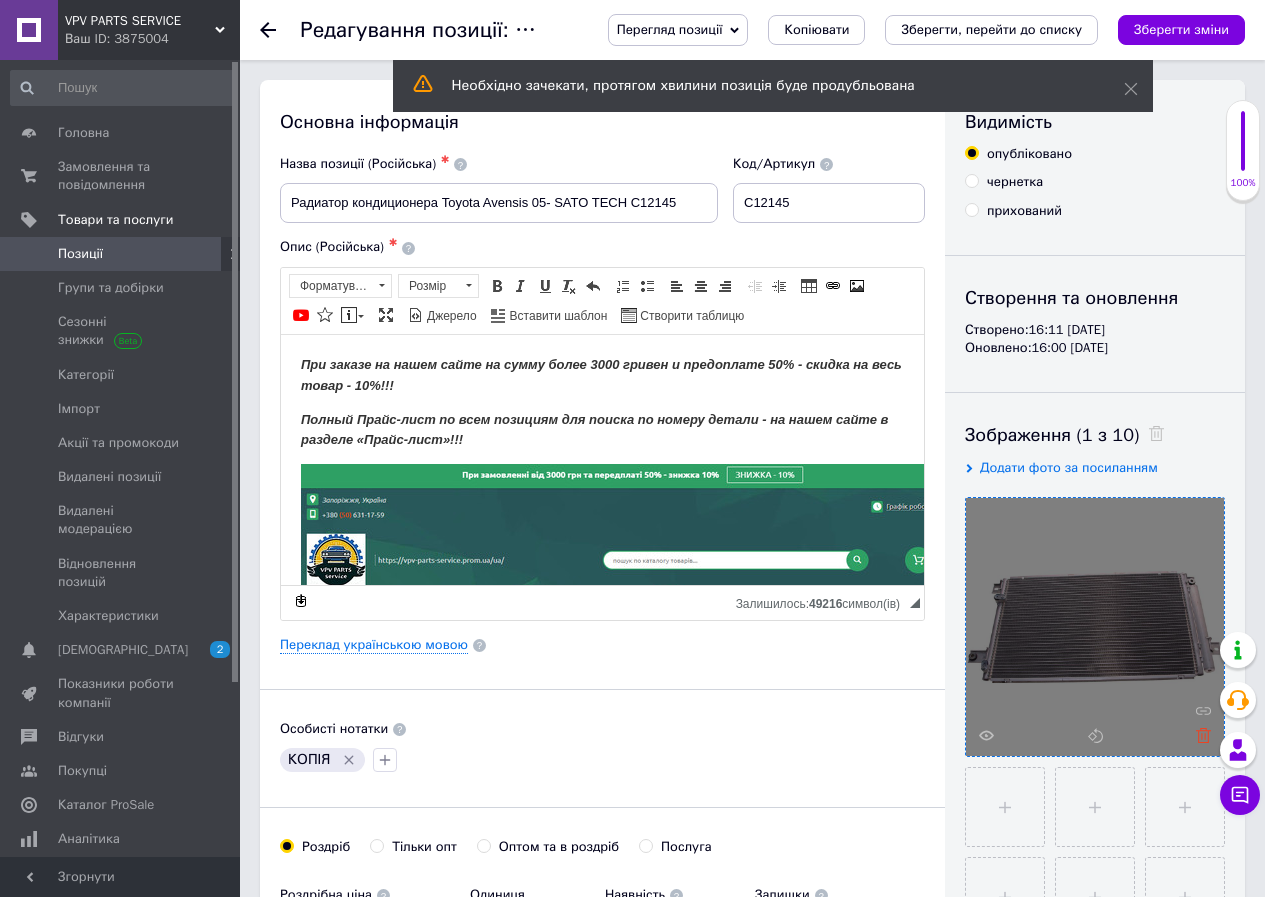 click 